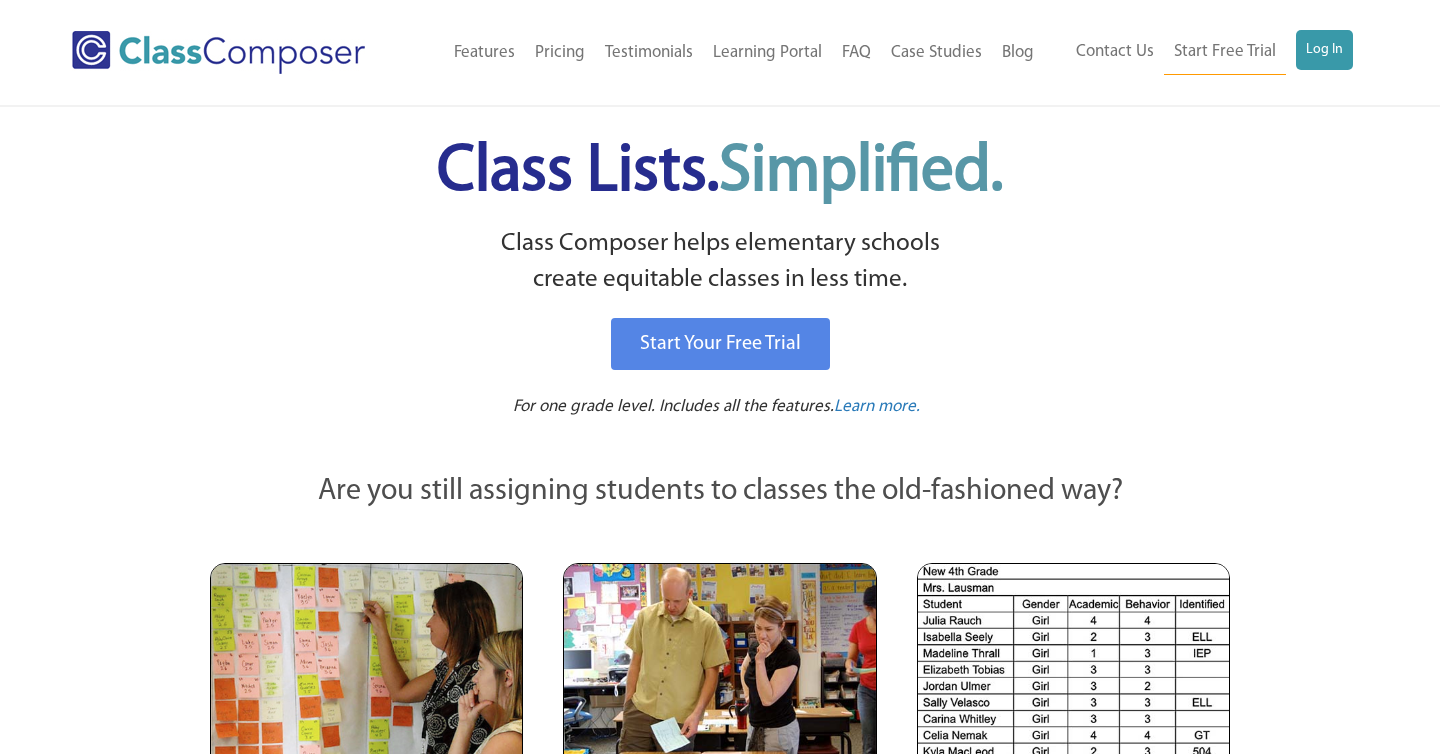 scroll, scrollTop: 0, scrollLeft: 0, axis: both 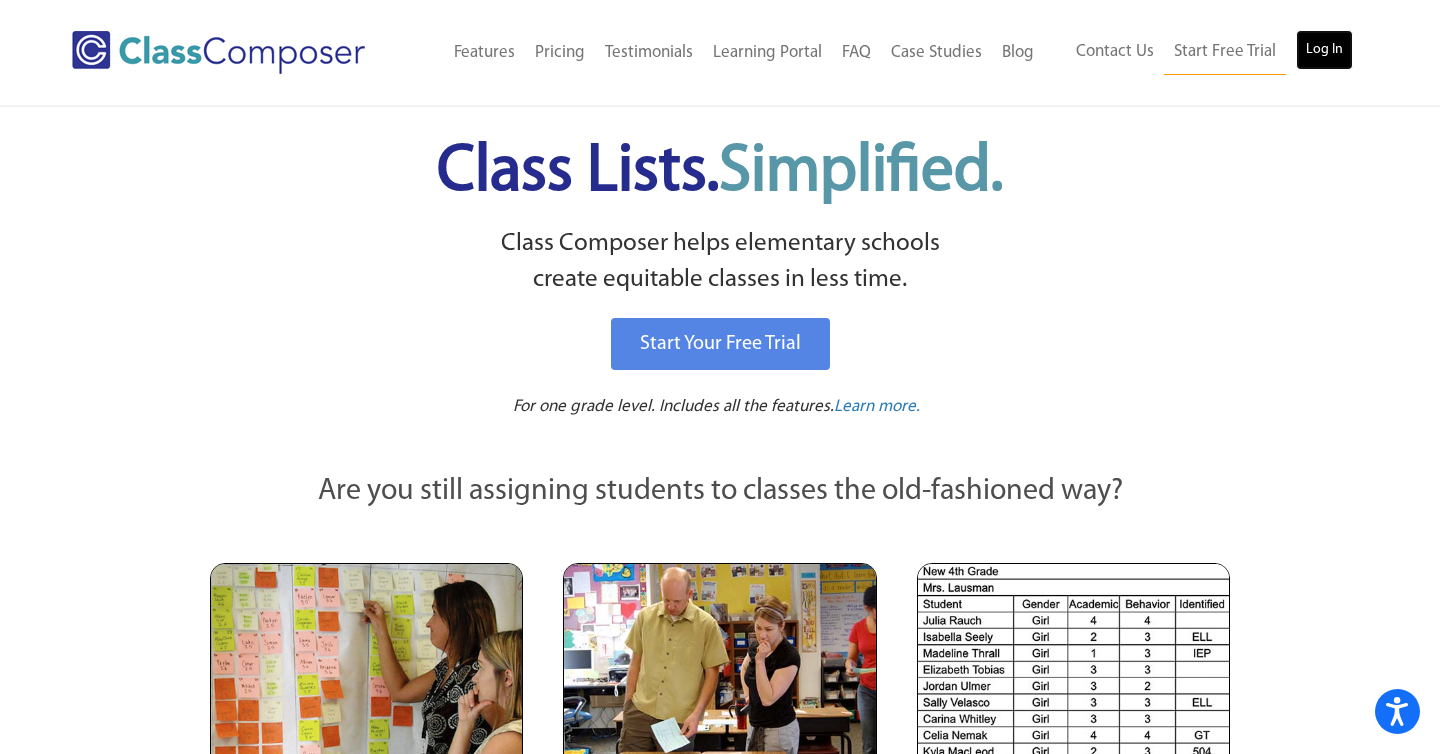 click on "Log In" at bounding box center (1324, 50) 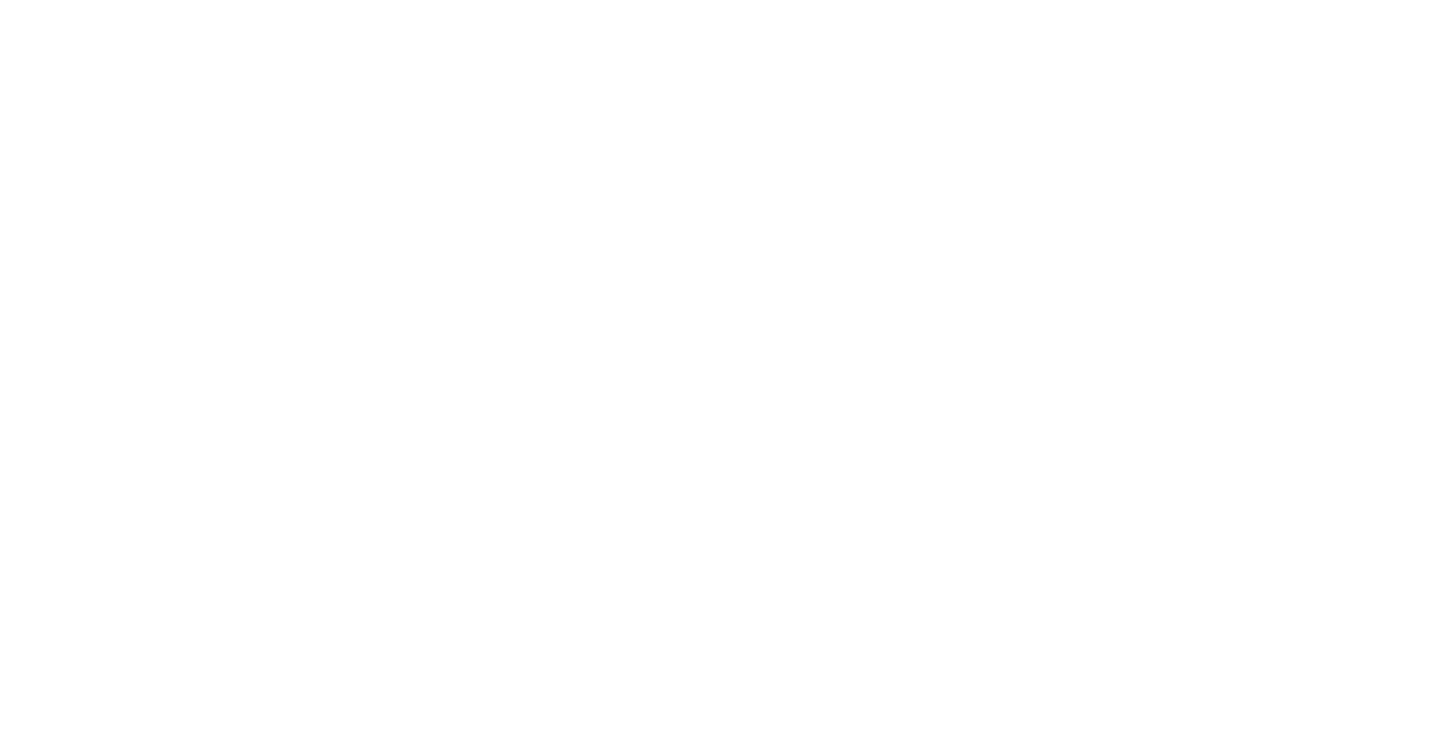 scroll, scrollTop: 0, scrollLeft: 0, axis: both 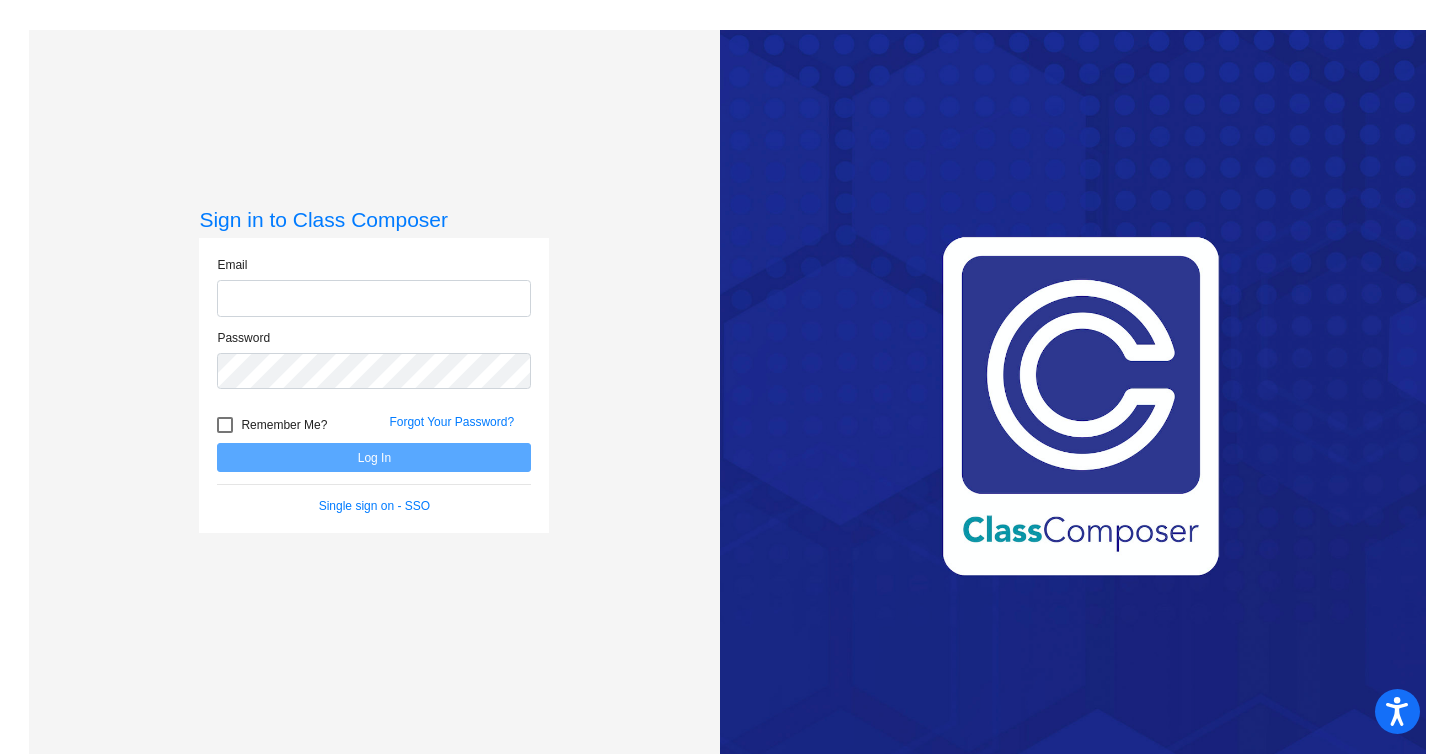 click 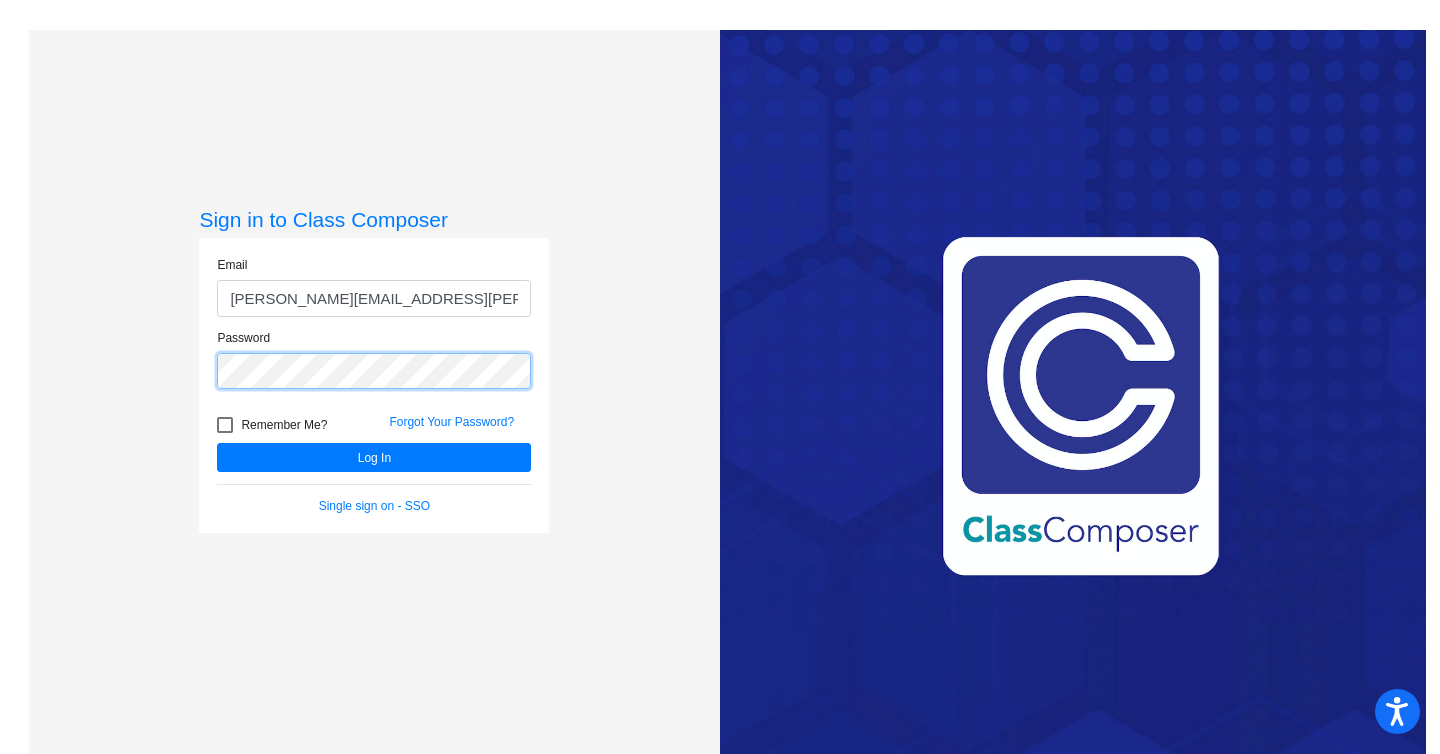 click on "Log In" 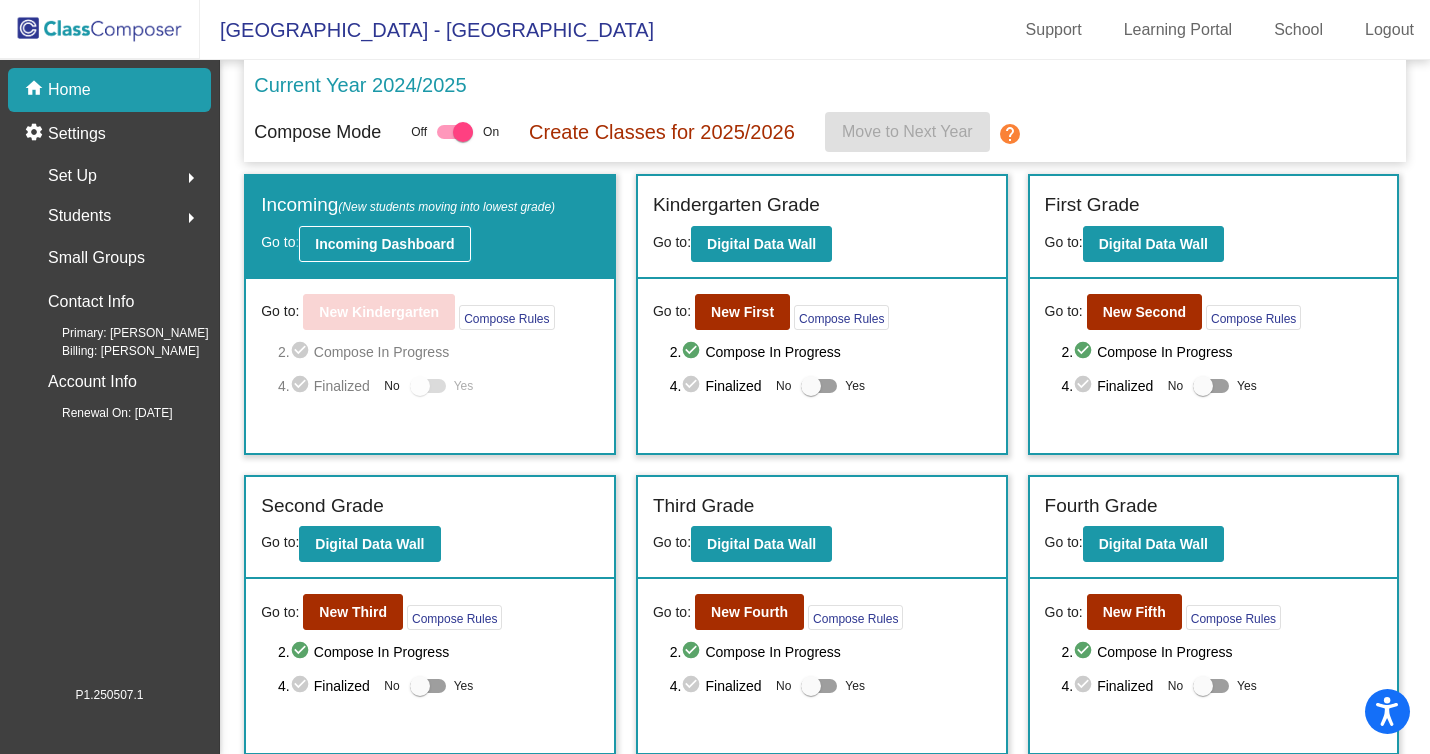 click on "Incoming Dashboard" 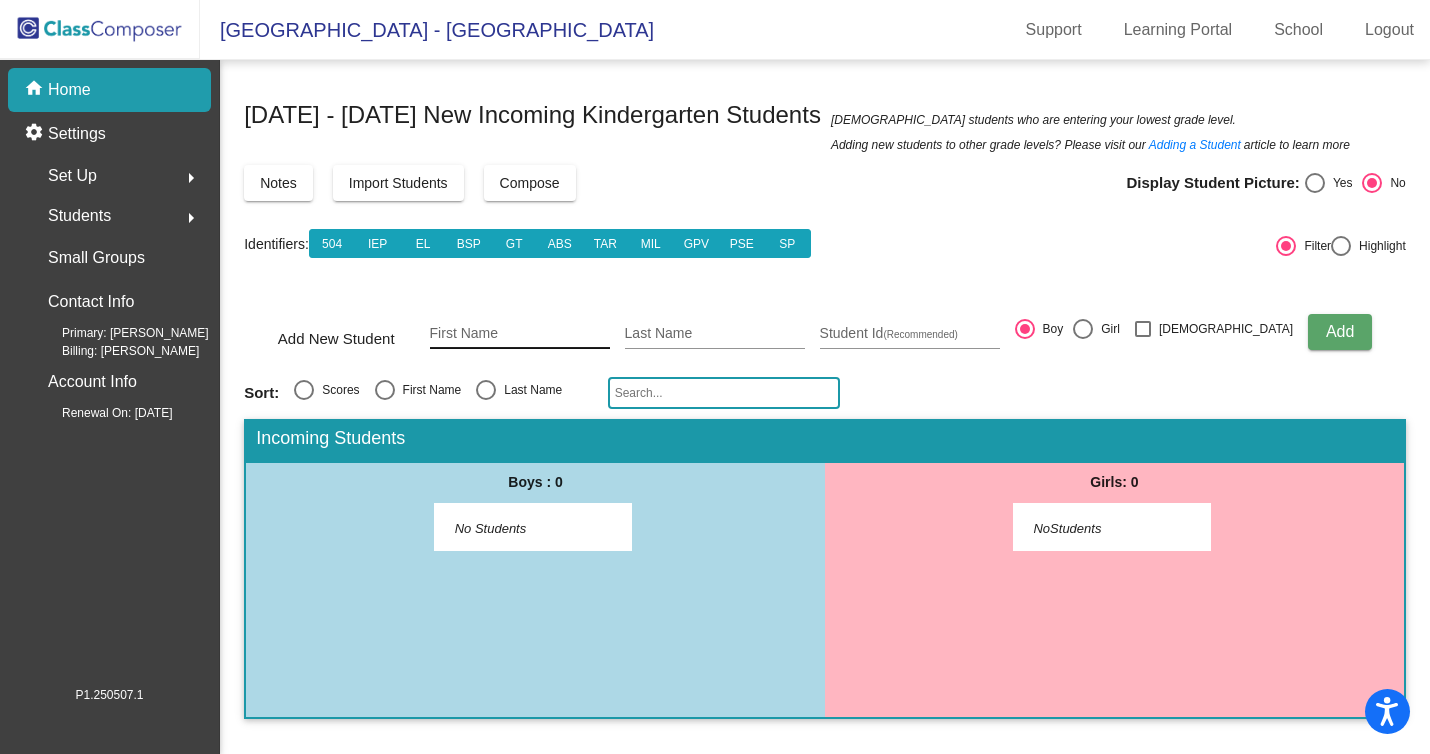 click on "First Name" 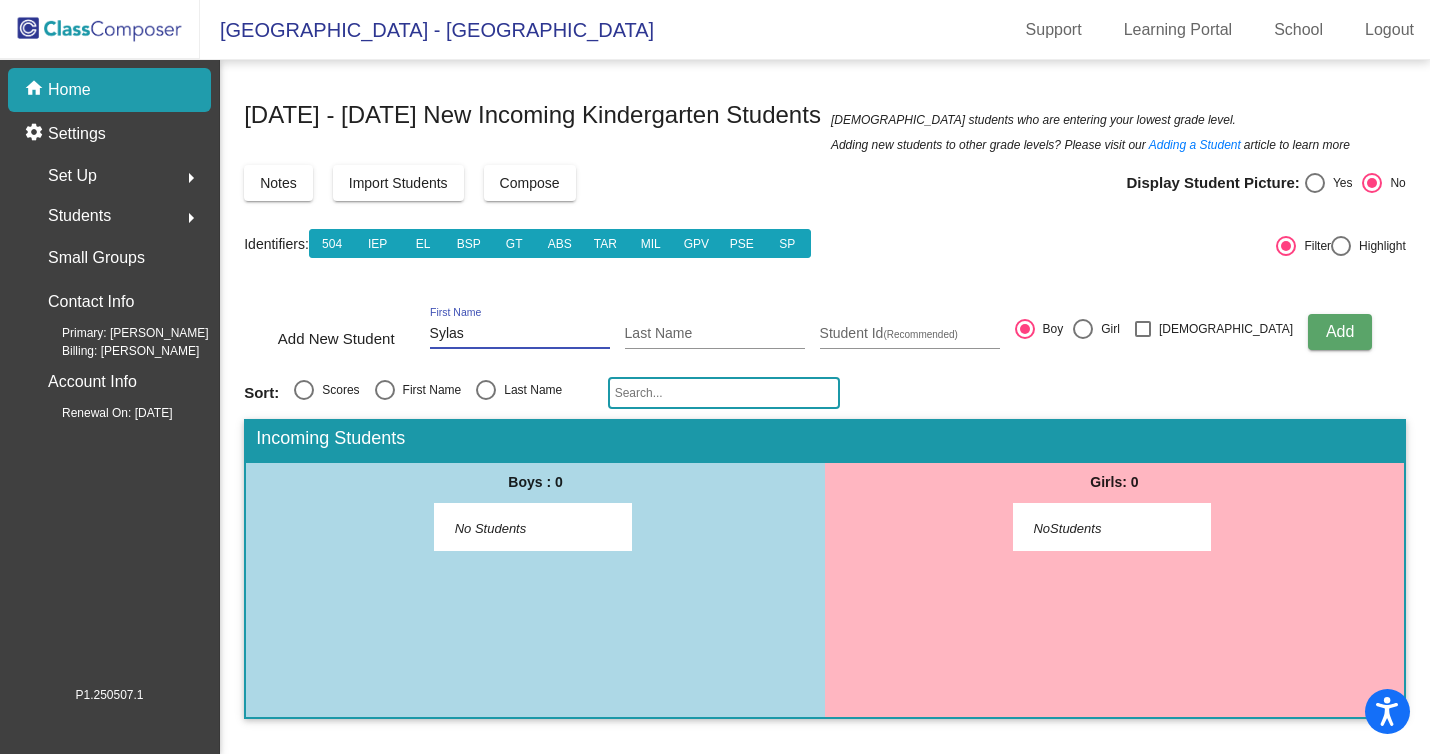 type on "Sylas" 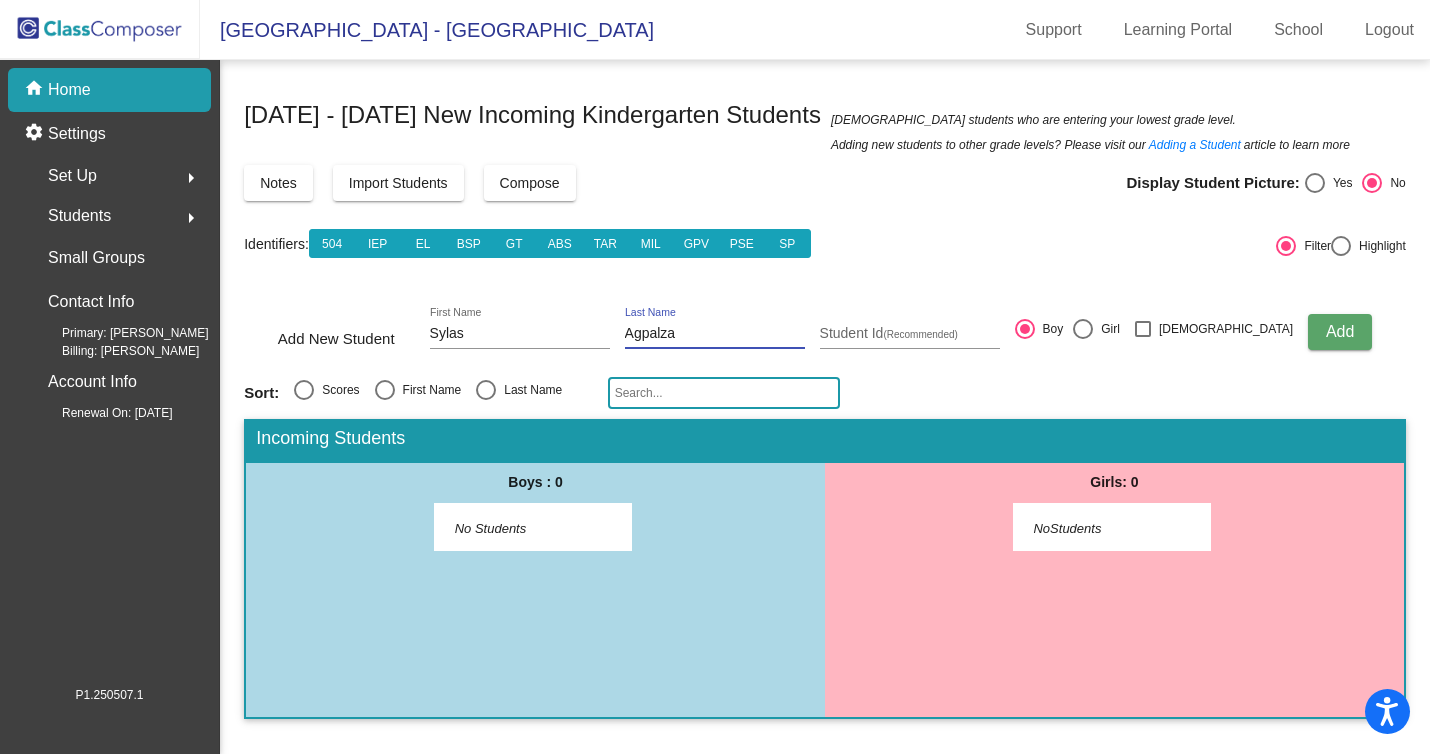 type on "Agpalza" 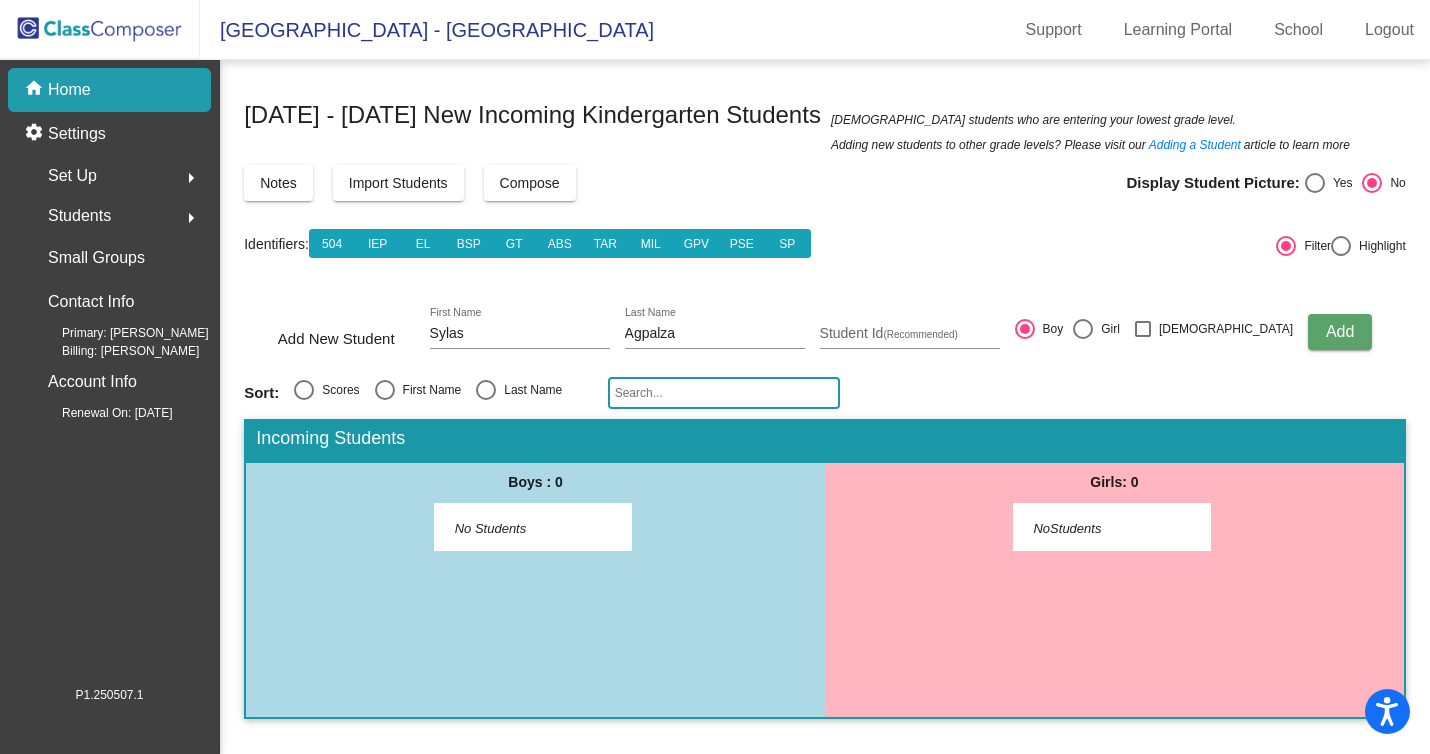type 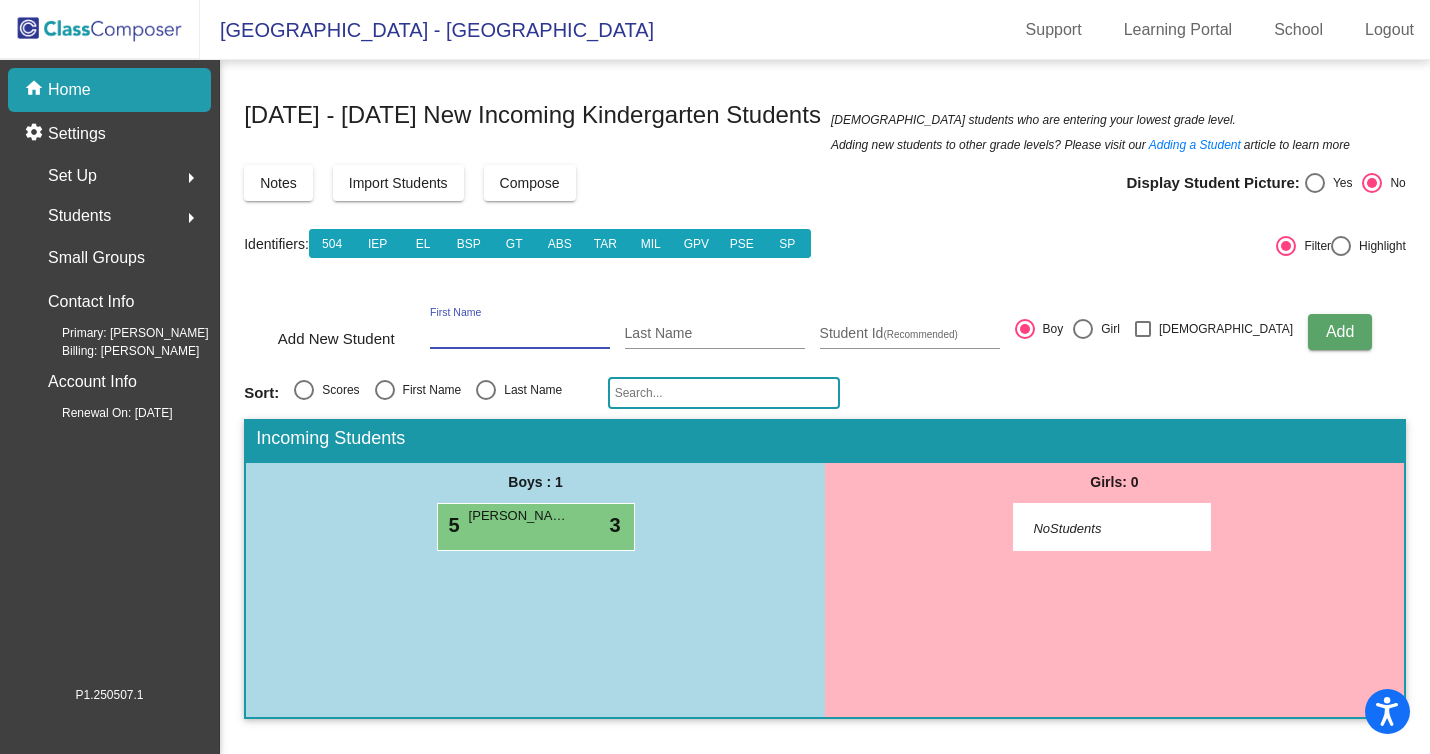 click on "First Name" at bounding box center (520, 334) 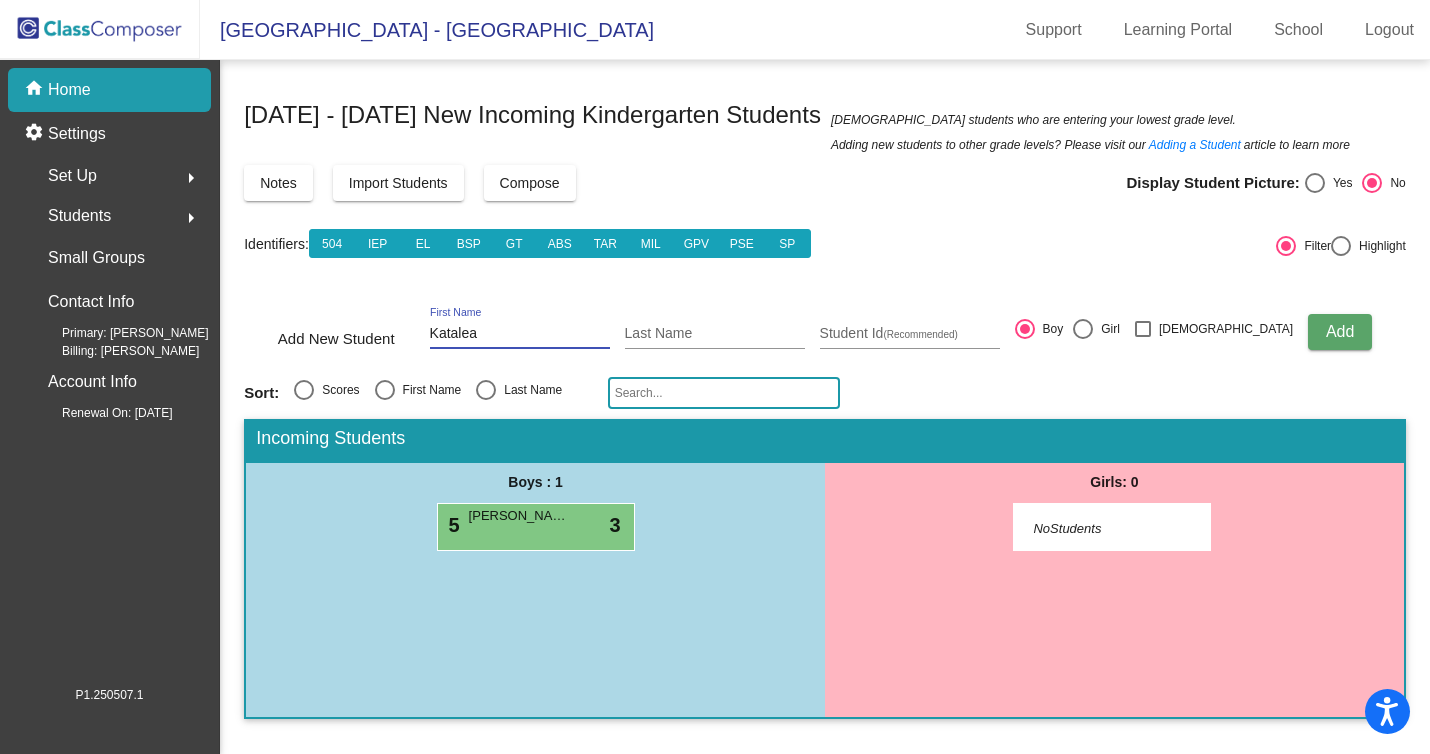 type on "Katalea" 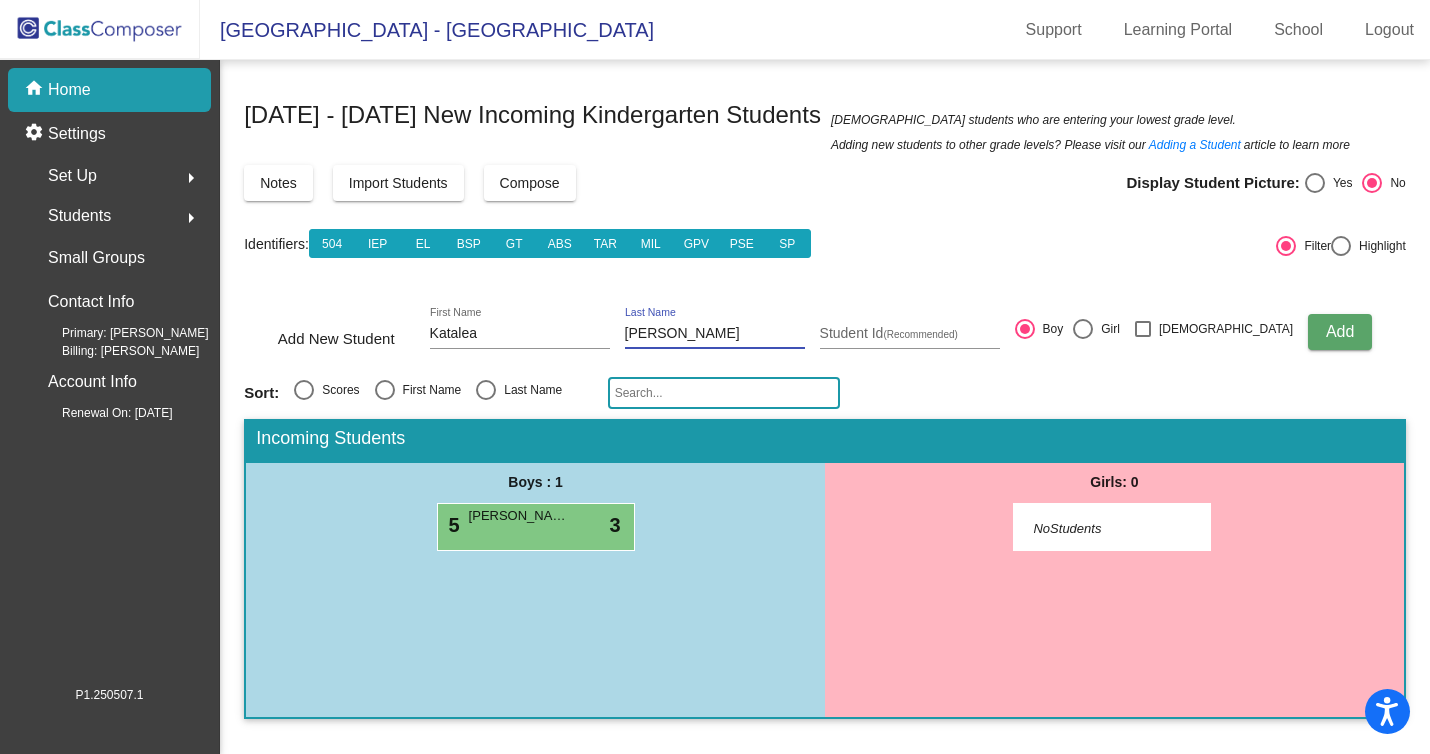 type on "Aguinaldo" 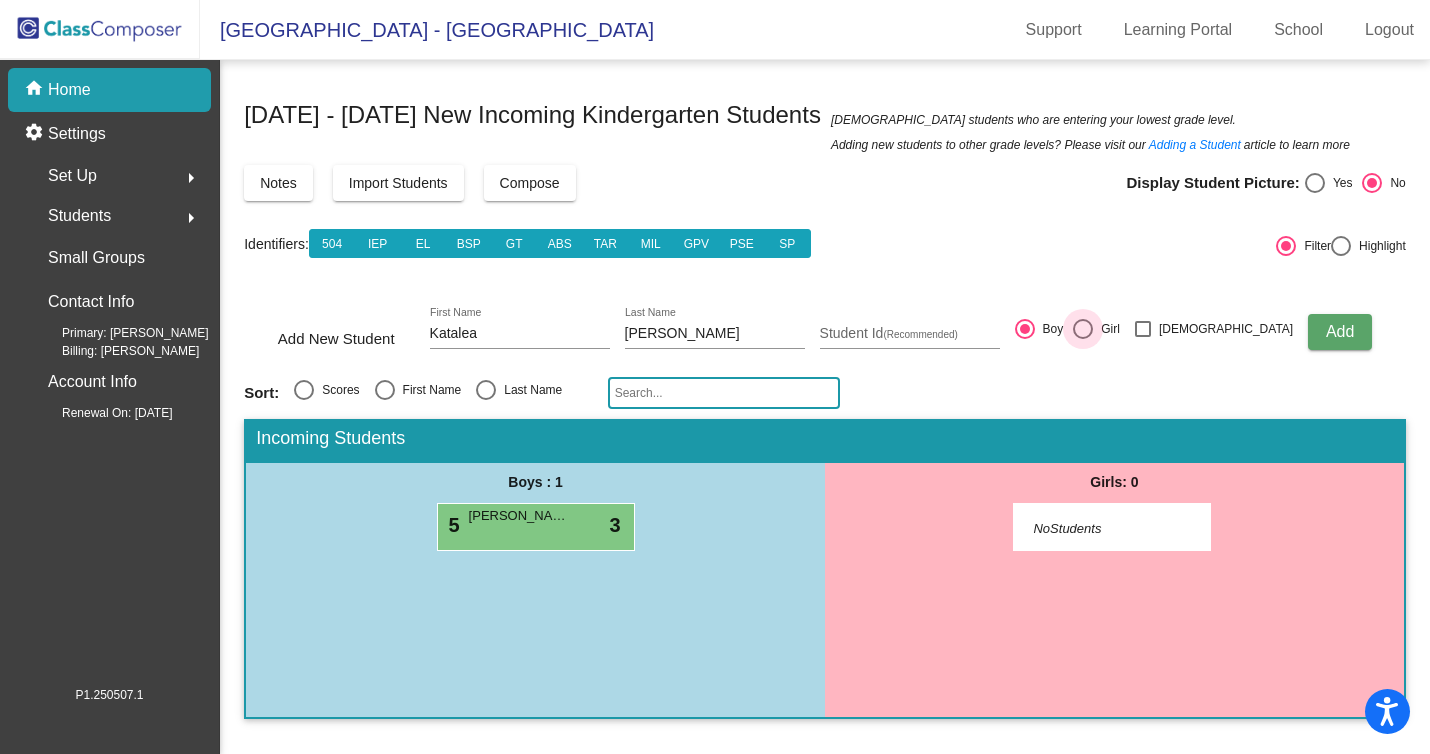 click on "Girl" at bounding box center [1106, 329] 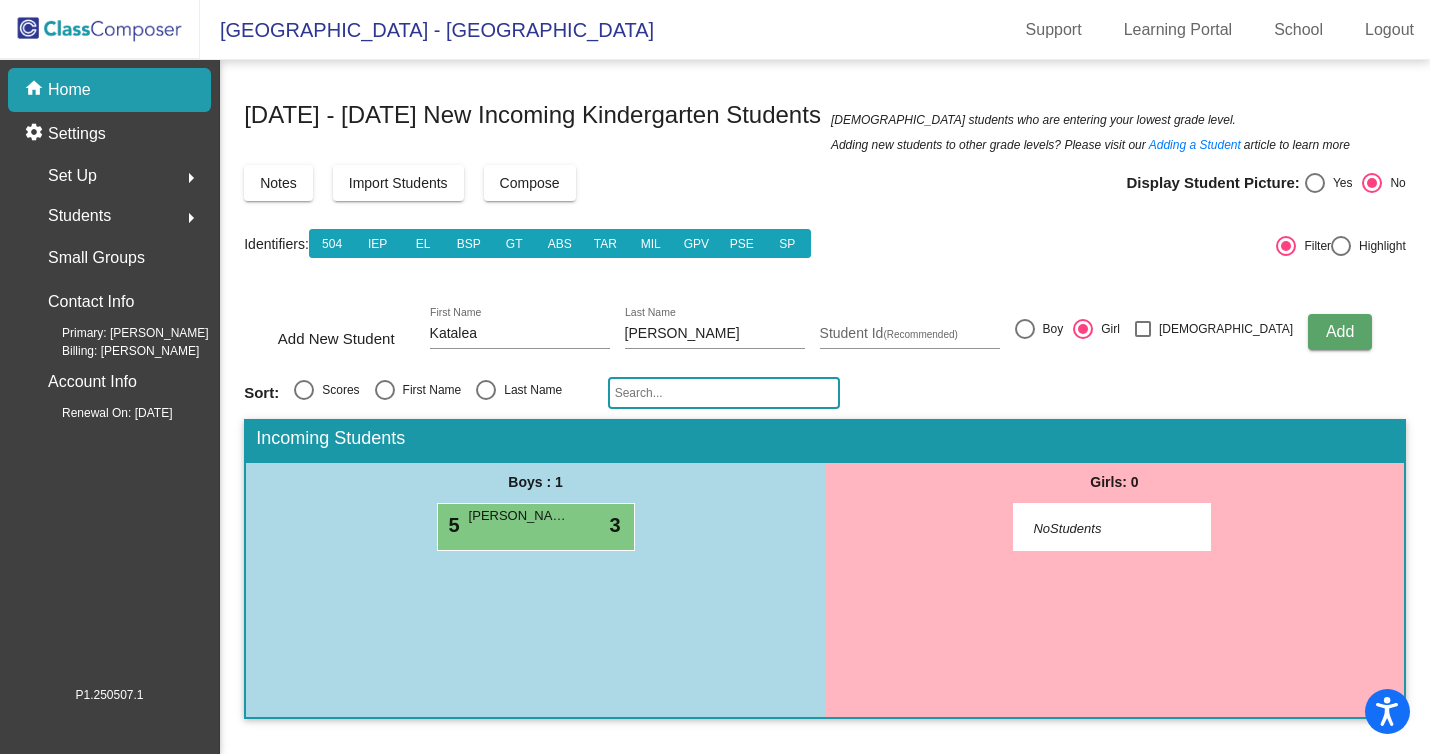 click on "Add" 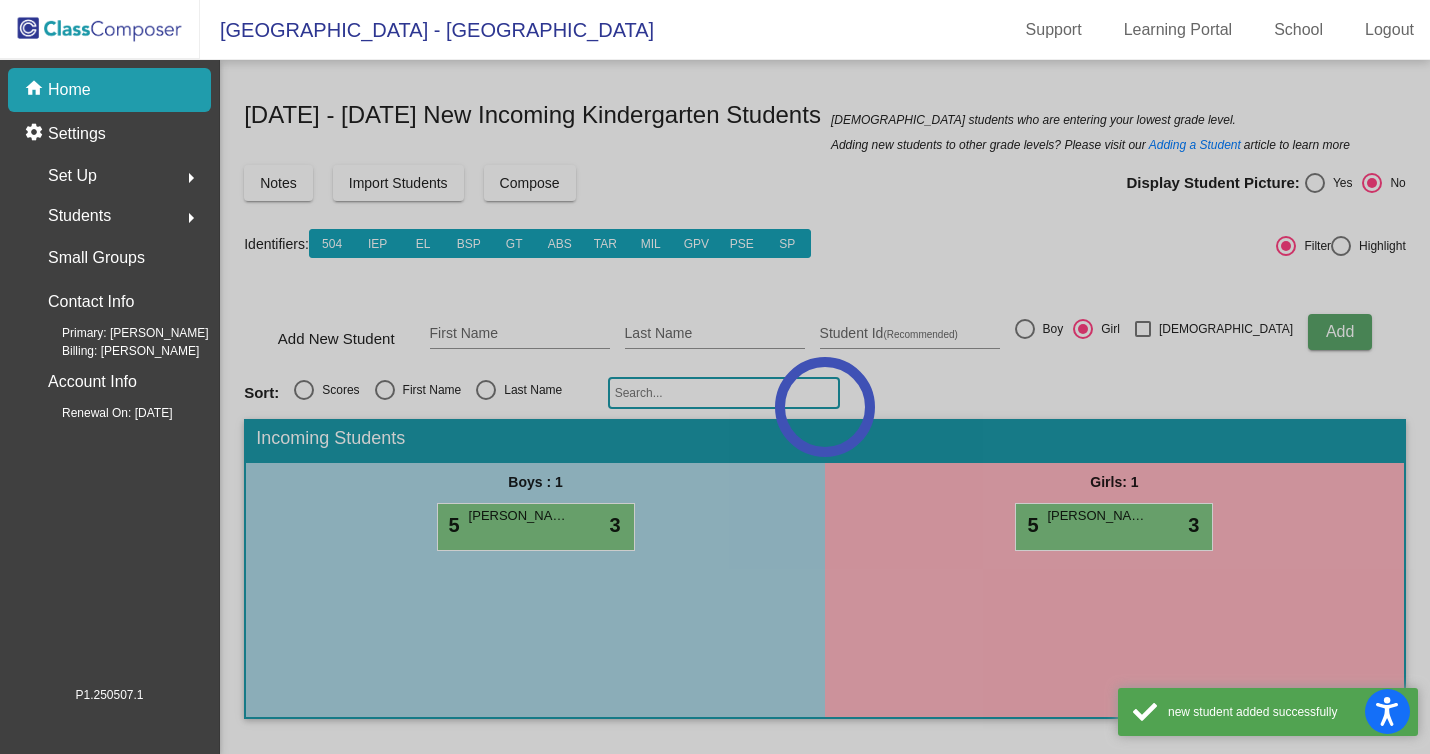 click 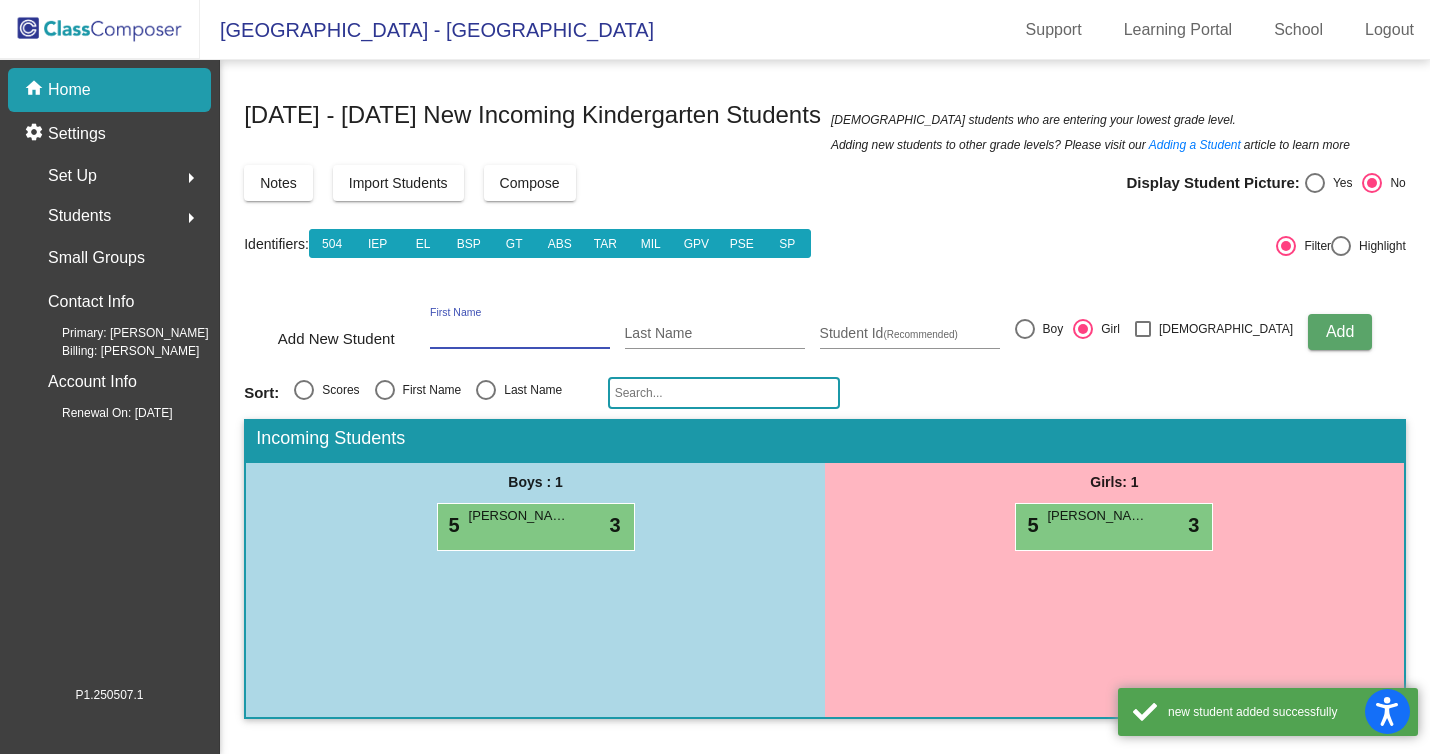 click on "First Name" at bounding box center (520, 334) 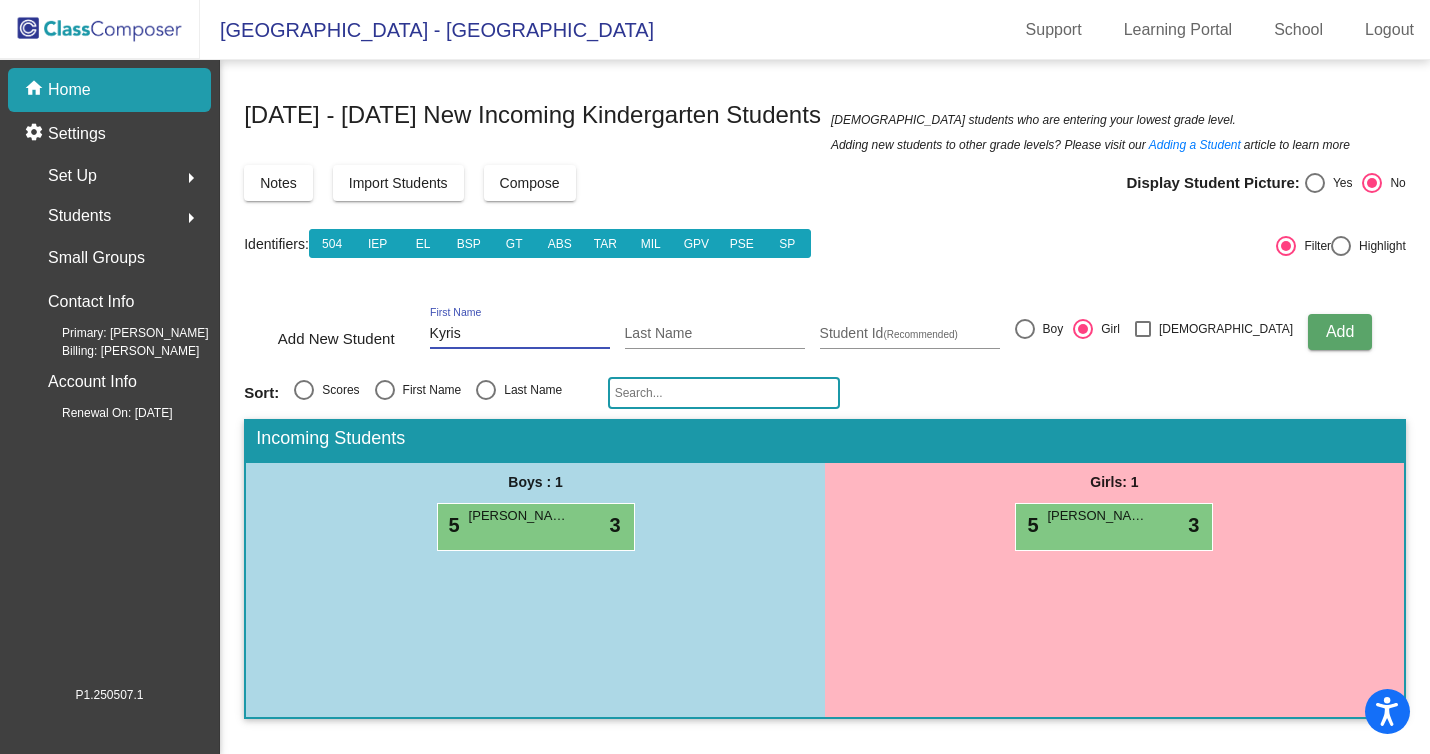 type on "Kyris" 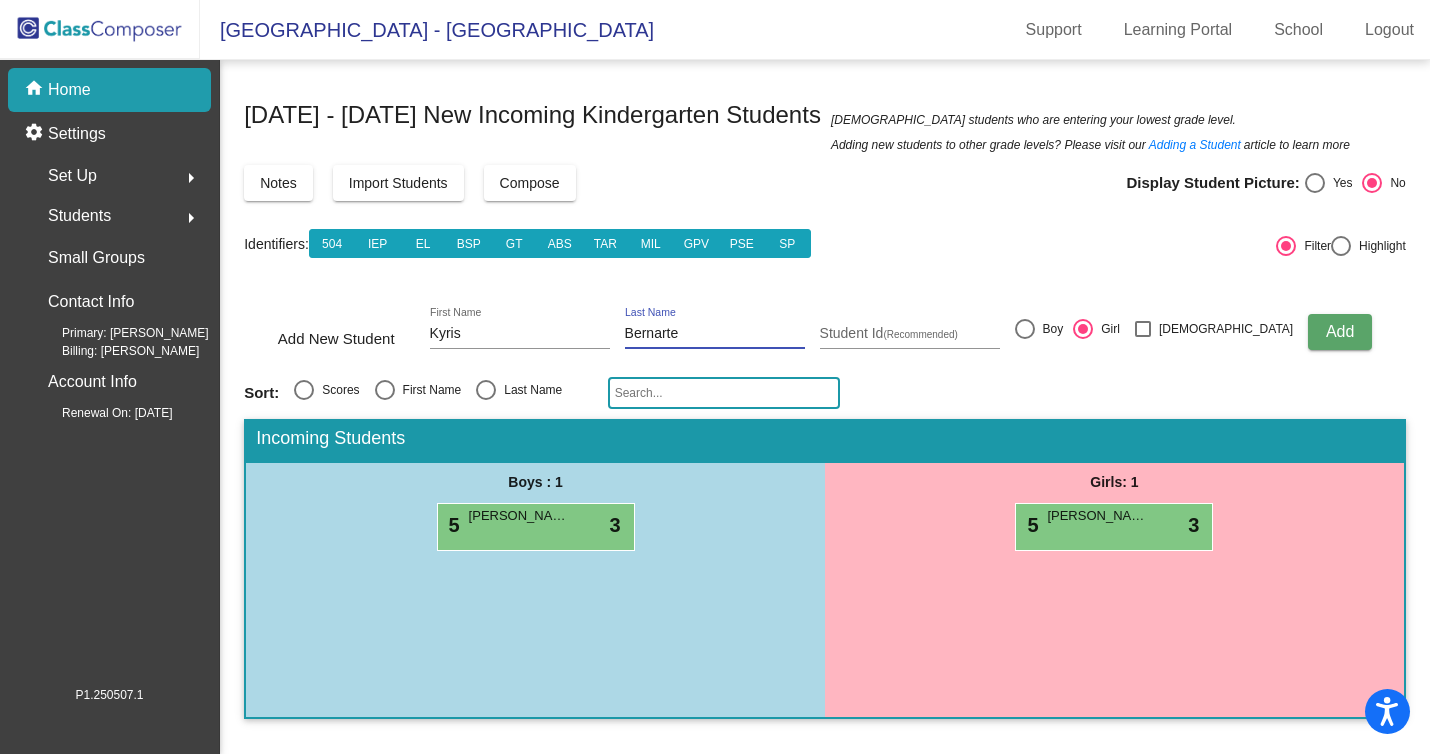 type on "Bernarte" 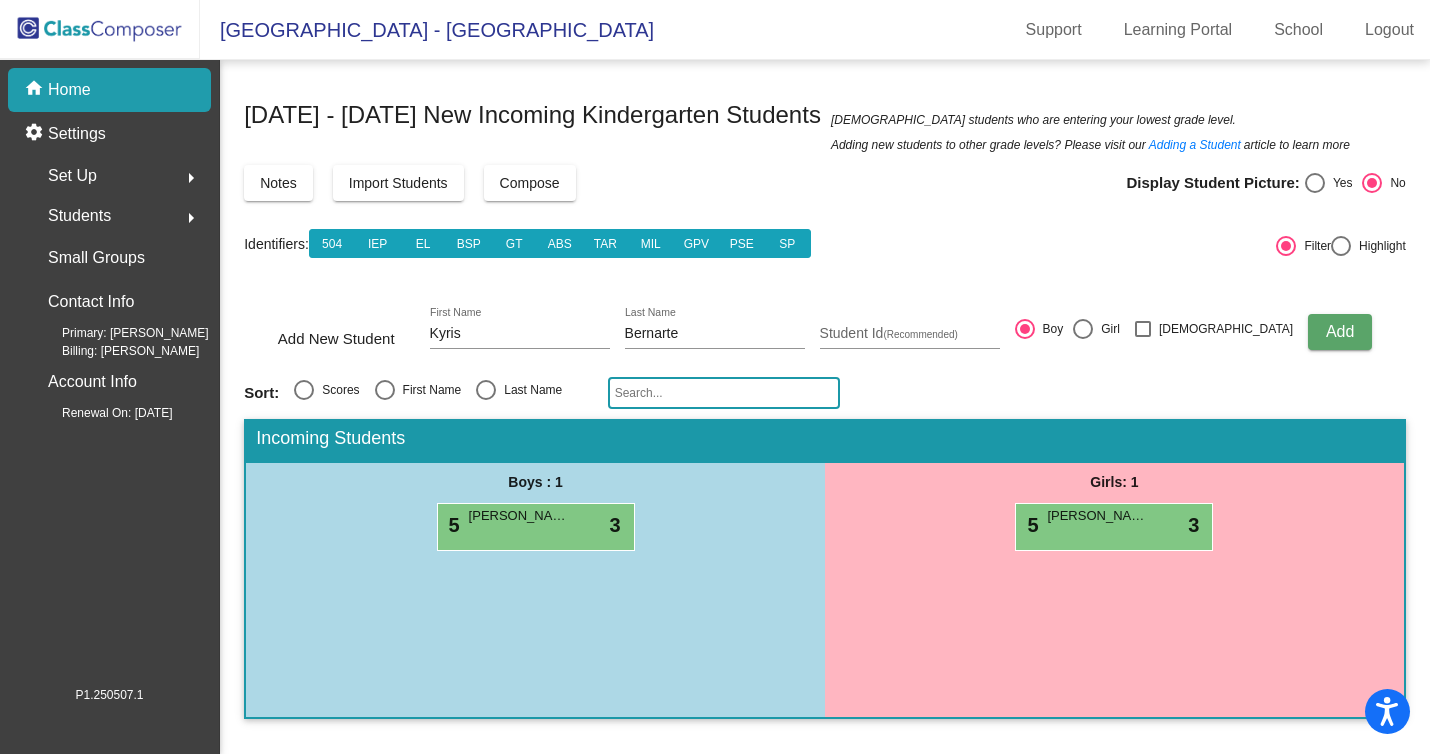 click on "Add" 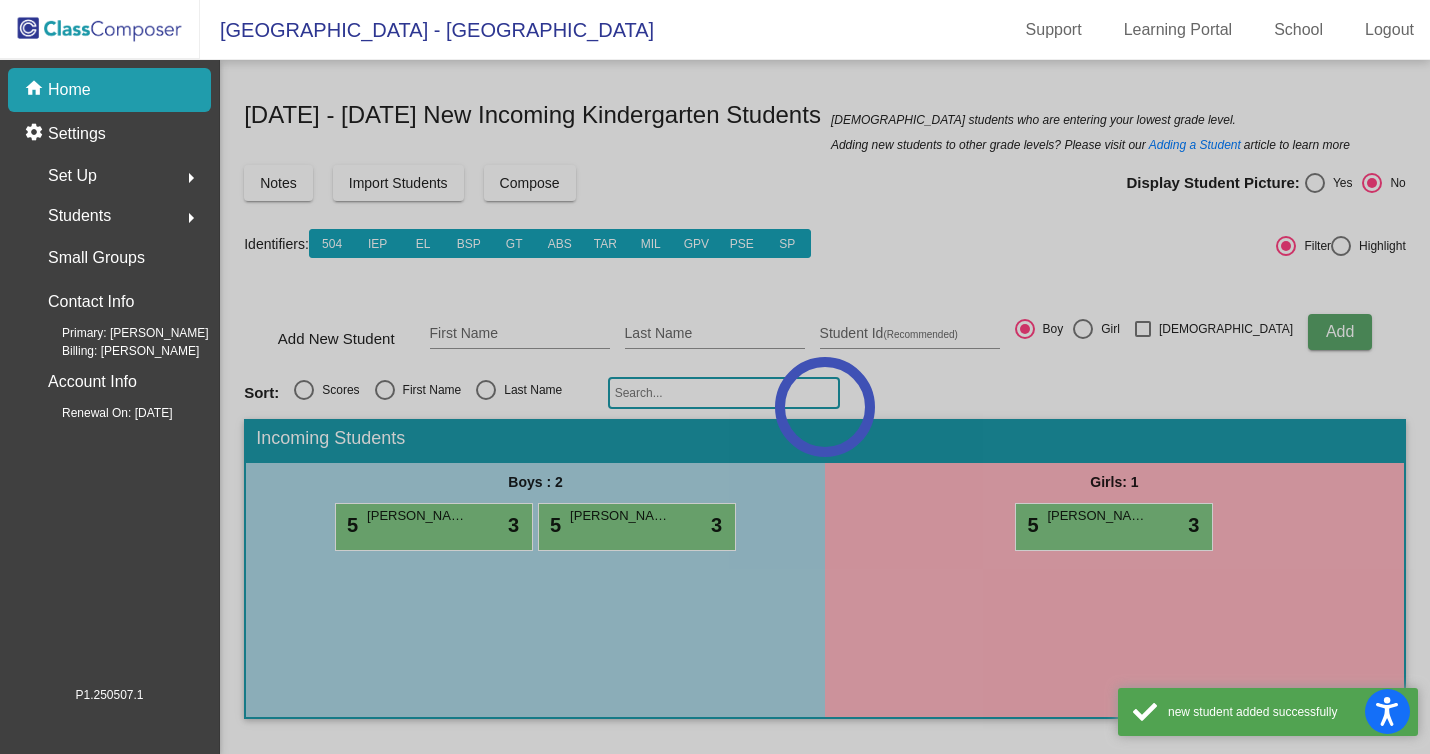 click 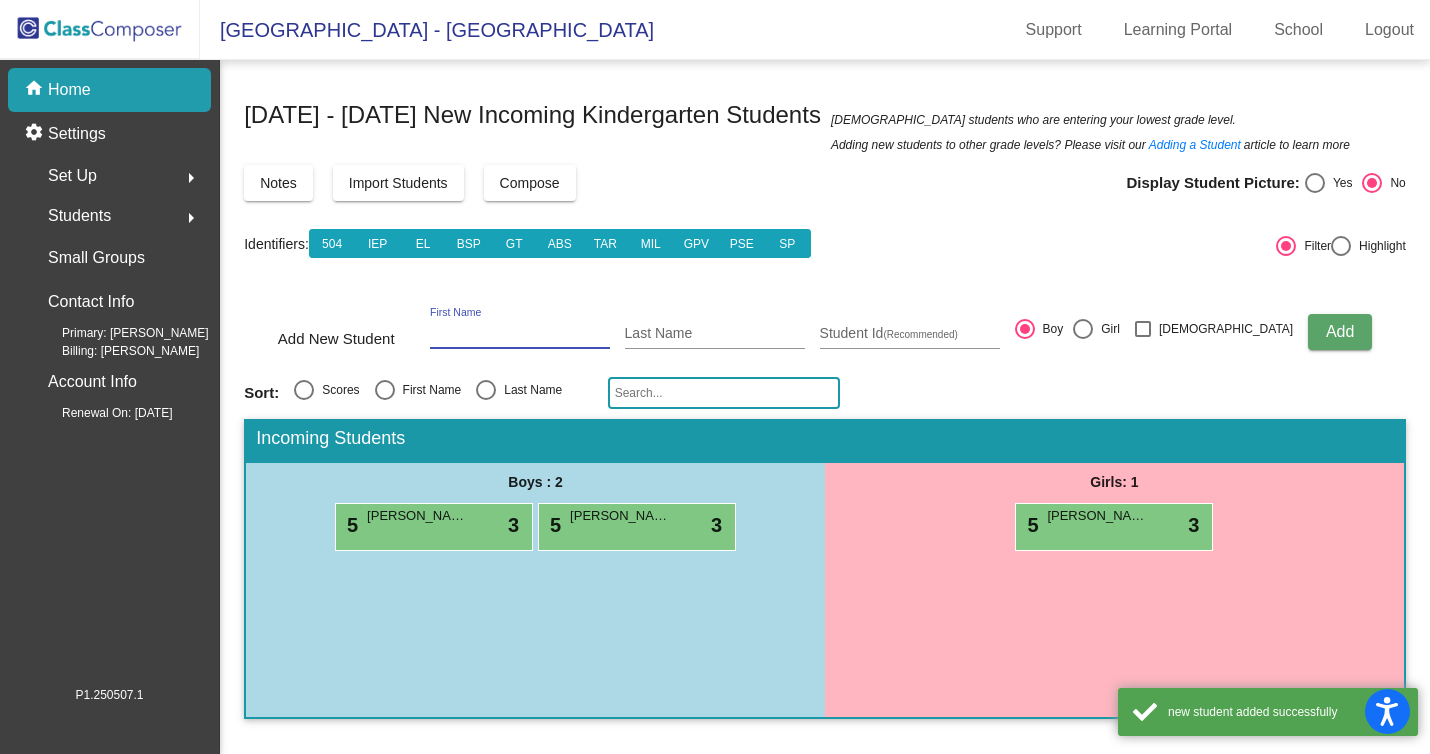 click on "First Name" at bounding box center (520, 334) 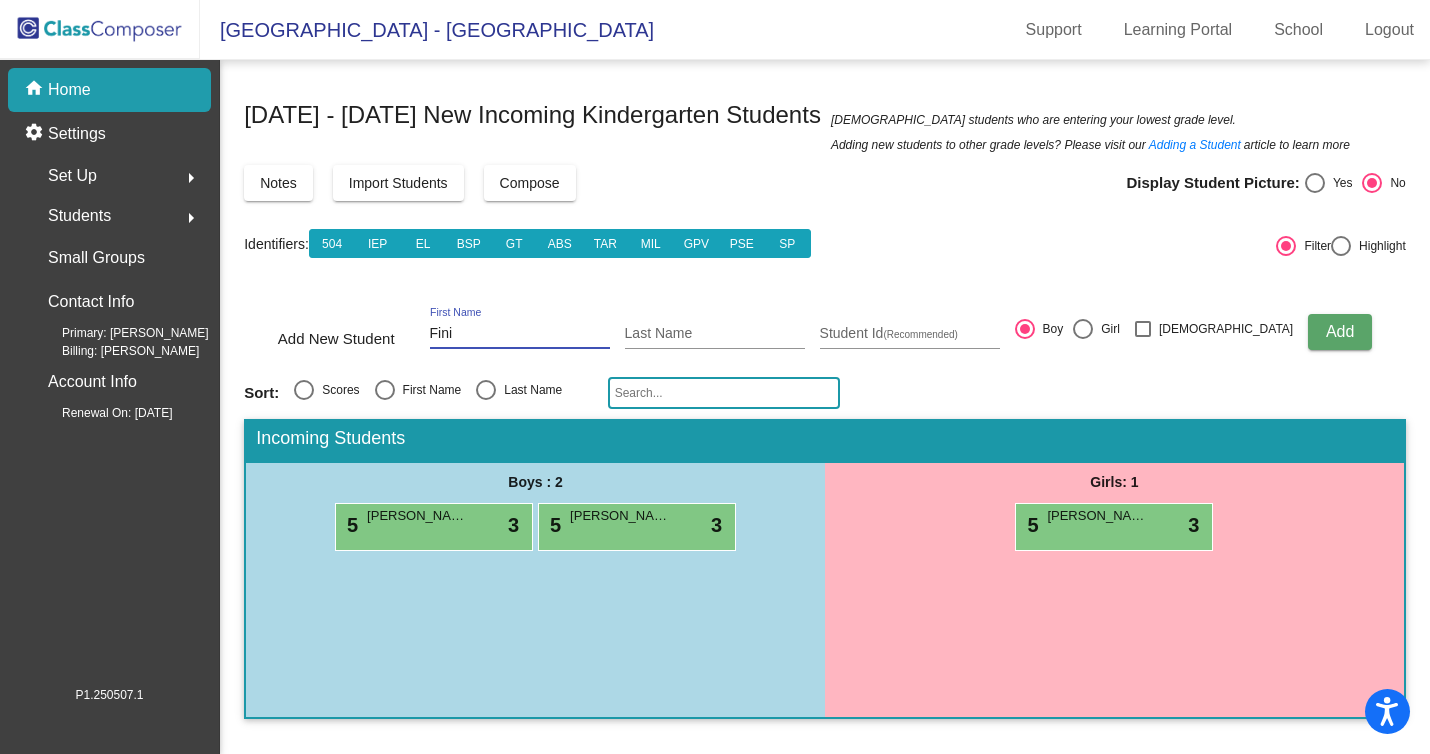 type on "Fini" 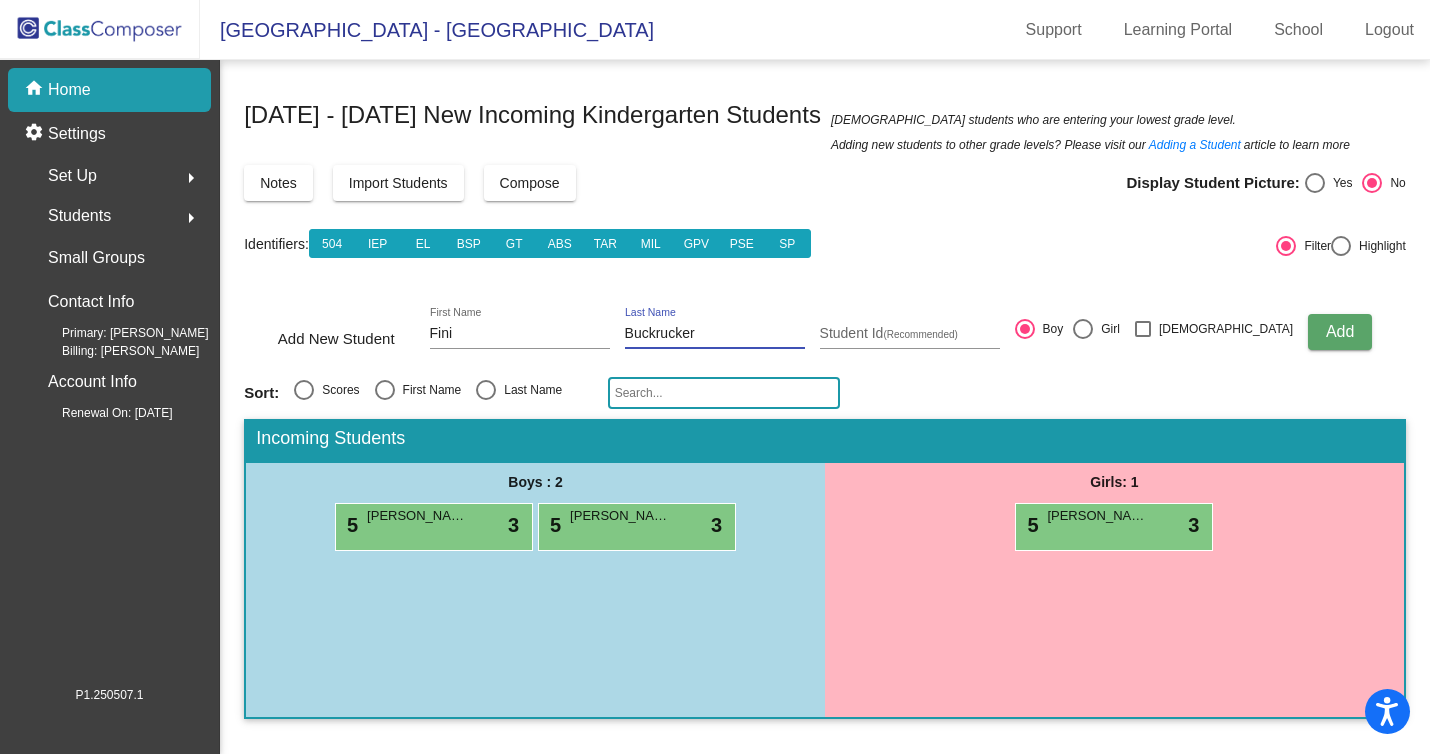 type on "Buckrucker" 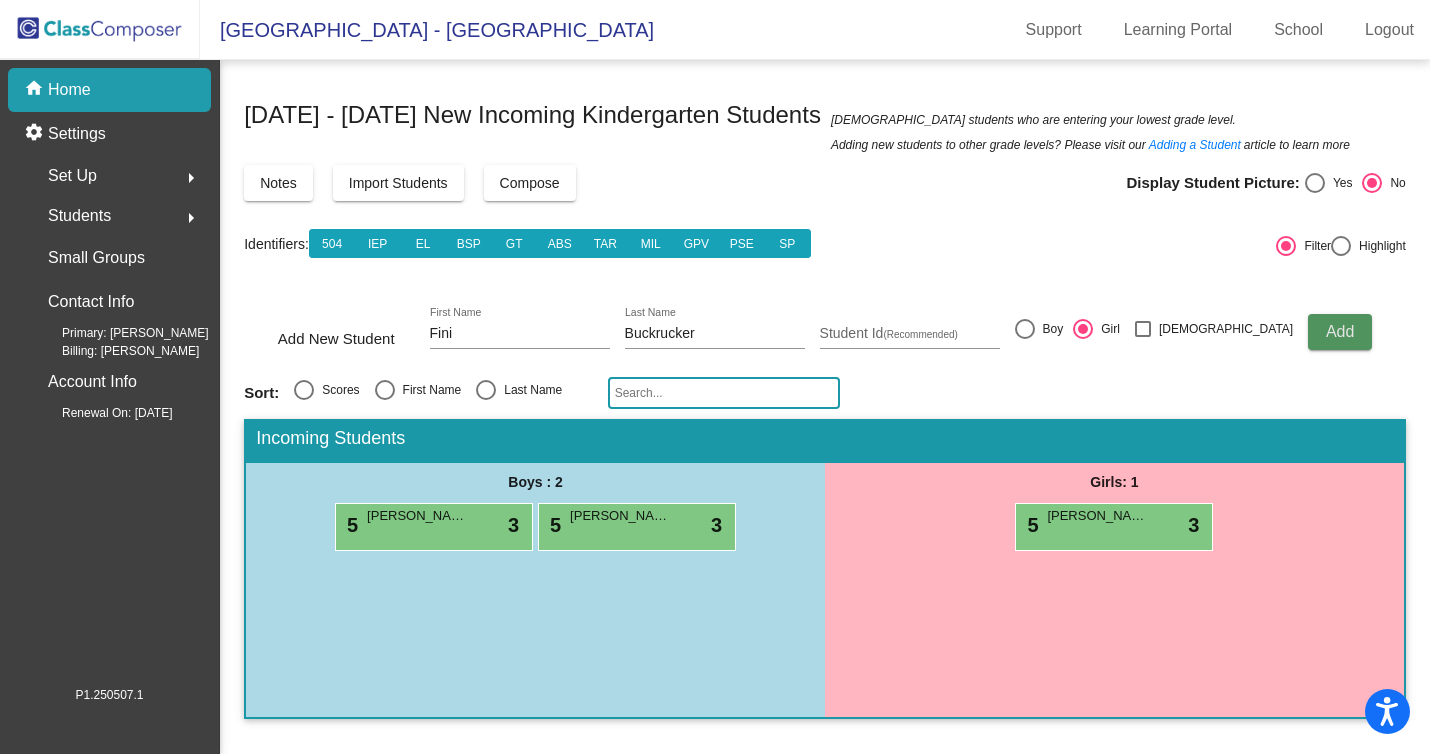 click on "Add" 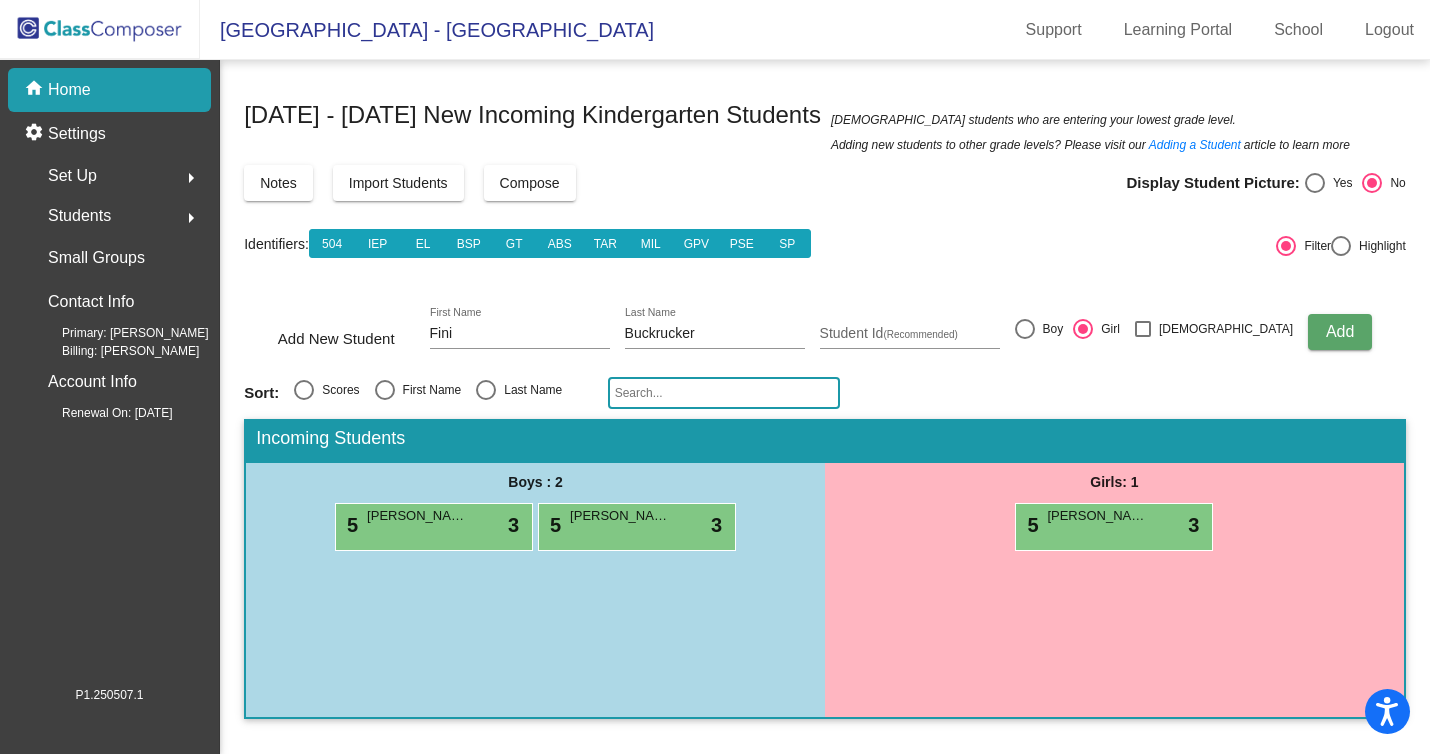 type 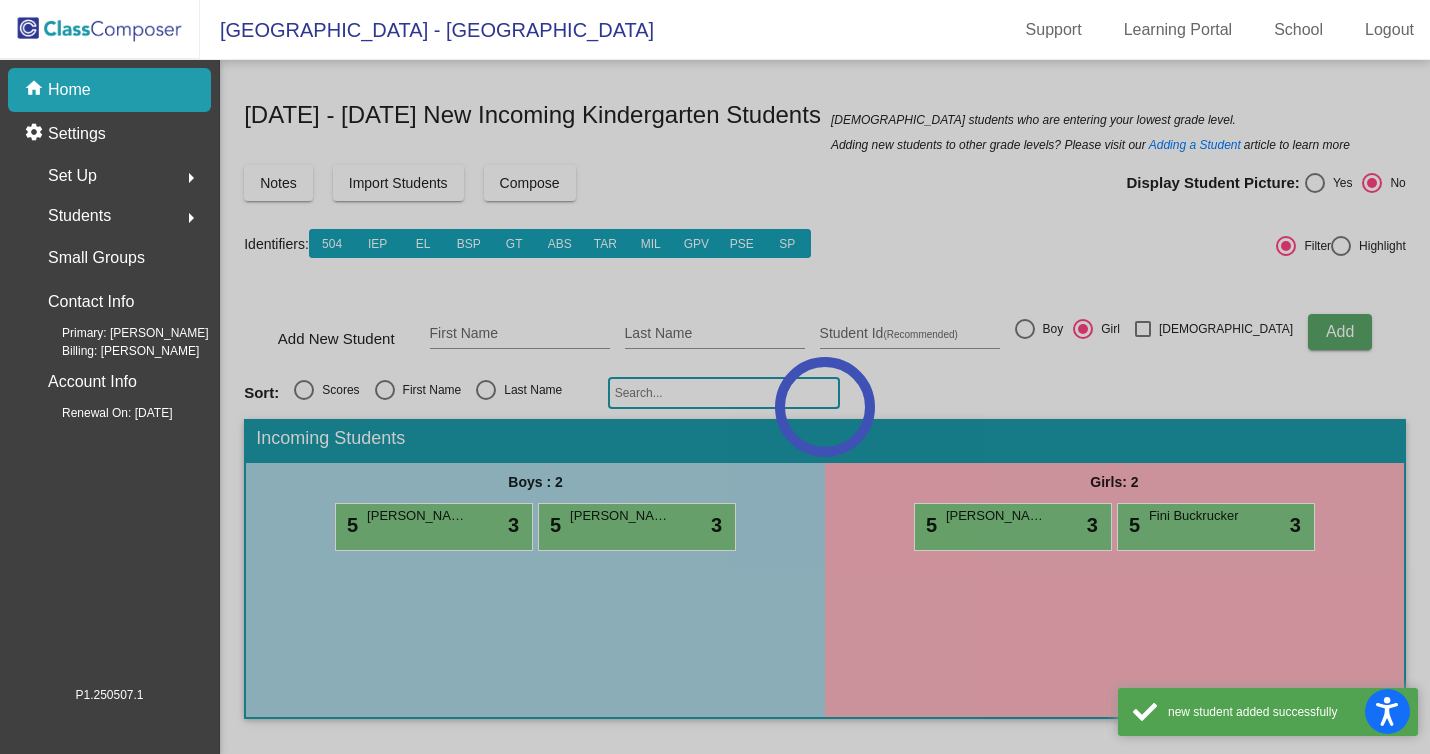 click 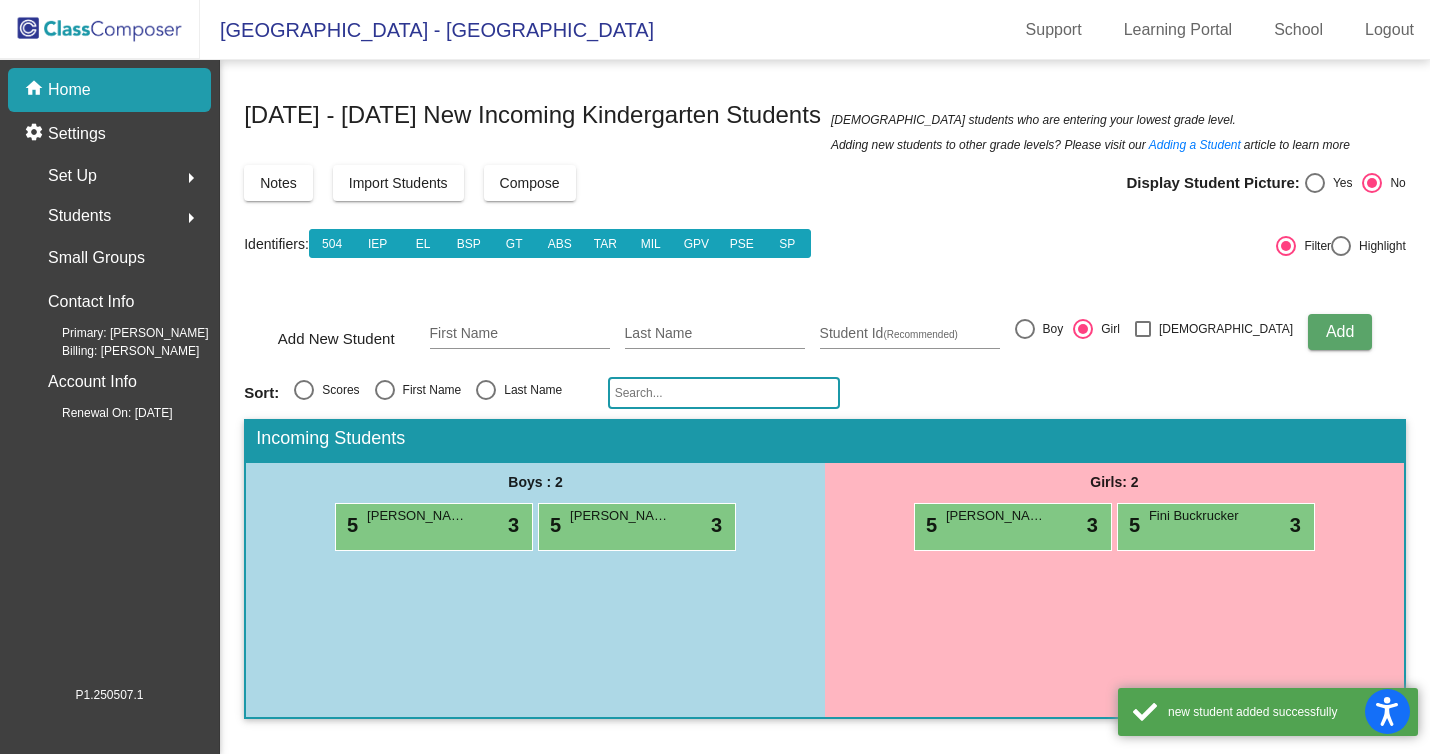 click on "First Name" at bounding box center [520, 334] 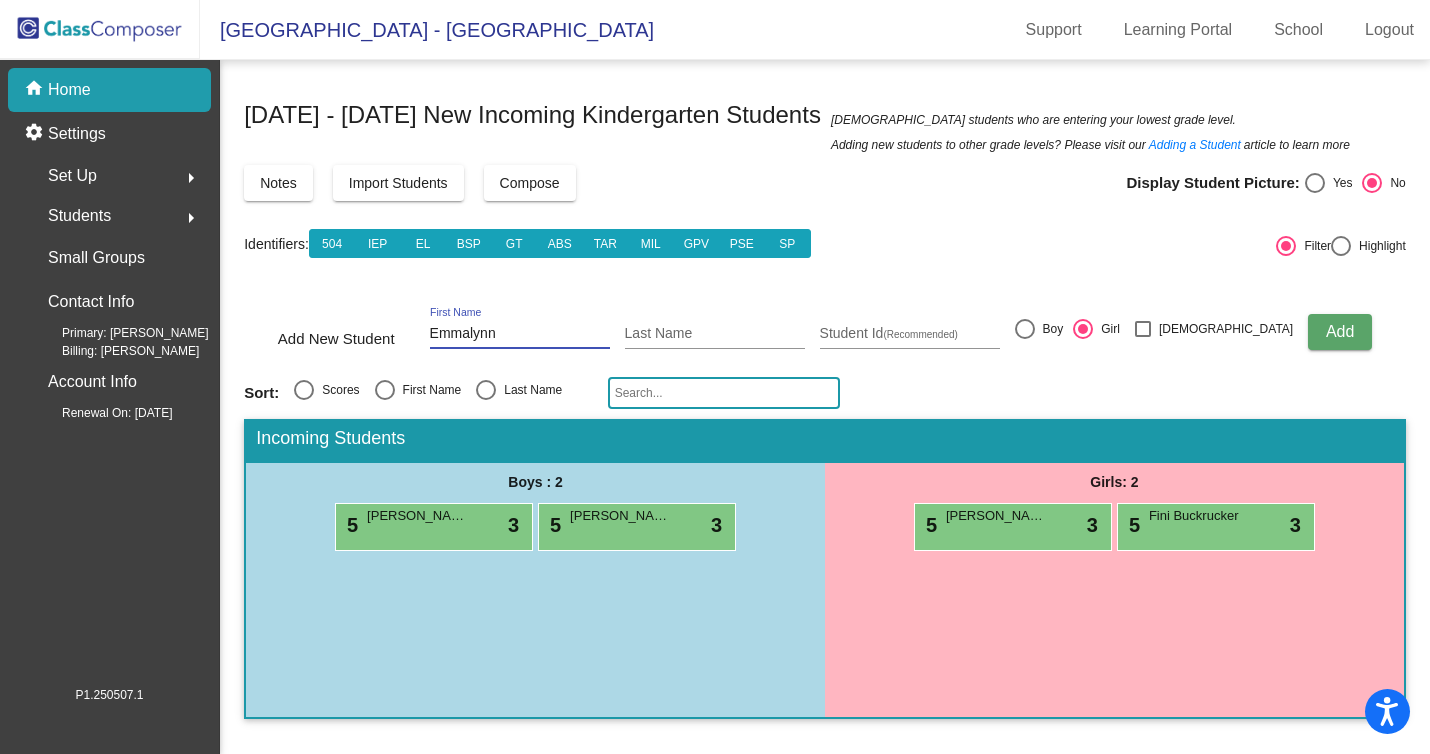 type on "Emmalynn" 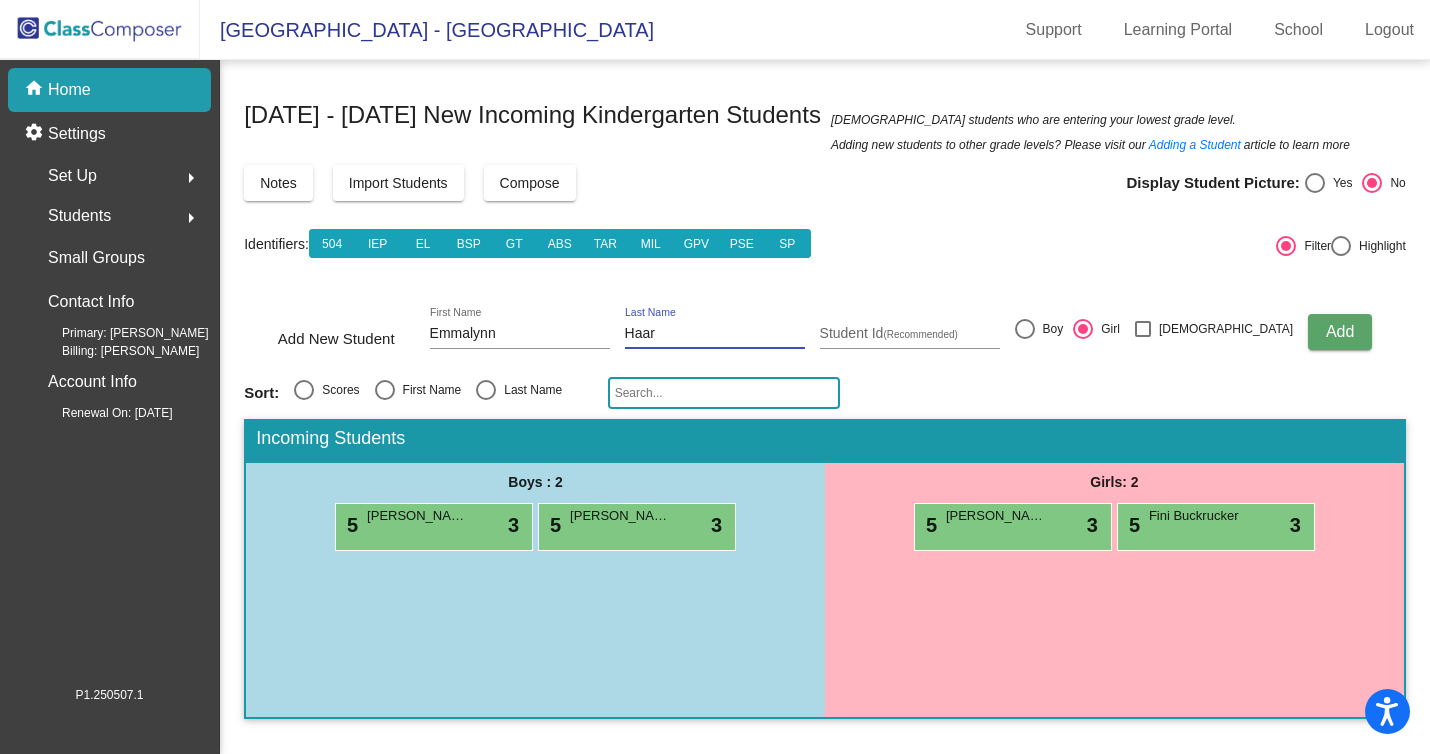 type on "Haar" 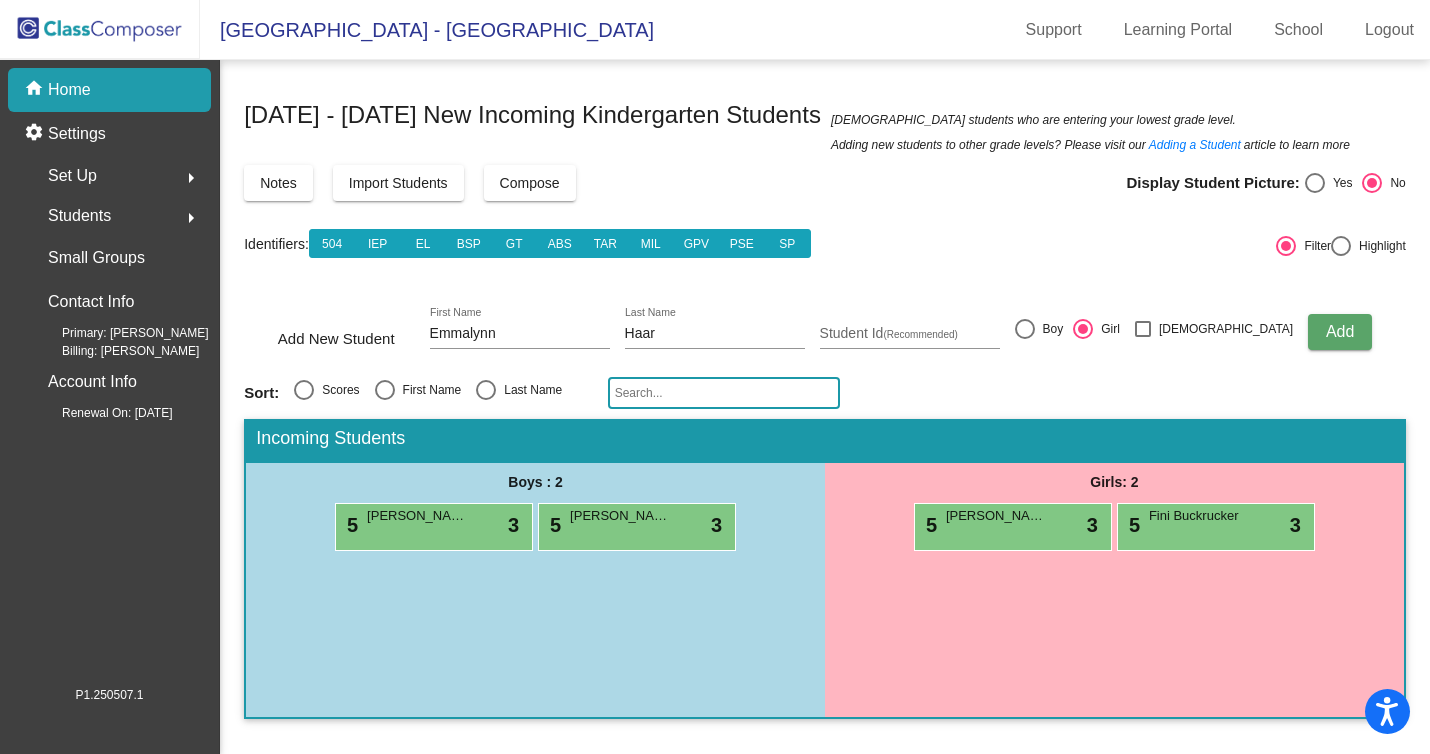 type 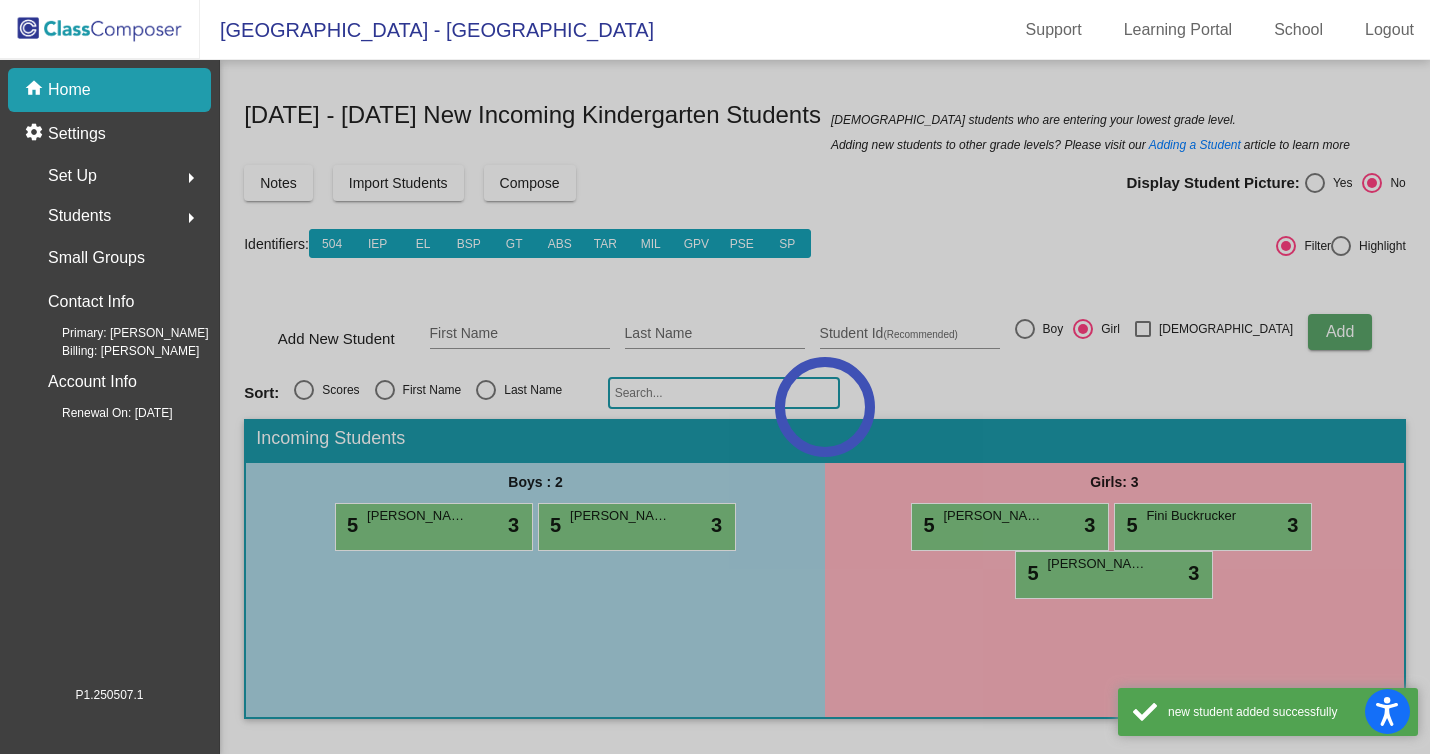 click 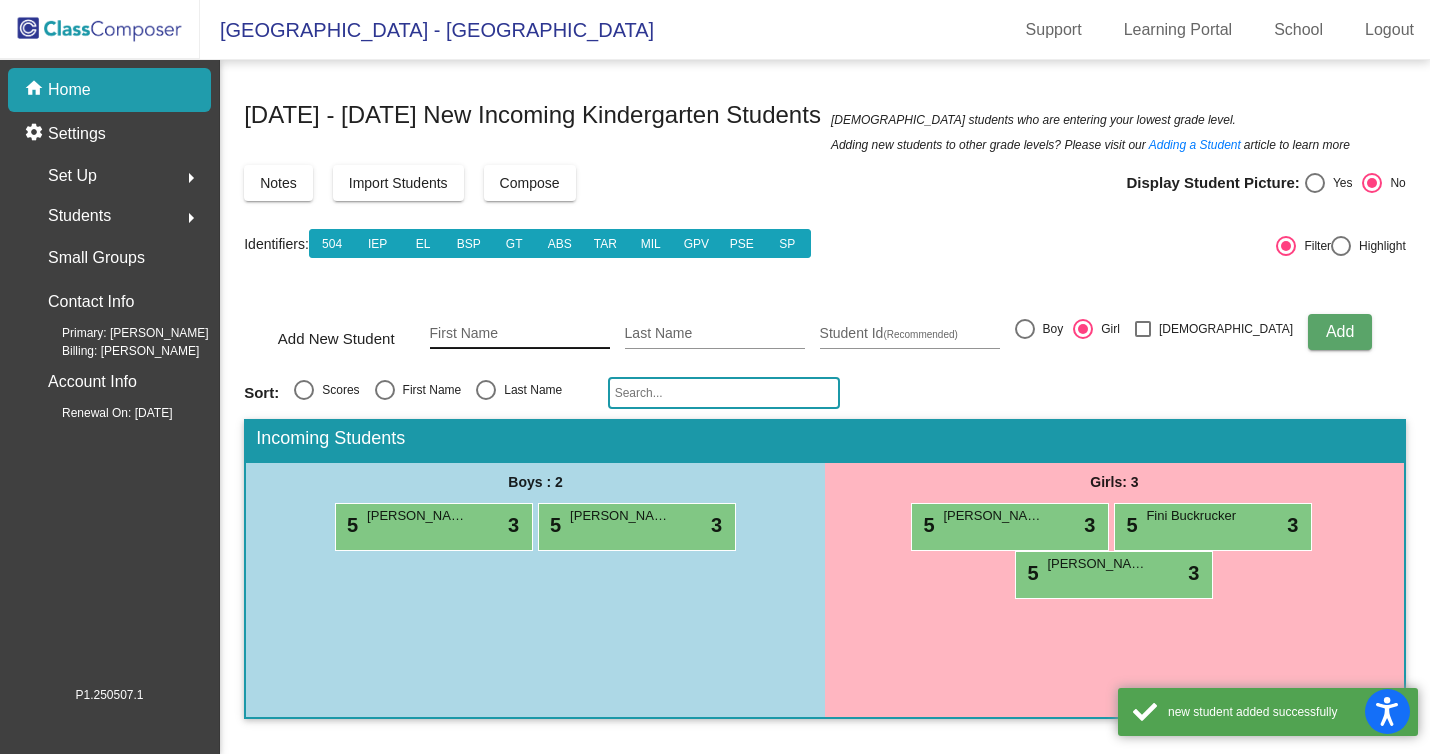 click on "First Name" at bounding box center (520, 334) 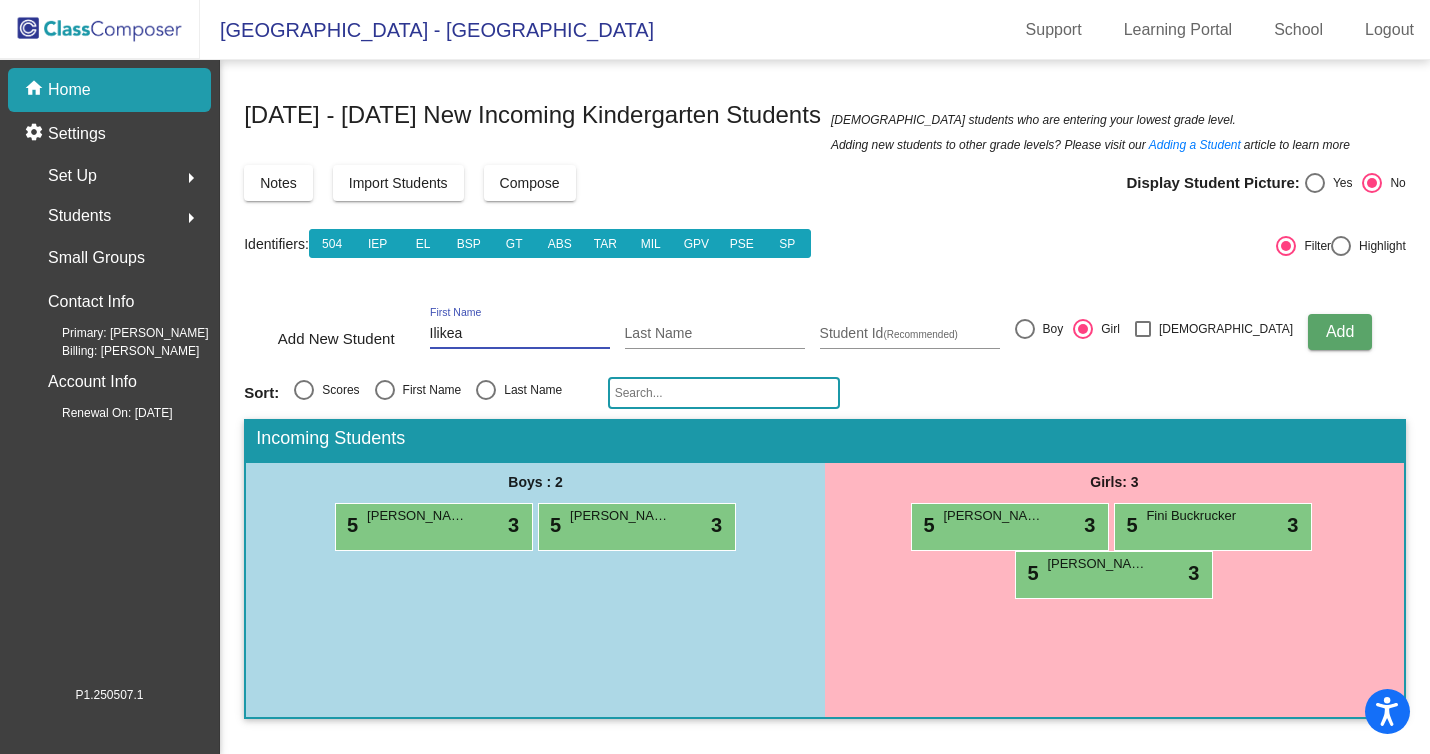 type on "Ilikea" 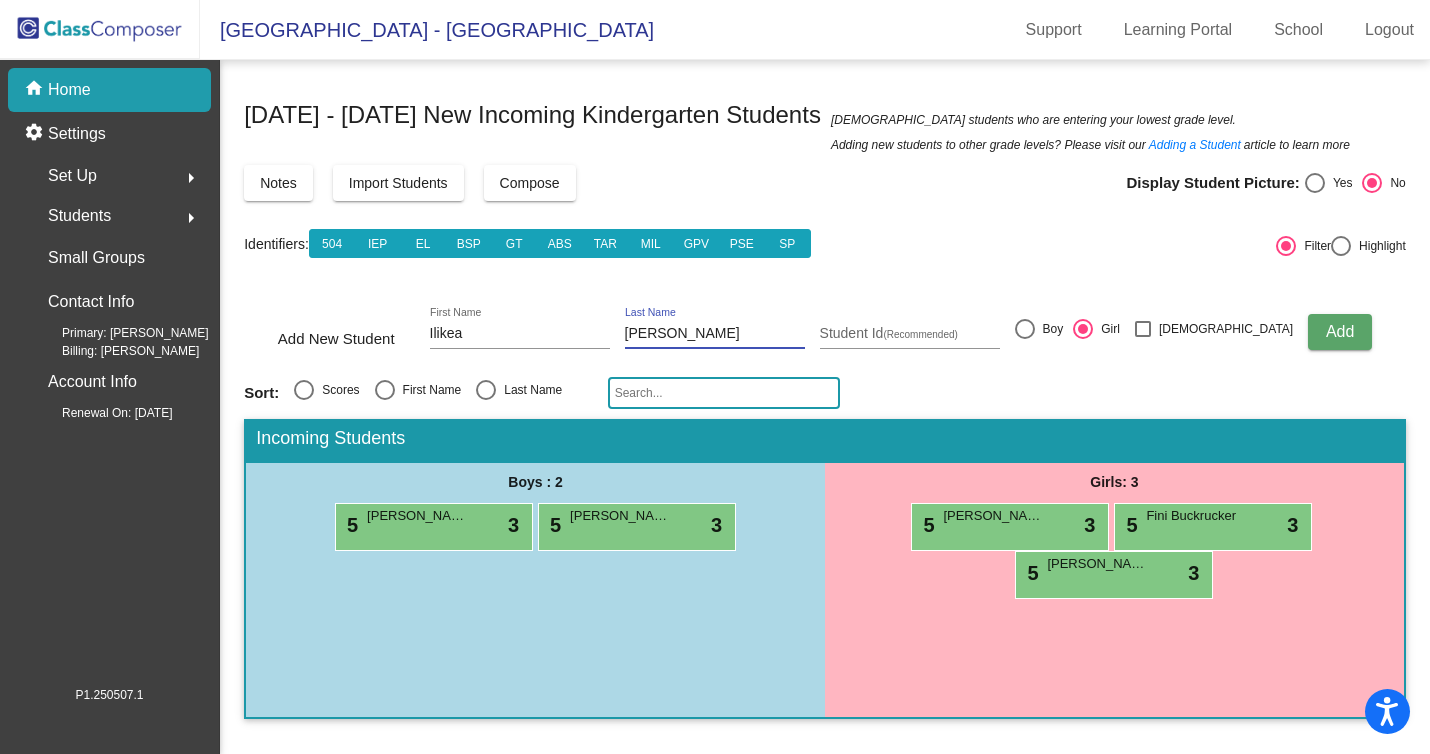 type on "Kennedy" 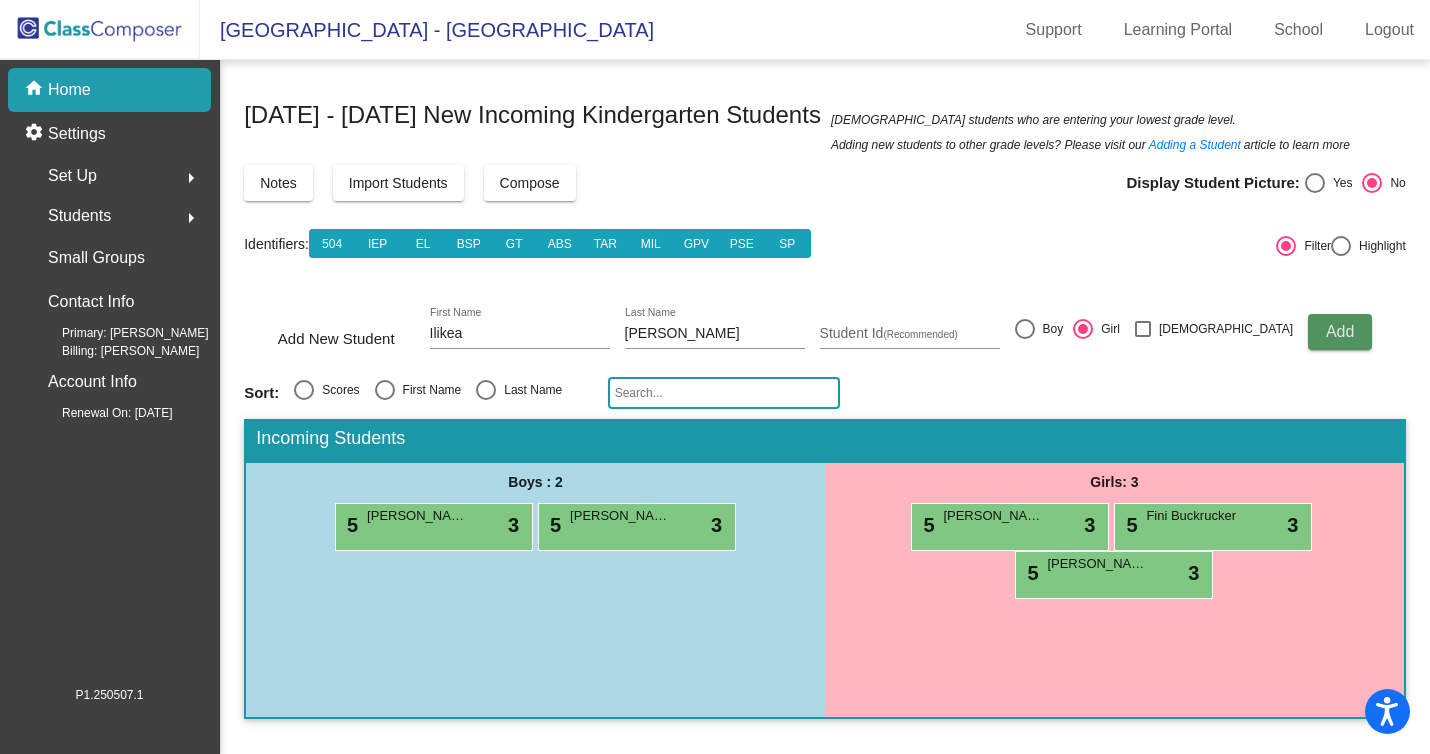 click on "Add" 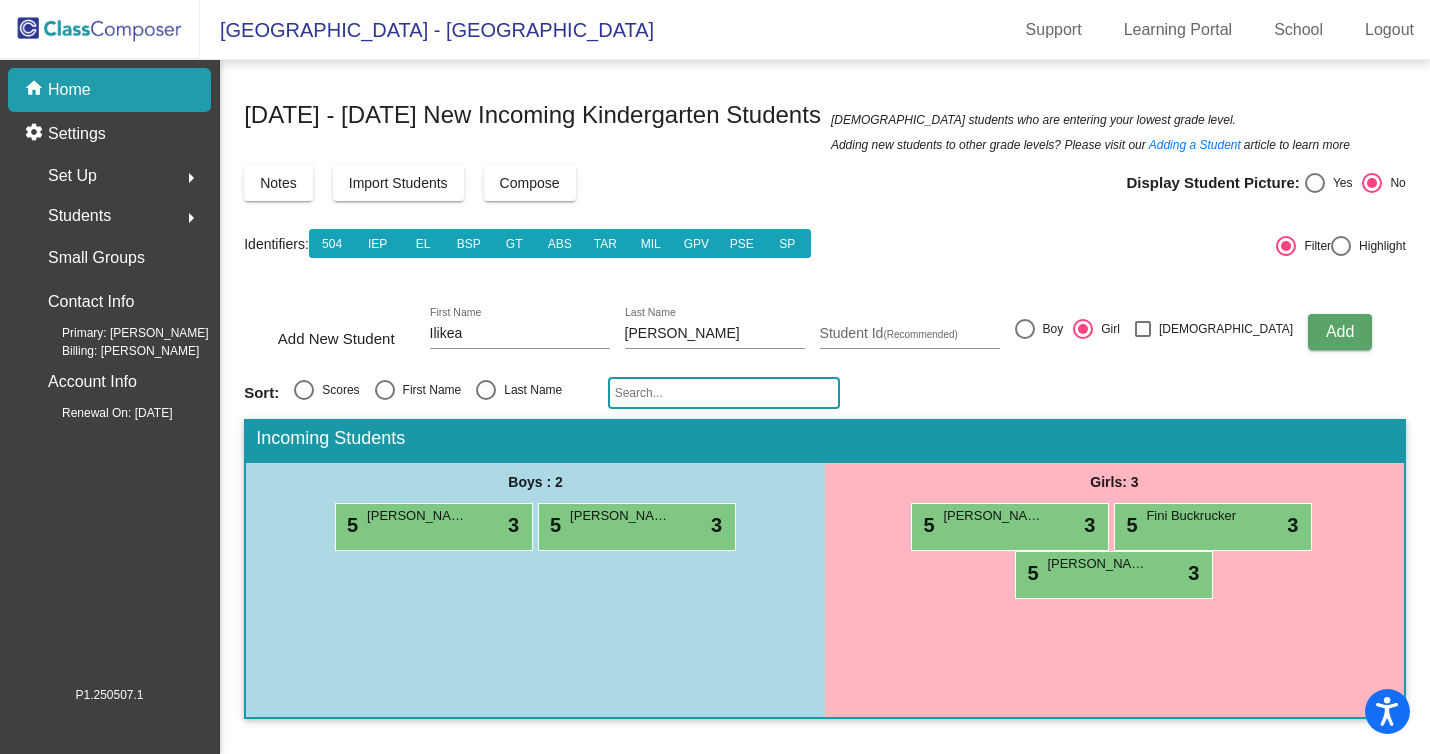 type 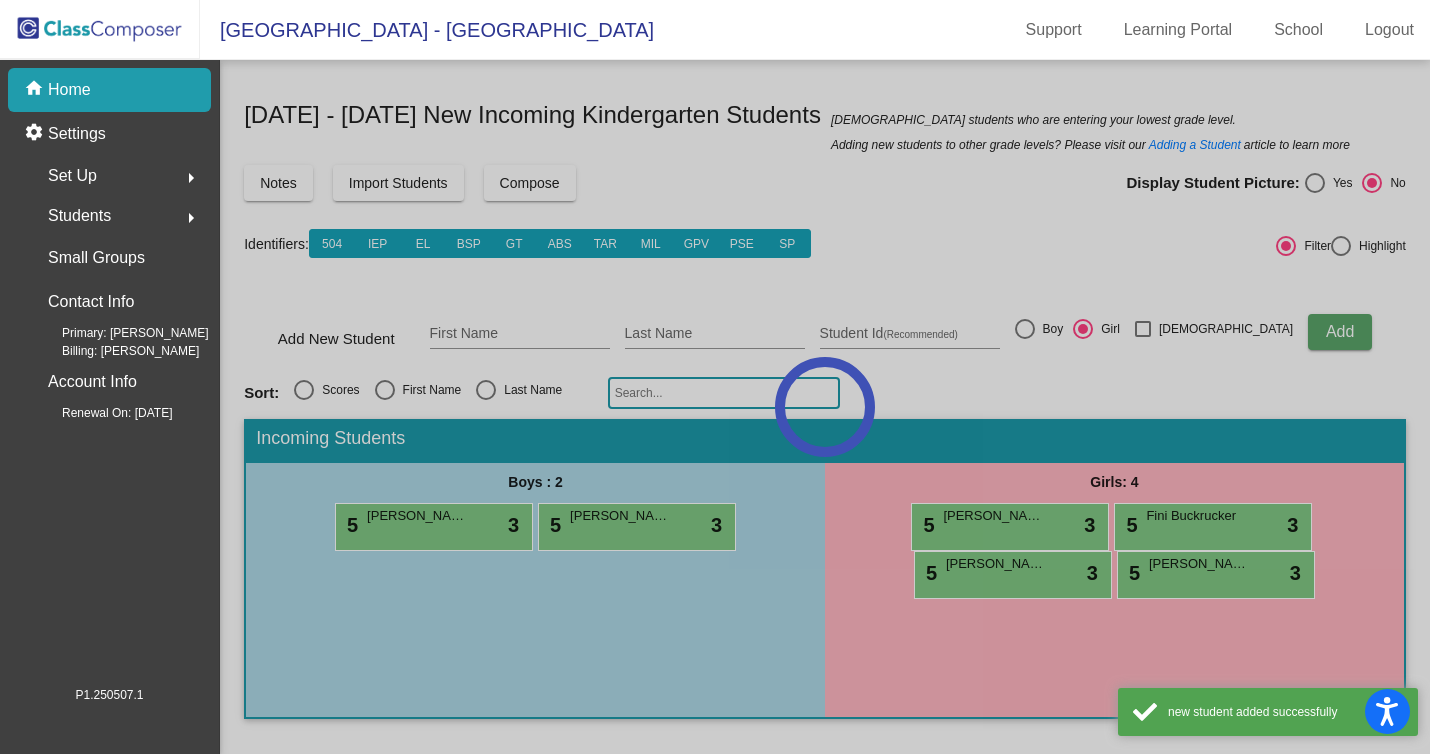 click 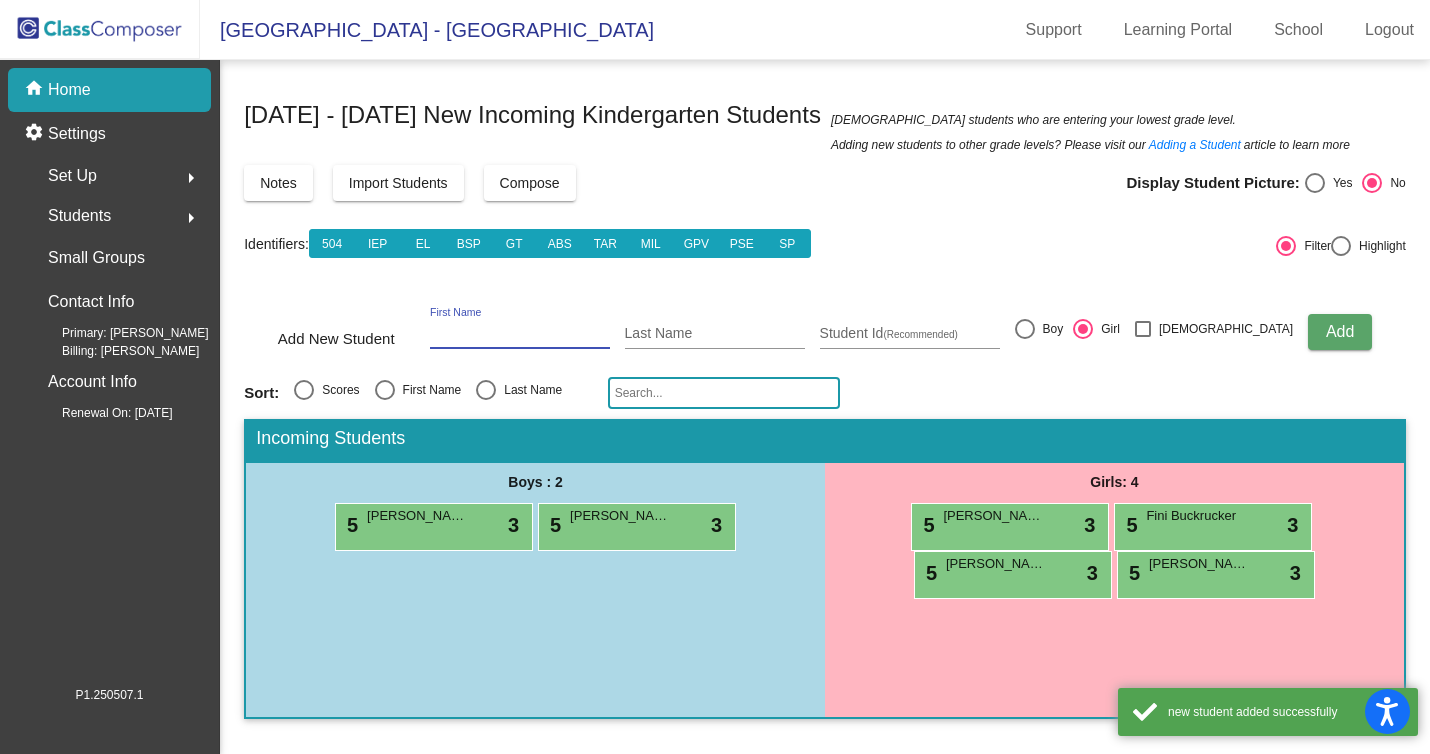 click on "First Name" at bounding box center (520, 334) 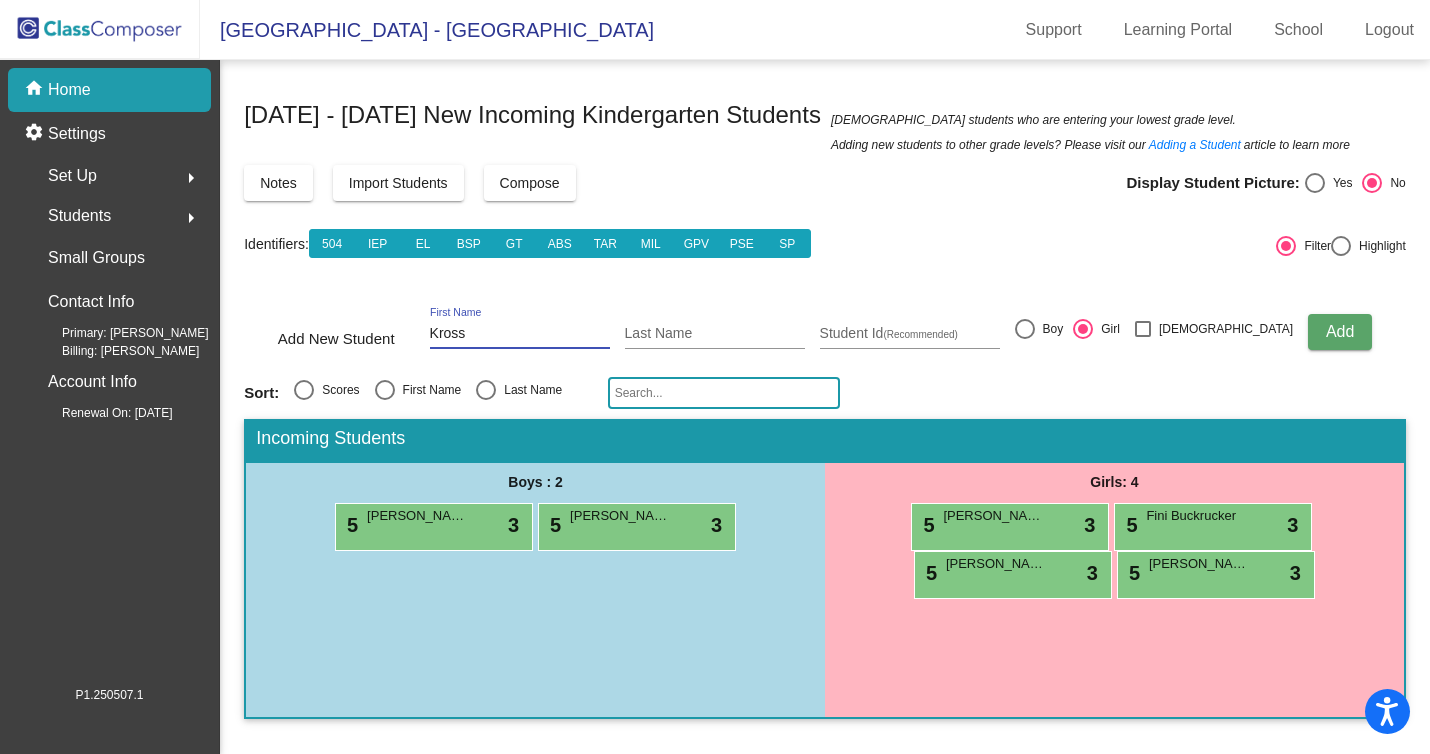 type on "Kross" 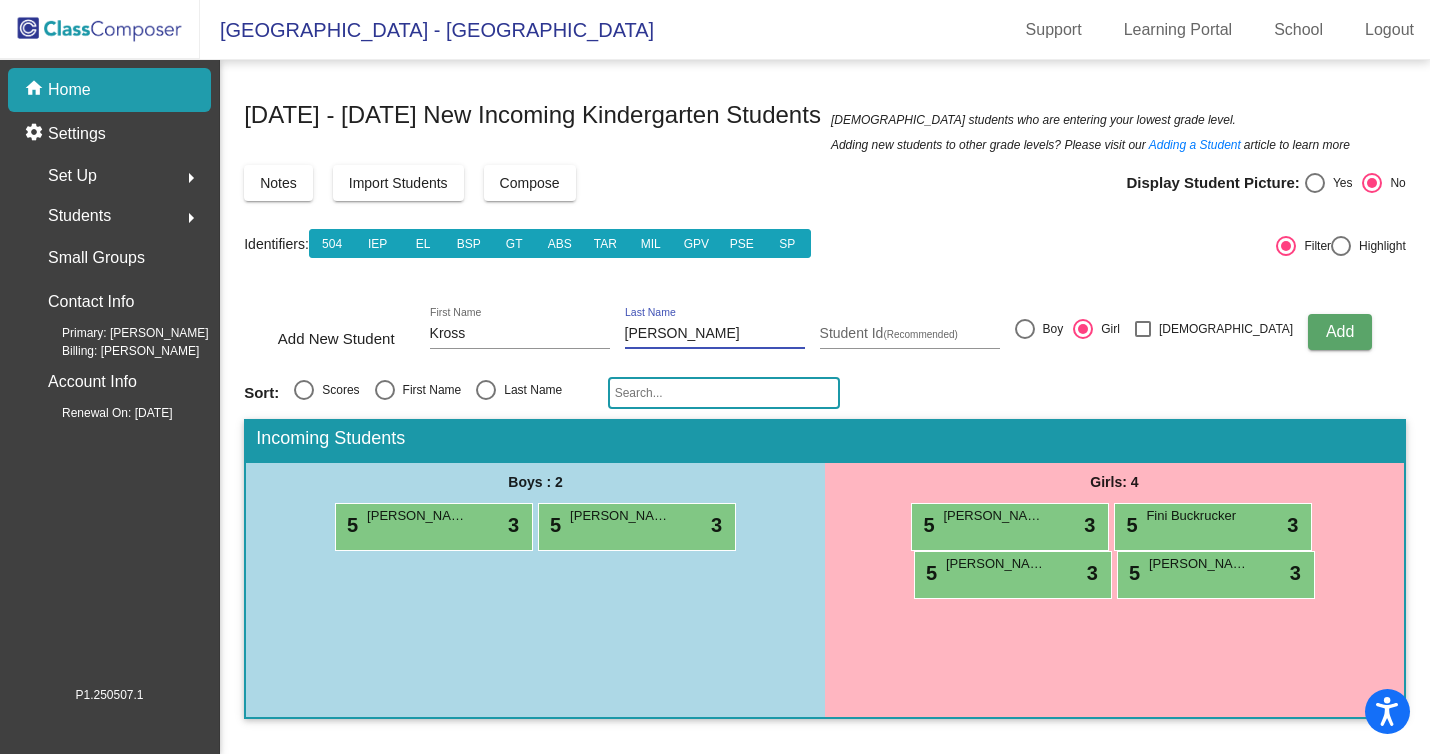 type on "Leopoldo-Sua" 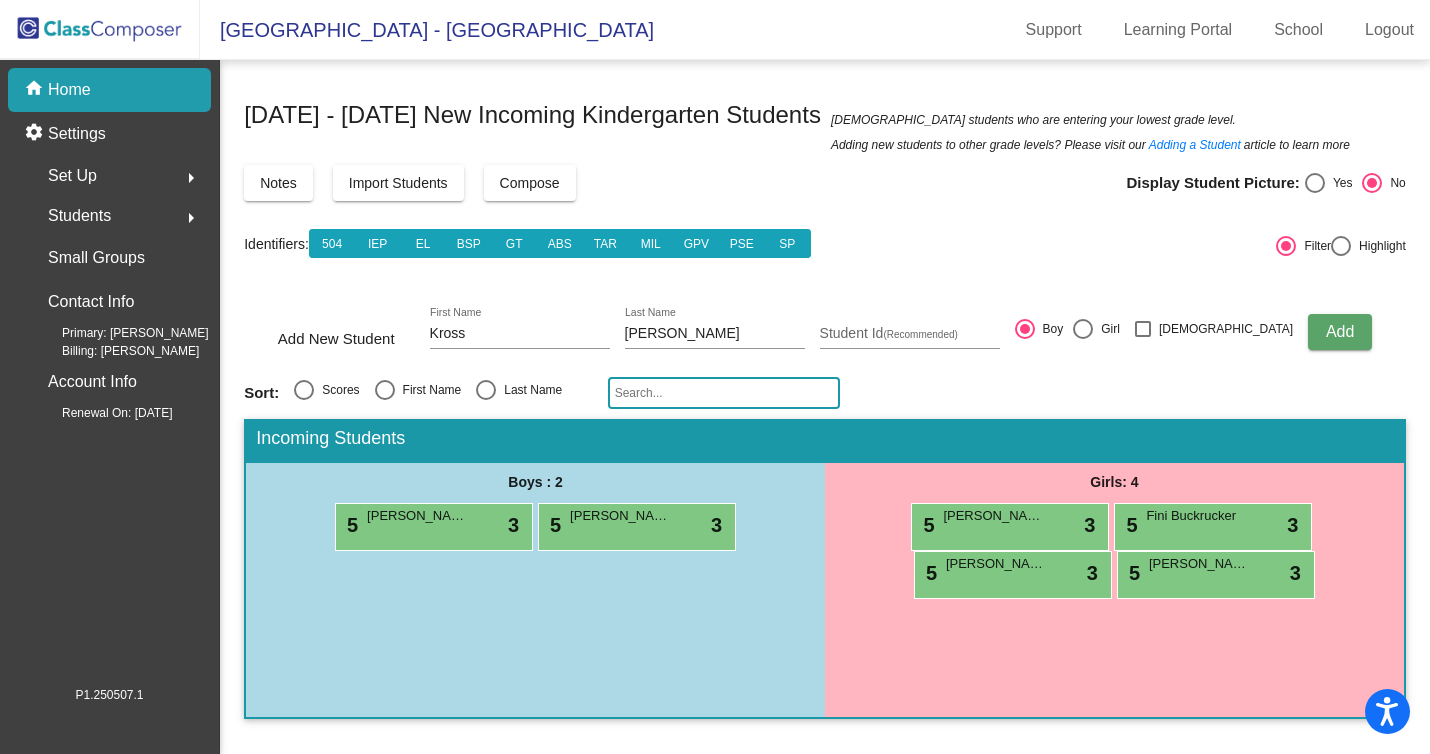 click on "Add" 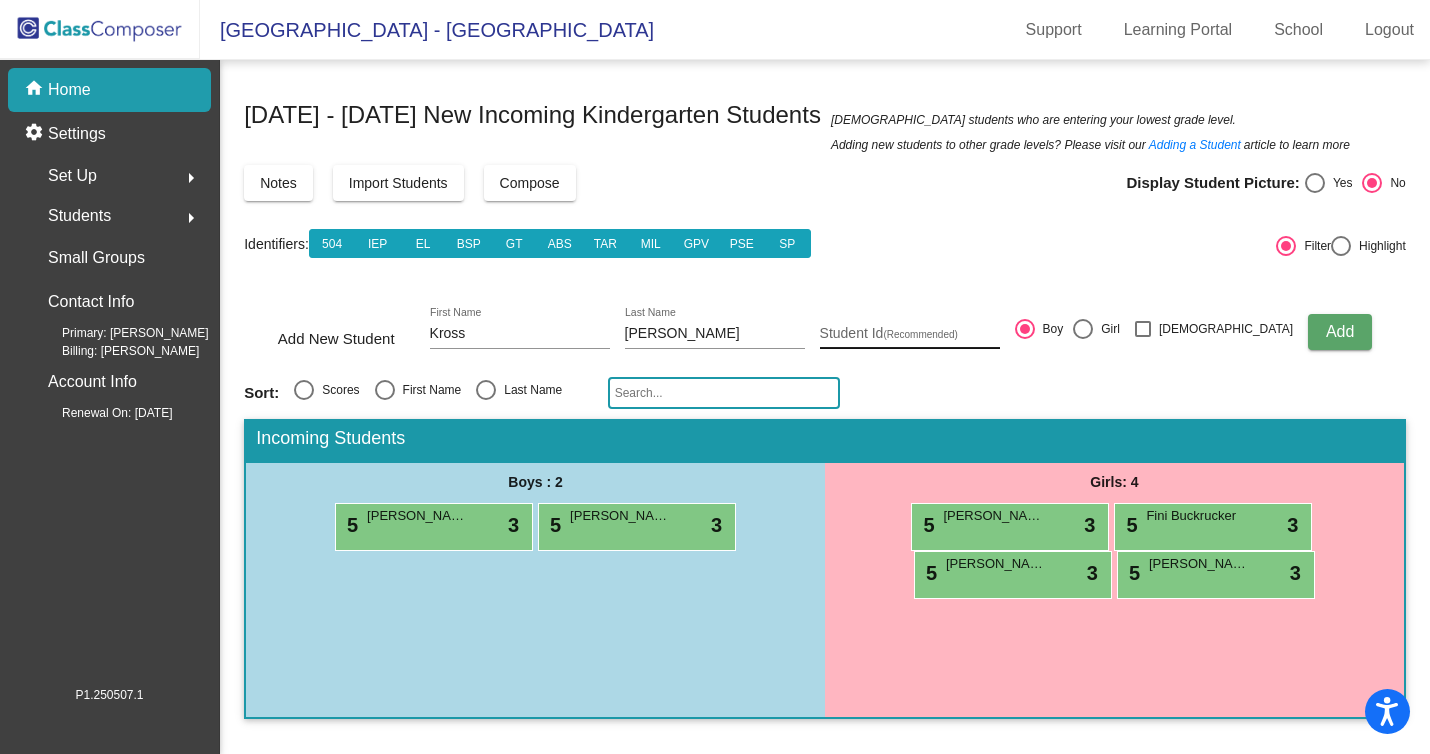type 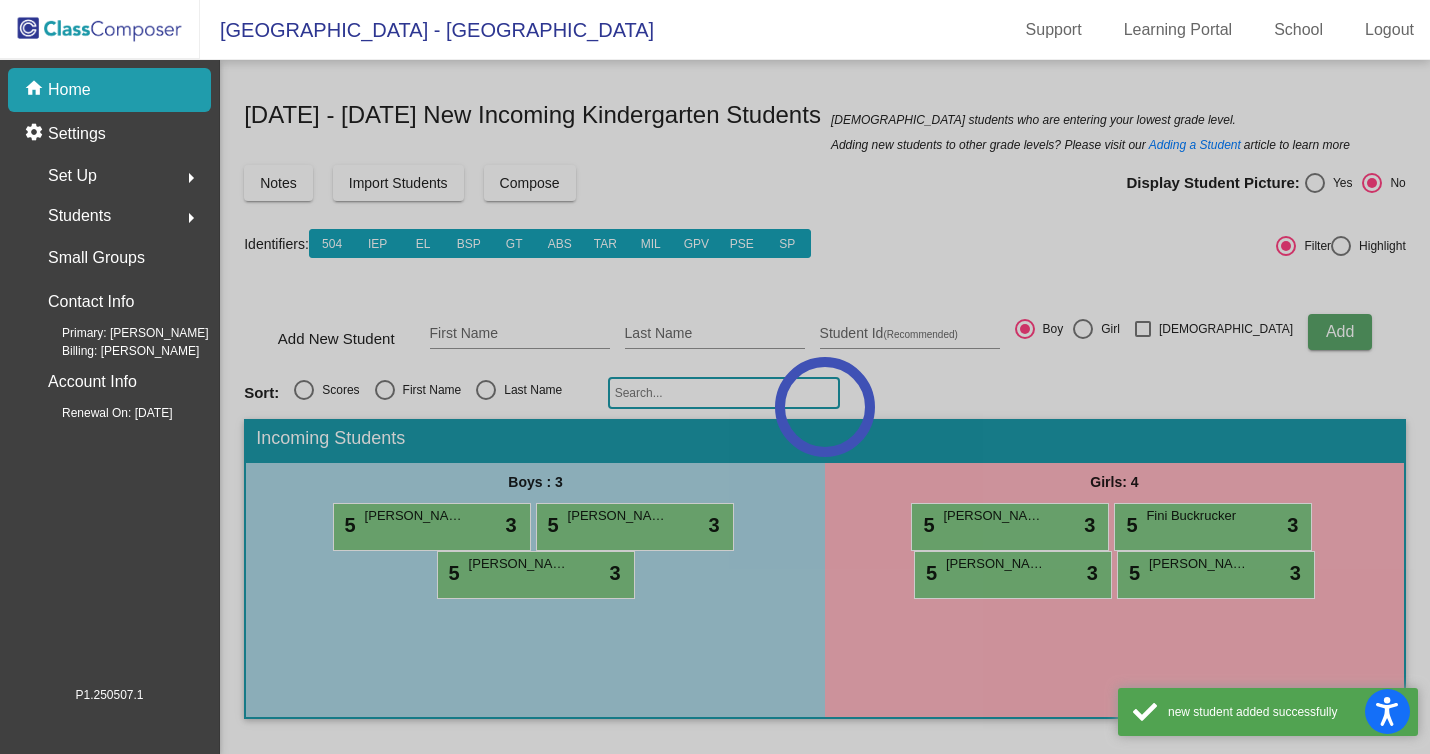 click 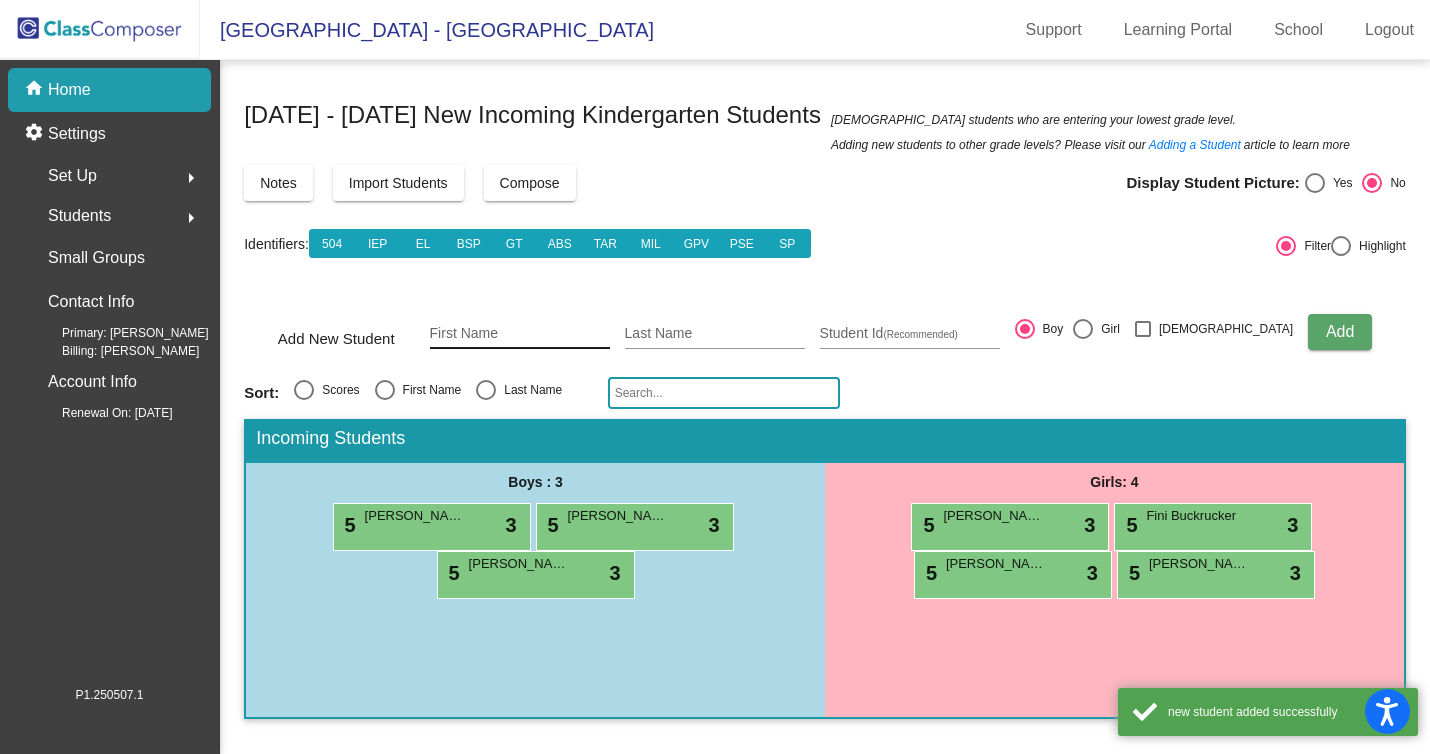 click on "First Name" at bounding box center (520, 334) 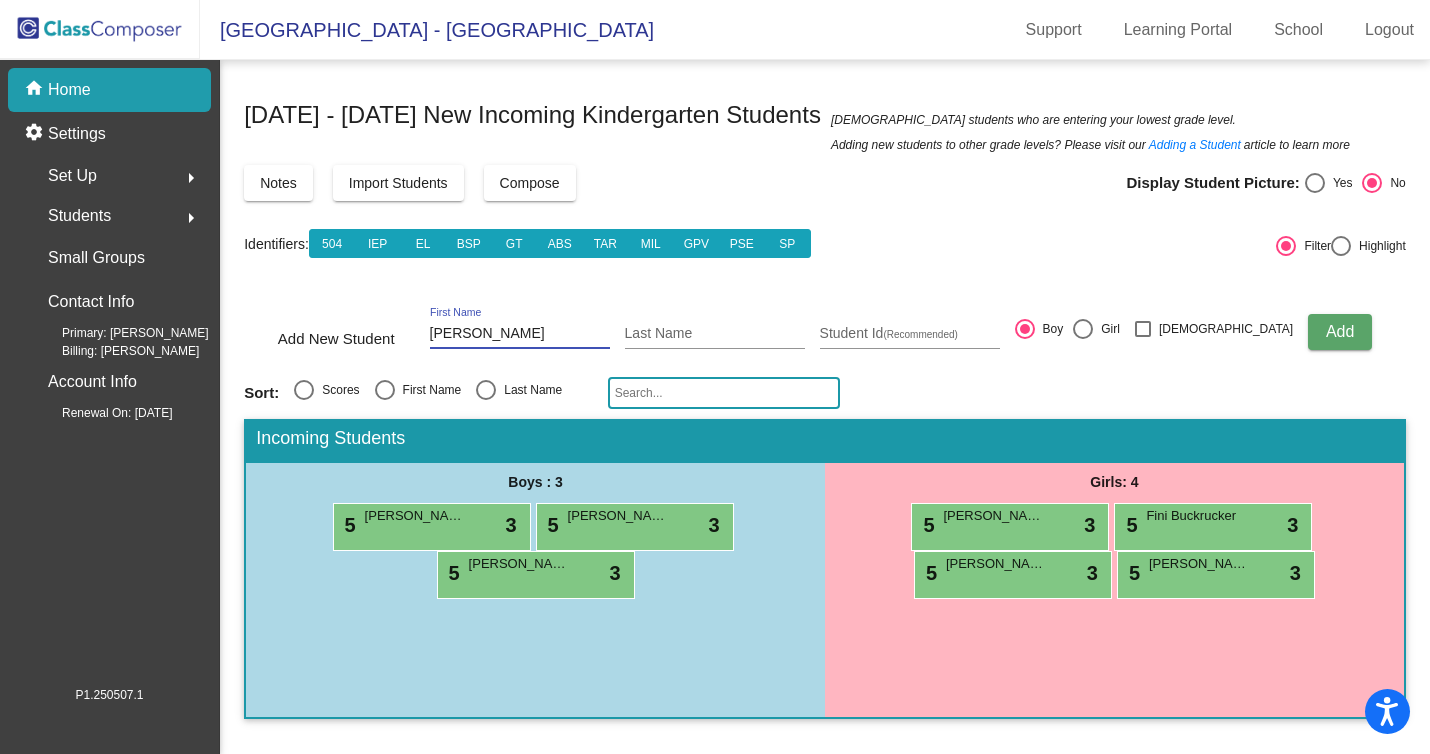 type on "Riam Aliyah" 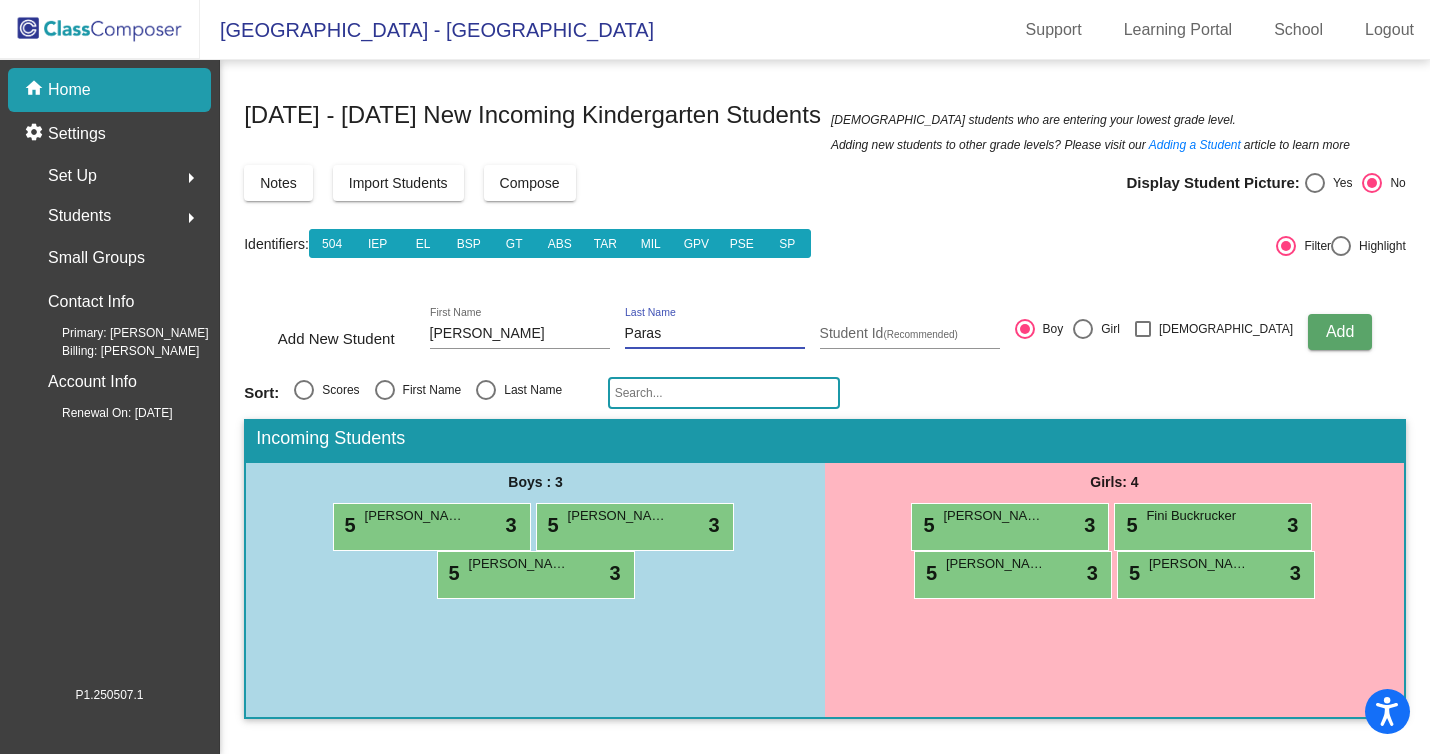 type on "Paras" 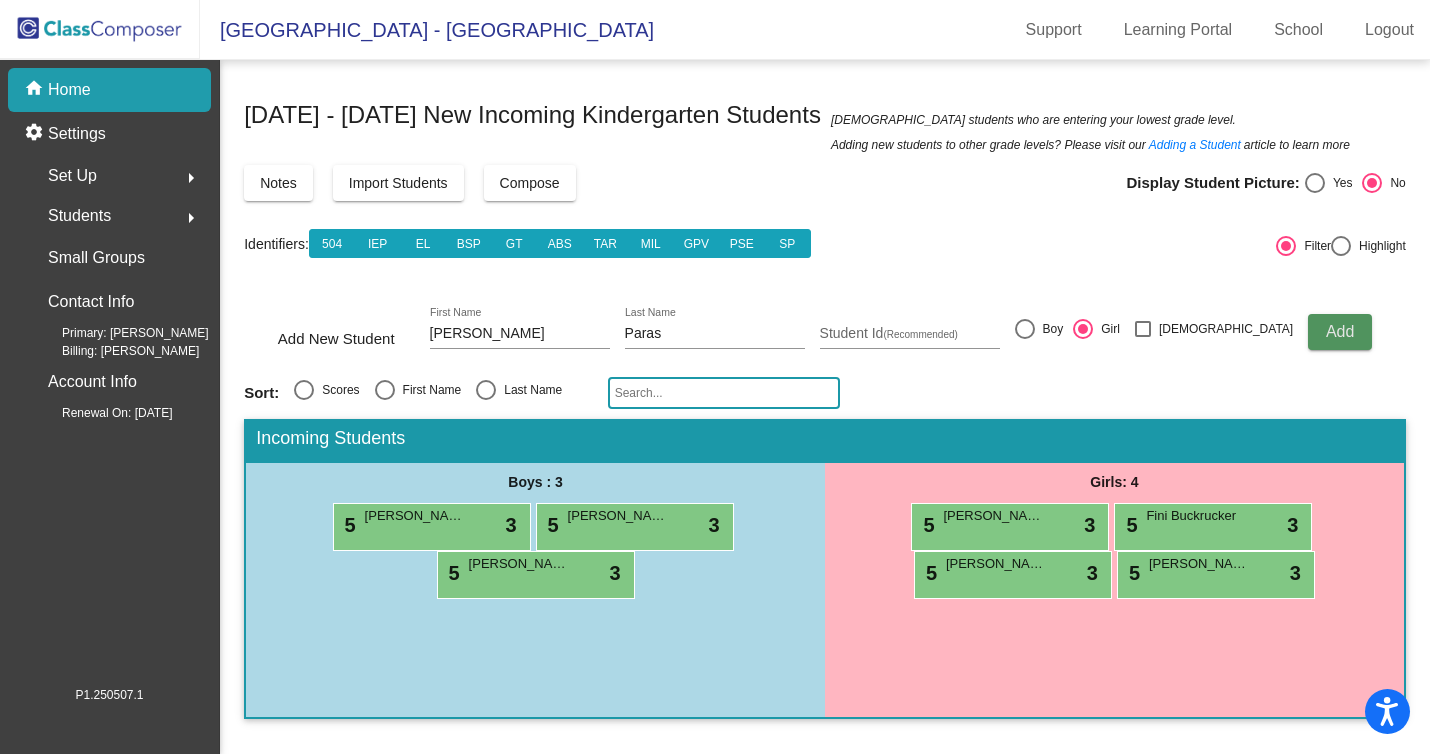 click on "Add" 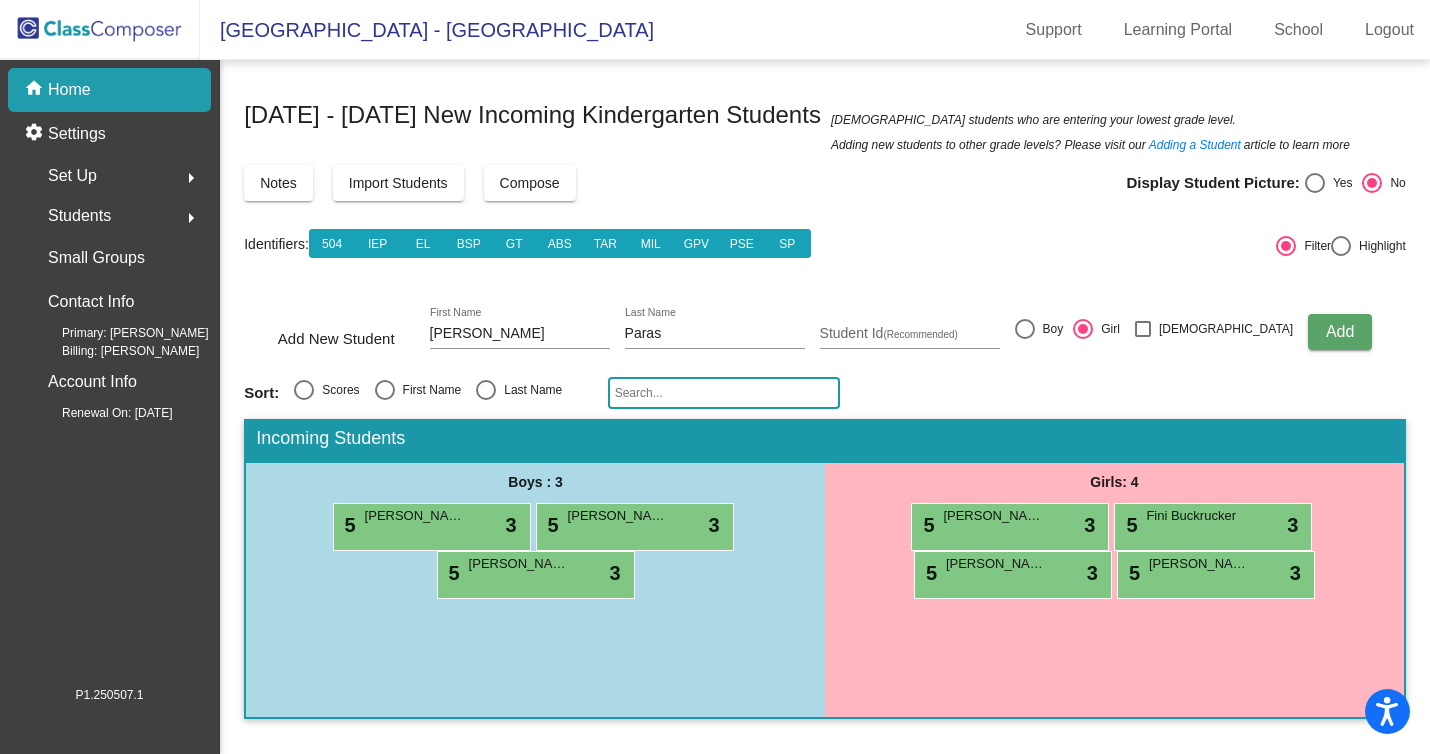 type 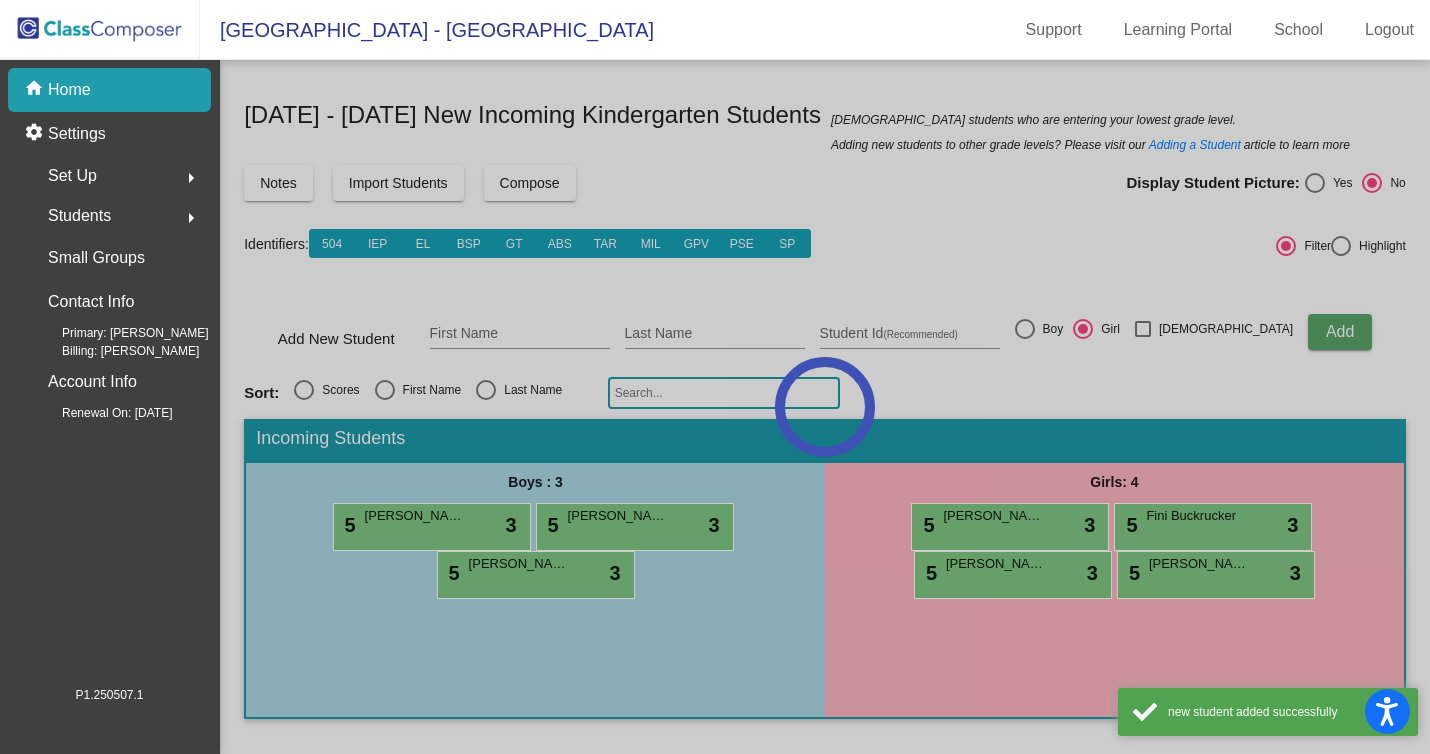 click 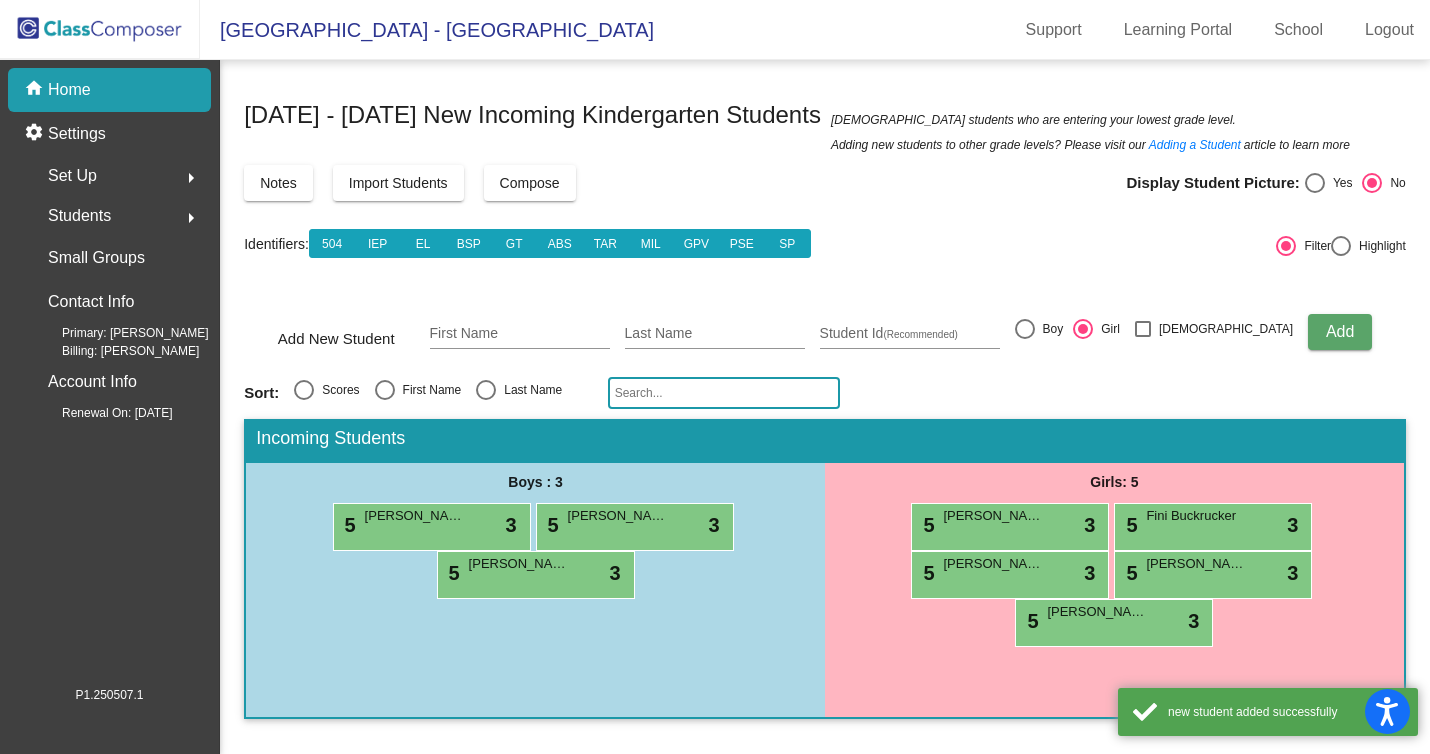 click on "First Name" at bounding box center (520, 334) 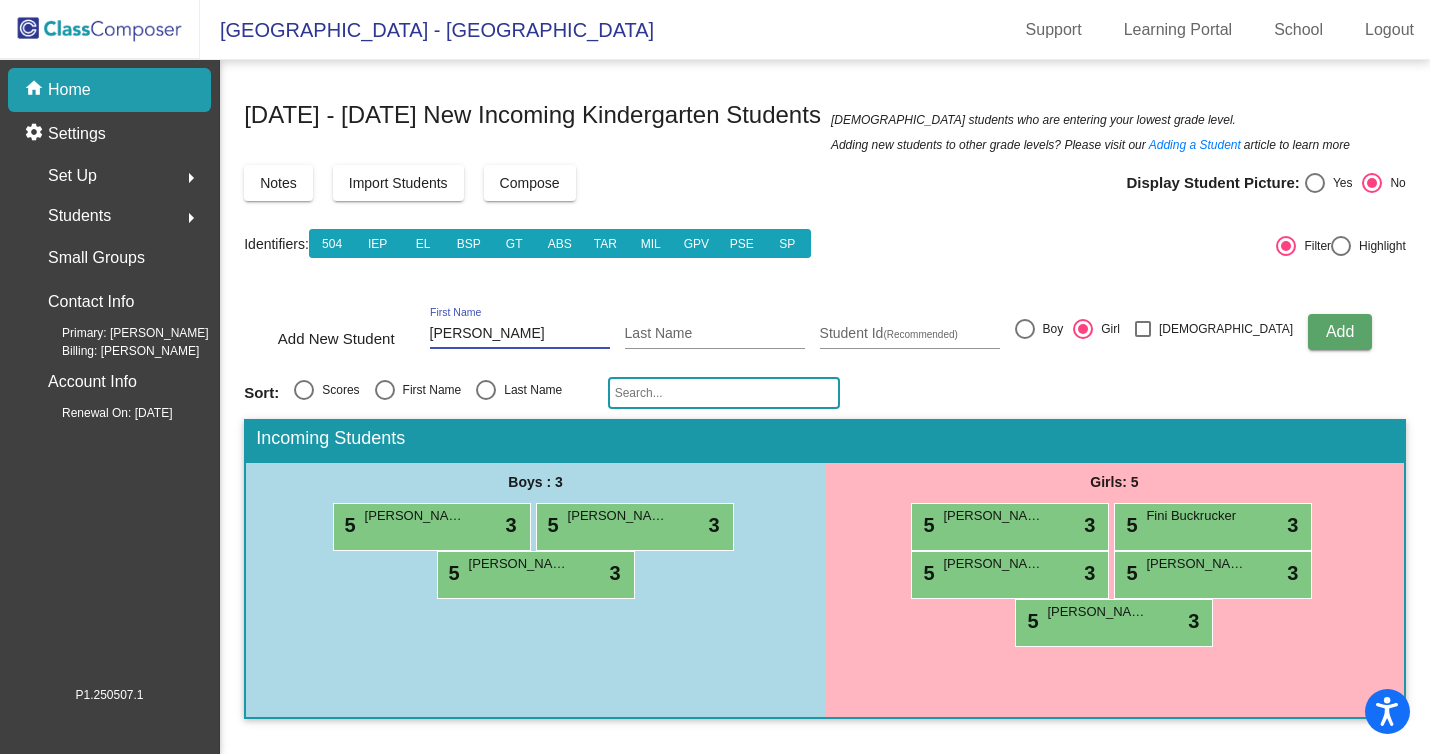 type on "Noelle" 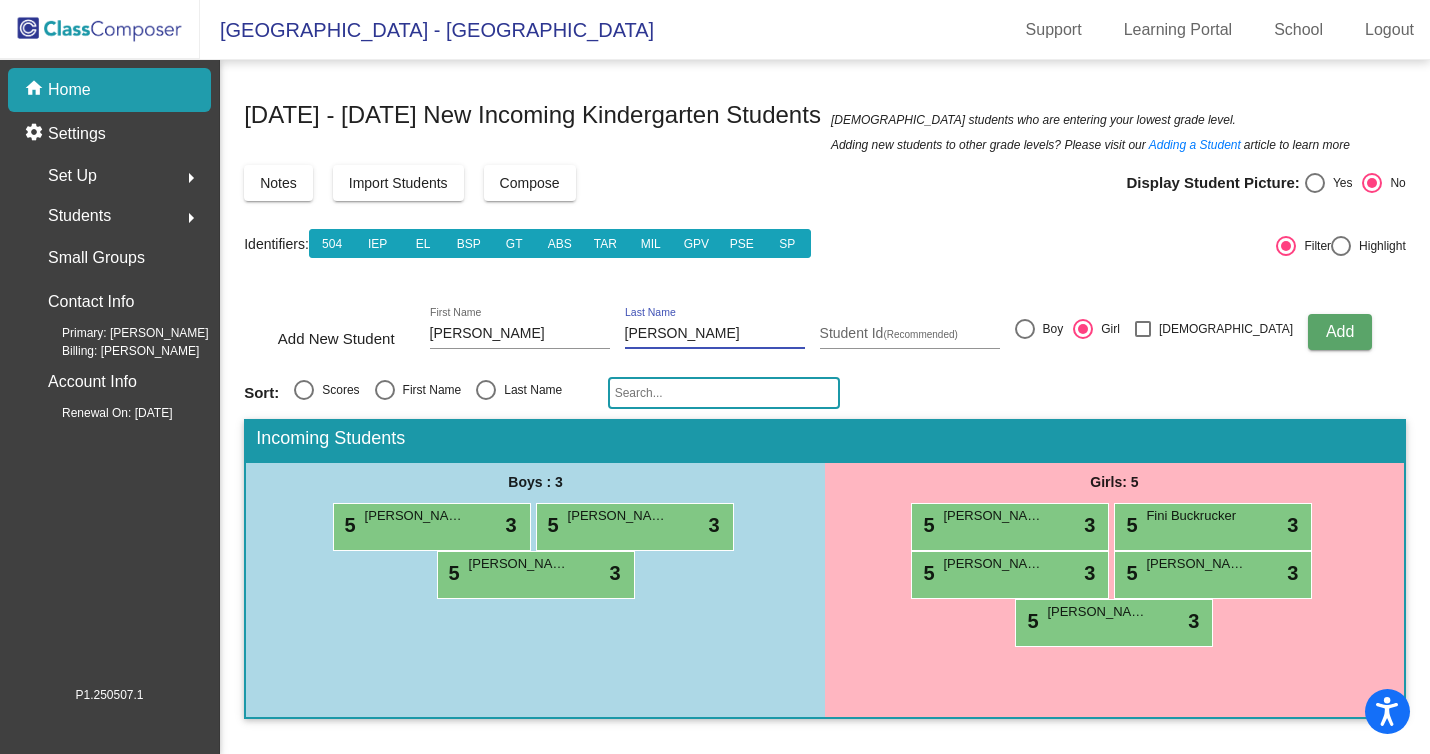 type on "Rollins" 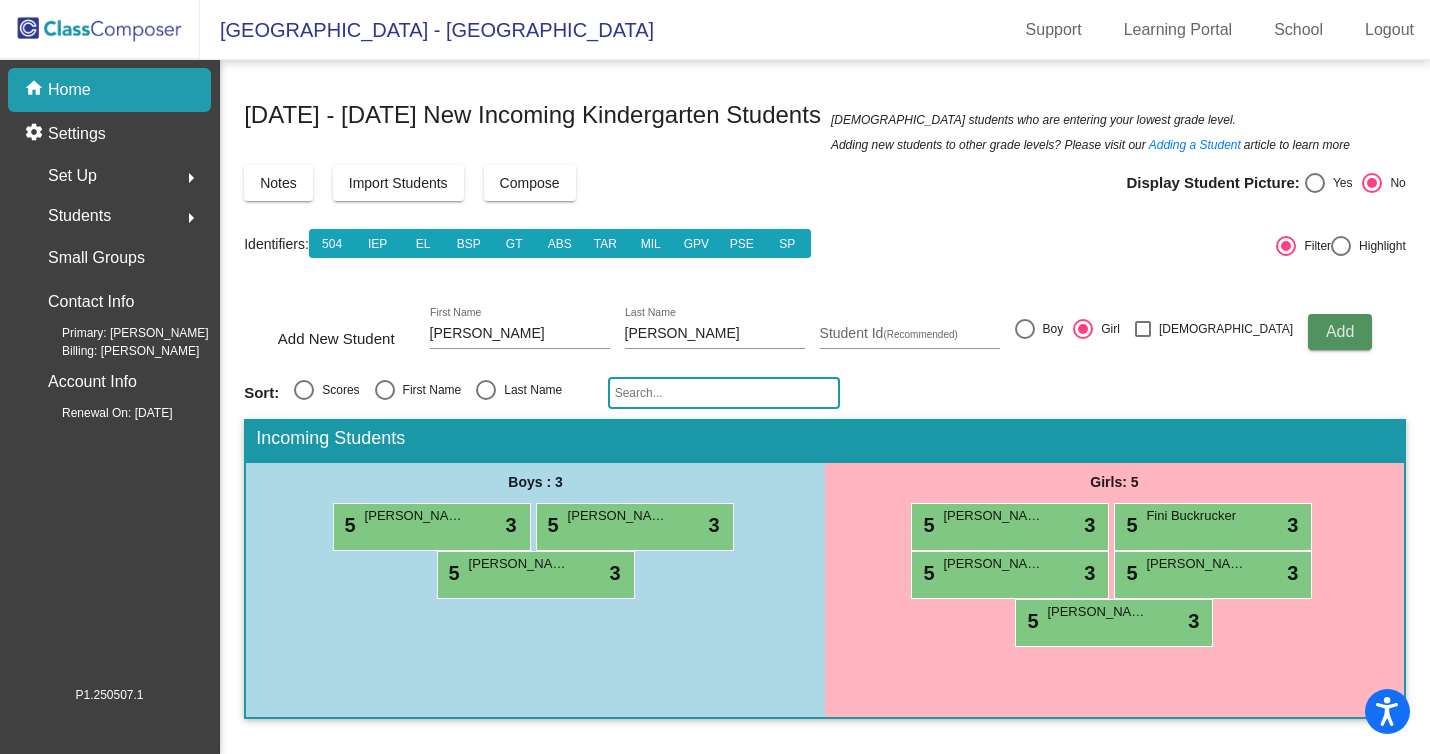 click on "Add" 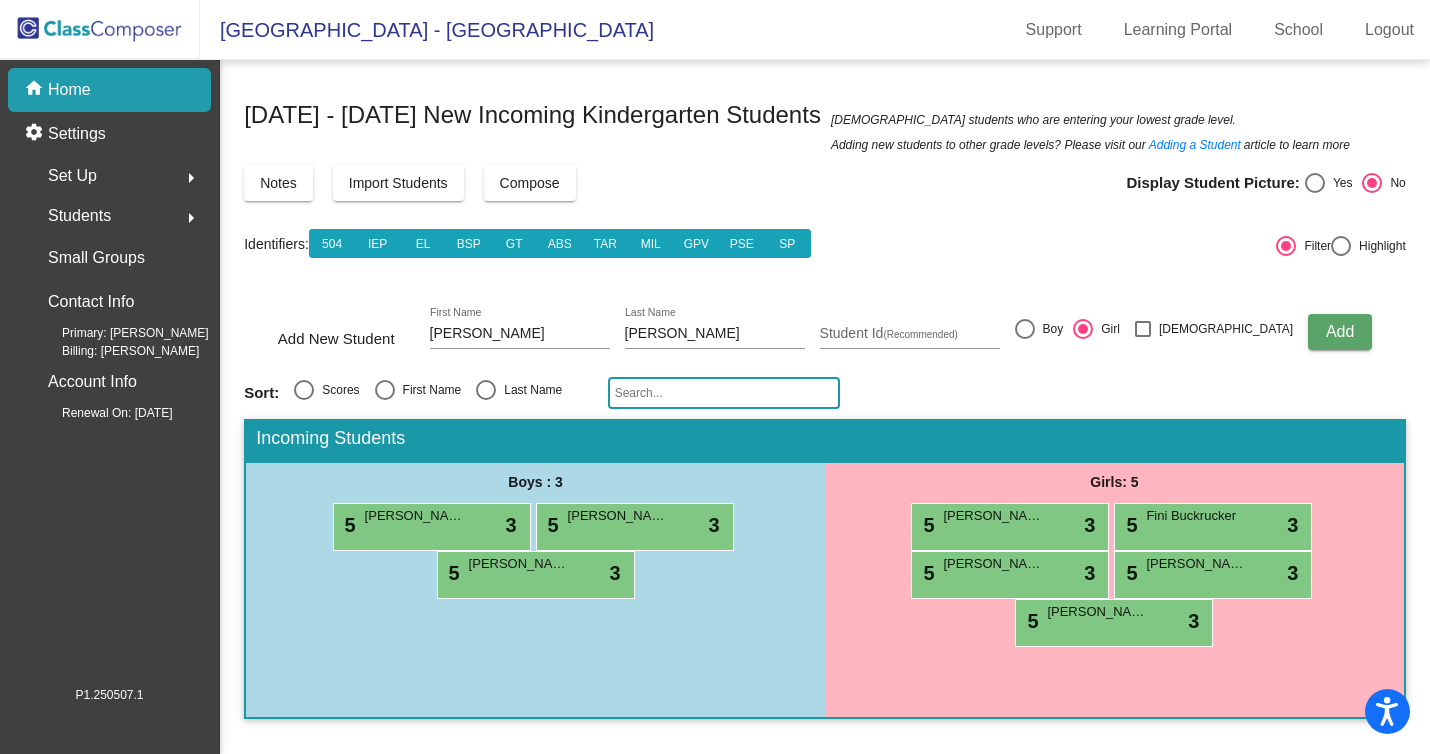 type 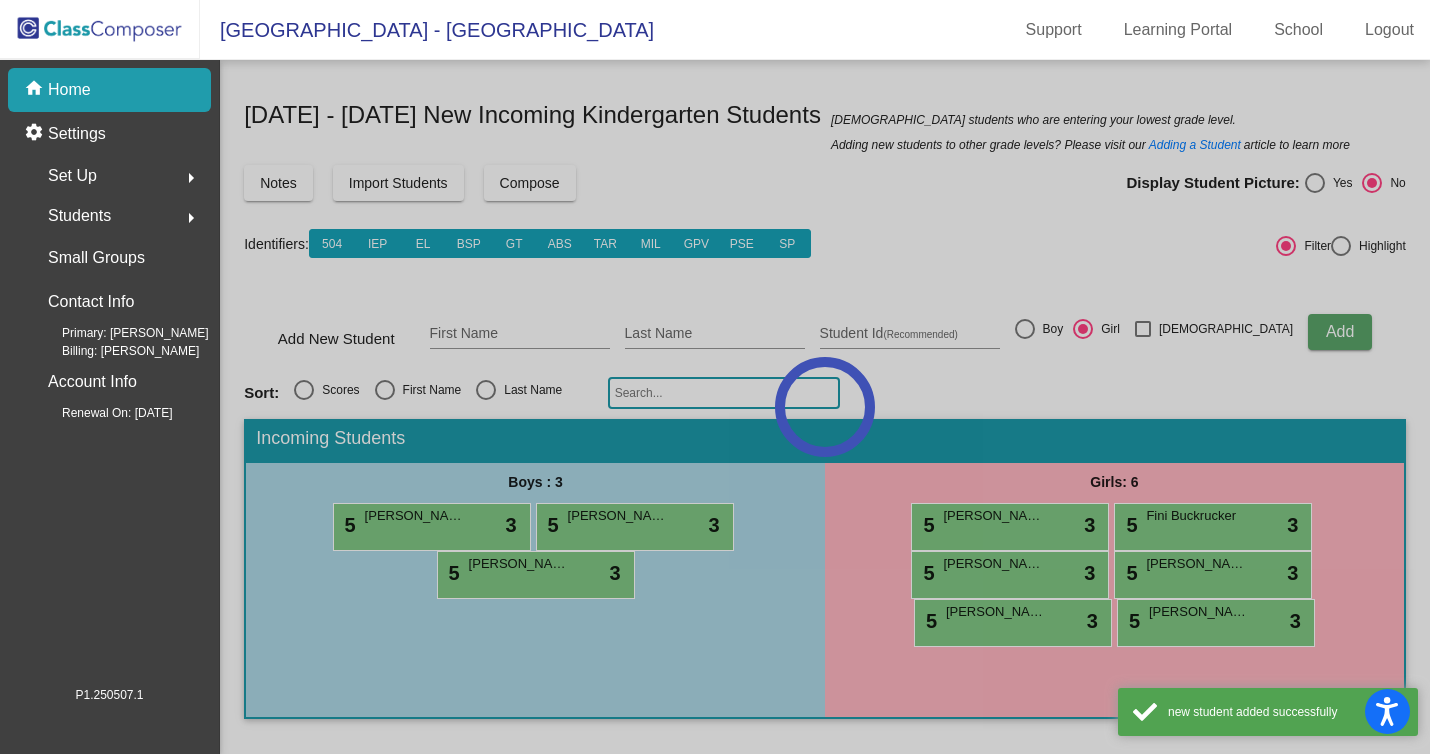 click 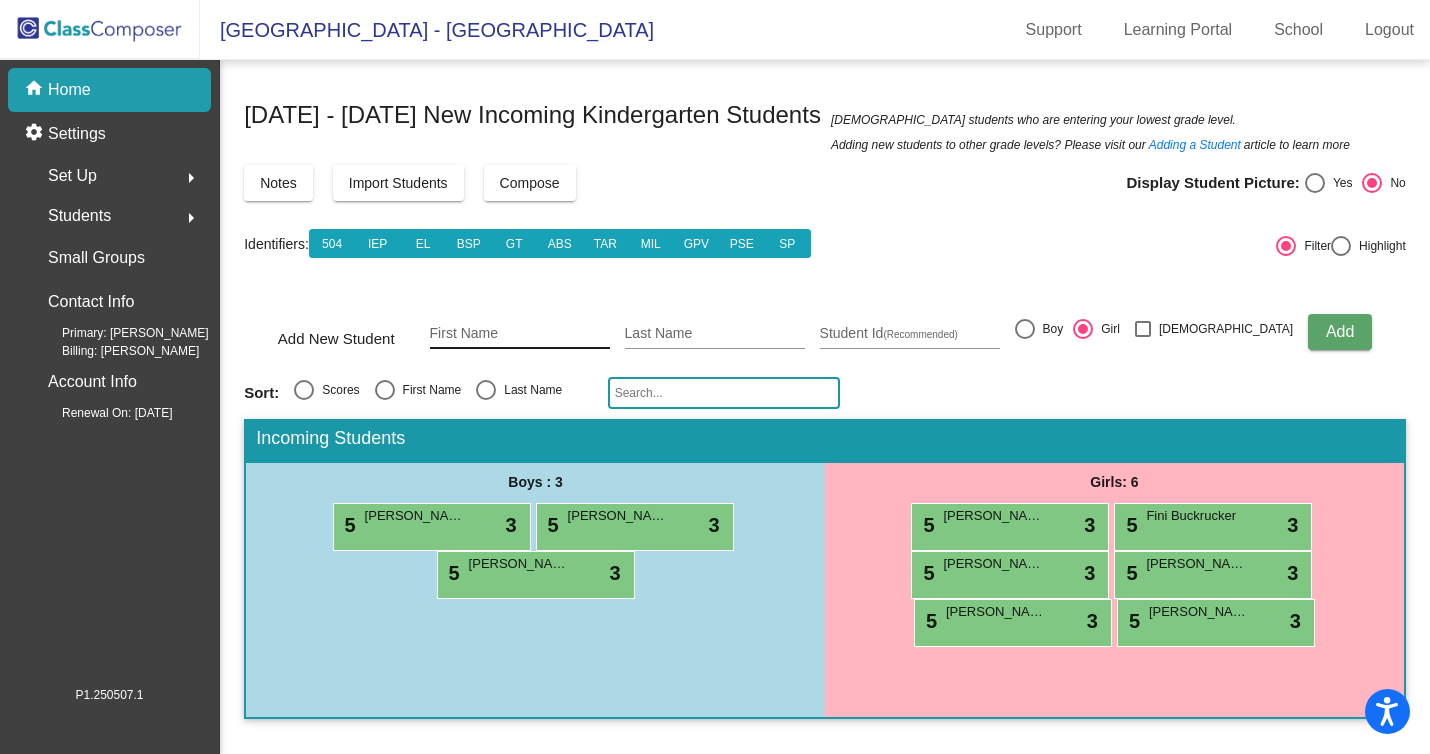 click on "First Name" at bounding box center [520, 334] 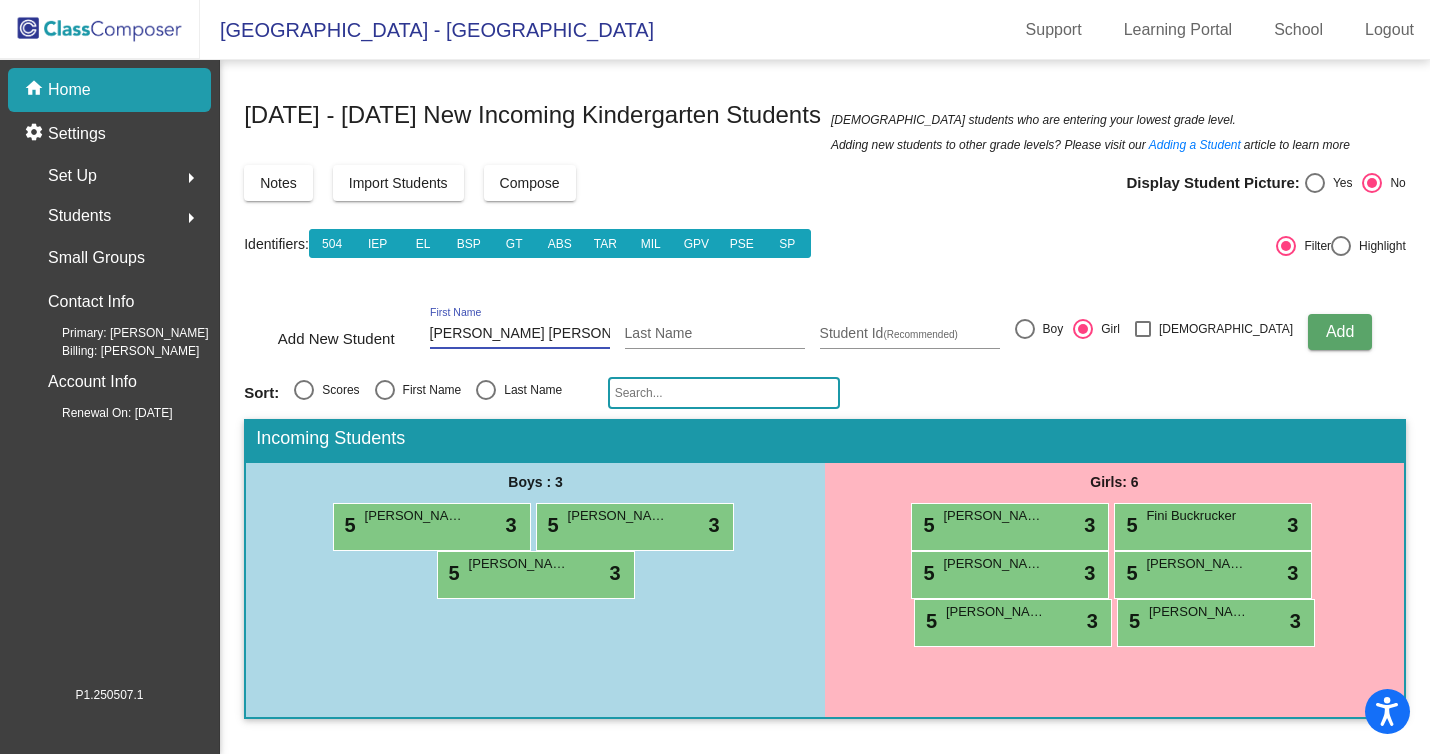 type on "Ethan Yael" 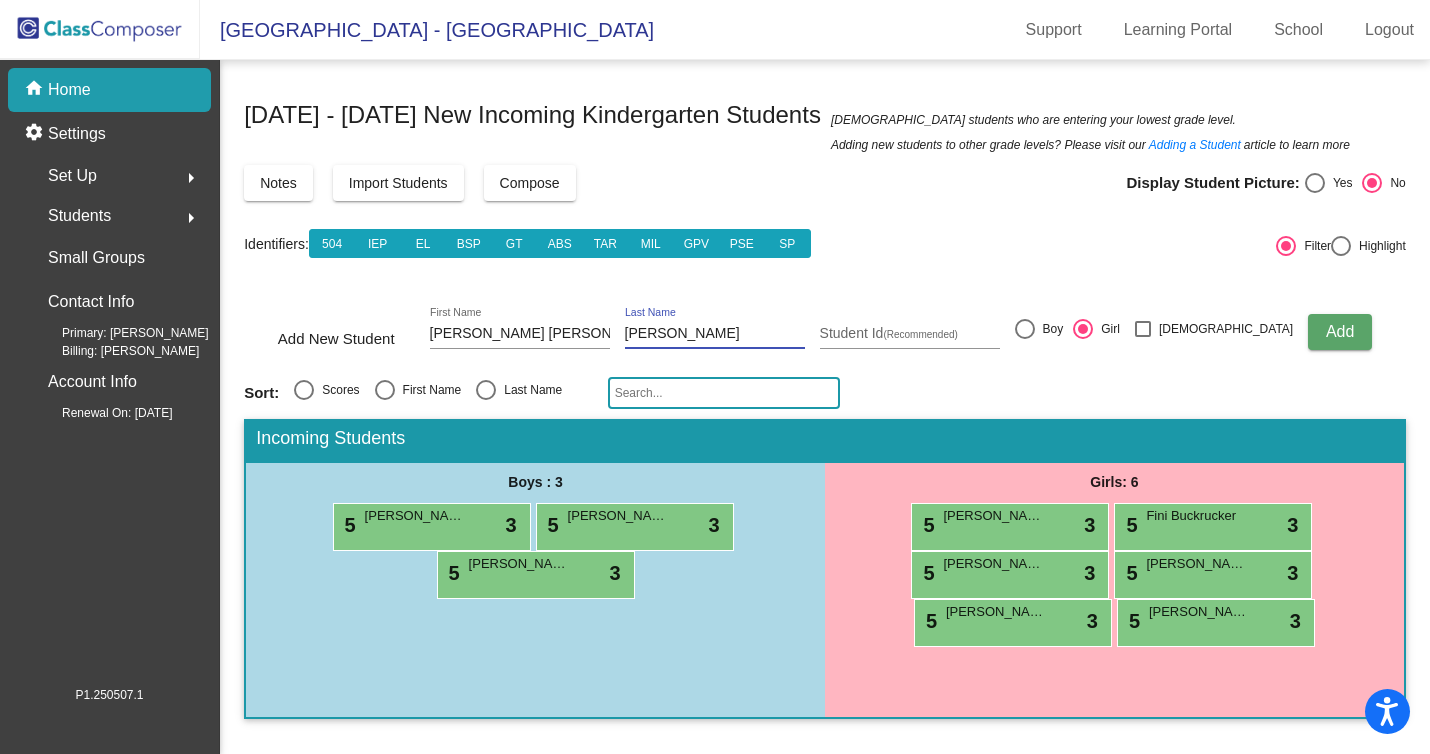type on "Silvestre" 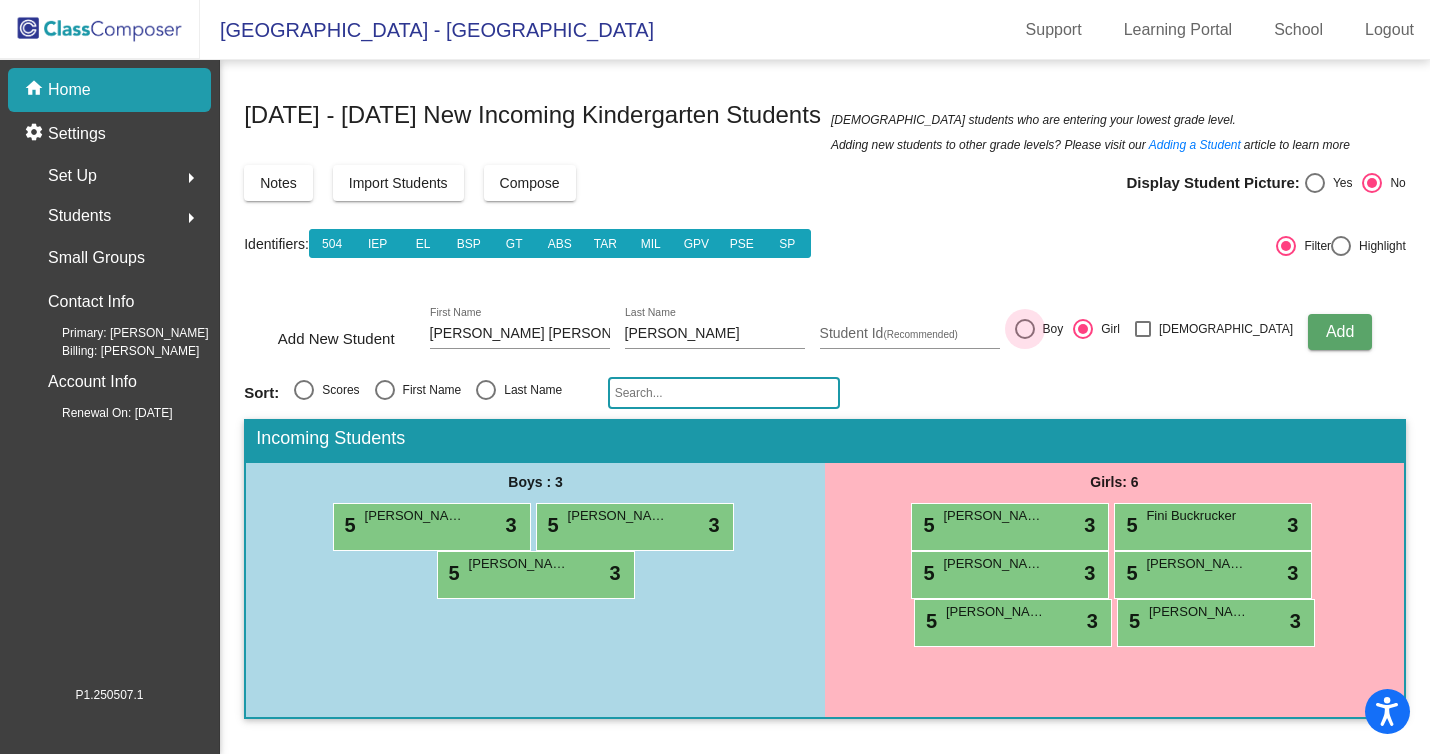 click at bounding box center [1025, 329] 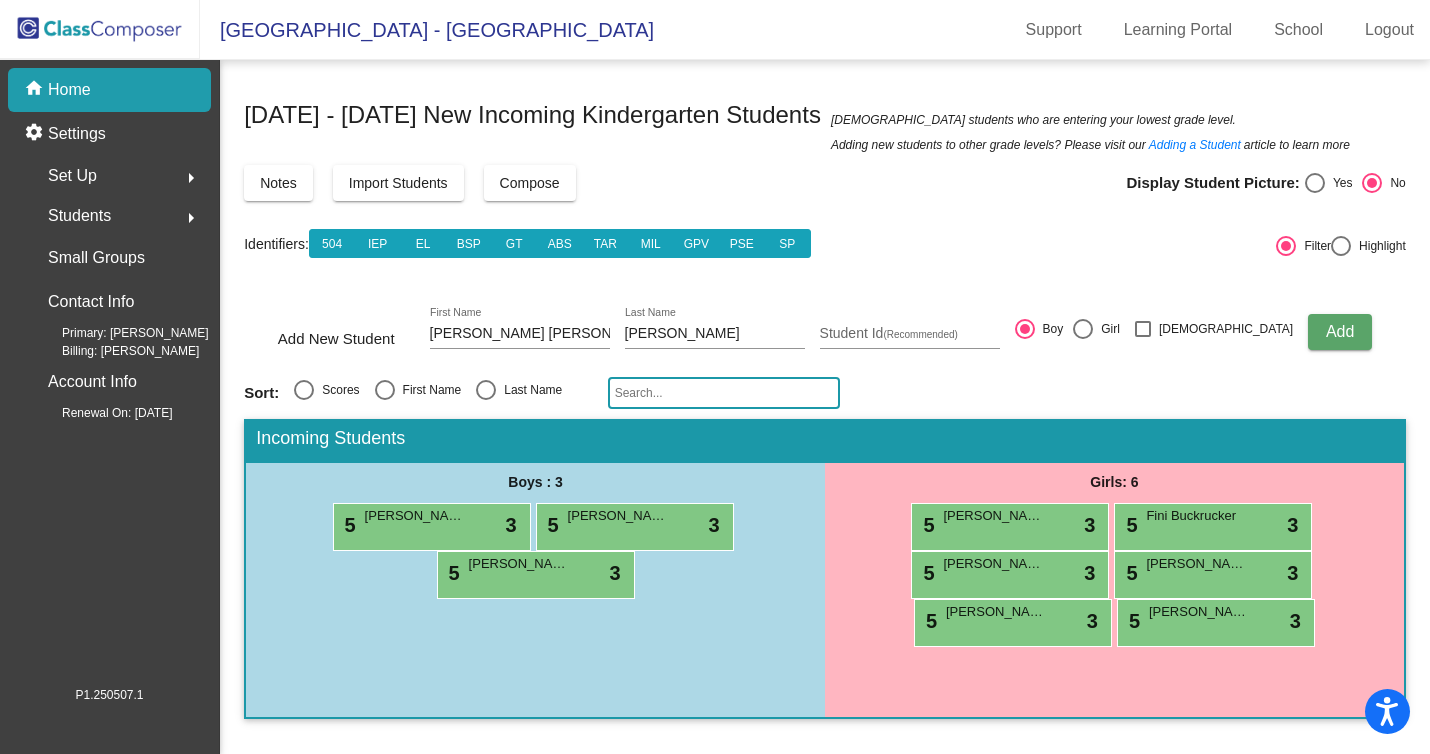 click on "Add" 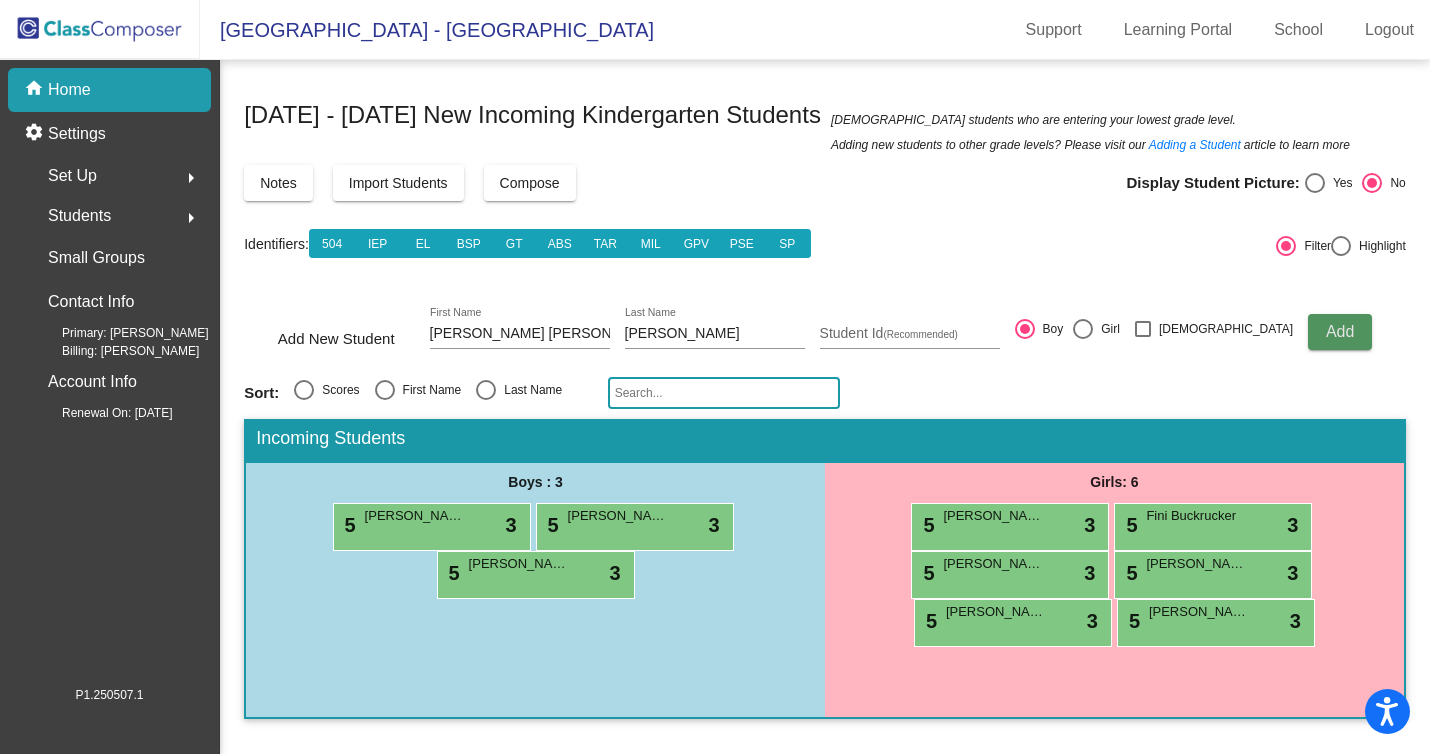type 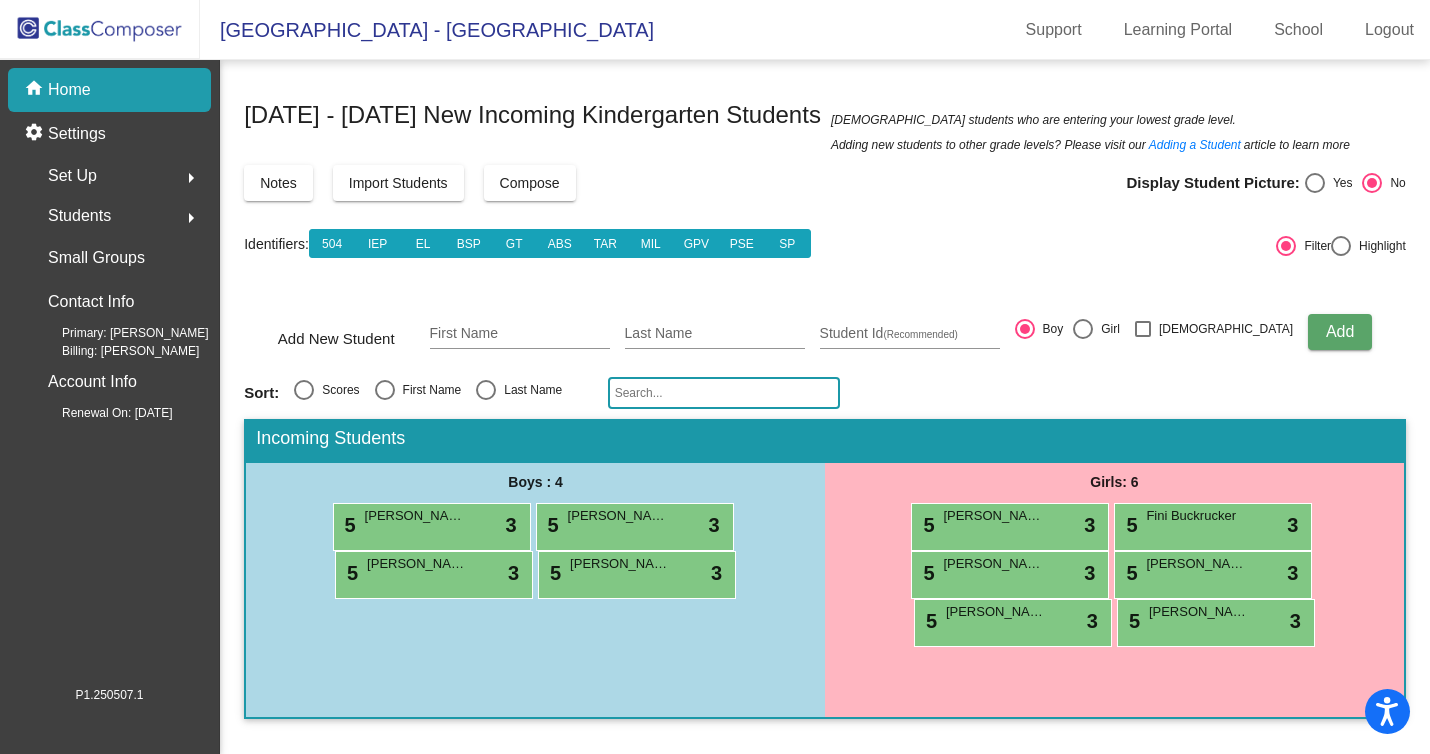 click 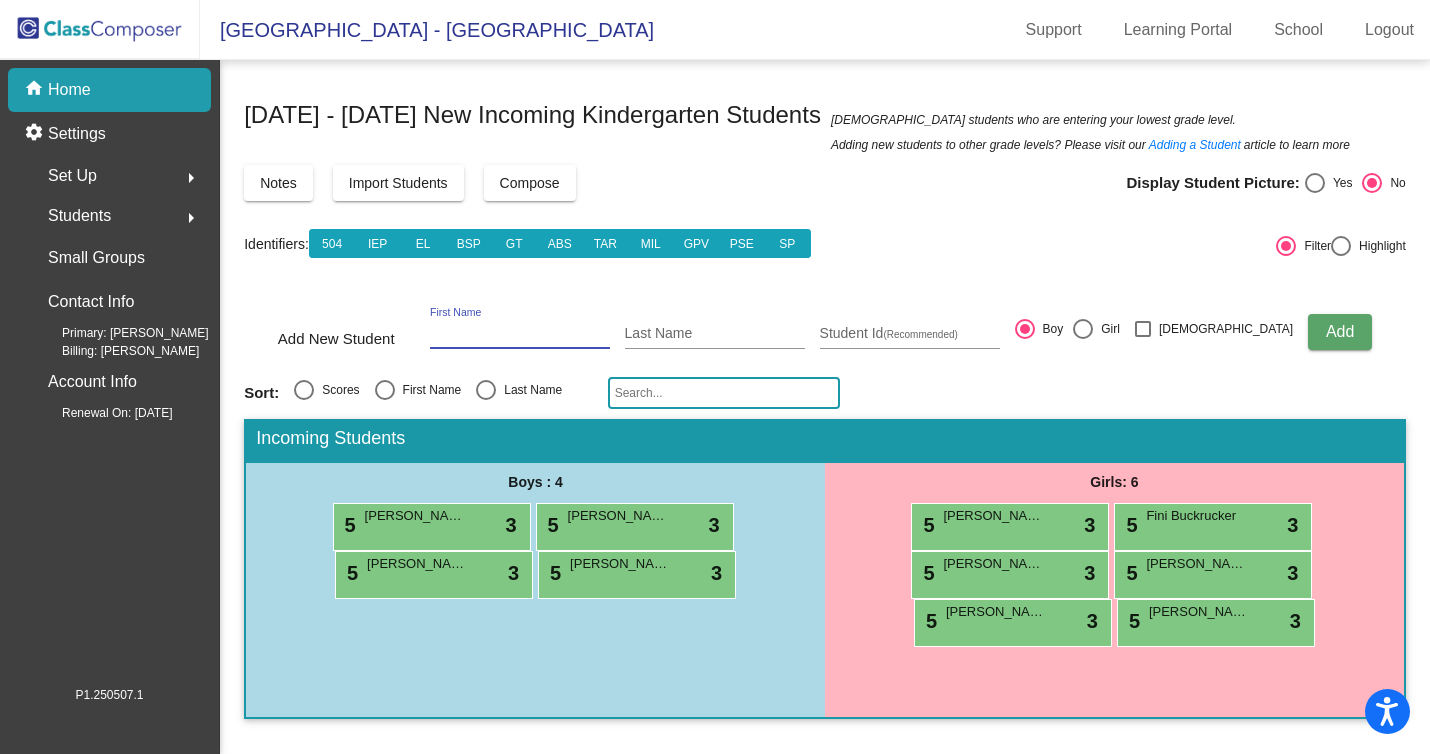 click on "First Name" at bounding box center (520, 334) 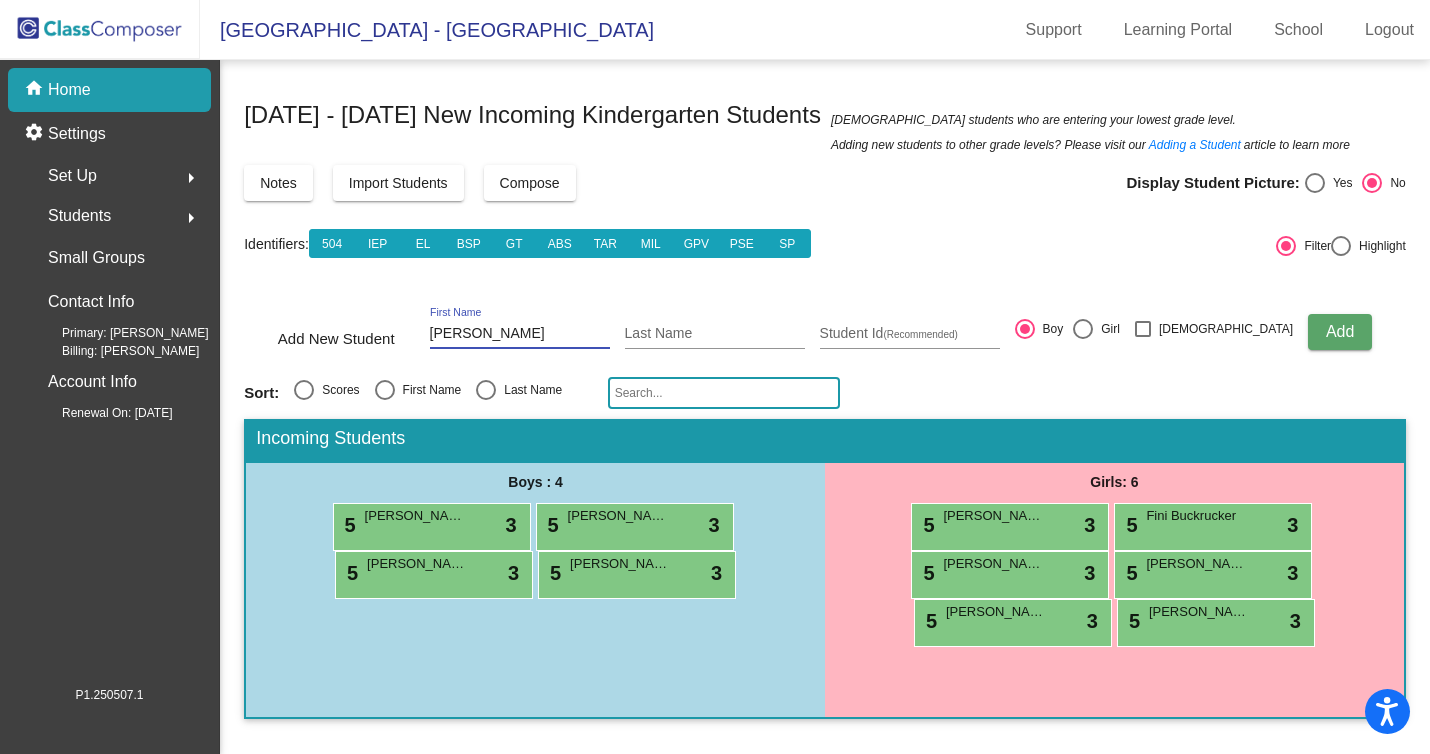 type on "Andre" 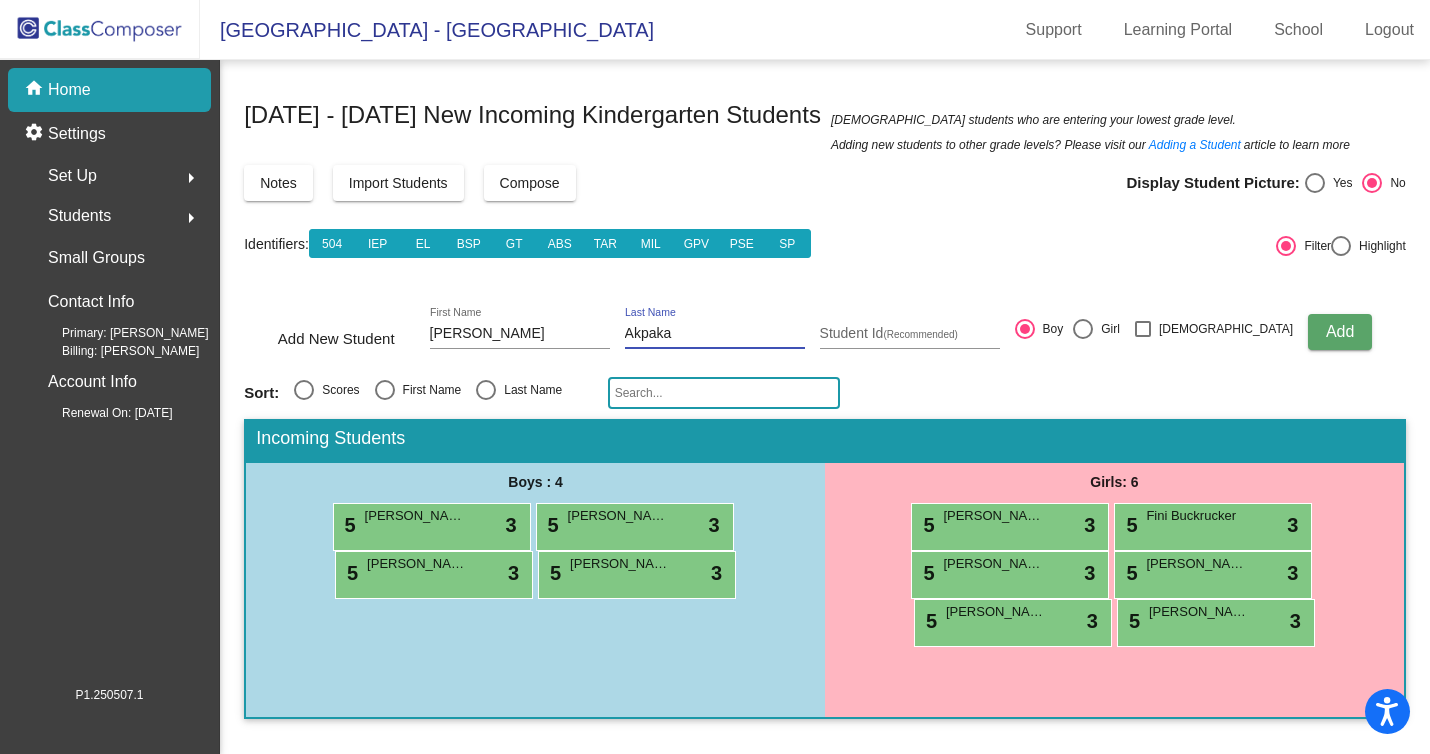 type on "Akpaka" 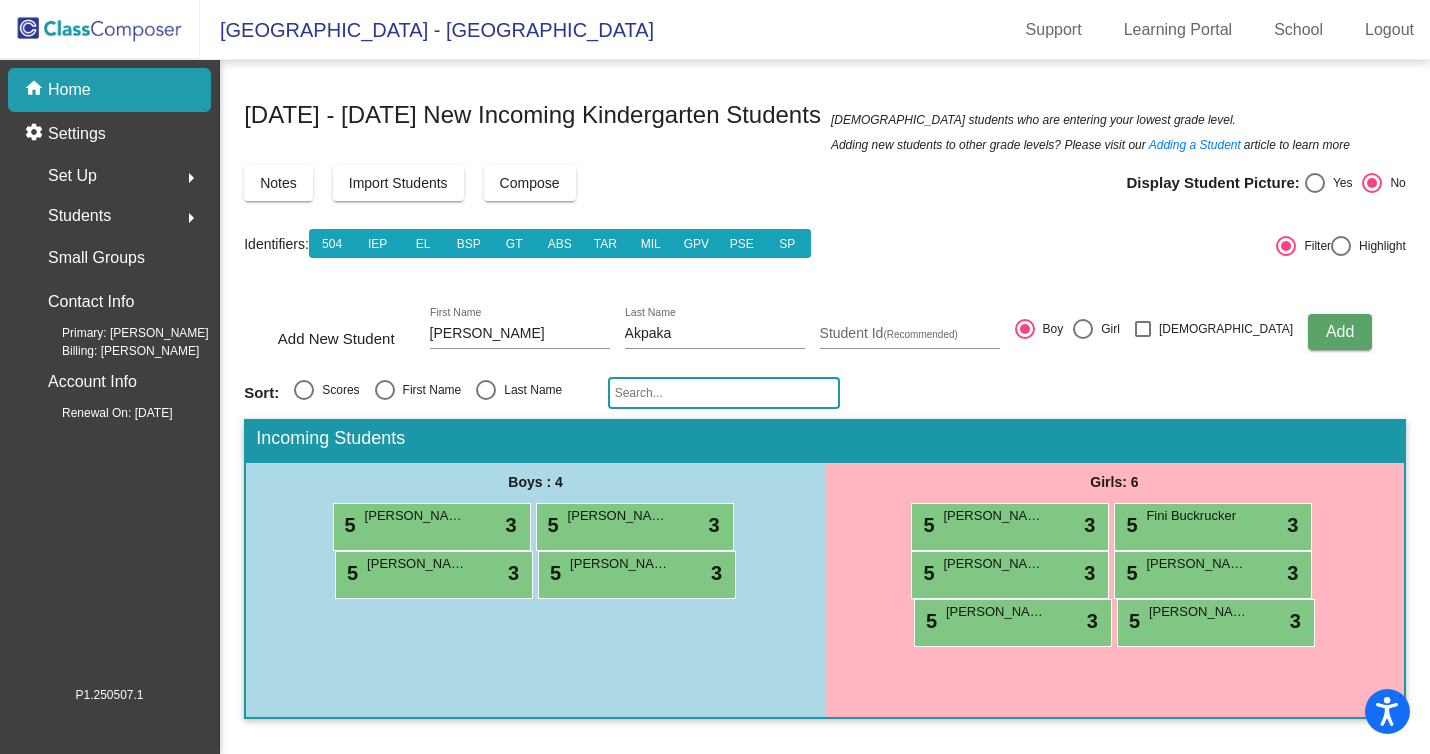 type 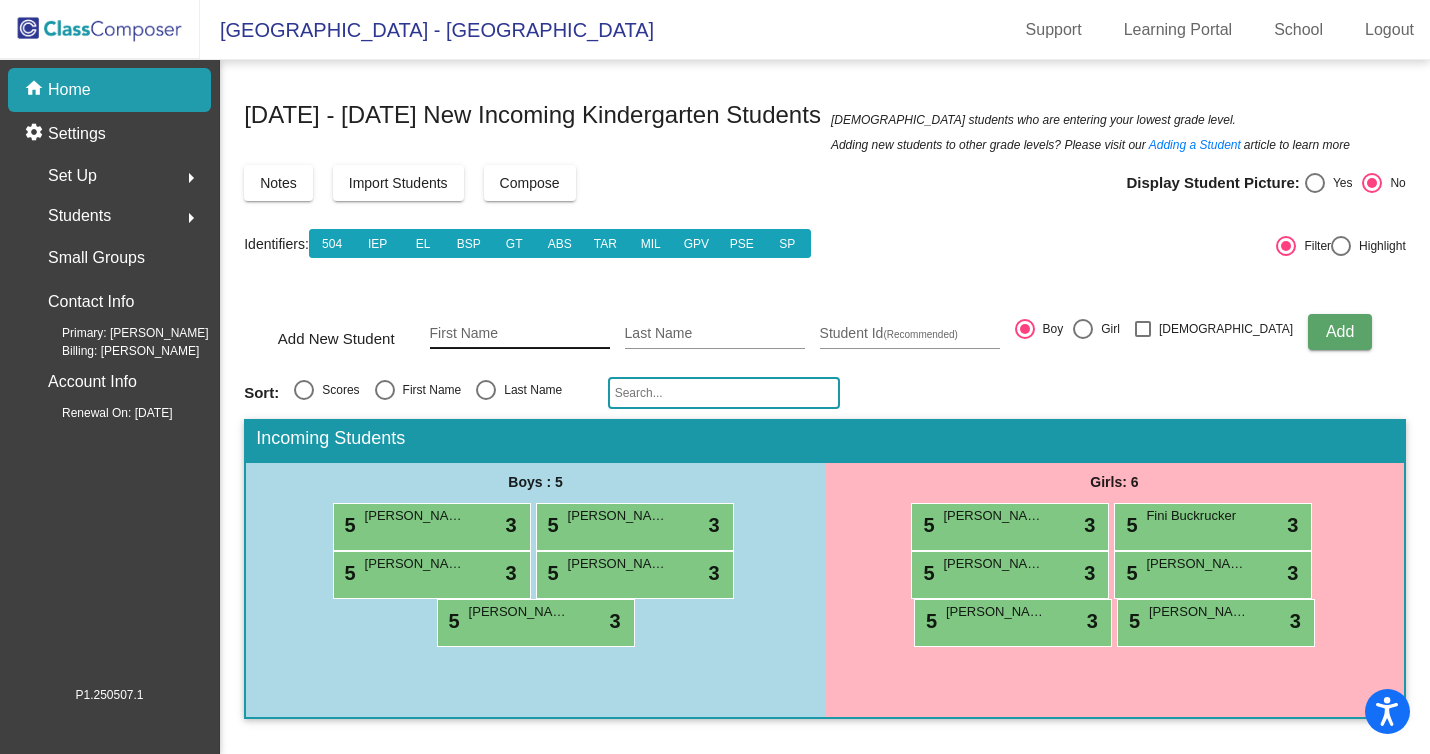 click on "First Name" at bounding box center (520, 334) 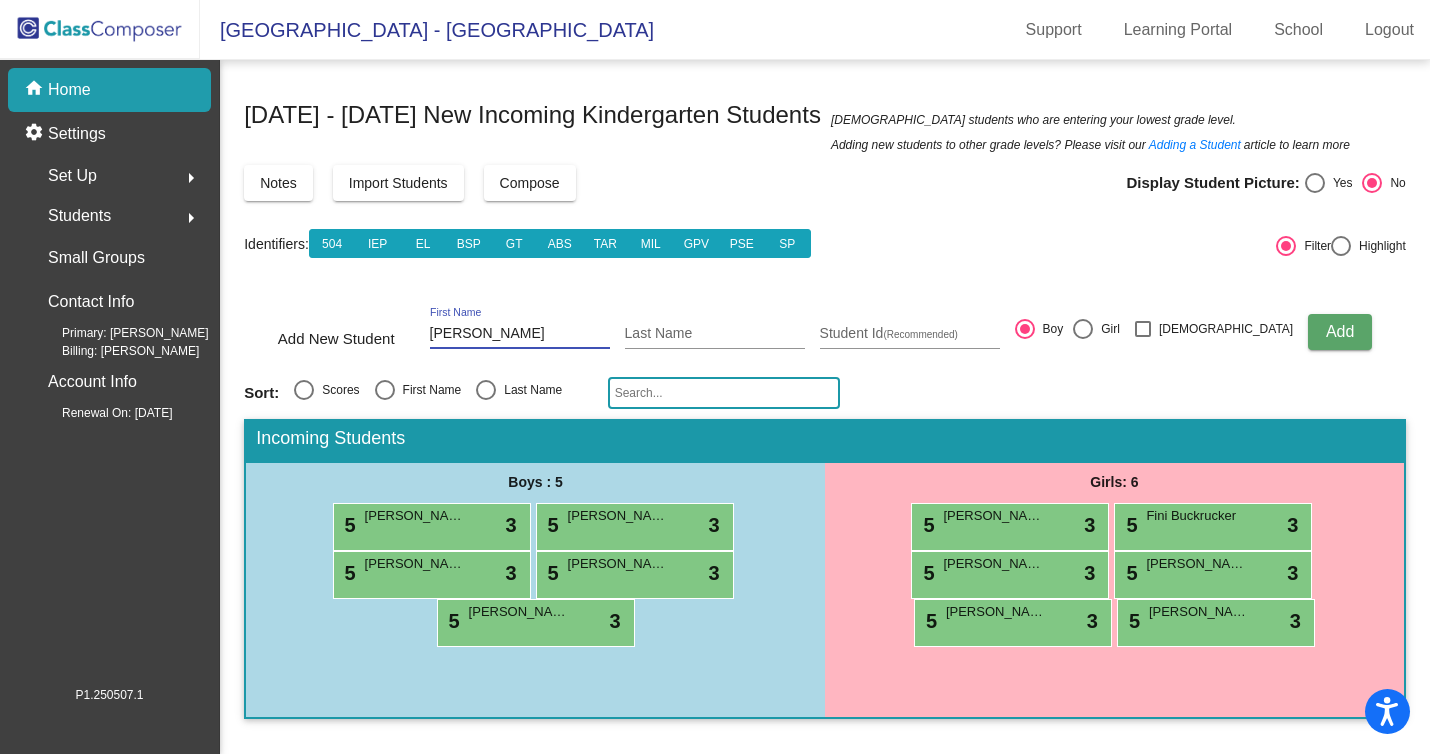 type on "Lila" 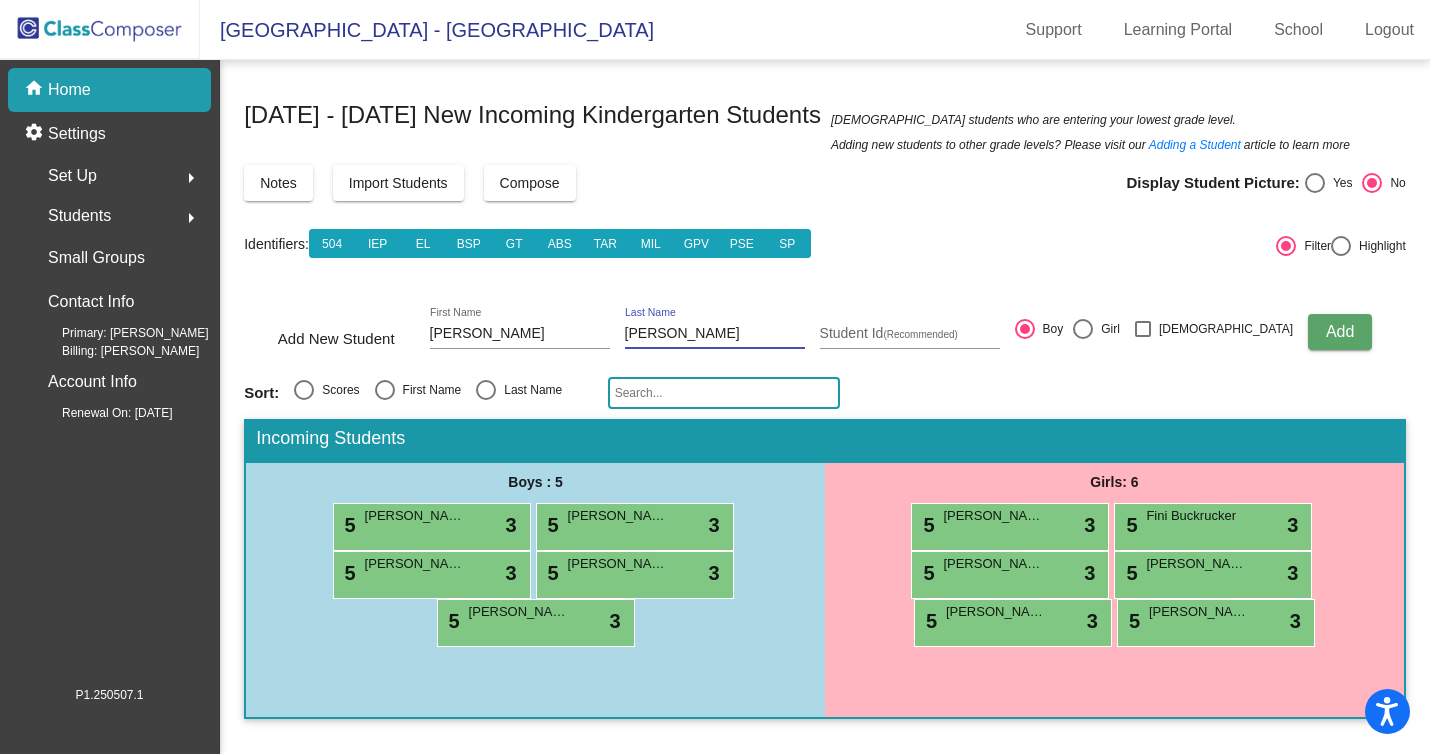 type on "Barker" 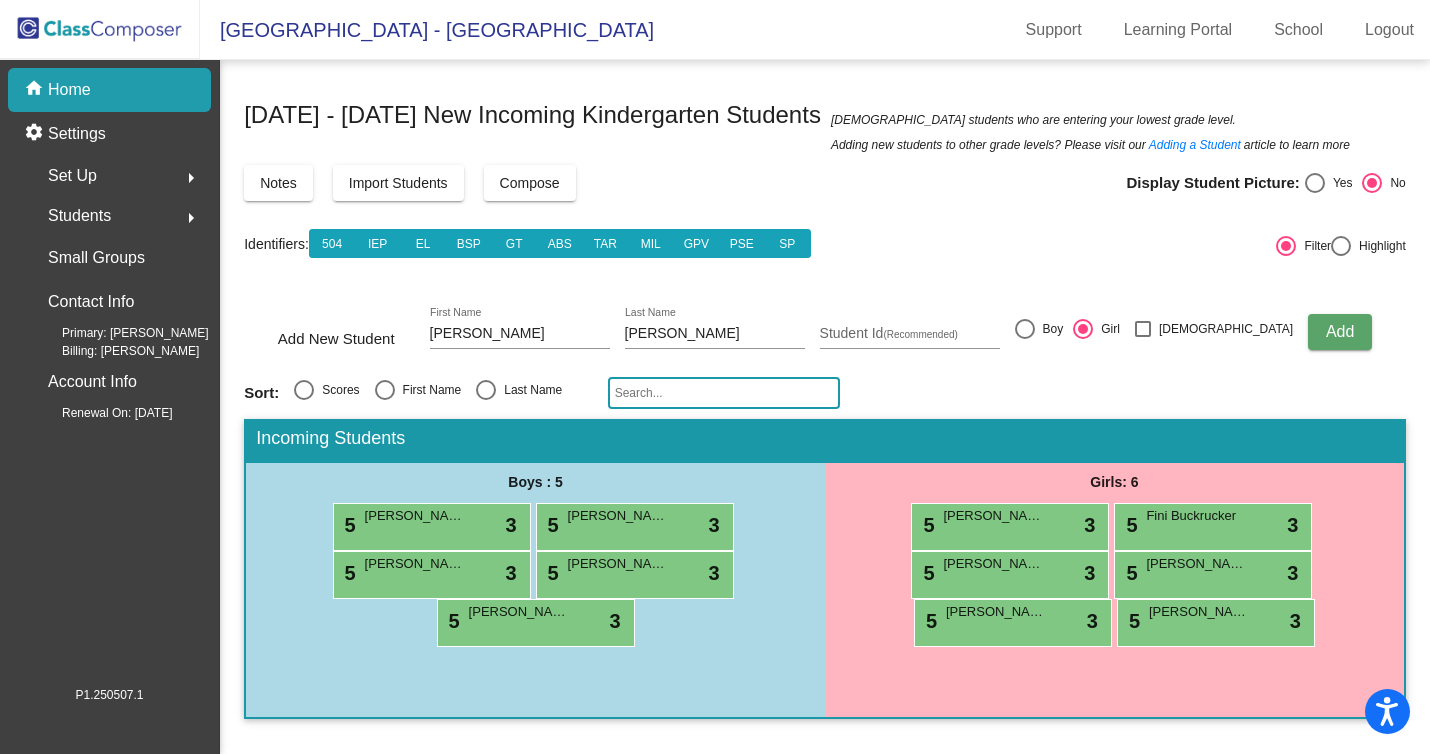 click on "Add" 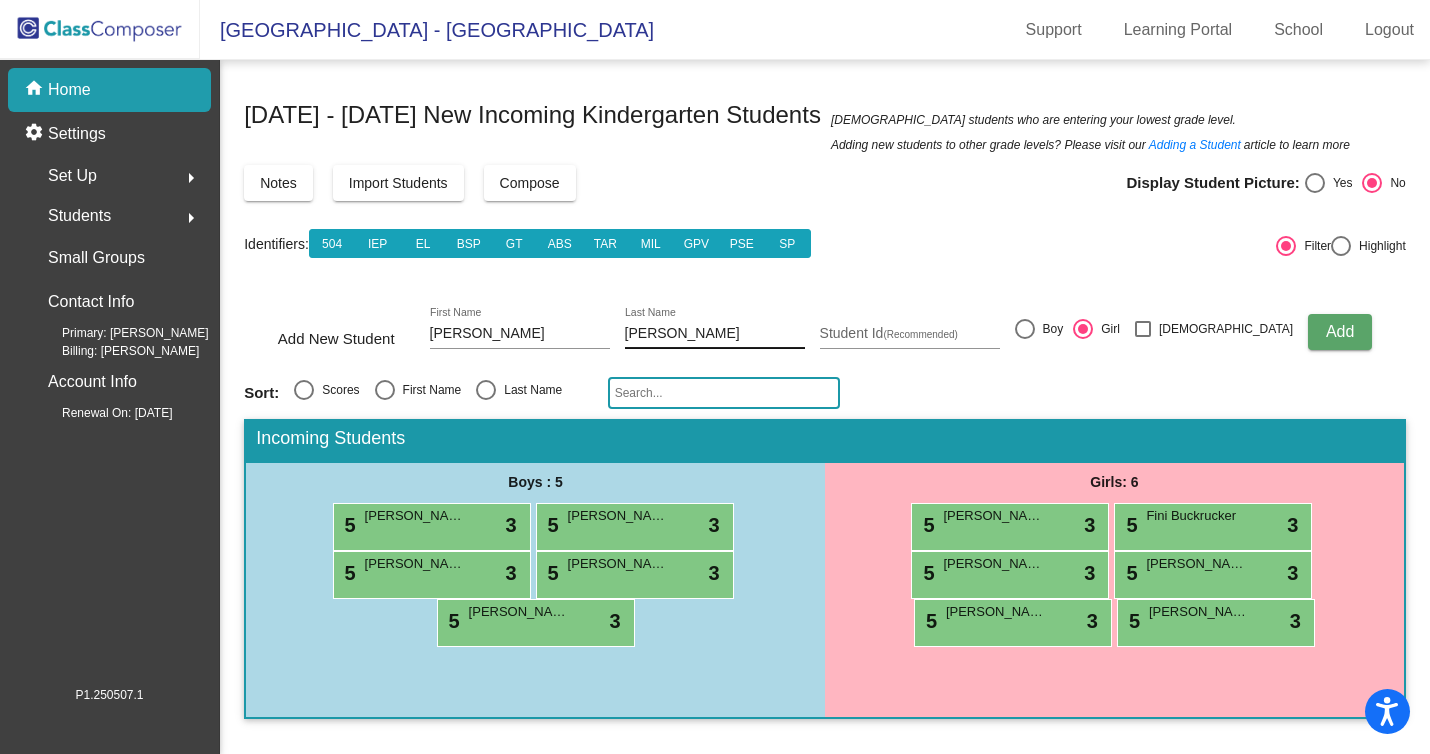 type 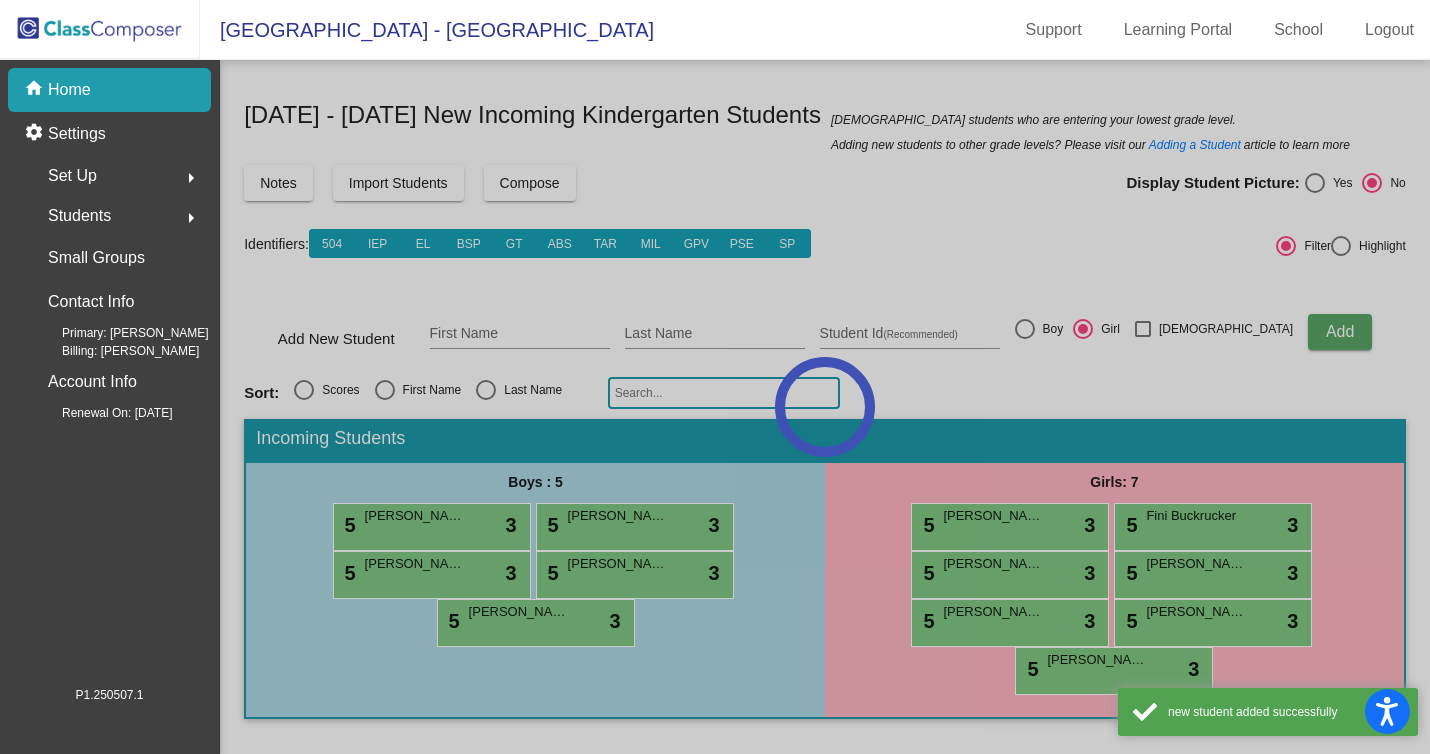 click 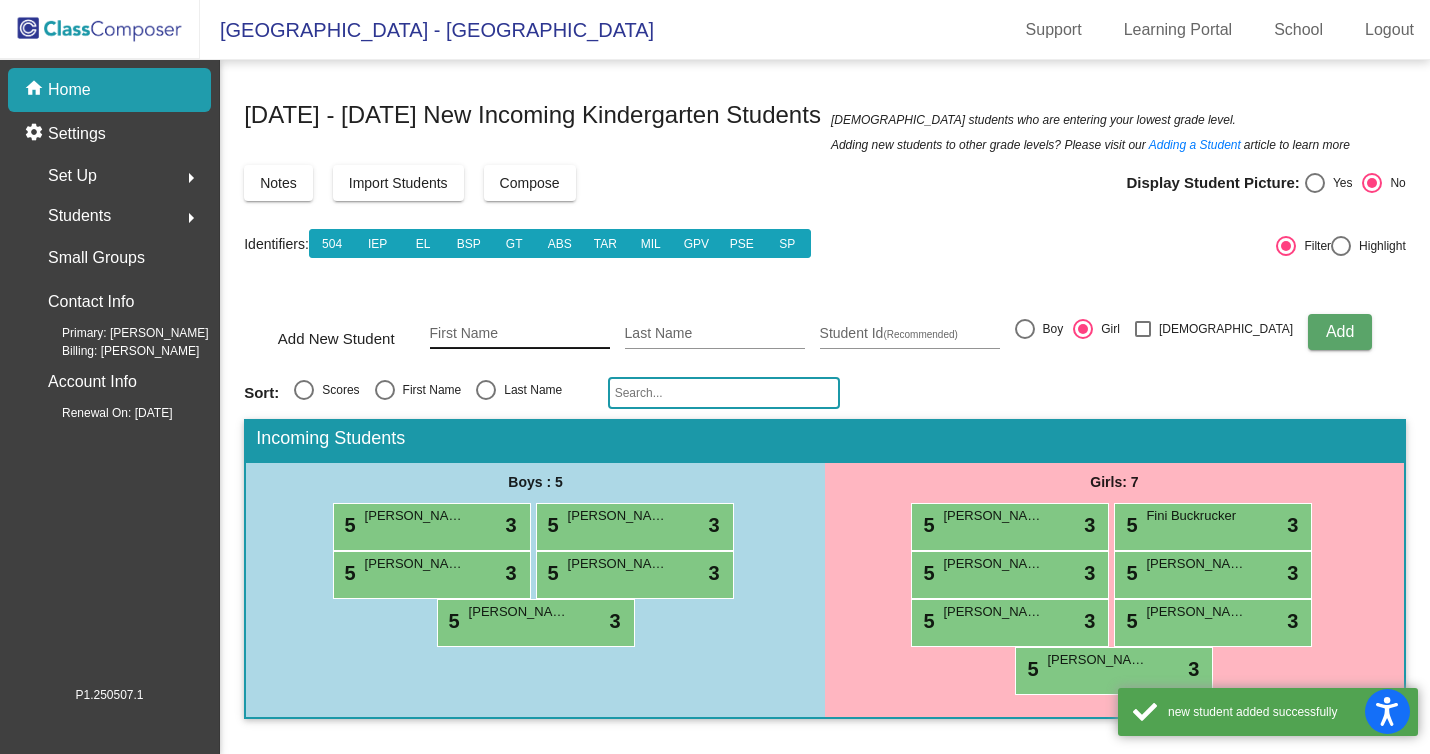 click on "First Name" at bounding box center [520, 334] 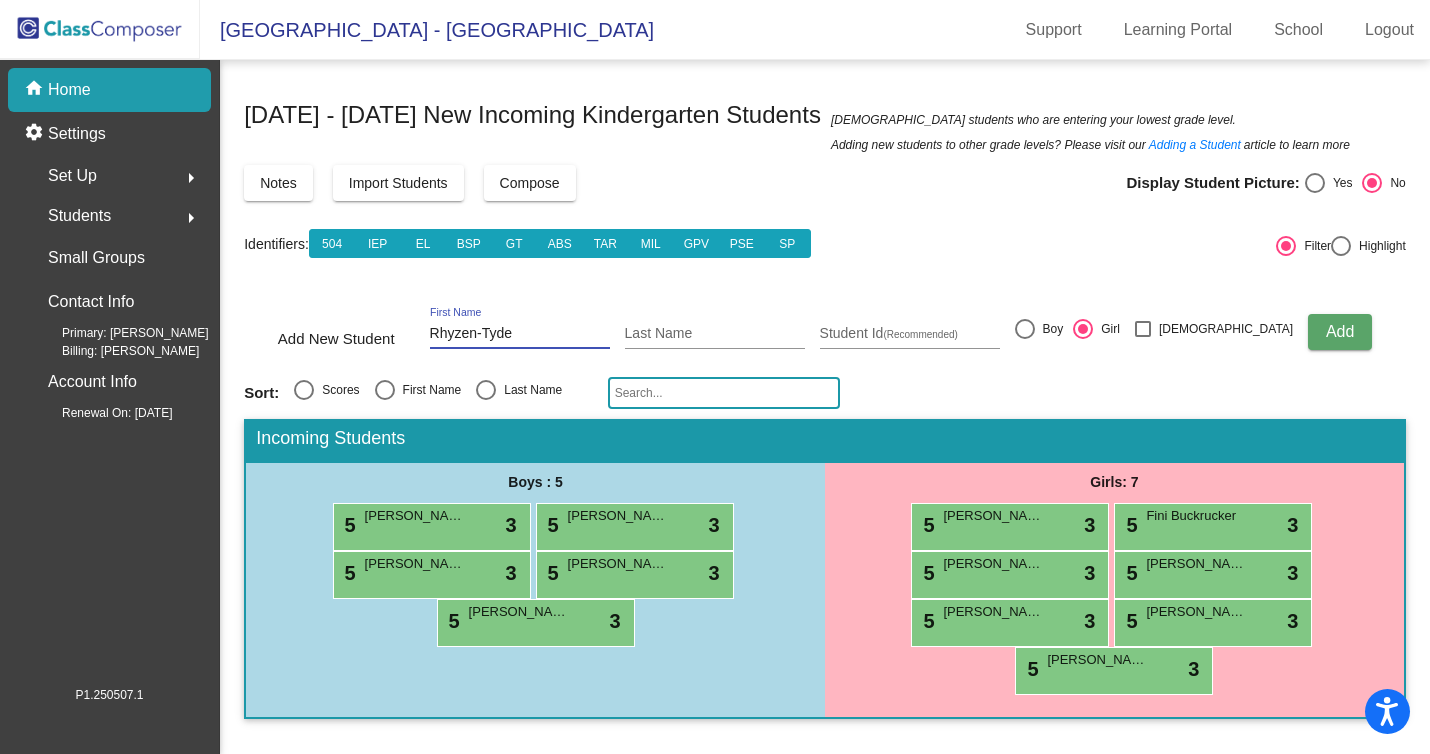 type on "Rhyzen-Tyde" 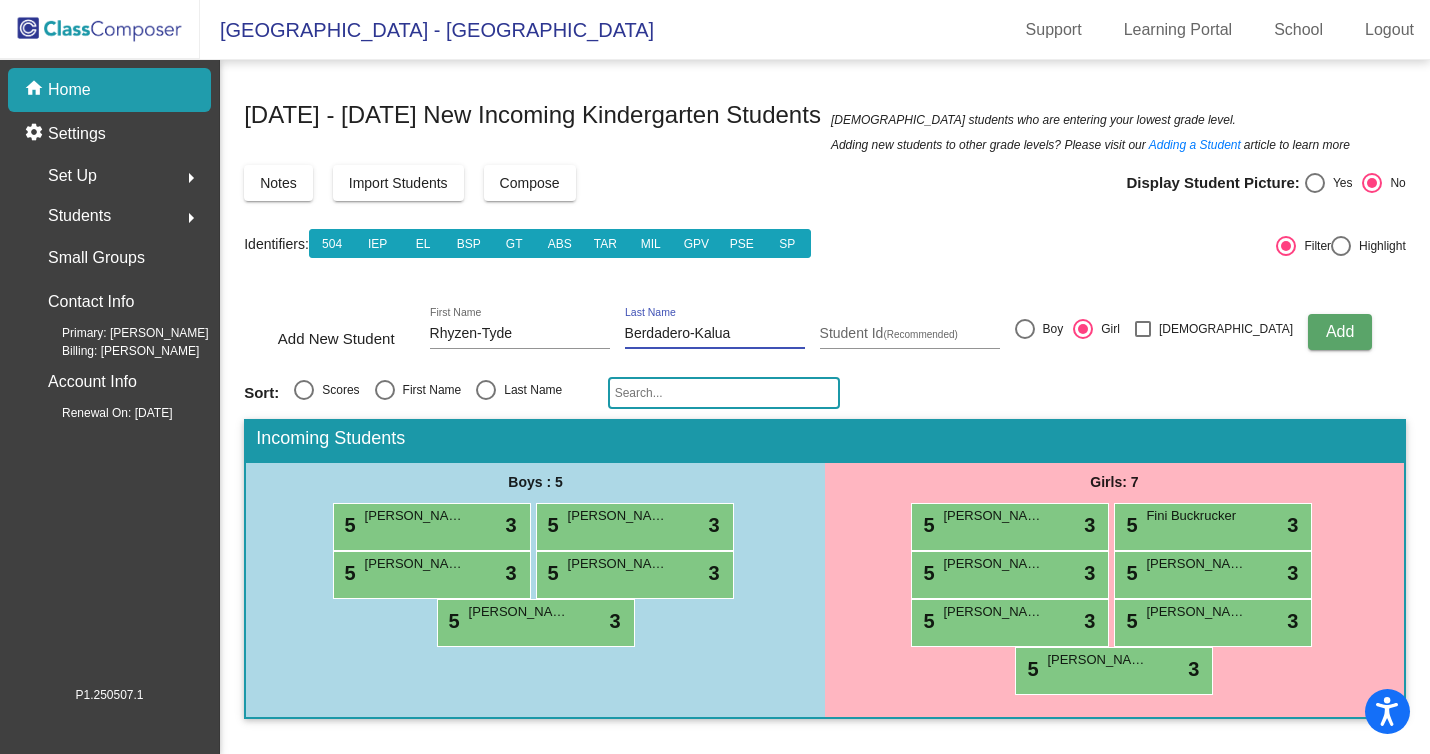 type on "Berdadero-Kalua" 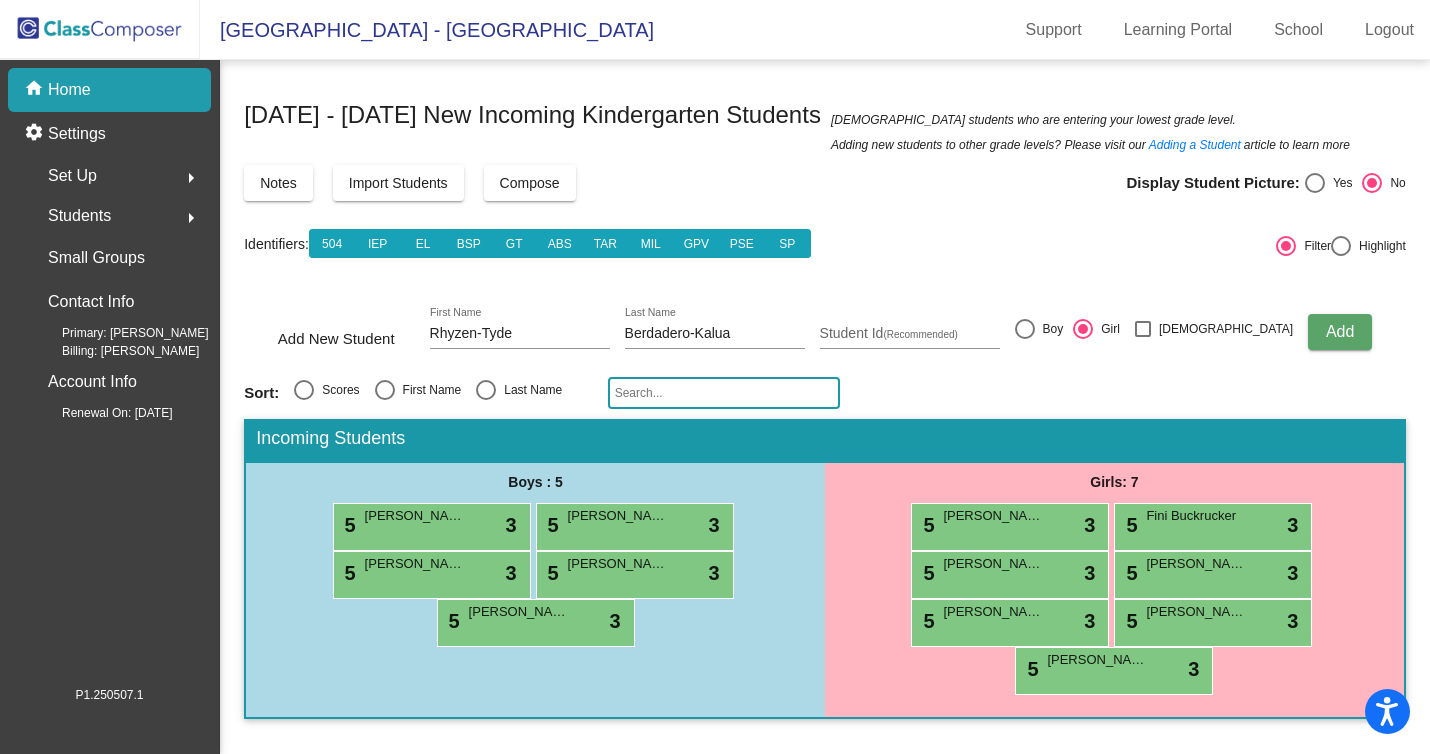 type 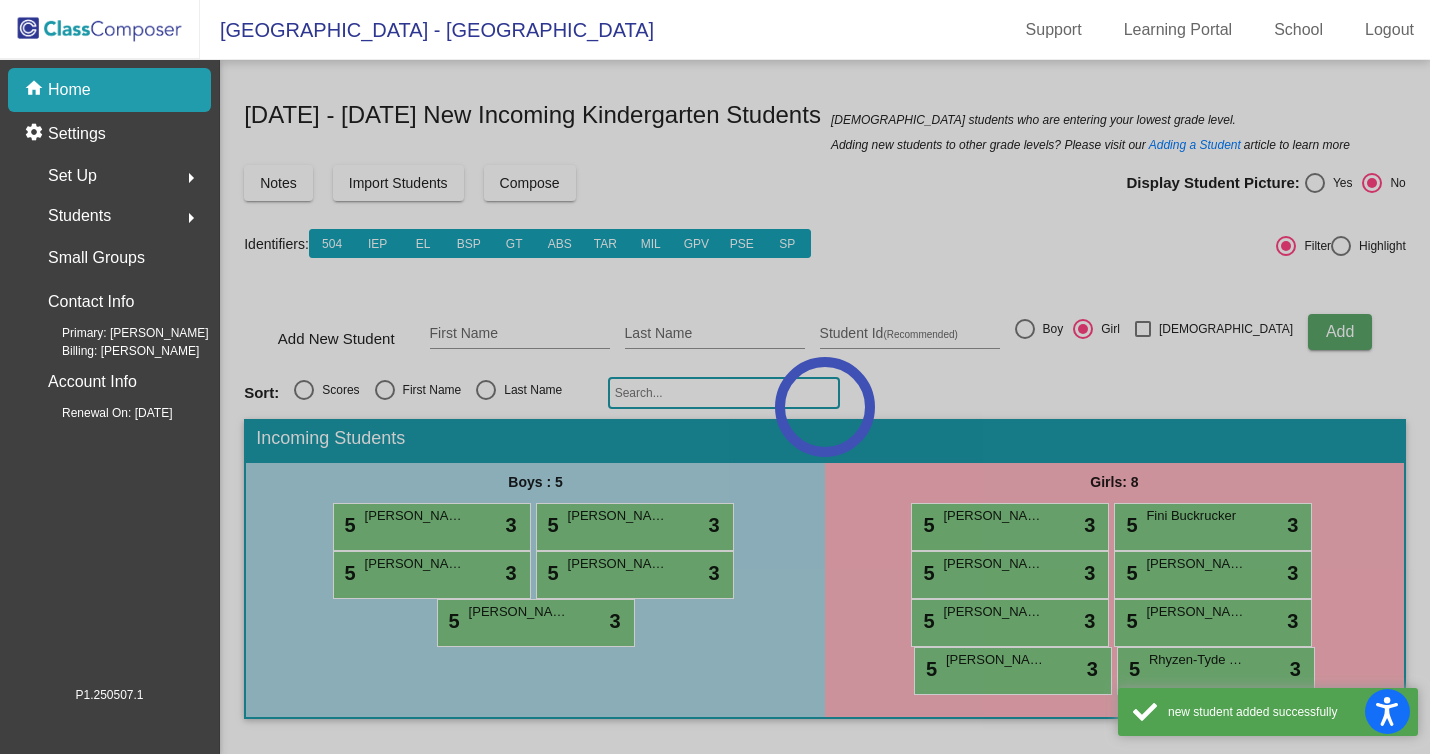 click 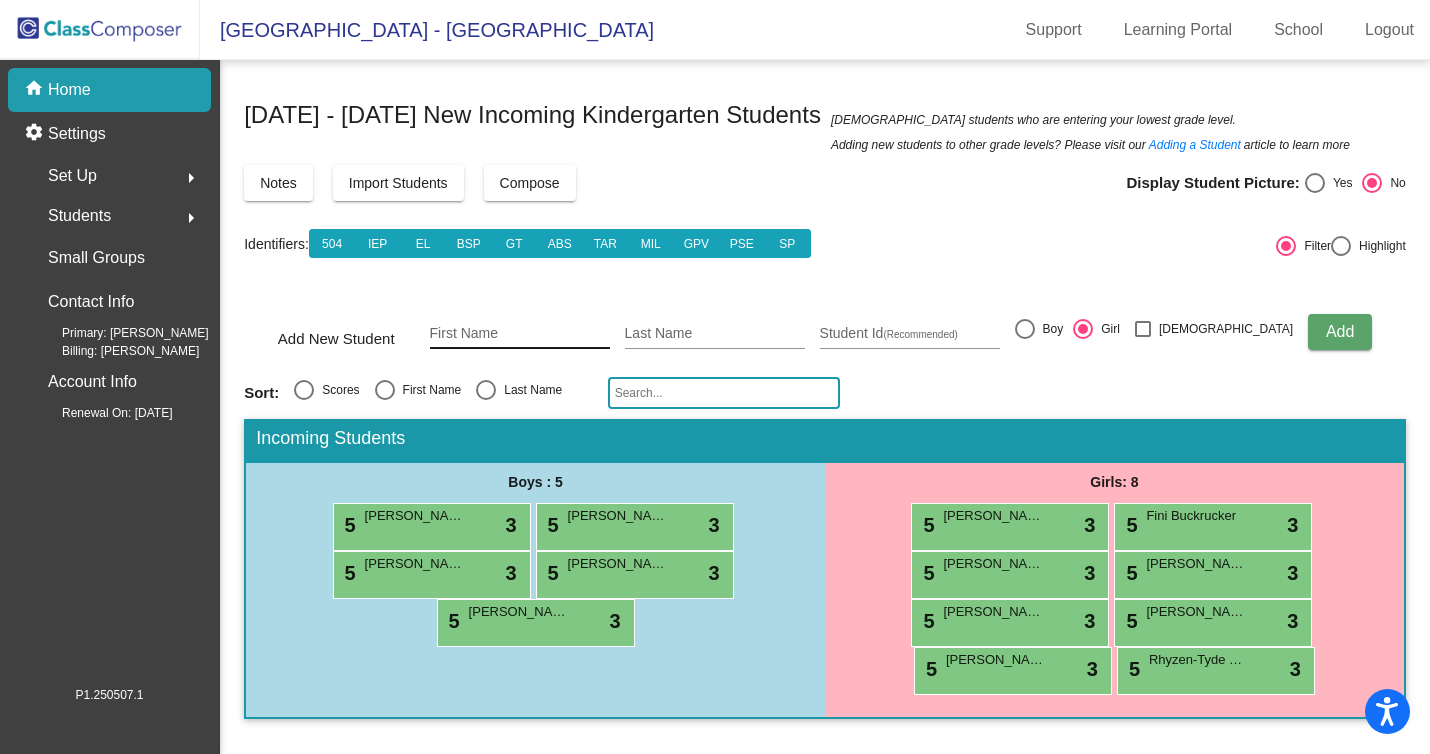 click on "First Name" at bounding box center (520, 334) 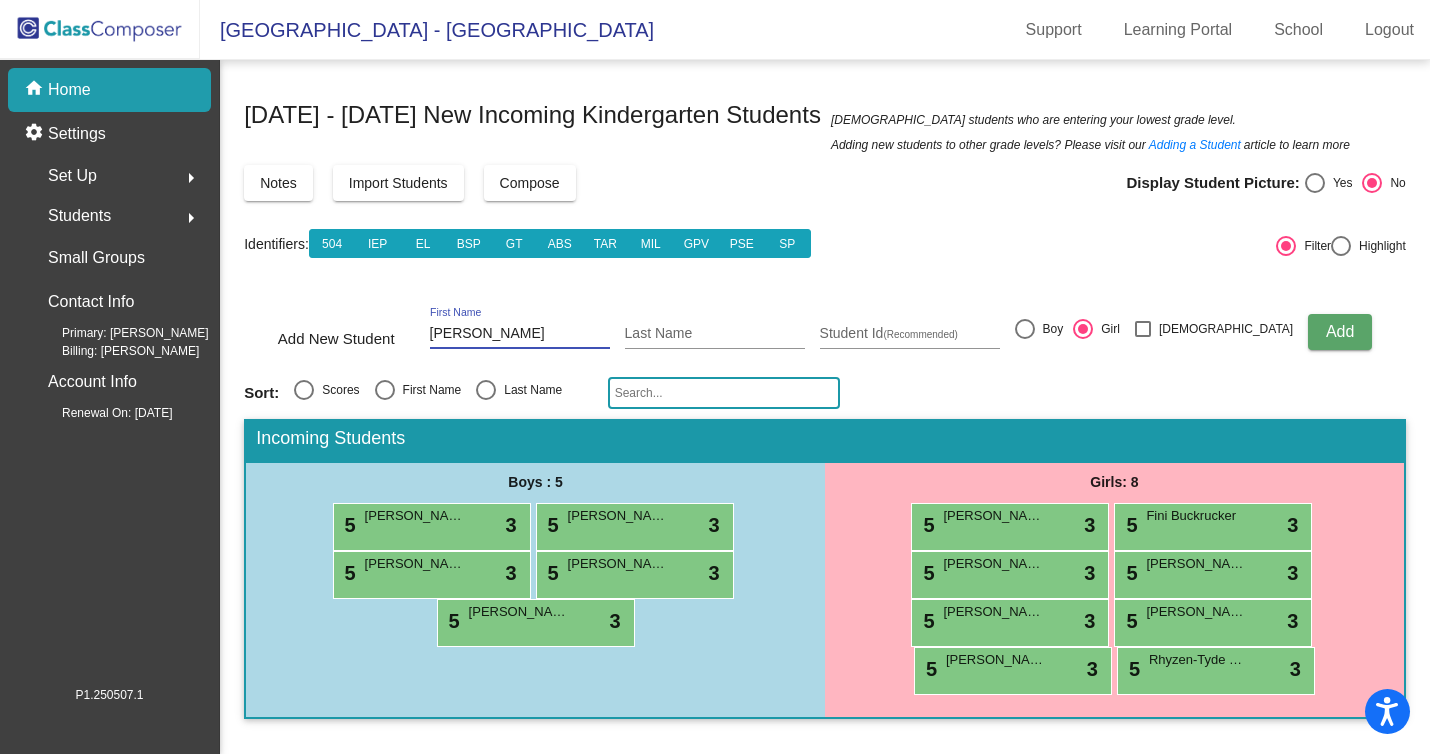 type on "Aiden Jayce" 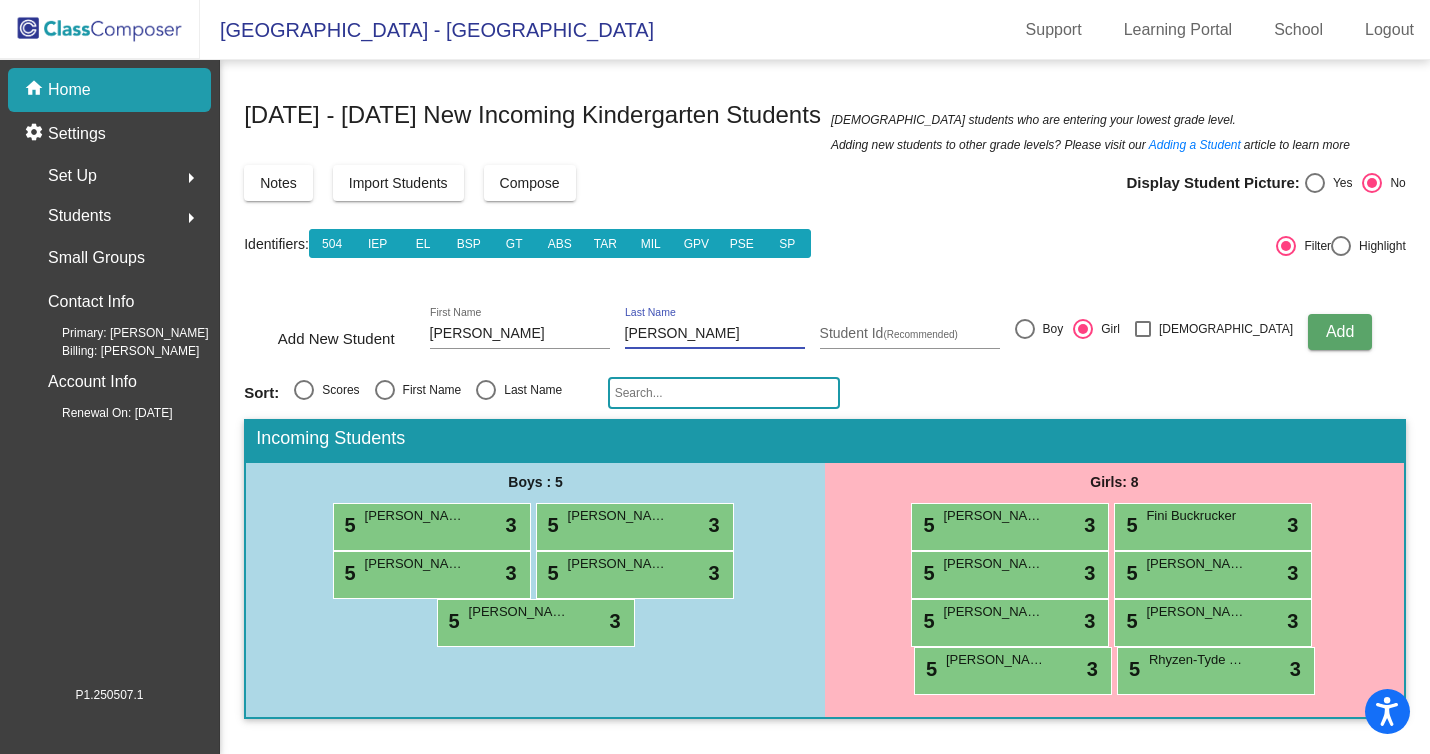 type on "Dela Cruz" 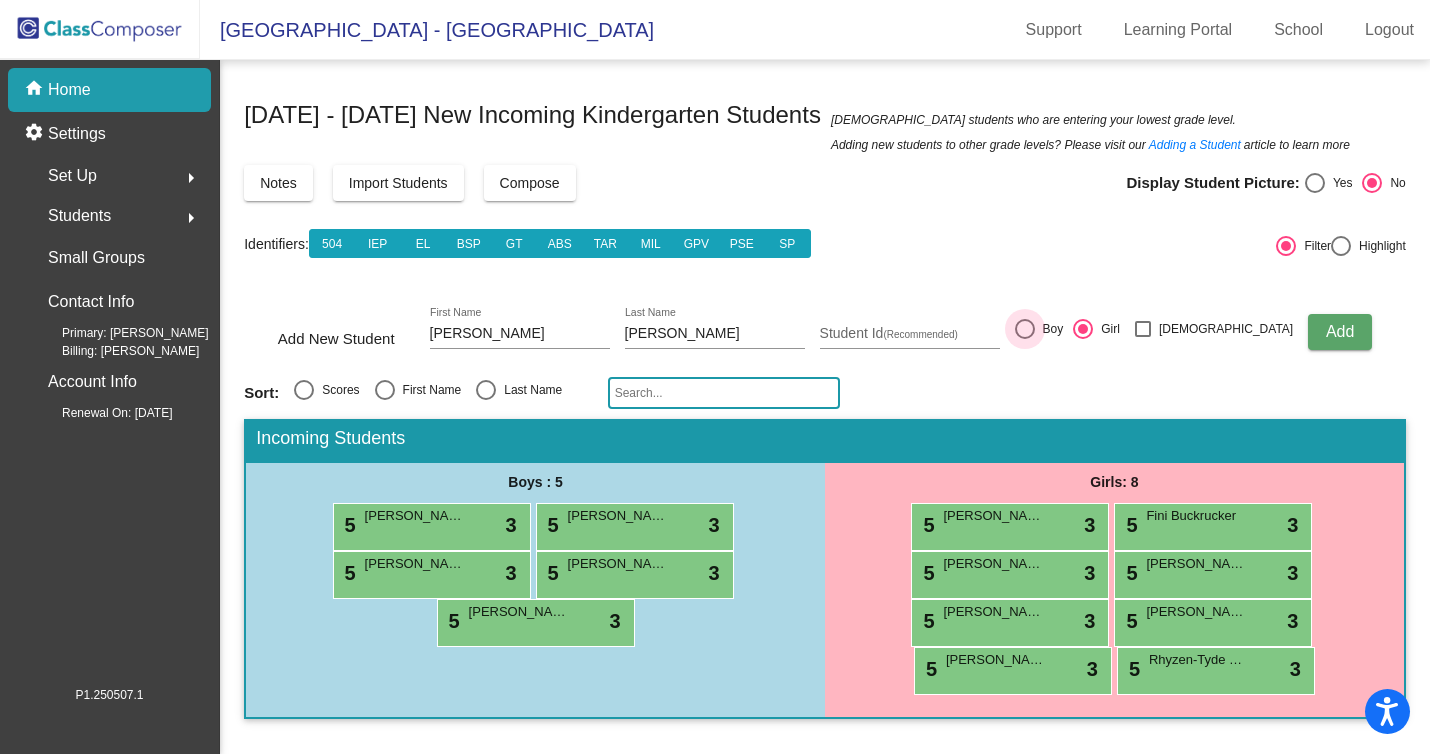 click at bounding box center (1025, 329) 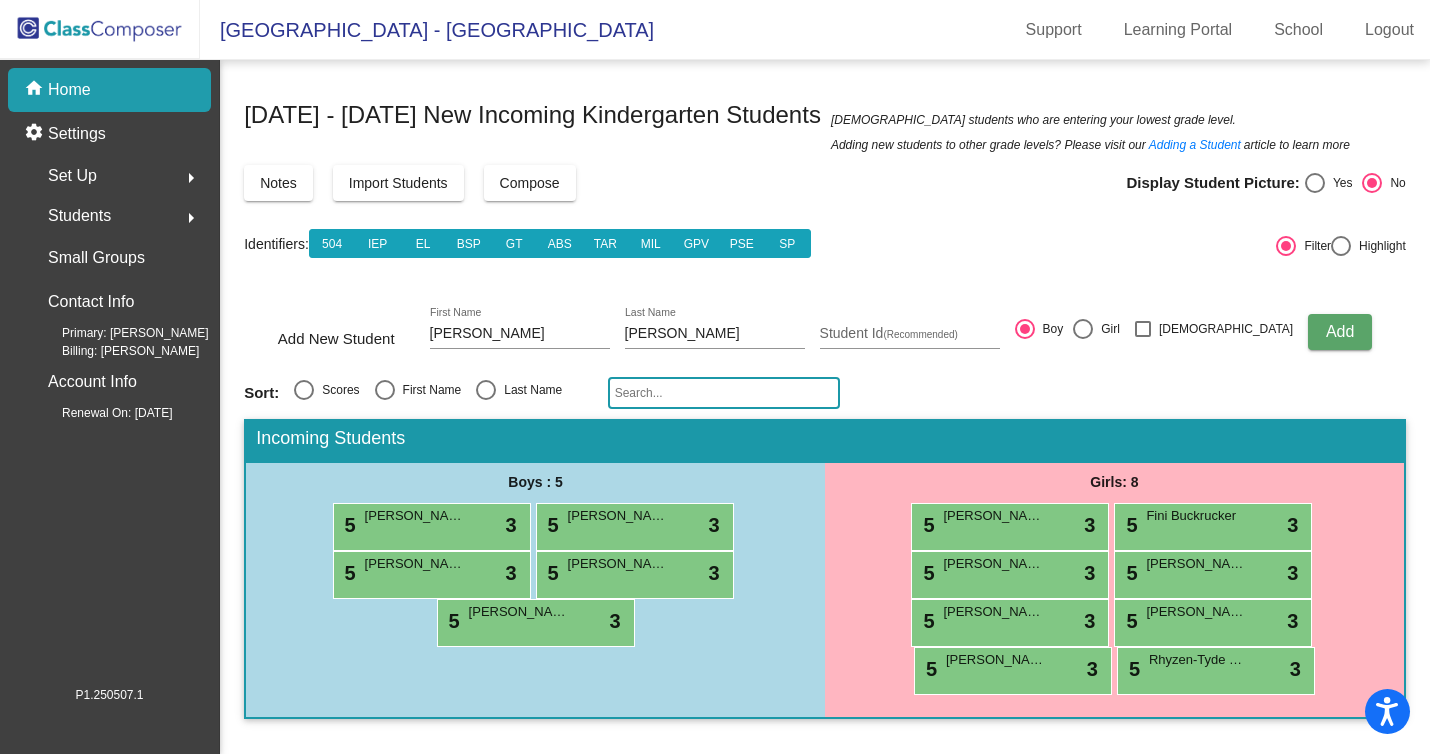 click on "Add" 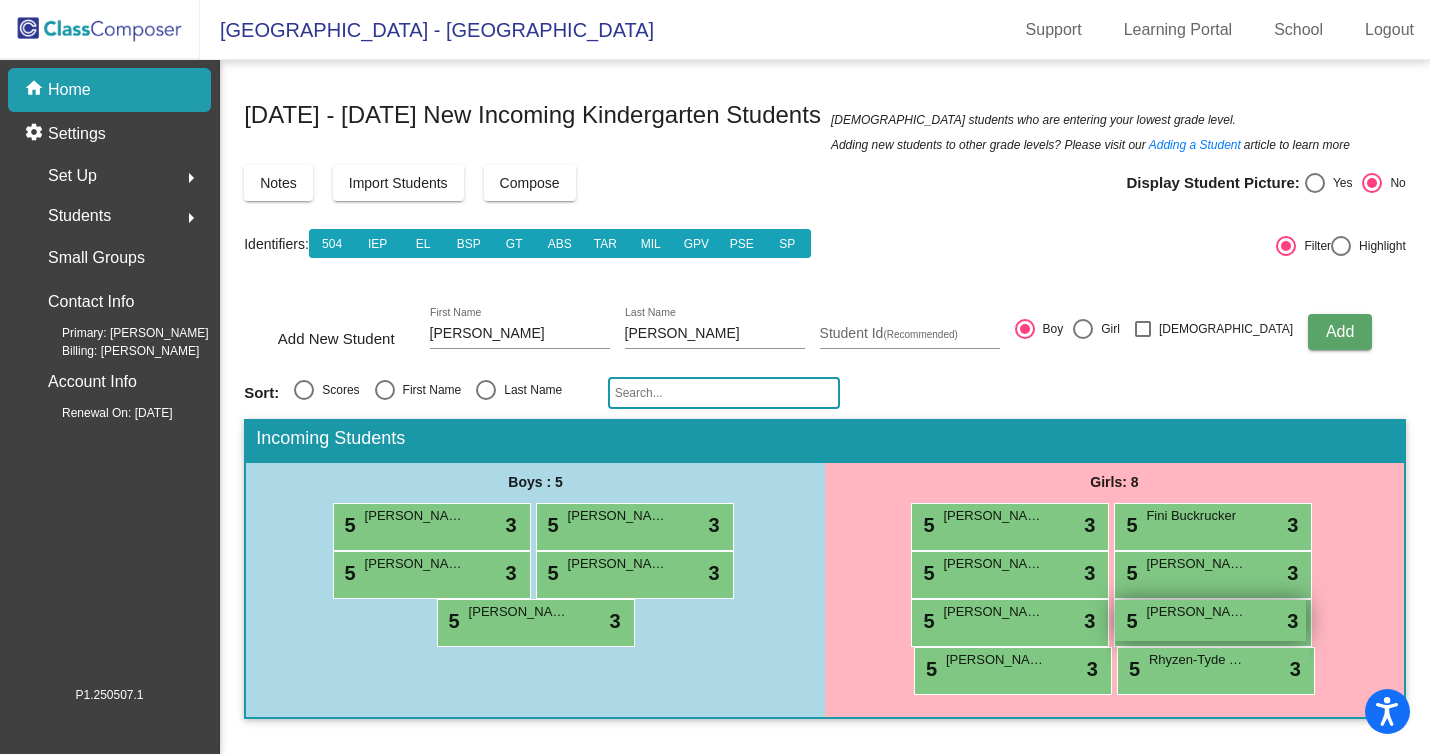 type 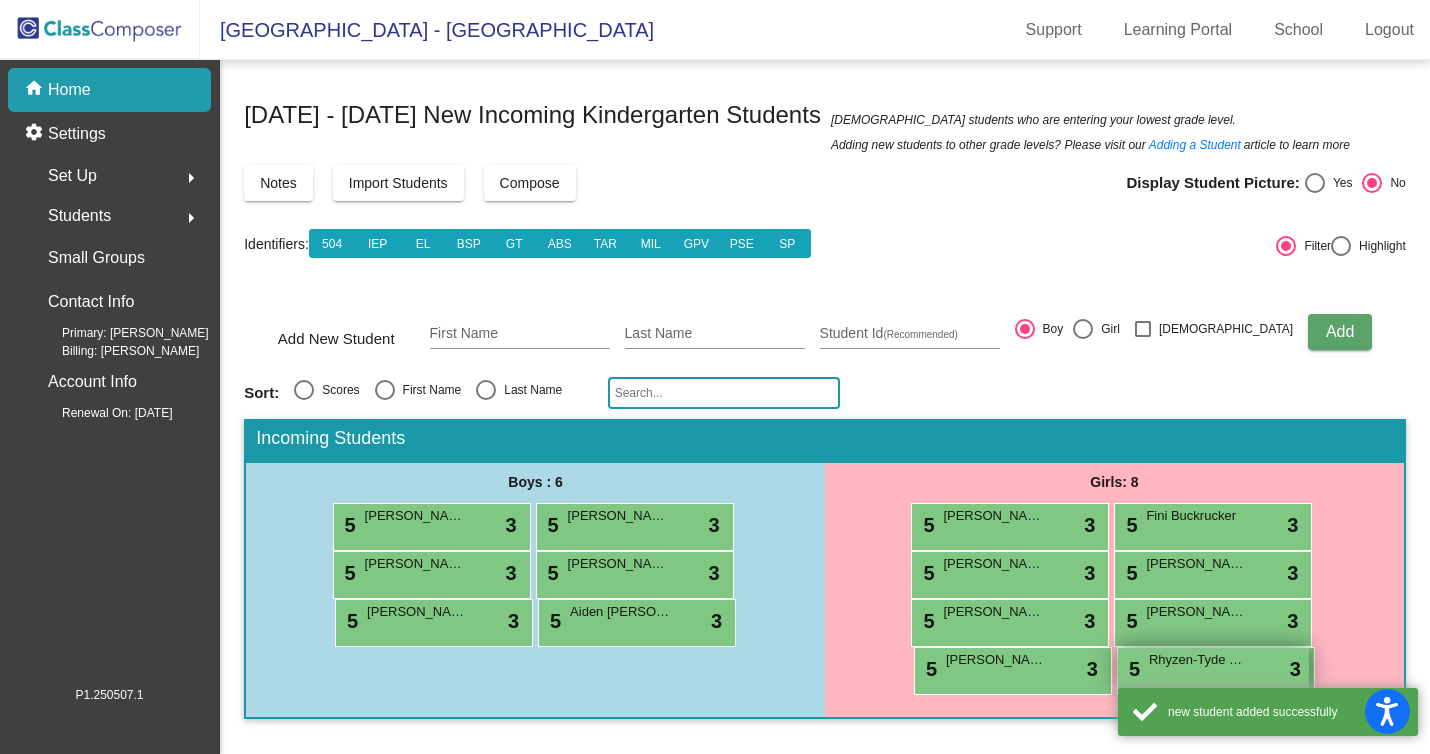 click on "Rhyzen-Tyde Berdadero-Kalua" at bounding box center (1199, 660) 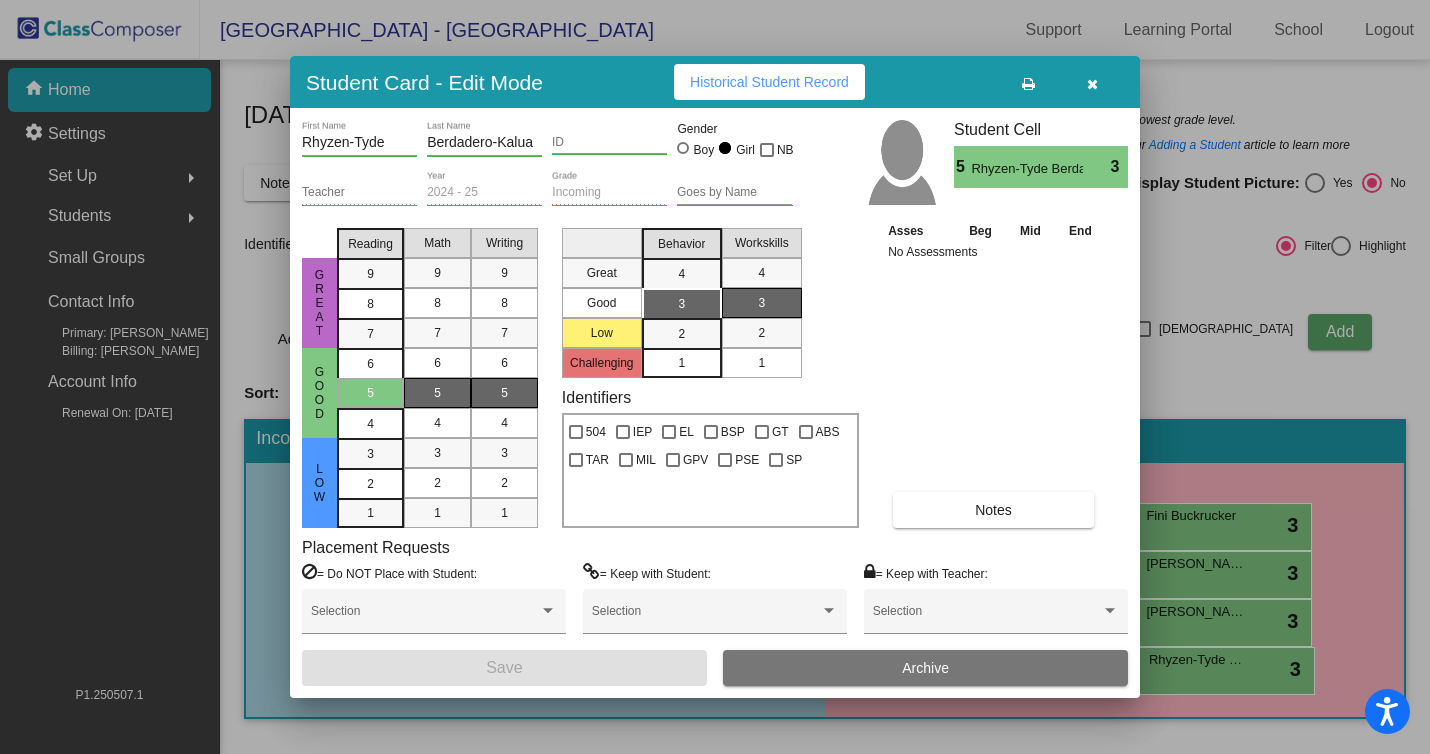 click at bounding box center (683, 148) 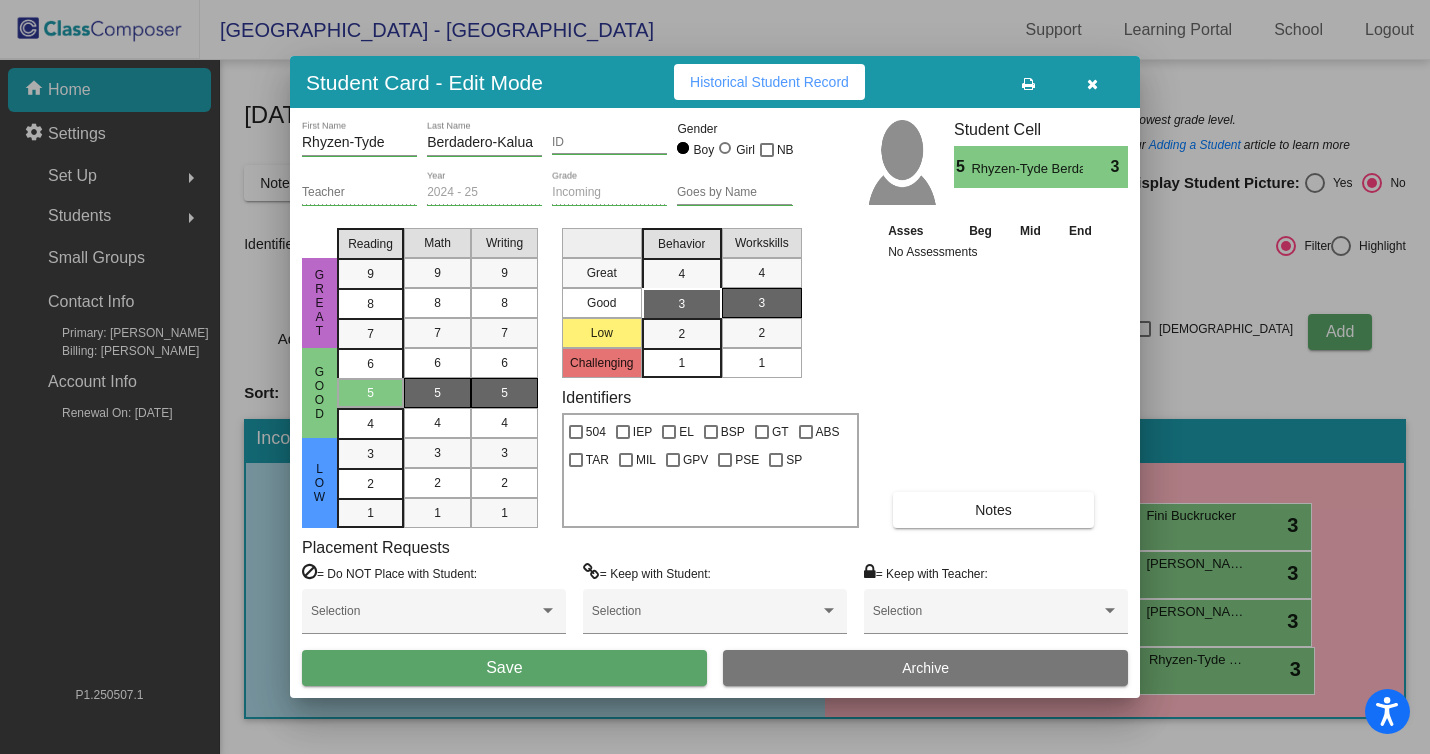 click on "Save" at bounding box center (504, 668) 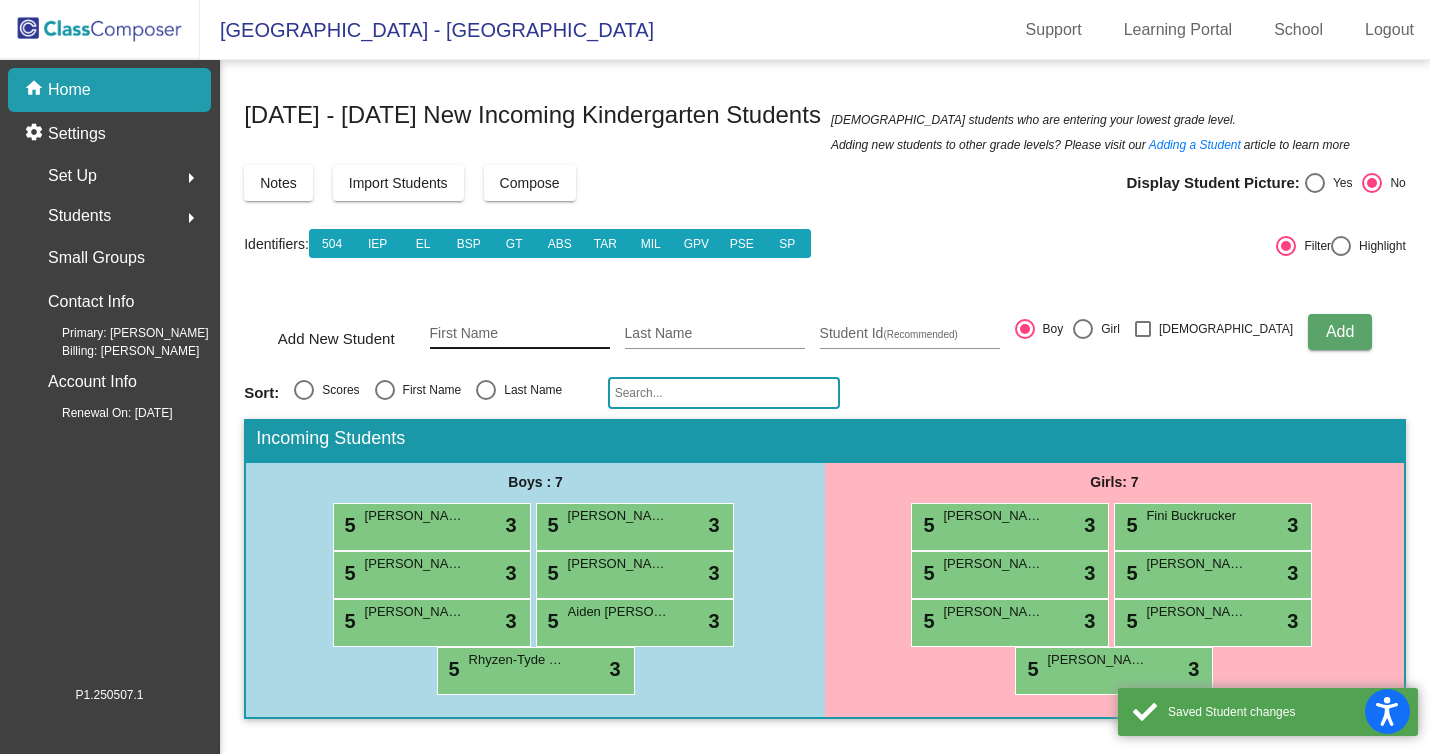 click on "First Name" at bounding box center (520, 334) 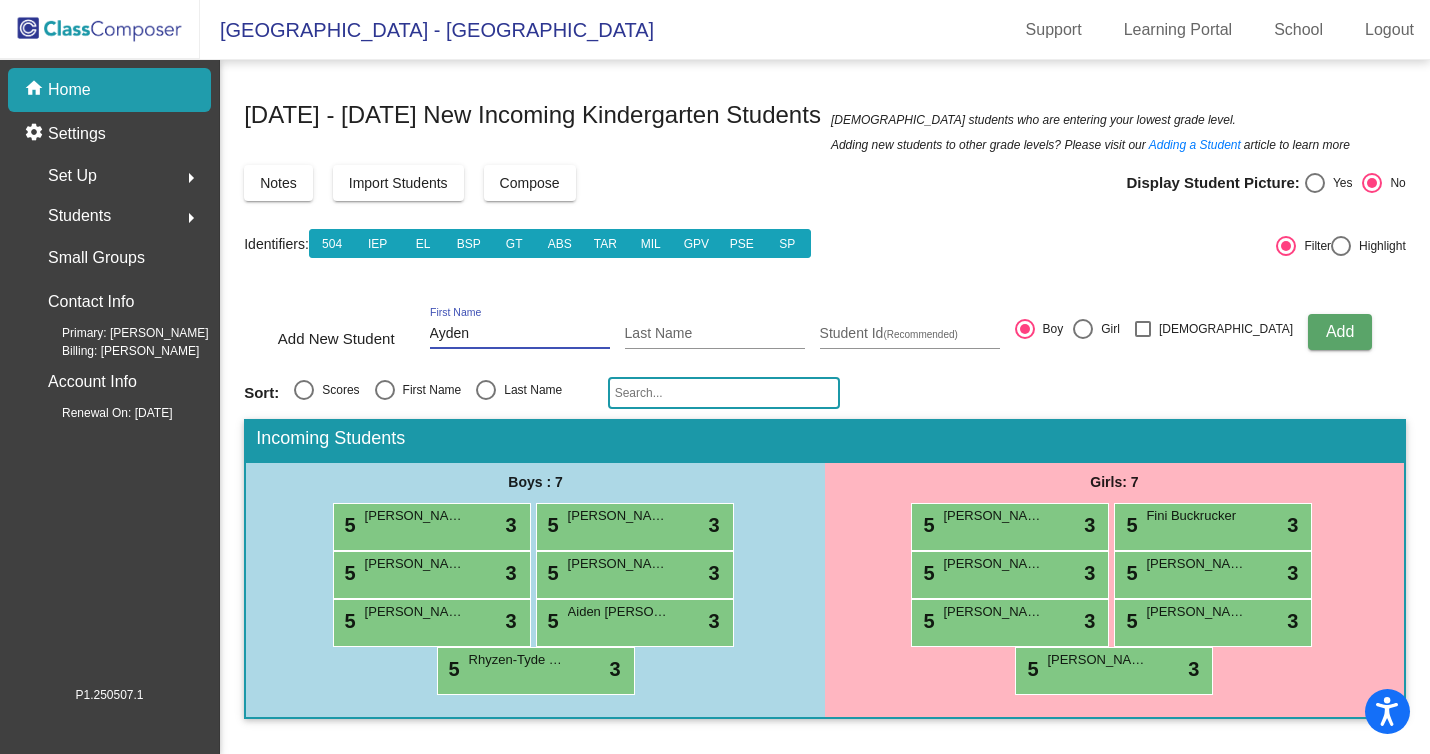 type on "Ayden" 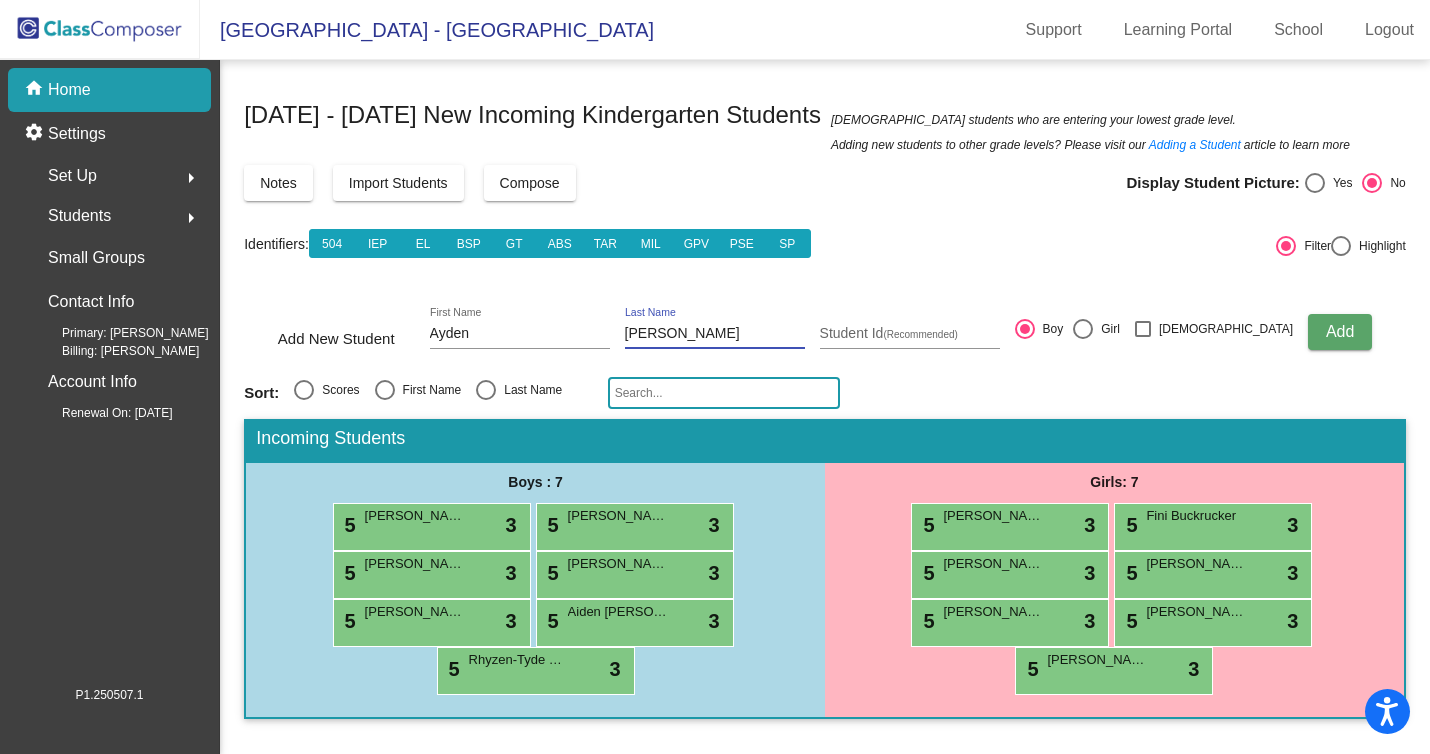 type on "Garlick" 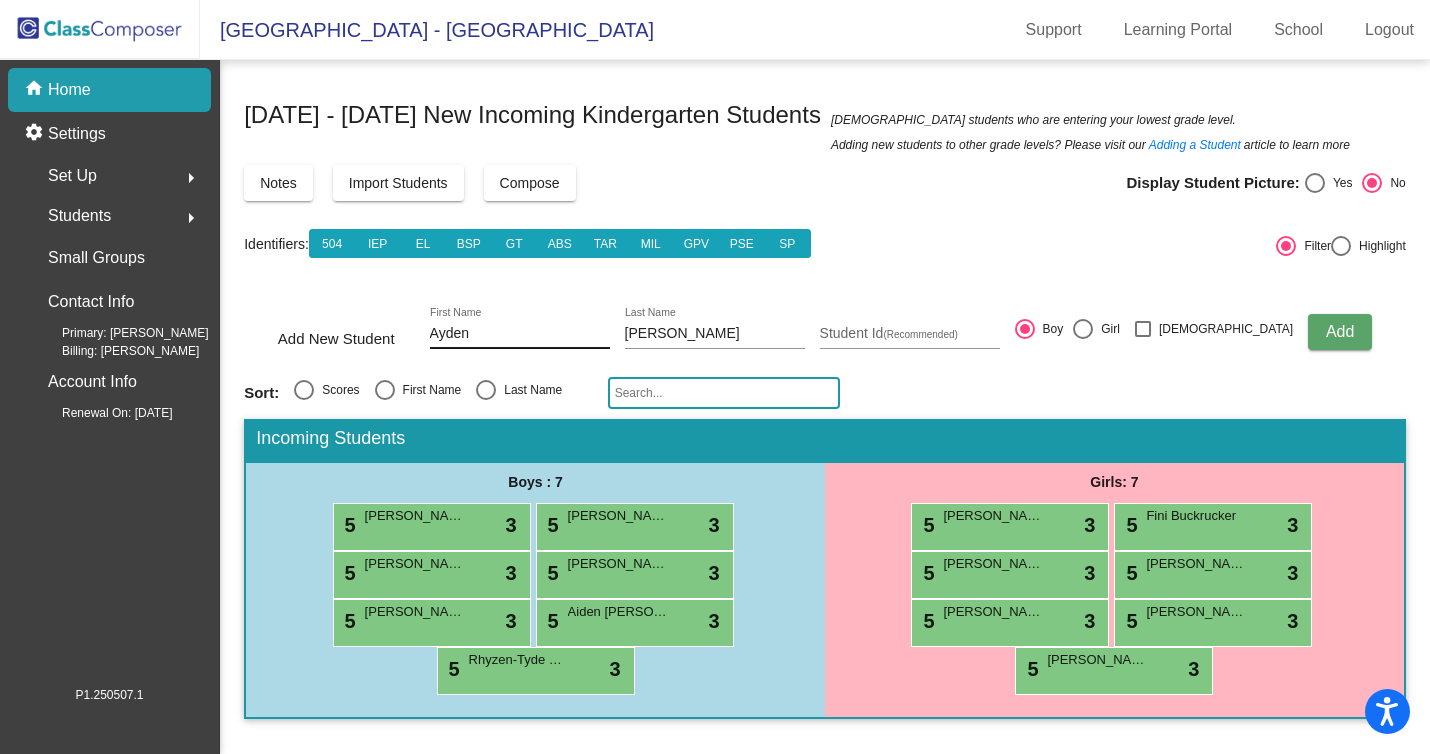 type 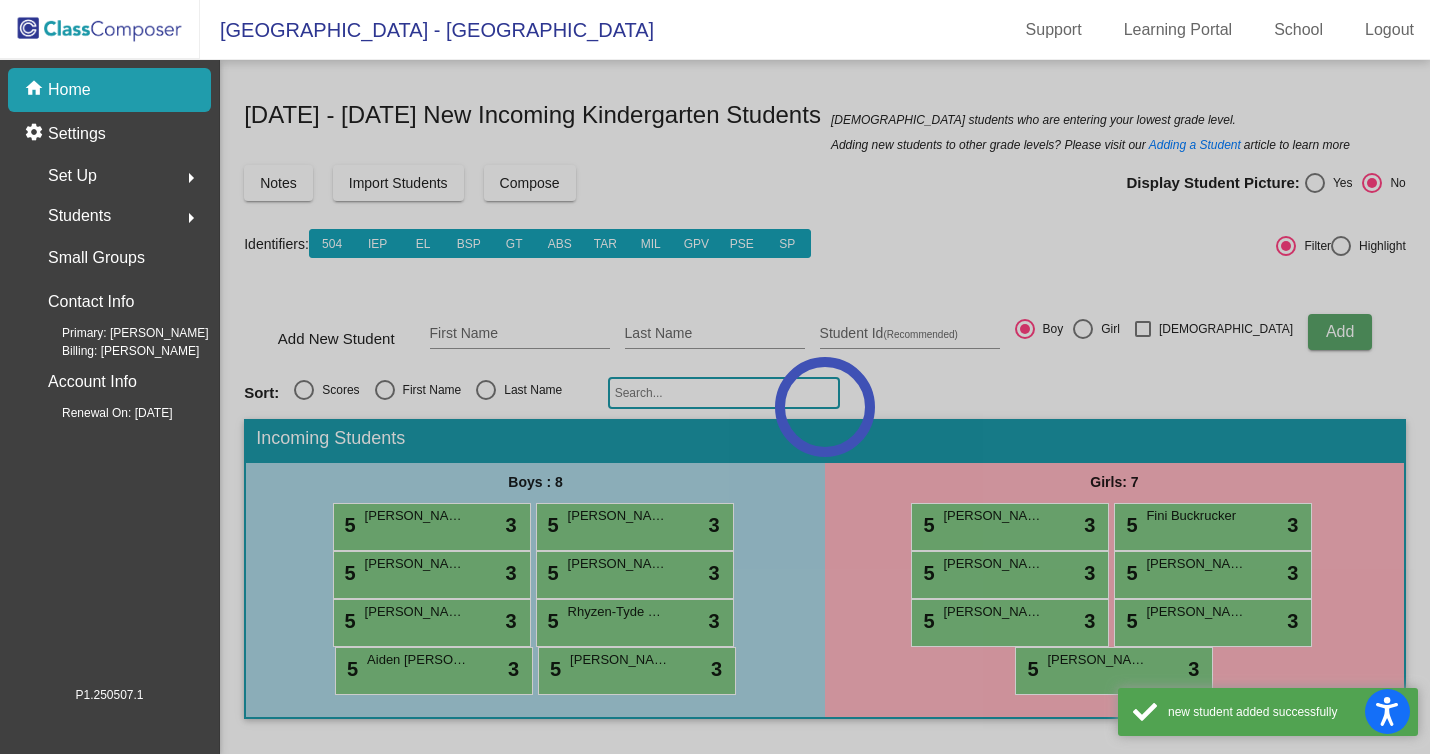 click 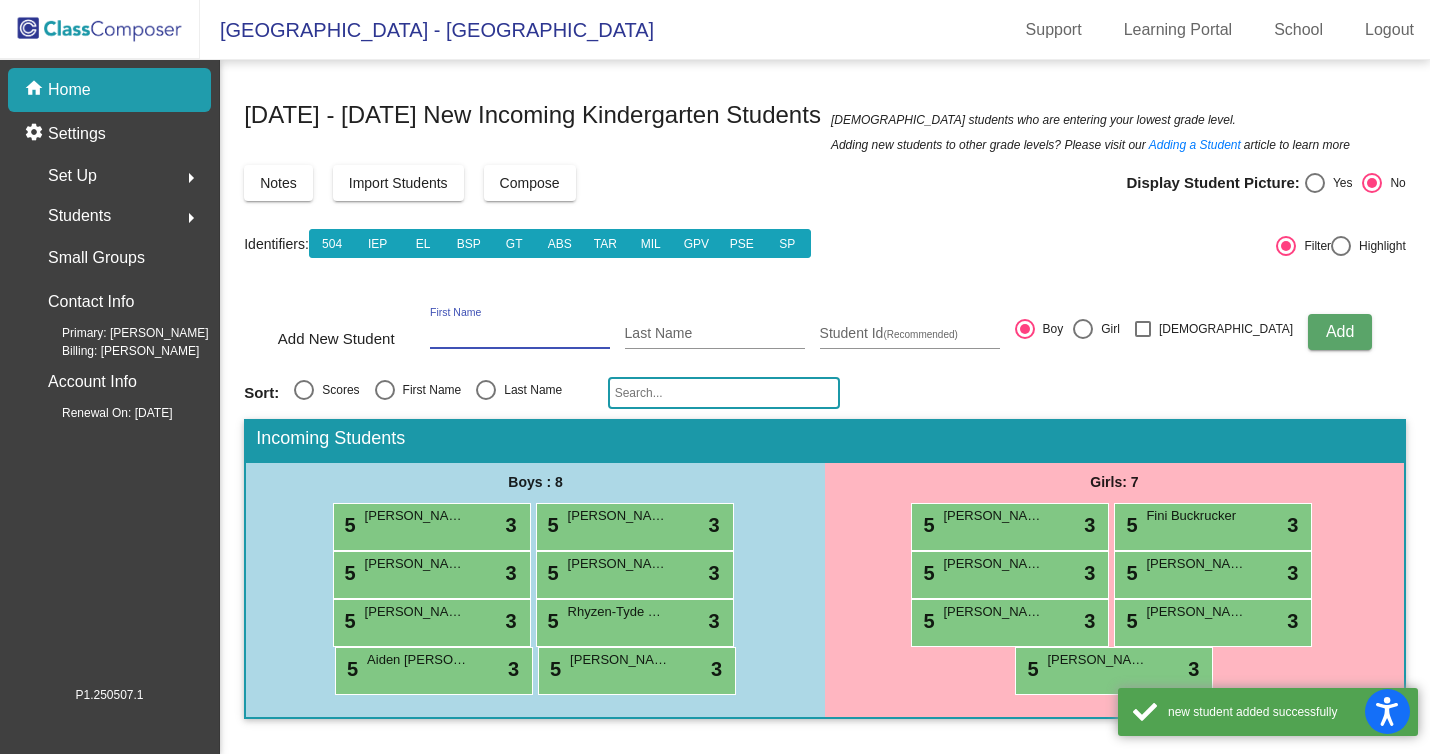 click on "First Name" at bounding box center (520, 334) 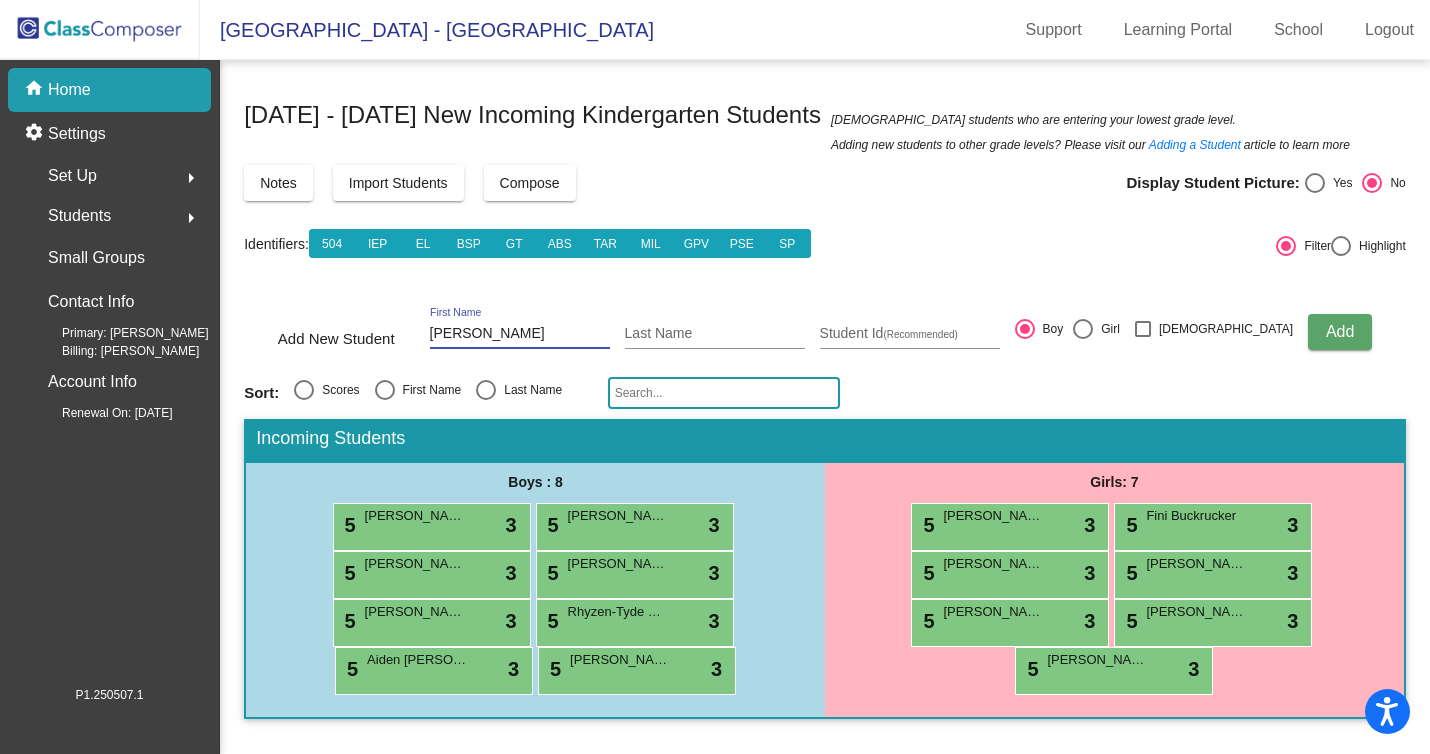 type on "Maura" 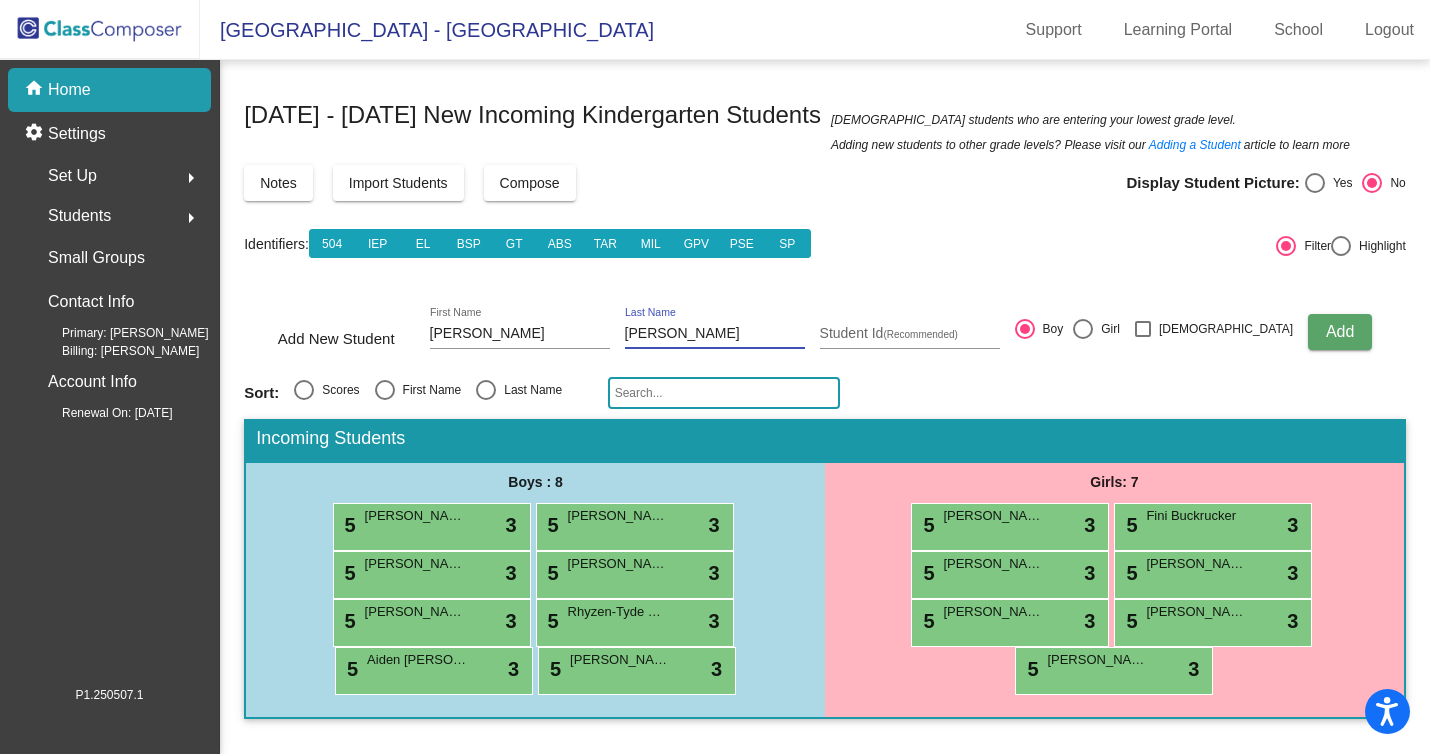type on "Garza" 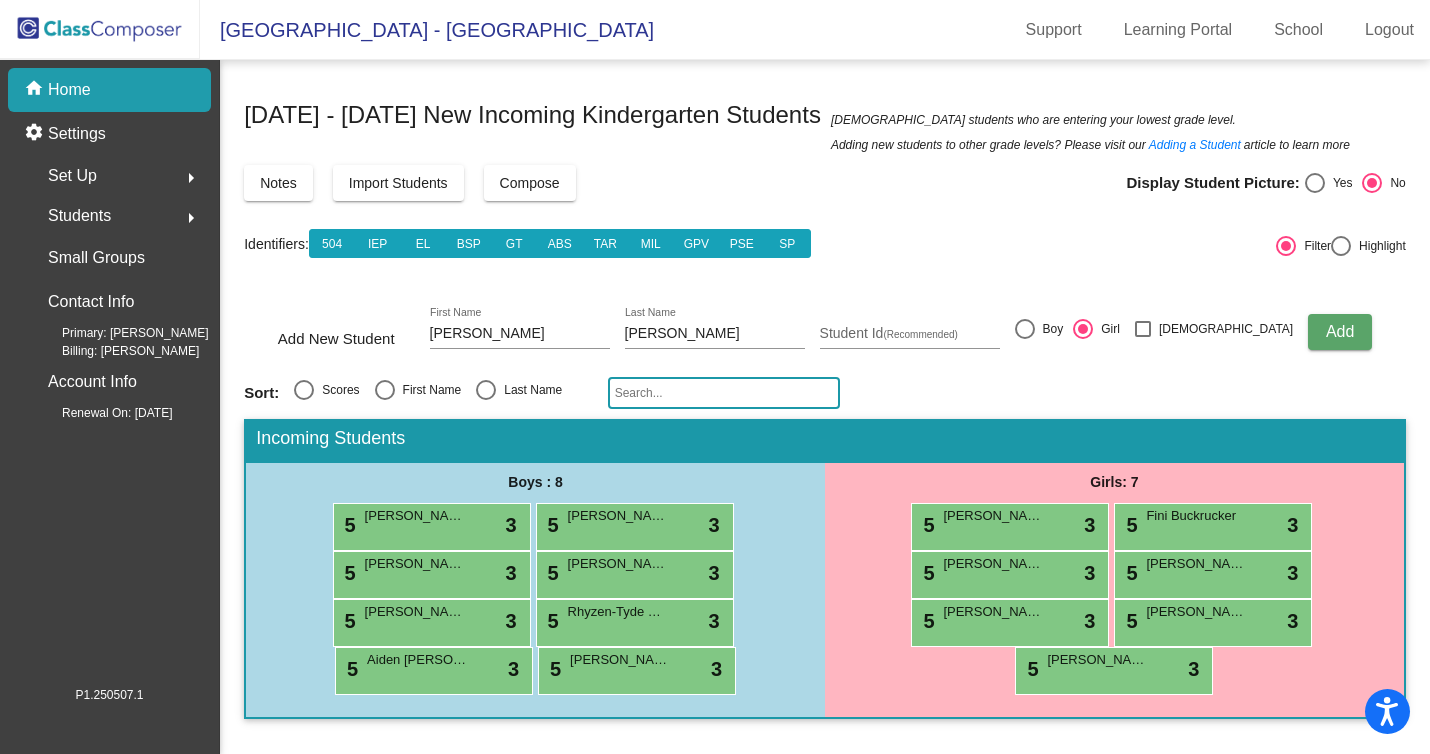 click on "Add" 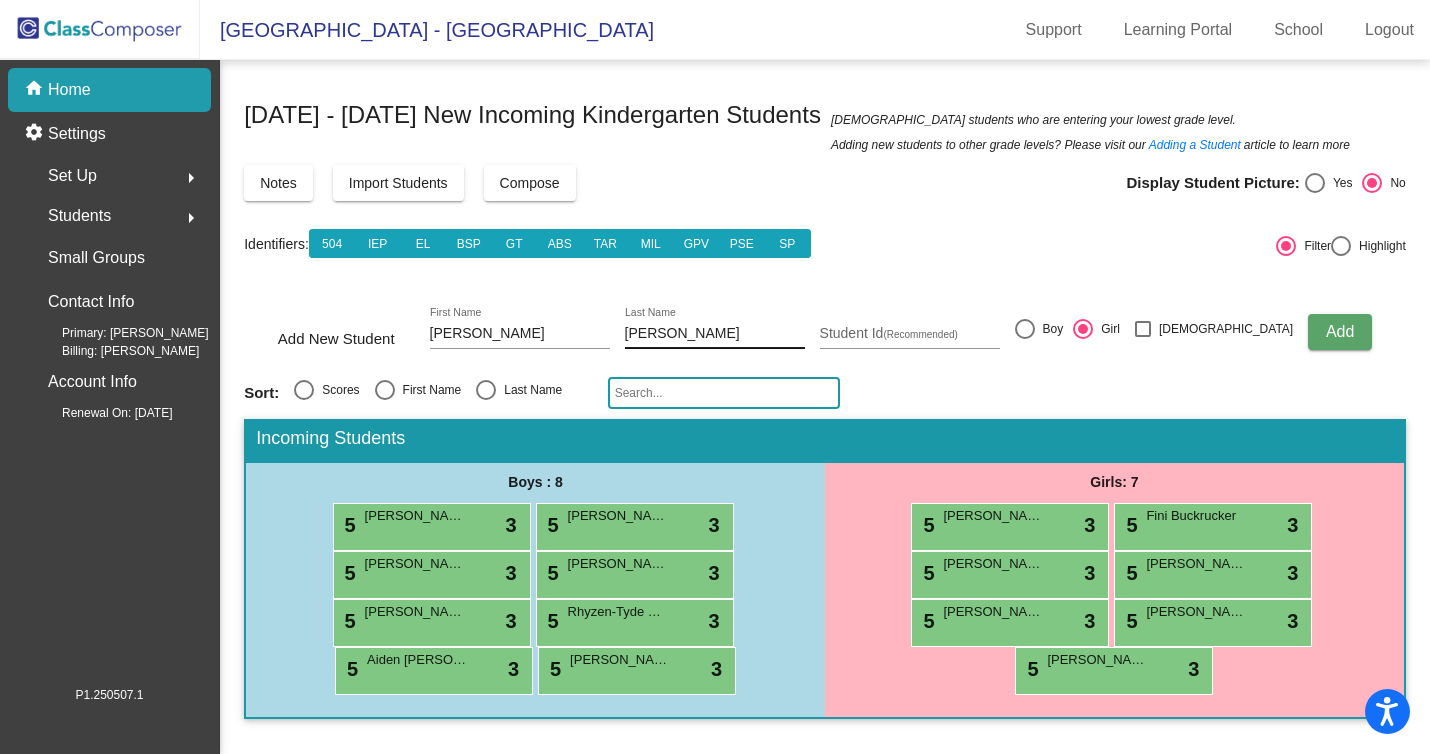 type 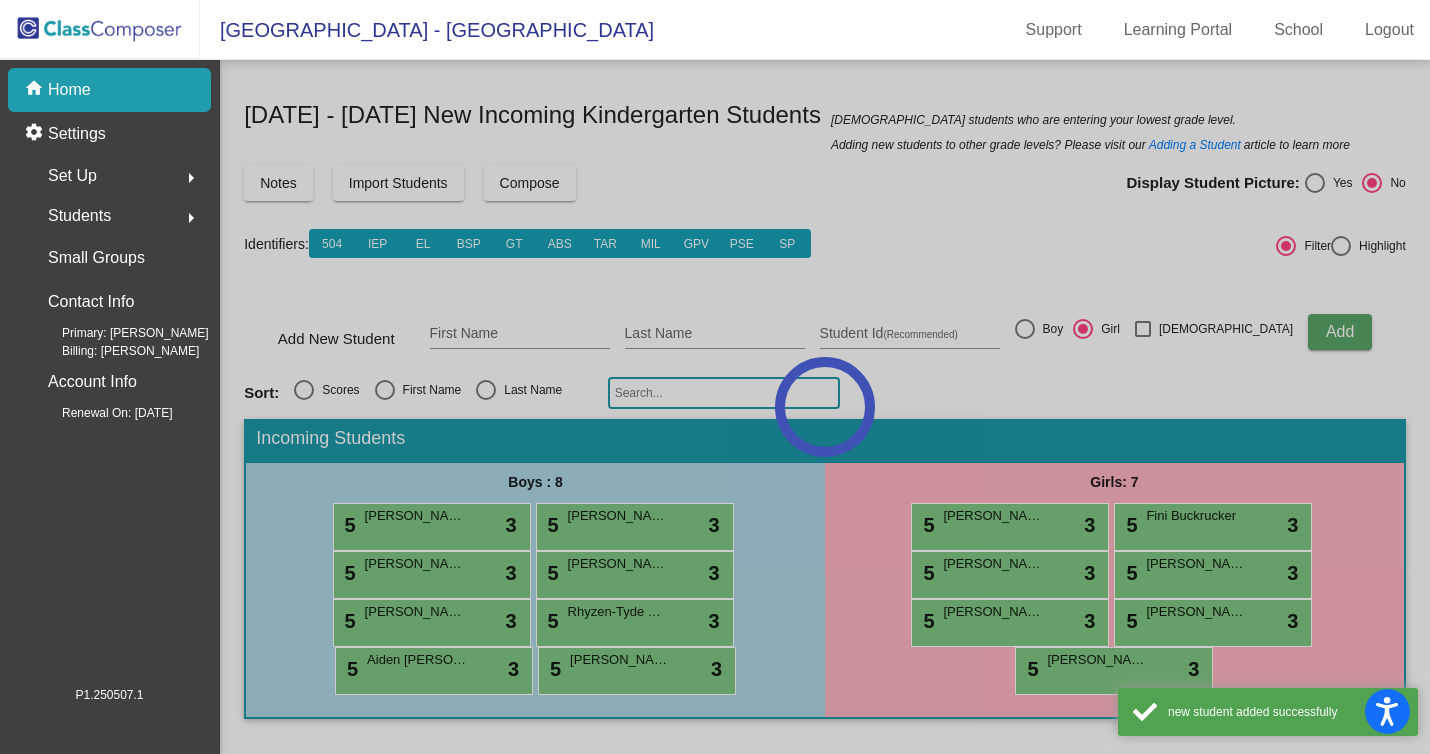 click 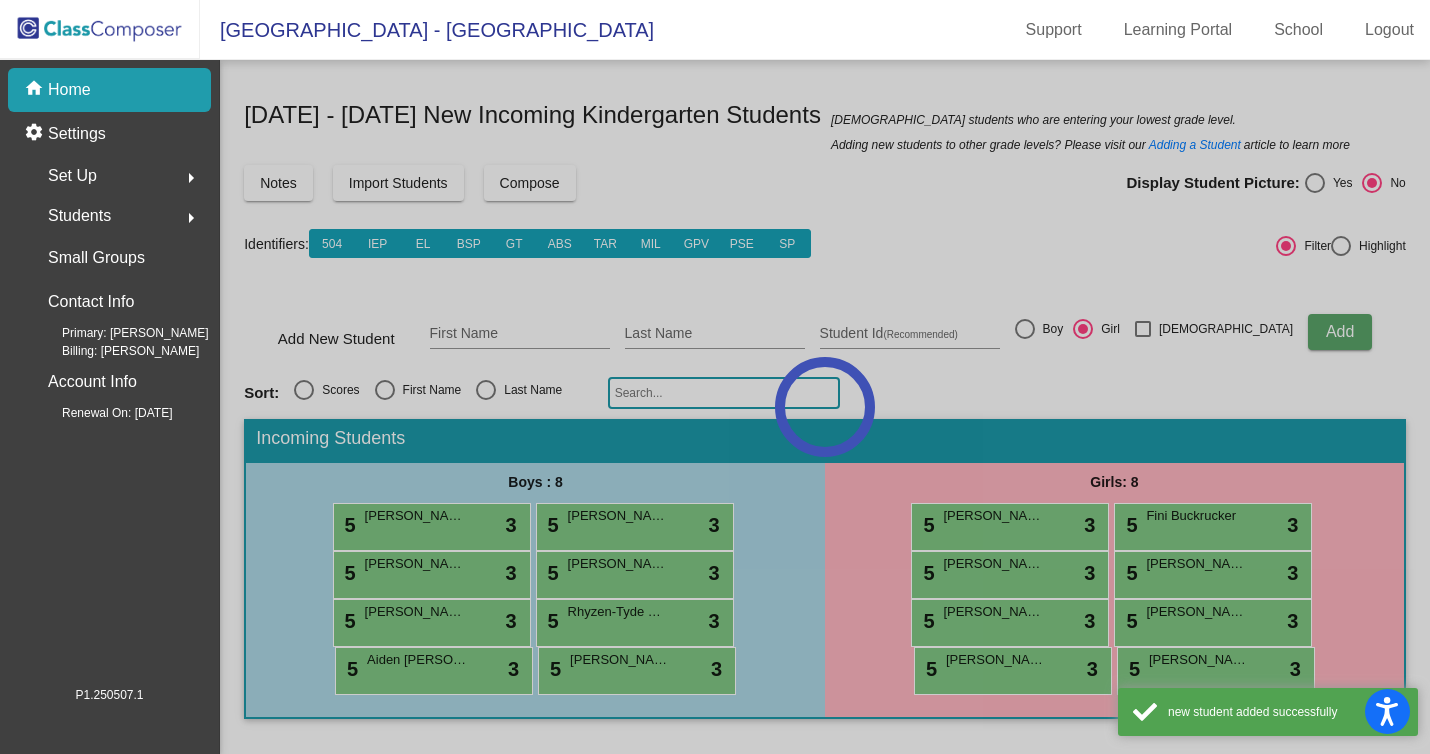 click 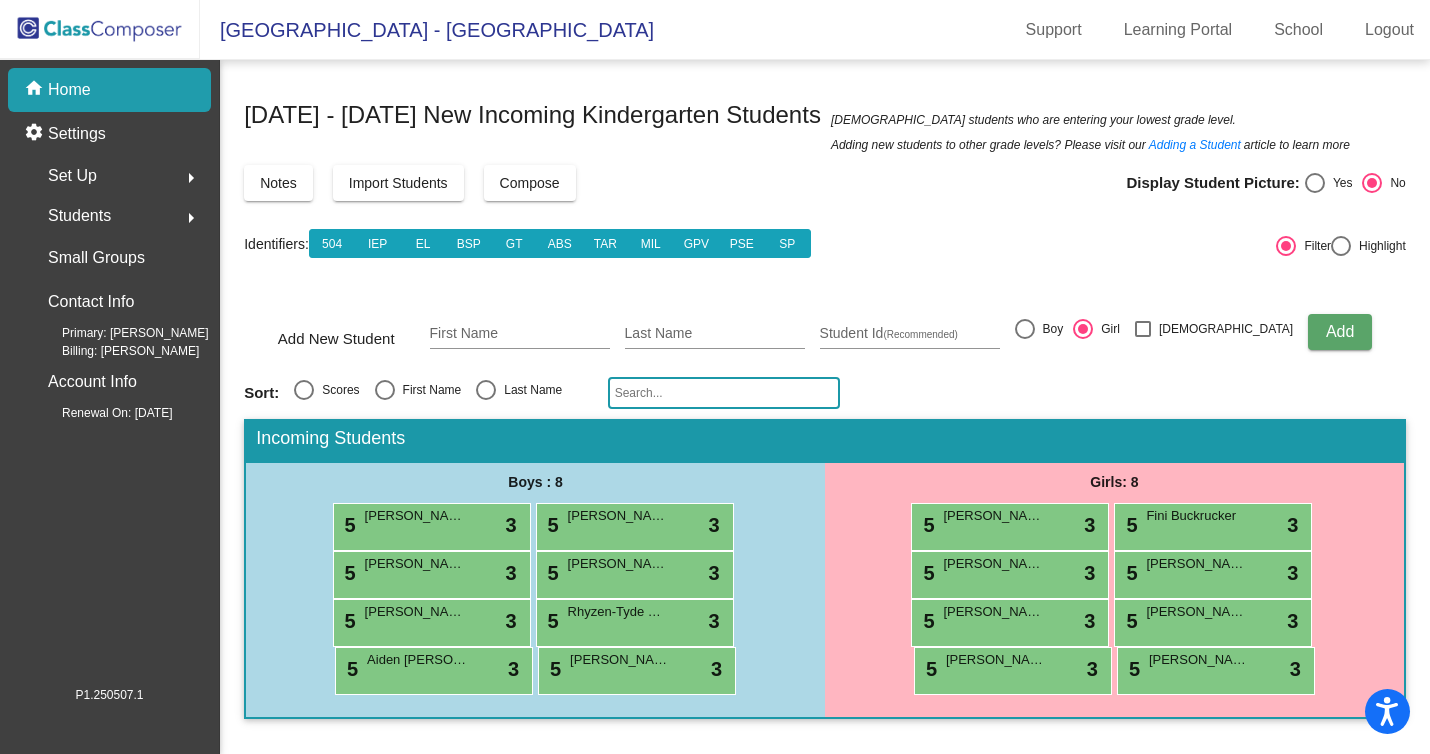 click on "First Name" at bounding box center [520, 334] 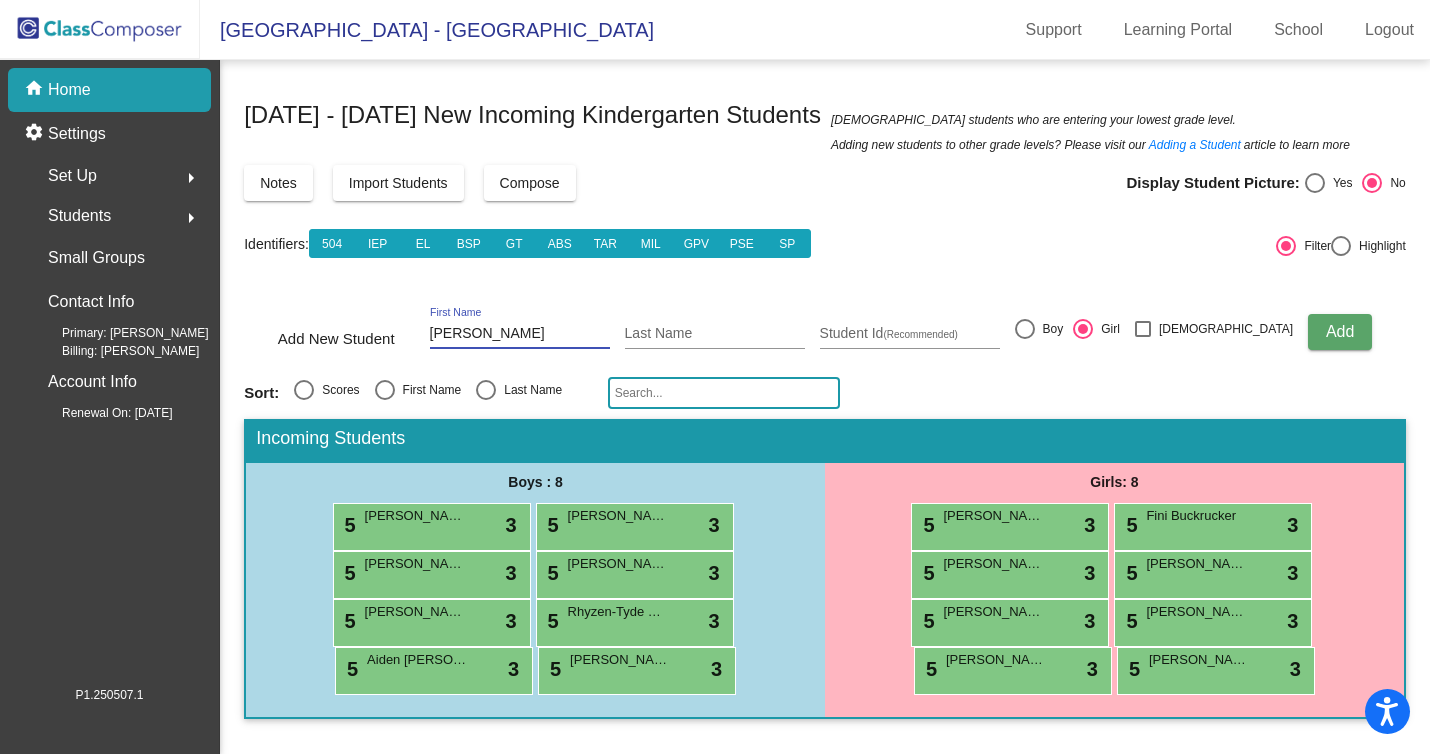 type on "Lucas" 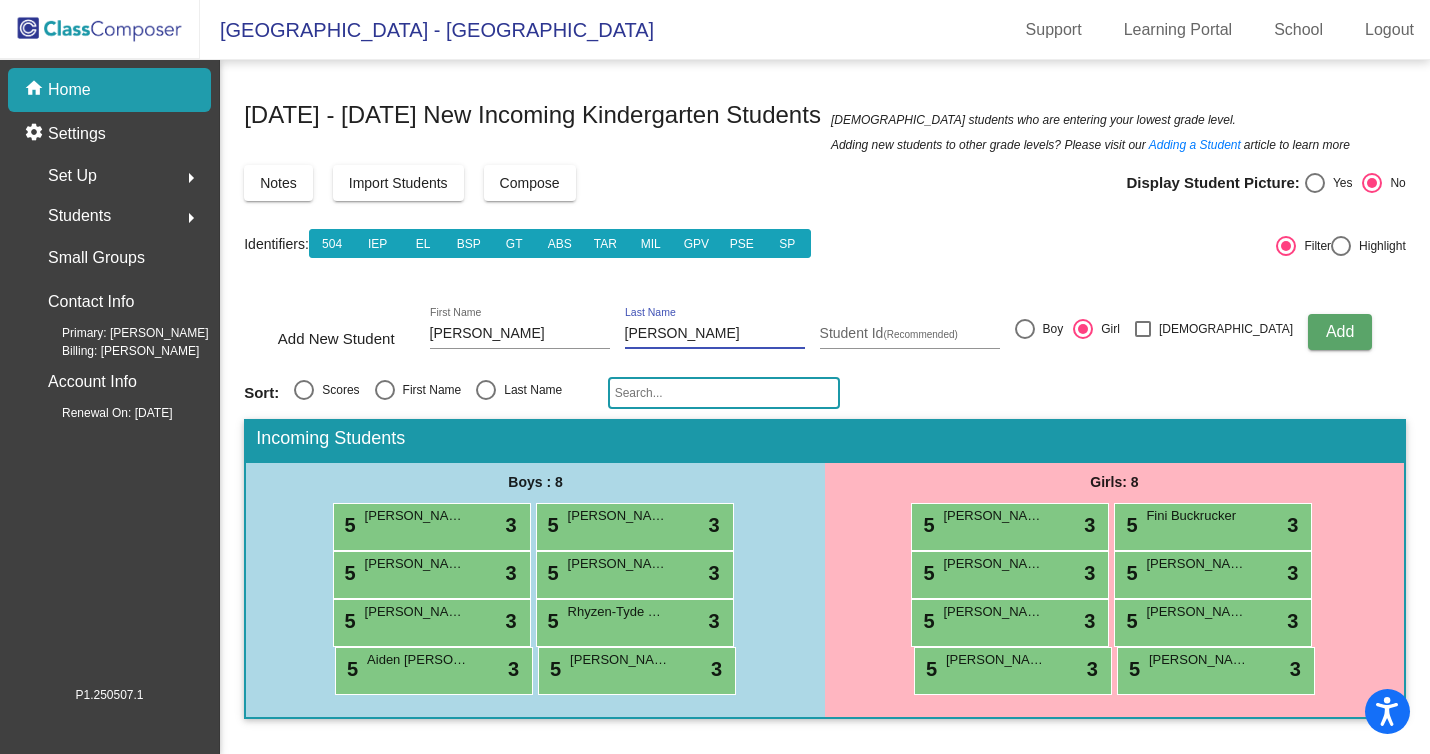 type on "Henderson" 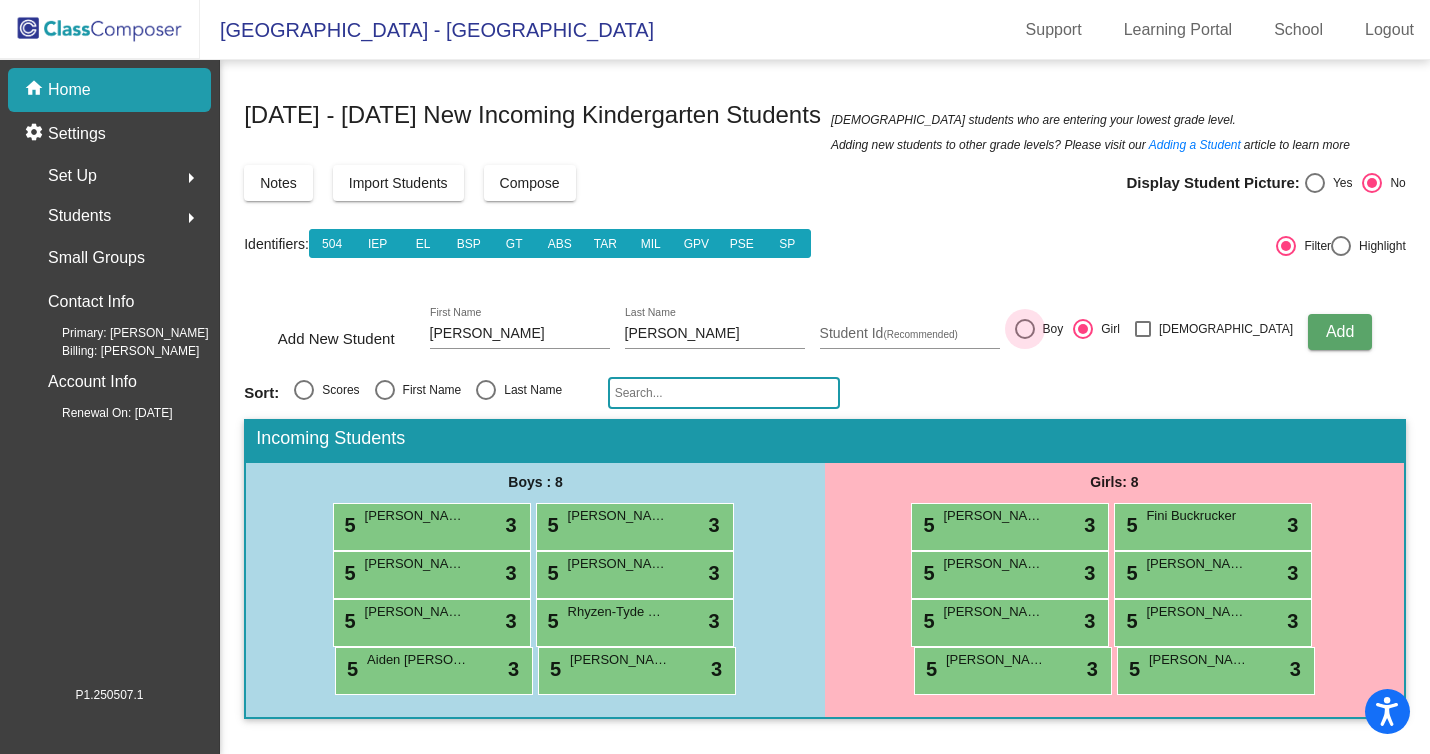 click at bounding box center [1025, 329] 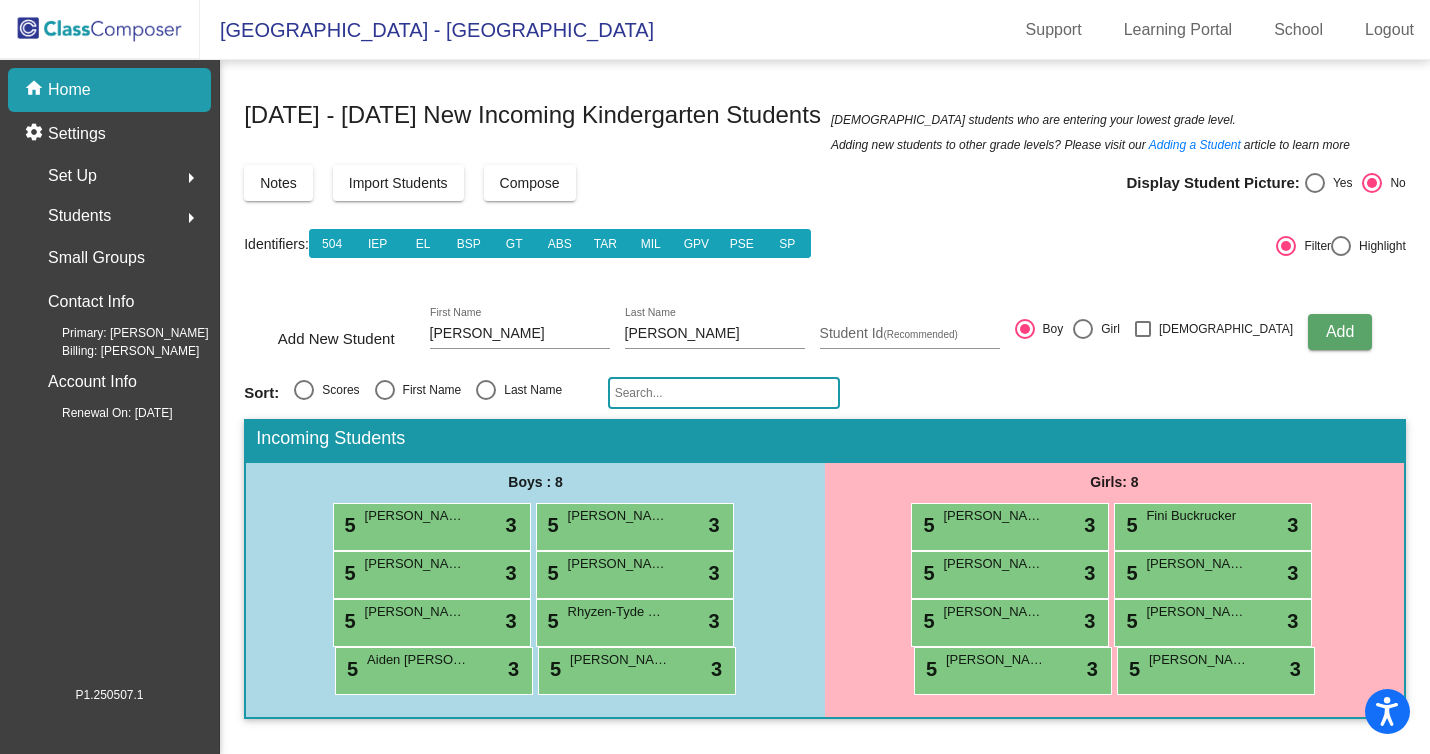 click on "Add" 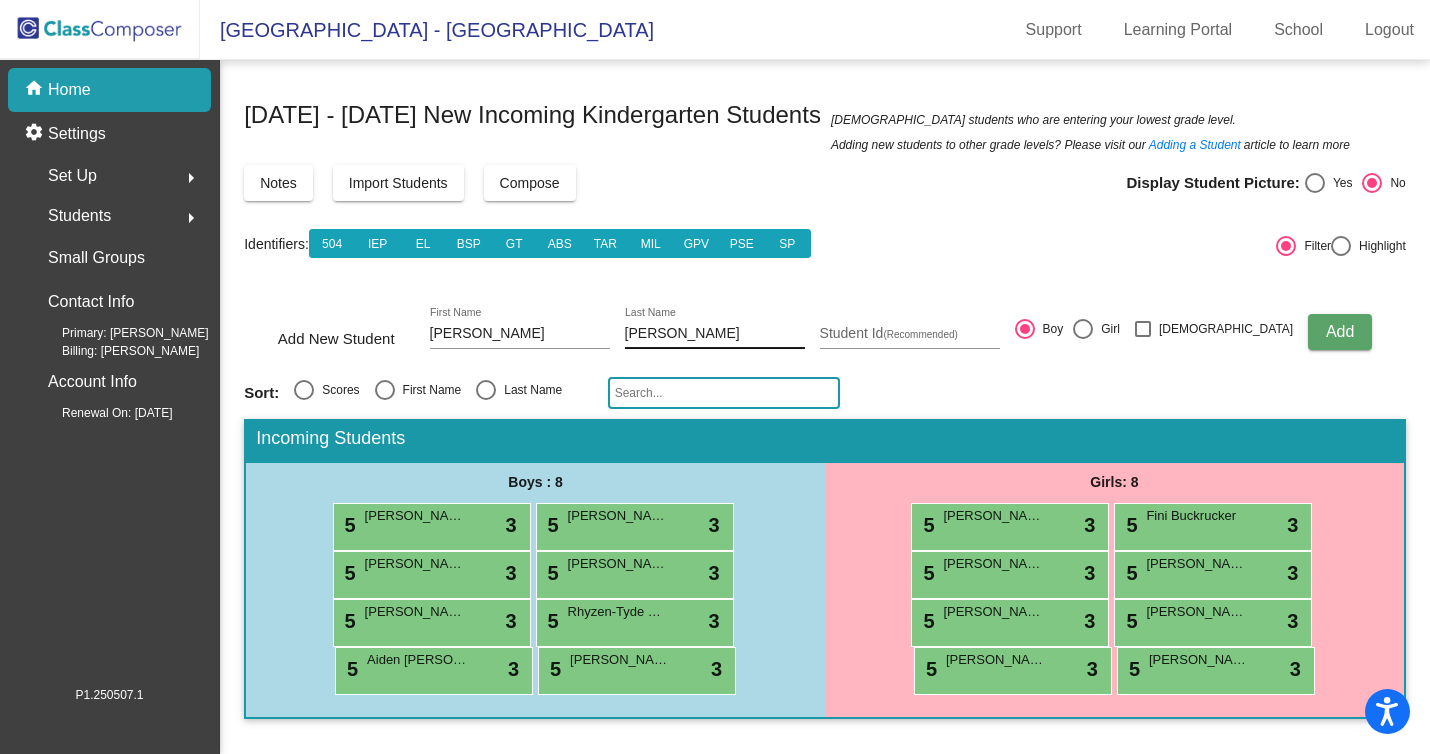 type 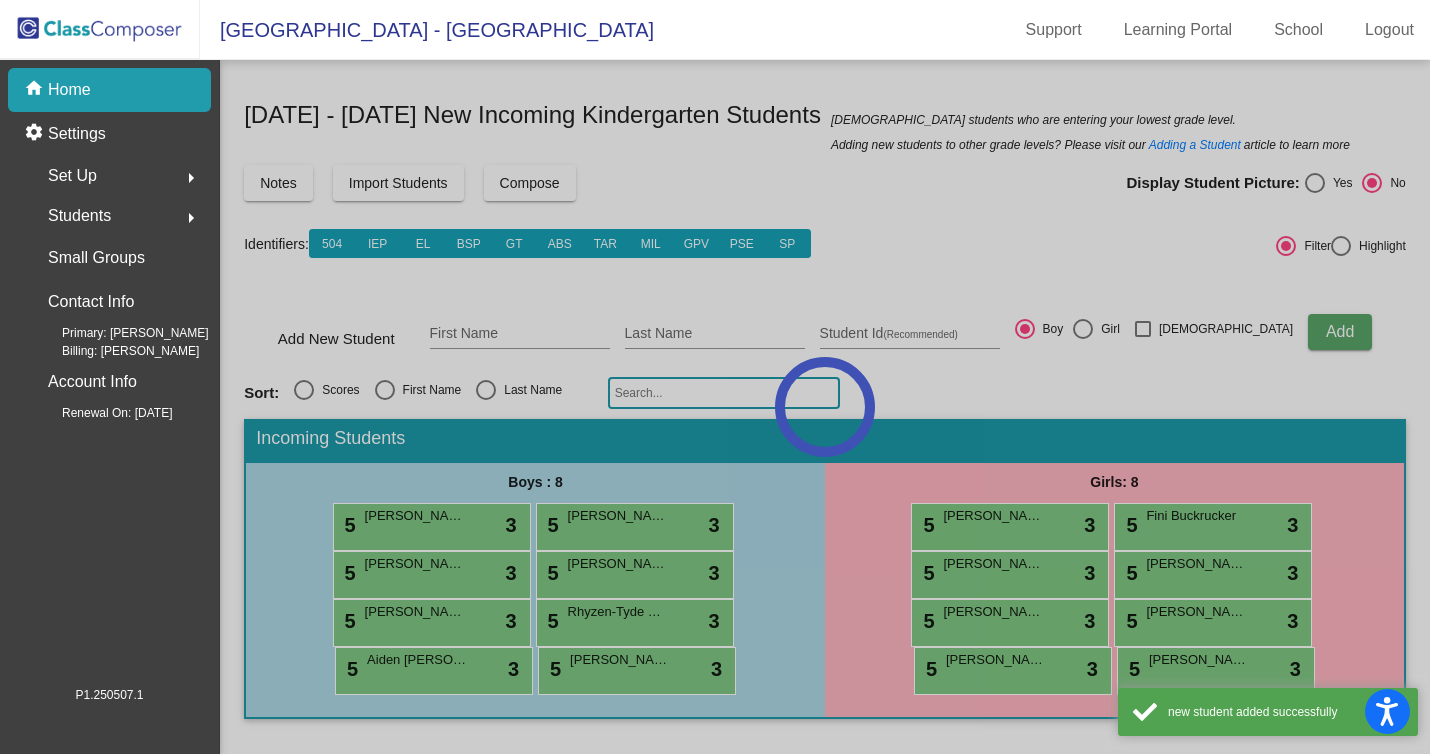 click 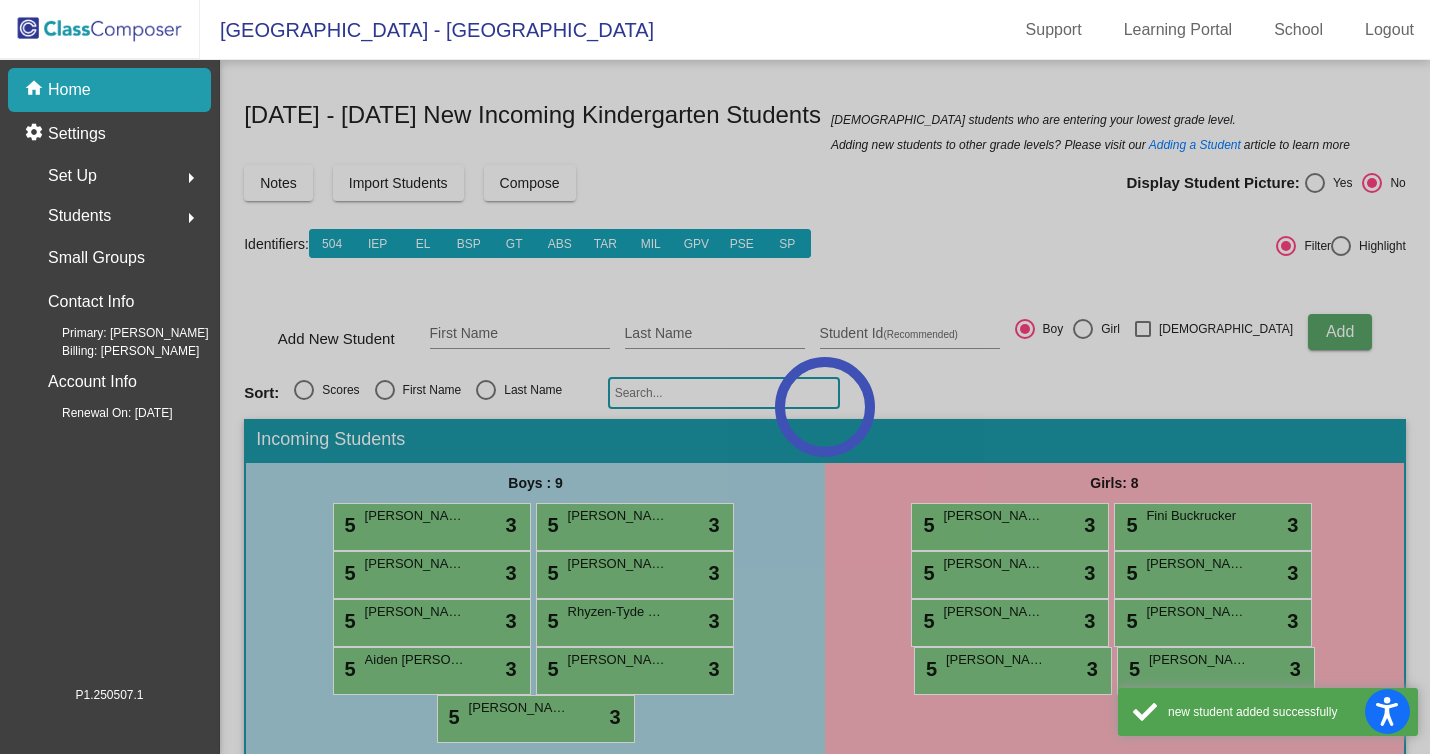 click 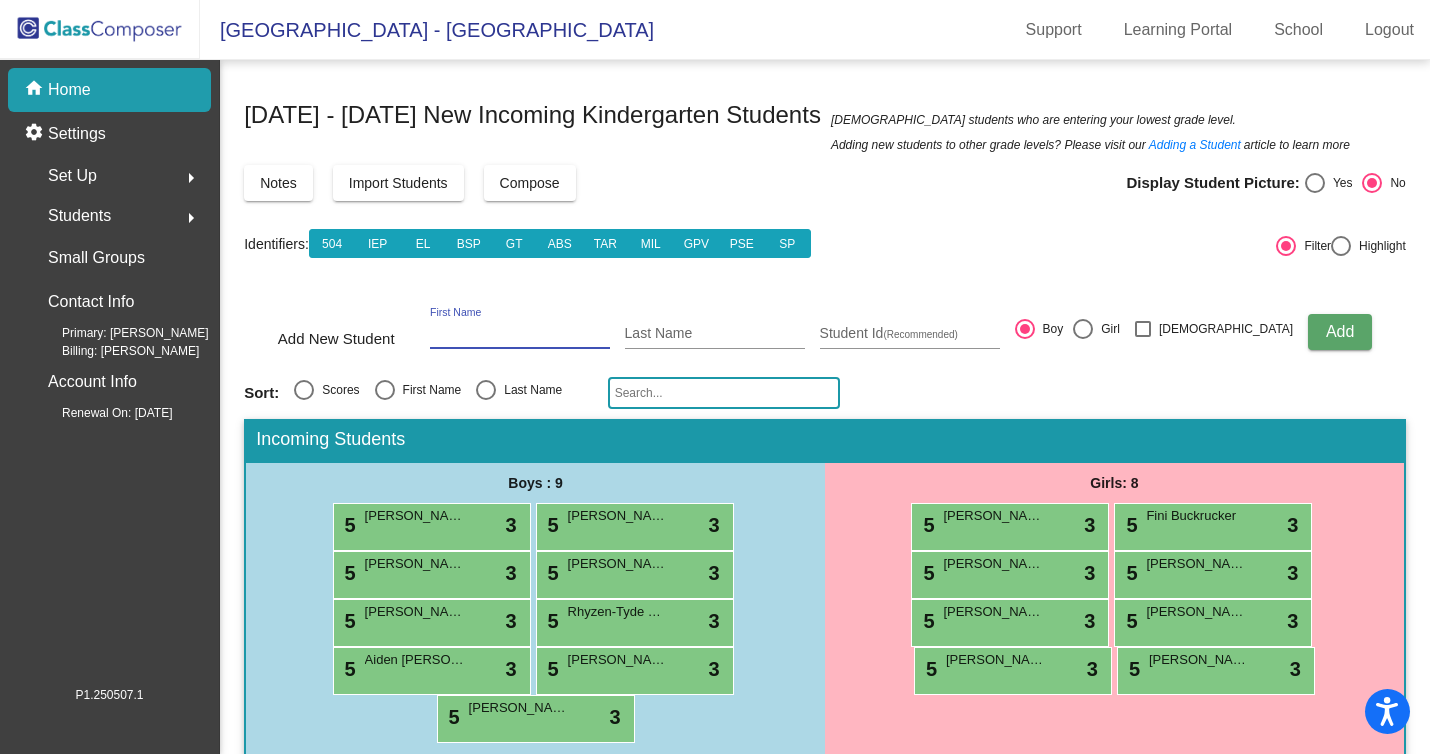 click on "First Name" at bounding box center [520, 334] 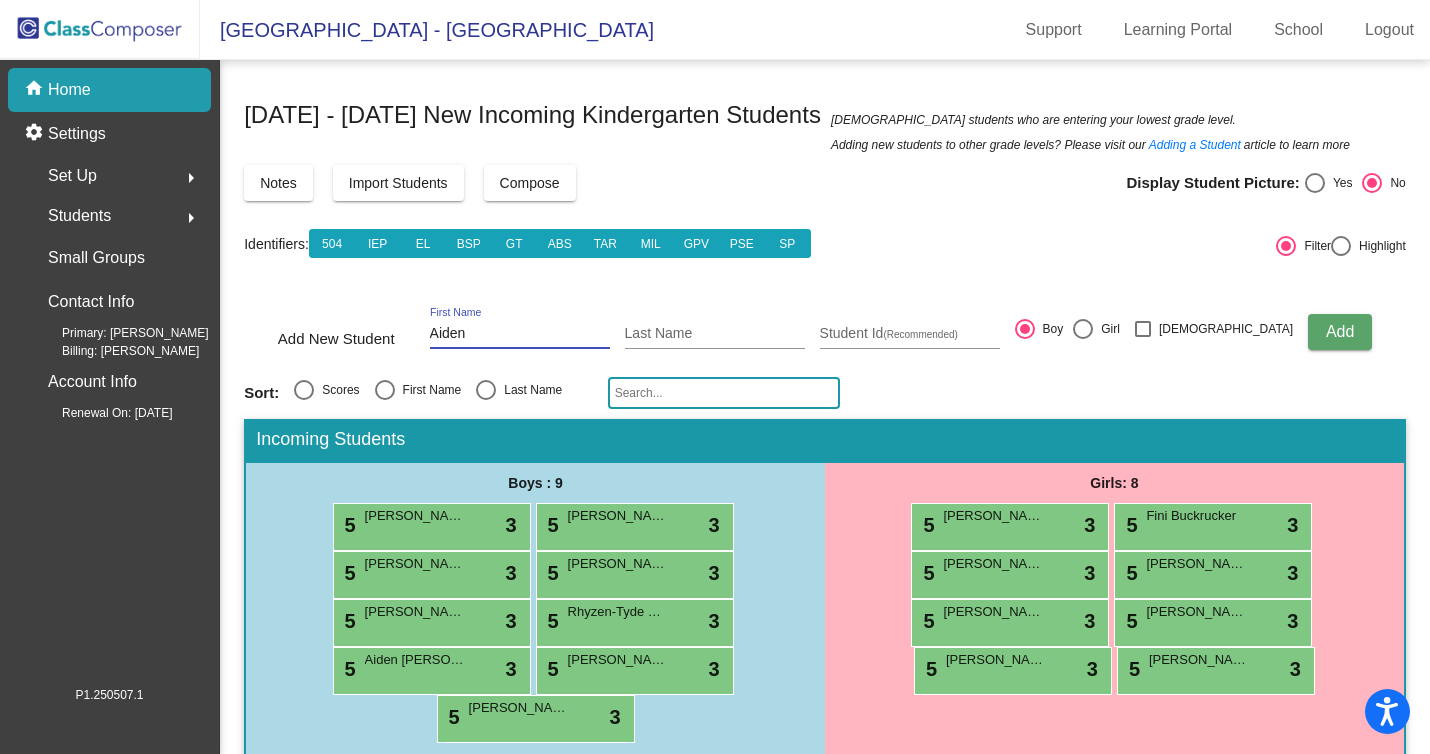 type on "Aiden" 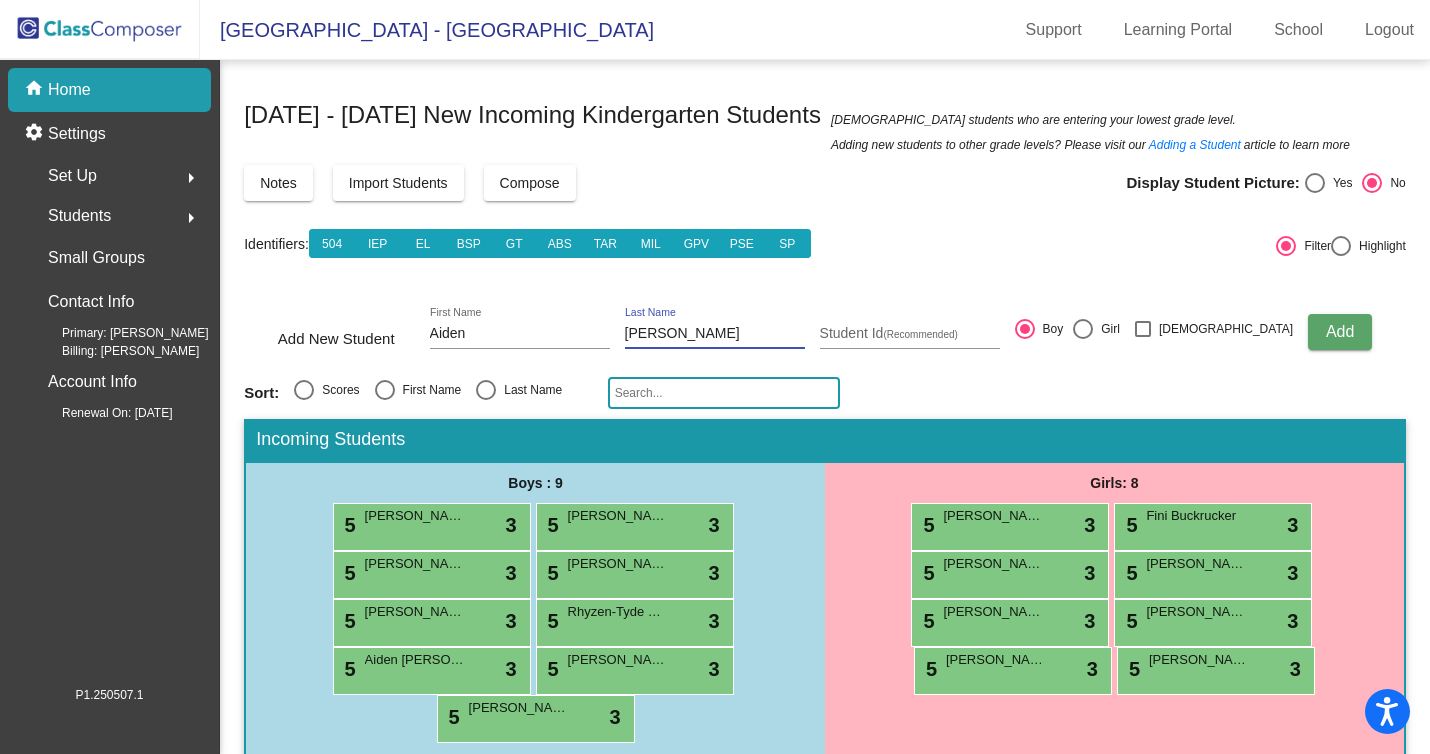 type on "Hubbard" 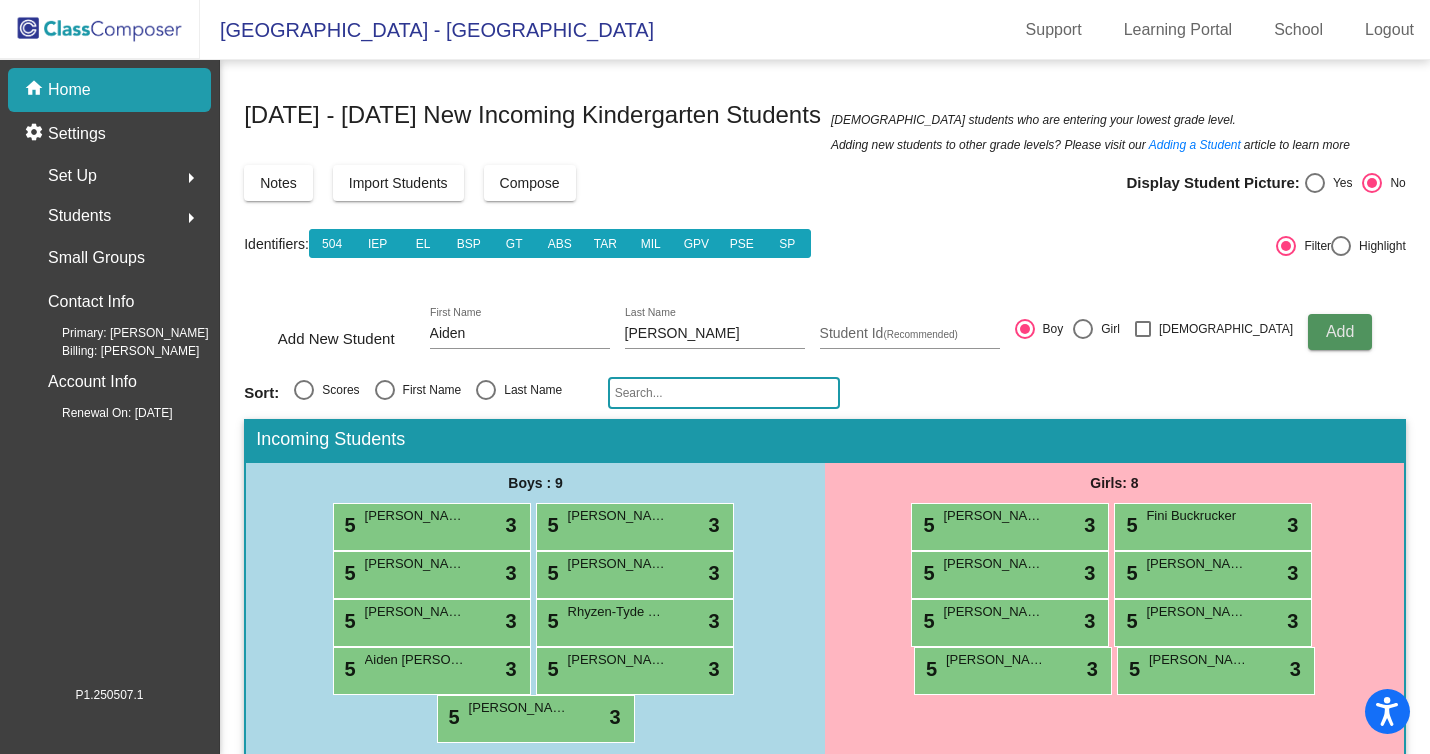 click on "Add" 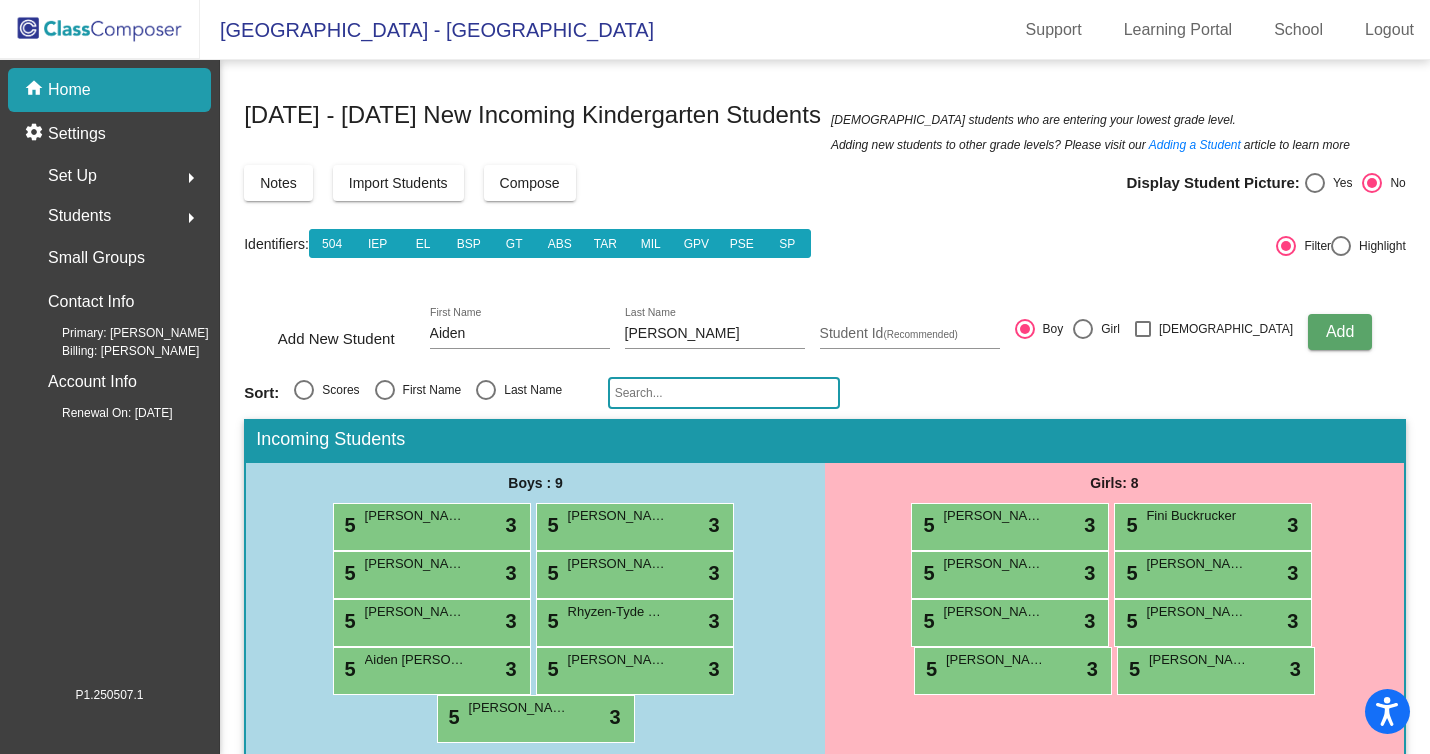 type 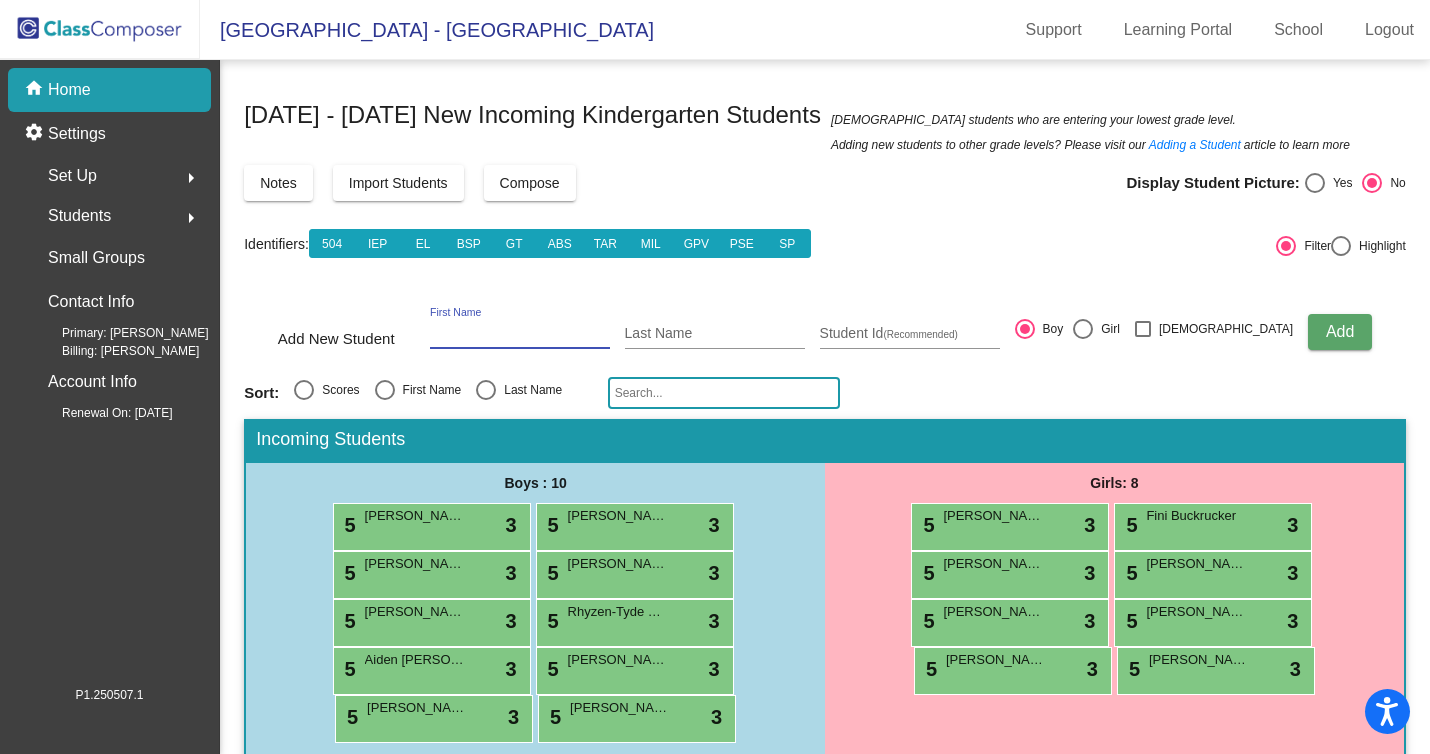 click on "First Name" at bounding box center [520, 334] 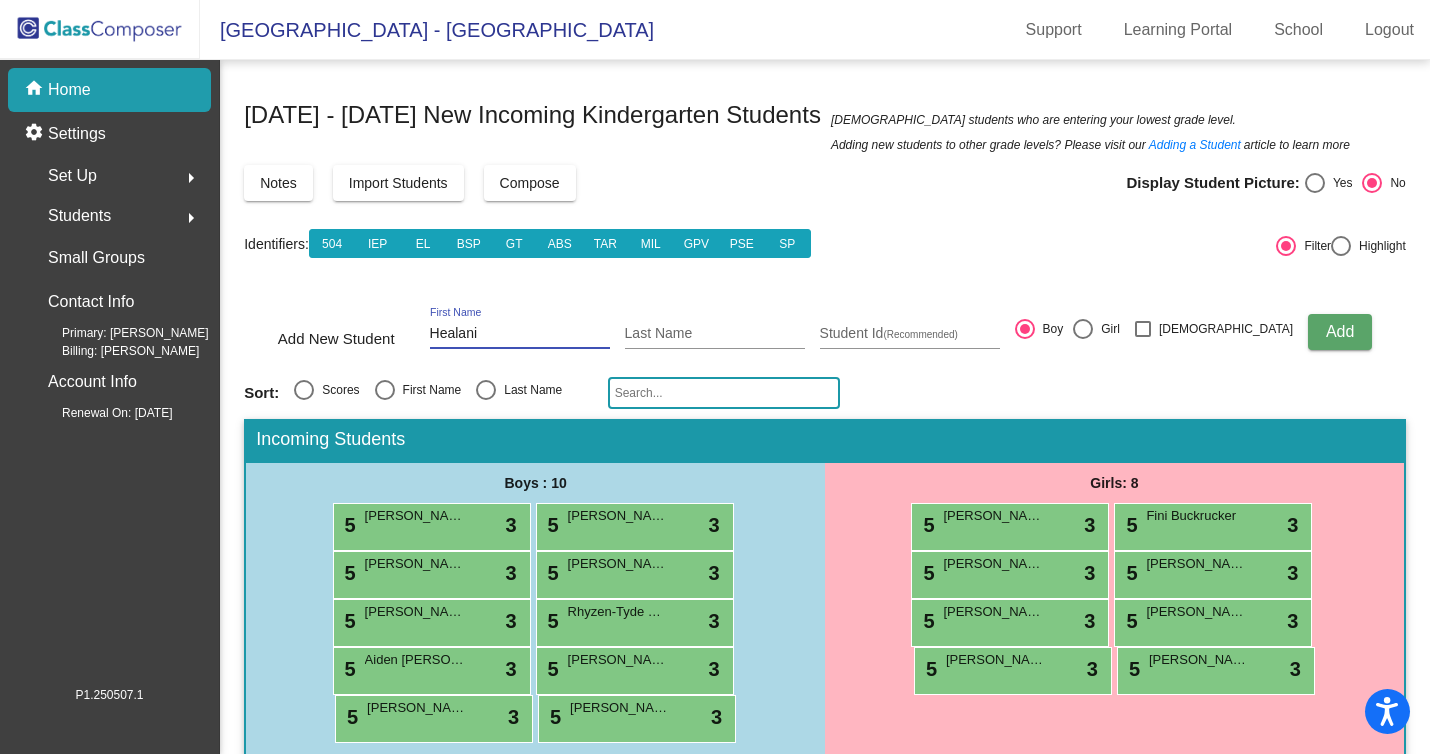 type on "Healani" 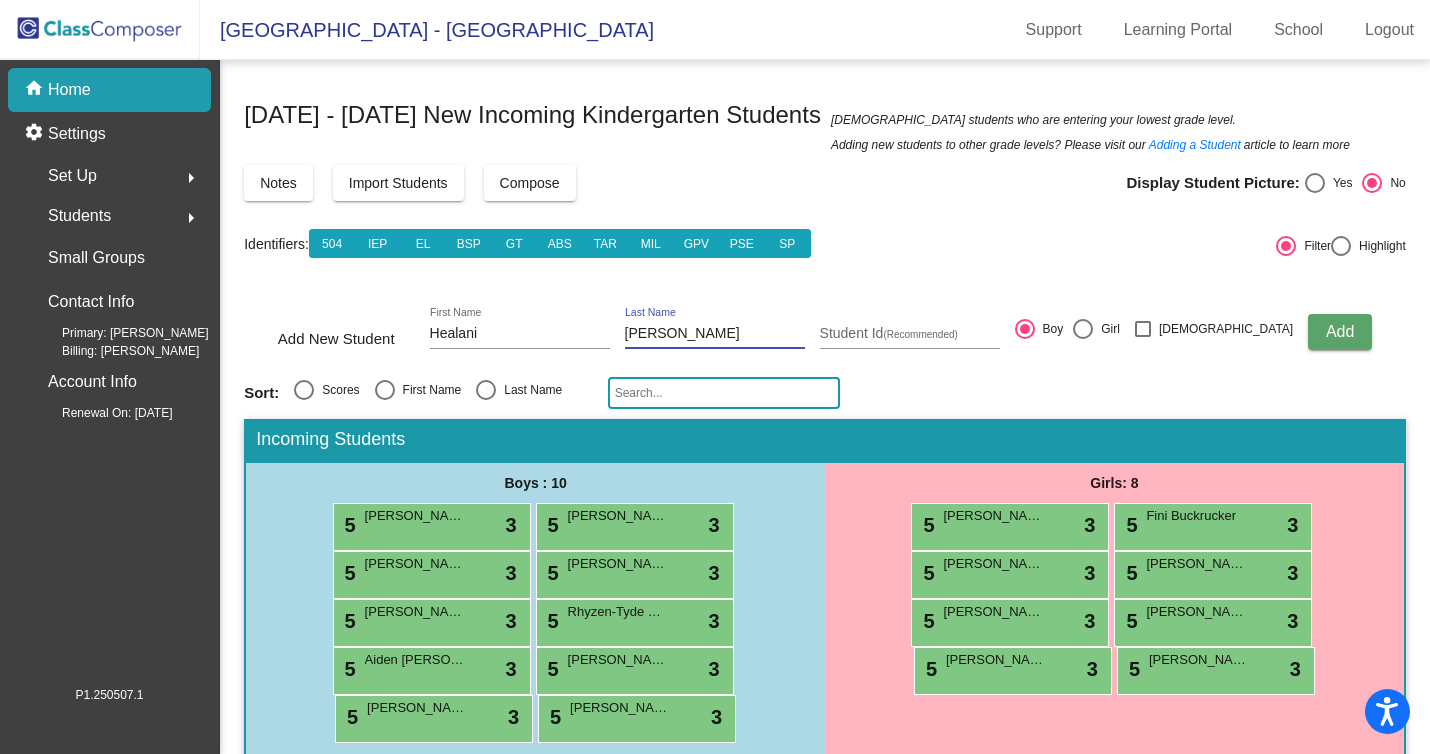 type on "McArthur" 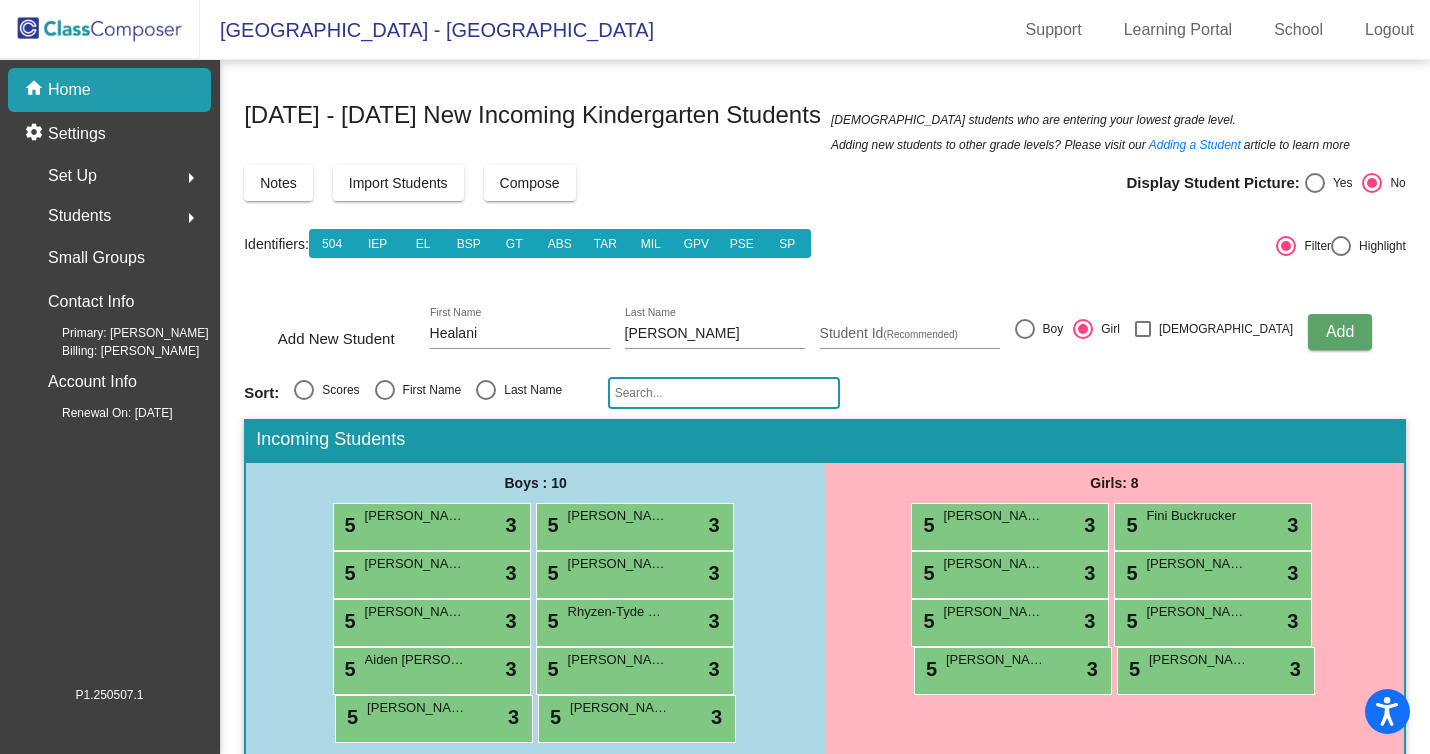 click on "Add" 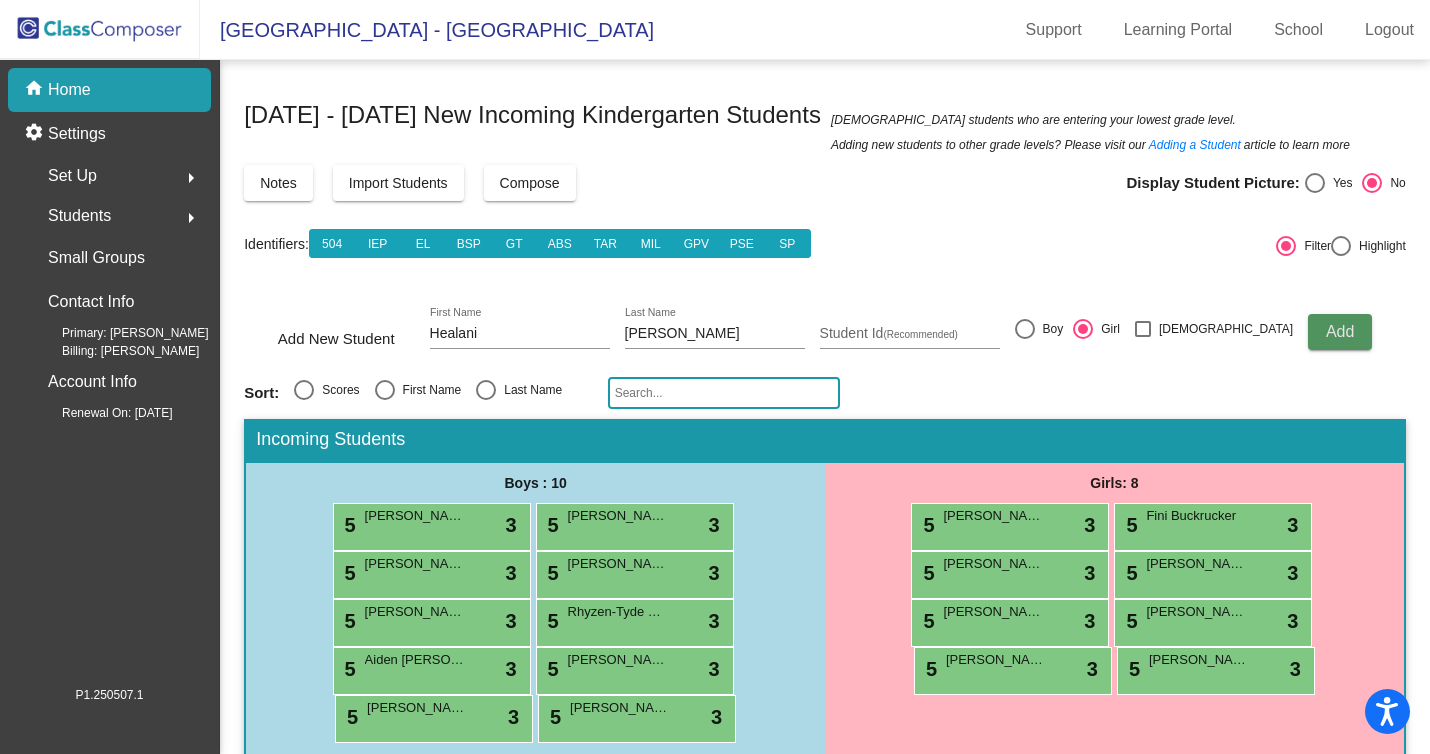type 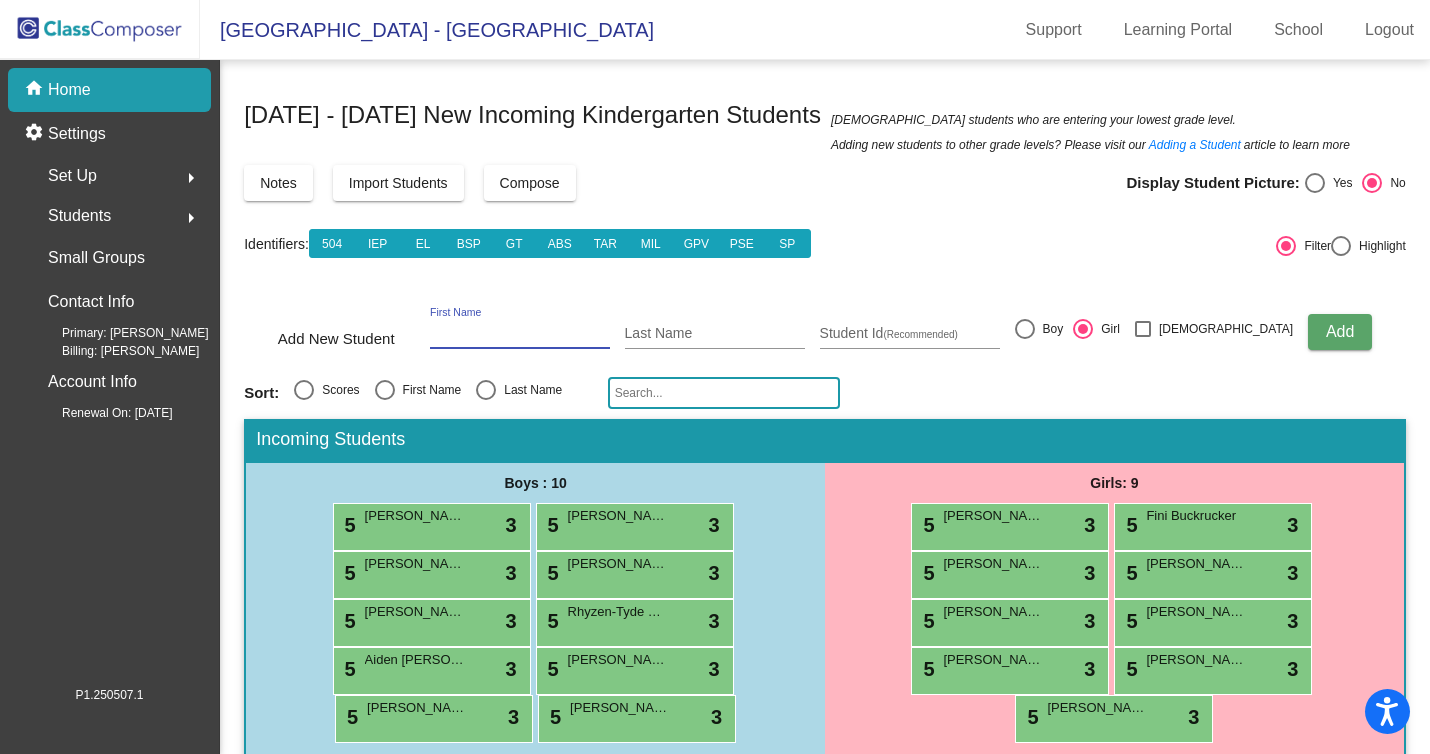 click on "First Name" at bounding box center [520, 334] 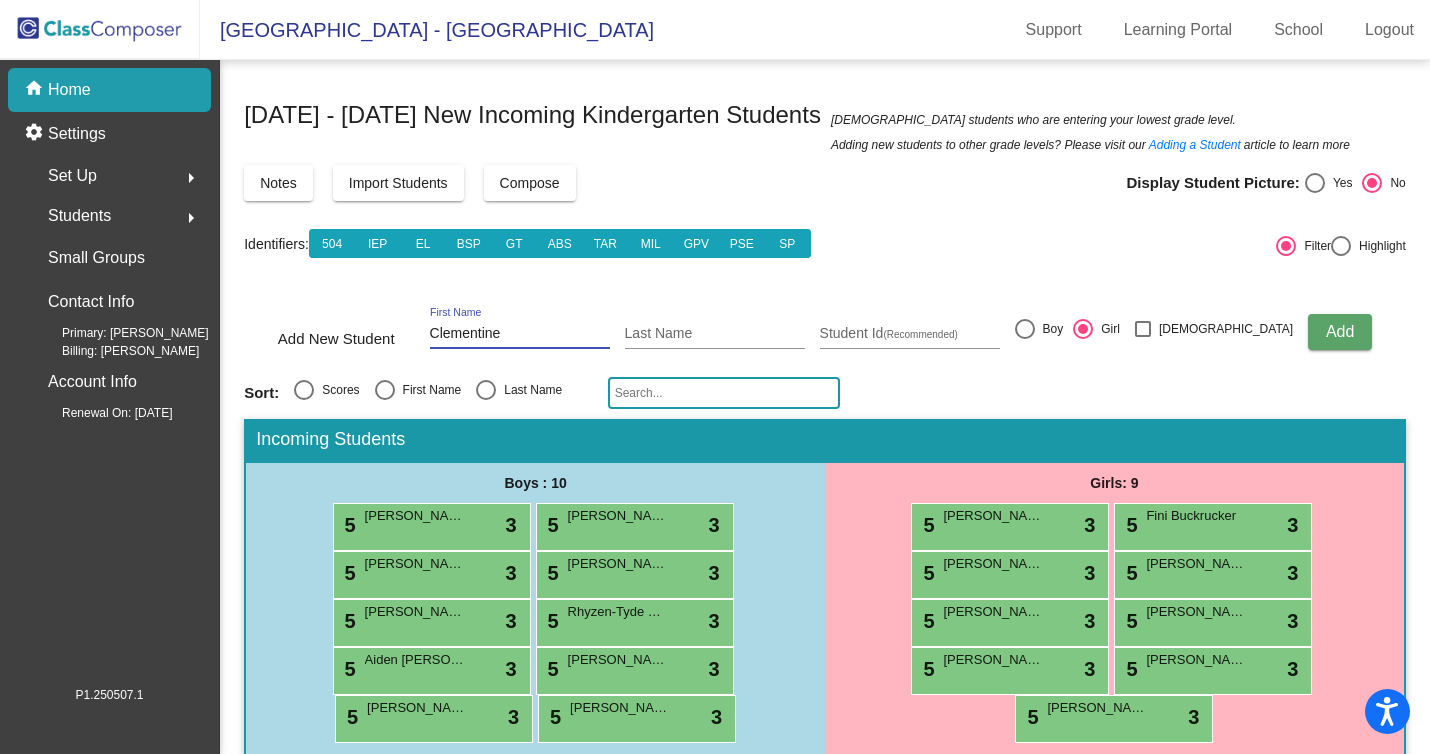 type on "Clementine" 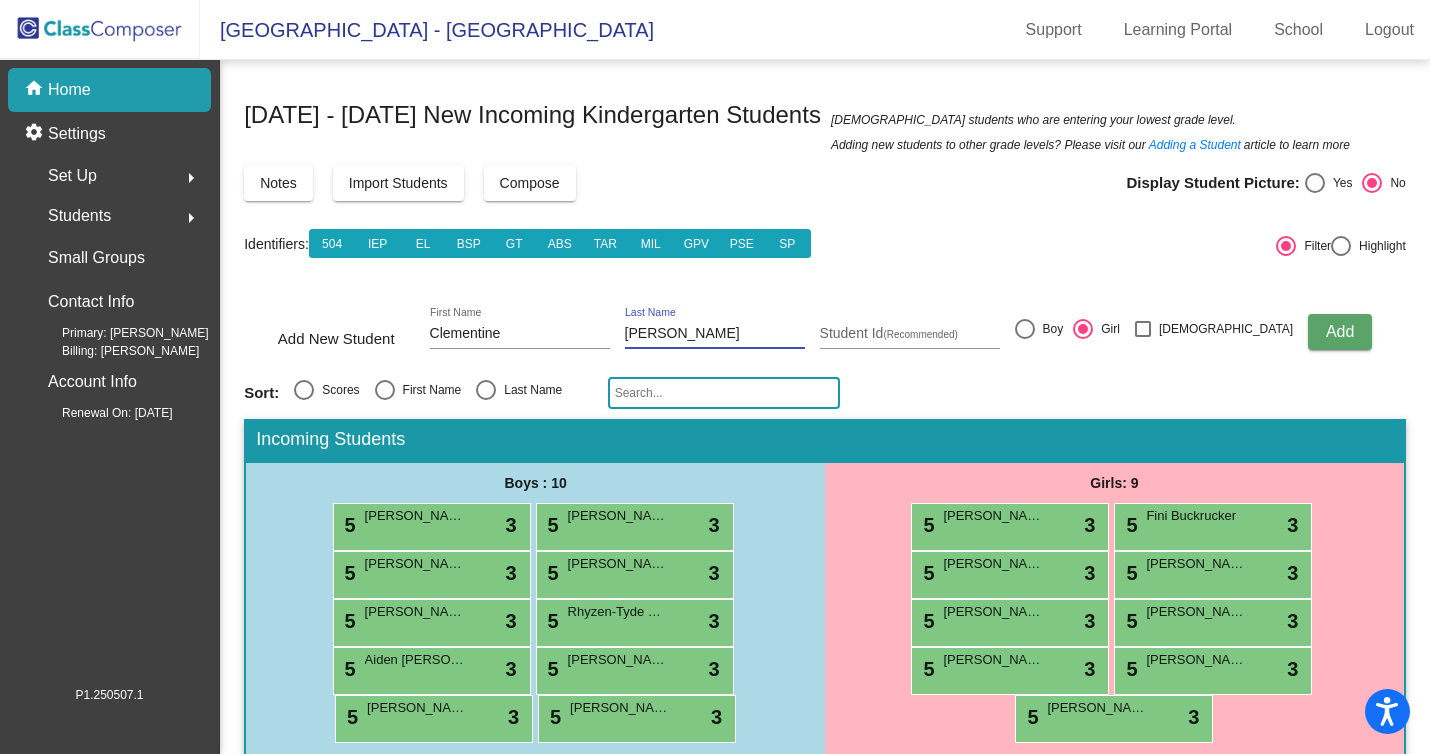 type on "Pennell" 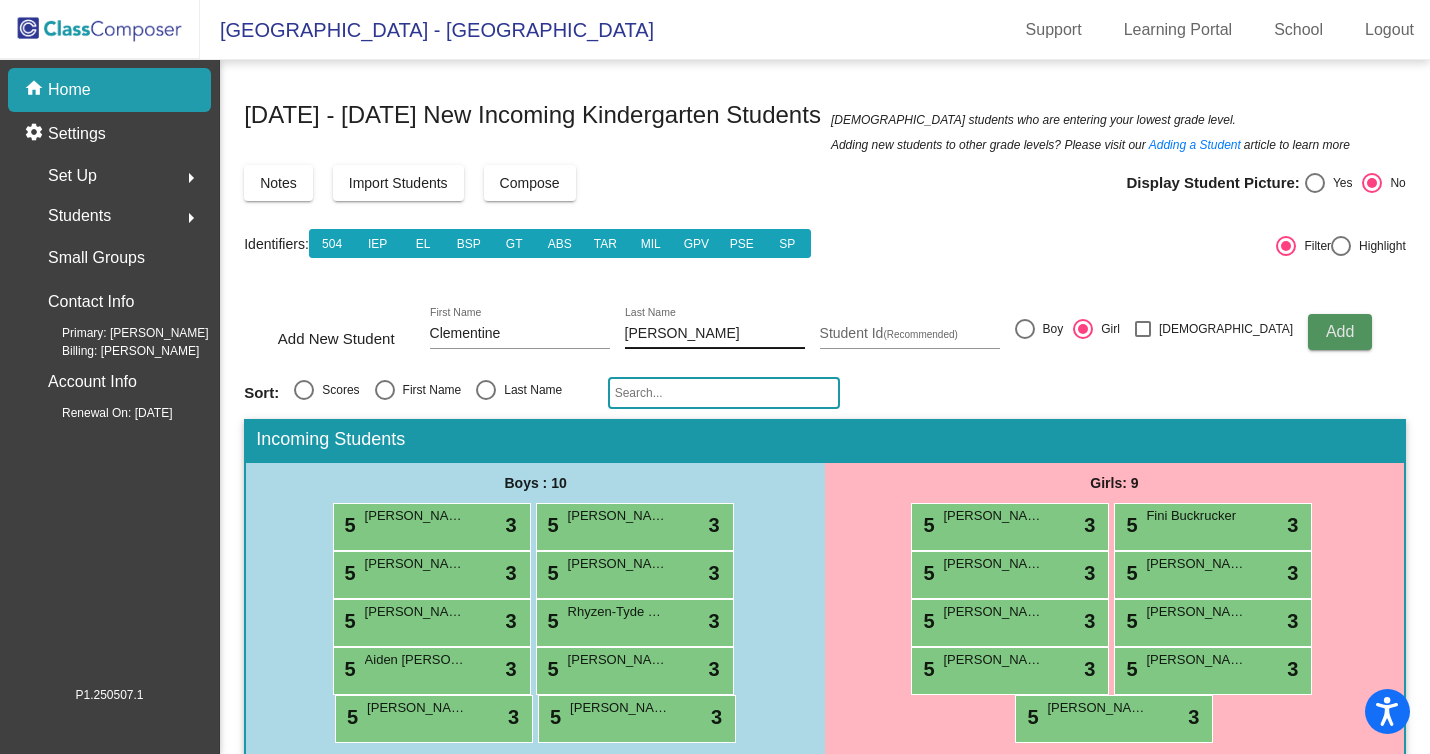 type 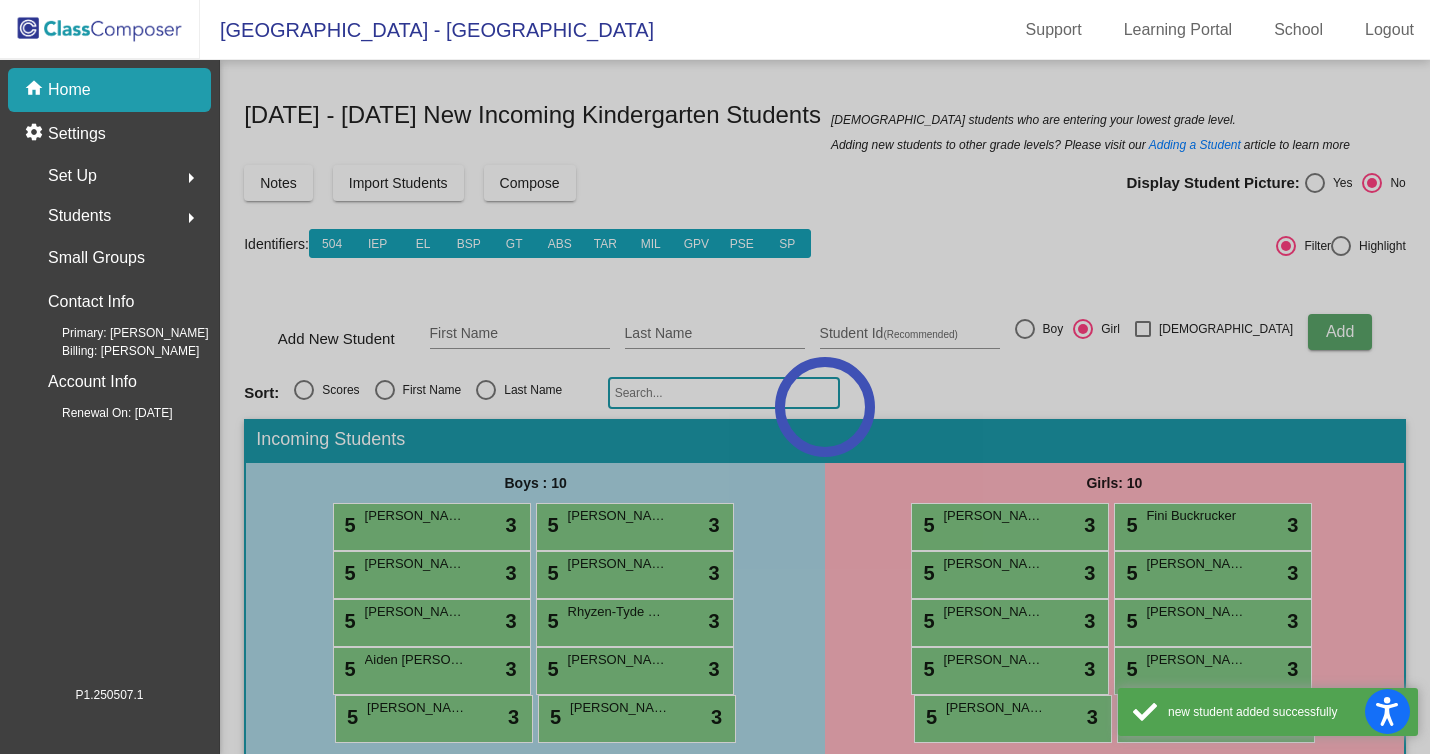 click 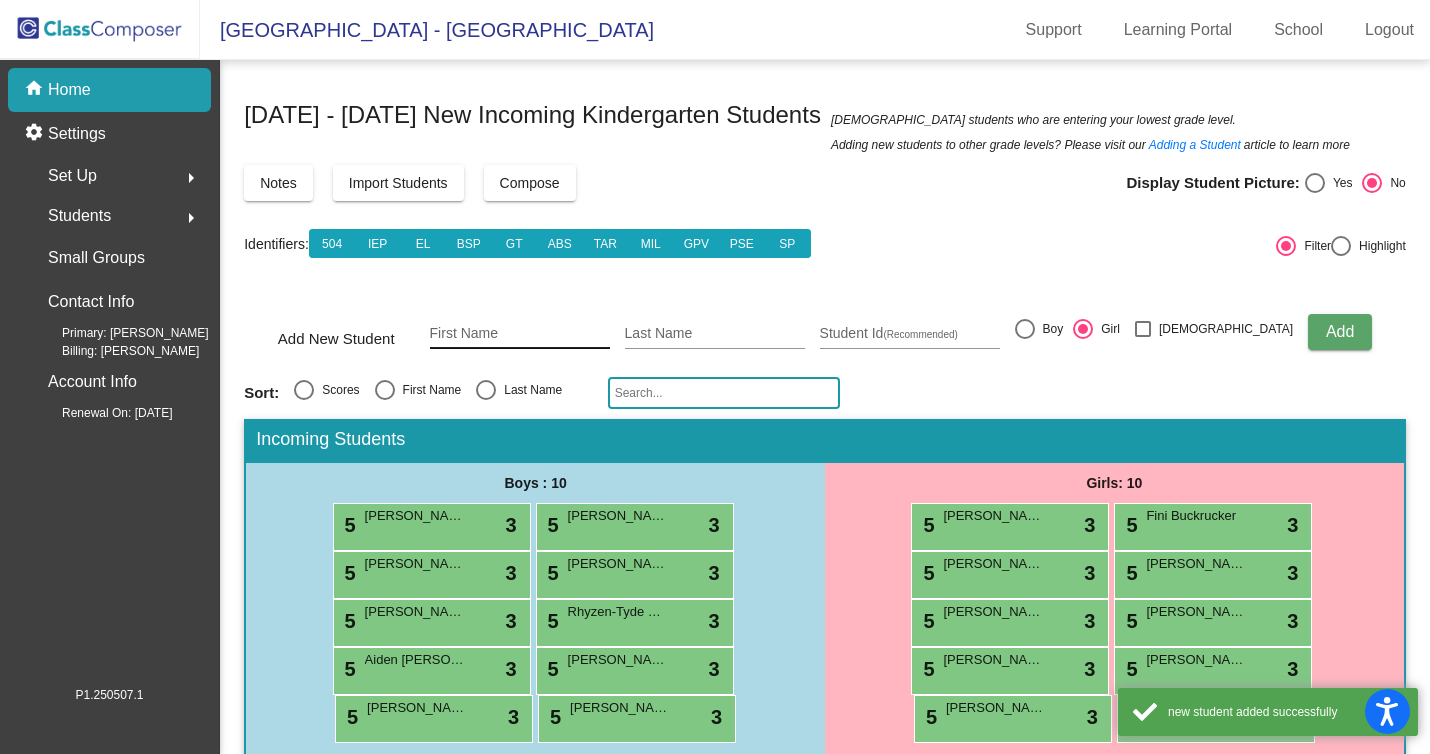 click on "First Name" at bounding box center [520, 334] 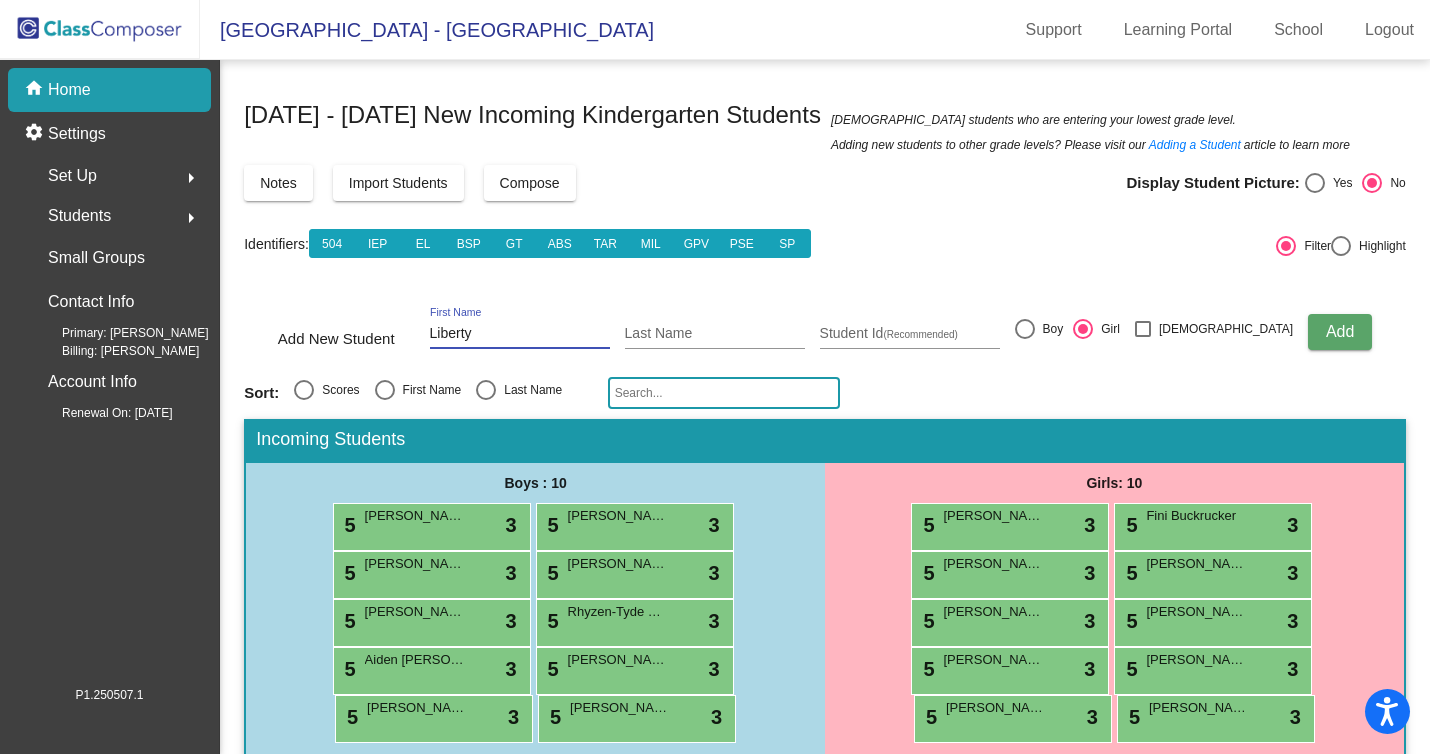 type on "Liberty" 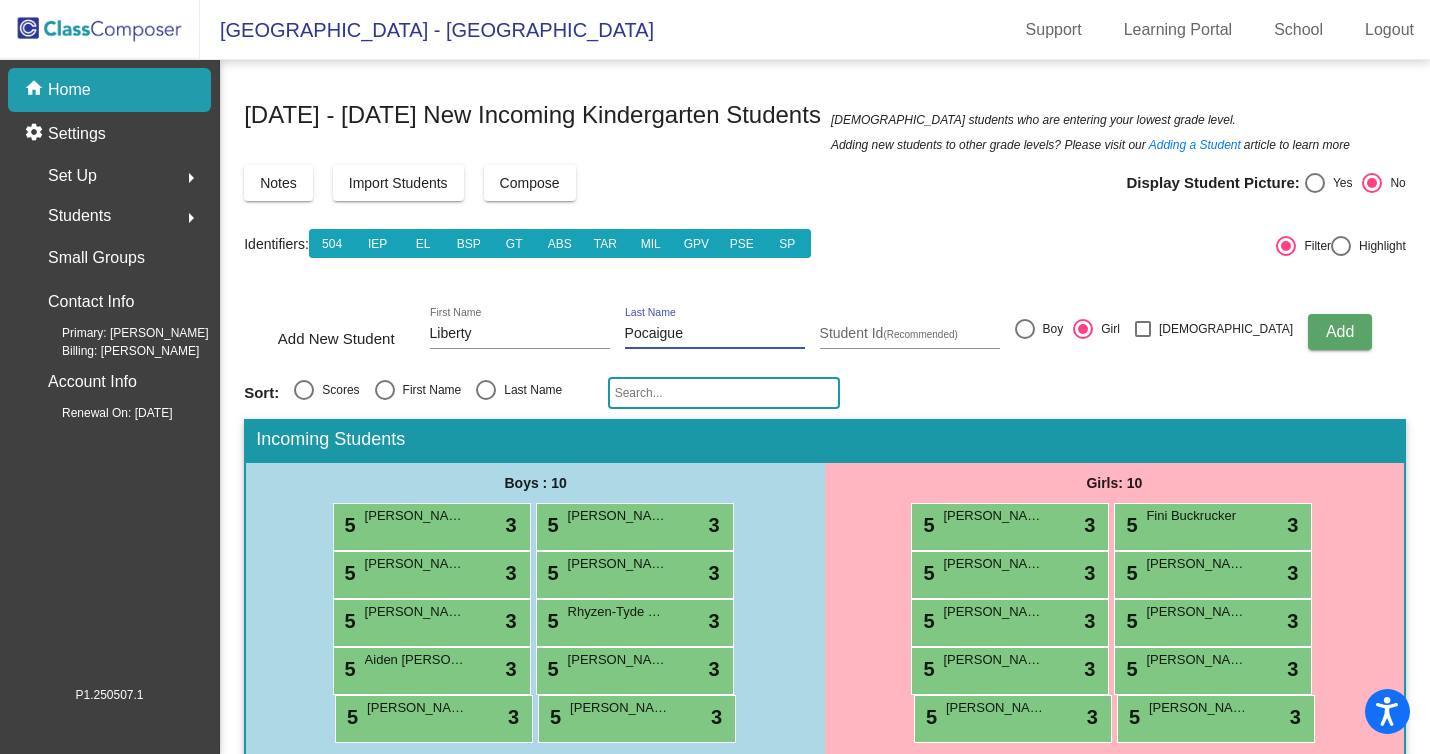 type on "Pocaigue" 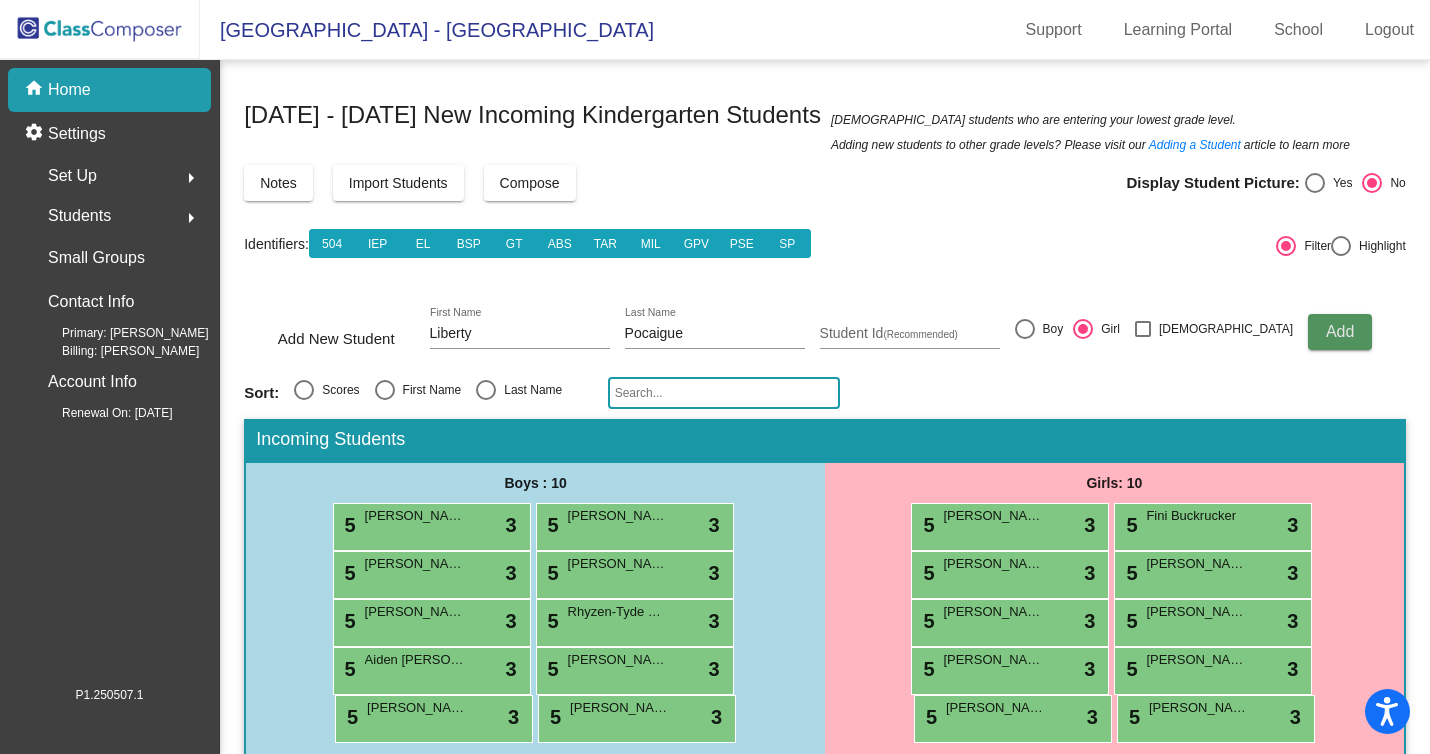 click on "Add" 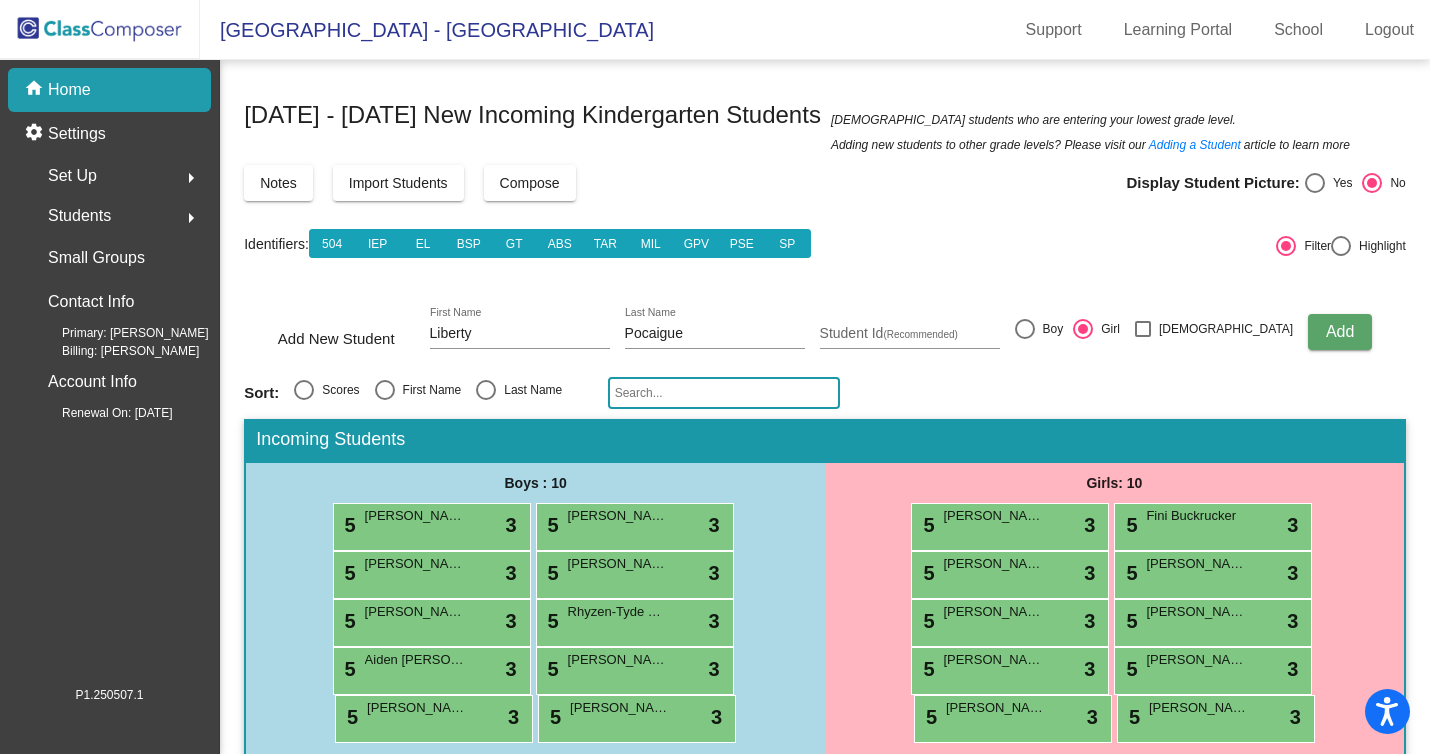 type 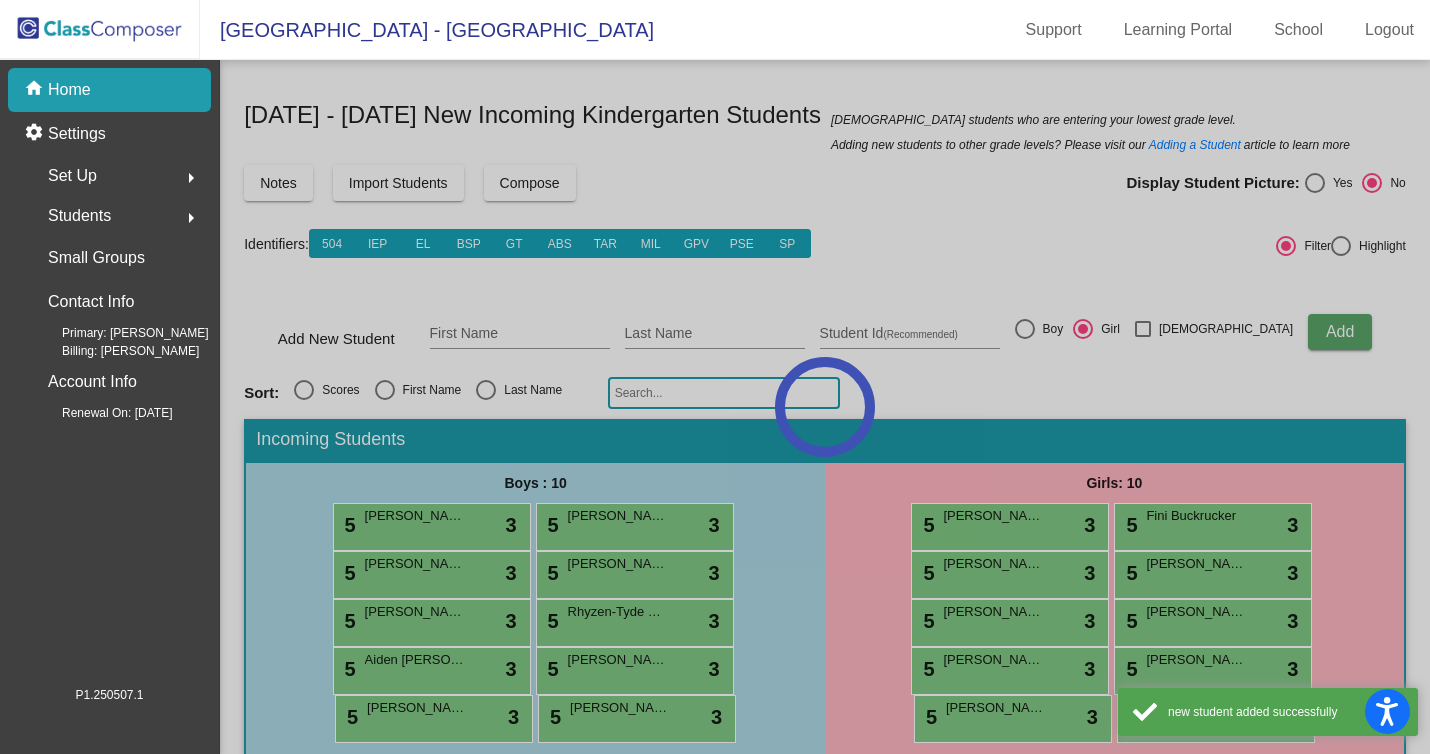 click 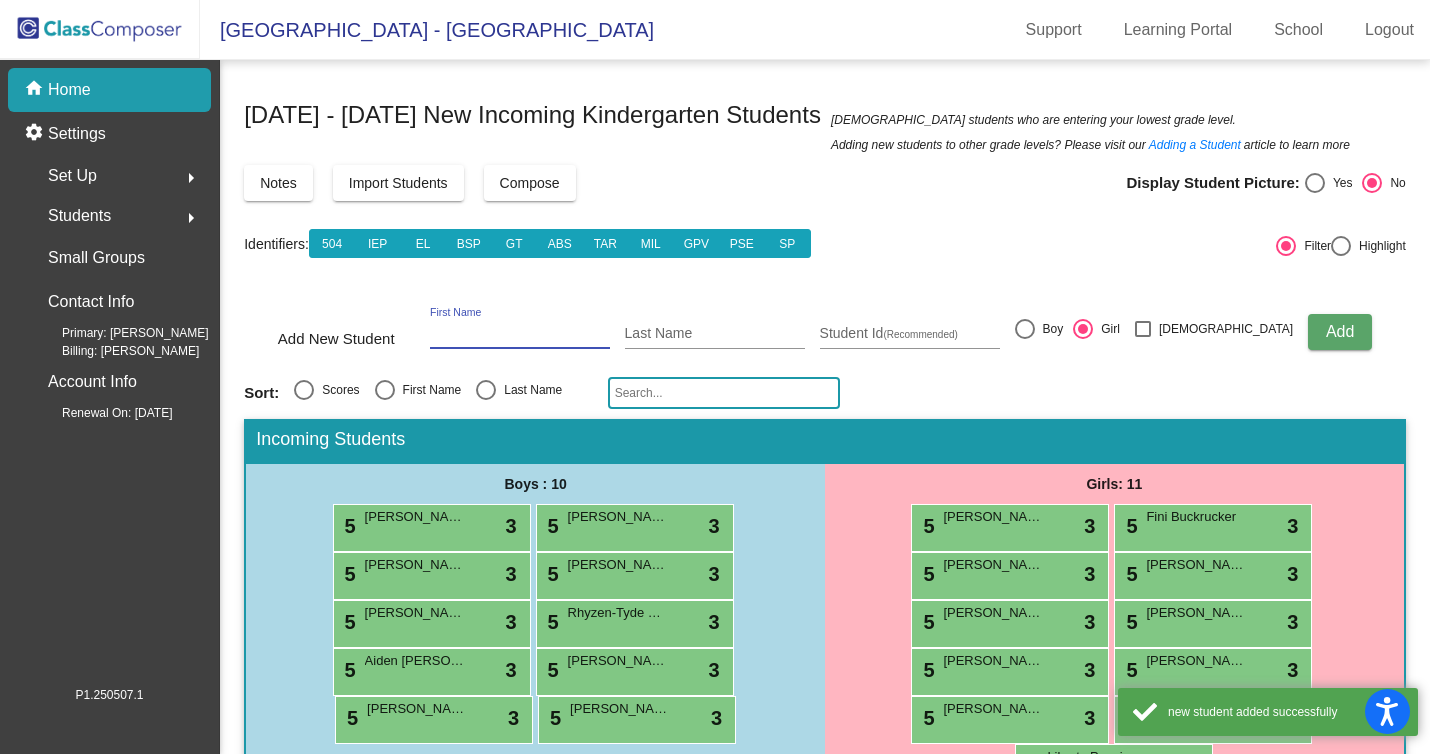 click on "First Name" at bounding box center (520, 334) 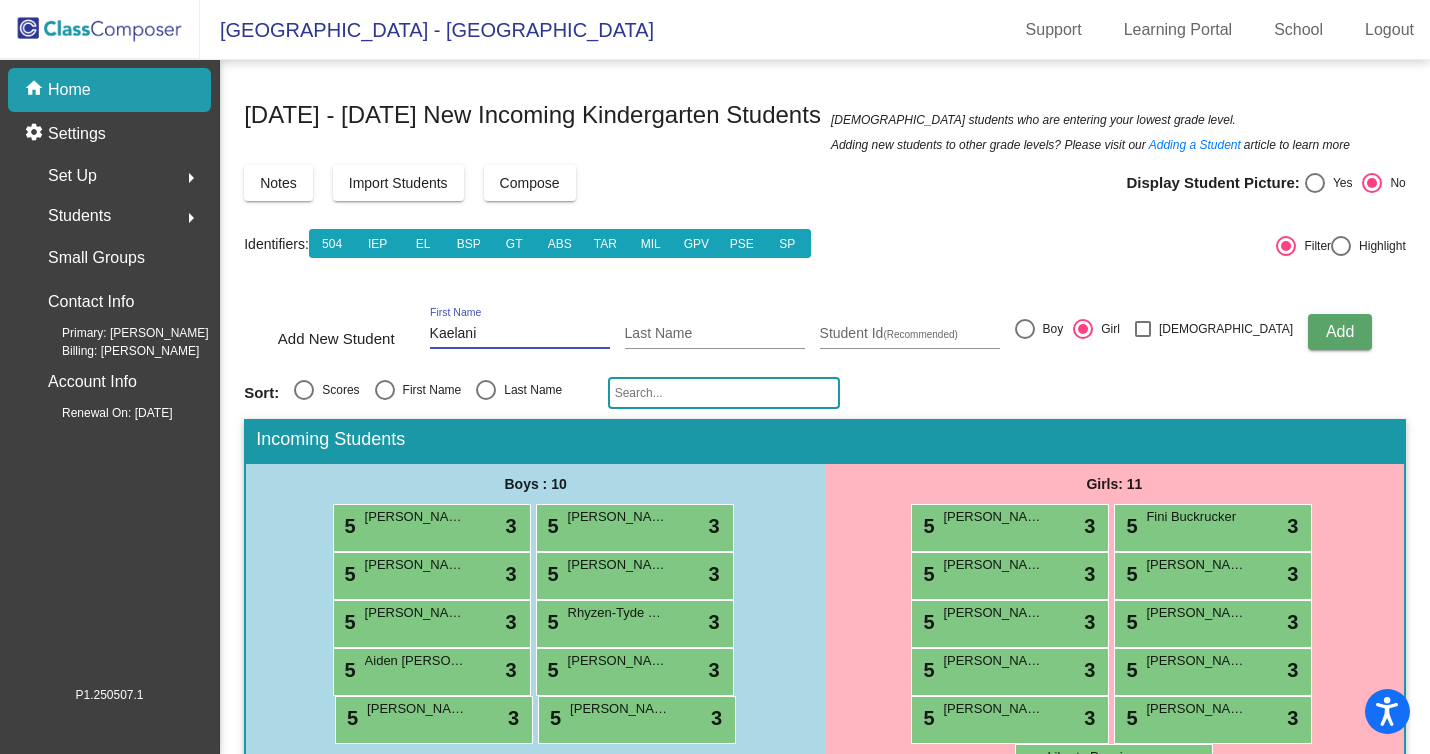 type on "Kaelani" 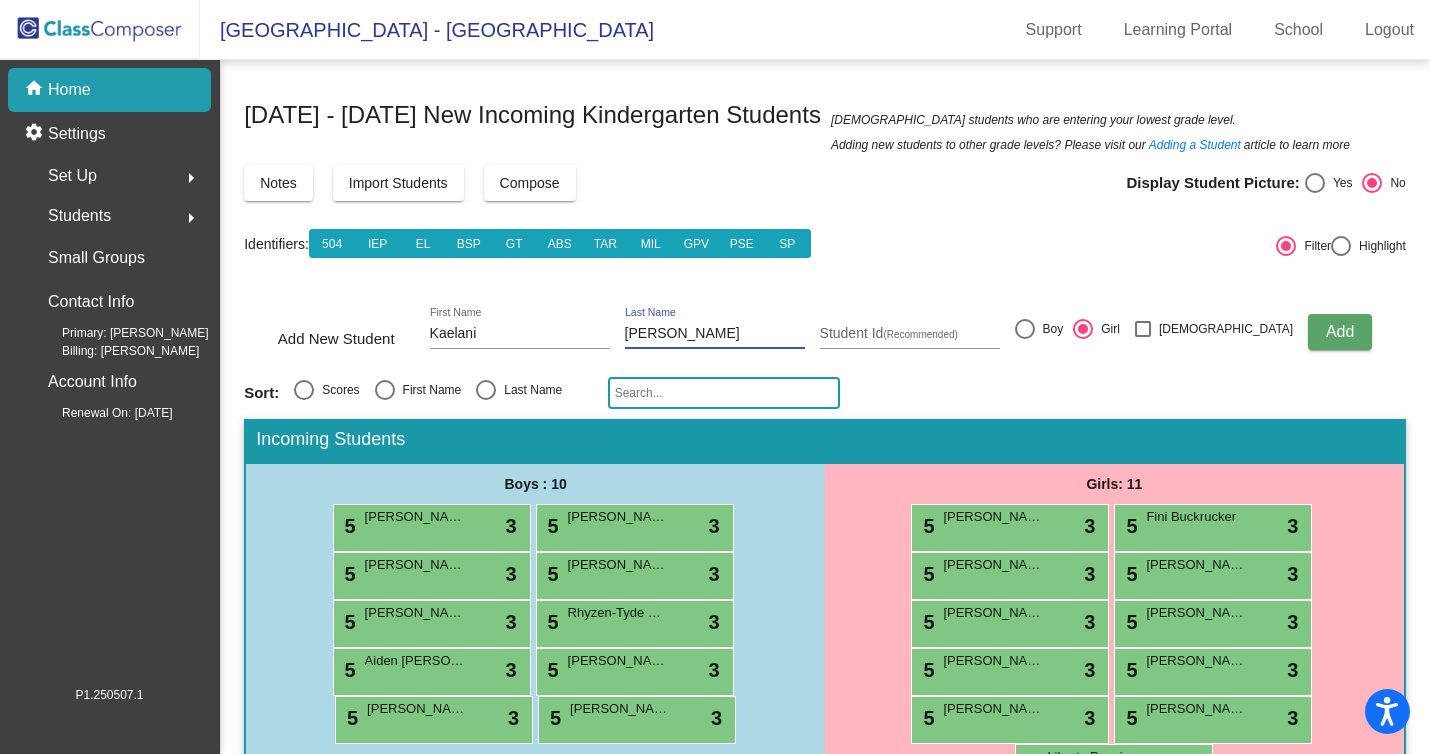 type on "Rabjohn" 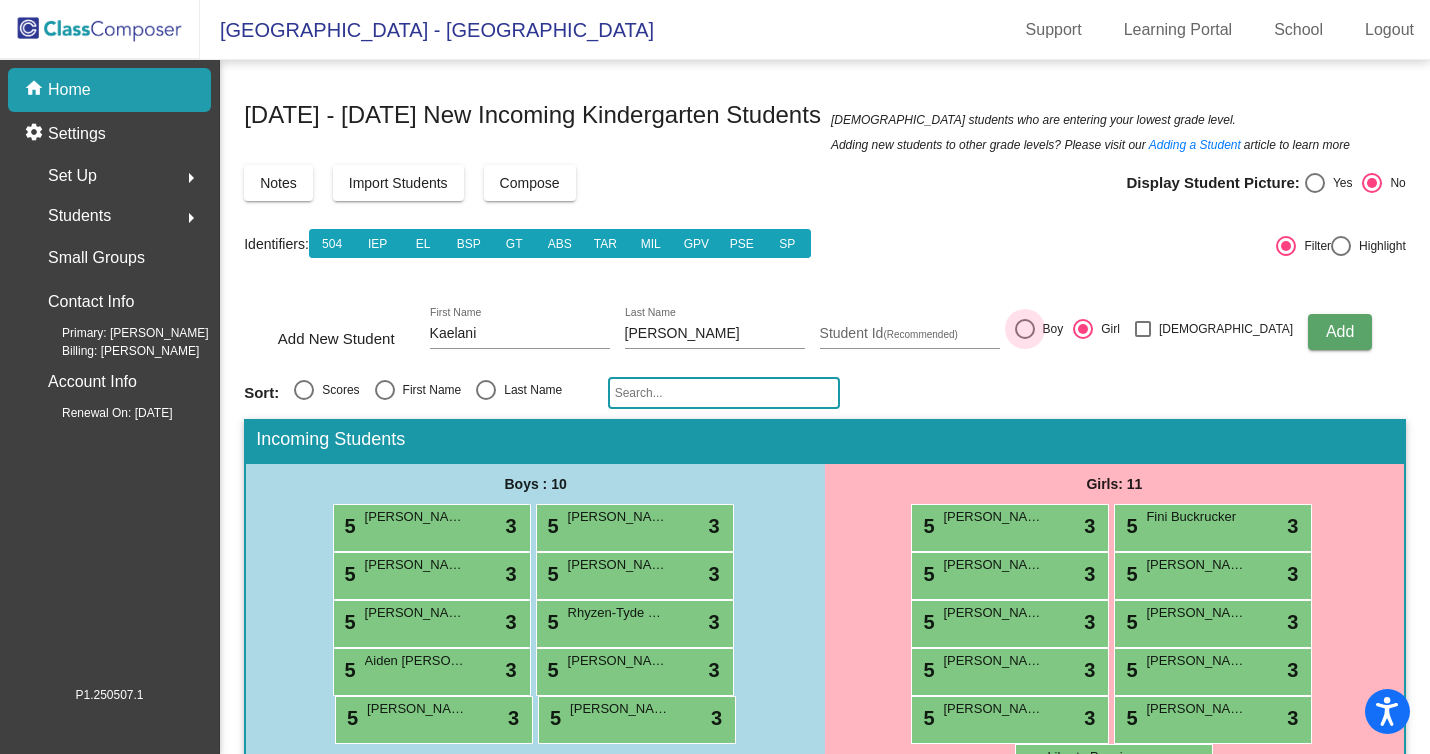 click at bounding box center (1025, 329) 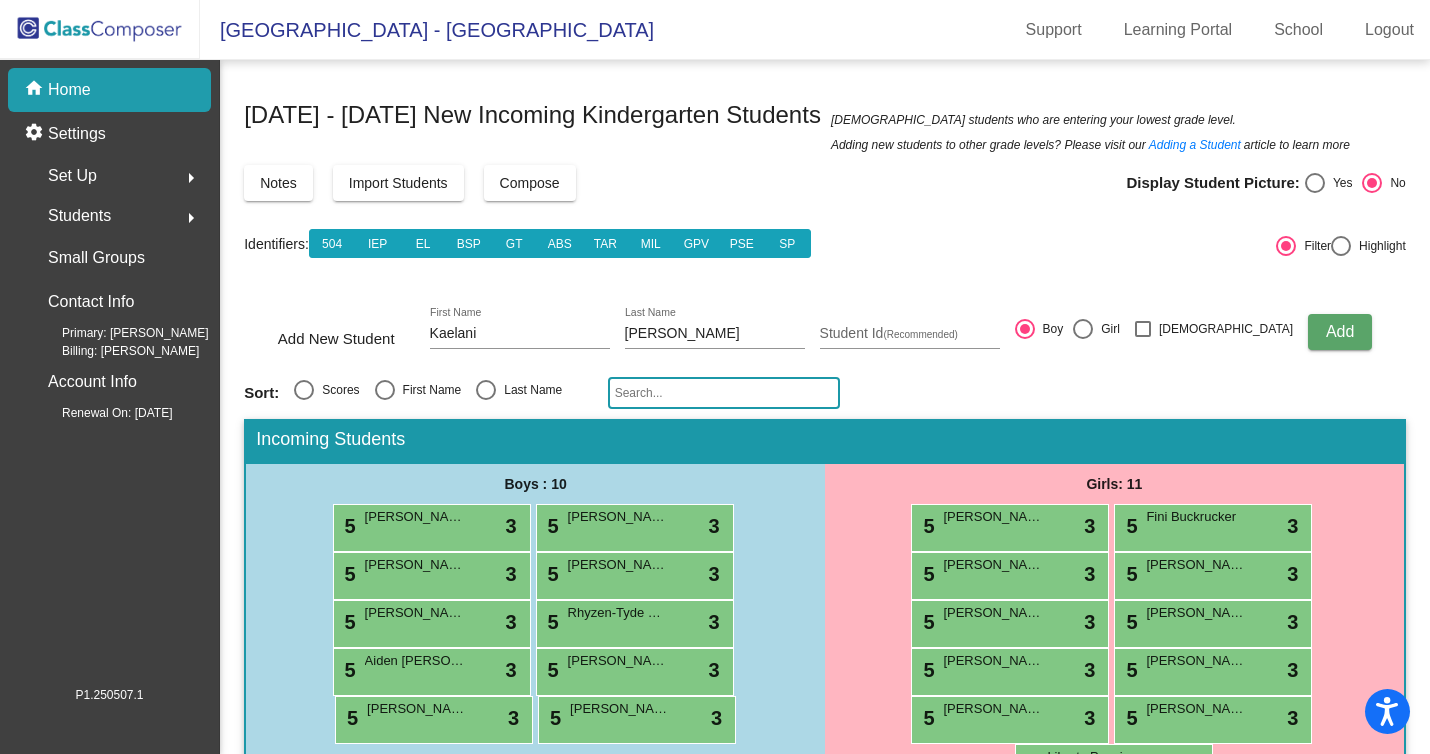 click on "Add" 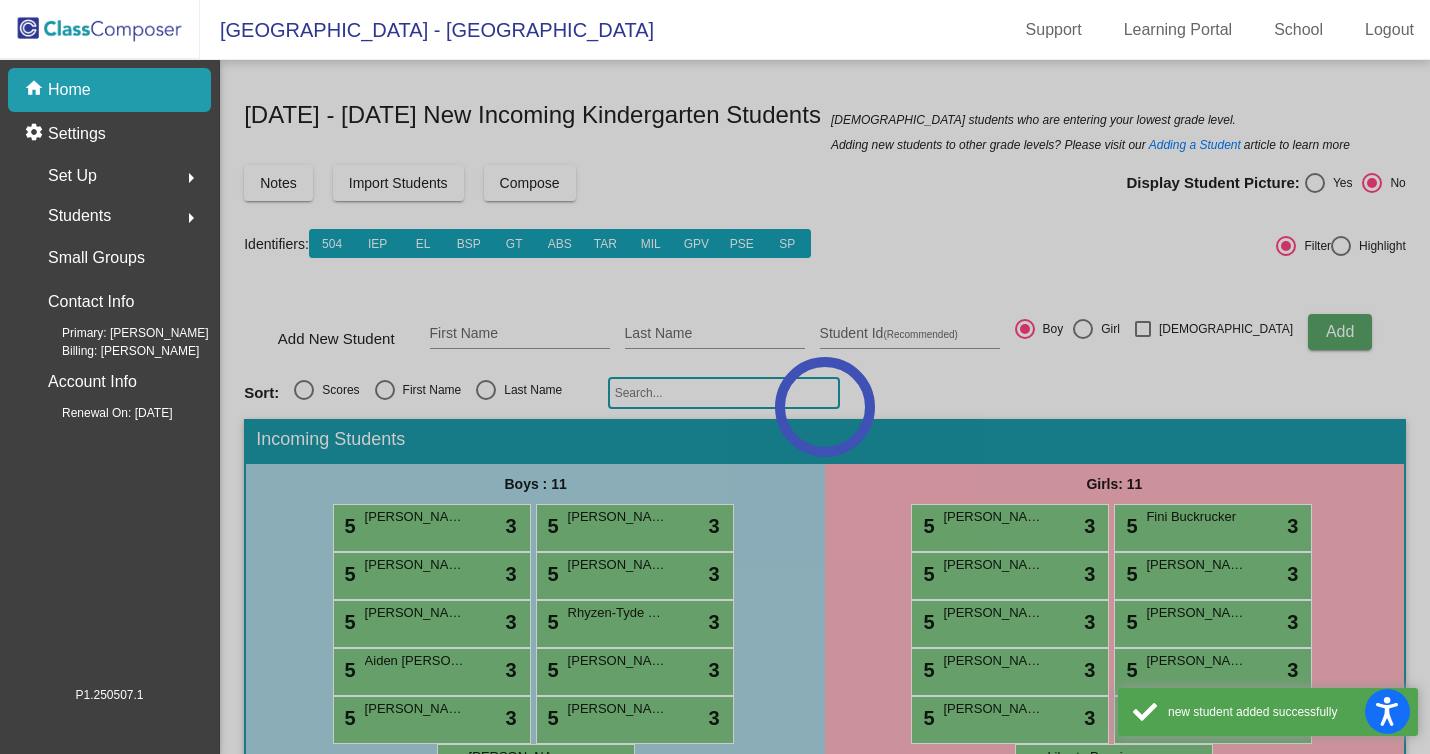 click 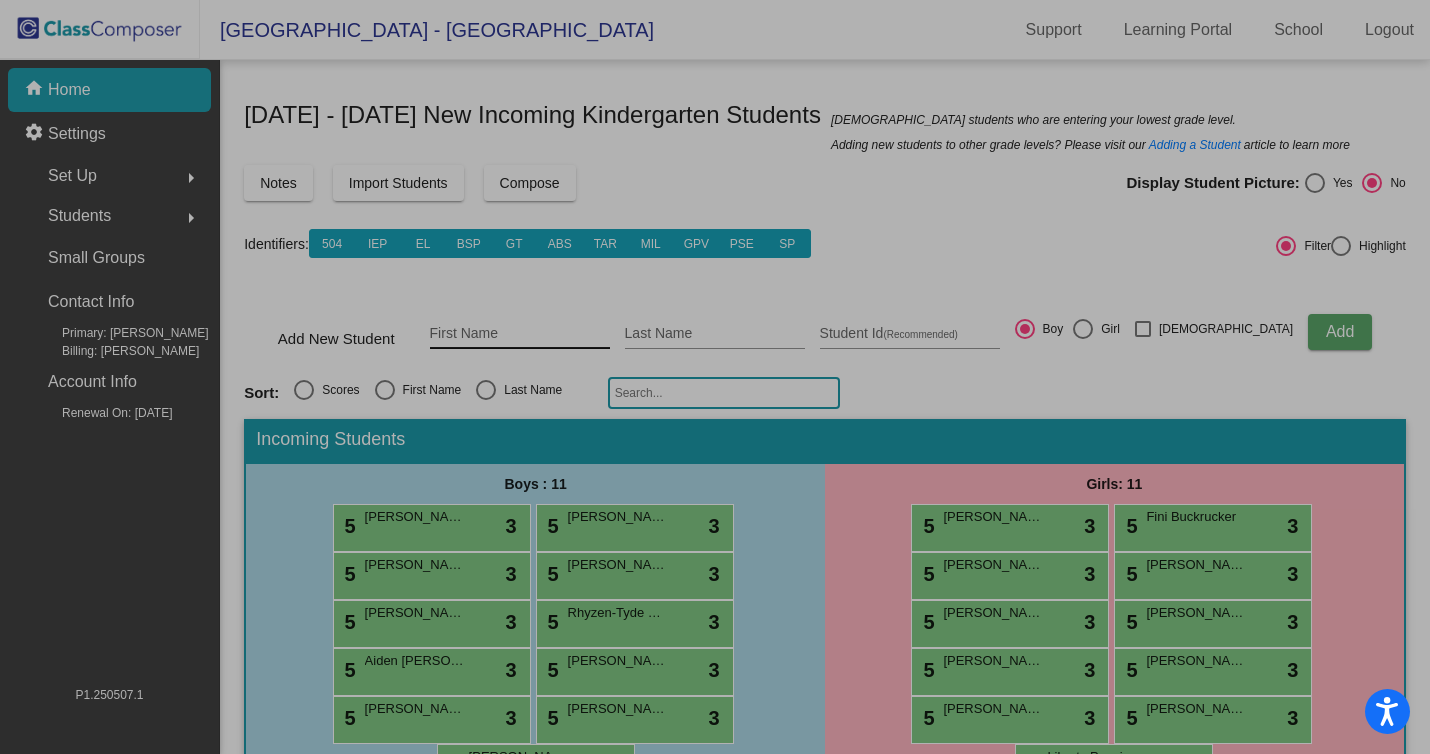 click on "First Name" at bounding box center [520, 334] 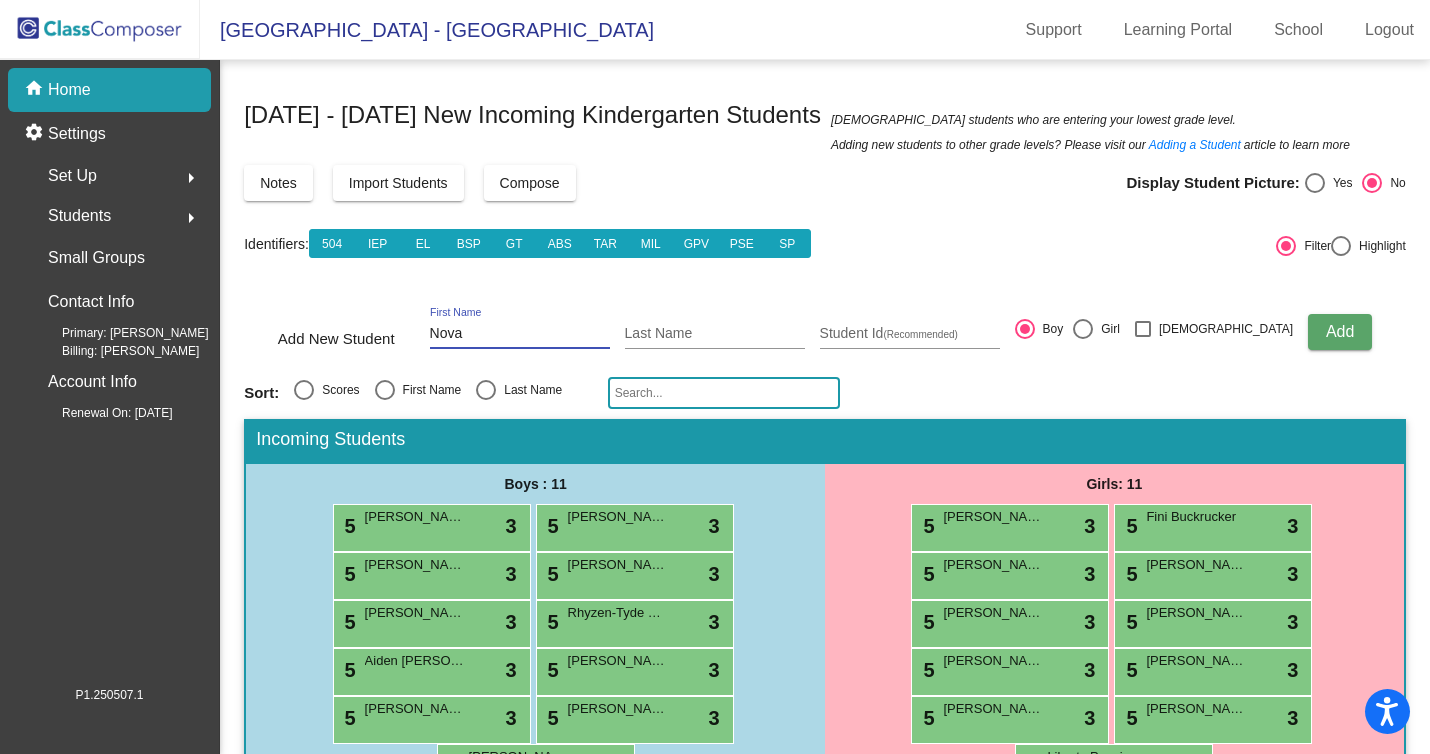 type on "Nova" 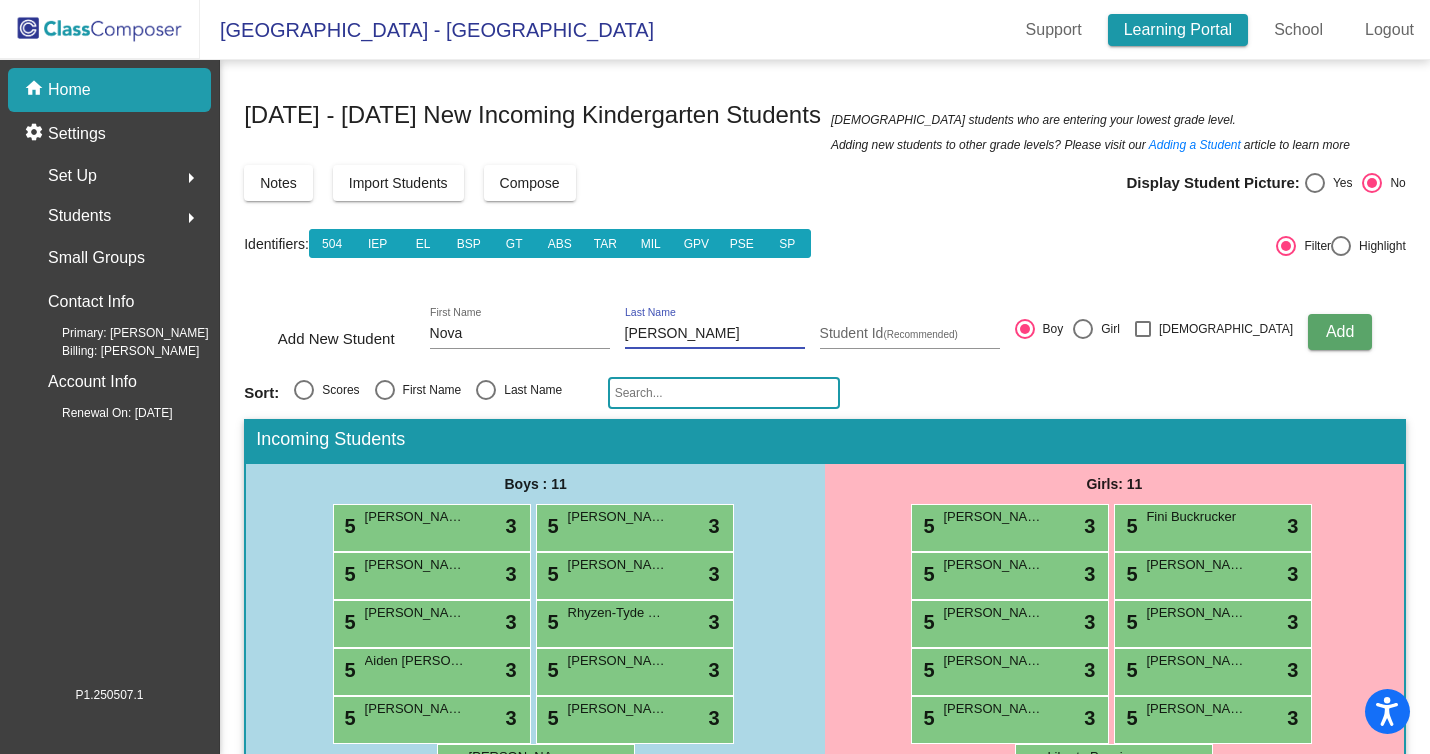 type on "Sardinha" 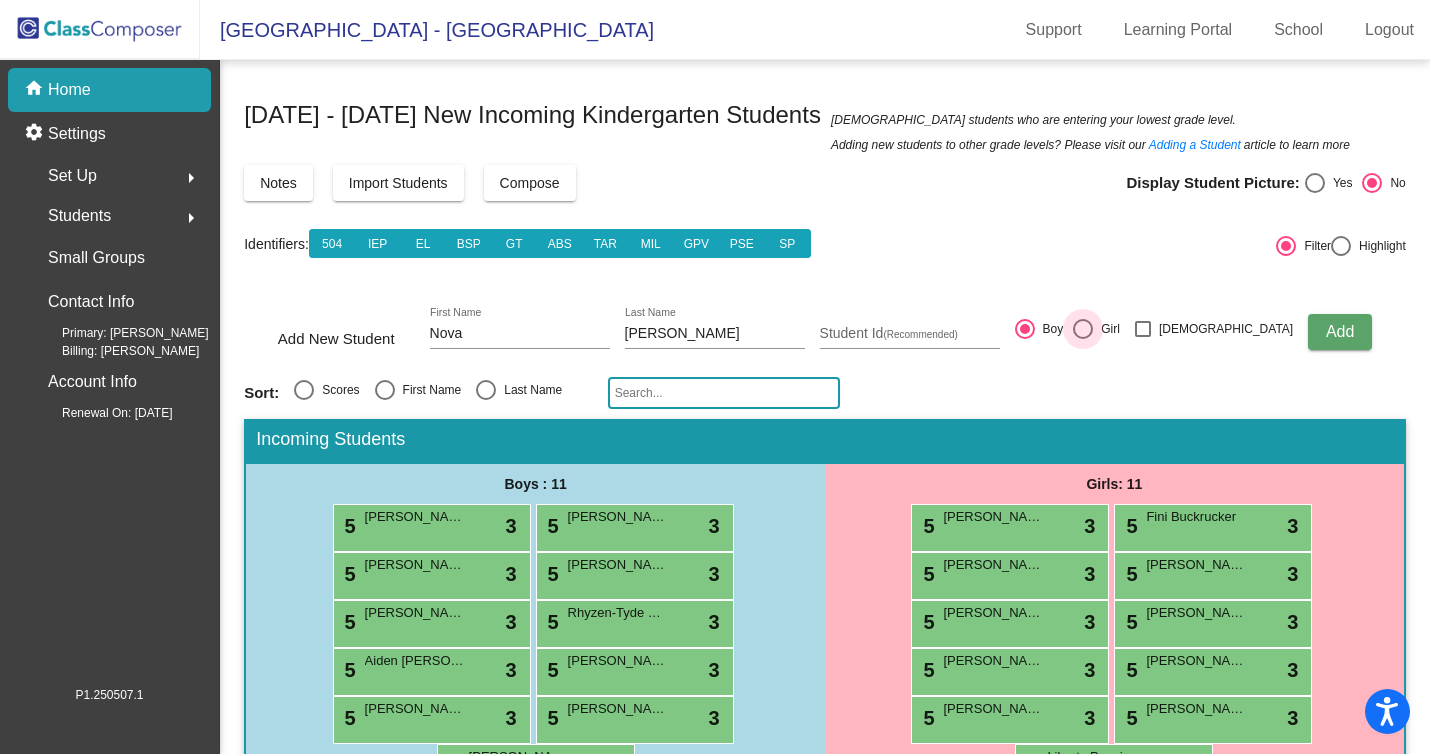 click at bounding box center [1083, 329] 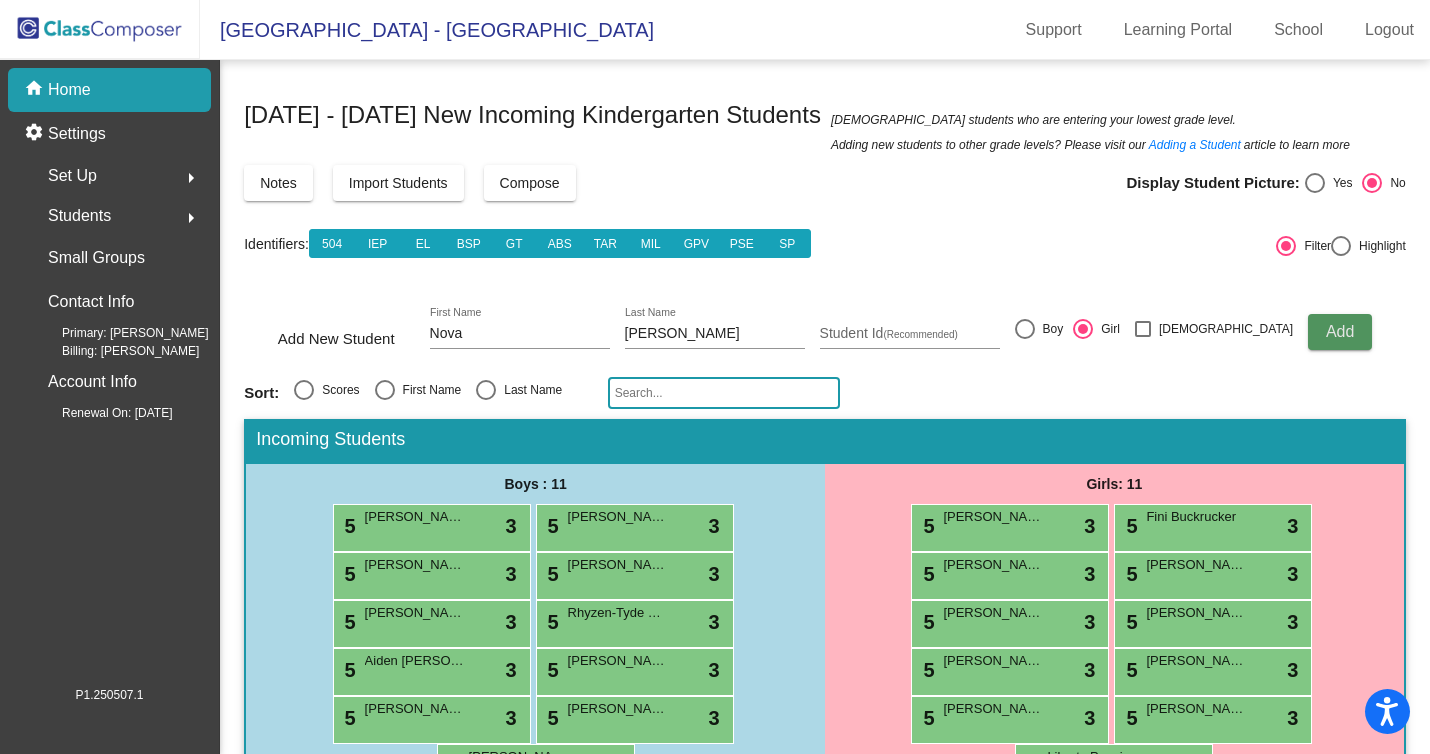 click on "Add" 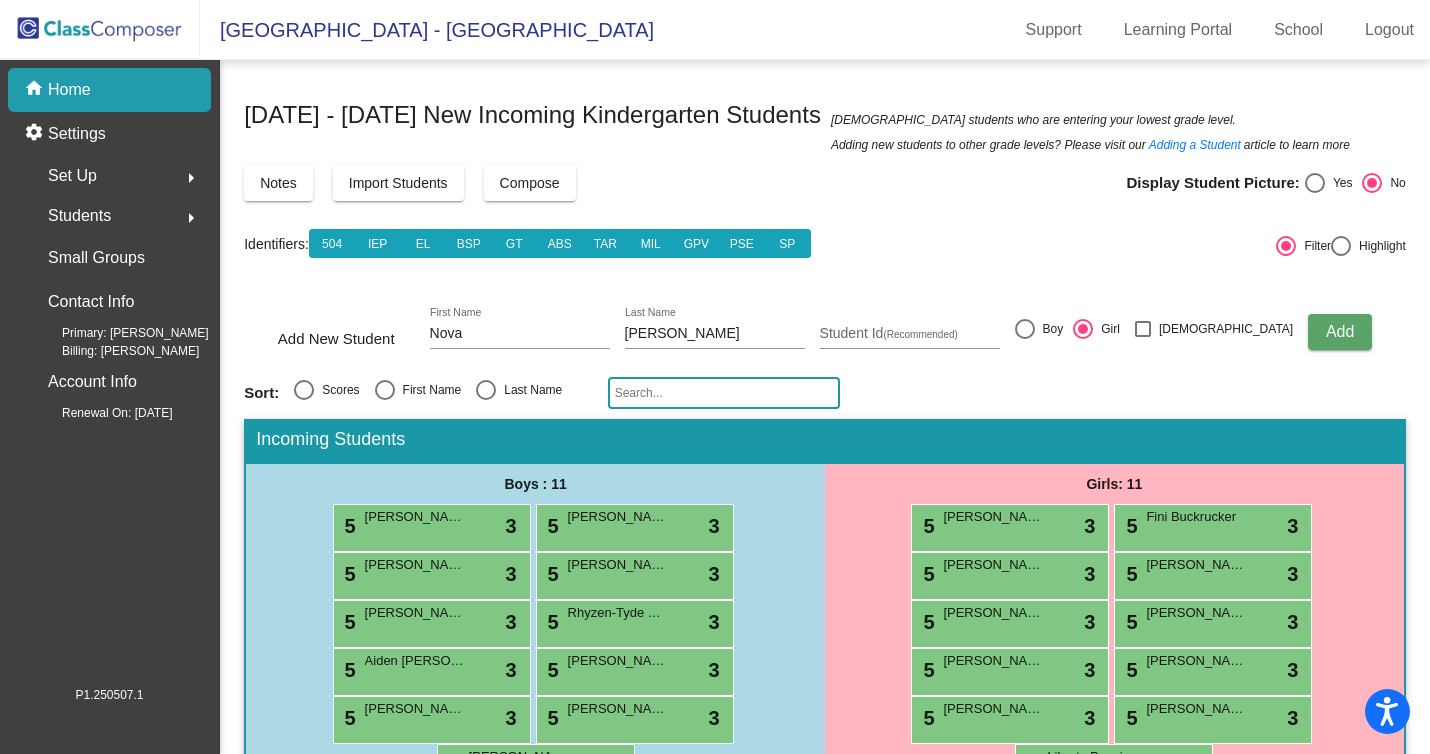 type 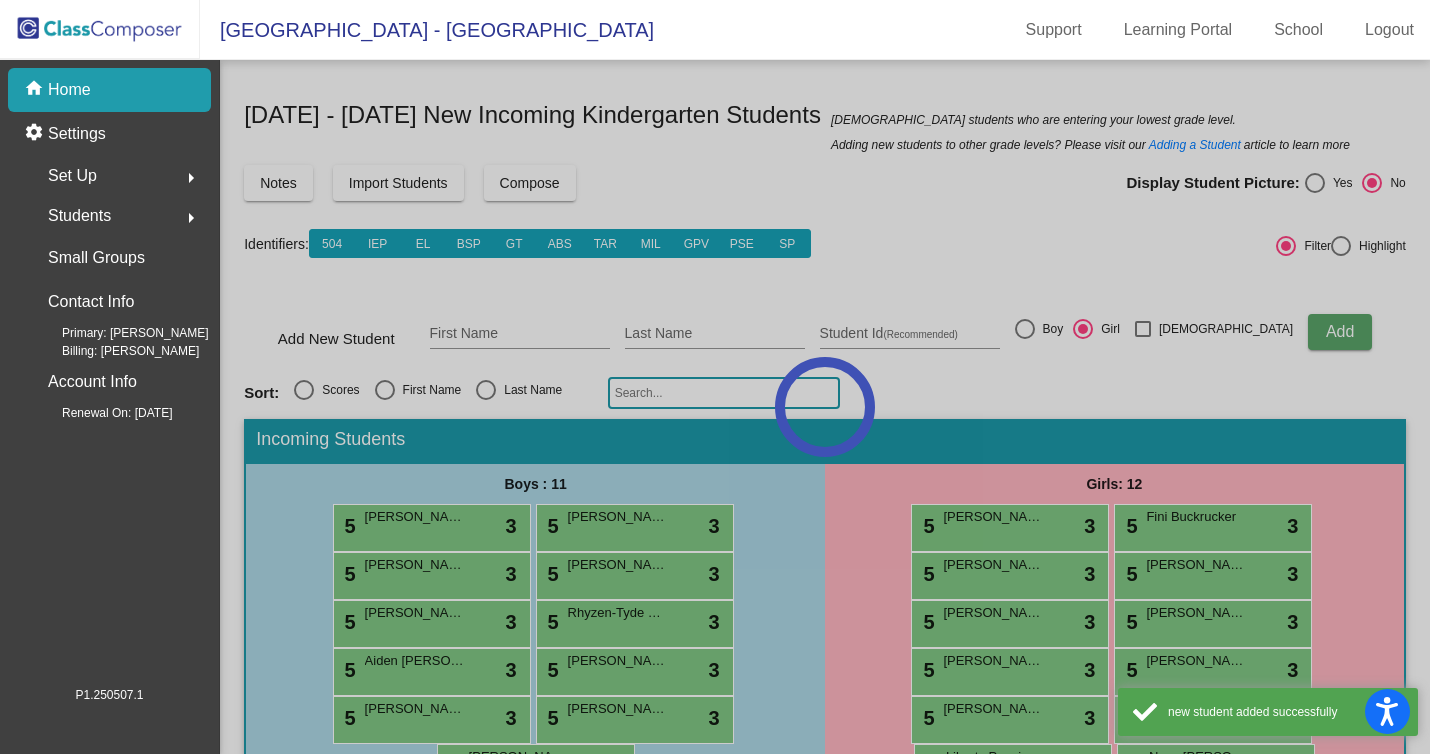 click 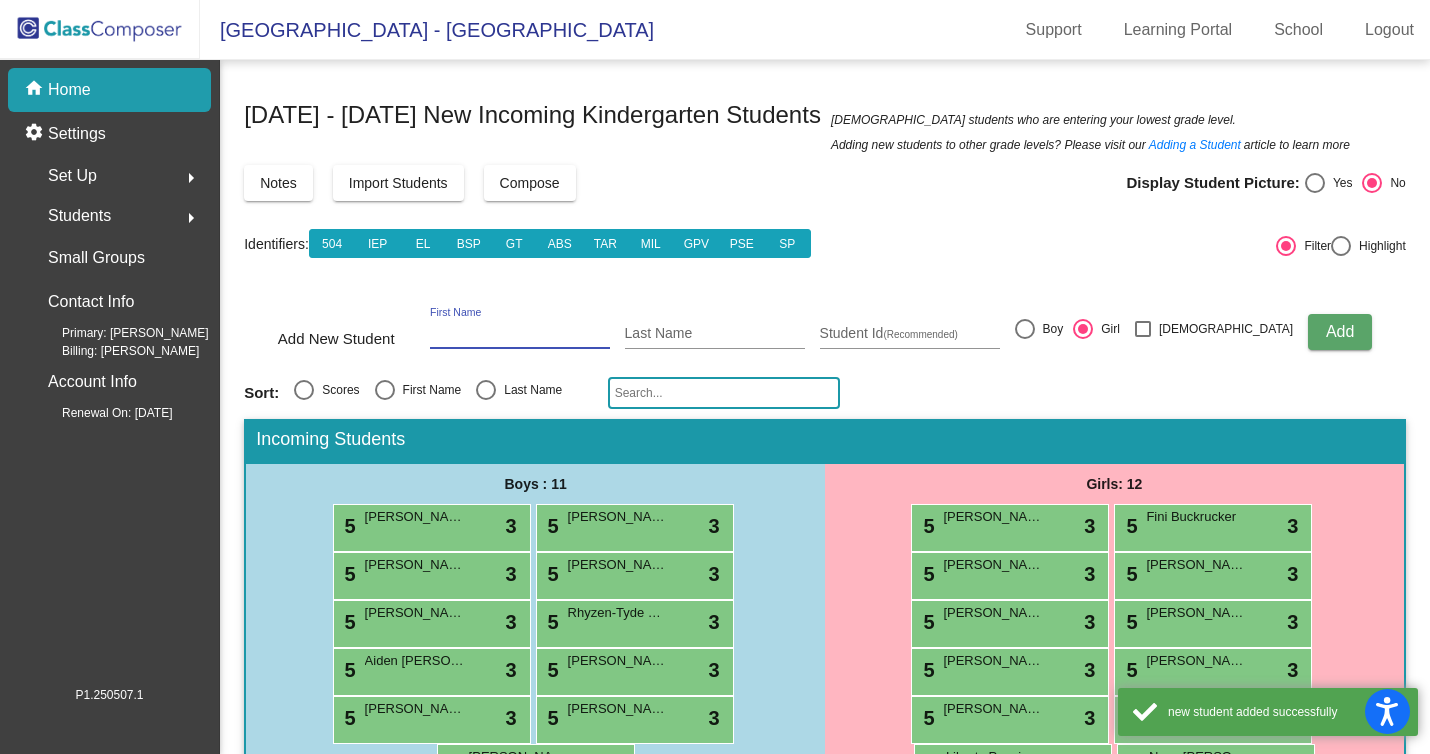 click on "First Name" at bounding box center [520, 334] 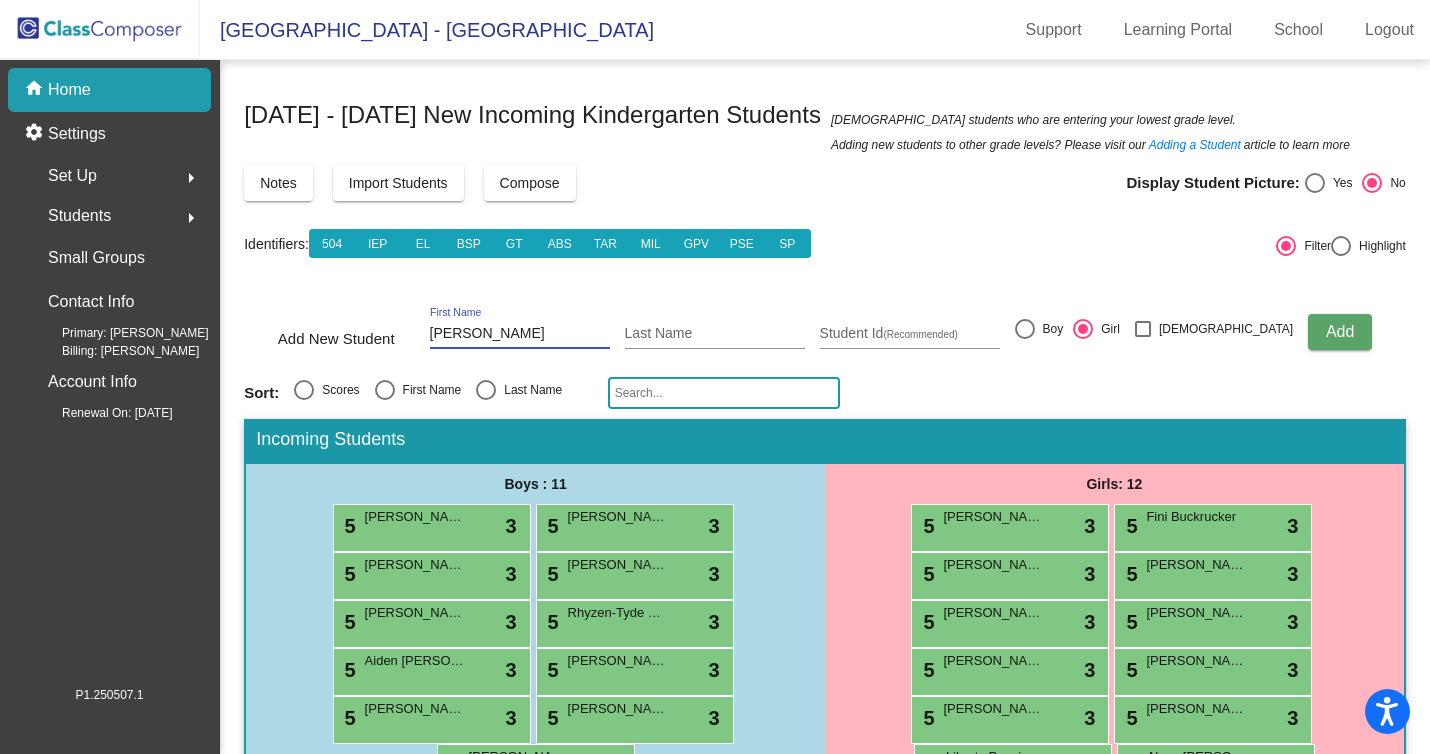 type on "Rachel" 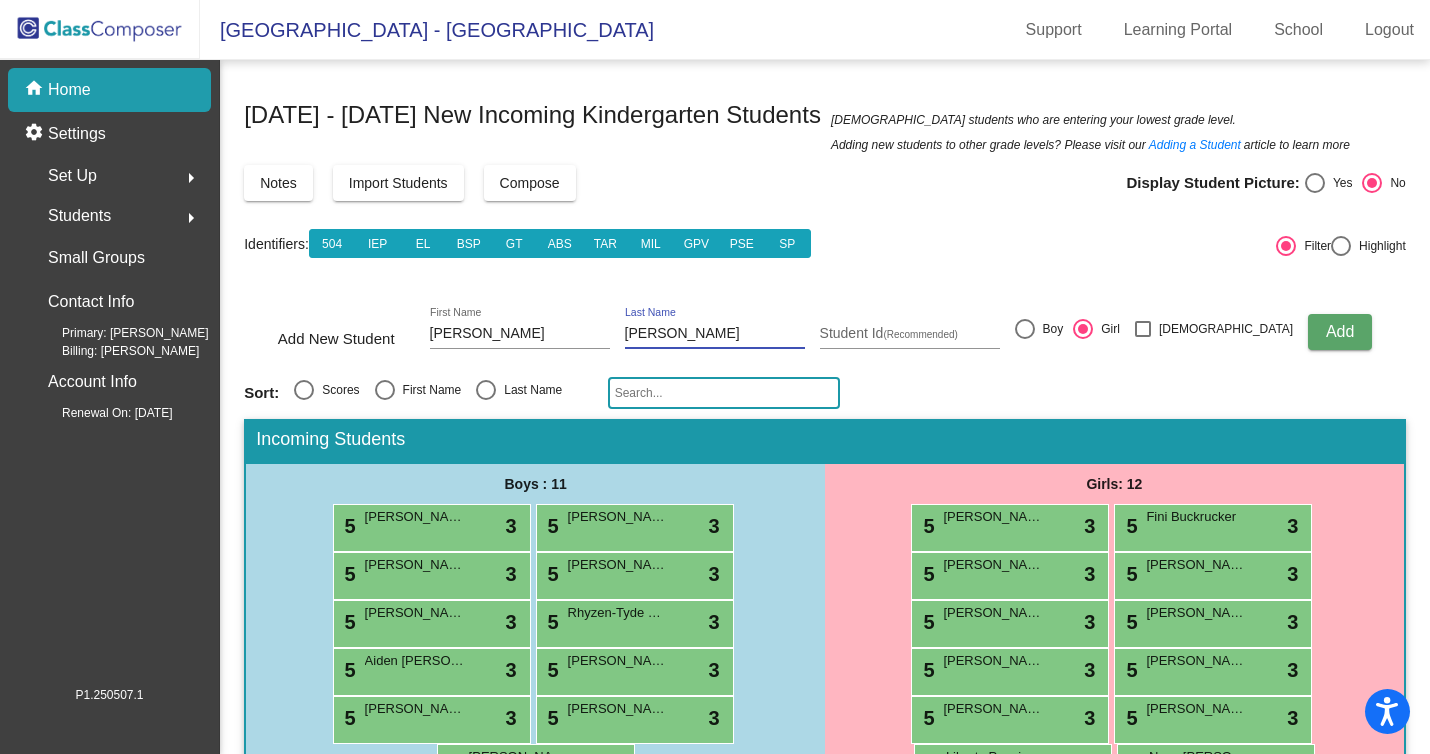 type on "Soriano" 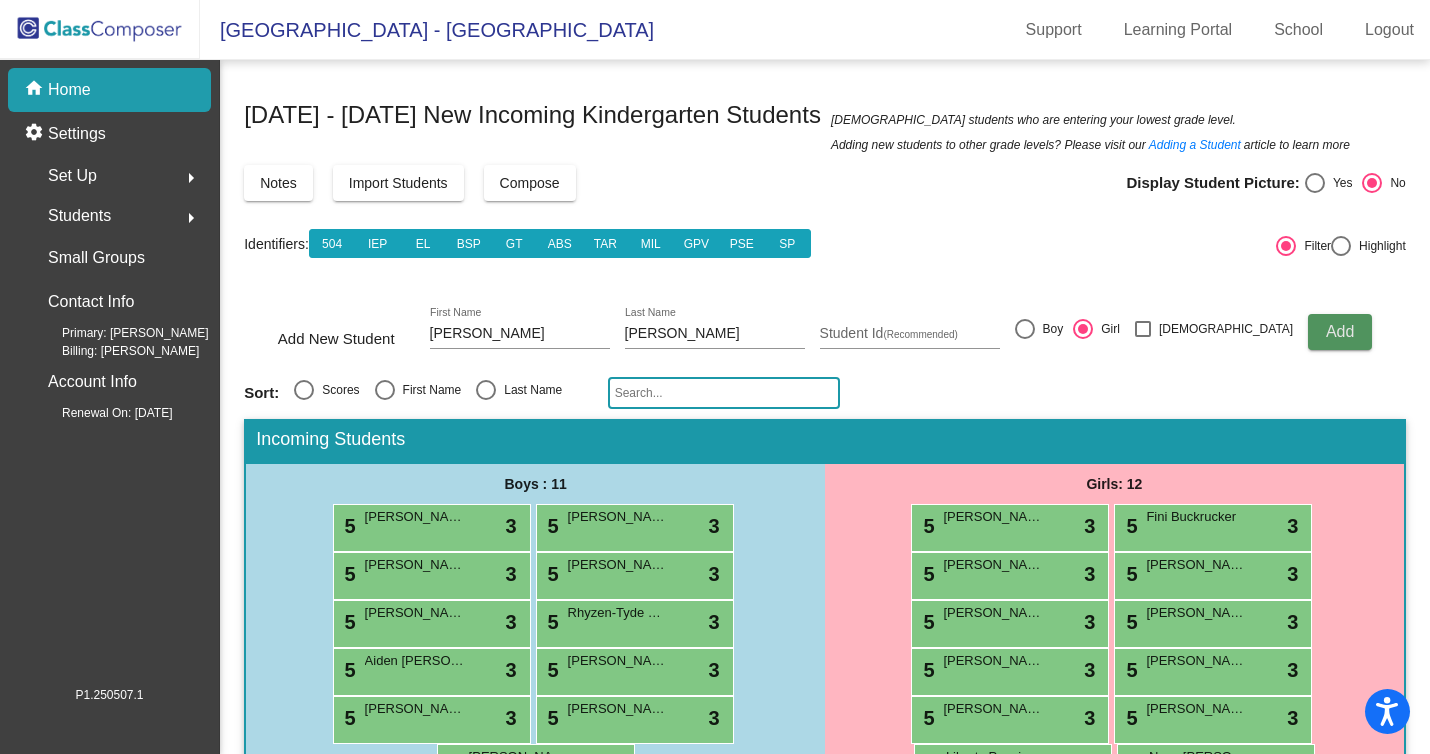 click on "Add" 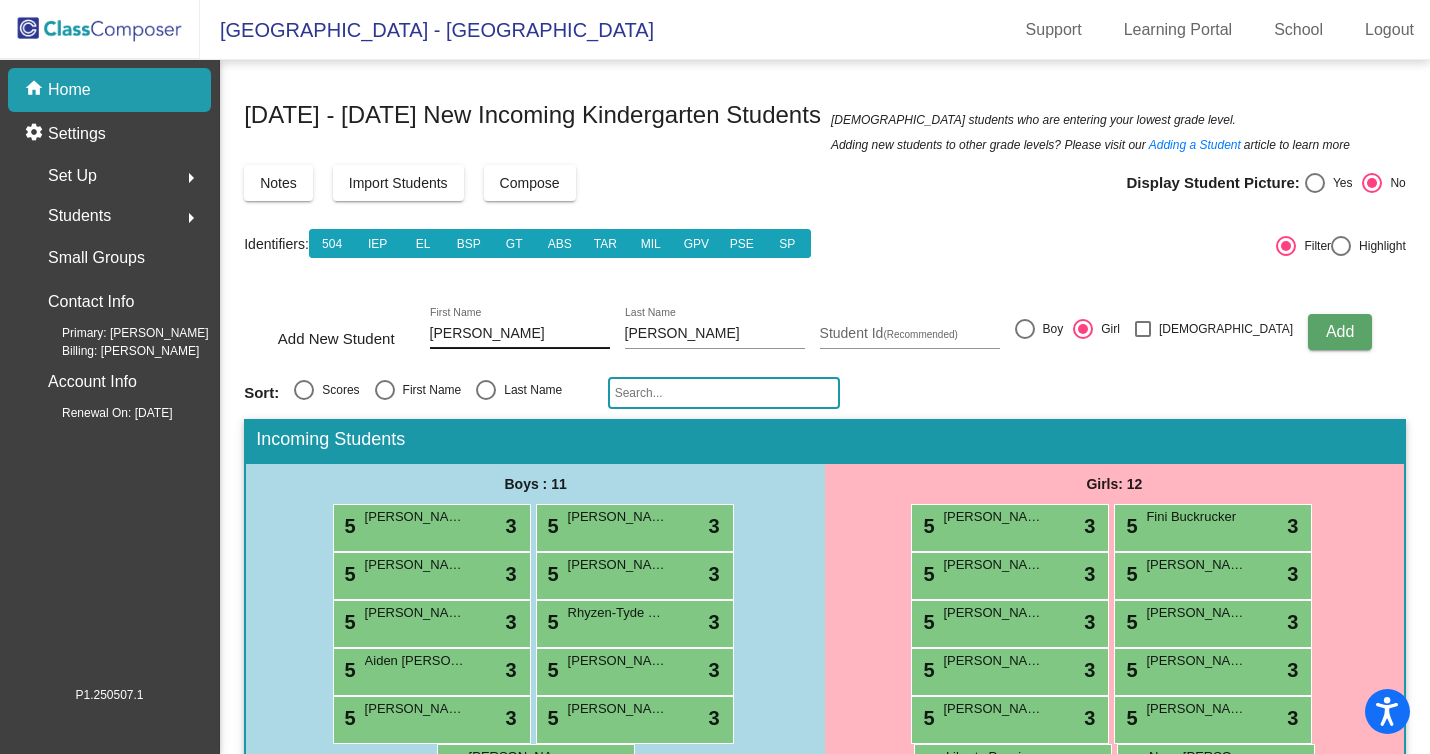 type 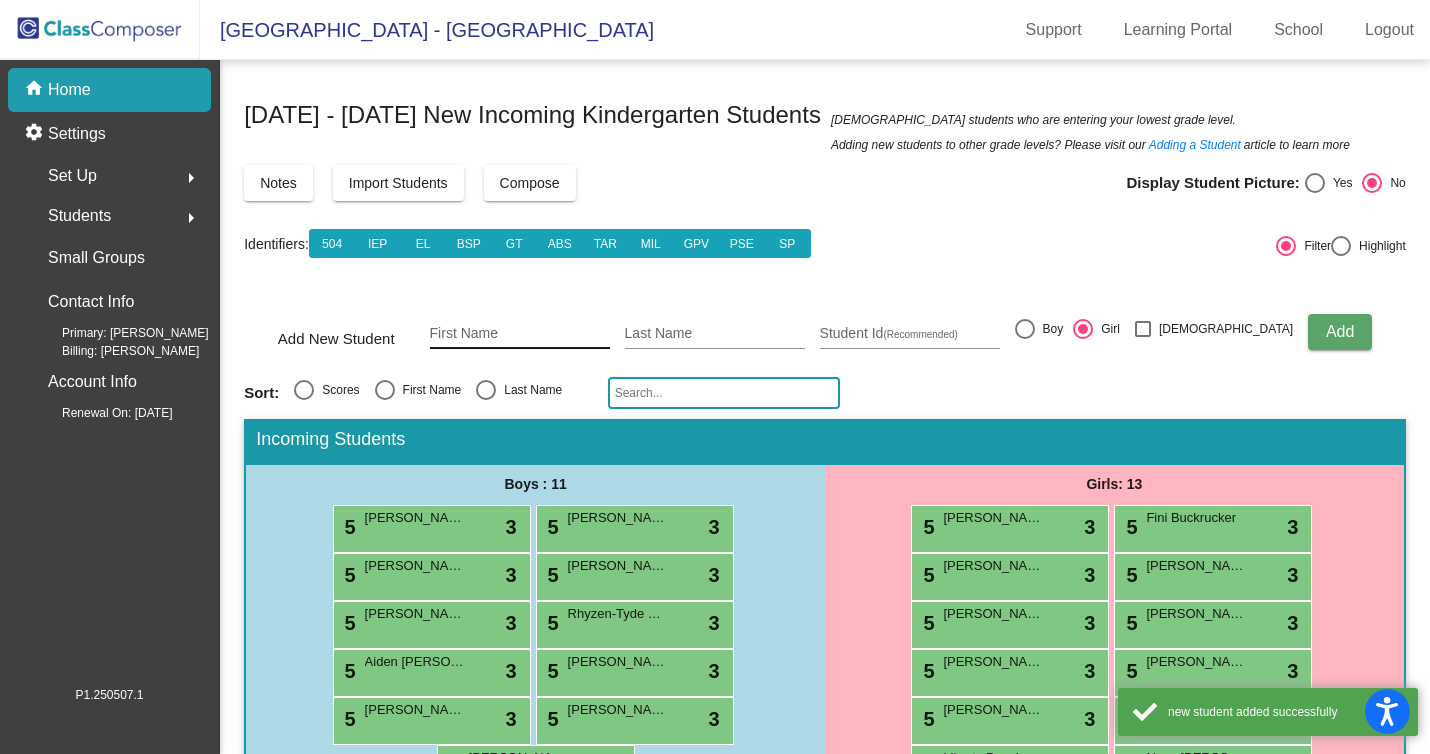click on "First Name" 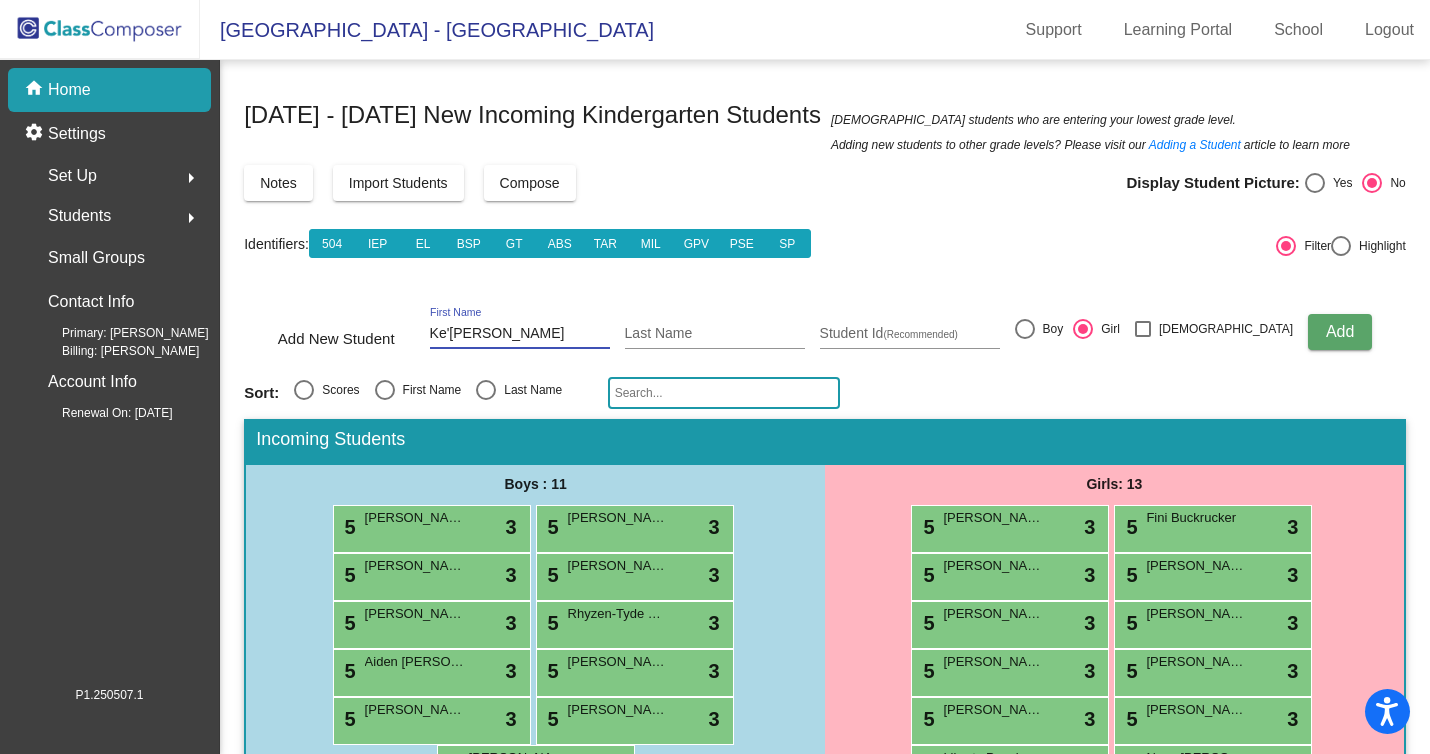 type on "Ke'Lani" 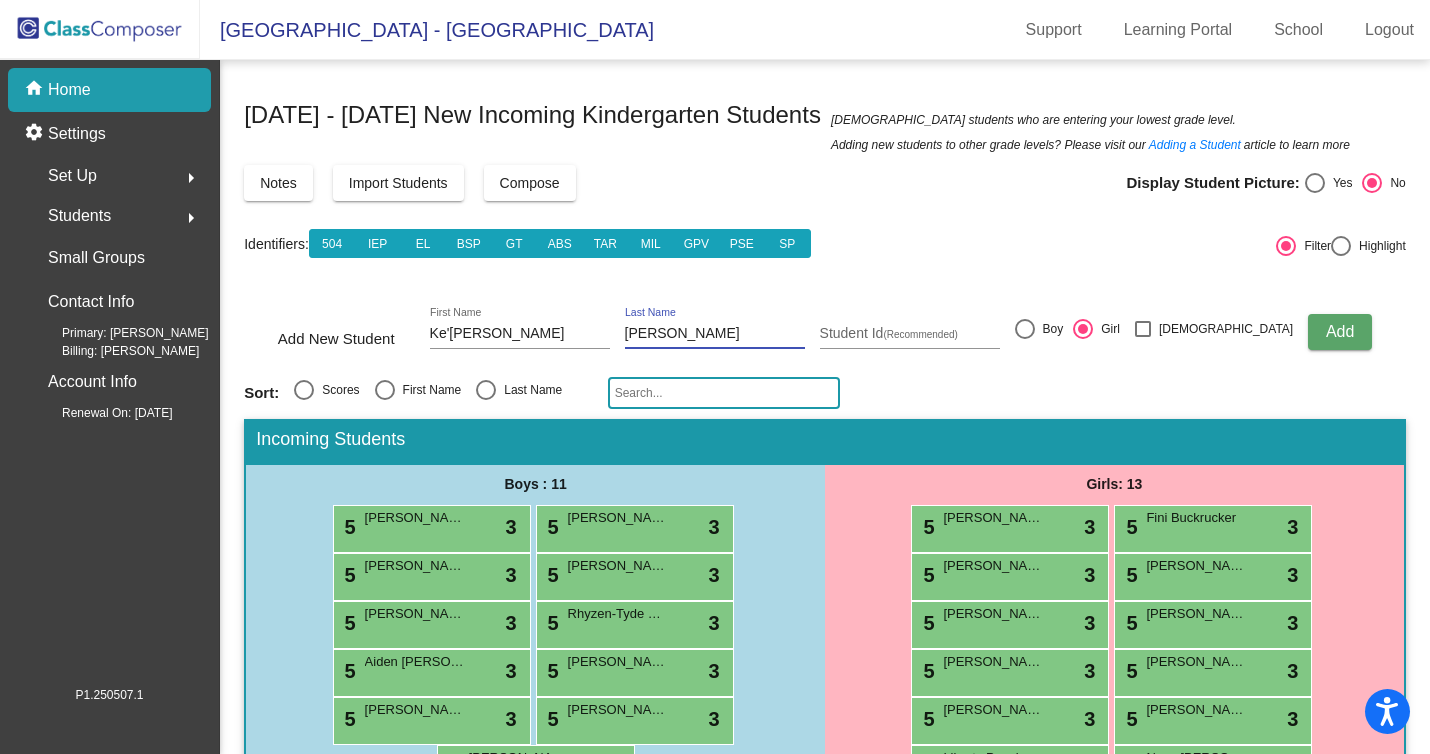 type on "Wright" 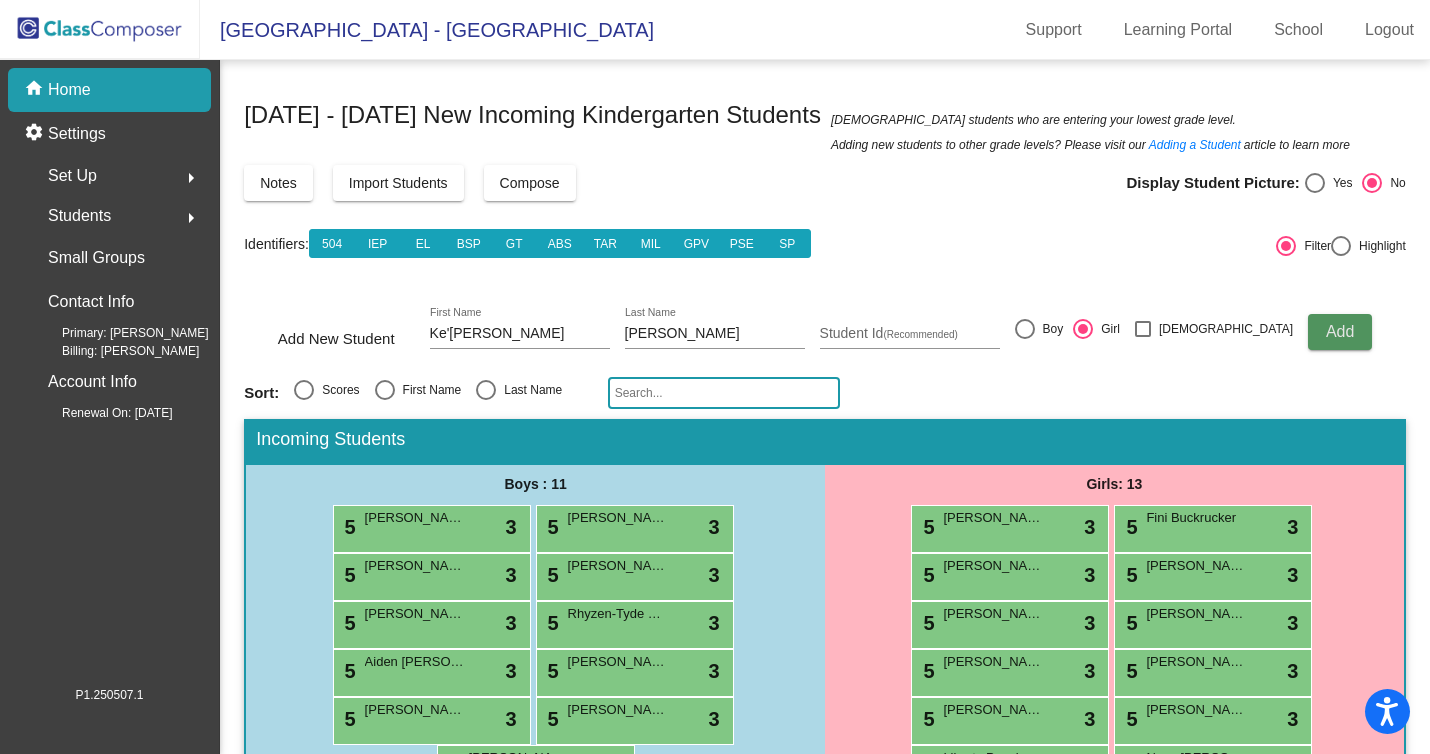 type 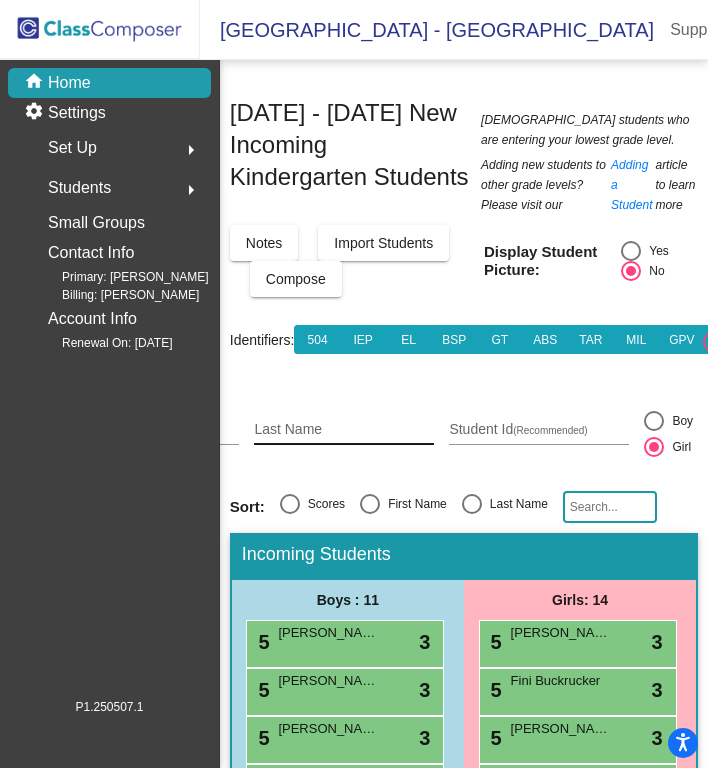 click on "Last Name" at bounding box center (344, 430) 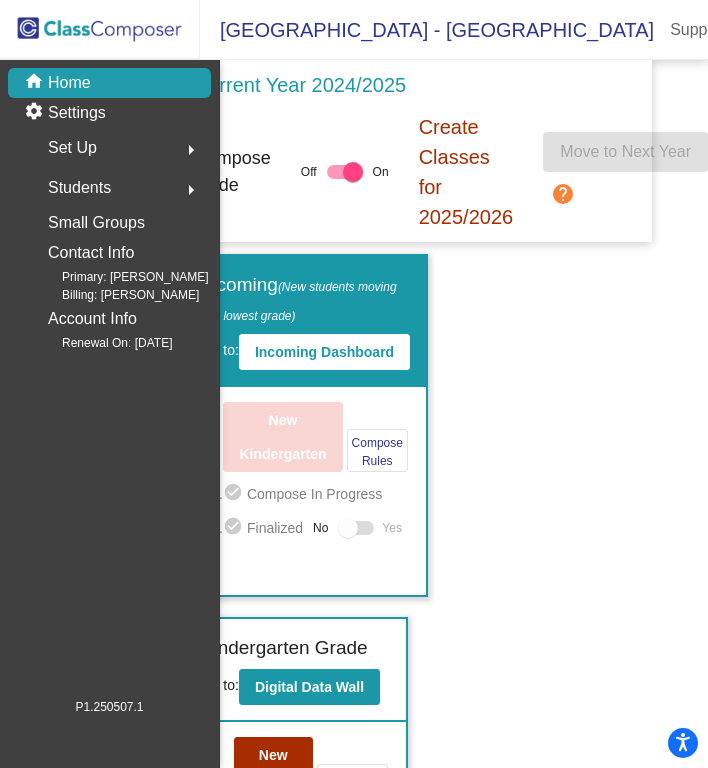 scroll, scrollTop: 0, scrollLeft: 60, axis: horizontal 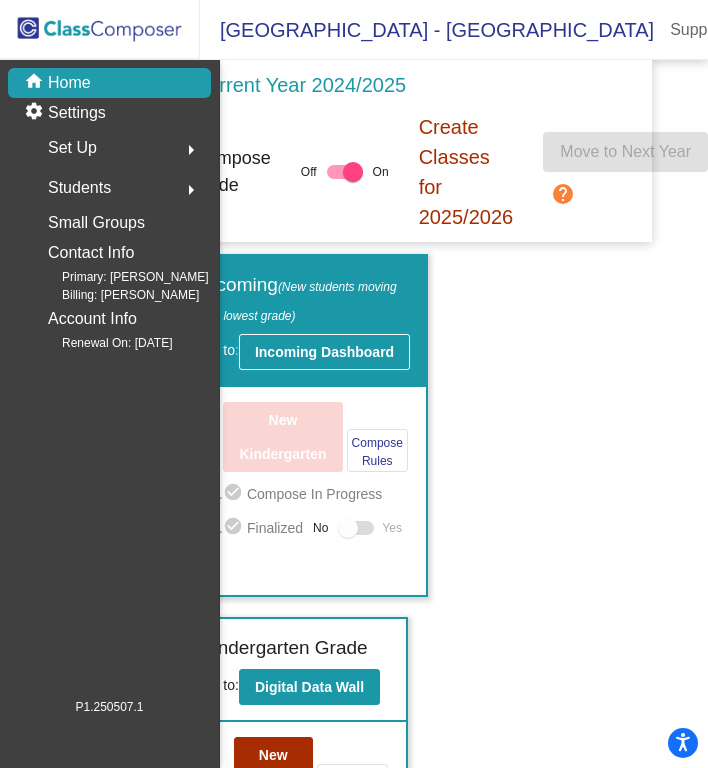 click on "Incoming Dashboard" 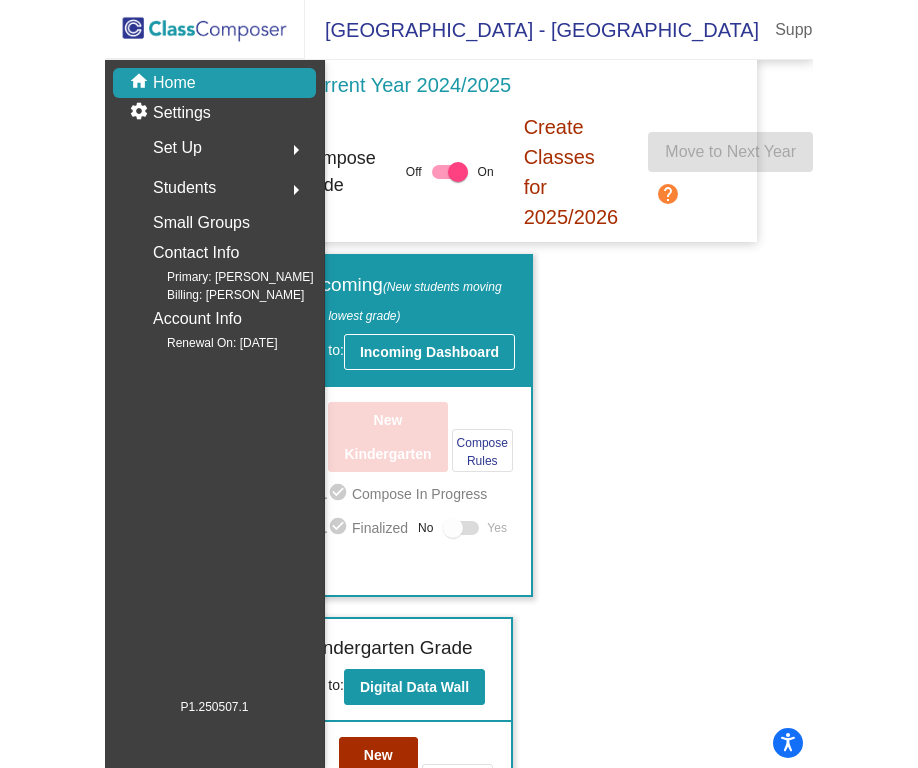 scroll, scrollTop: 0, scrollLeft: 0, axis: both 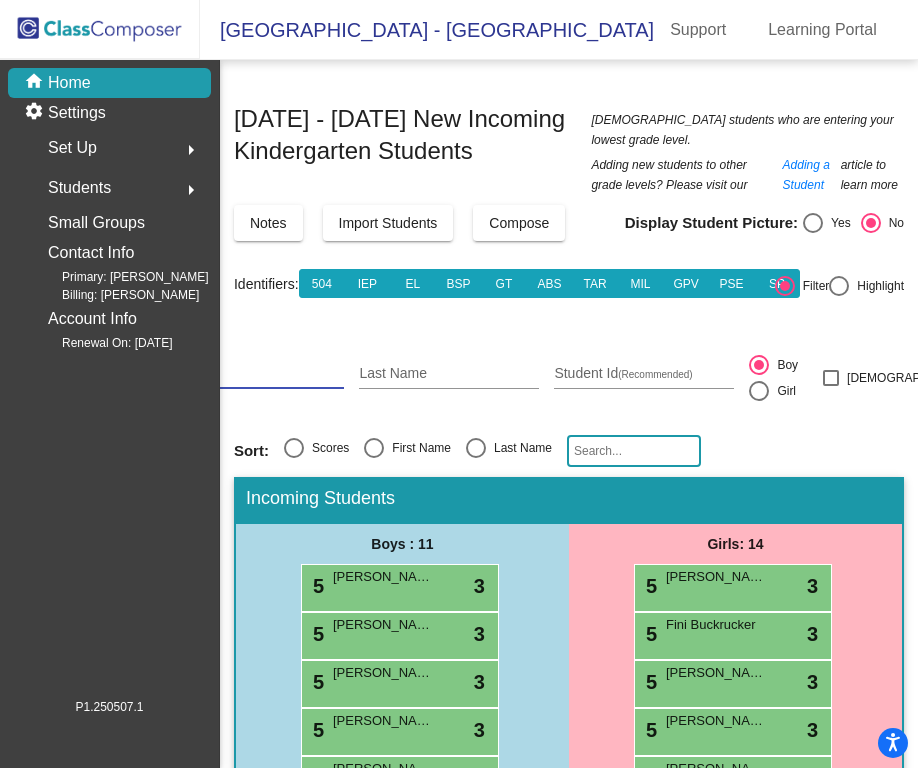click on "First Name" at bounding box center [254, 374] 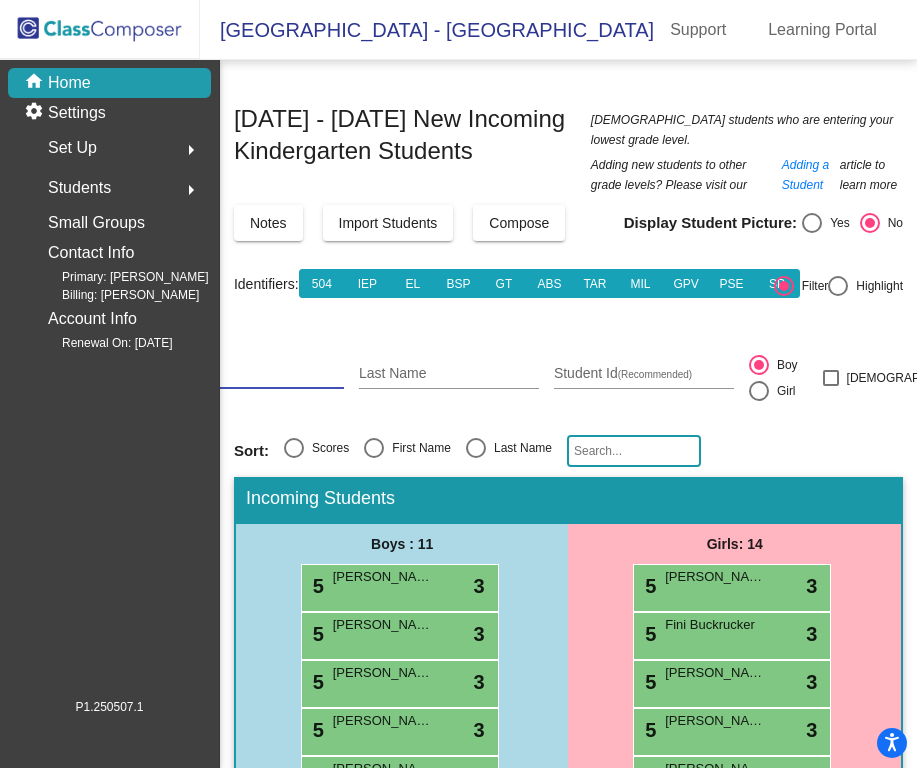 click on "Cha" at bounding box center (254, 374) 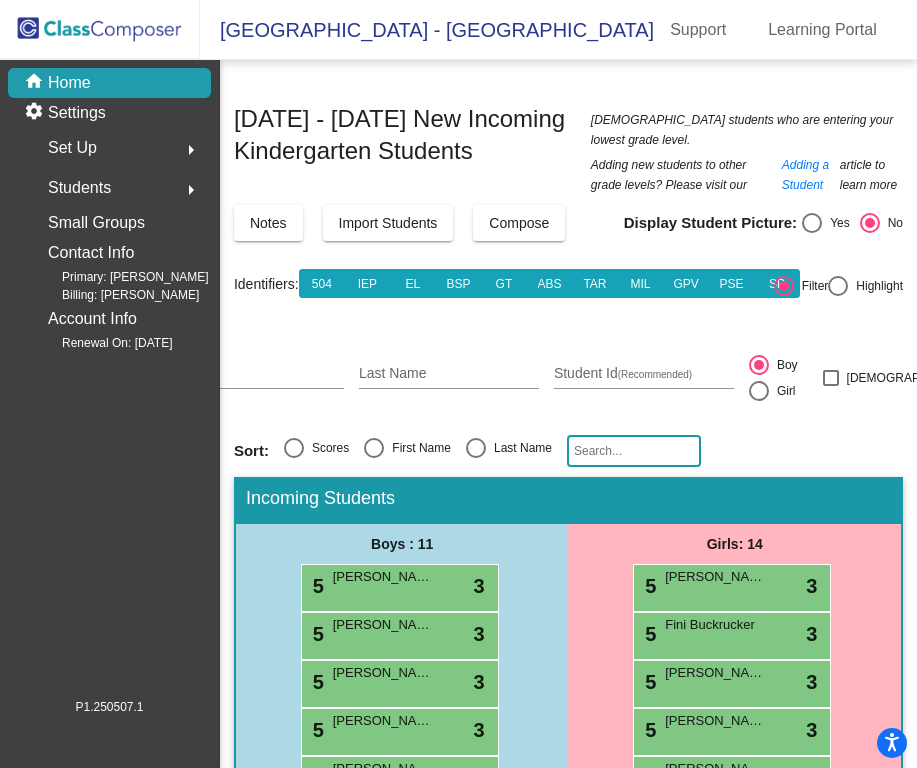 click on "2025 - 2026
New Incoming Kindergarten Students  New students who are entering your lowest grade level.   Adding new students to other grade levels? Please visit our  Adding a Student article to learn more  Notes Import Students Compose View Compose View & Edit Compose Display Student Picture:    Yes     No  Identifiers:  504 IEP EL BSP GT ABS TAR MIL GPV PSE SP   Filter     Highlight Add New Student Cha First Name Last Name Student Id  (Recommended)   Boy   Girl   Non Binary Add Sort:   Scores   First Name   Last Name Incoming Students Boys : 11 5 Sylas Agpalza lock do_not_disturb_alt 3 5 Kyris Bernarte lock do_not_disturb_alt 3 5 Kross Leopoldo-Sua lock do_not_disturb_alt 3 5 Ethan Yael Silvestre lock do_not_disturb_alt 3 5 Andre Akpaka lock do_not_disturb_alt 3 5 Rhyzen-Tyde Berdadero-Kalua lock do_not_disturb_alt 3 5 Aiden Jayce Dela Cruz lock do_not_disturb_alt 3 5 Ayden Garlick lock do_not_disturb_alt 3 5 Lucas Henderson lock do_not_disturb_alt 3 5 Aiden Hubbard lock do_not_disturb_alt 3" 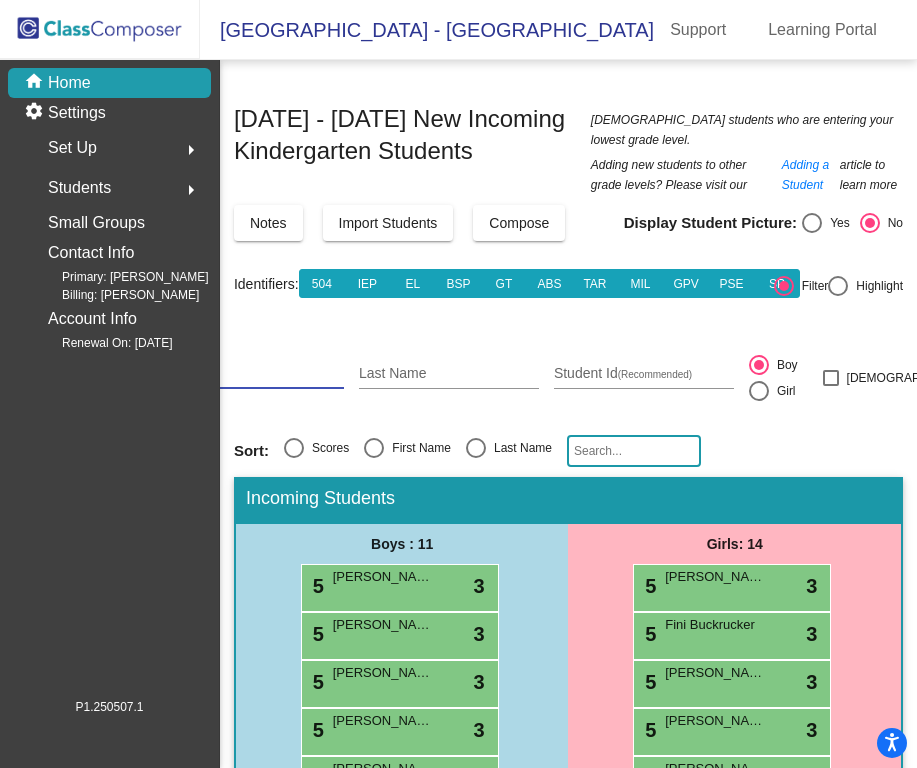 drag, startPoint x: 222, startPoint y: 359, endPoint x: 153, endPoint y: 361, distance: 69.02898 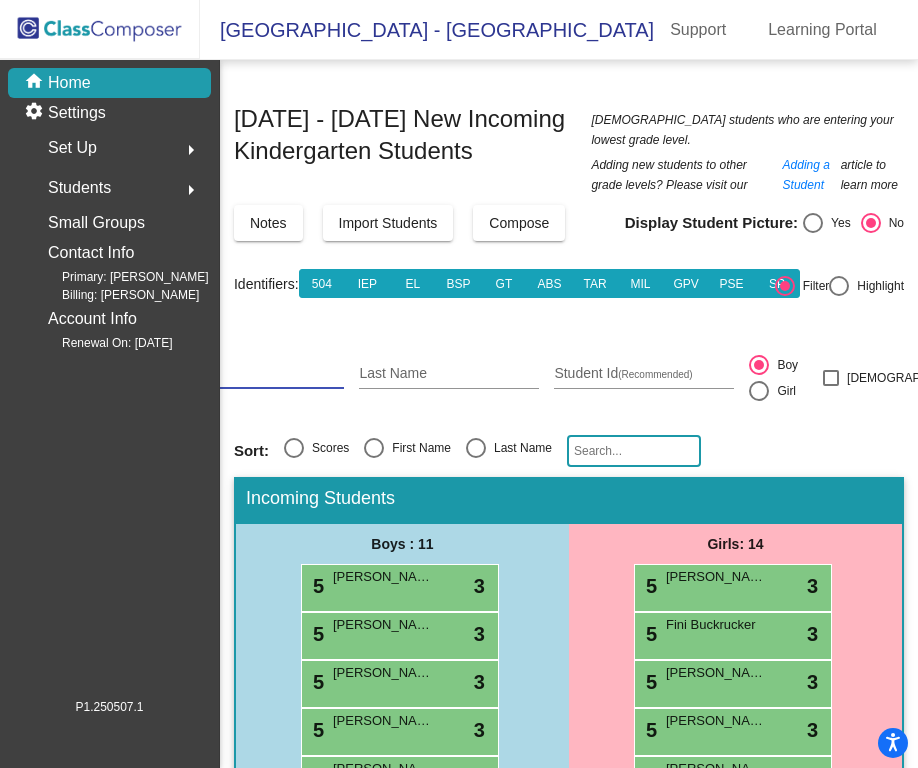 click on "First Name" at bounding box center (254, 374) 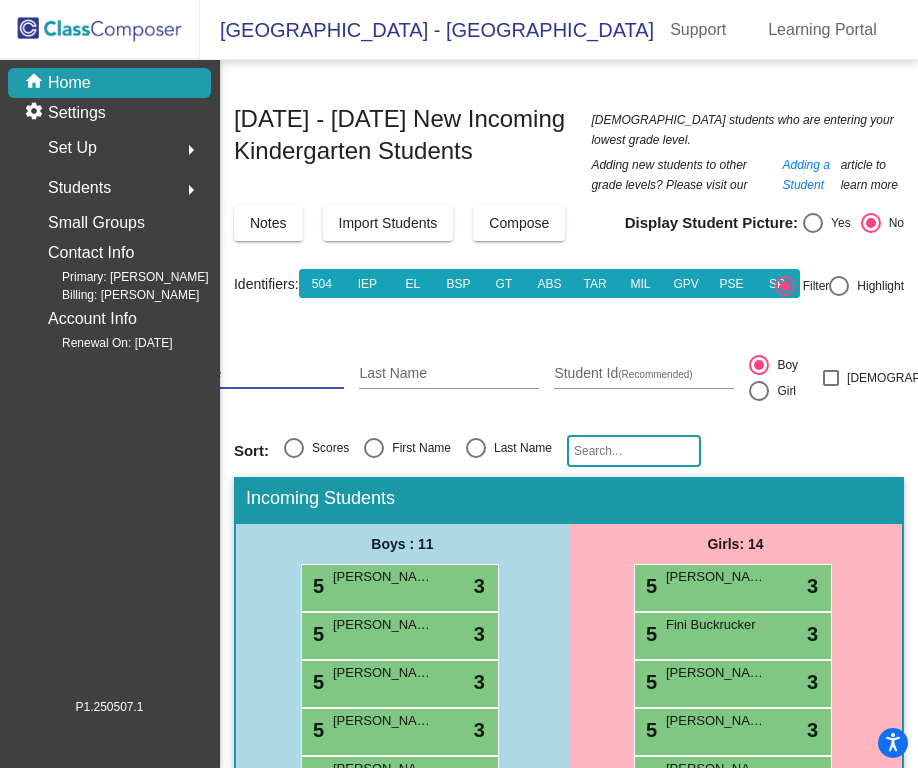 type on "Charlotte" 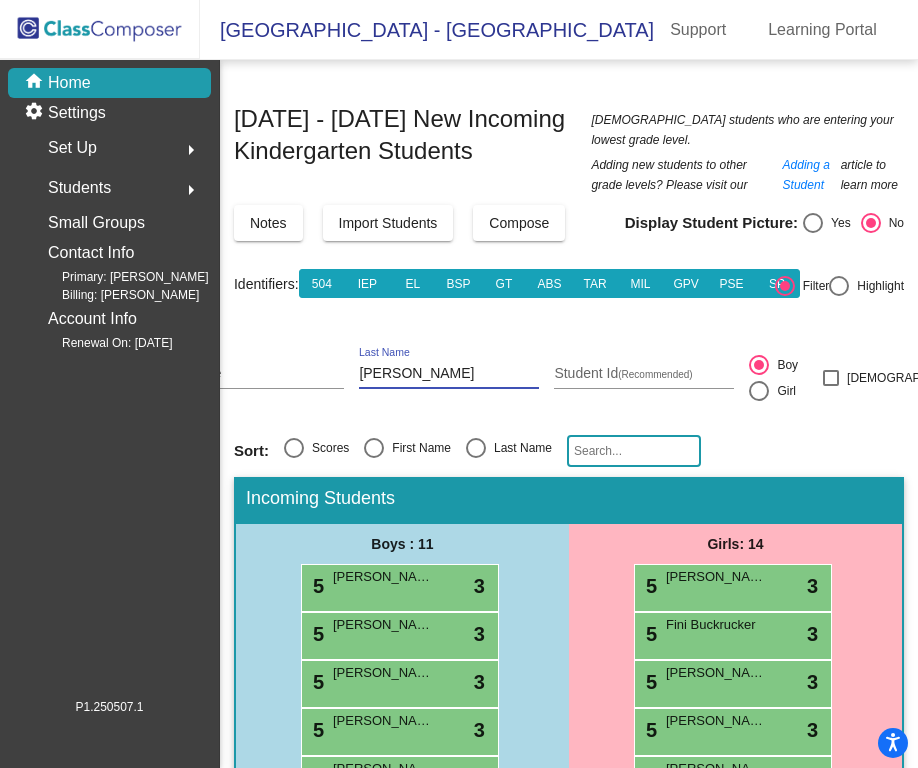 type on "Alvis" 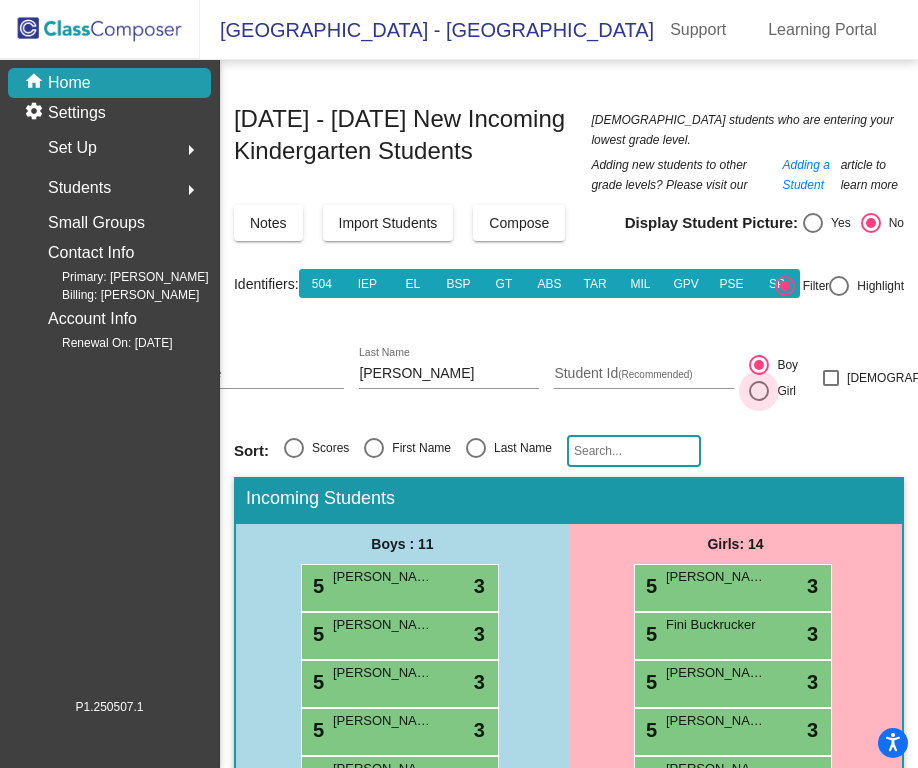 click at bounding box center [759, 391] 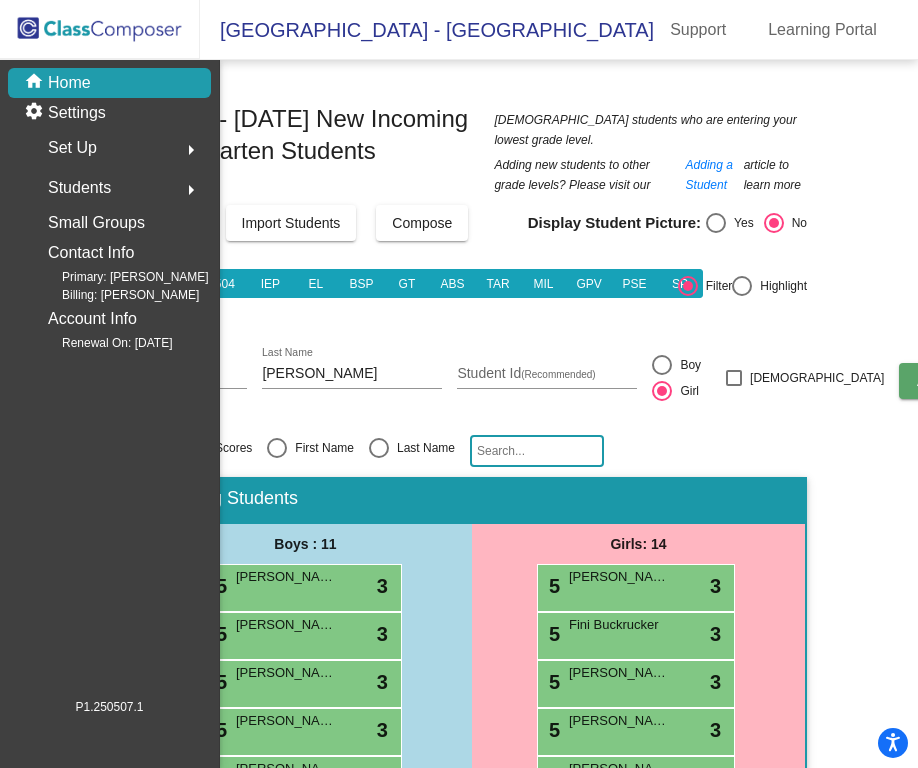 scroll, scrollTop: 0, scrollLeft: 98, axis: horizontal 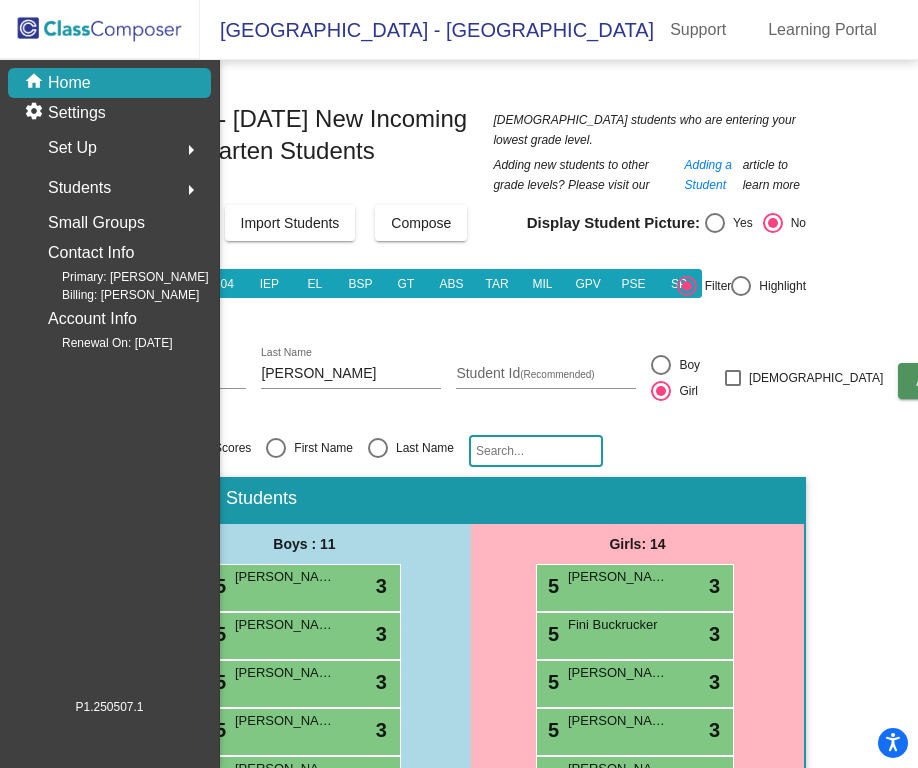 click on "Add" 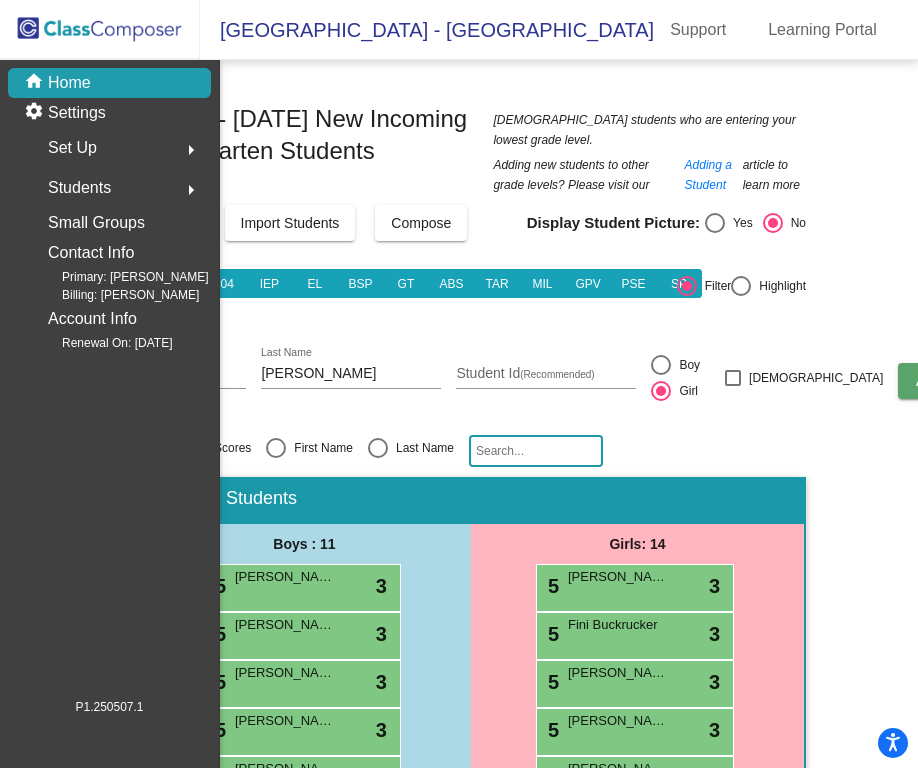 type 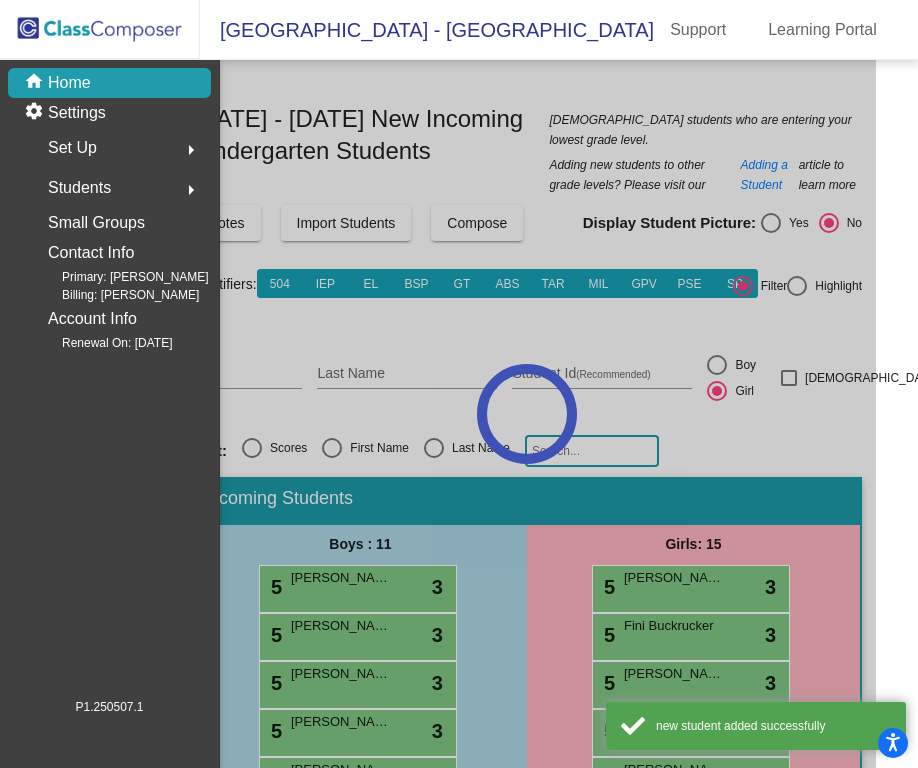 scroll, scrollTop: 0, scrollLeft: 0, axis: both 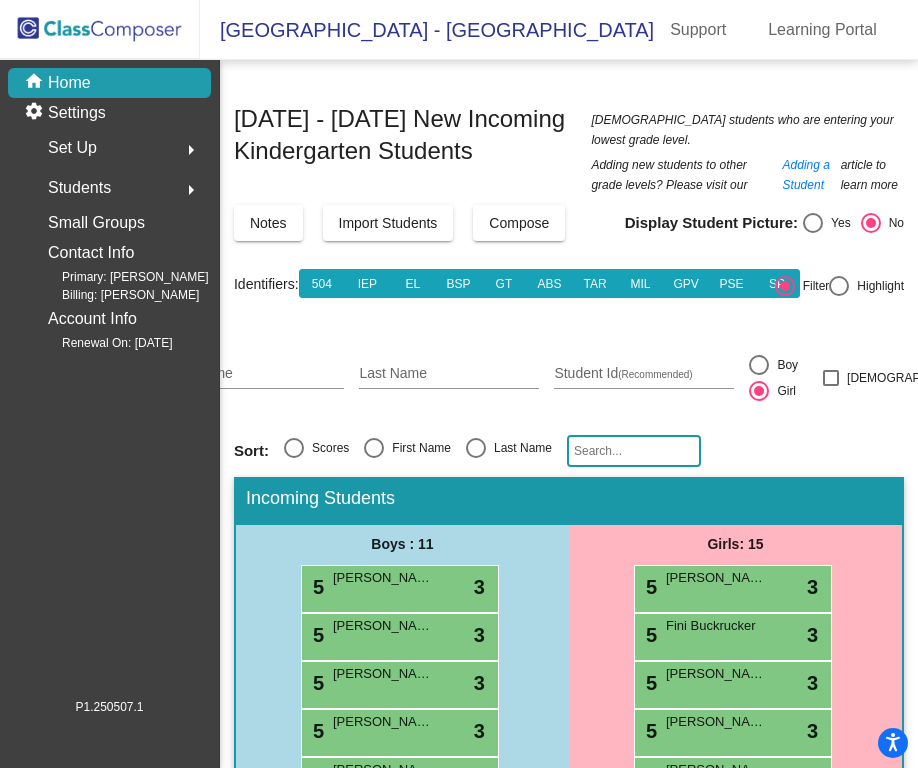 click on "2025 - 2026
New Incoming Kindergarten Students  New students who are entering your lowest grade level.   Adding new students to other grade levels? Please visit our  Adding a Student article to learn more  Notes Import Students Compose View Compose View & Edit Compose Display Student Picture:    Yes     No  Identifiers:  504 IEP EL BSP GT ABS TAR MIL GPV PSE SP   Filter     Highlight Add New Student First Name Last Name Student Id  (Recommended)   Boy   Girl   Non Binary Add Sort:   Scores   First Name   Last Name Incoming Students Boys : 11 5 Sylas Agpalza lock do_not_disturb_alt 3 5 Kyris Bernarte lock do_not_disturb_alt 3 5 Kross Leopoldo-Sua lock do_not_disturb_alt 3 5 Ethan Yael Silvestre lock do_not_disturb_alt 3 5 Andre Akpaka lock do_not_disturb_alt 3 5 Rhyzen-Tyde Berdadero-Kalua lock do_not_disturb_alt 3 5 Aiden Jayce Dela Cruz lock do_not_disturb_alt 3 5 Ayden Garlick lock do_not_disturb_alt 3 5 Lucas Henderson lock do_not_disturb_alt 3 5 Aiden Hubbard lock do_not_disturb_alt 3 5 3" 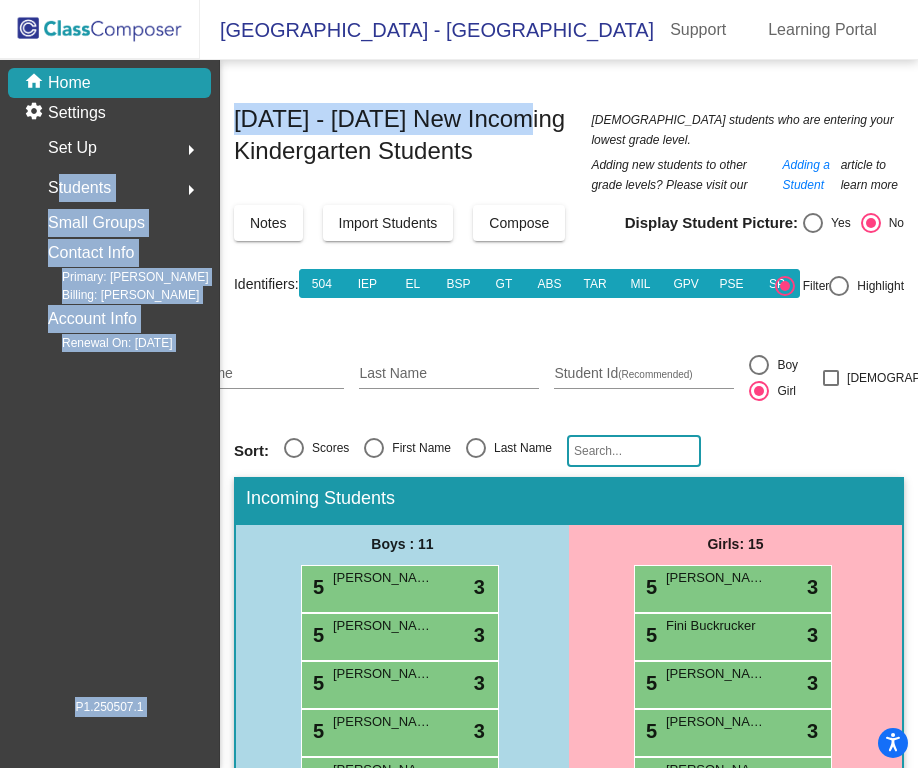 drag, startPoint x: 220, startPoint y: 129, endPoint x: 145, endPoint y: 133, distance: 75.10659 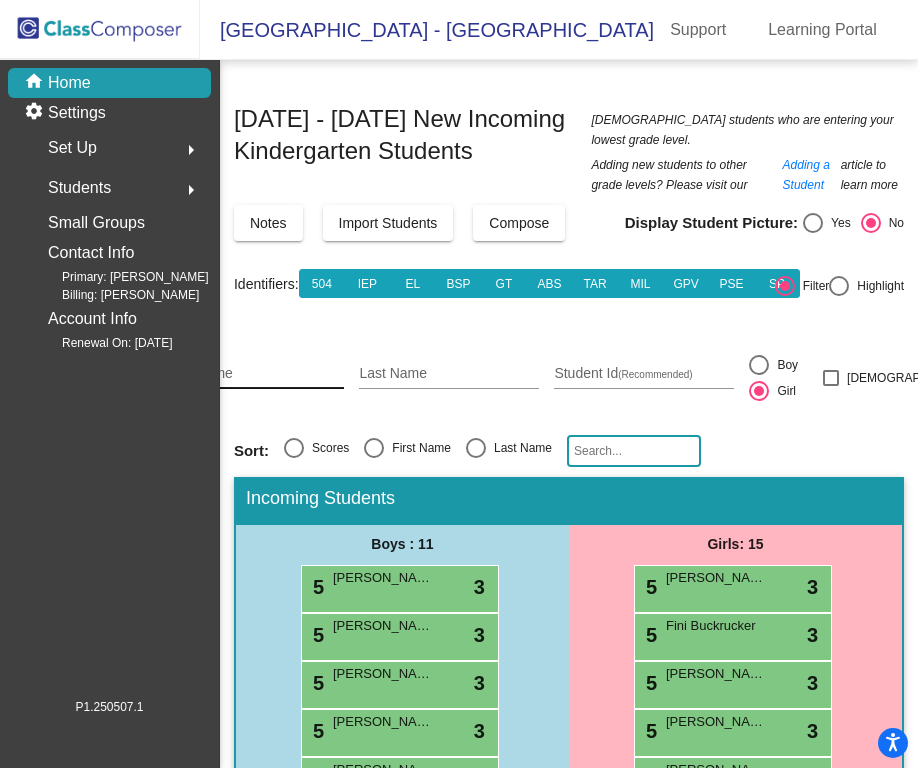 click on "First Name" at bounding box center (254, 374) 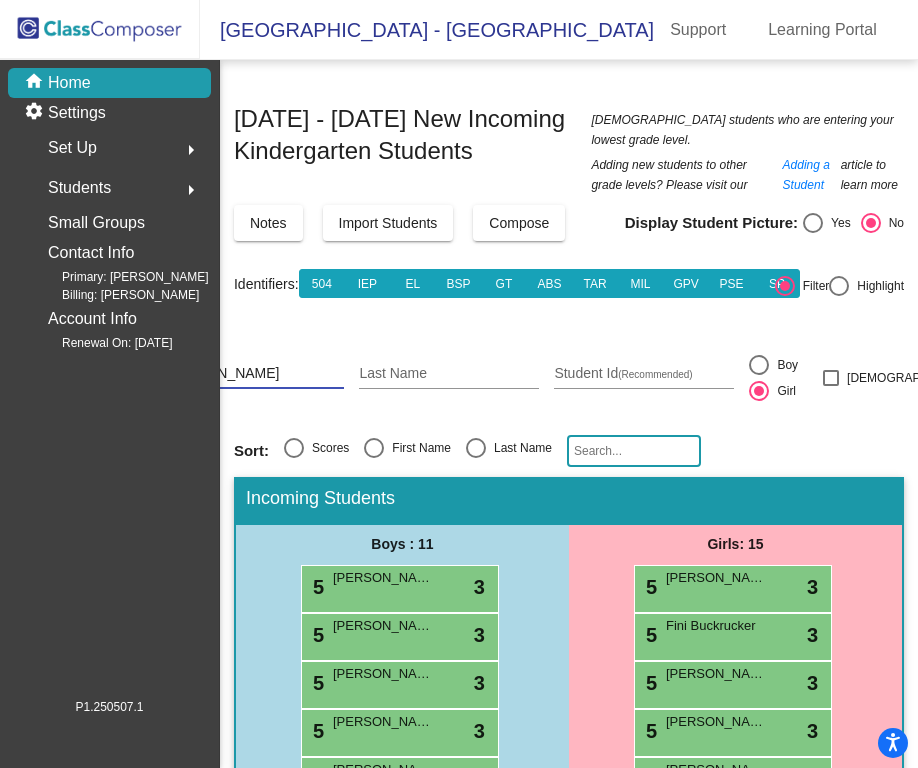 type on "Cameron" 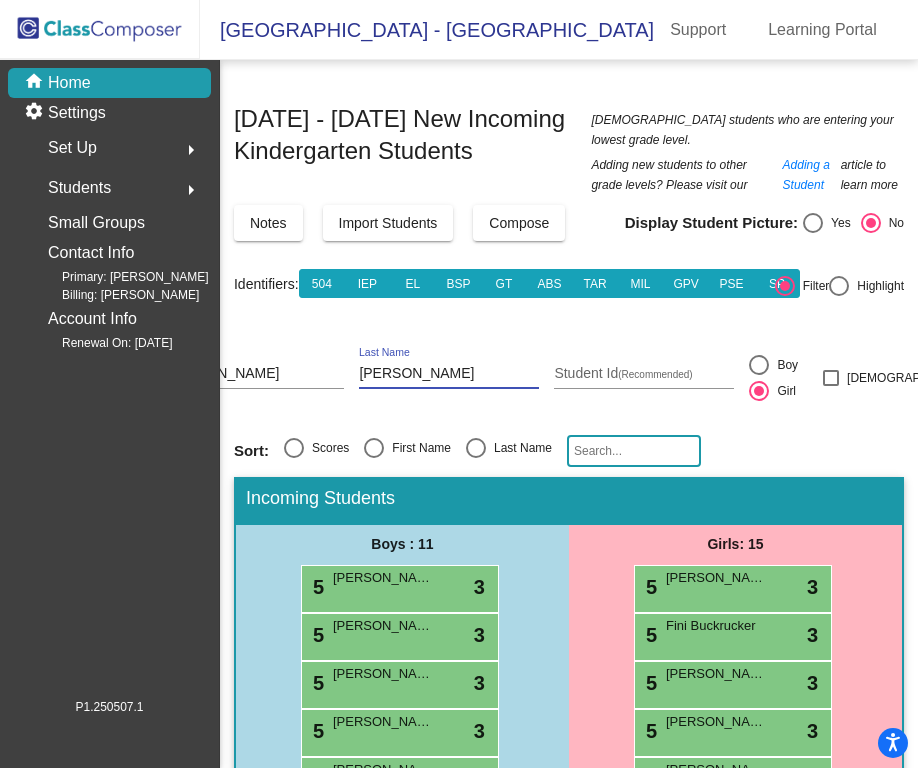 type on "Aviles" 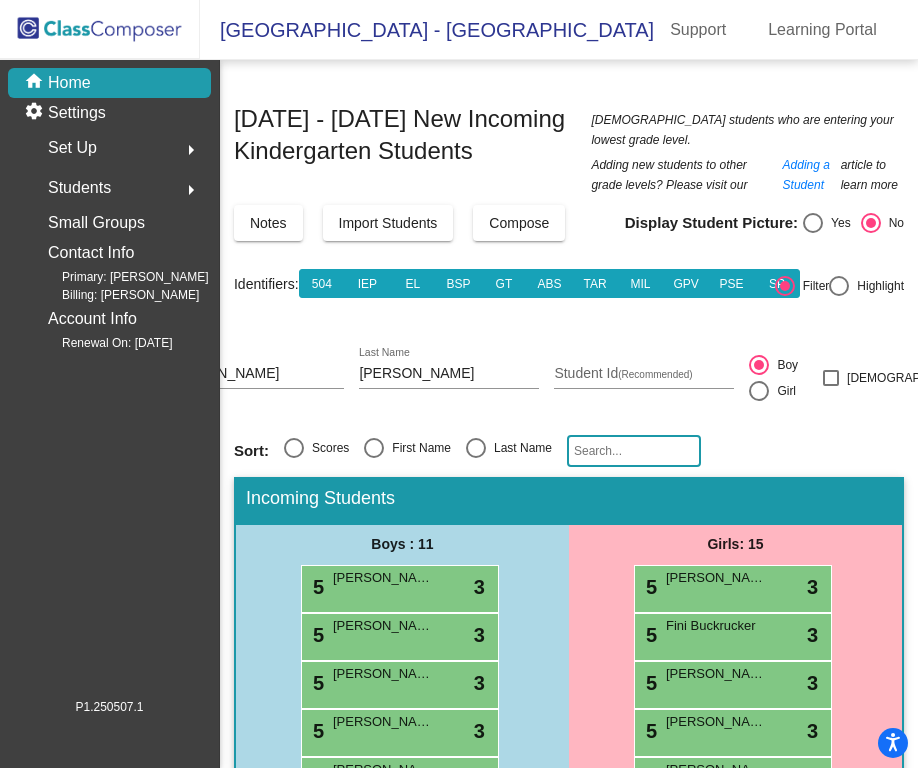 scroll, scrollTop: 0, scrollLeft: 110, axis: horizontal 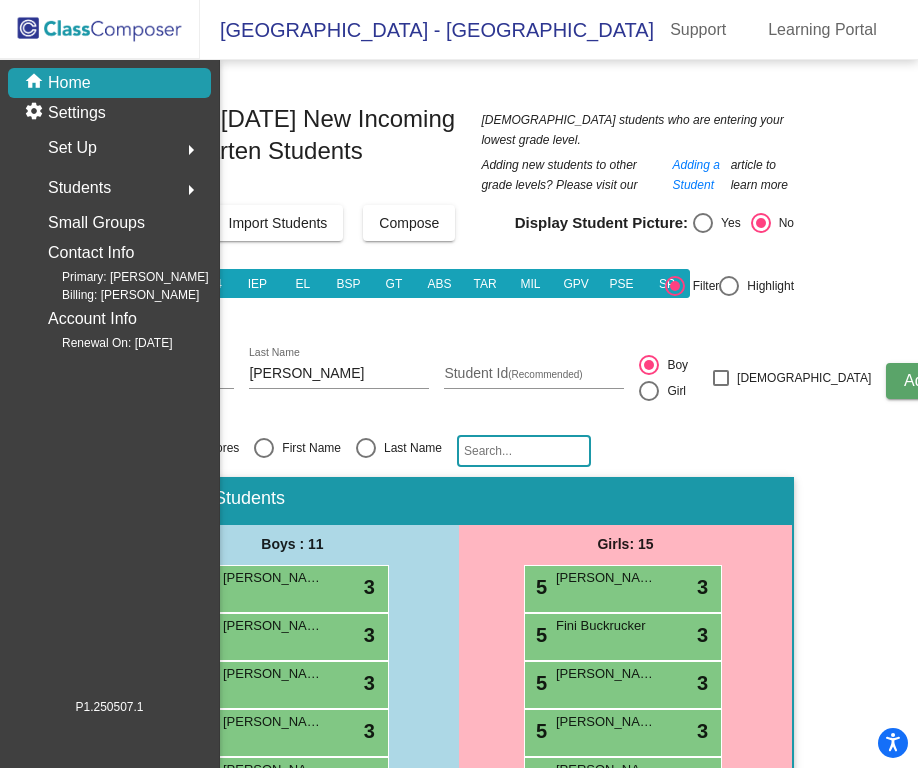 click on "Add" 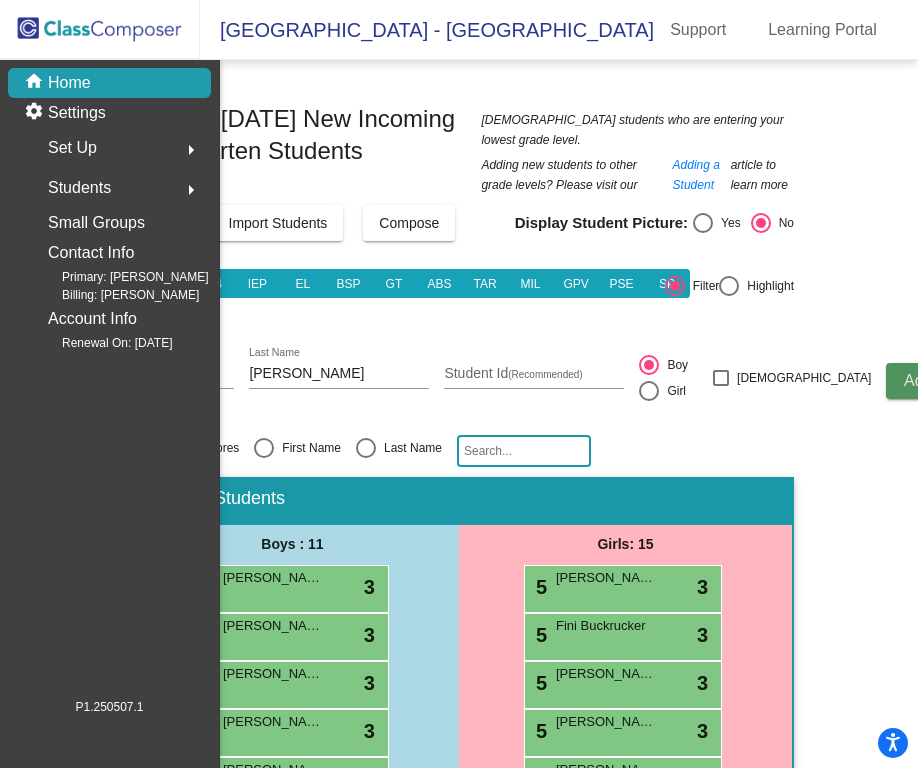 type 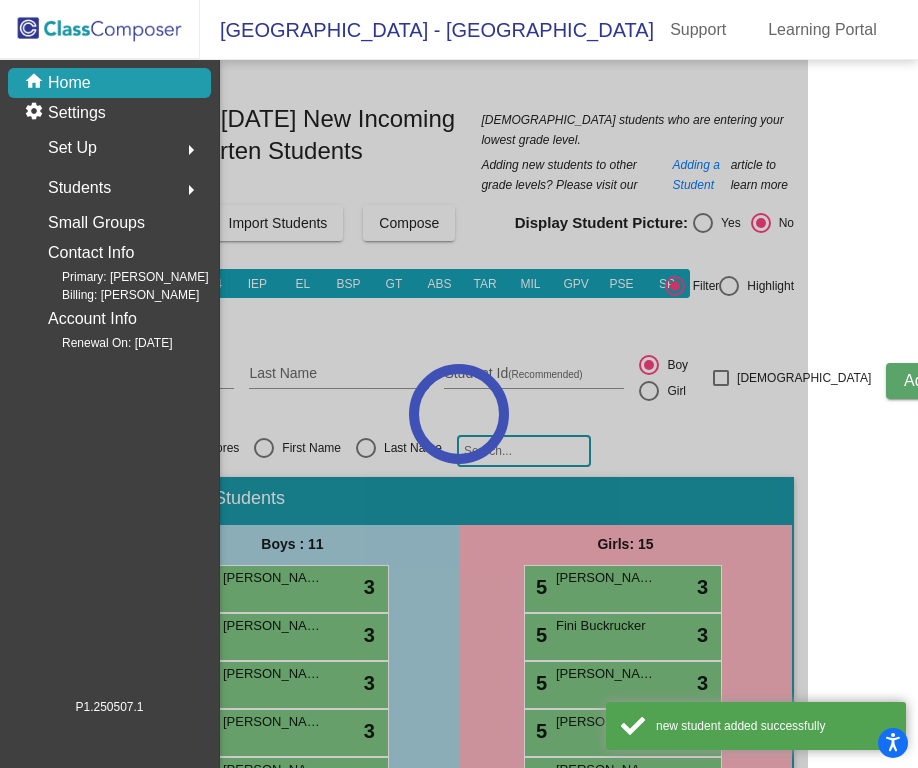 scroll, scrollTop: 0, scrollLeft: 0, axis: both 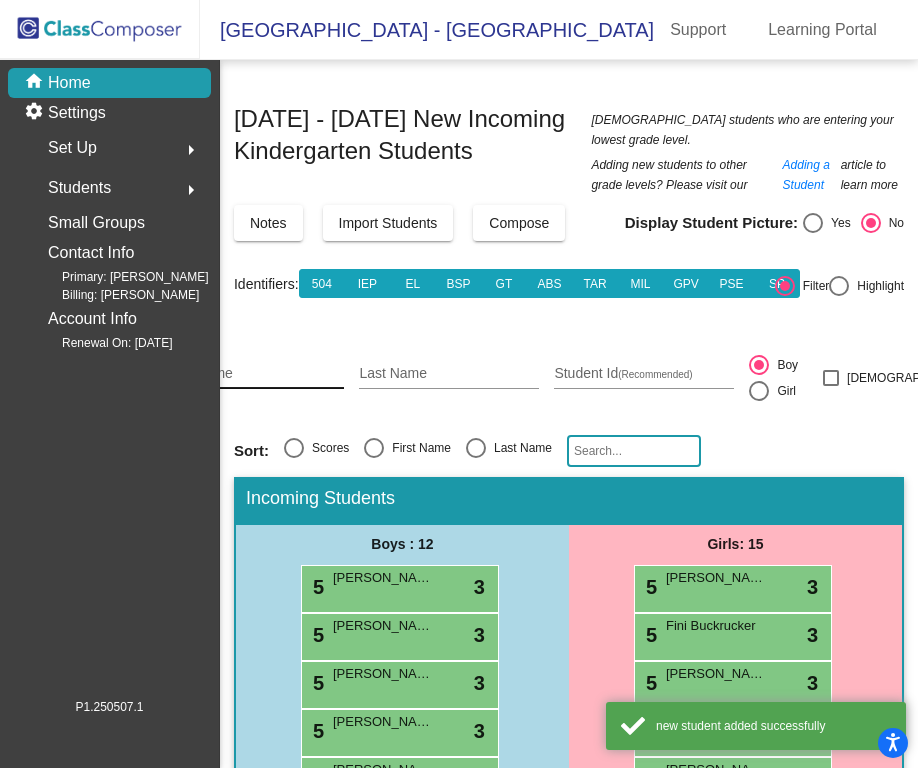 click on "First Name" at bounding box center (254, 374) 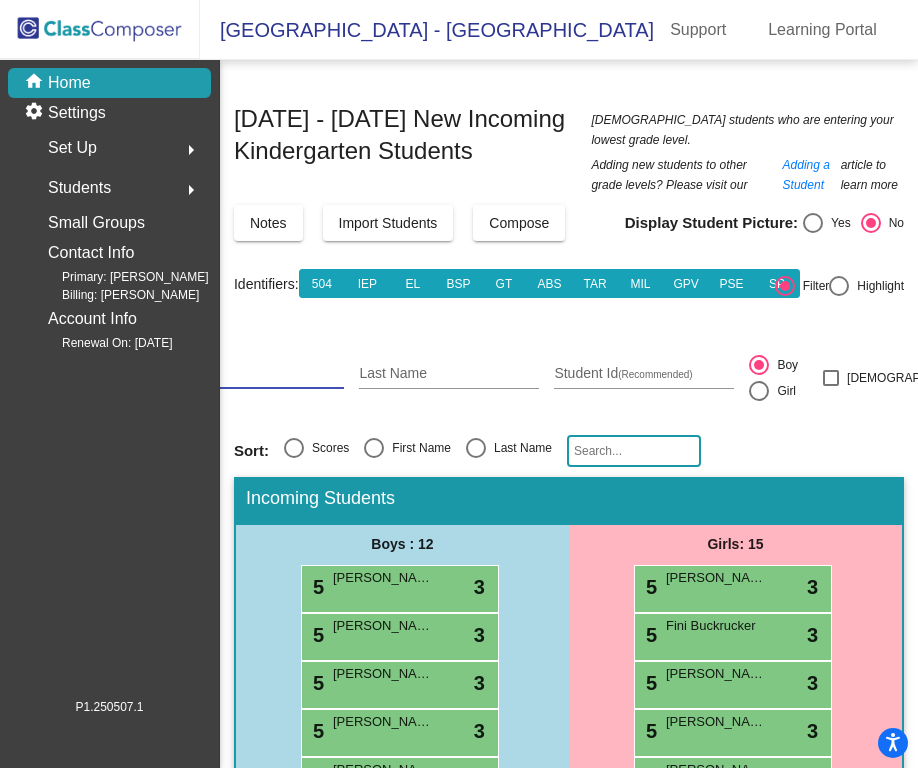 type on "Tevynn" 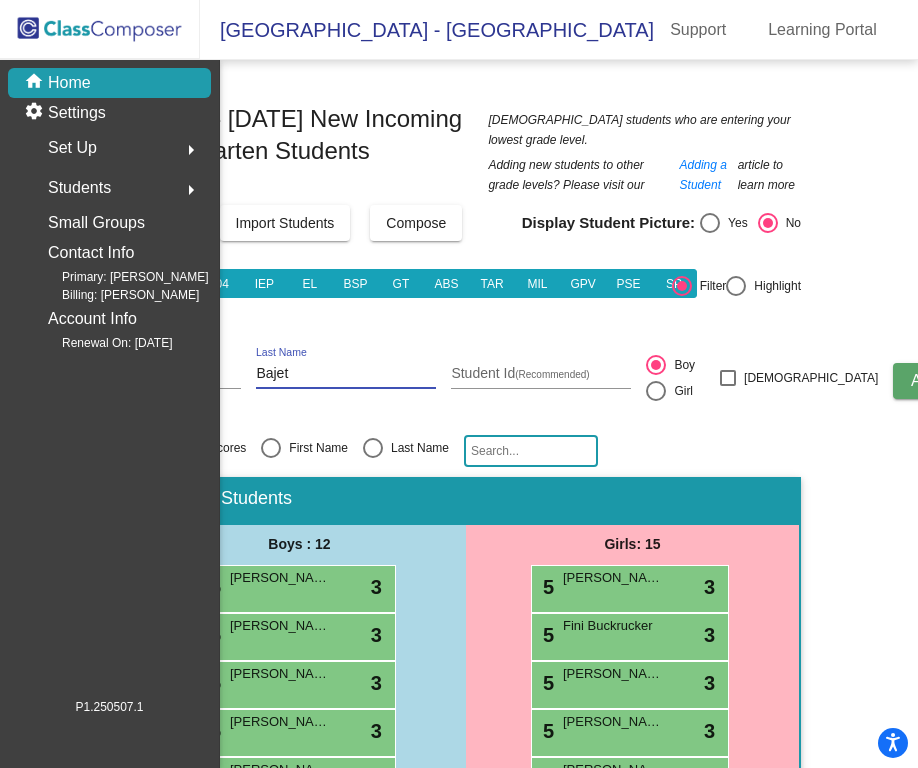 scroll, scrollTop: 0, scrollLeft: 110, axis: horizontal 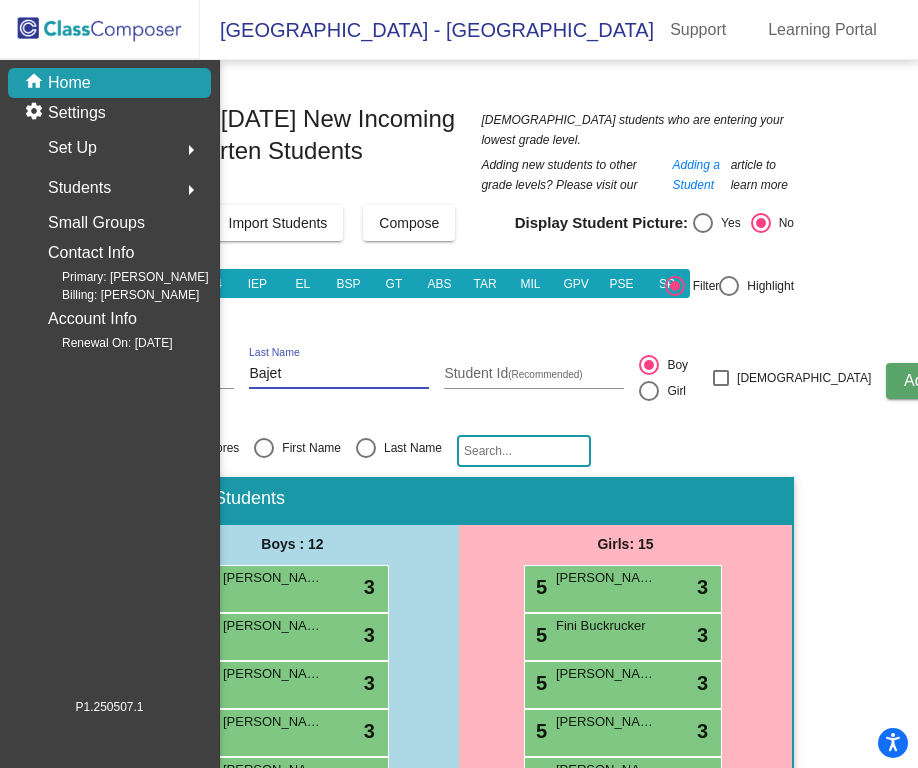 type on "Bajet" 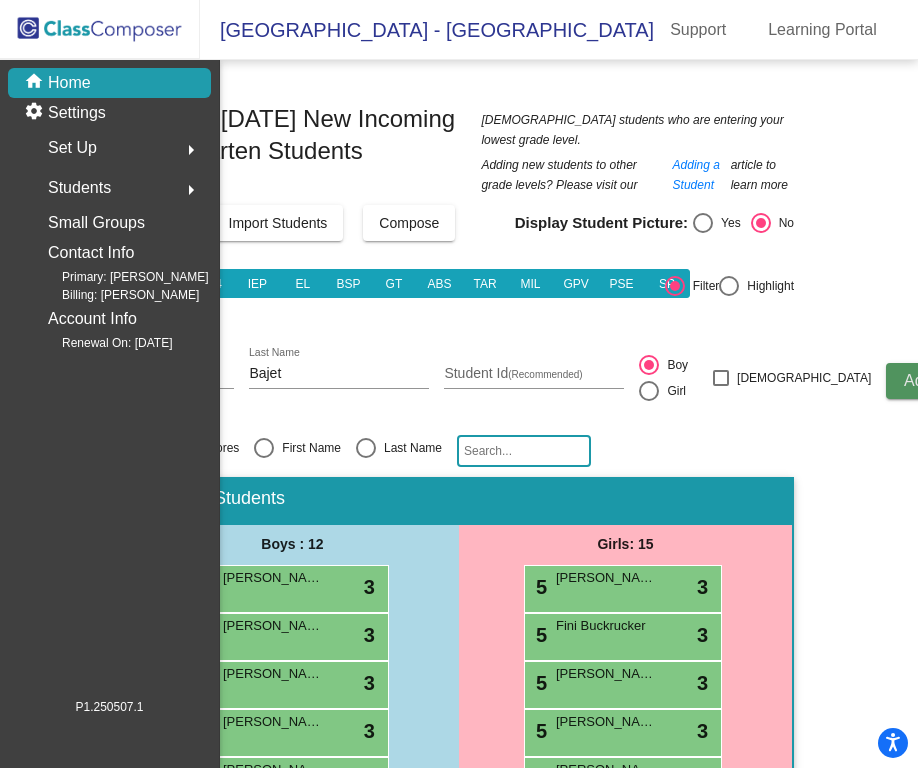 click on "Add" 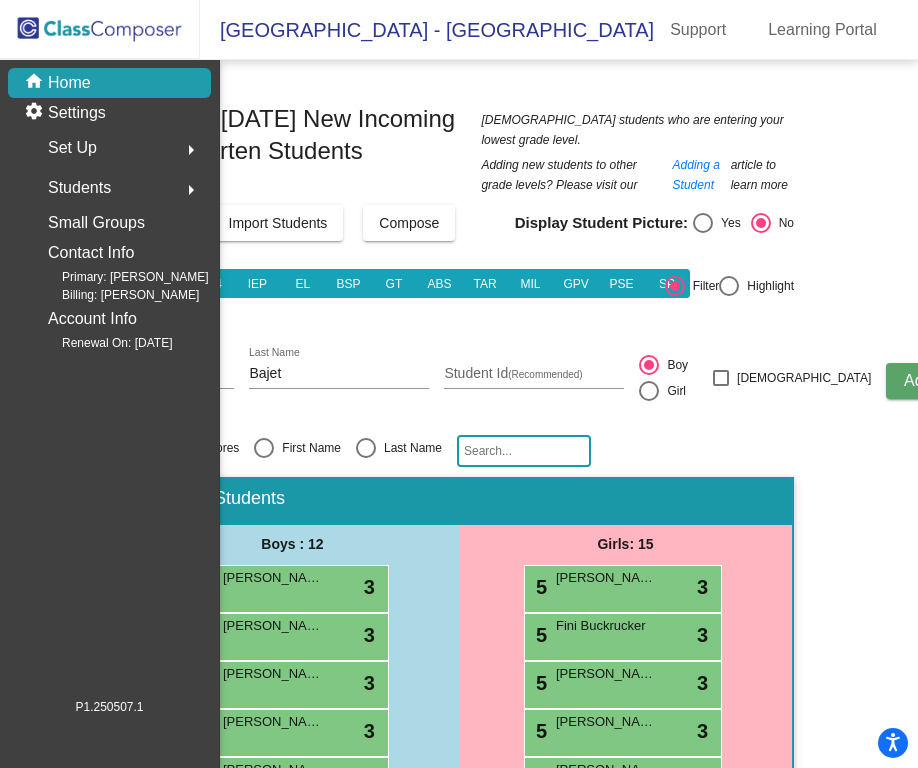 type 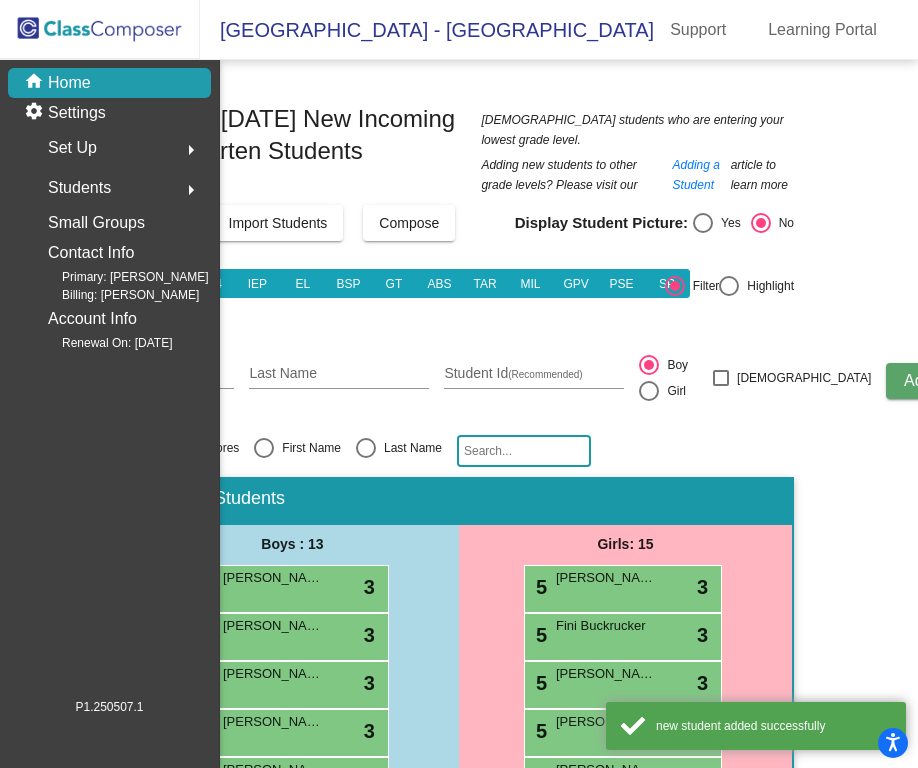scroll, scrollTop: 0, scrollLeft: 0, axis: both 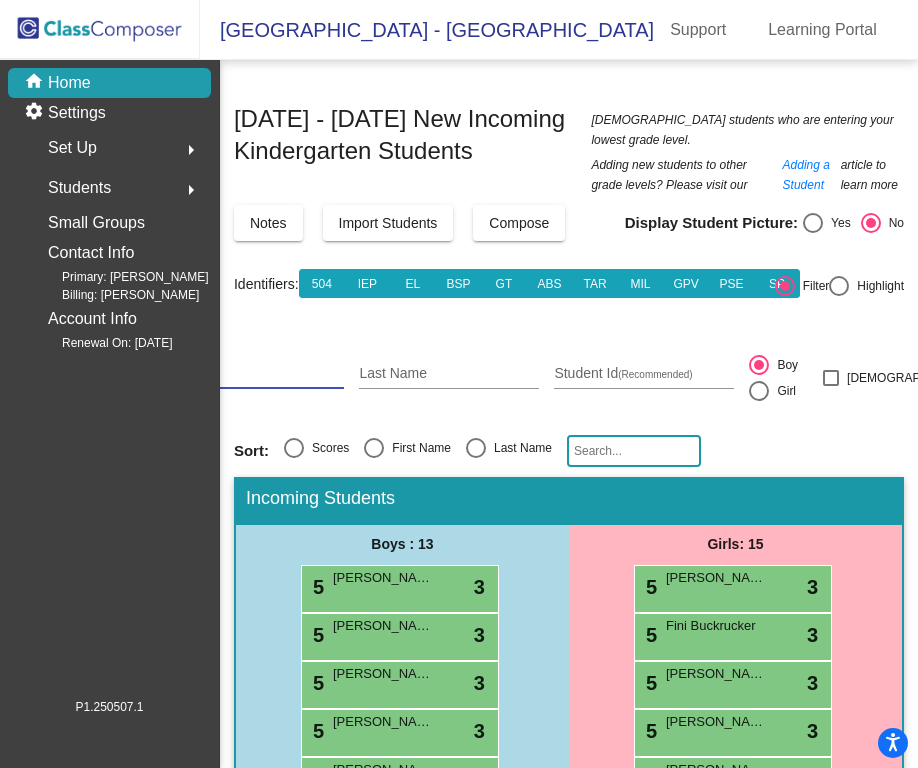 click on "First Name" at bounding box center [254, 374] 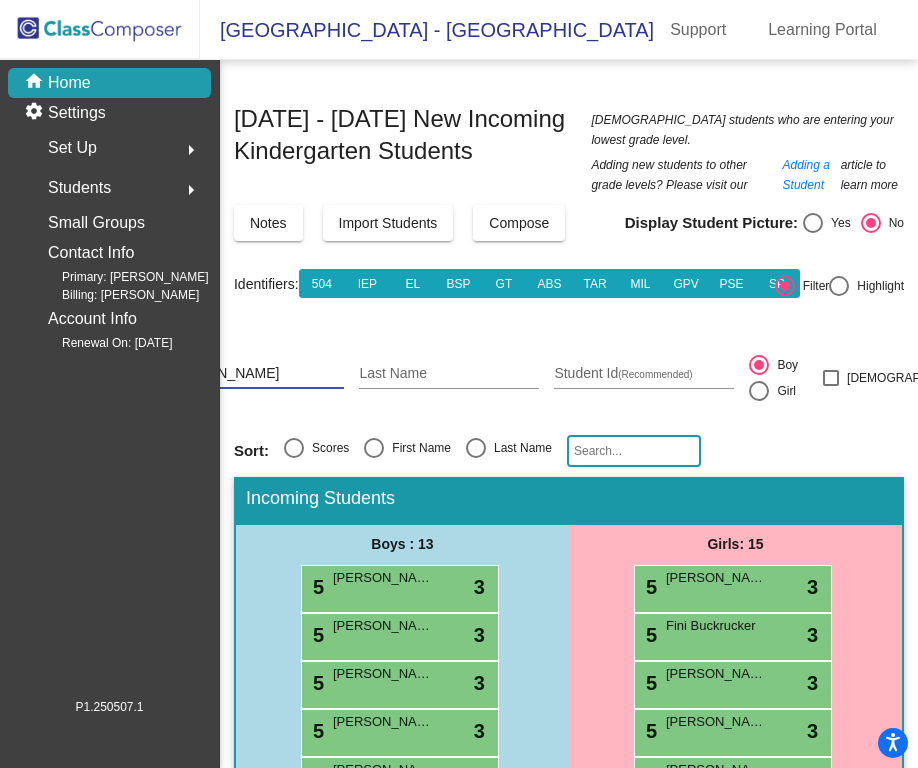 type on "Hayes" 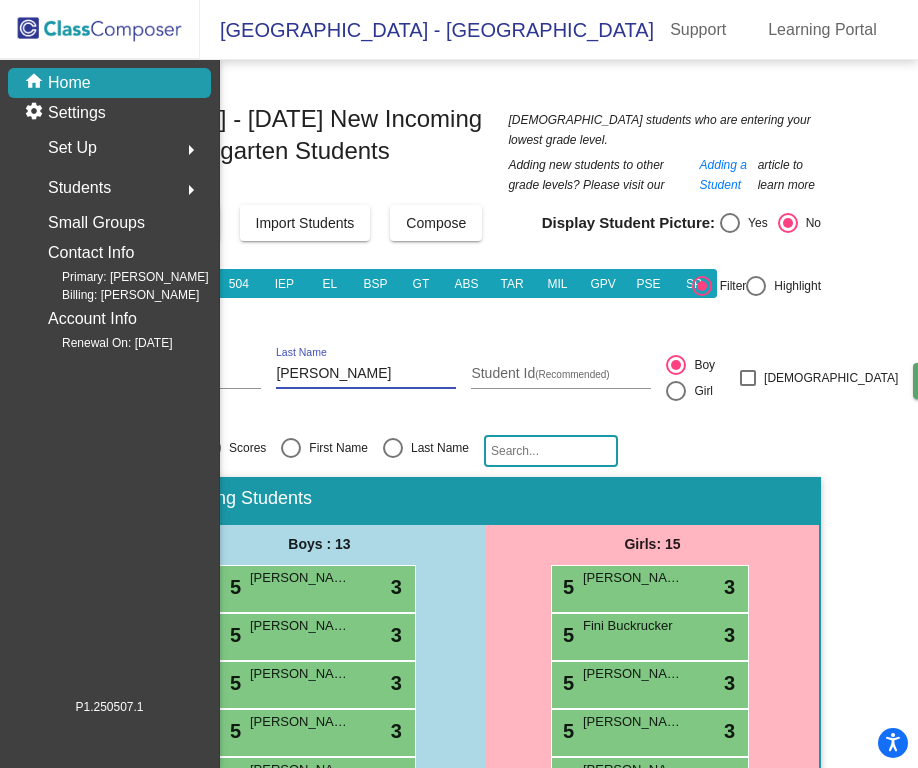 scroll, scrollTop: 0, scrollLeft: 110, axis: horizontal 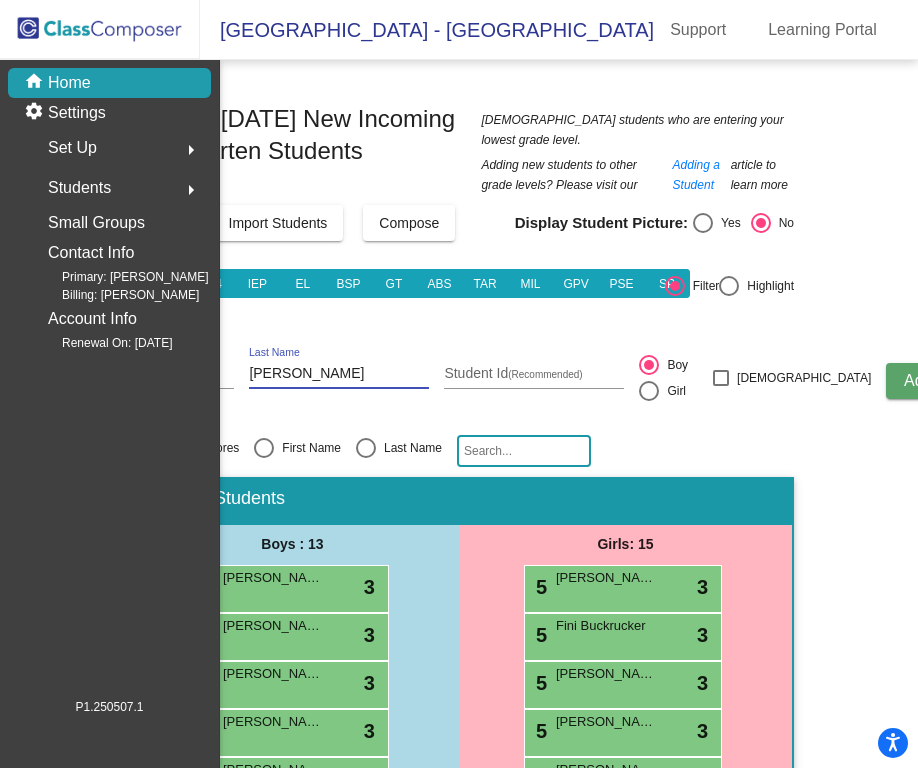 type on "Benigno" 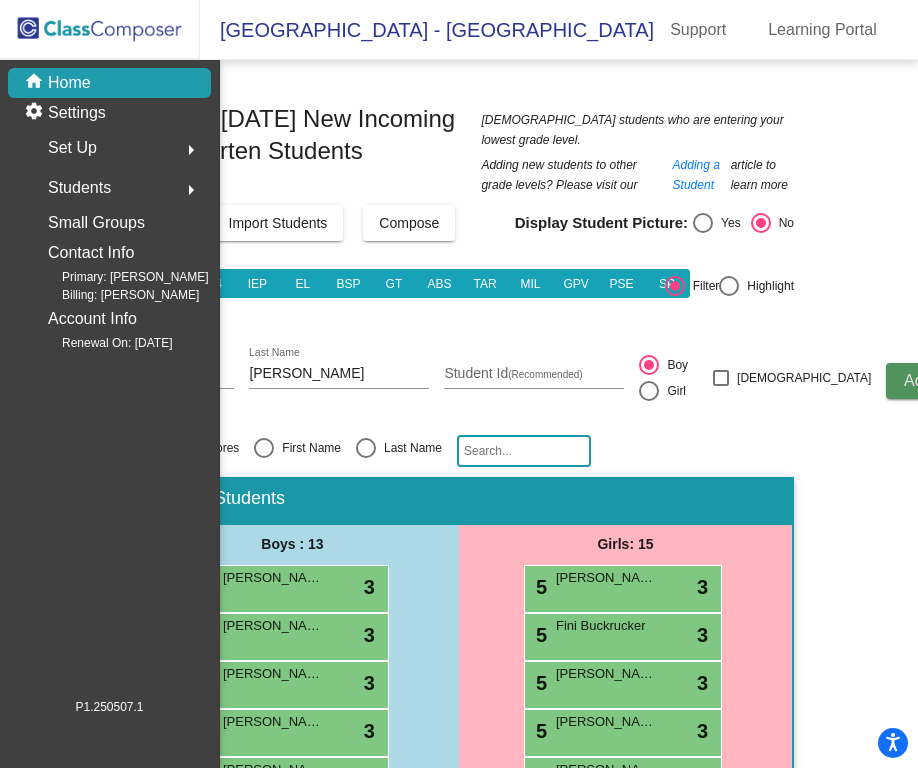 click on "Add" 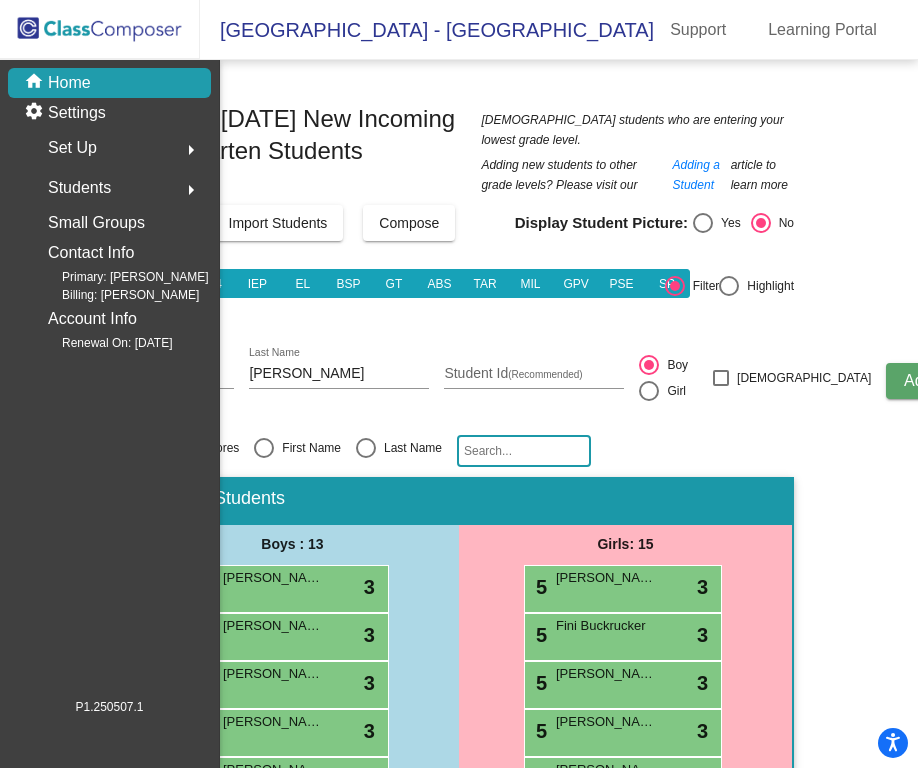 type 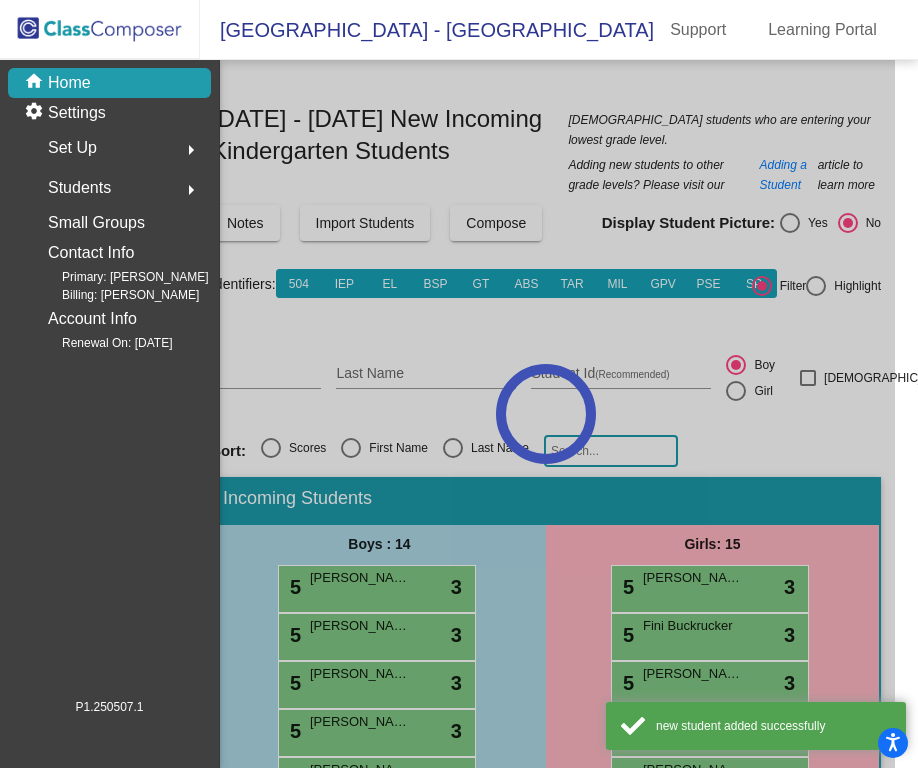 scroll, scrollTop: 0, scrollLeft: 0, axis: both 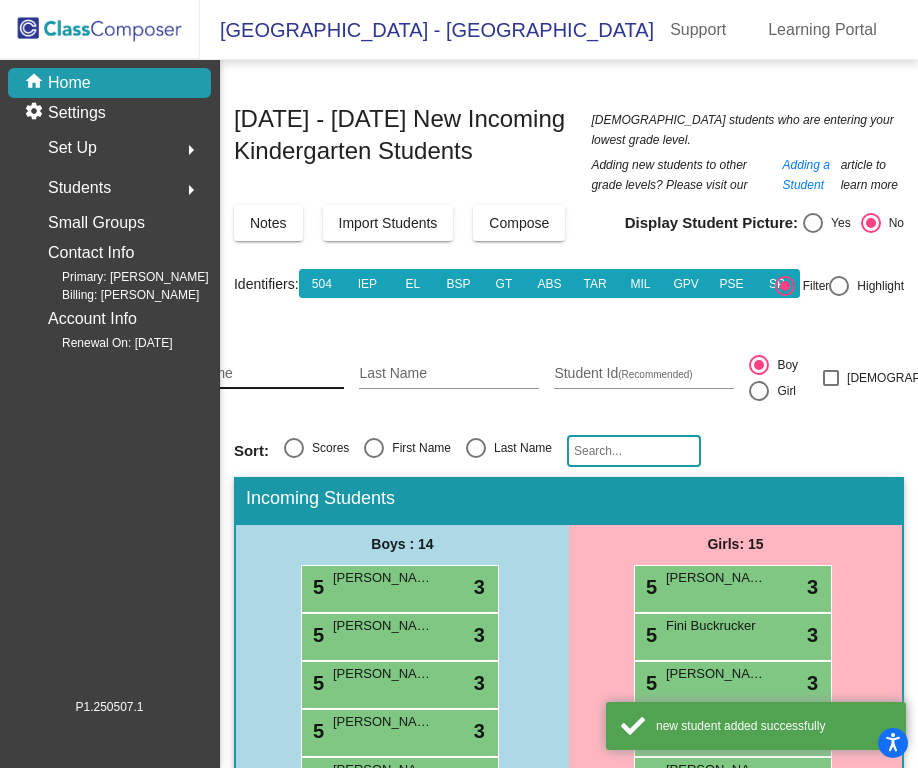 click on "First Name" at bounding box center (254, 374) 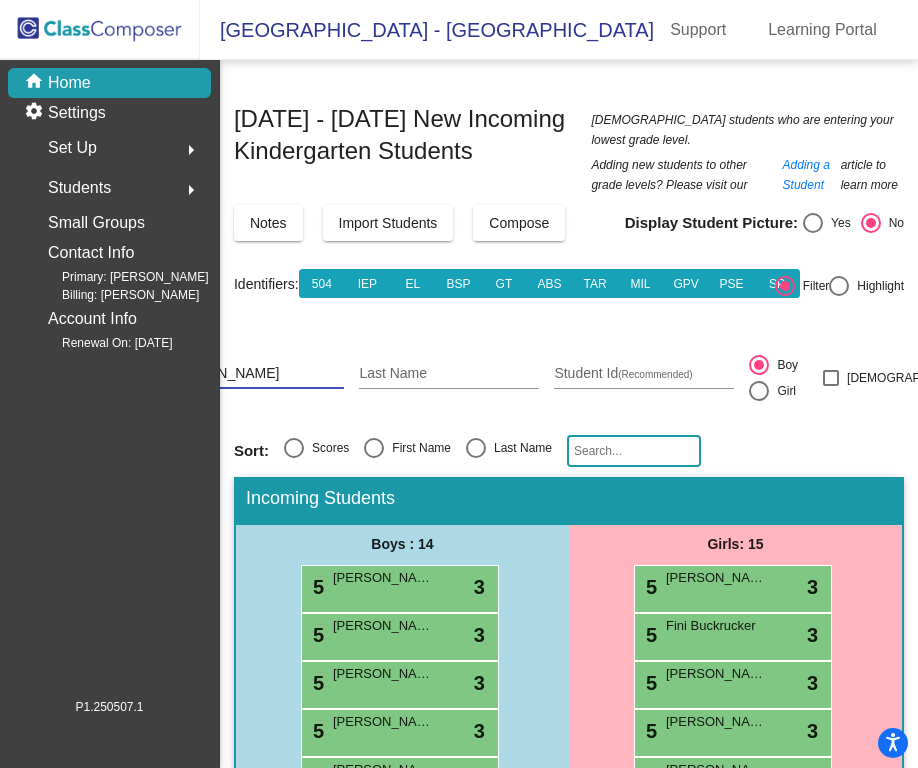 type on "Caleb Reyn" 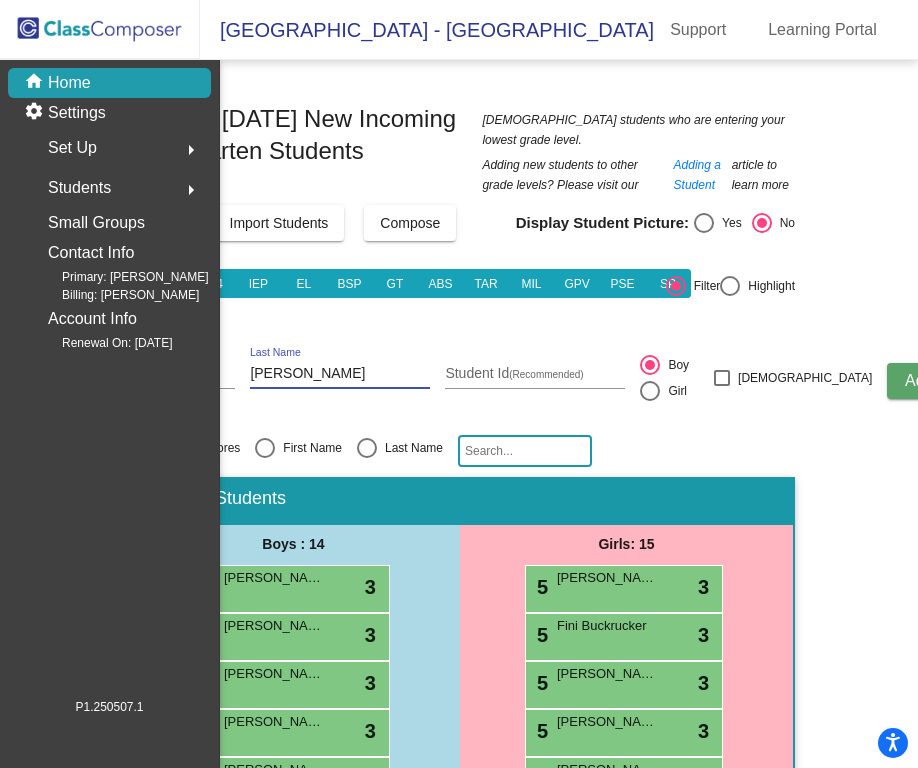 scroll, scrollTop: 0, scrollLeft: 110, axis: horizontal 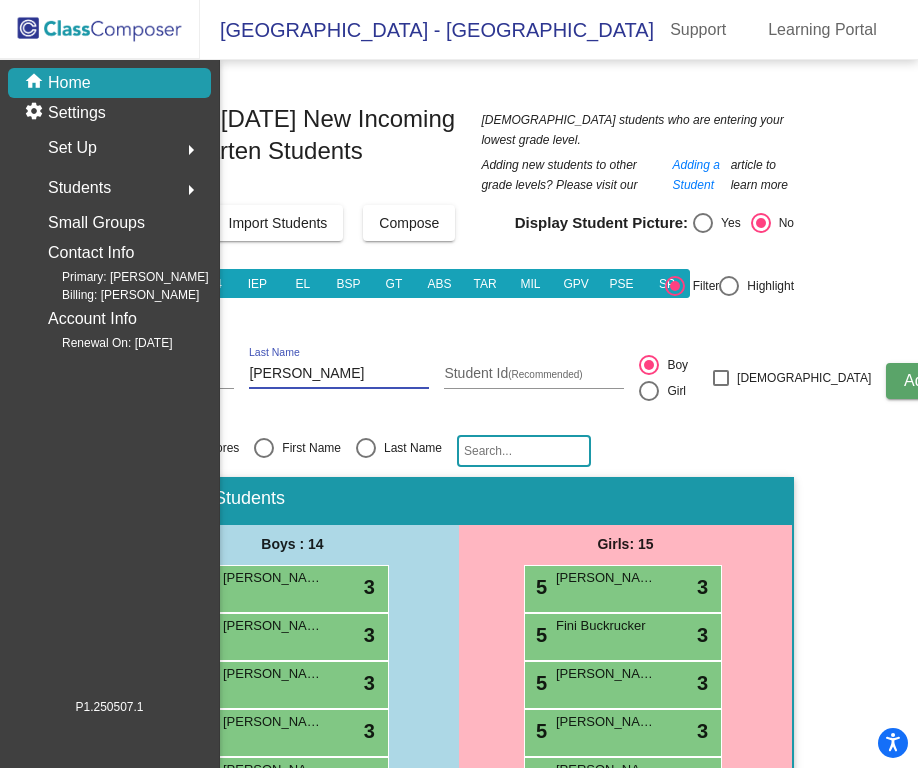 type on "Butay" 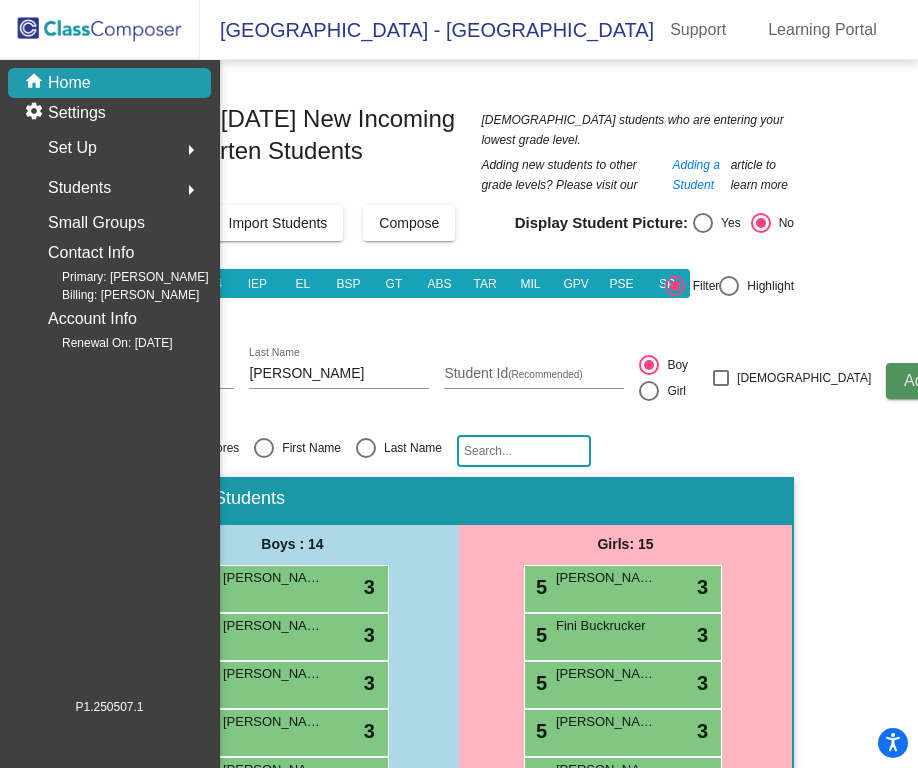 click on "Add" 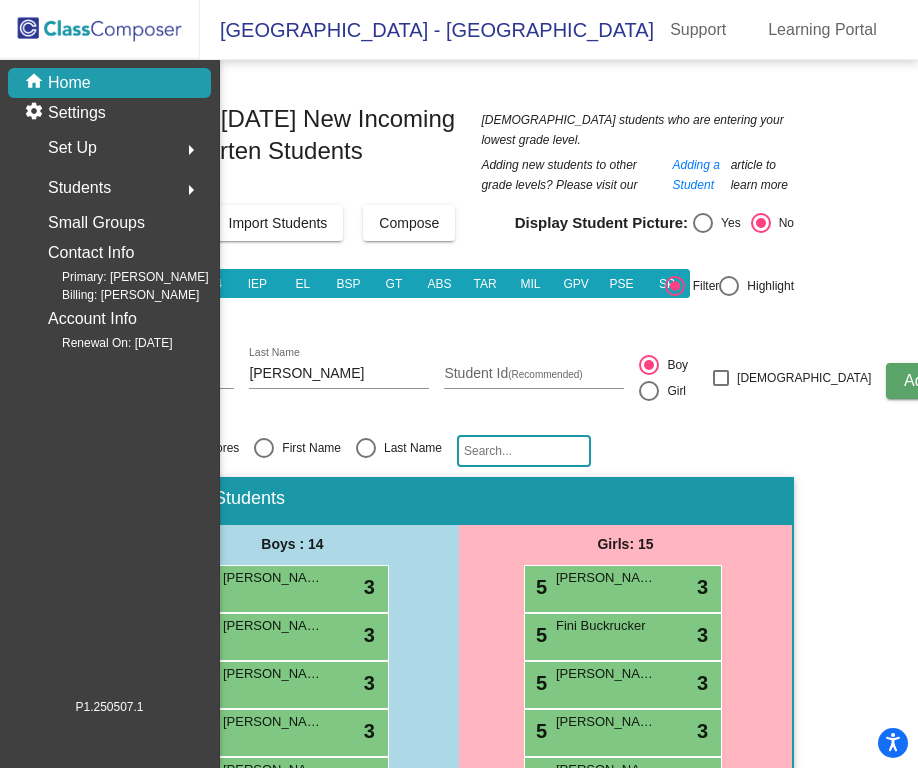 type 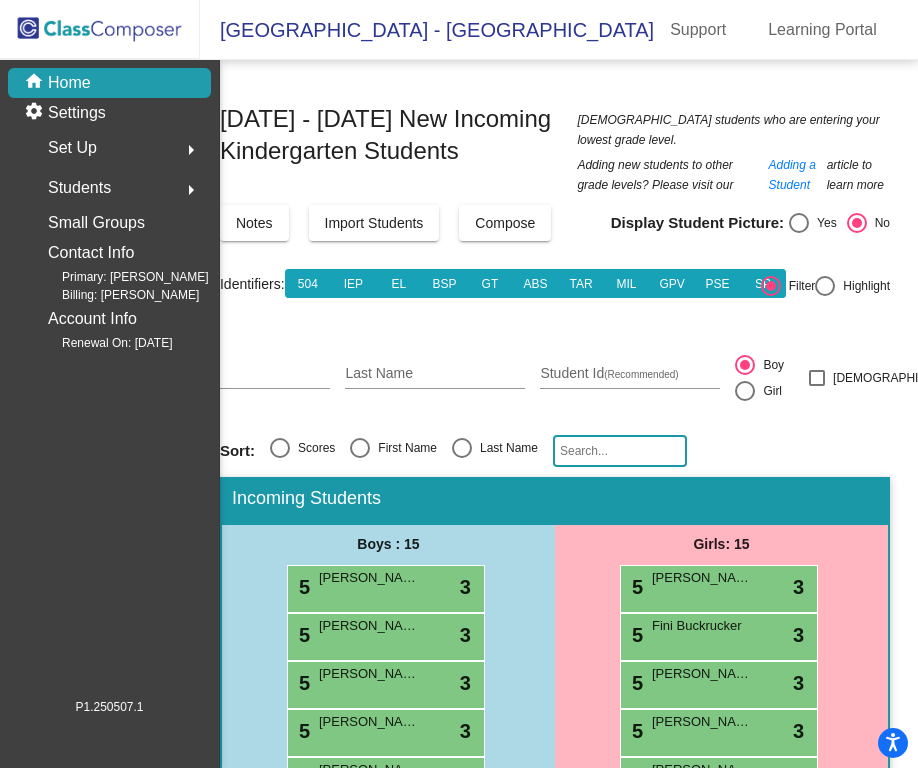scroll, scrollTop: 0, scrollLeft: 0, axis: both 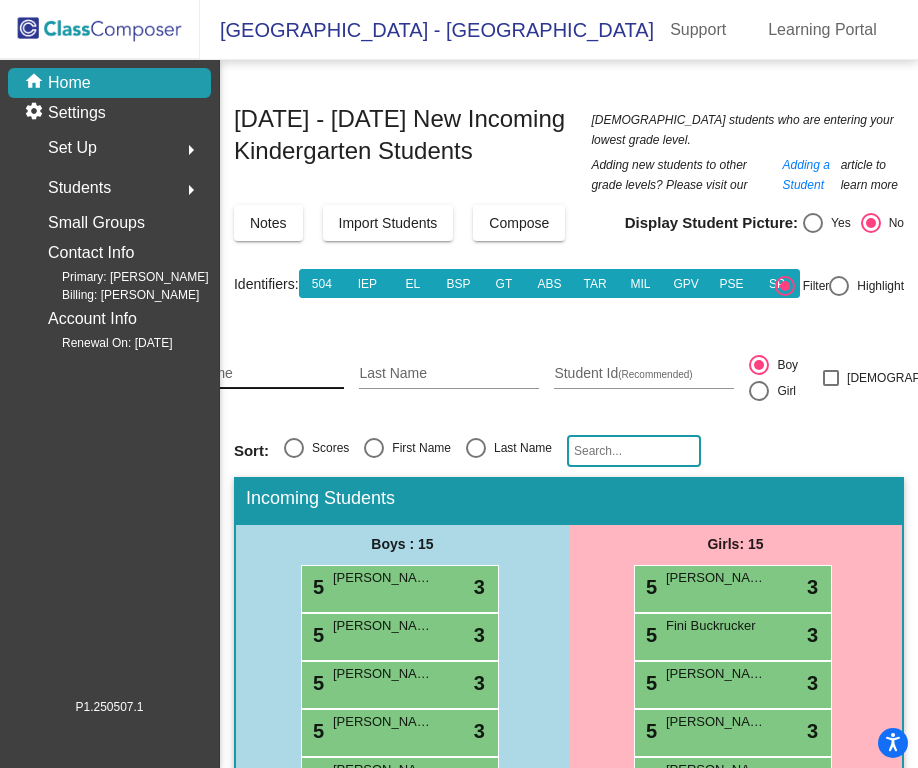 click on "First Name" at bounding box center (254, 374) 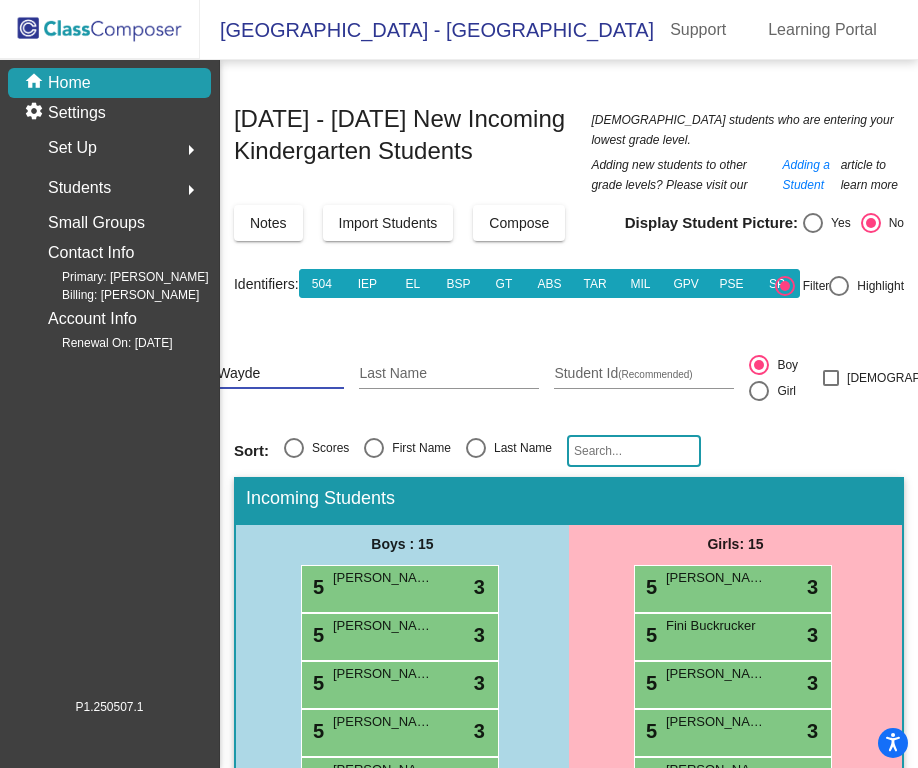 type on "Drexton Wayde" 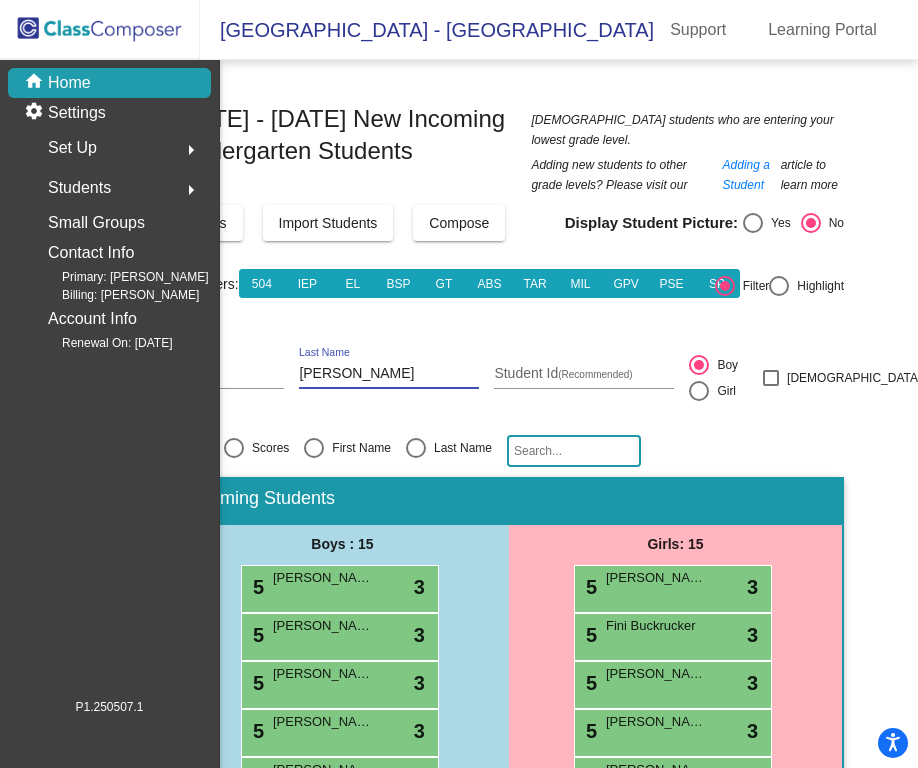 scroll, scrollTop: 0, scrollLeft: 110, axis: horizontal 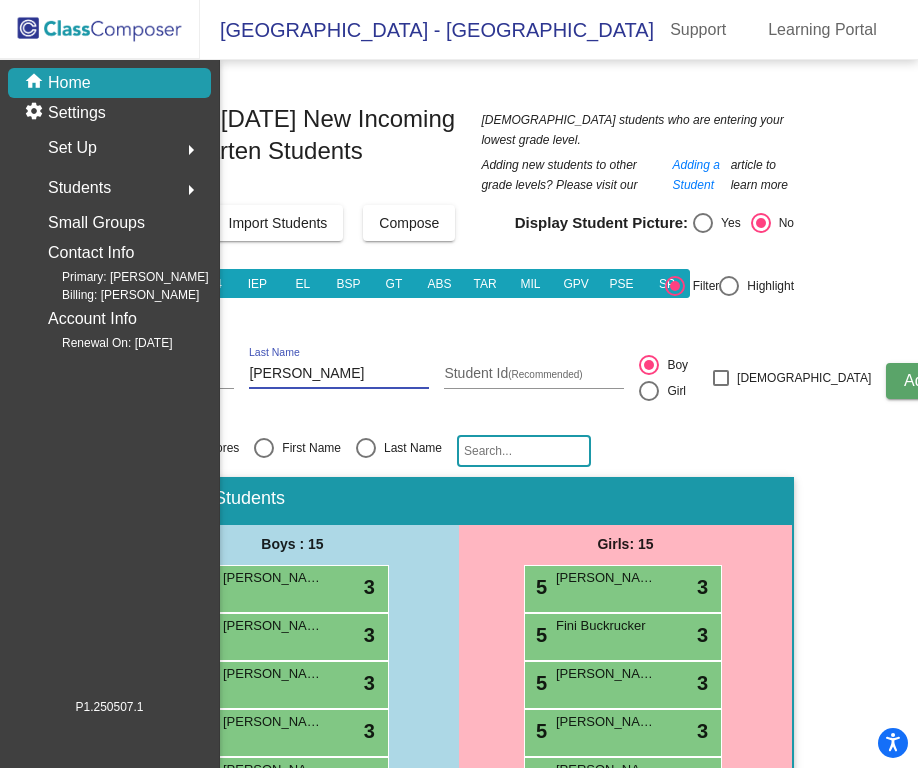 type on "Castro" 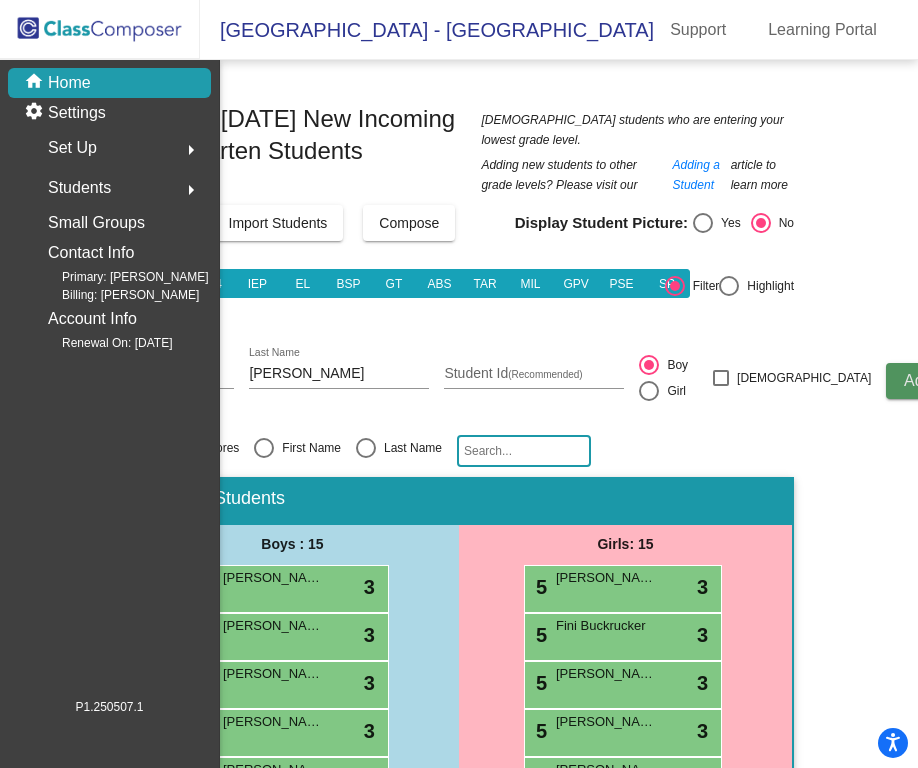 type 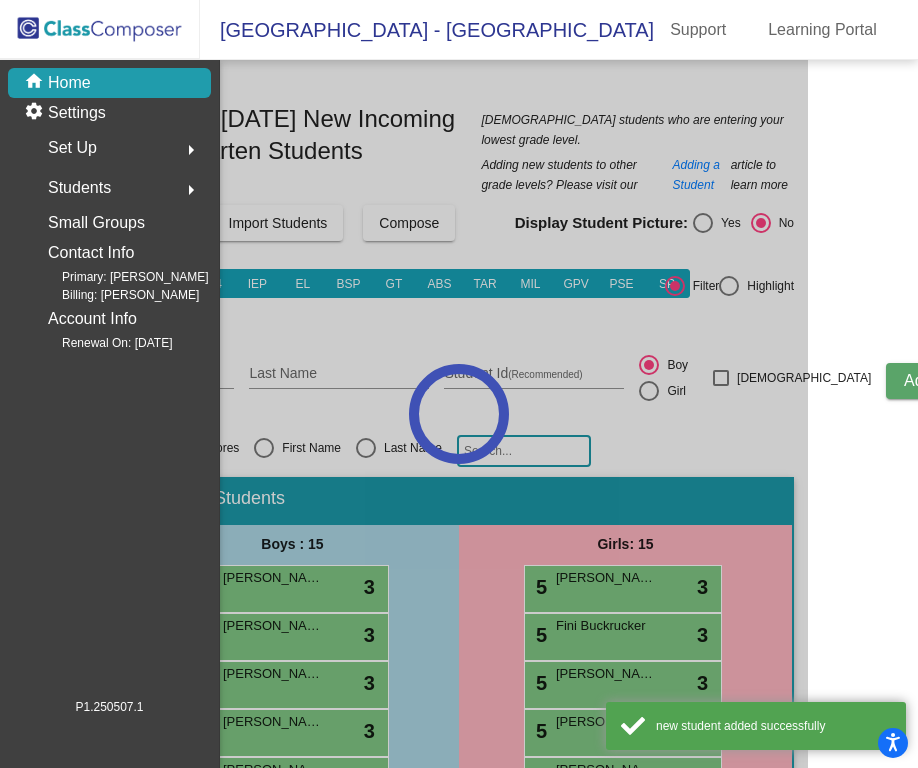 scroll, scrollTop: 0, scrollLeft: 0, axis: both 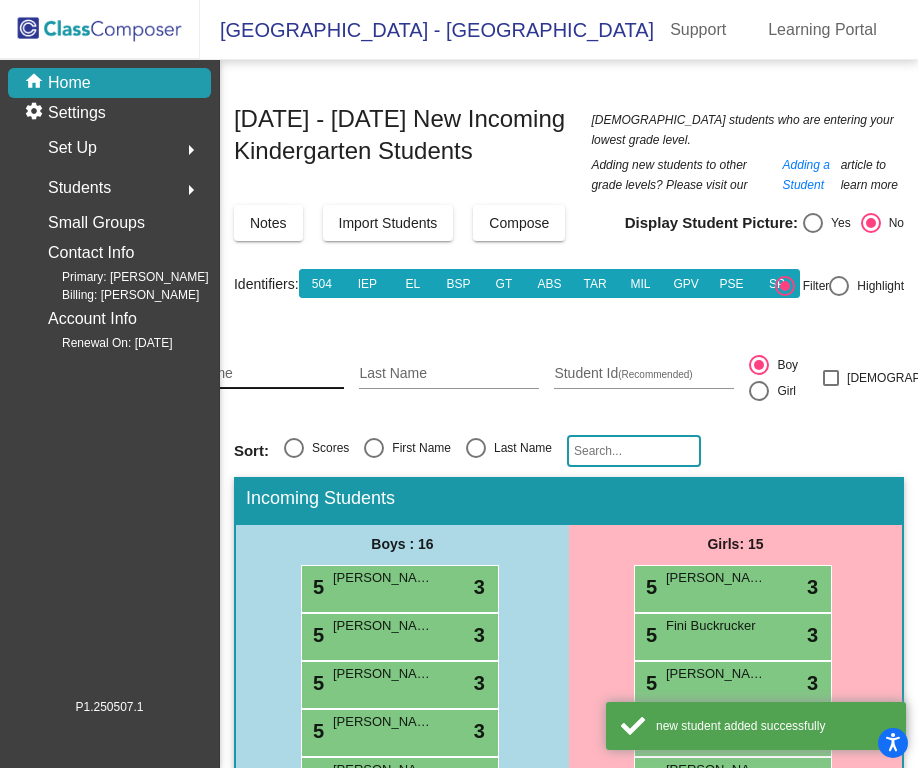 click on "First Name" at bounding box center (254, 374) 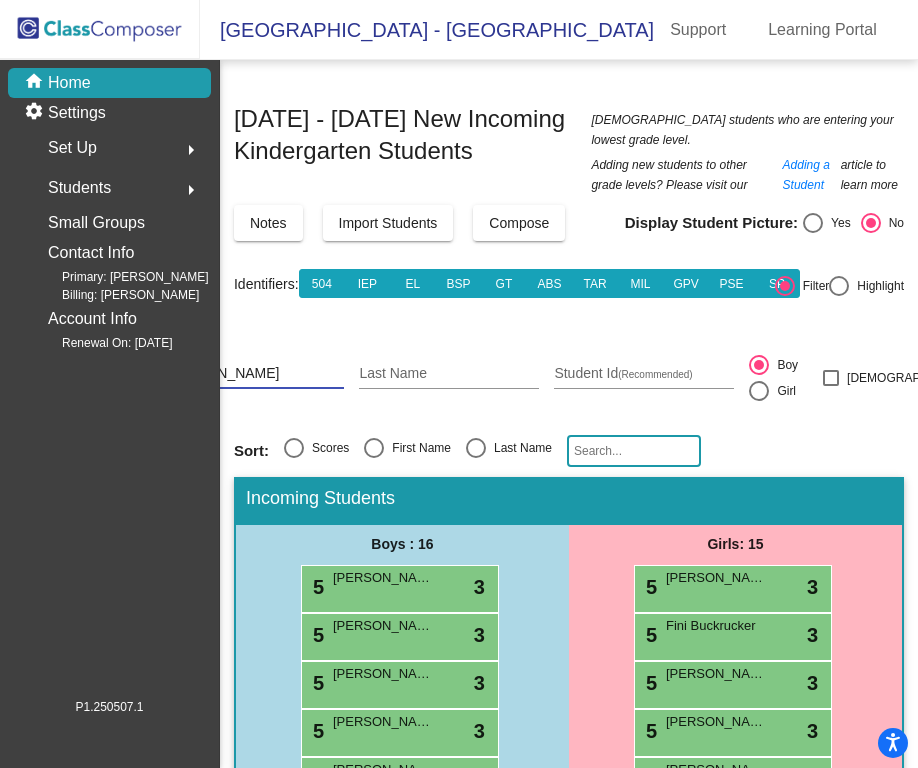 type on "Keira Ann" 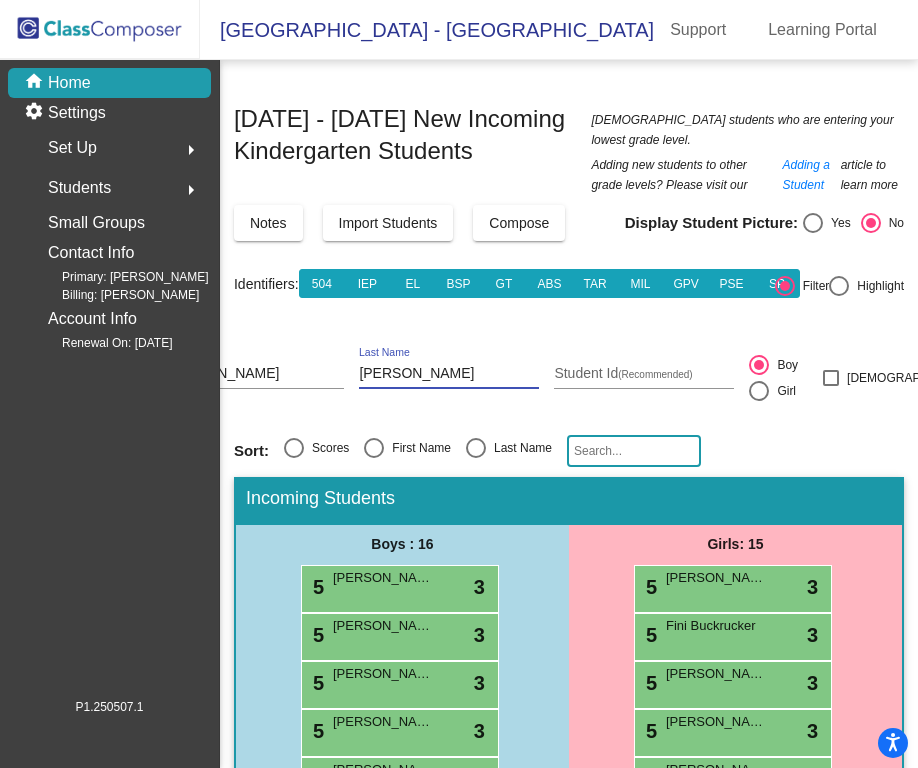 scroll, scrollTop: 0, scrollLeft: 48, axis: horizontal 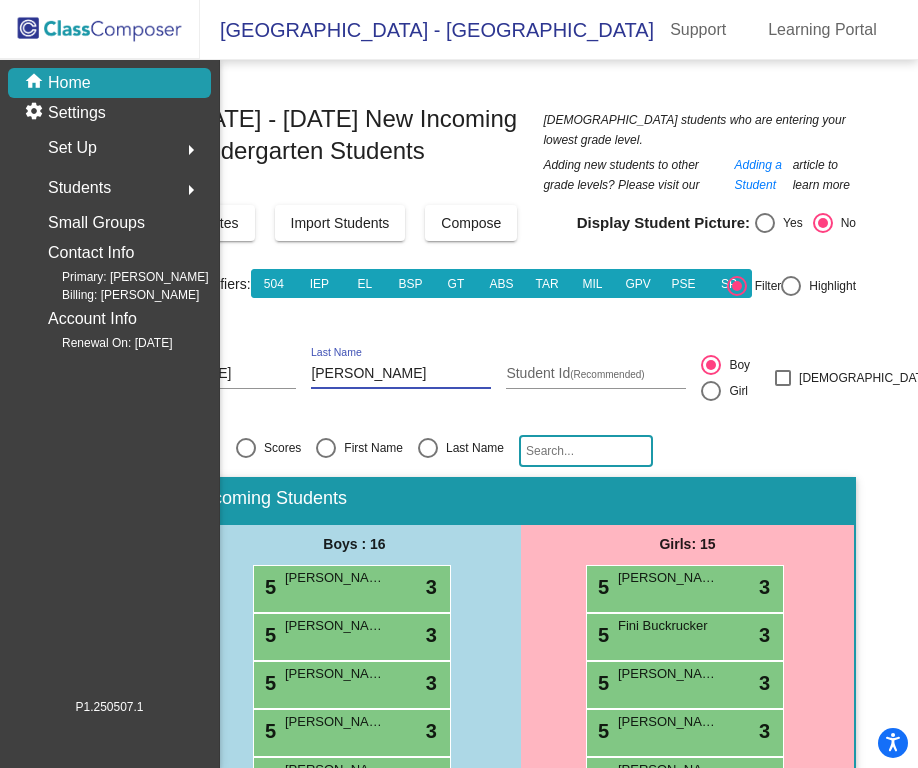 type on "Corpuz" 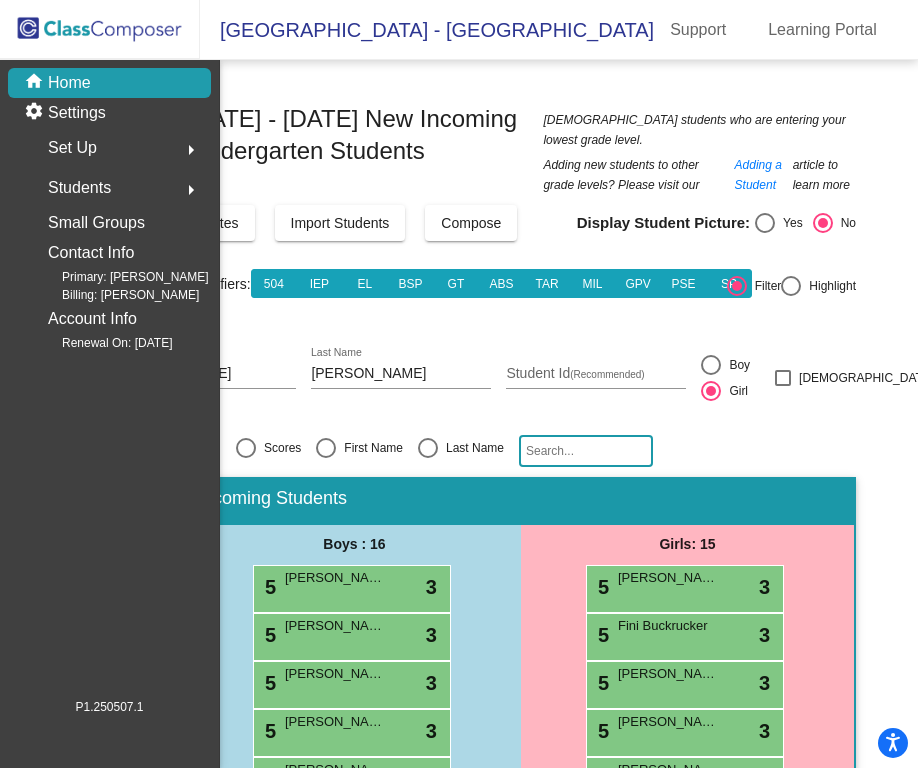scroll, scrollTop: 0, scrollLeft: 110, axis: horizontal 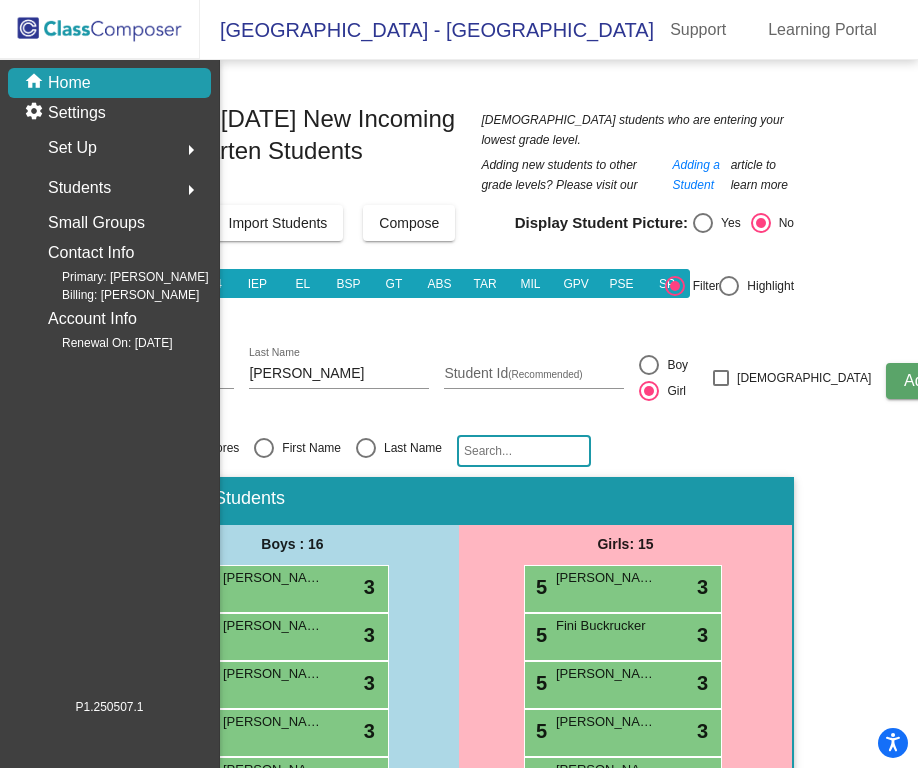 click on "Add" 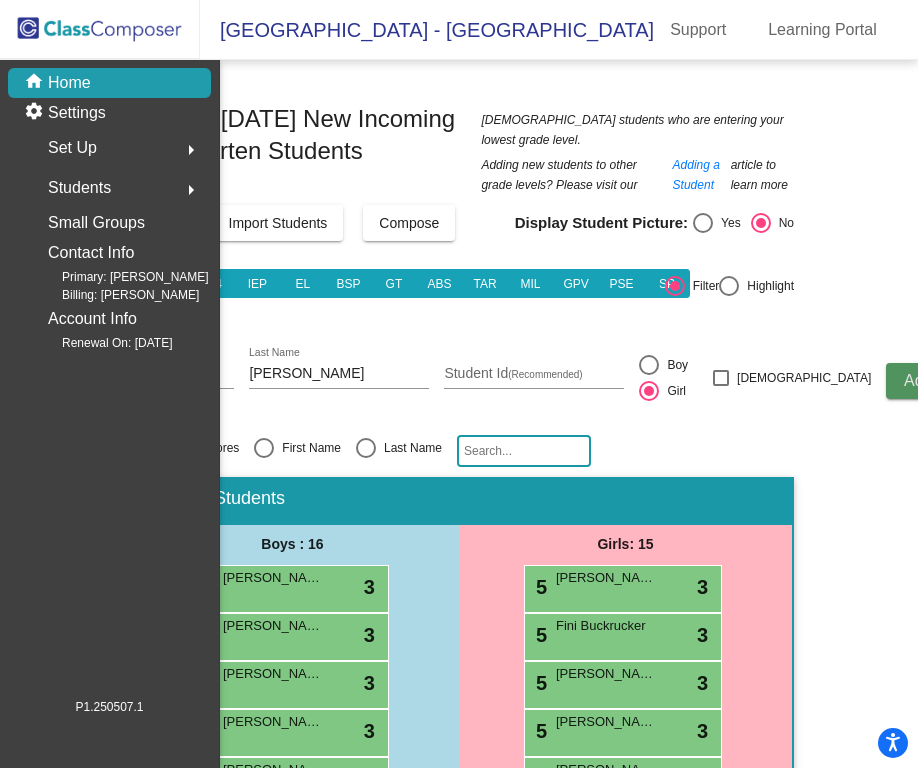 type 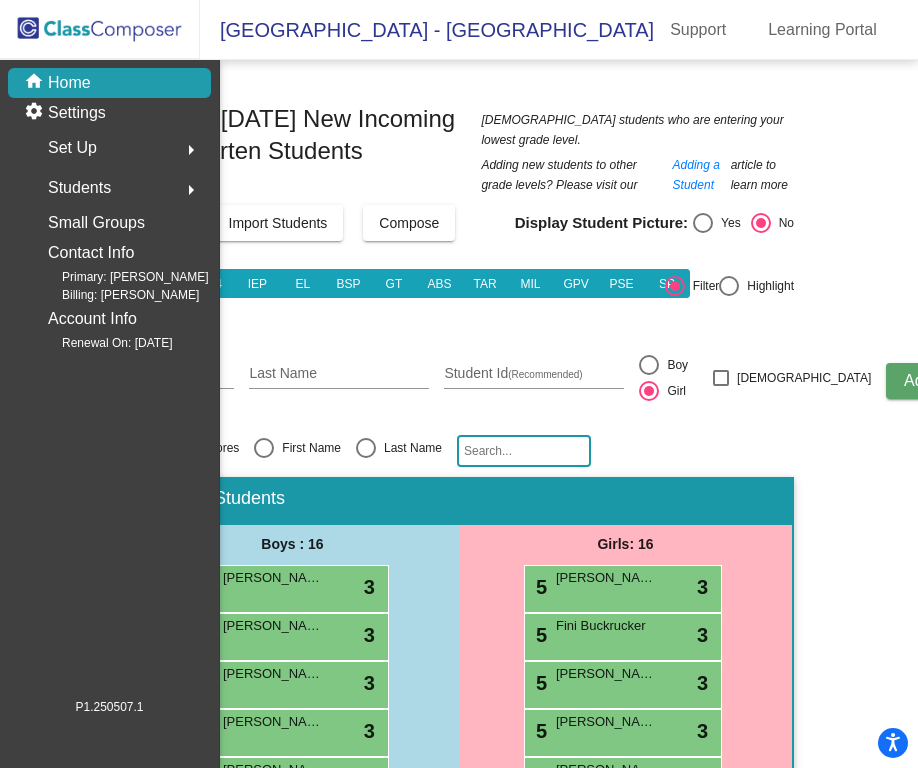 scroll, scrollTop: 0, scrollLeft: 0, axis: both 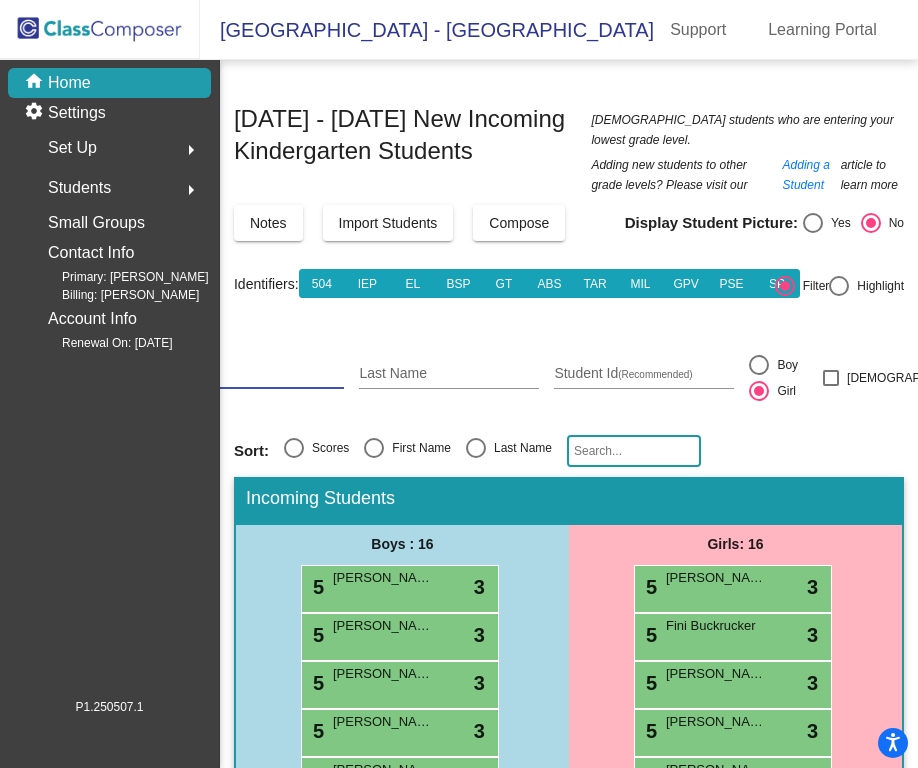 click on "First Name" at bounding box center (254, 374) 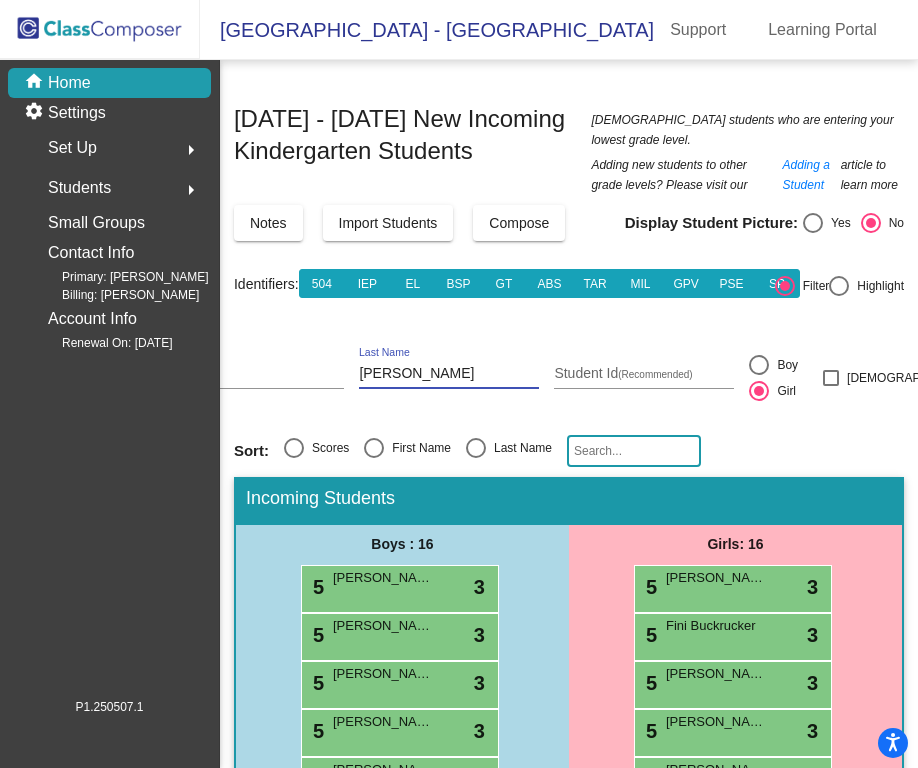 scroll, scrollTop: 0, scrollLeft: 110, axis: horizontal 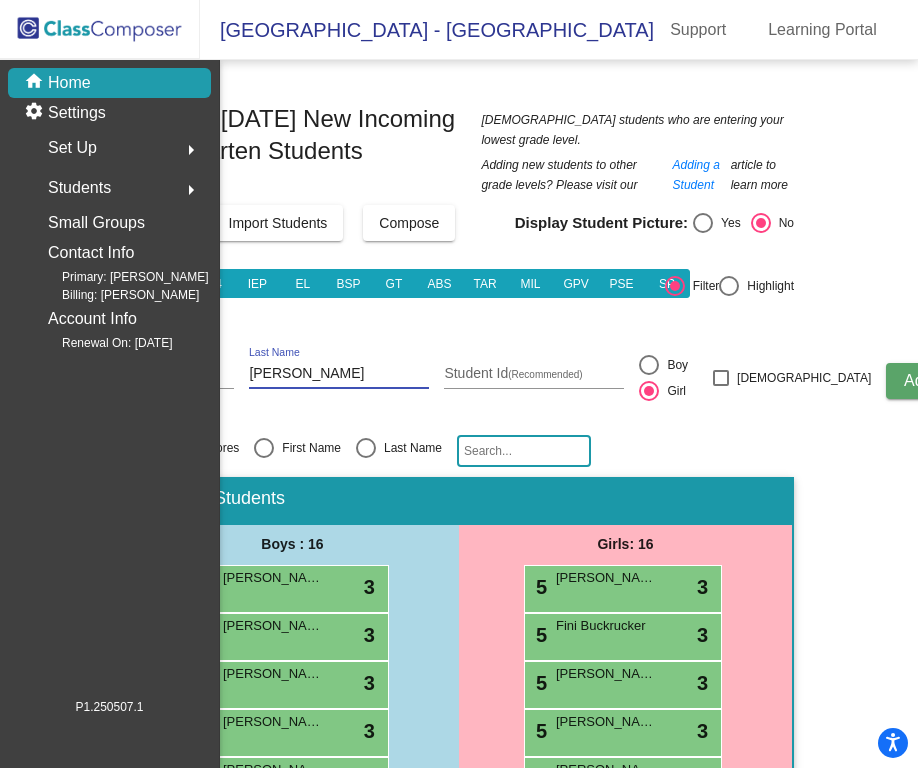 type on "Crandall" 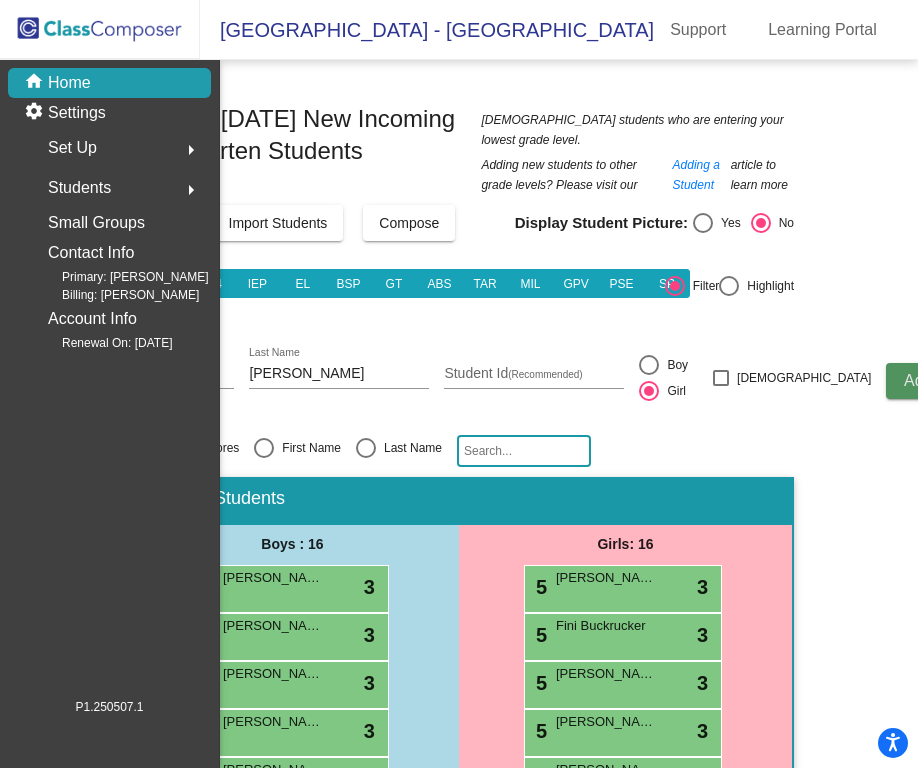 type 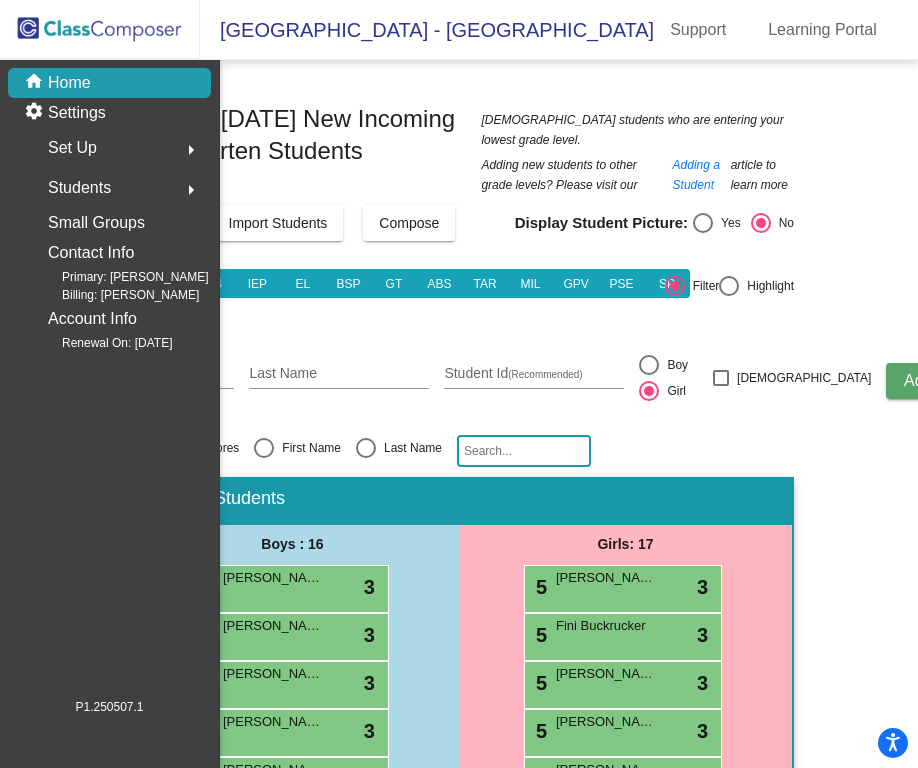 scroll, scrollTop: 0, scrollLeft: 0, axis: both 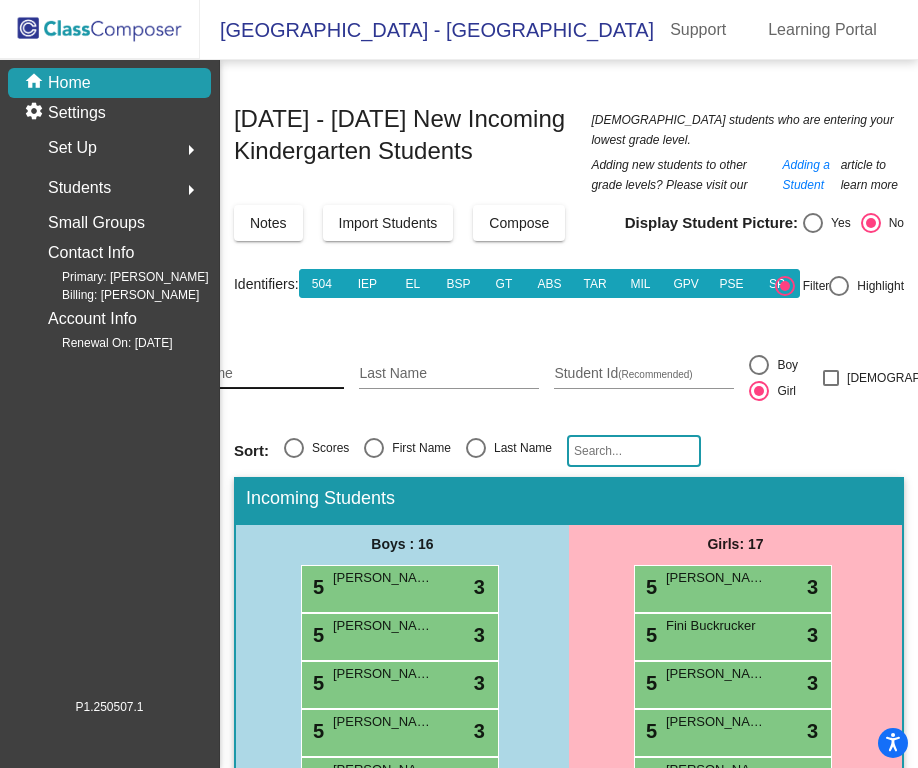 click on "First Name" at bounding box center [254, 374] 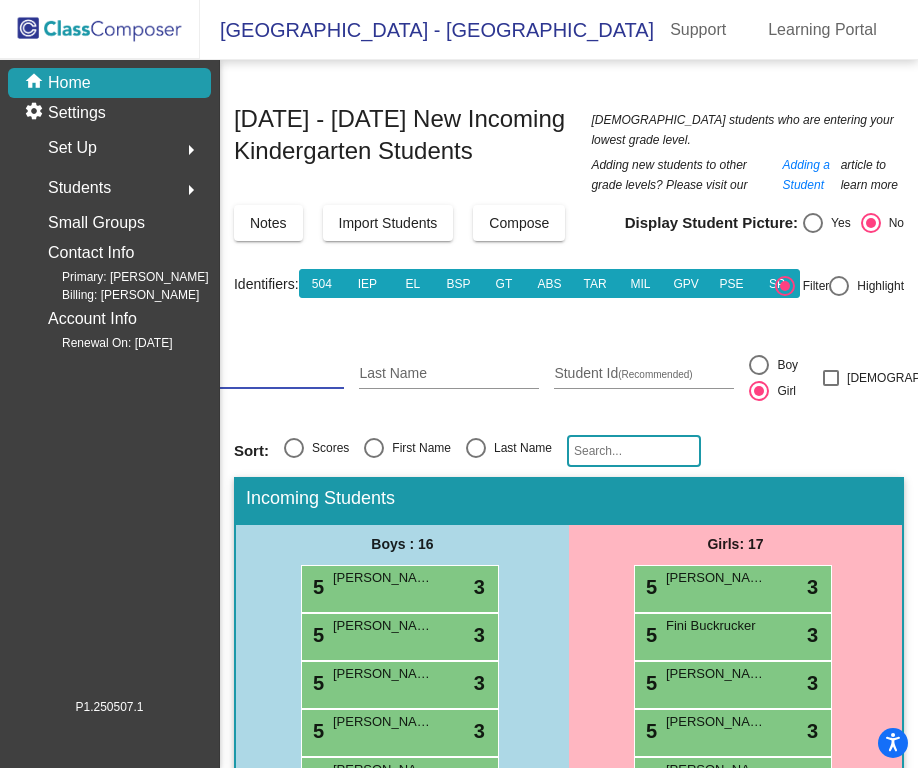 type on "Jalen" 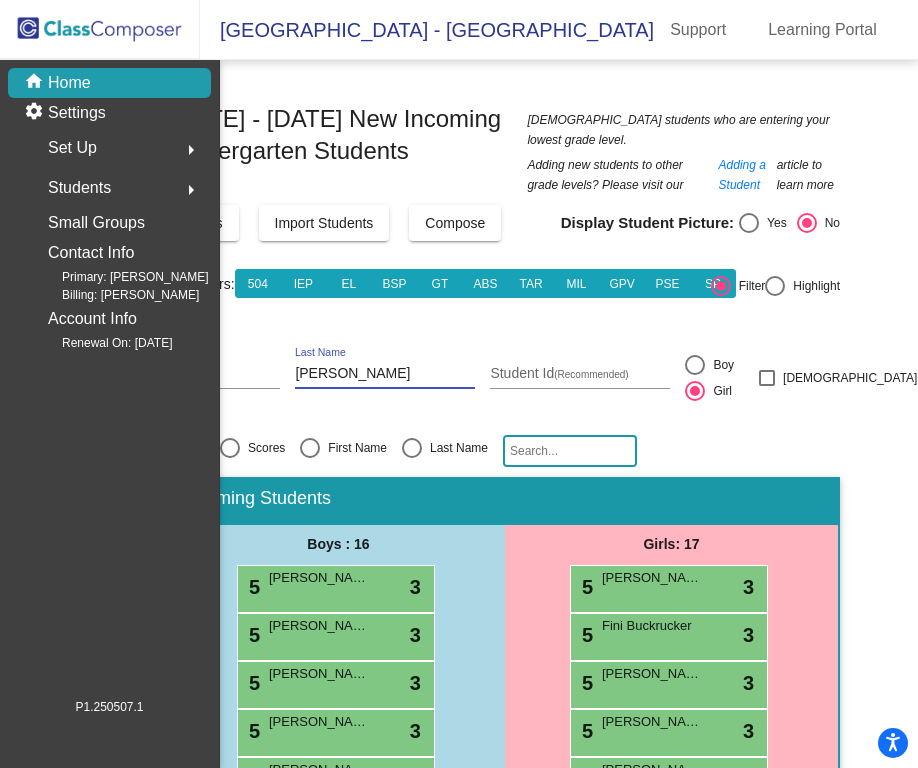 scroll, scrollTop: 0, scrollLeft: 102, axis: horizontal 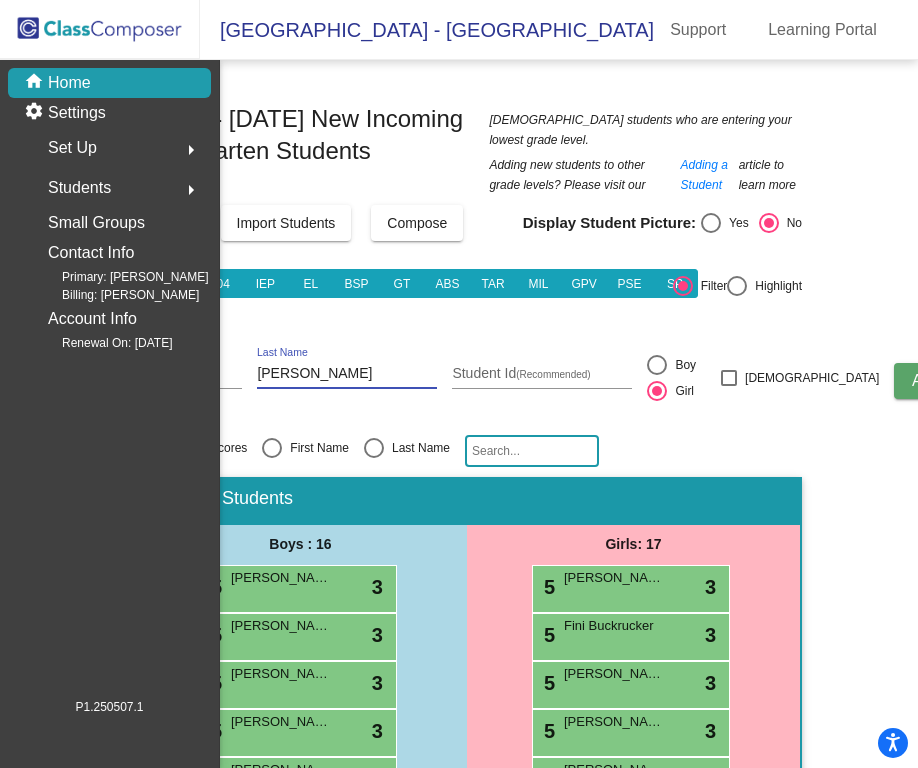 type on "Daniels" 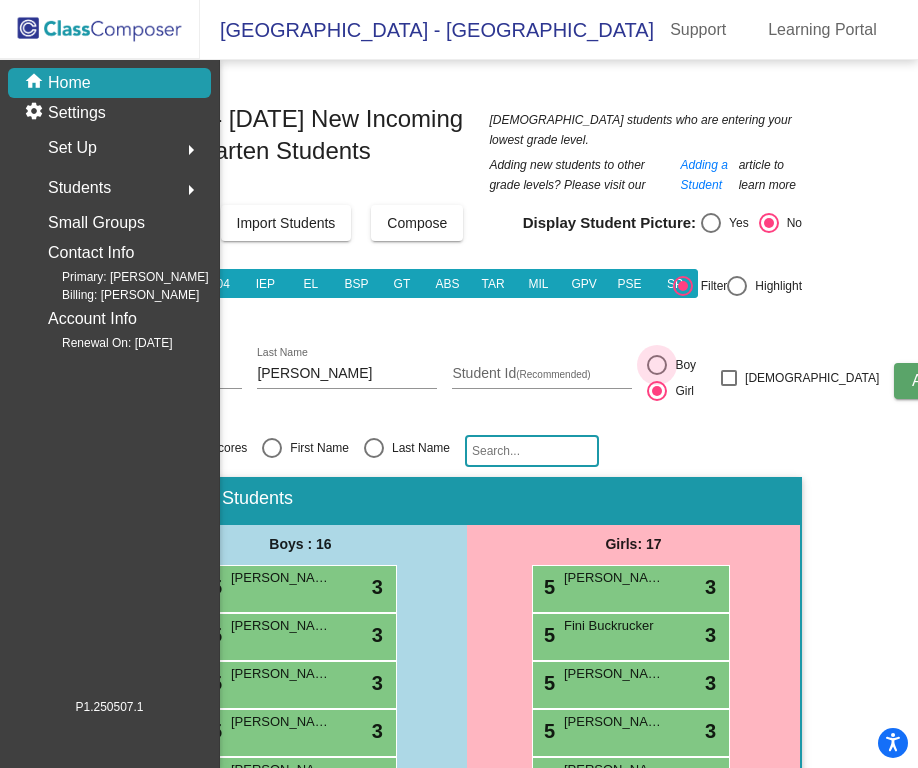 click at bounding box center (657, 365) 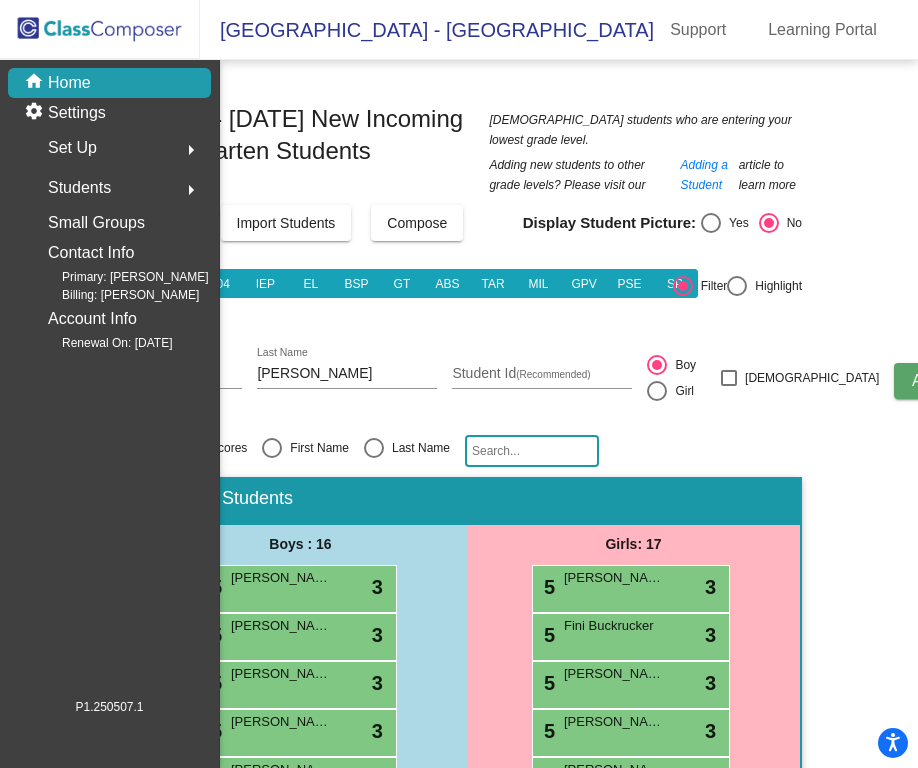 scroll, scrollTop: 0, scrollLeft: 110, axis: horizontal 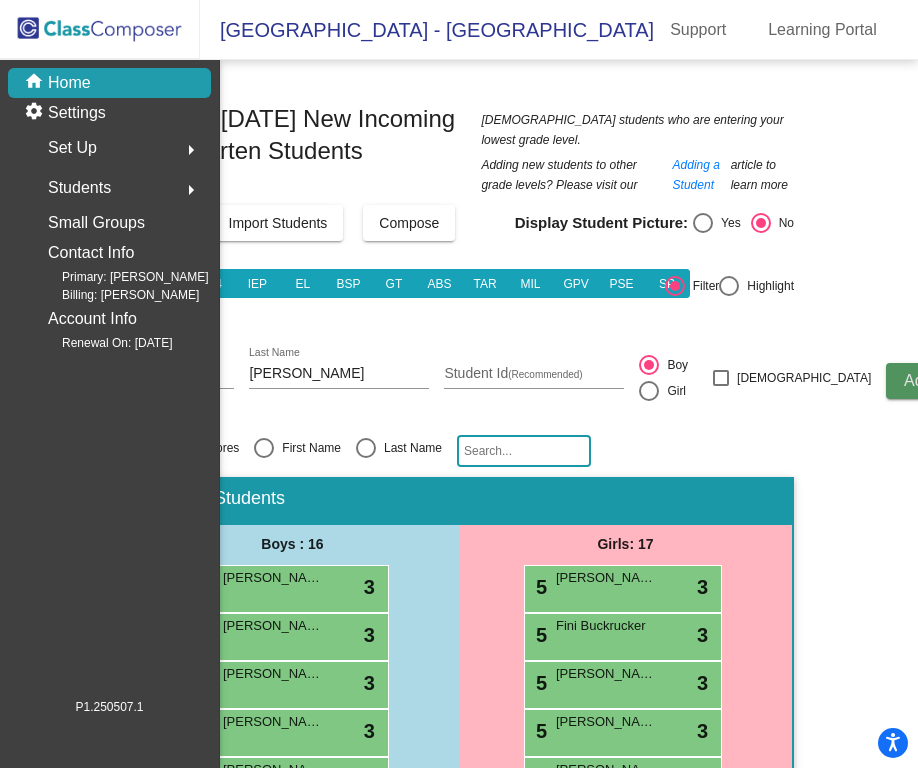 click on "Add" 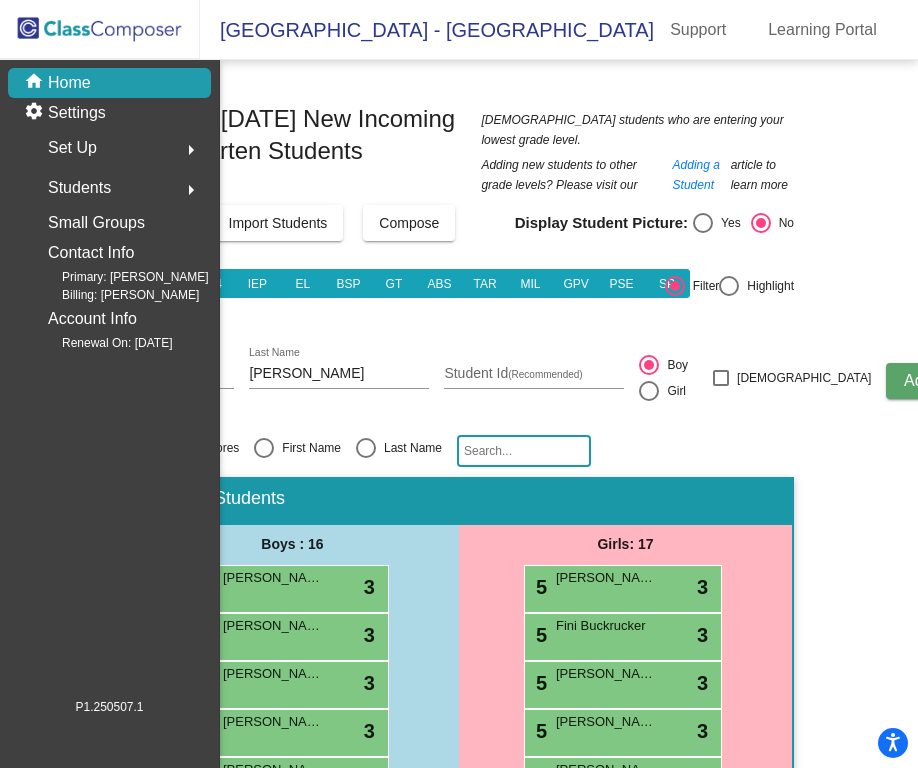 type 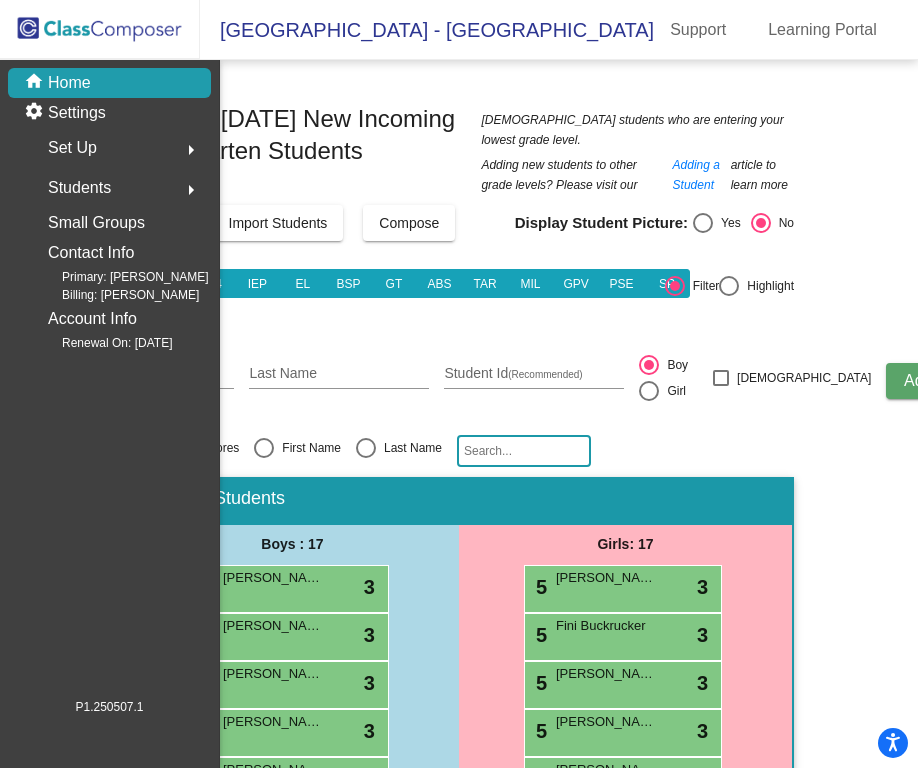 scroll, scrollTop: 0, scrollLeft: 0, axis: both 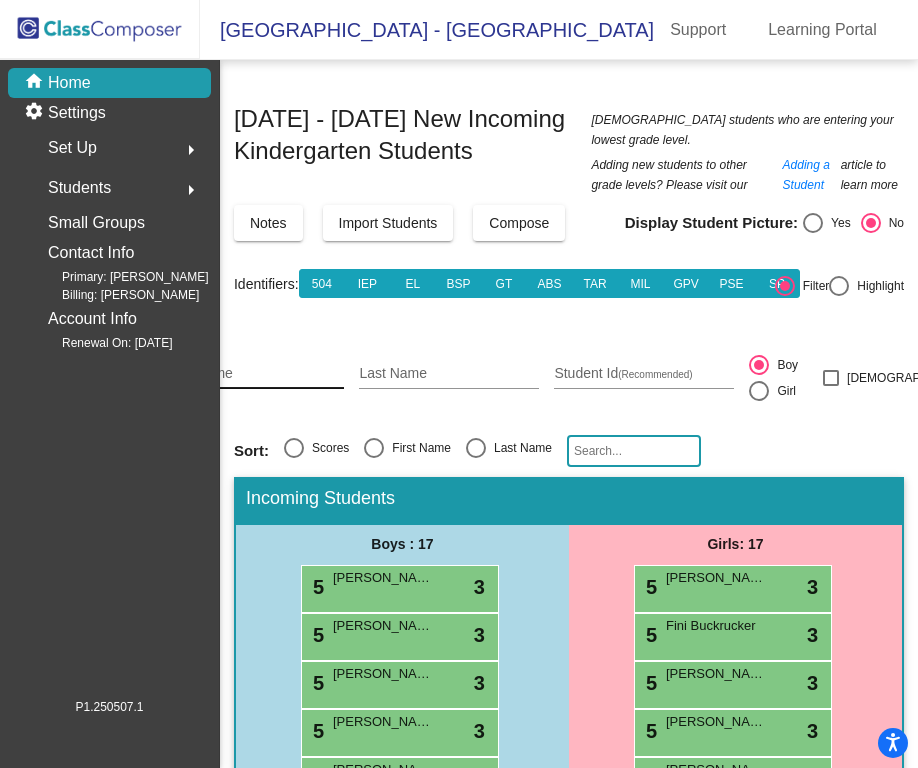click on "First Name" 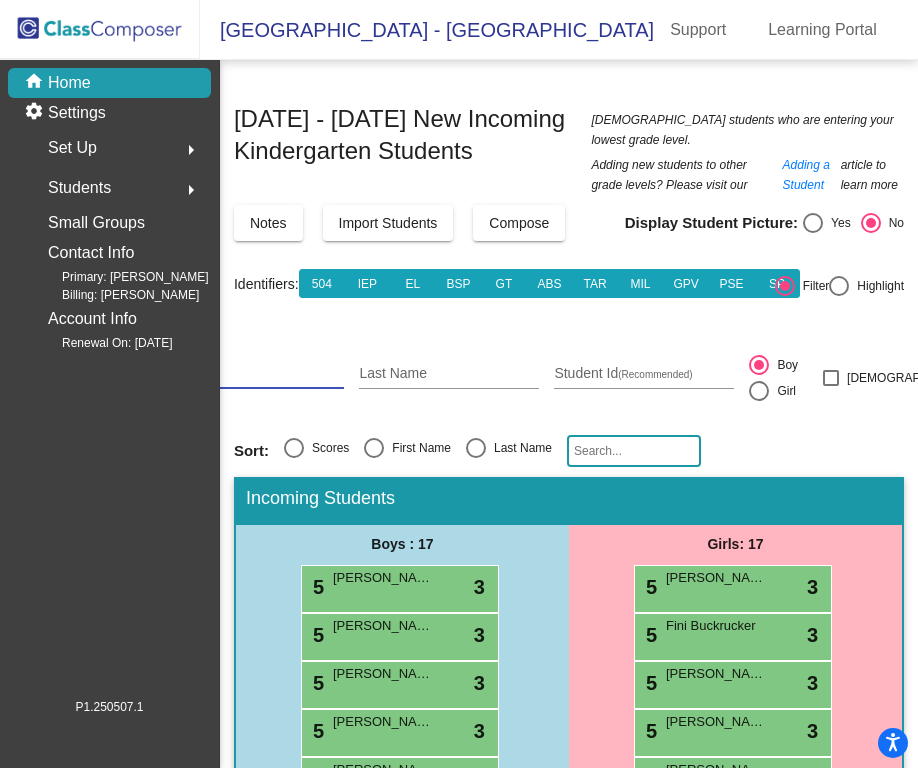 type on "Nella" 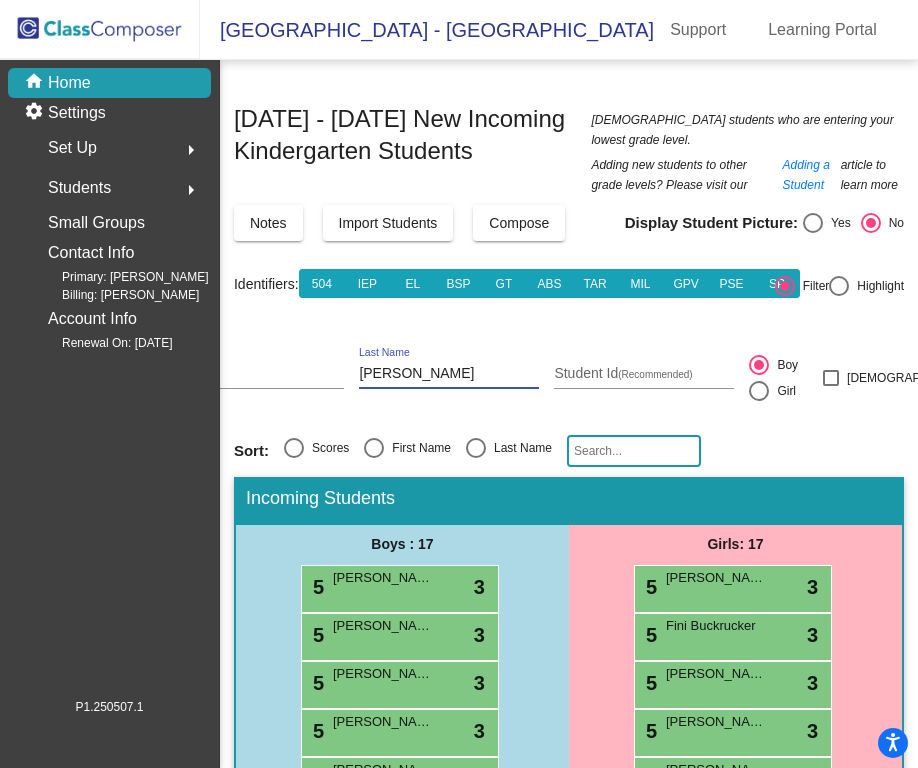 type on "Dennis" 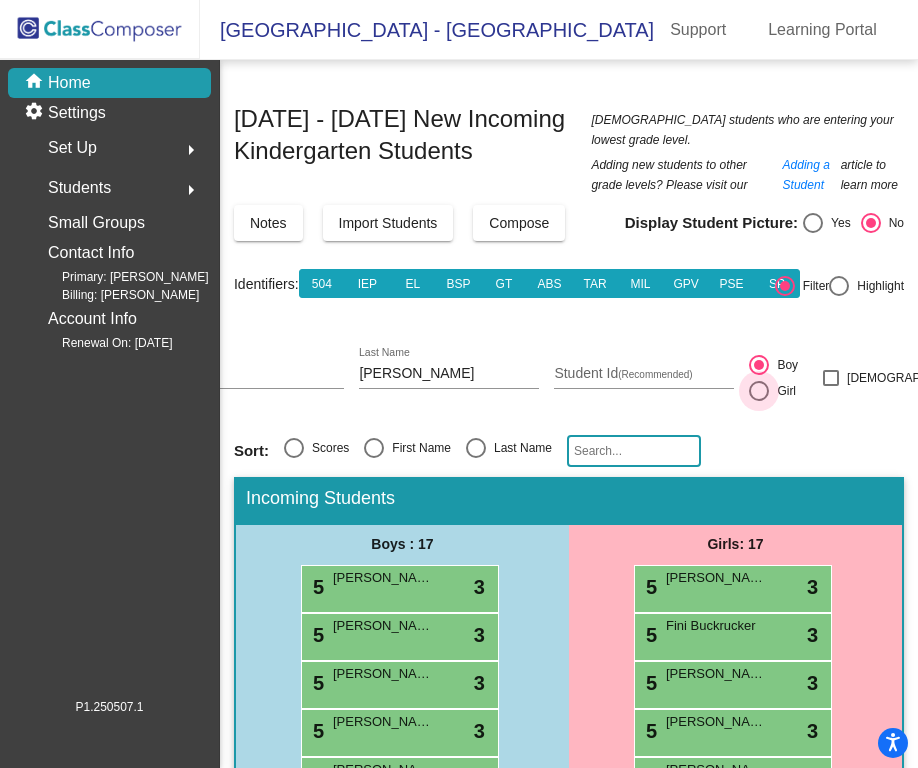 click on "Girl" at bounding box center (782, 391) 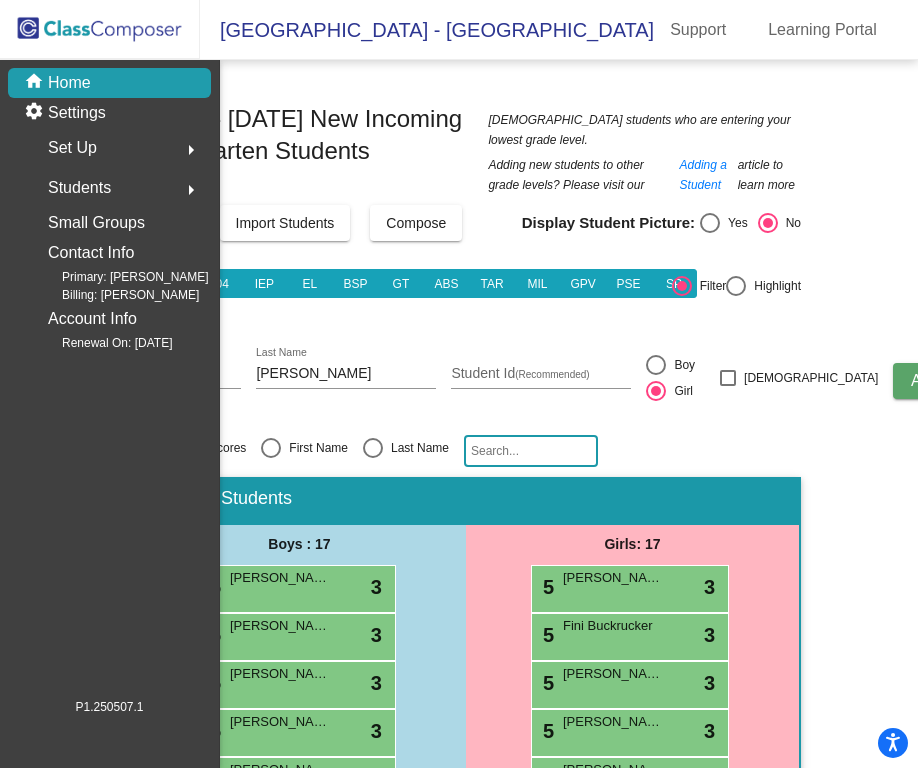 scroll, scrollTop: 0, scrollLeft: 104, axis: horizontal 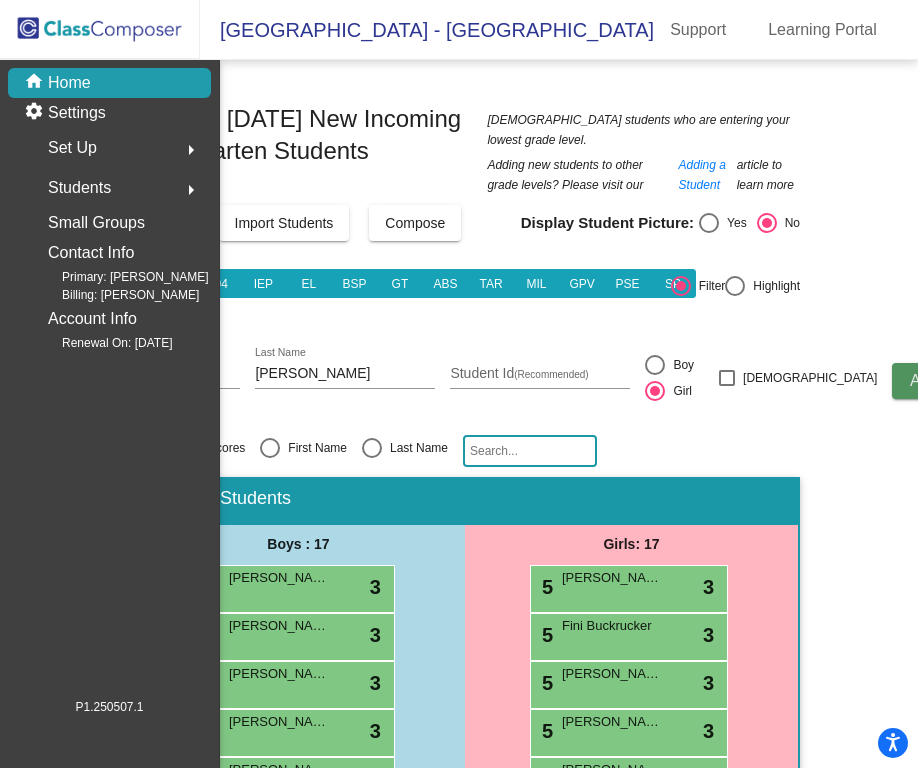 click on "Add" 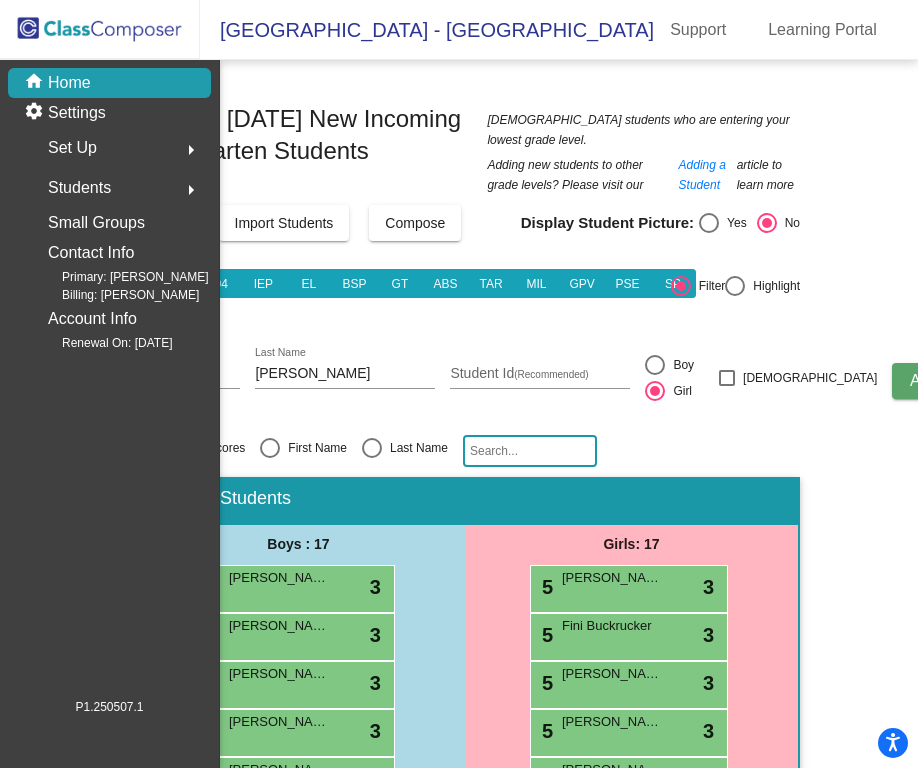 type 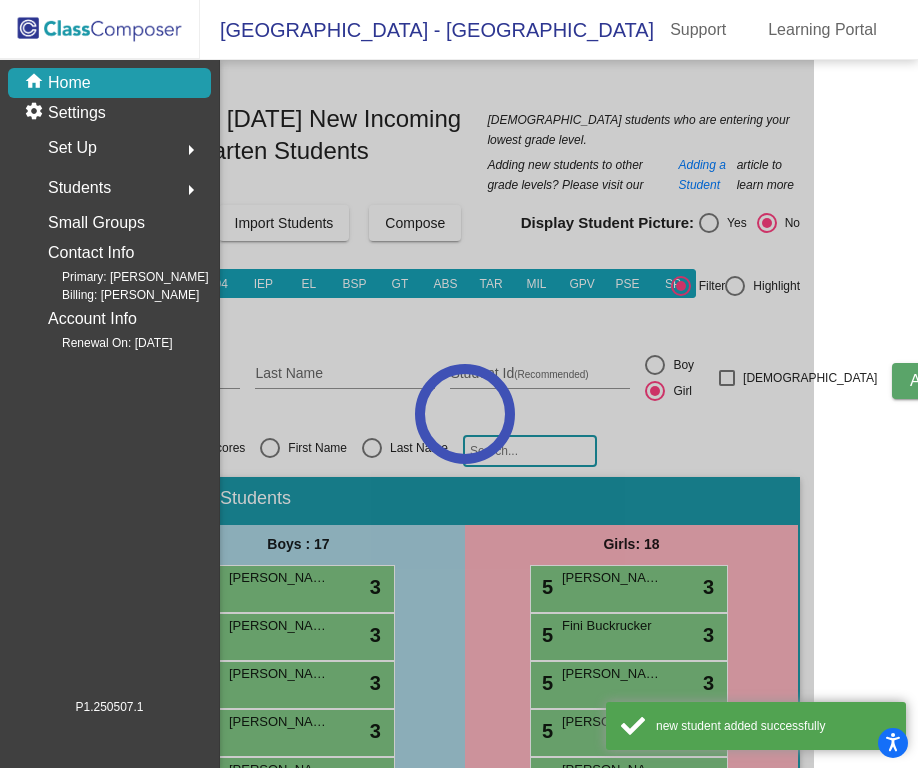 scroll, scrollTop: 0, scrollLeft: 0, axis: both 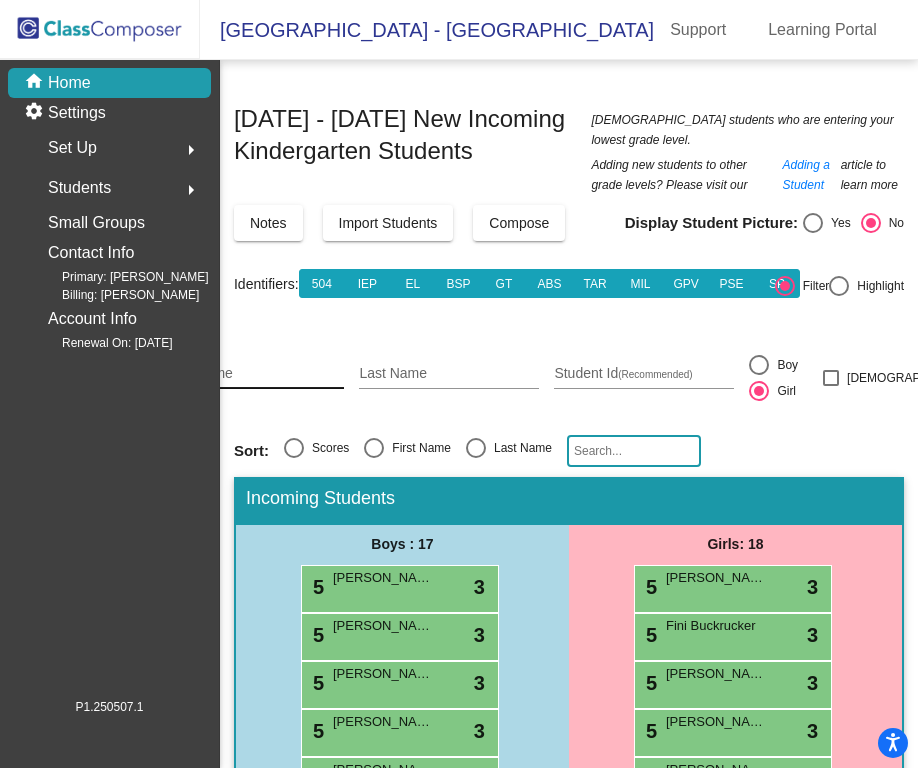 click on "First Name" at bounding box center [254, 374] 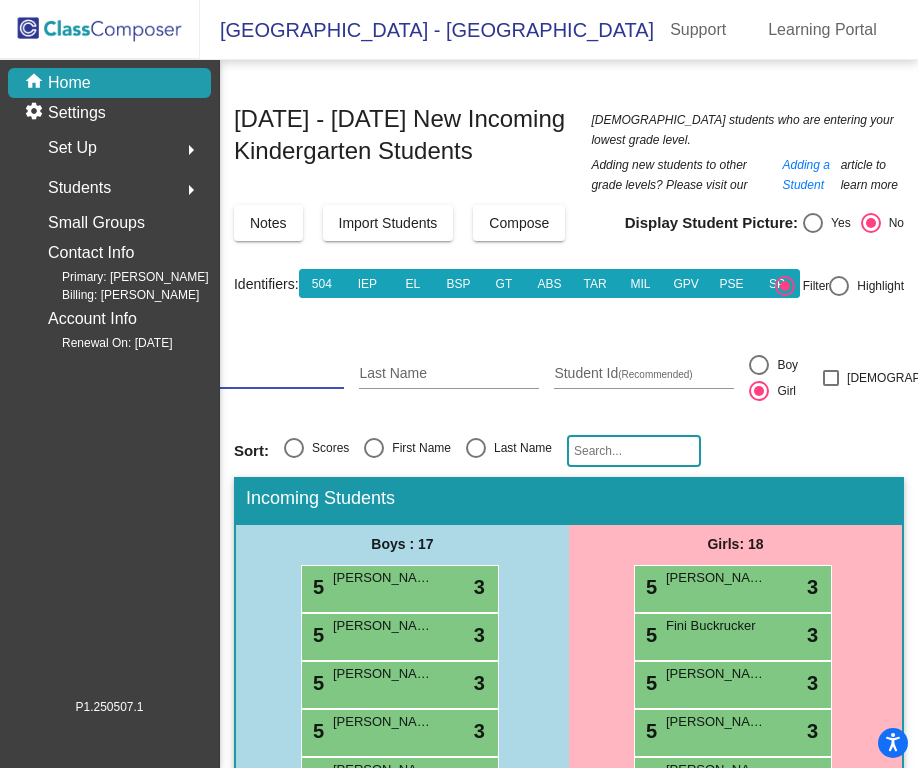type on "Max" 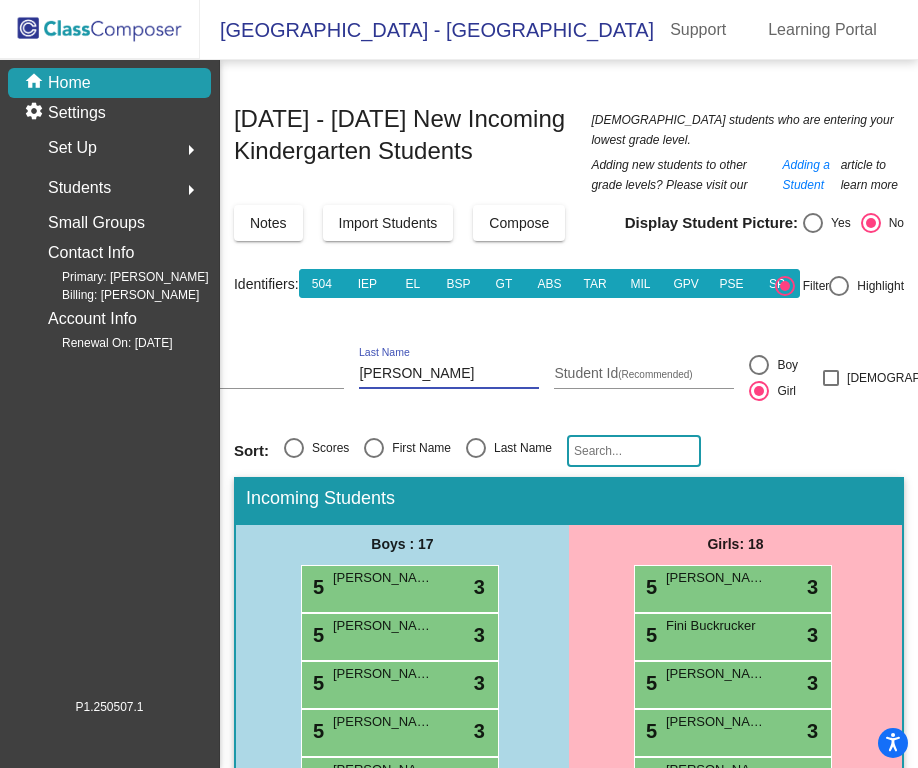 type on "Dickey" 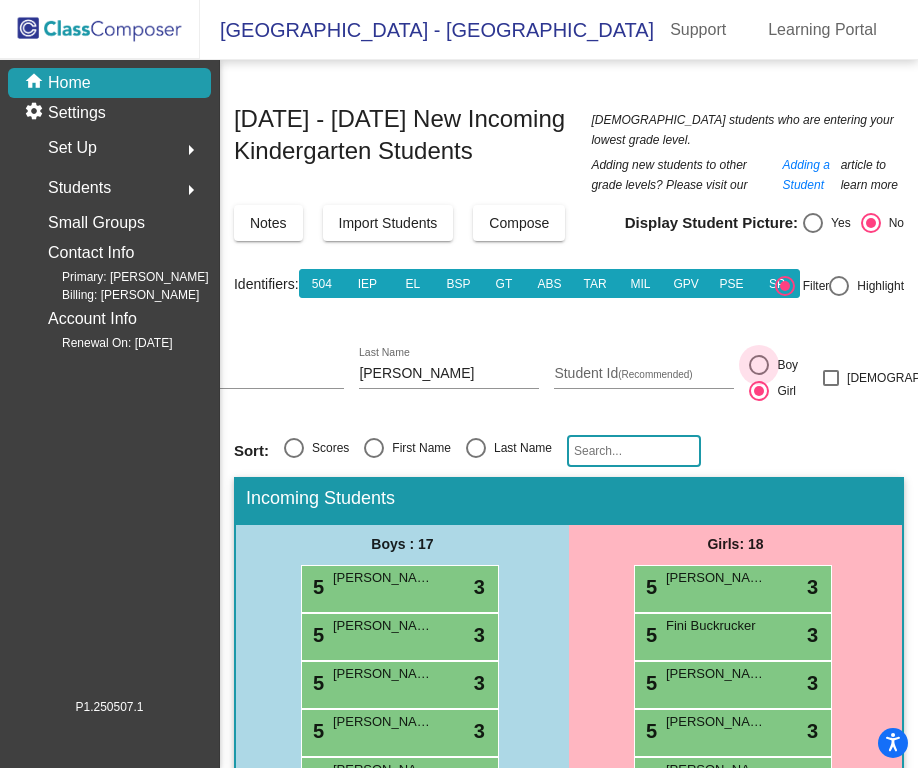click at bounding box center (759, 365) 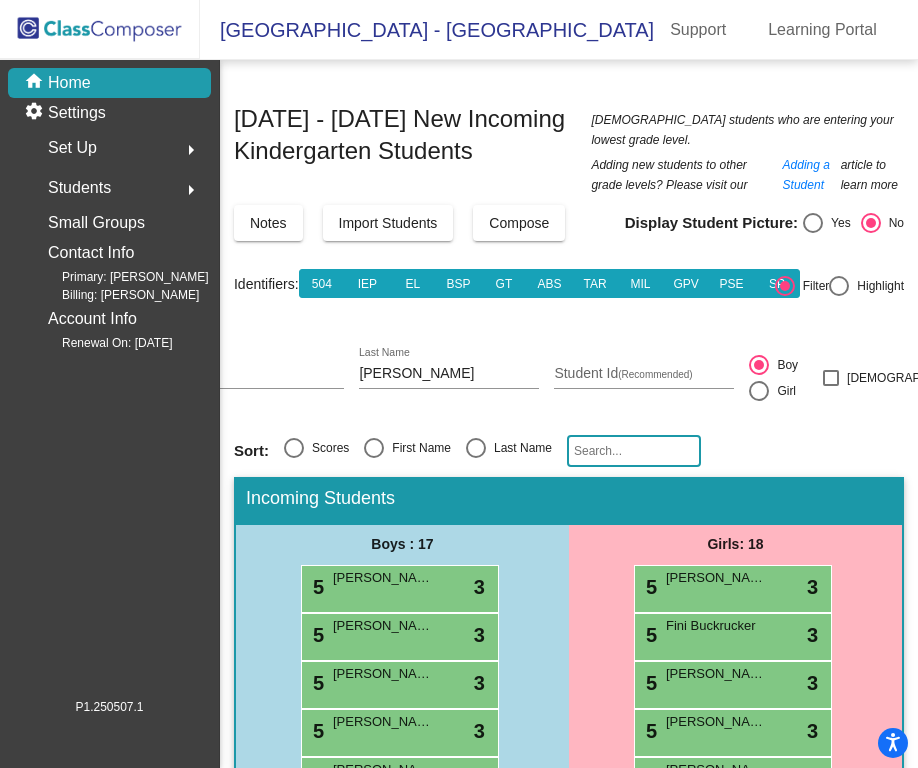 scroll, scrollTop: 0, scrollLeft: 110, axis: horizontal 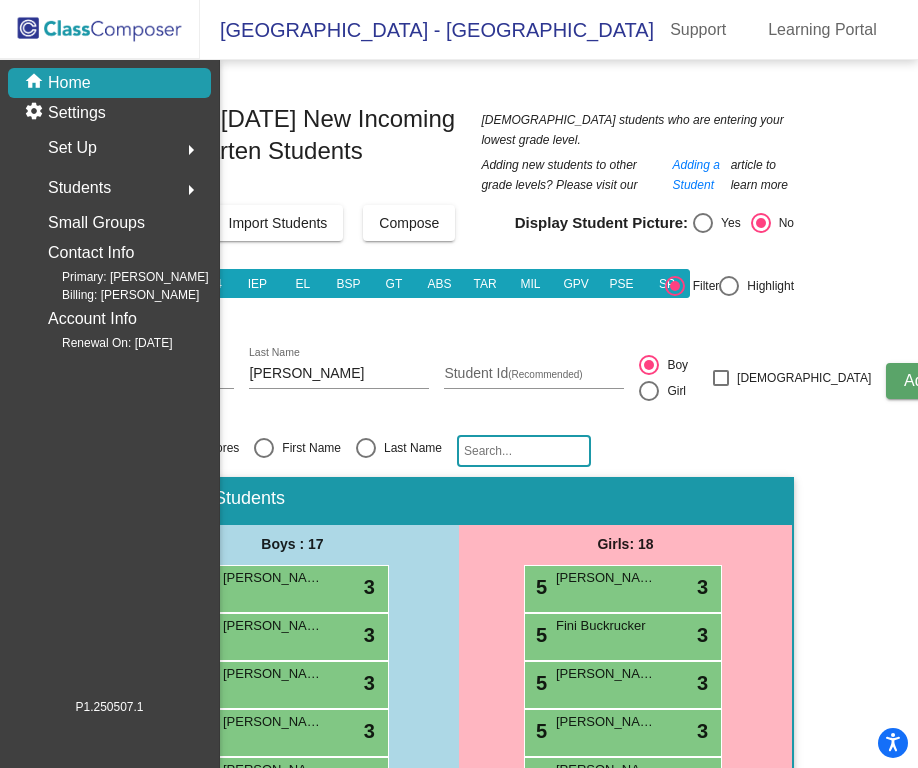 click on "Add" 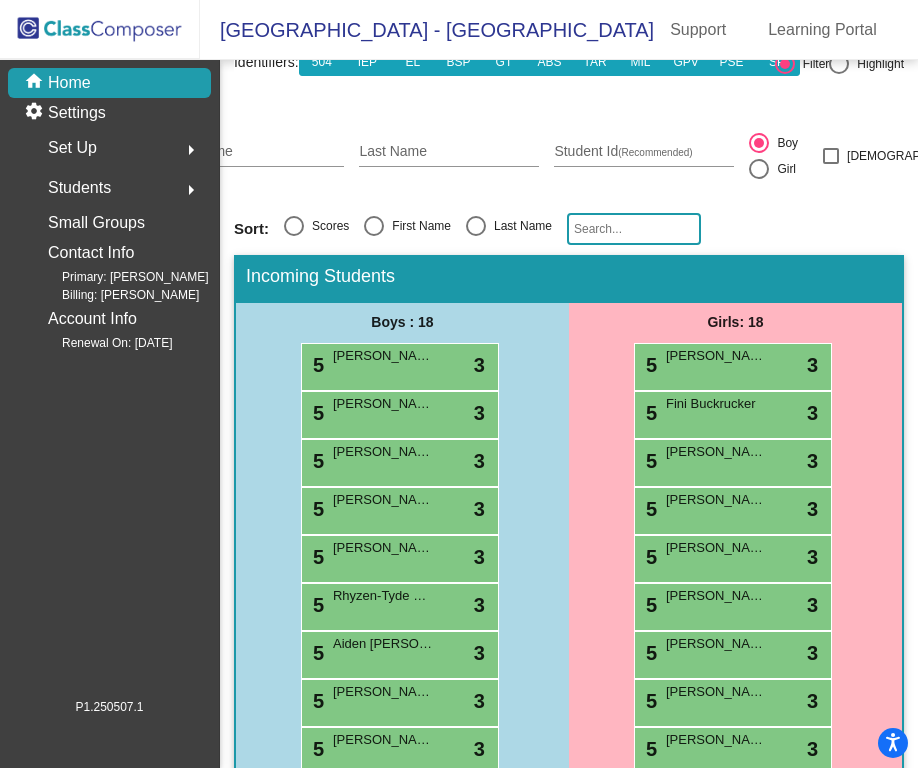 scroll, scrollTop: 210, scrollLeft: 0, axis: vertical 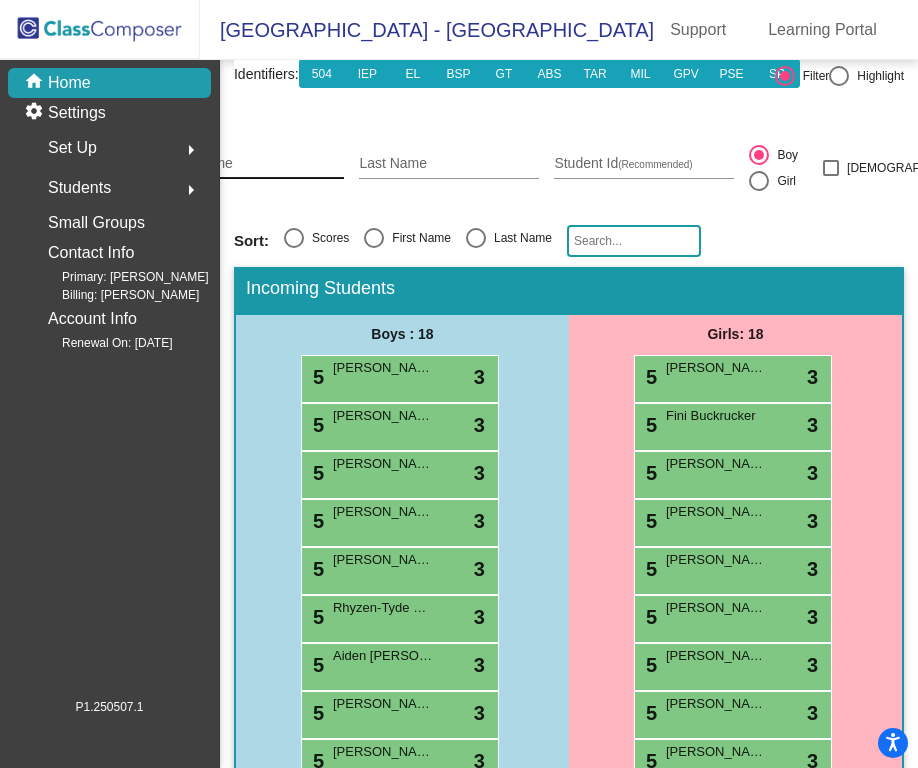 click on "First Name" at bounding box center [254, 164] 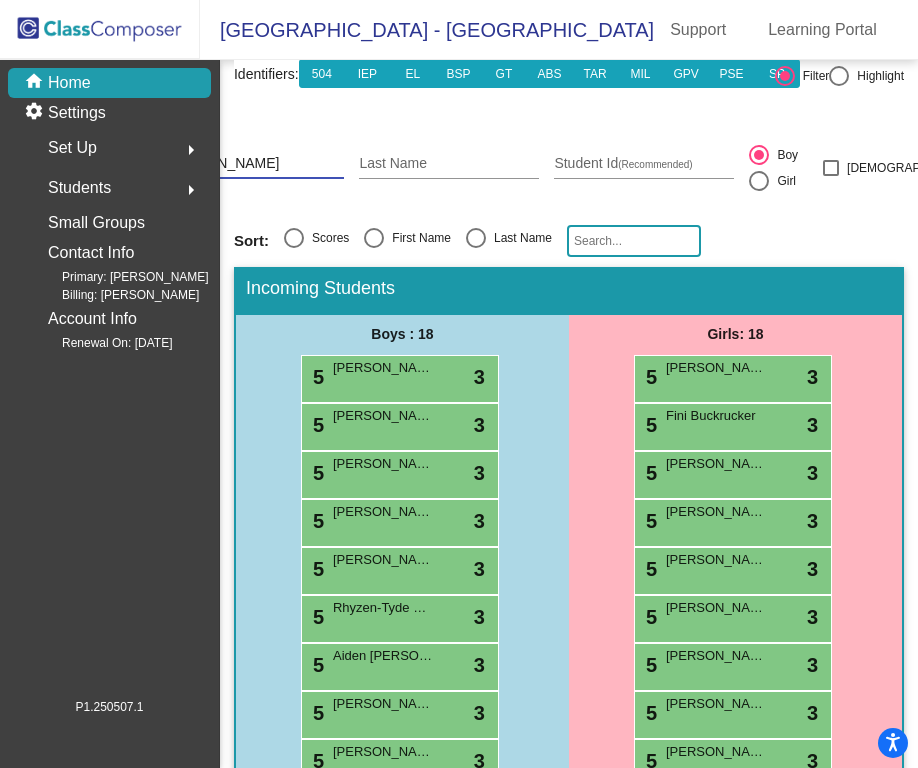 type on "Janella" 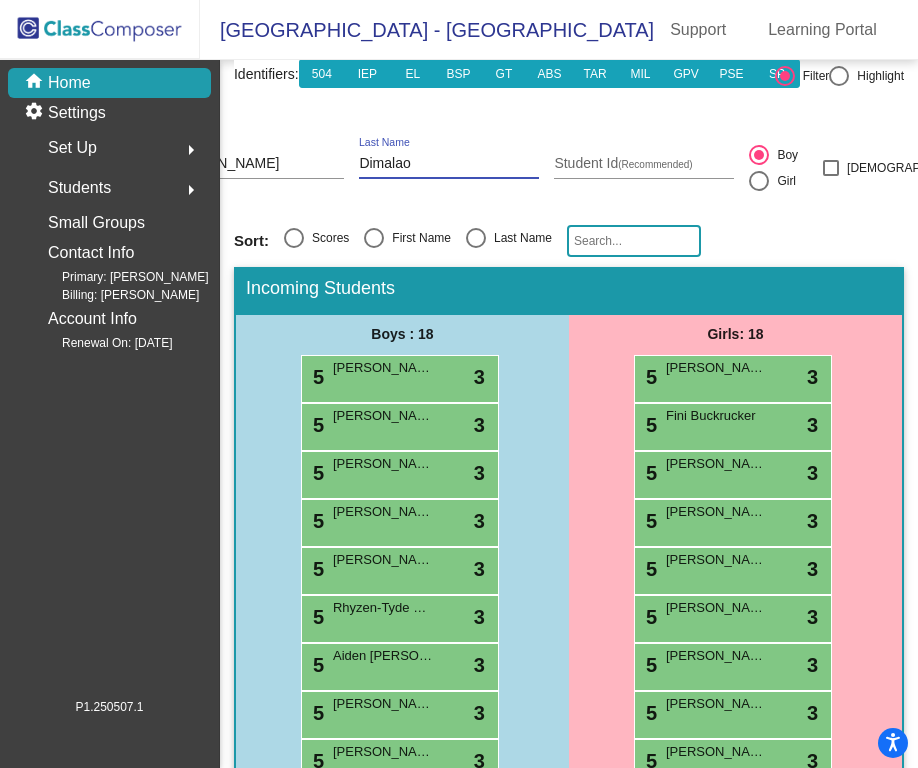 type on "Dimalao" 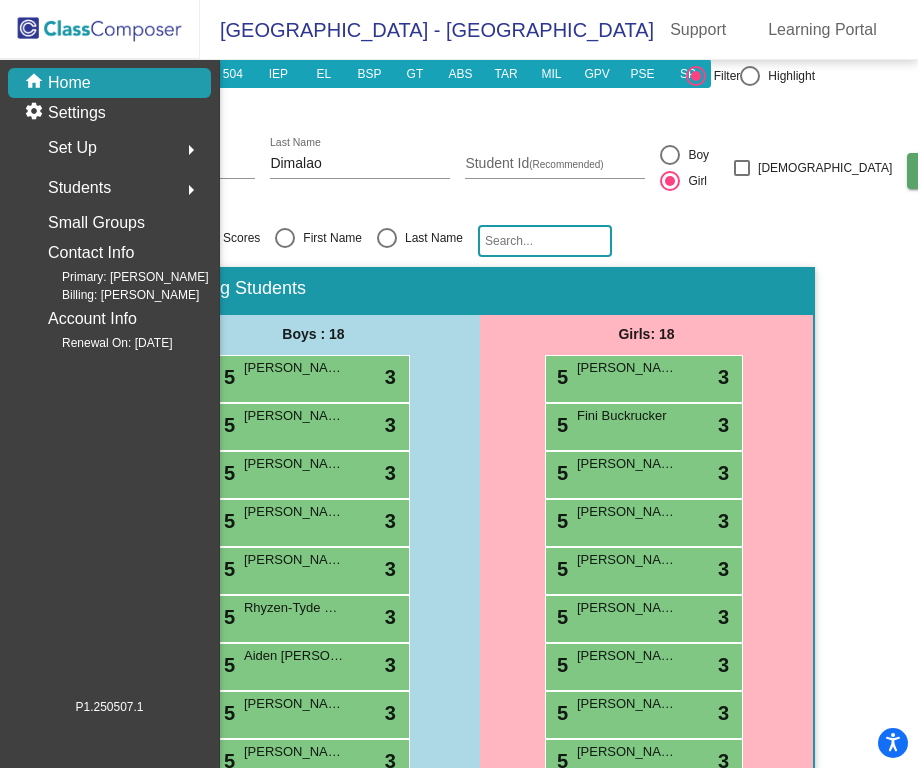 scroll, scrollTop: 210, scrollLeft: 91, axis: both 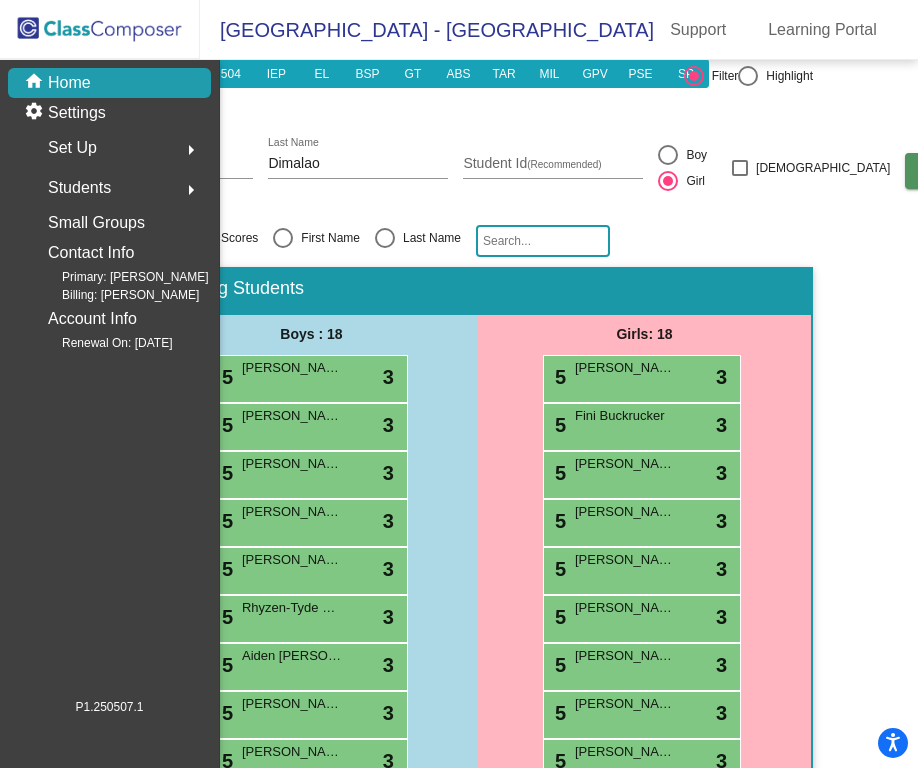 click on "Add" 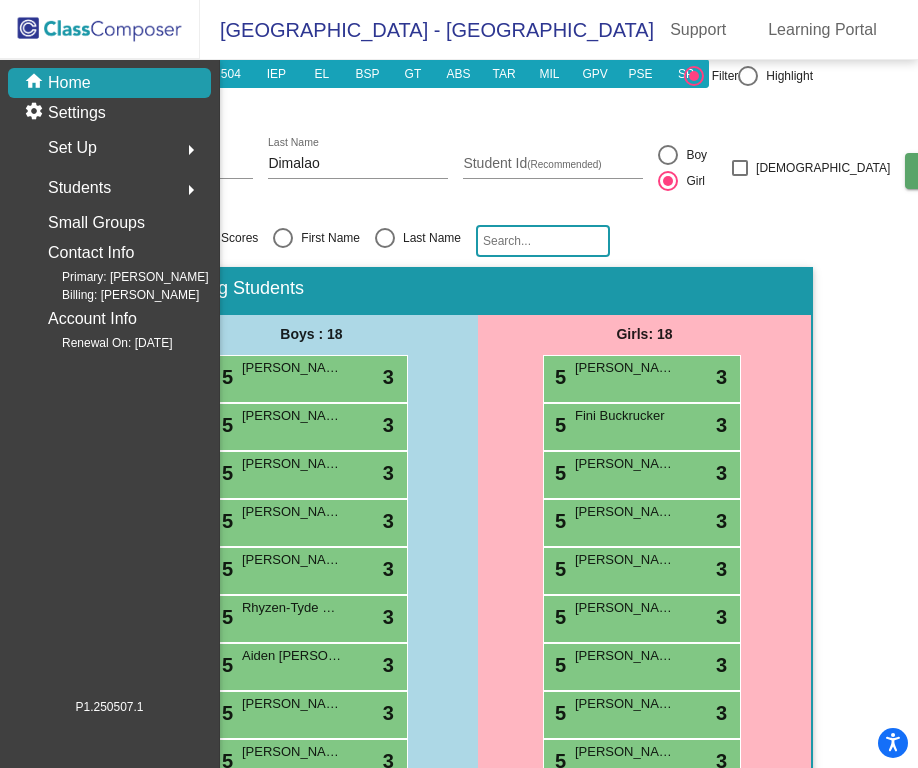 type 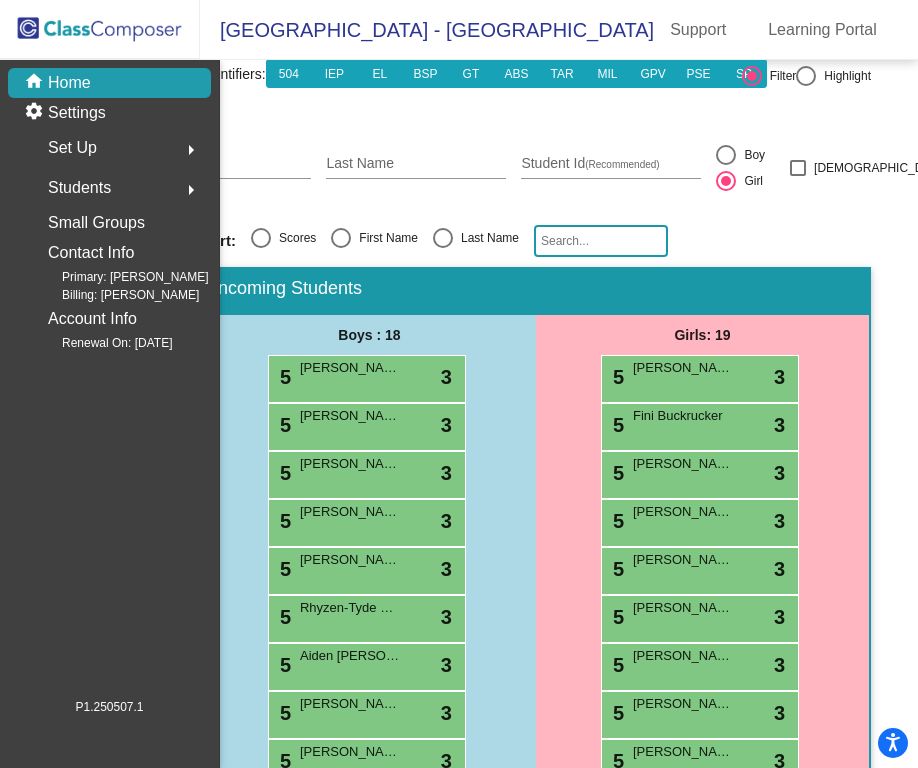 scroll, scrollTop: 210, scrollLeft: 0, axis: vertical 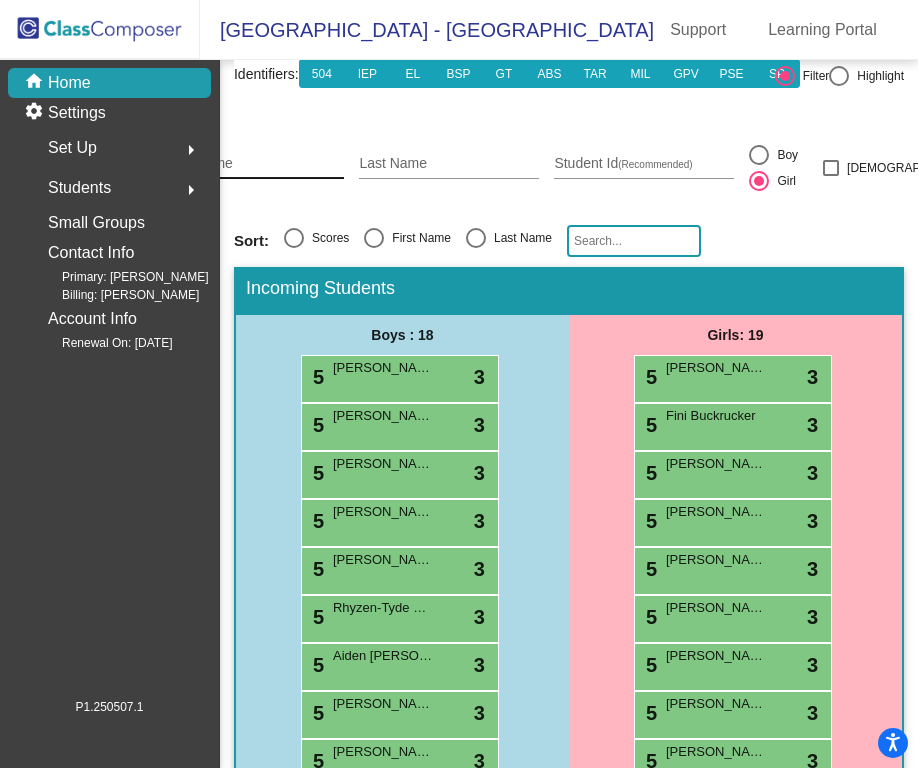 click on "First Name" at bounding box center [254, 164] 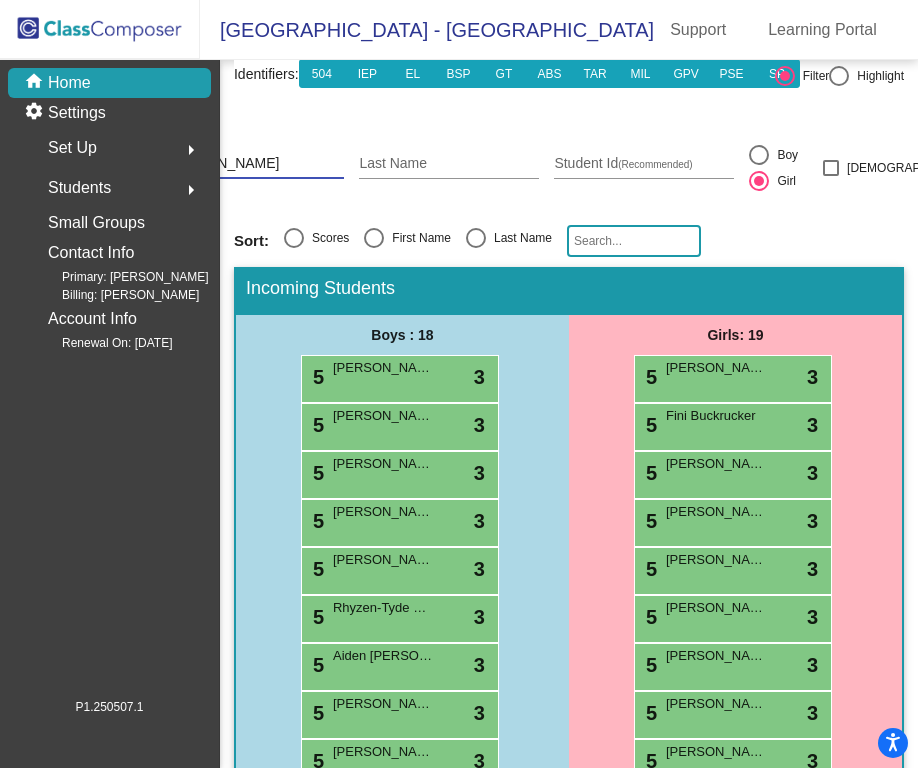 type on "Eugene" 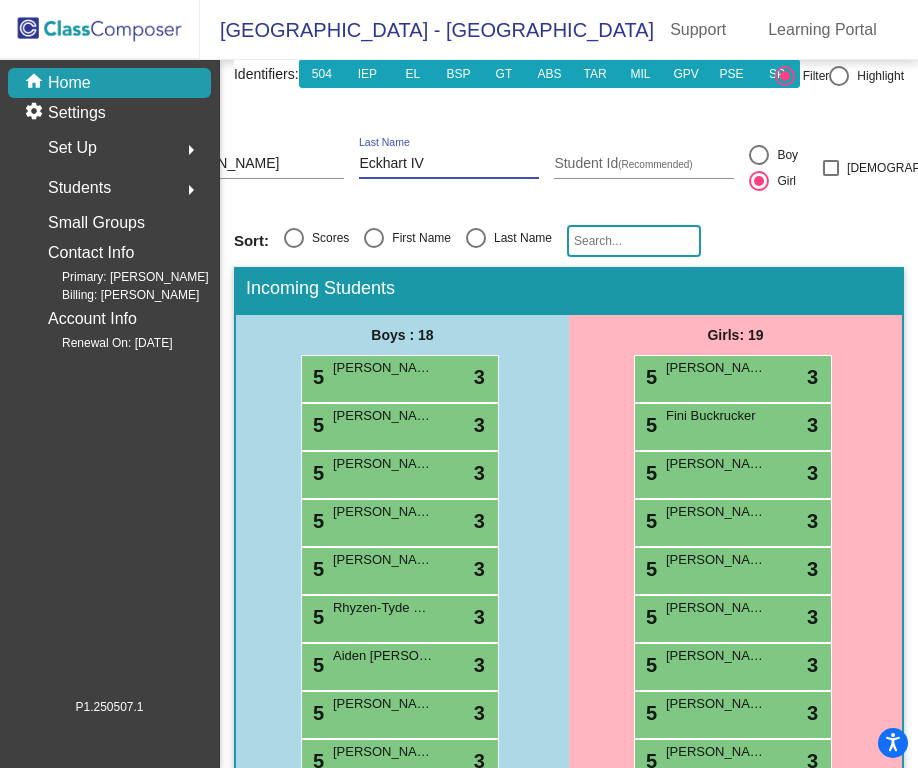 type on "Eckhart IV" 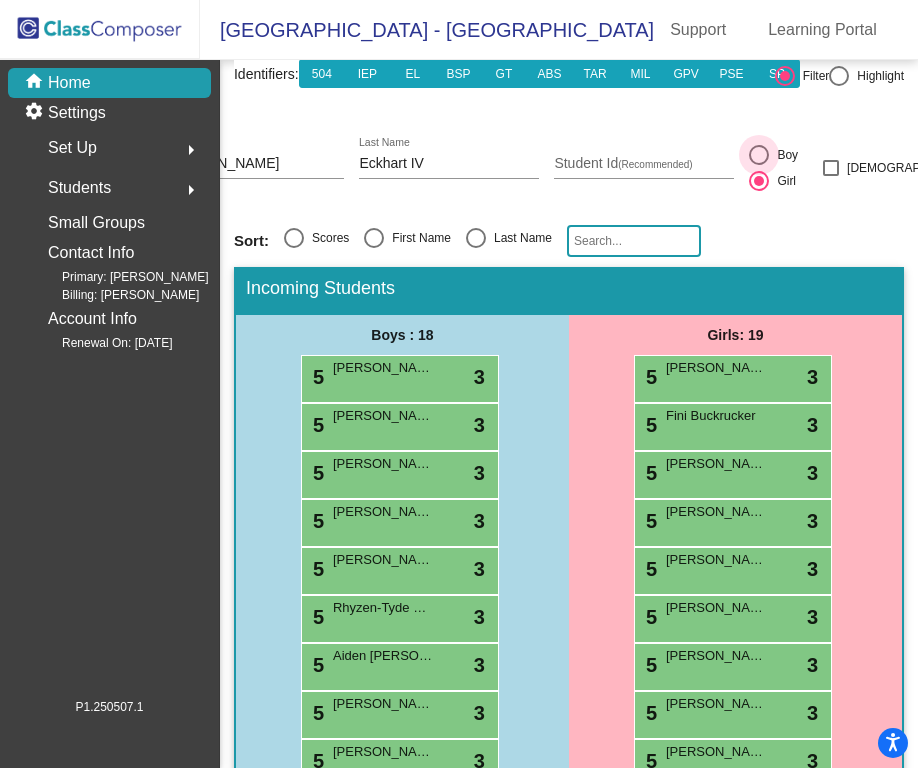 click at bounding box center (759, 155) 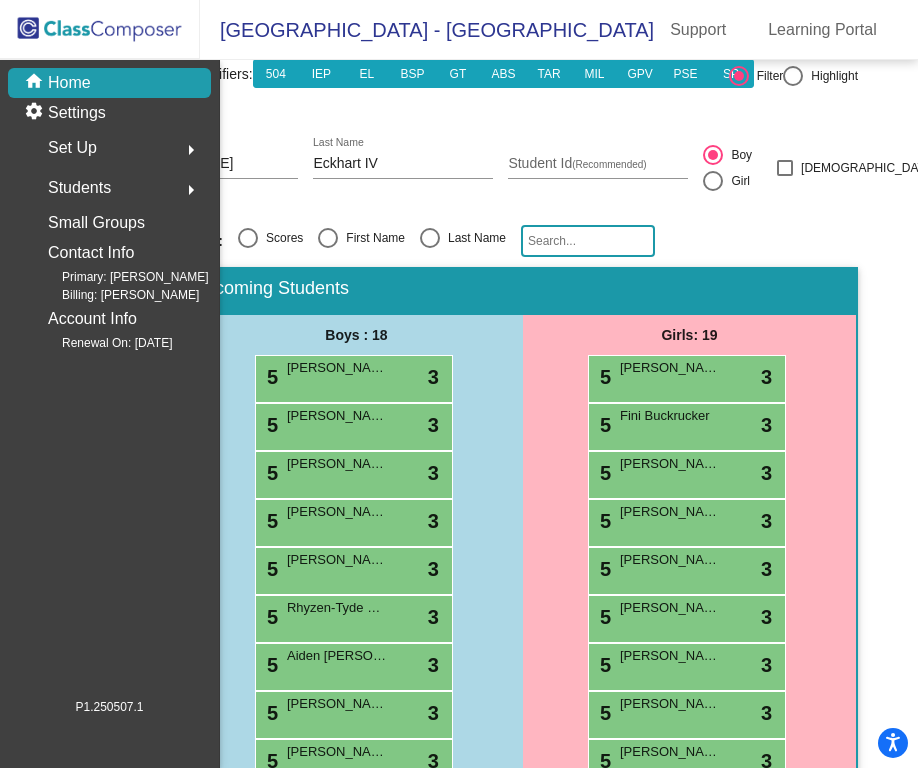 scroll, scrollTop: 210, scrollLeft: 67, axis: both 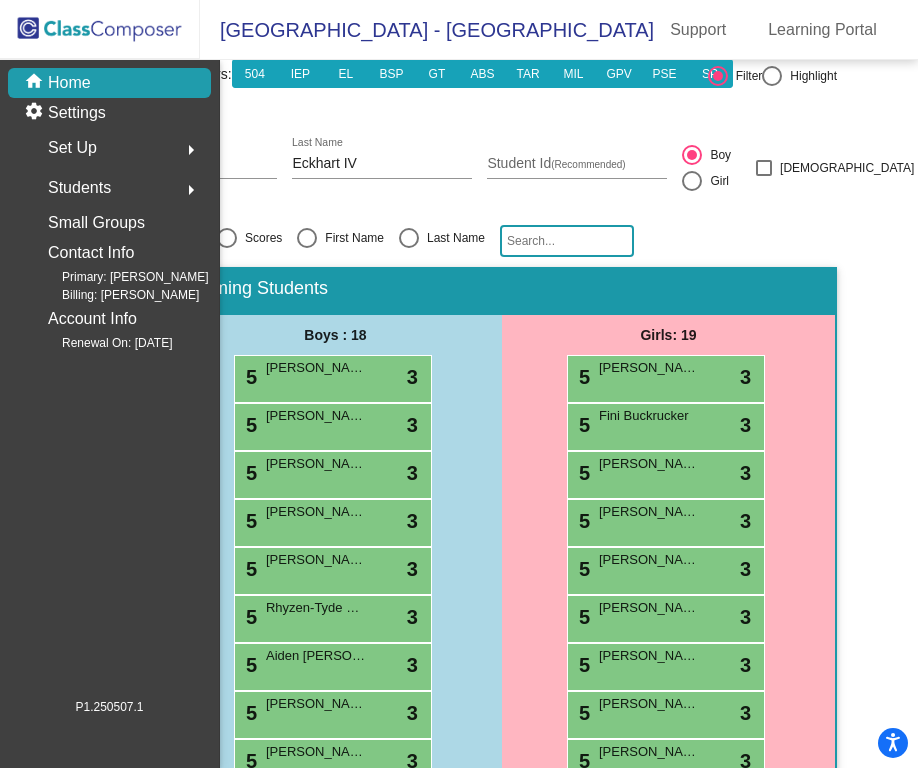 click on "Add" 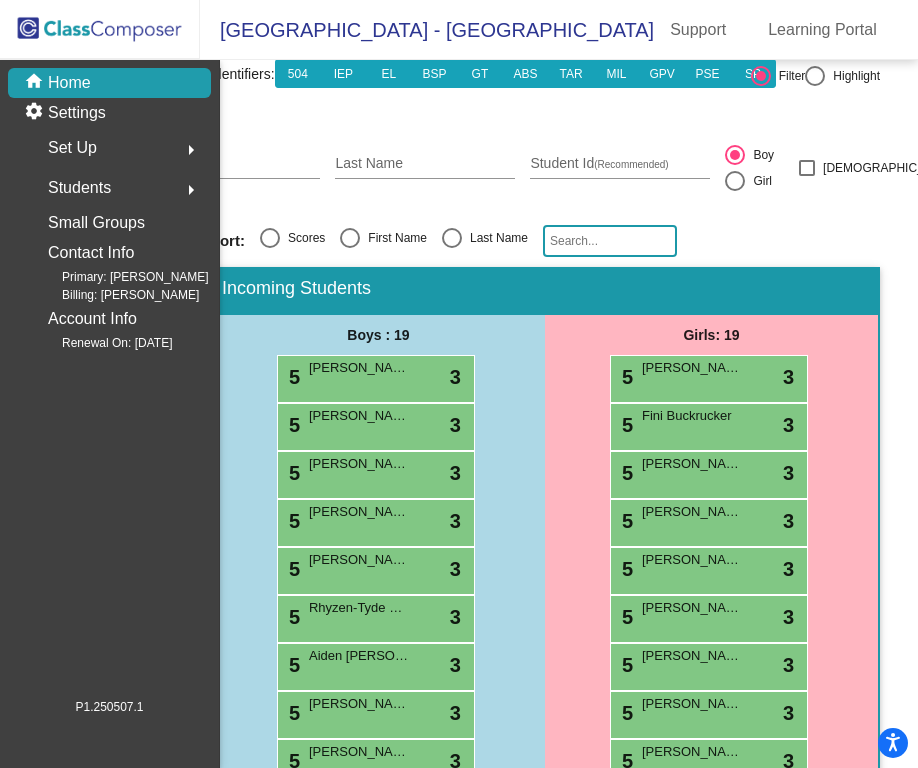 scroll, scrollTop: 210, scrollLeft: 0, axis: vertical 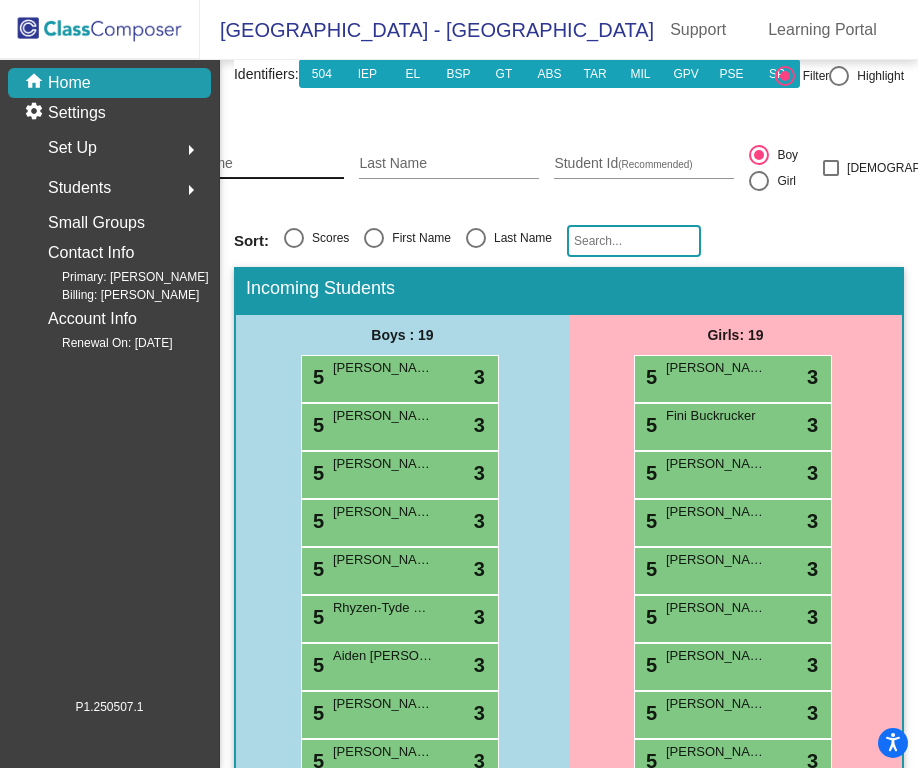 click on "First Name" 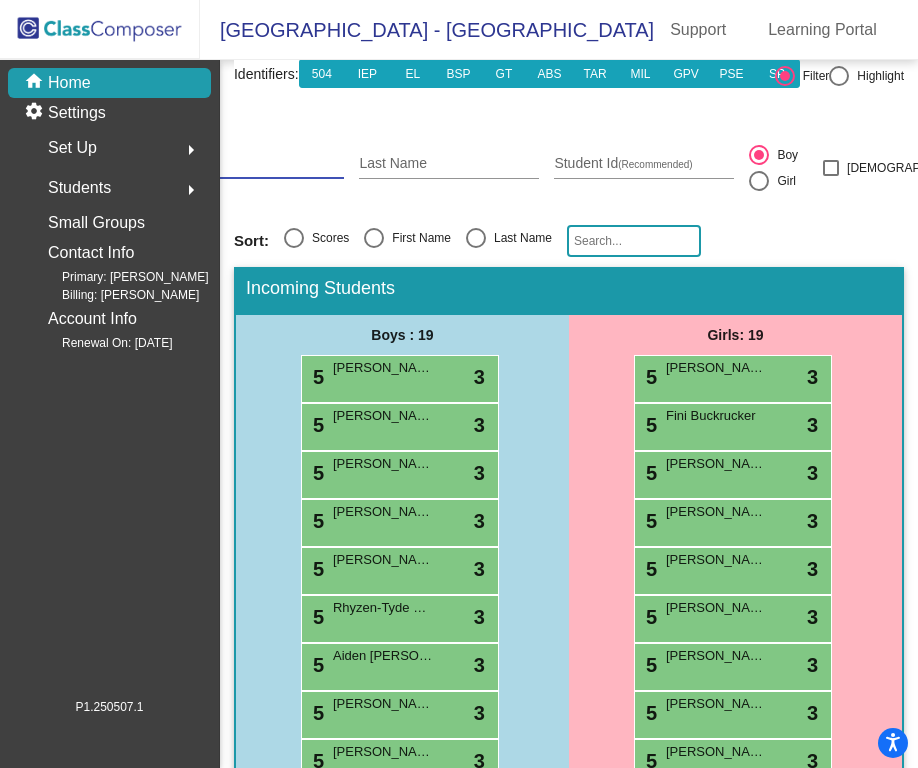 click on "First Name" at bounding box center (254, 164) 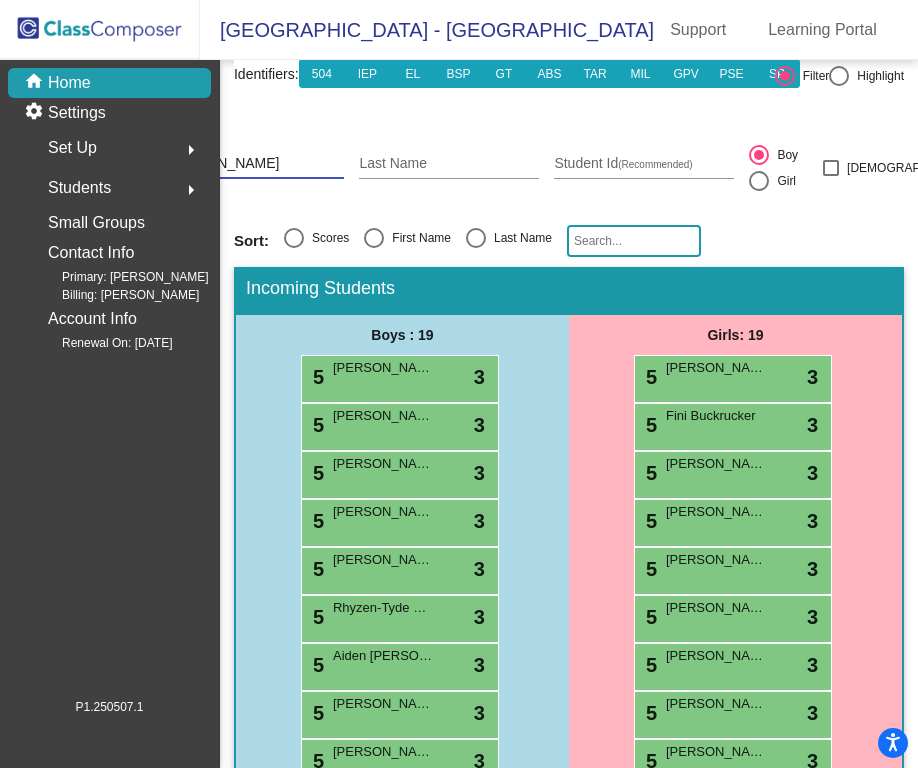 type on "Scarlett Valerie" 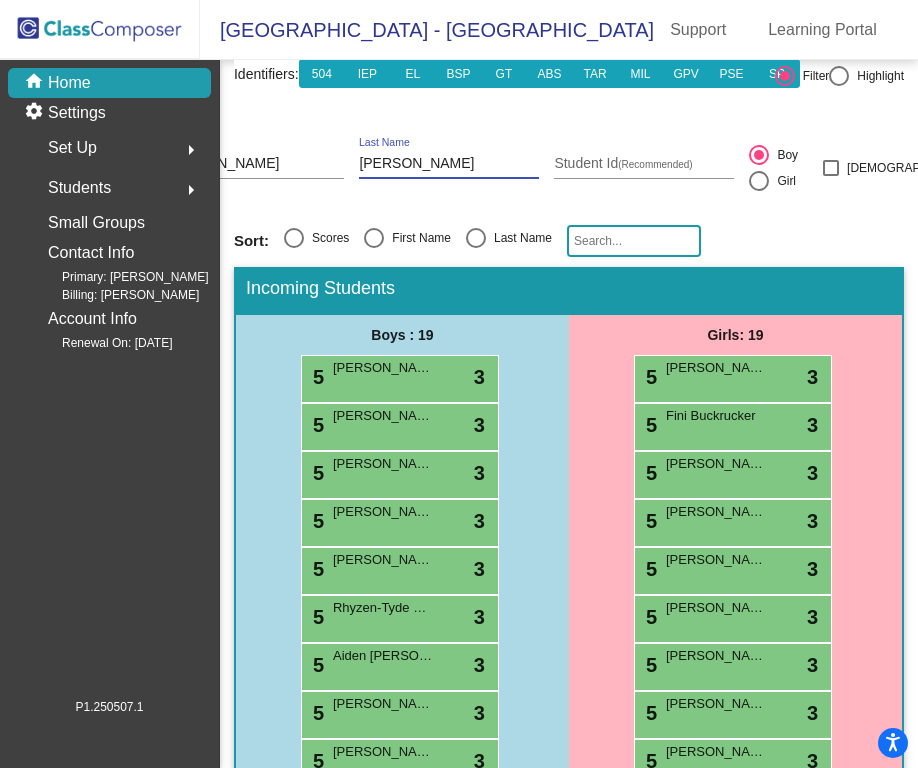 type on "Elliot" 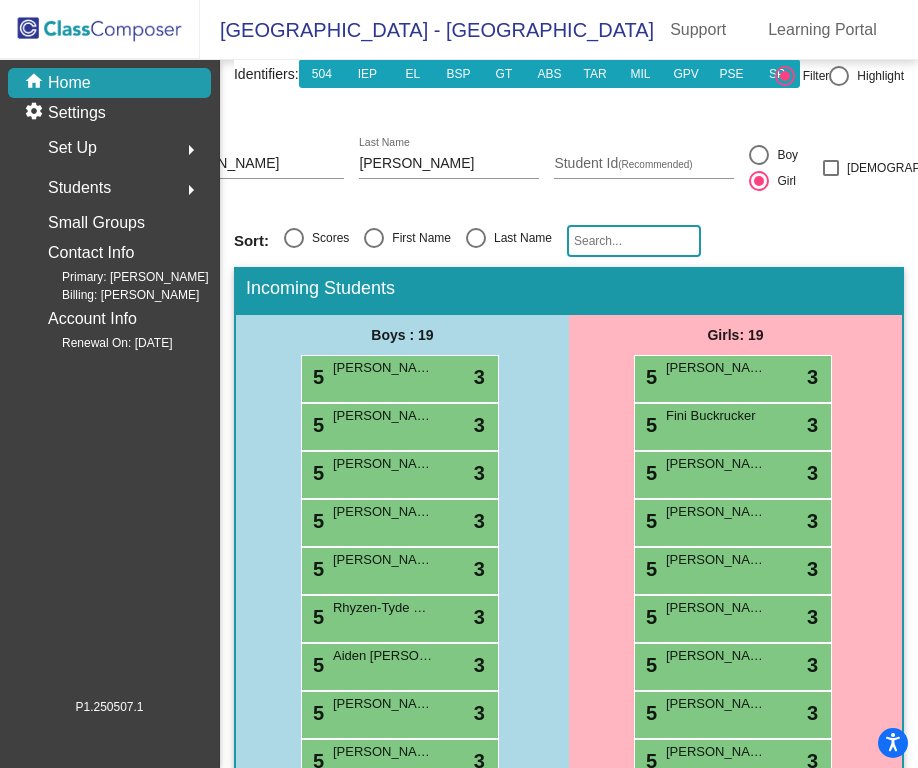 scroll, scrollTop: 210, scrollLeft: 110, axis: both 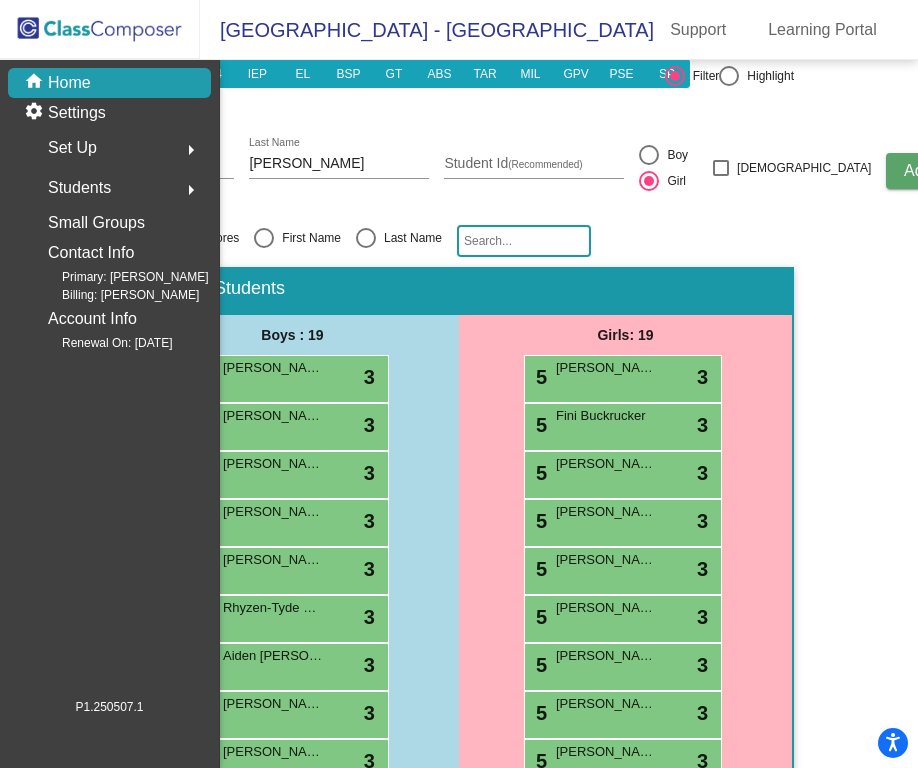click on "Add" 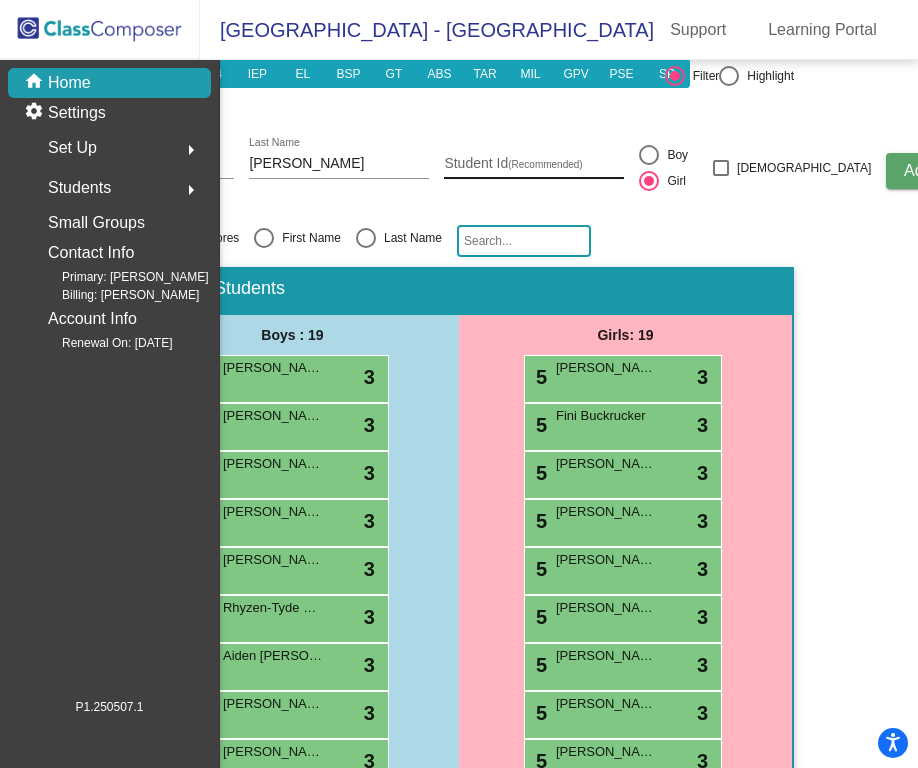 type 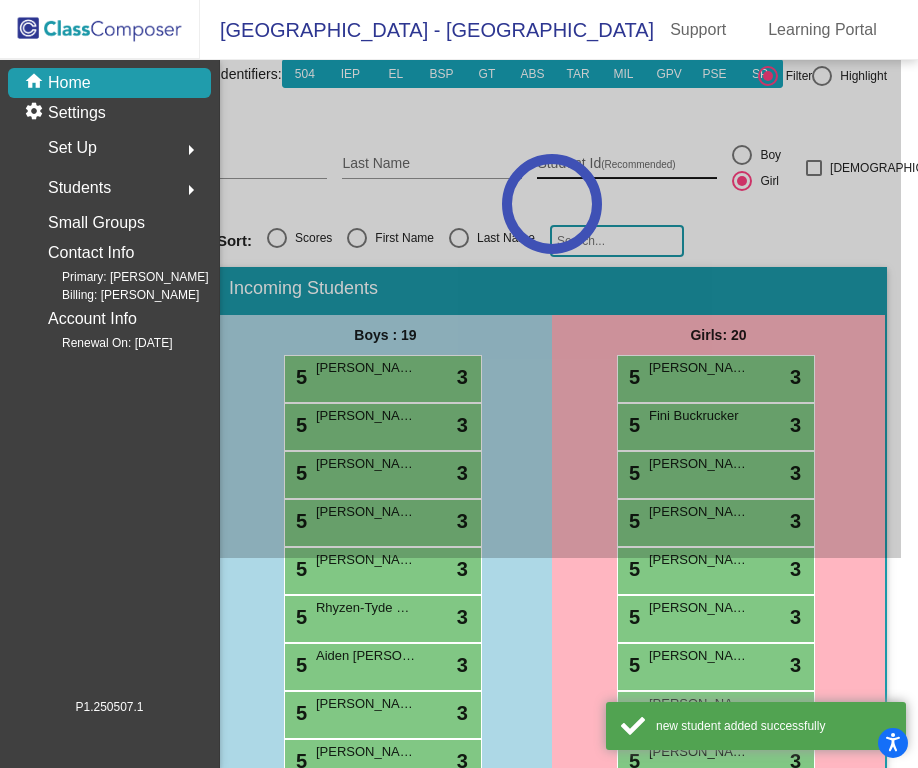 scroll, scrollTop: 210, scrollLeft: 16, axis: both 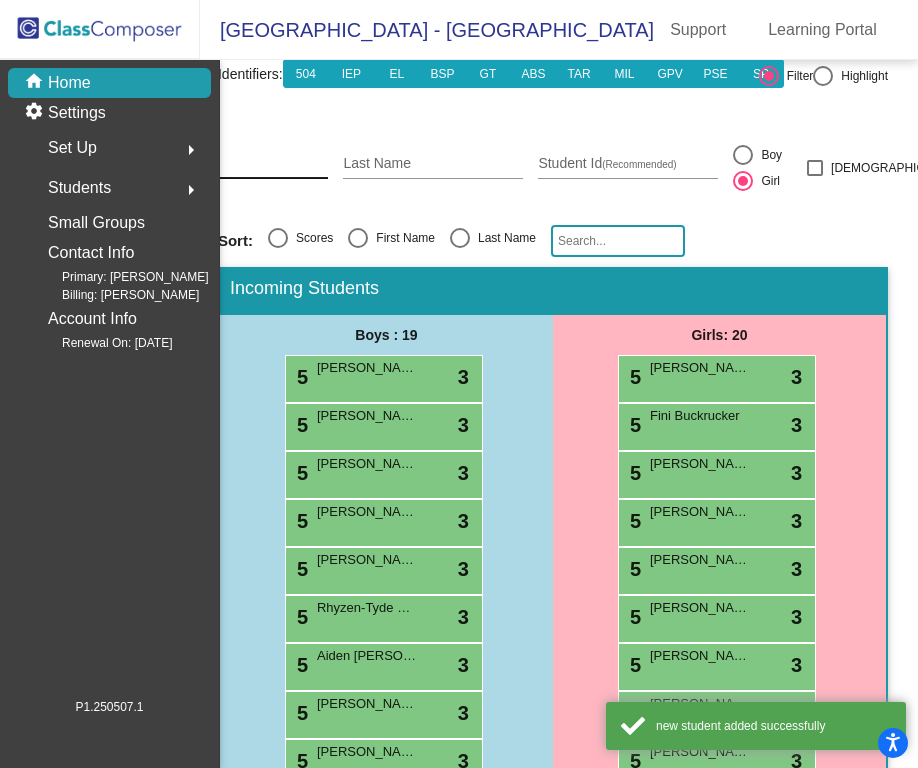 click on "First Name" at bounding box center (238, 164) 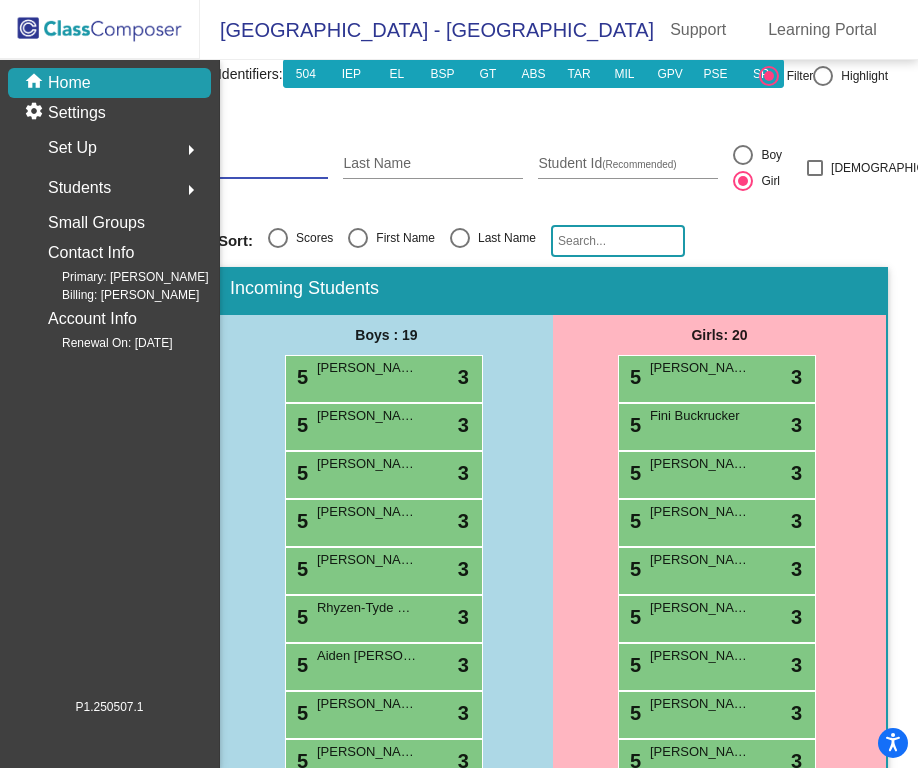scroll, scrollTop: 210, scrollLeft: 0, axis: vertical 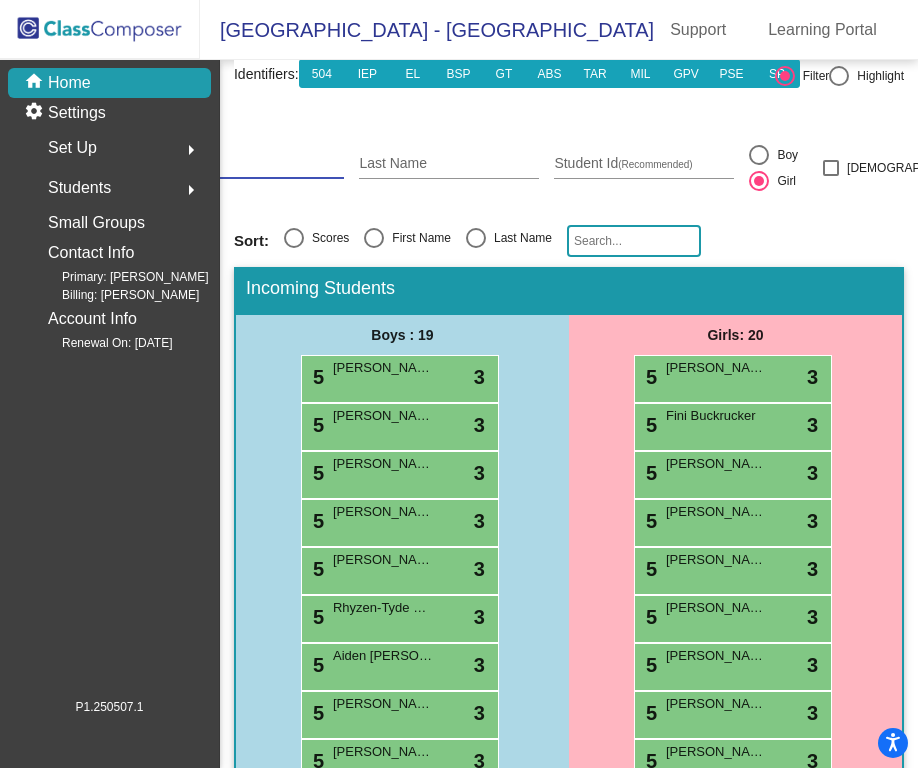 type on "Jaylon" 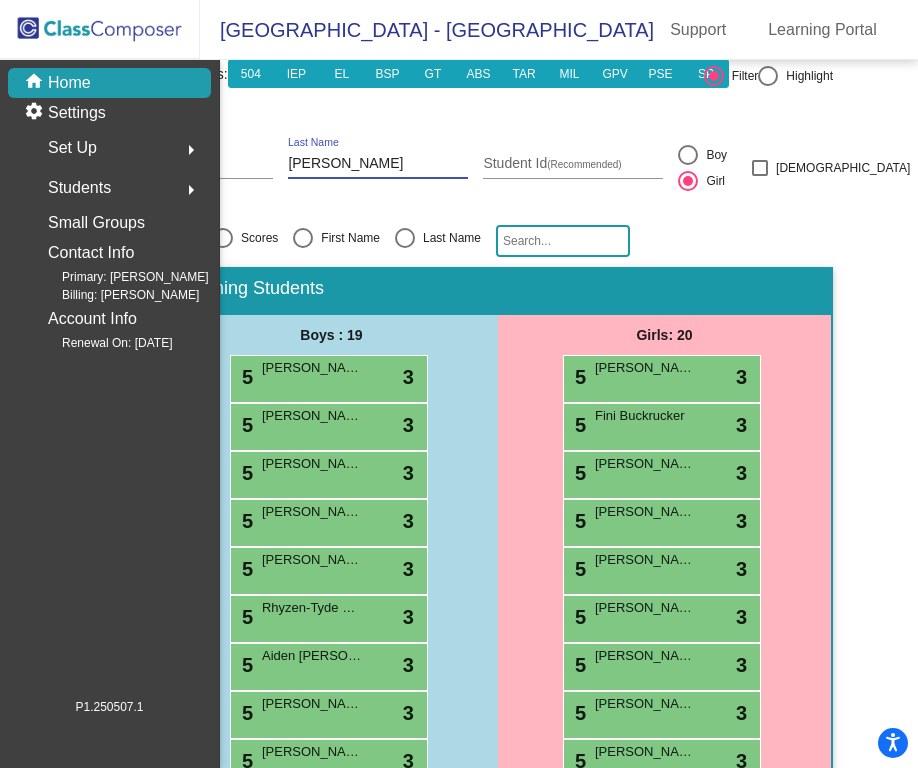 scroll, scrollTop: 210, scrollLeft: 110, axis: both 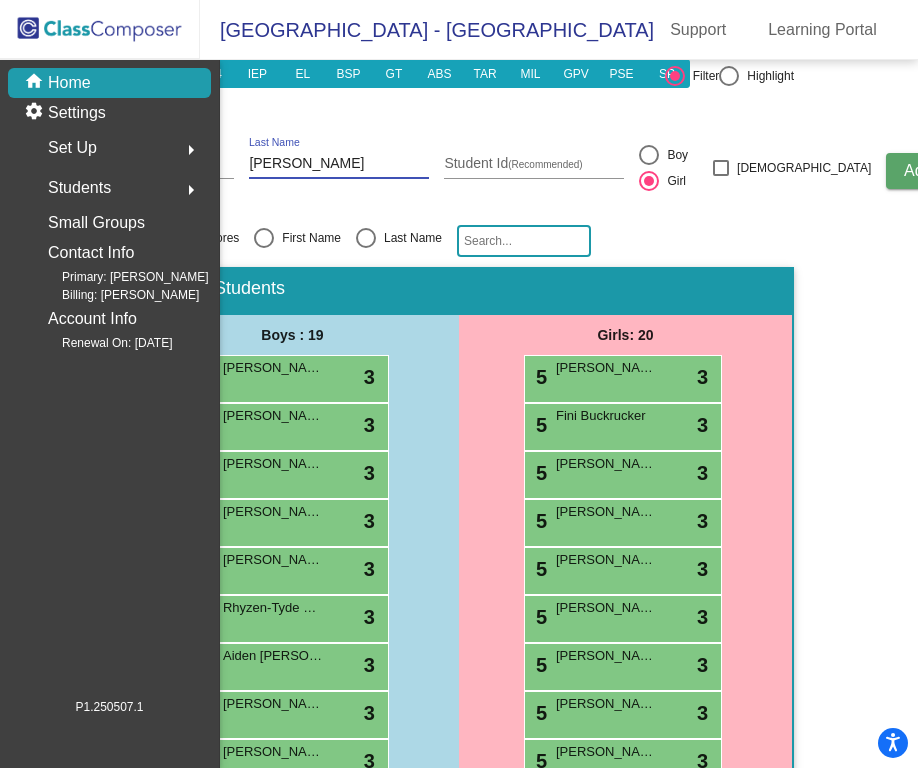 type on "Ferrell" 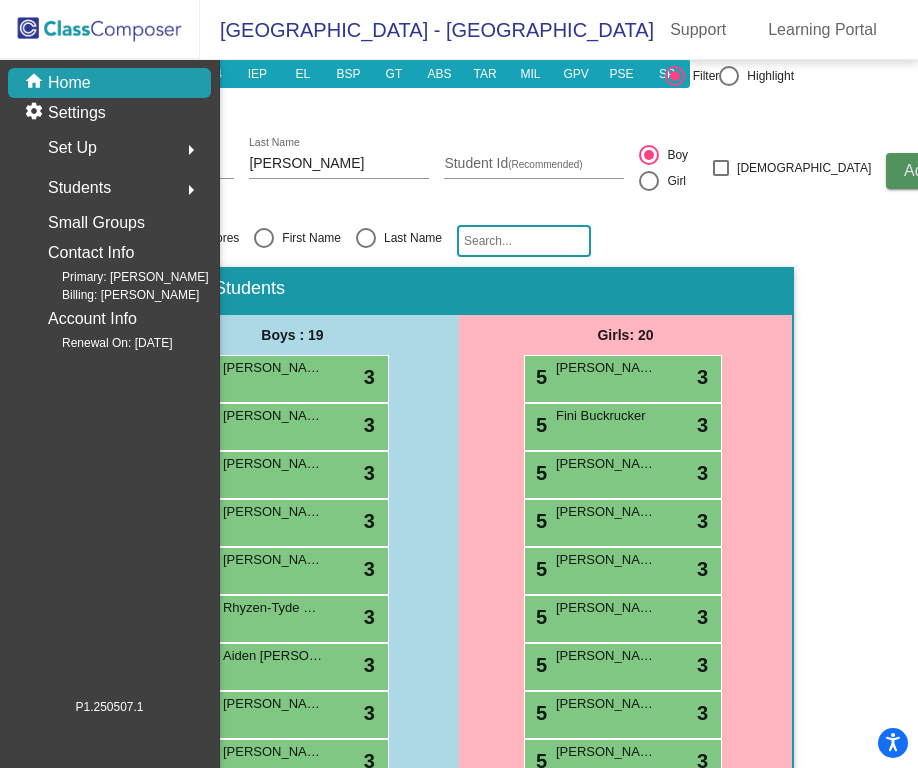 click on "Add" 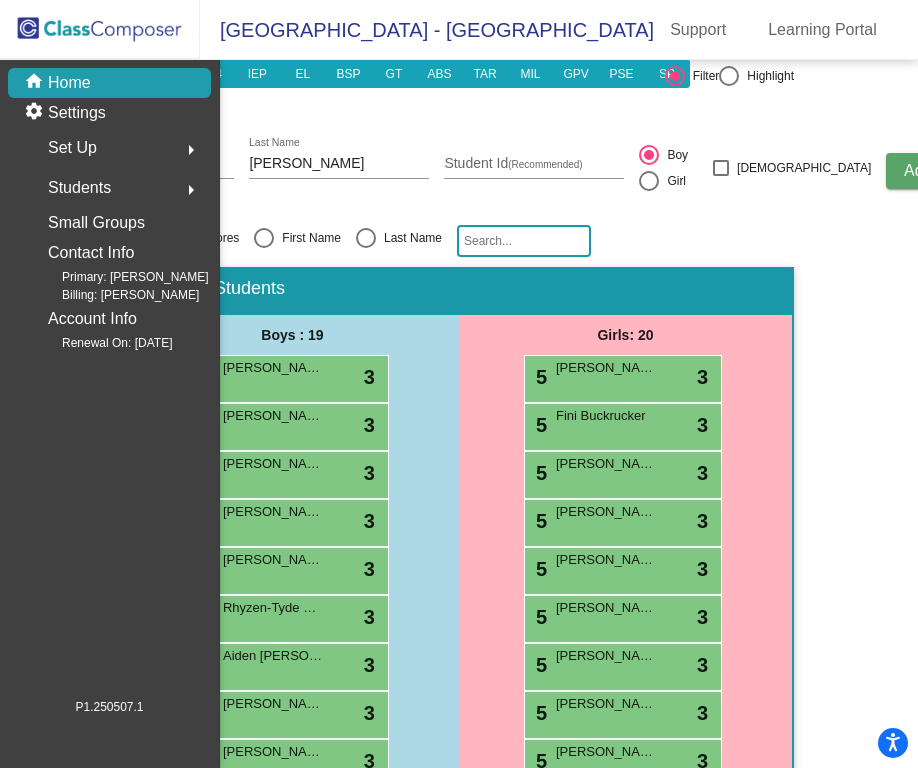 type 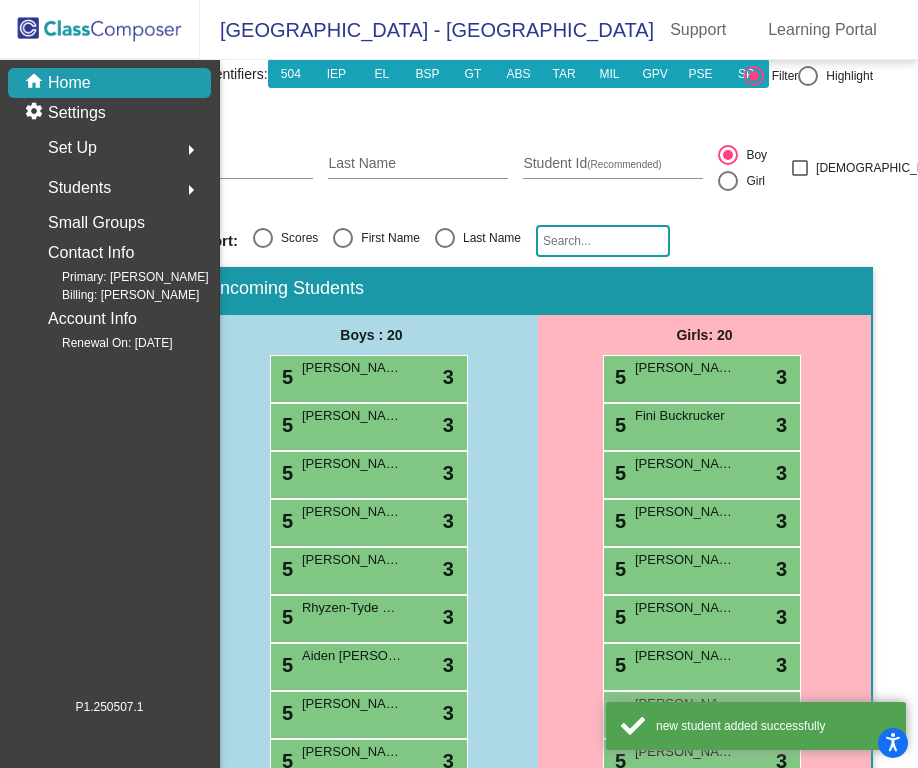 scroll, scrollTop: 210, scrollLeft: 0, axis: vertical 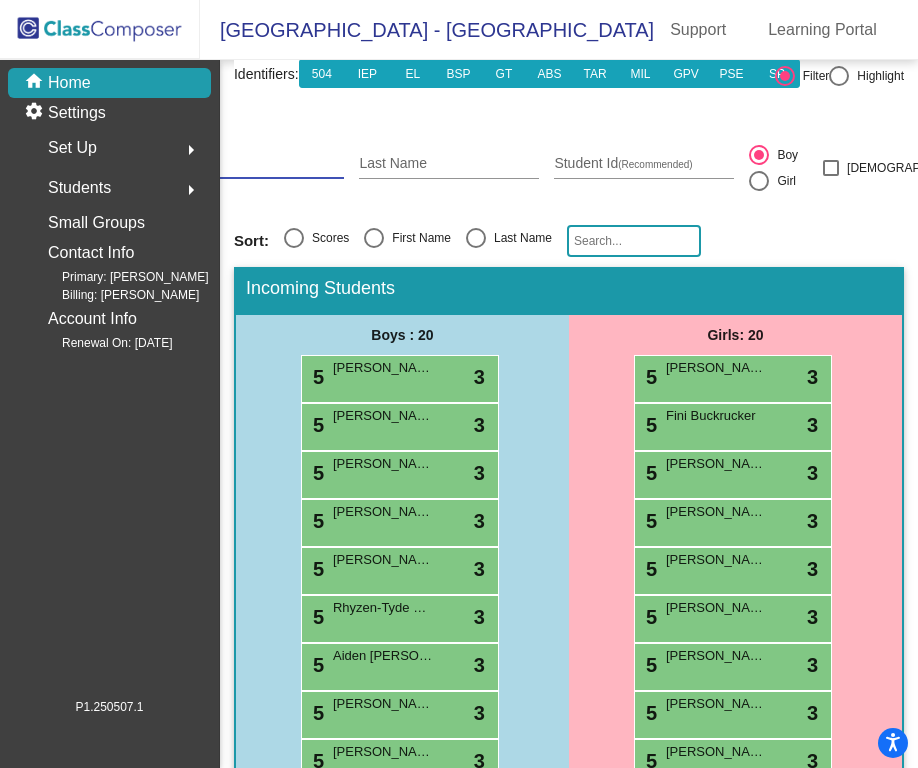 click on "First Name" at bounding box center [254, 164] 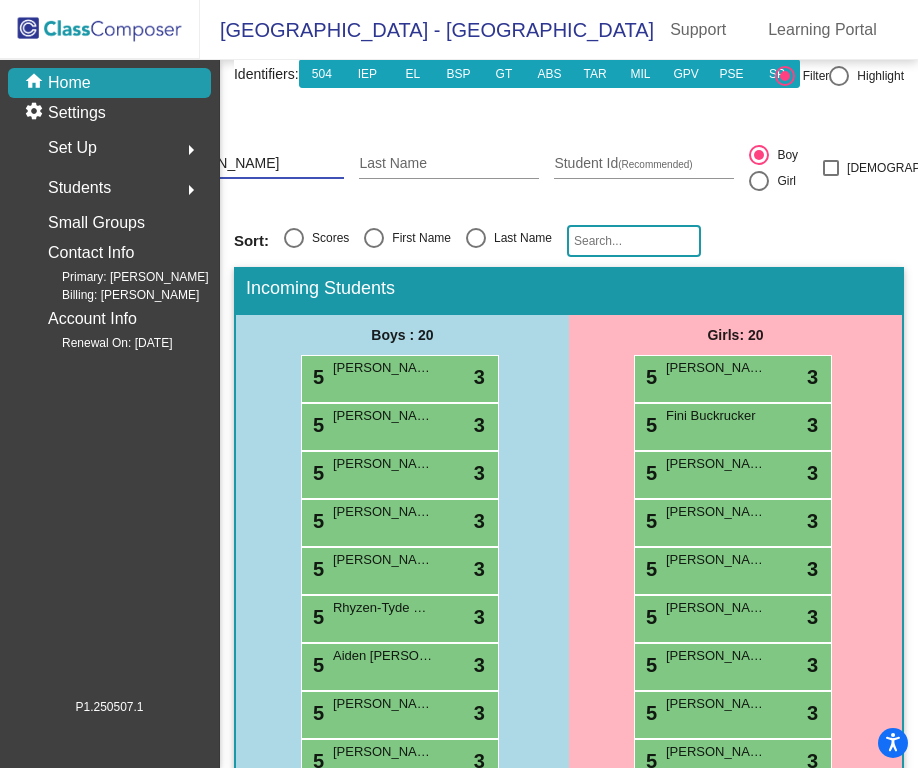 type on "Zoe" 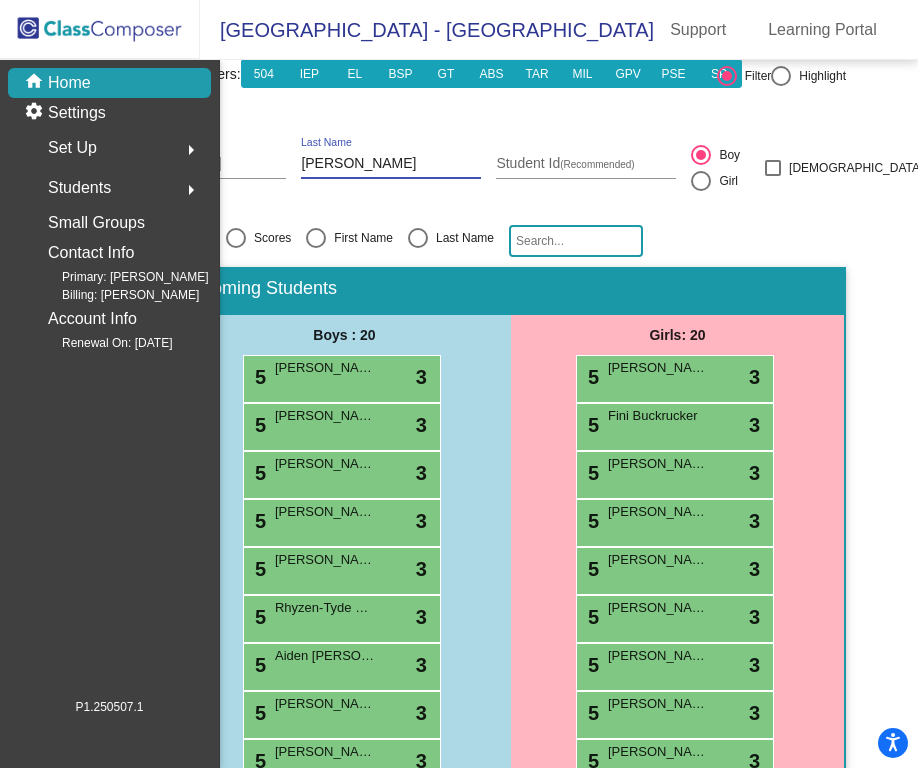 scroll, scrollTop: 210, scrollLeft: 59, axis: both 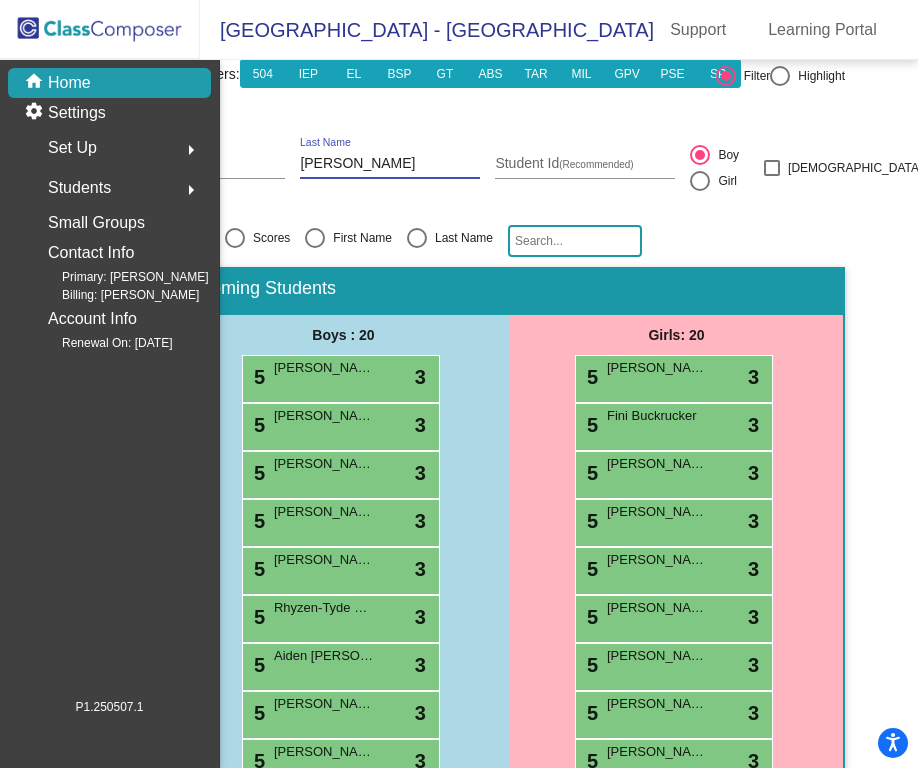 type on "Flores" 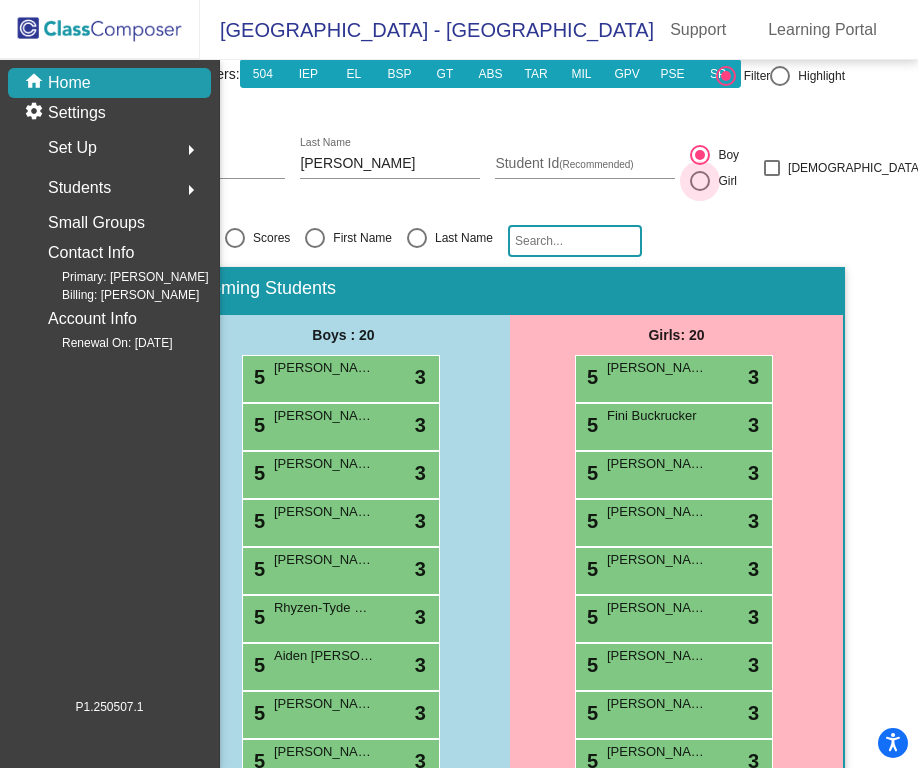 click at bounding box center [700, 181] 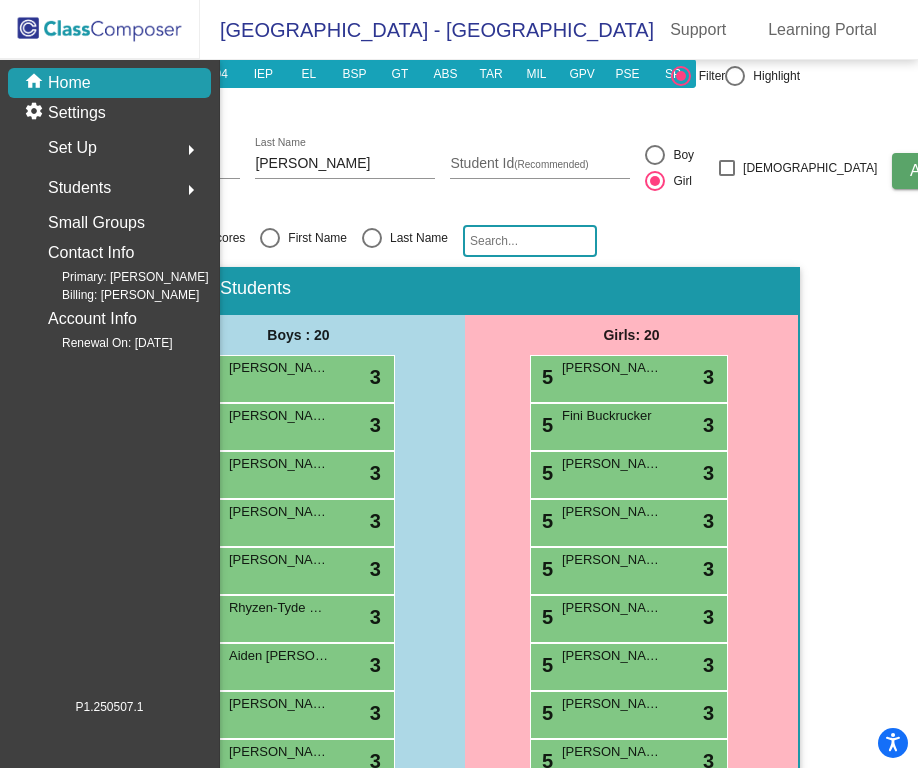 scroll, scrollTop: 210, scrollLeft: 110, axis: both 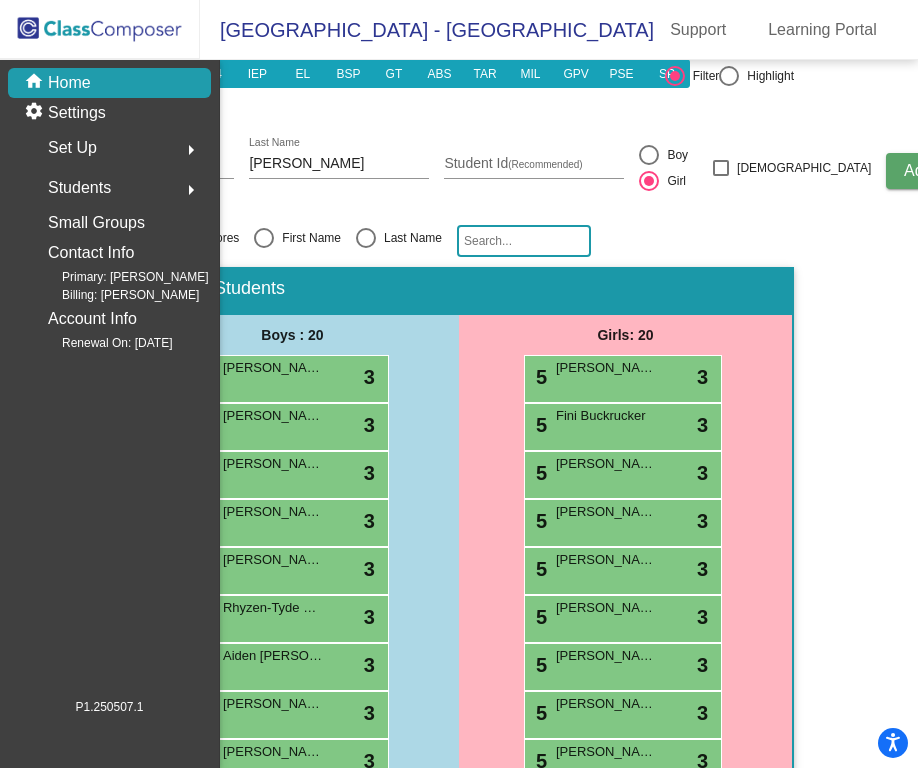 click on "Add" 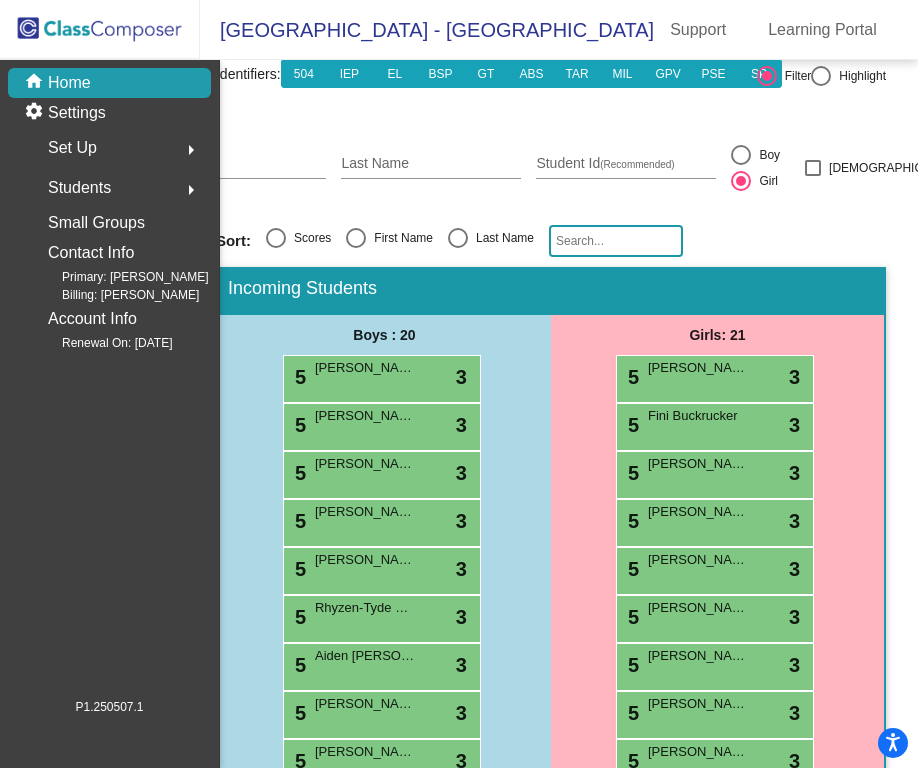 scroll, scrollTop: 210, scrollLeft: 0, axis: vertical 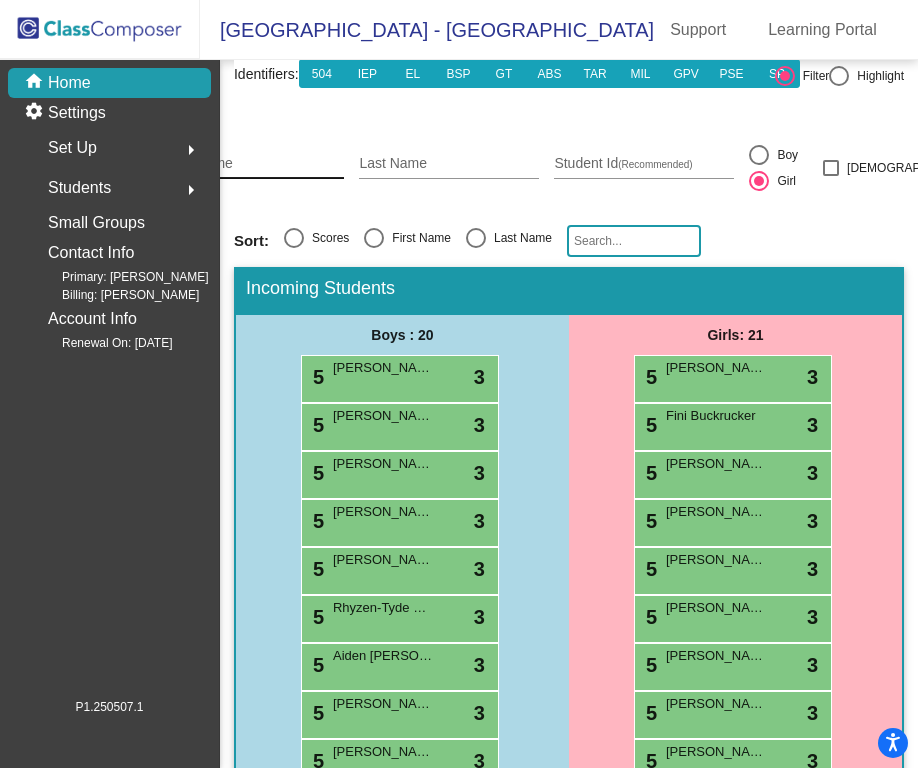 click on "First Name" at bounding box center [254, 164] 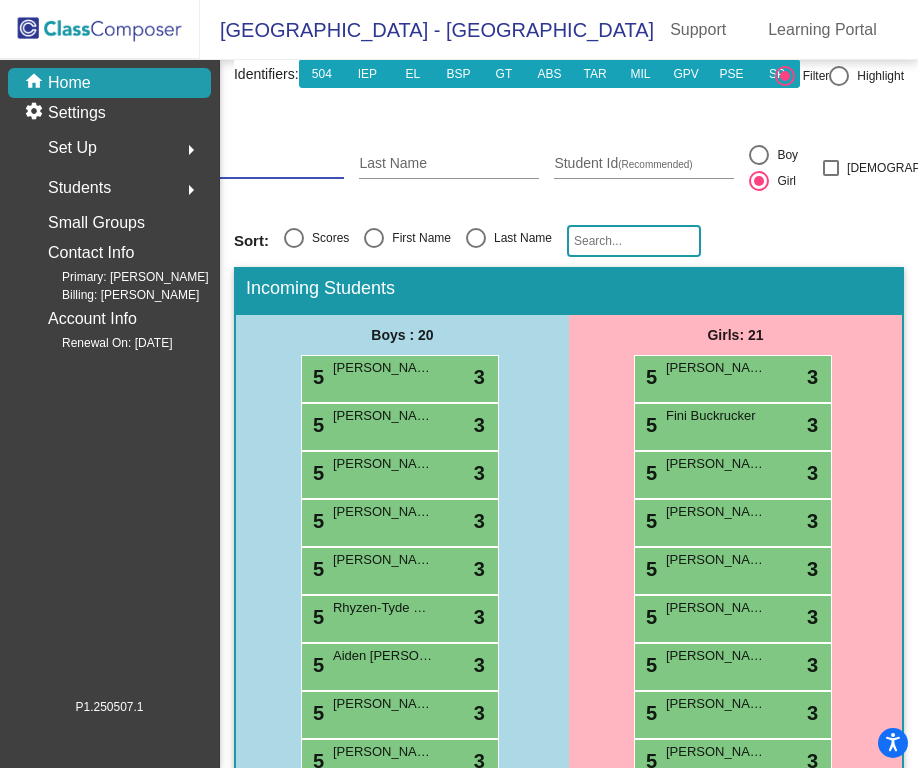 click on "Daisy" at bounding box center (254, 164) 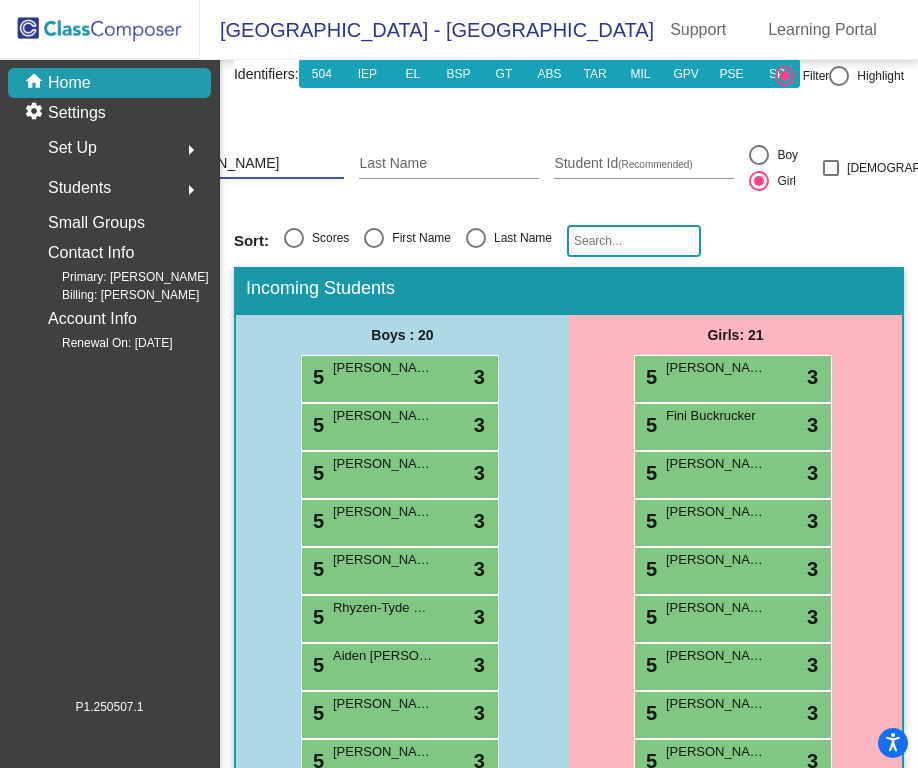 type on "Daisy Love" 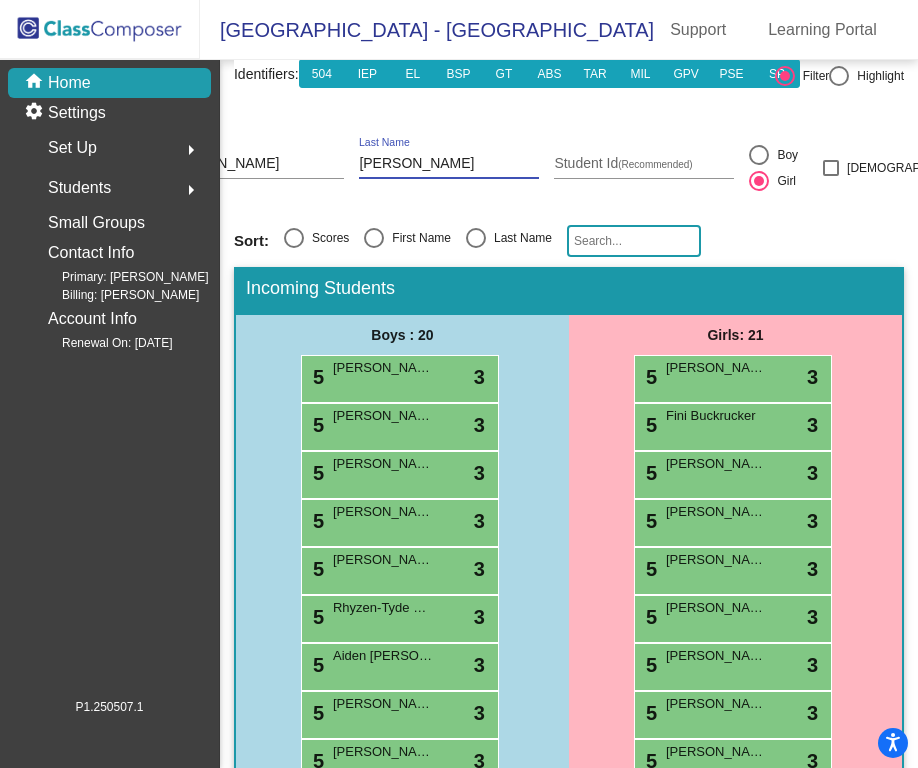 scroll, scrollTop: 0, scrollLeft: 75, axis: horizontal 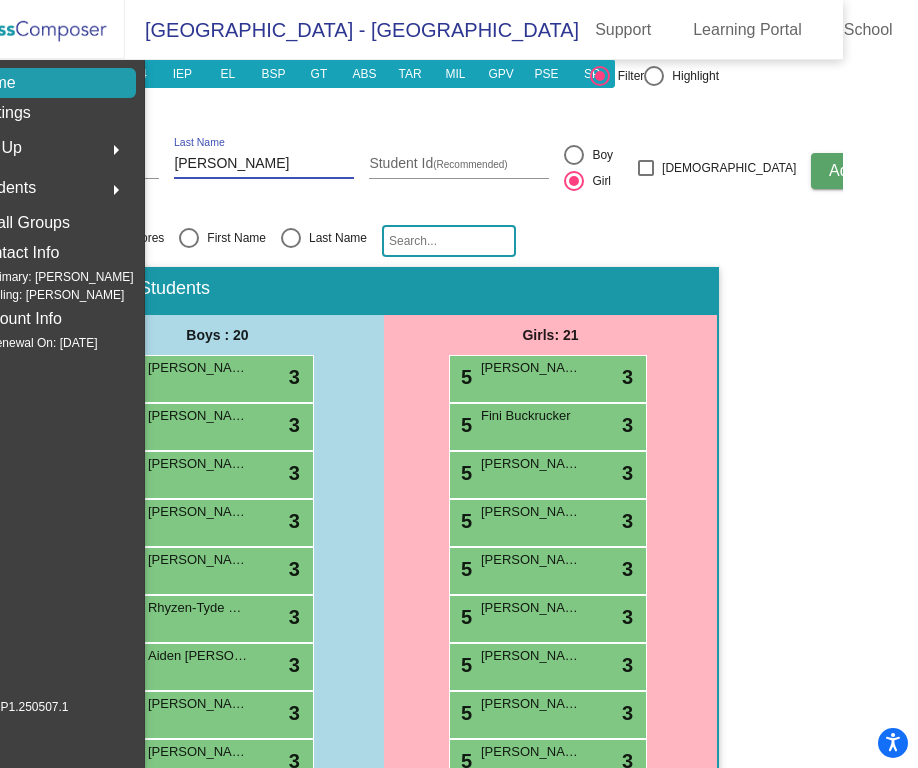 type on "Godoy" 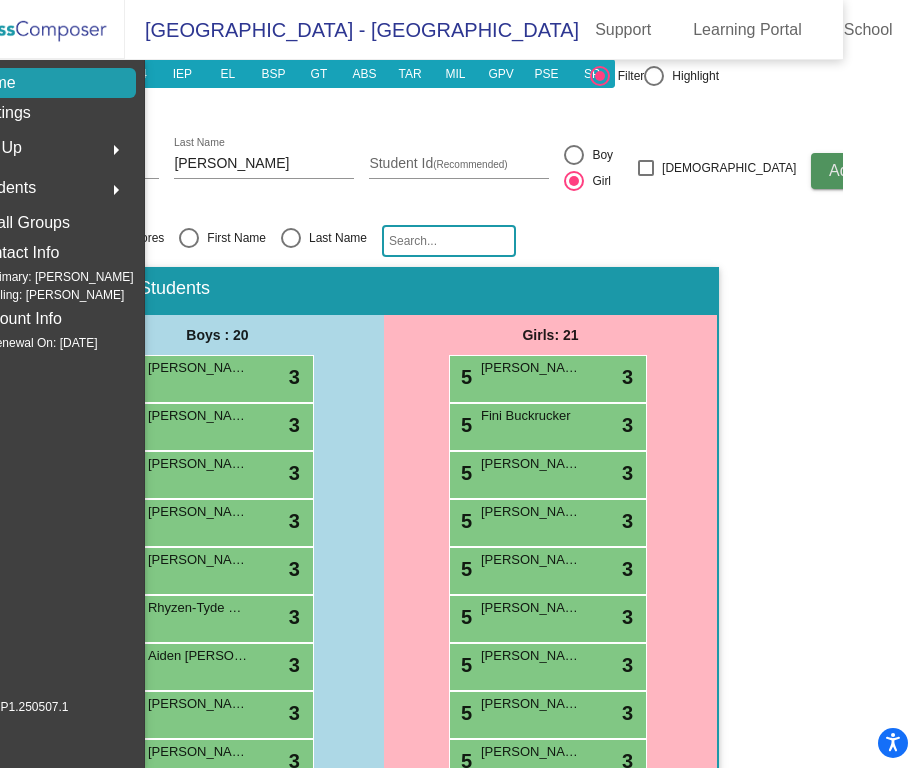click on "Add" 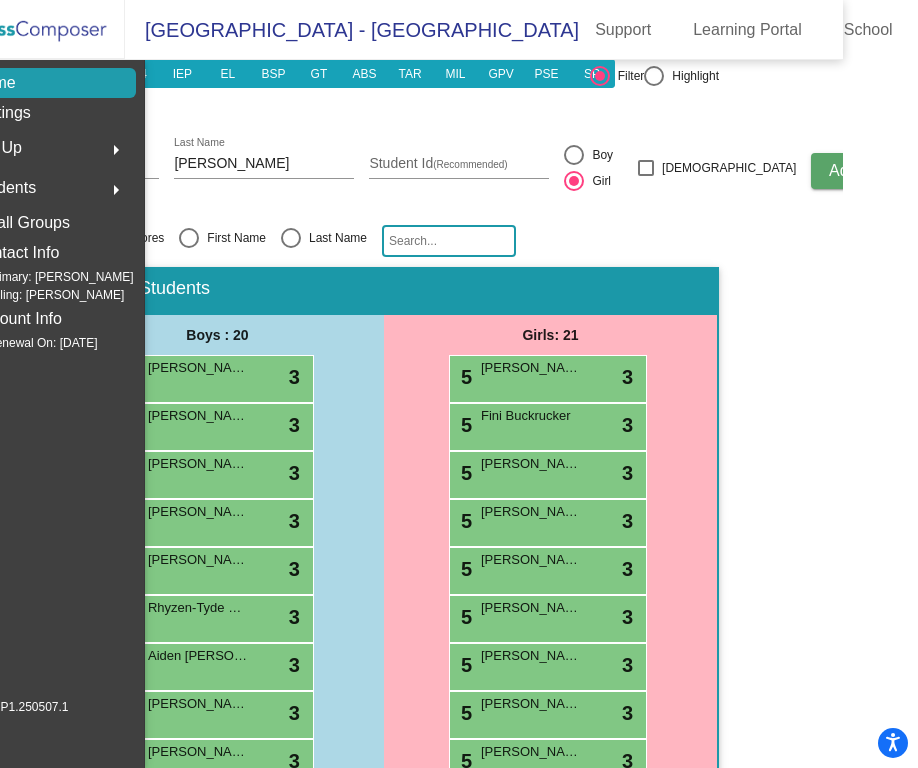 type 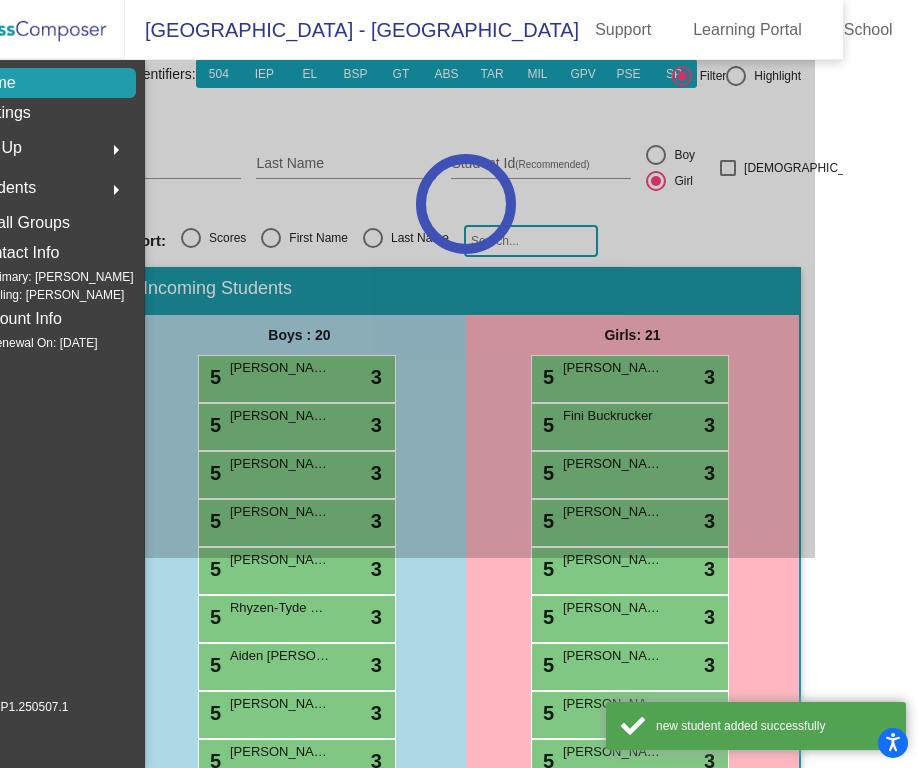 scroll, scrollTop: 210, scrollLeft: 0, axis: vertical 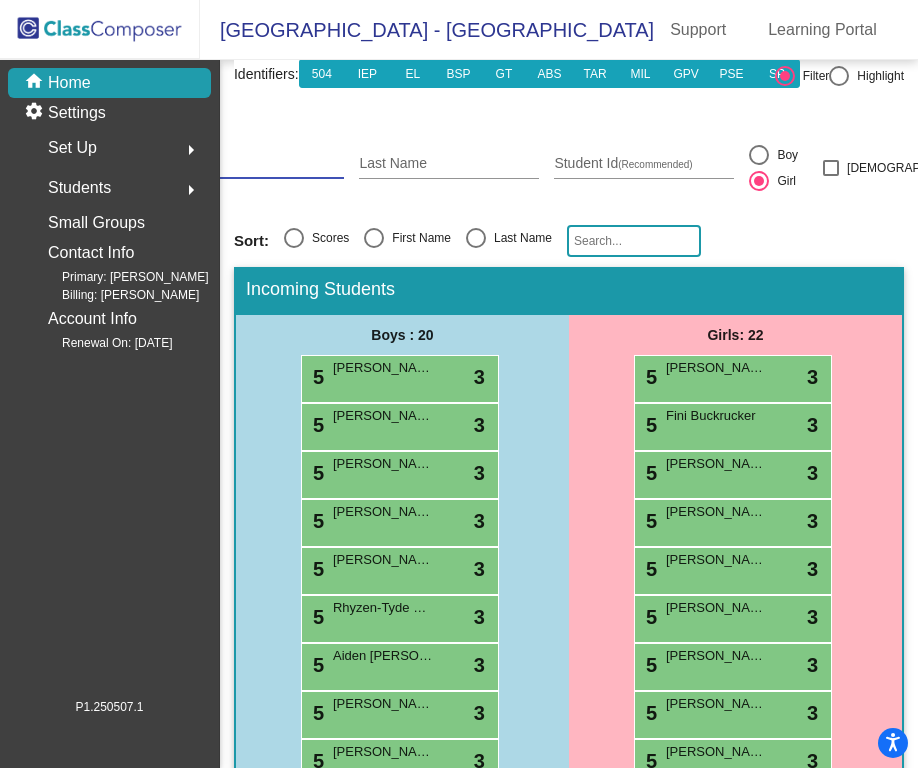 click on "First Name" at bounding box center (254, 164) 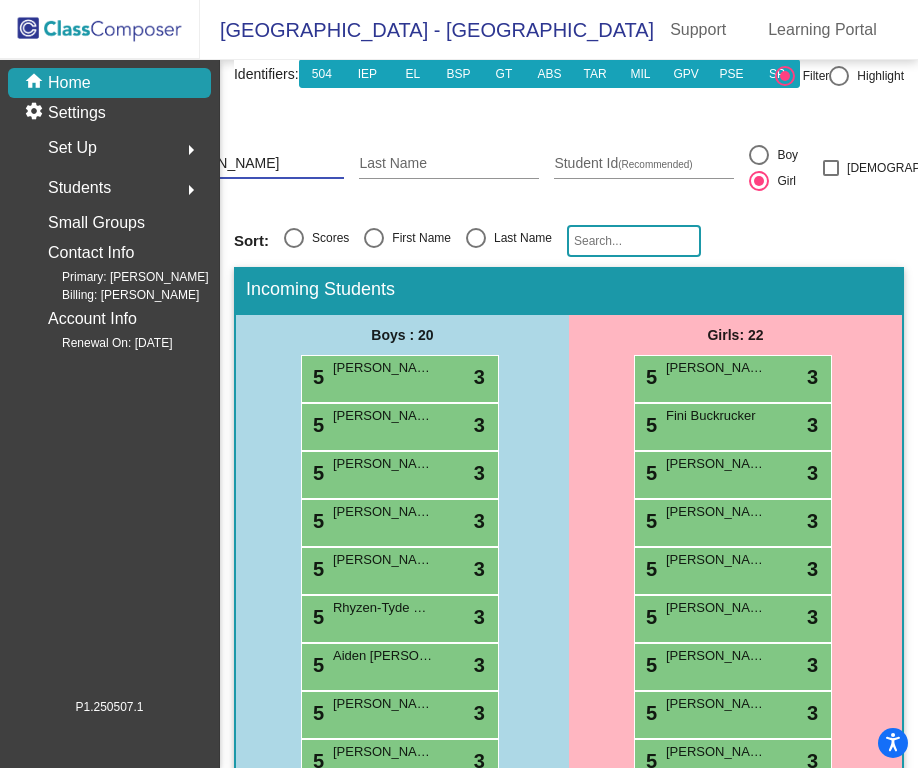 type on "Dante" 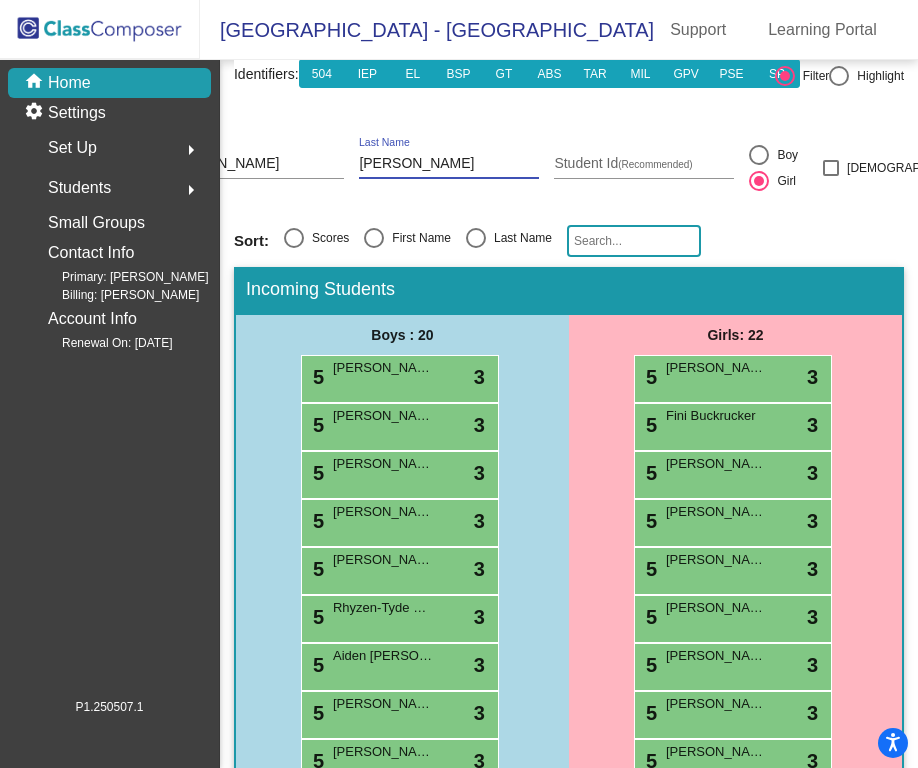 type on "Hedmann" 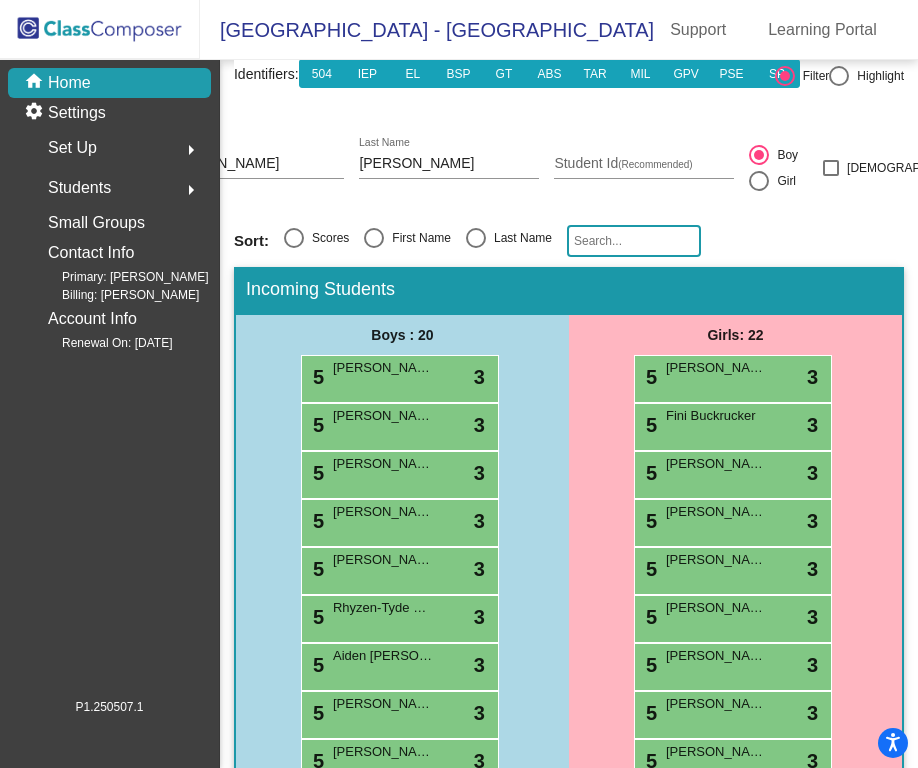 scroll, scrollTop: 210, scrollLeft: 110, axis: both 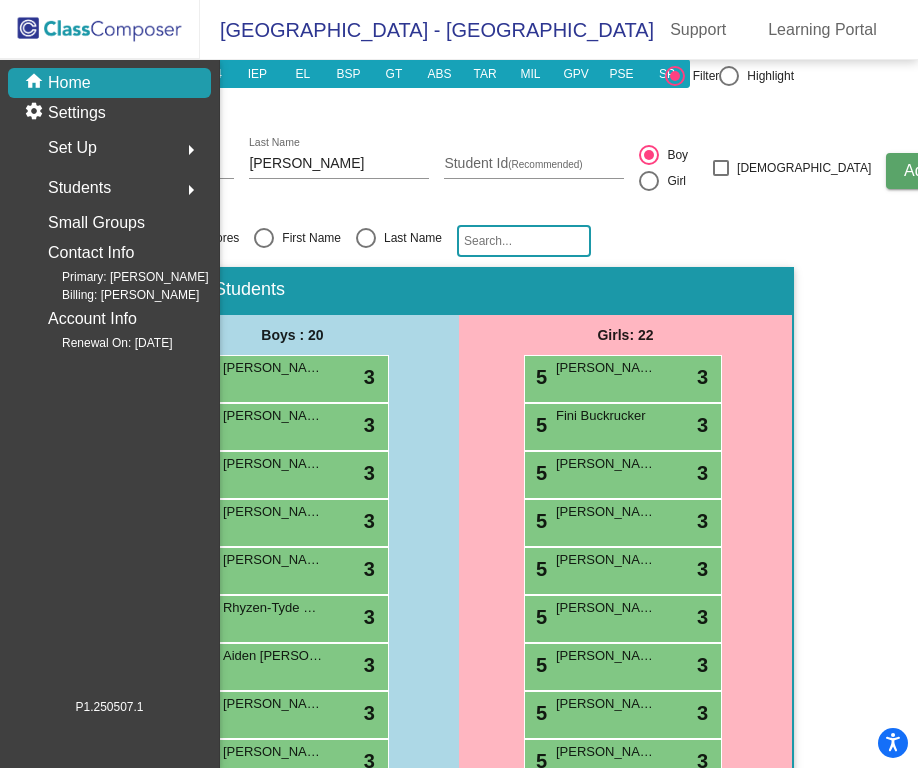 click on "Add" 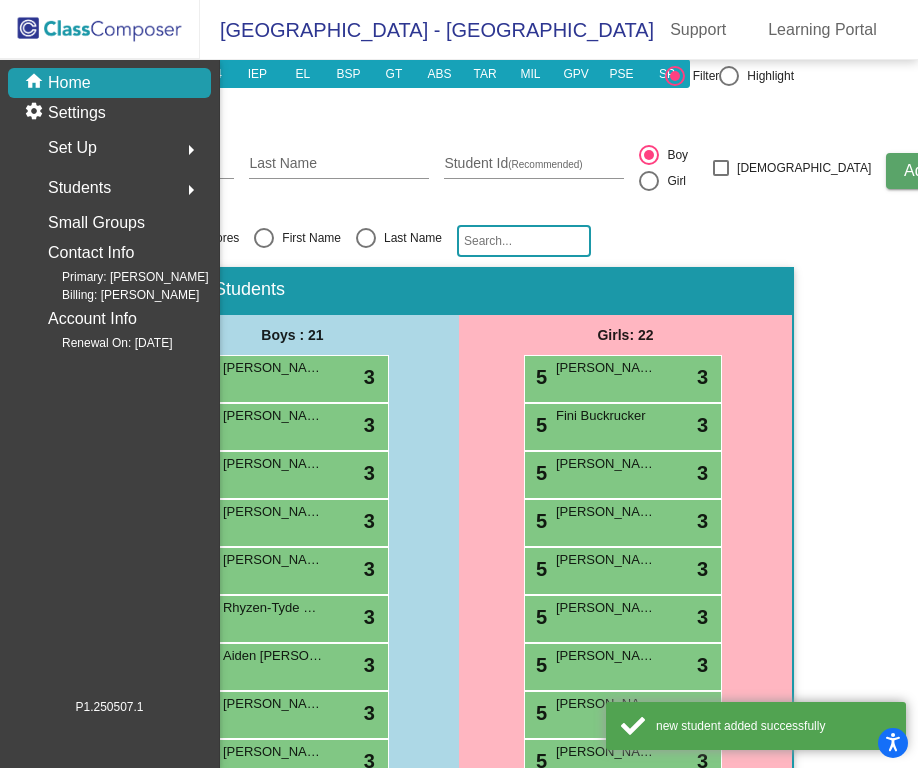 scroll, scrollTop: 210, scrollLeft: 0, axis: vertical 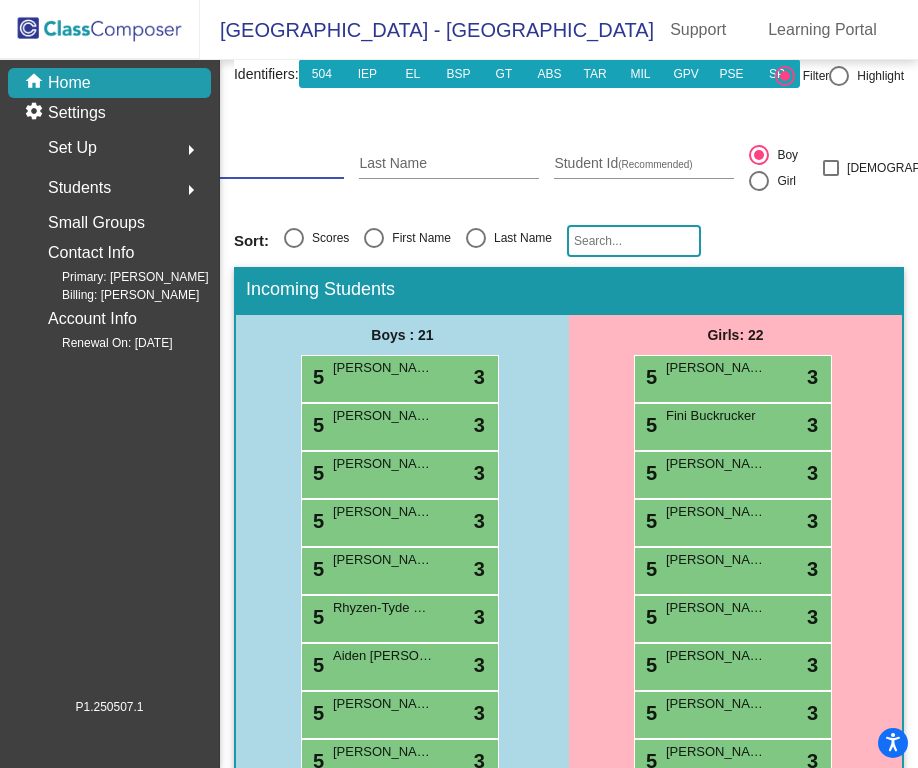 click on "First Name" at bounding box center [254, 164] 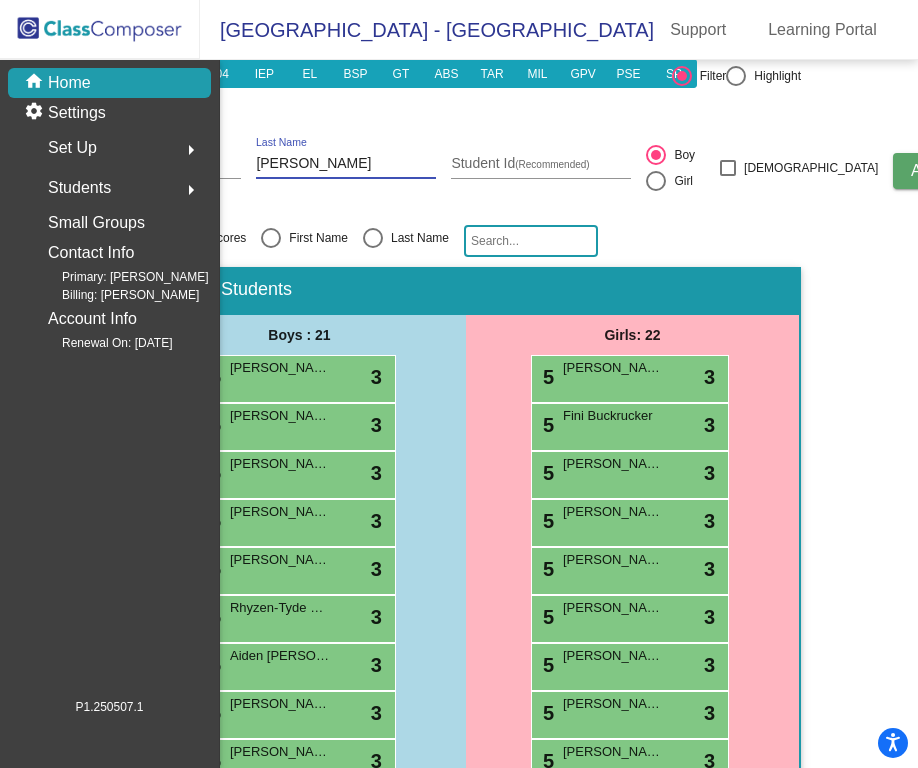 scroll, scrollTop: 210, scrollLeft: 104, axis: both 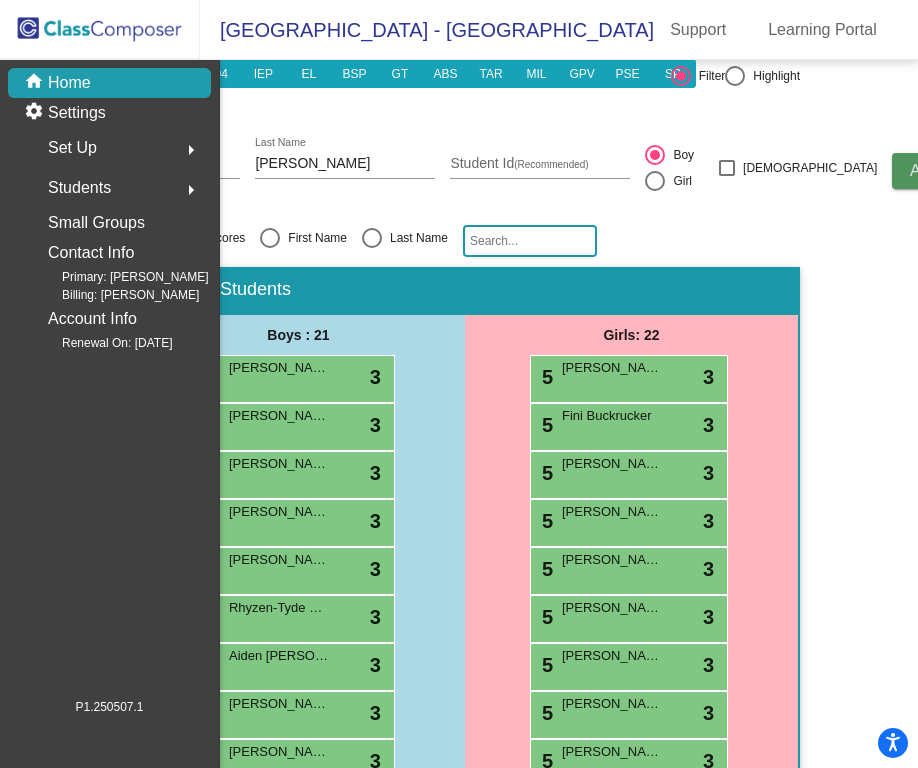click on "Add" 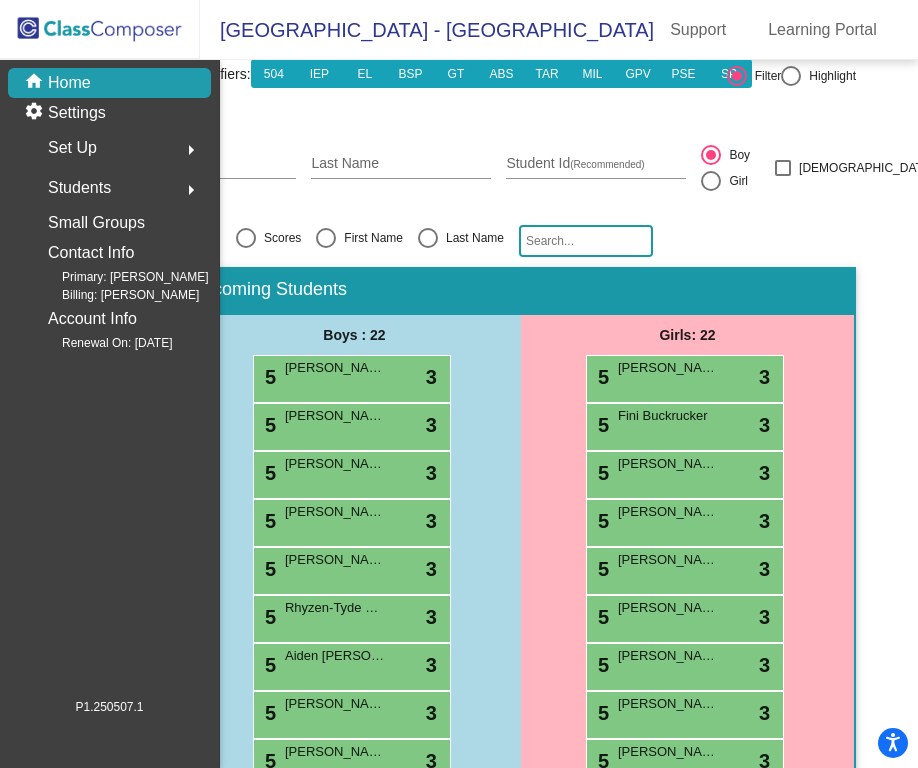 scroll, scrollTop: 210, scrollLeft: 0, axis: vertical 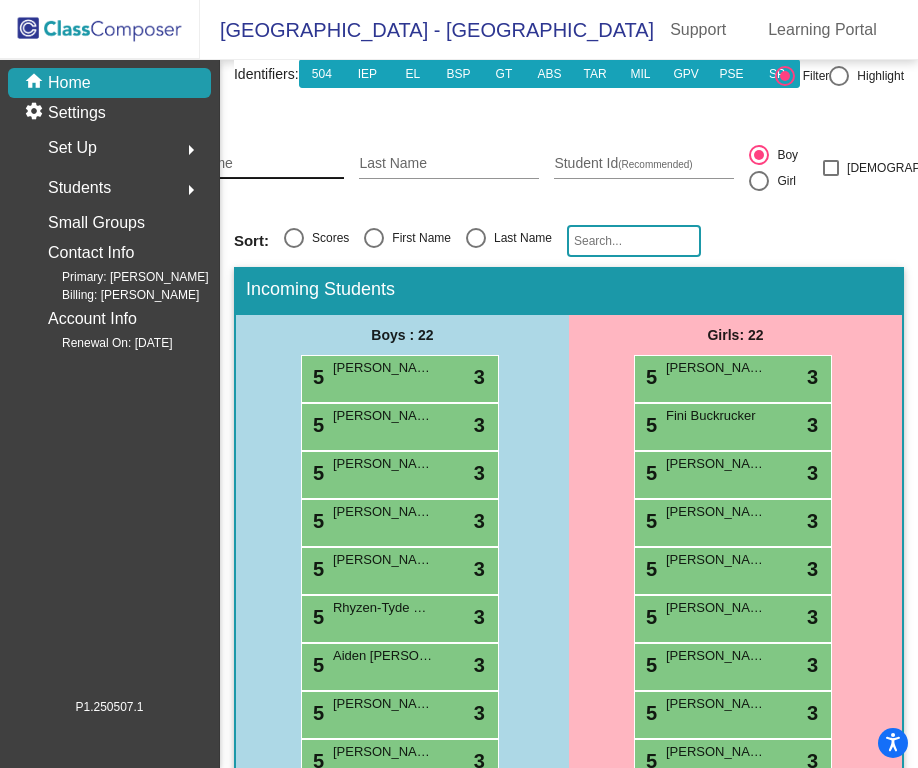 click on "First Name" 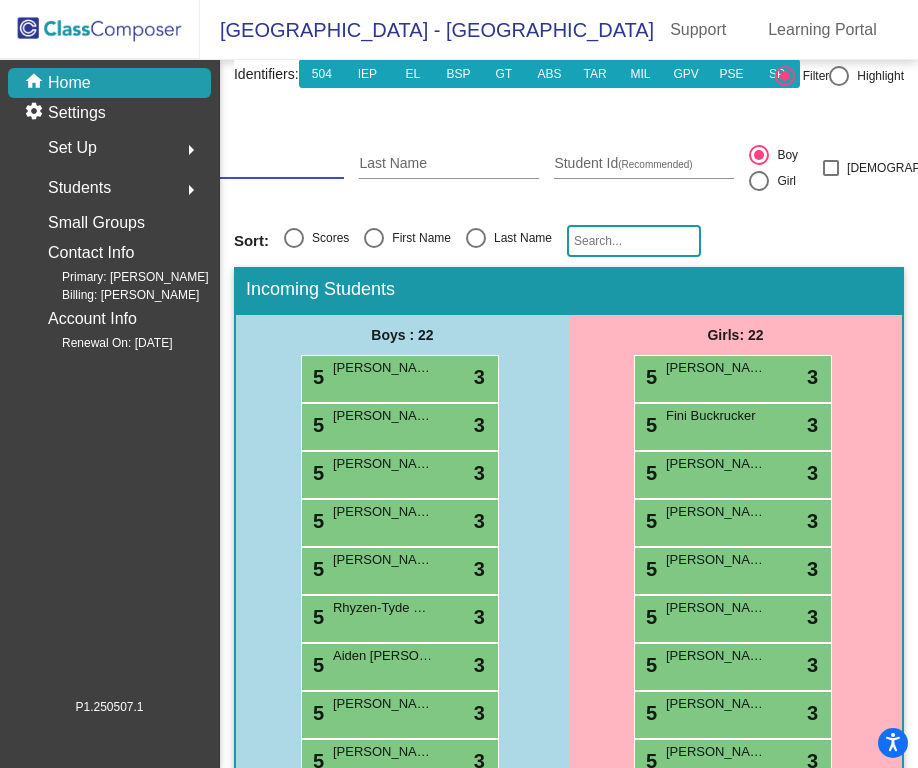 click on "First Name" 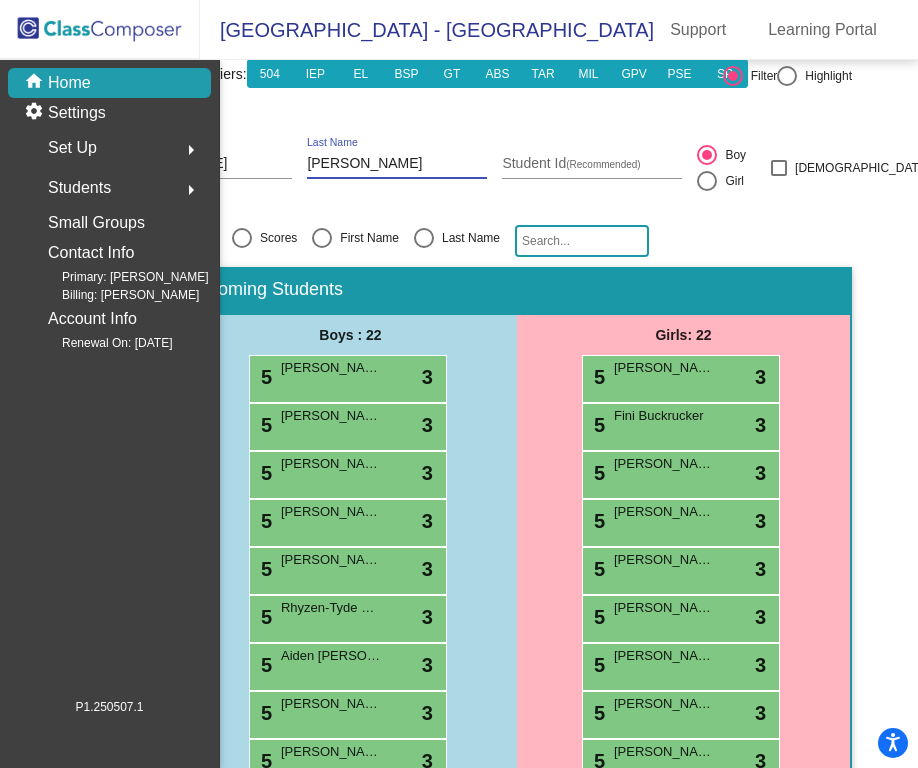 scroll, scrollTop: 210, scrollLeft: 75, axis: both 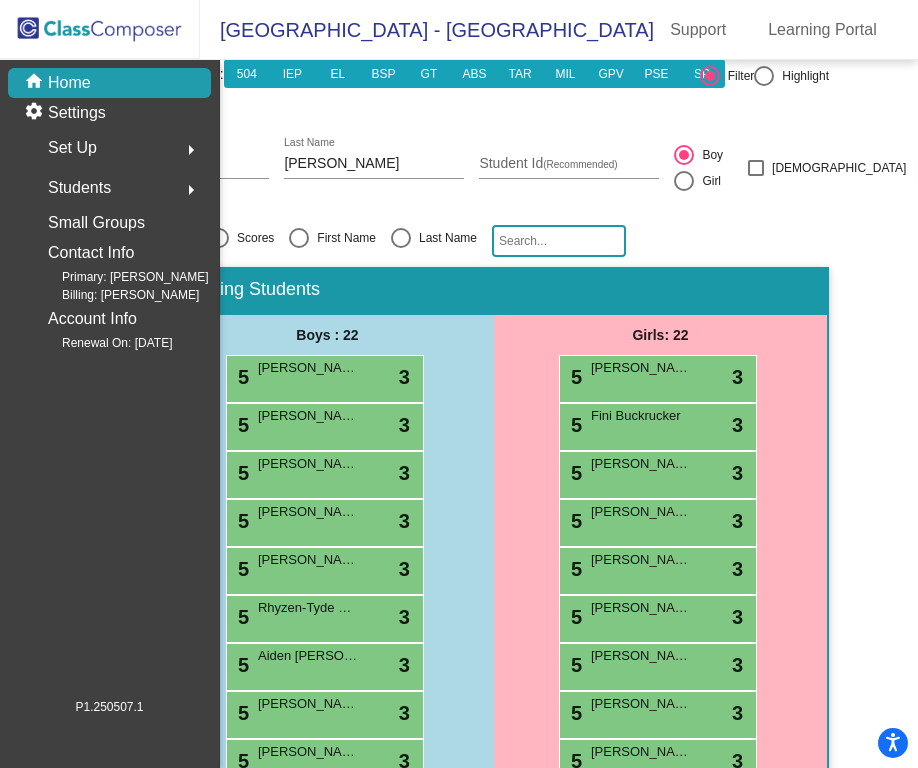 click on "Add" 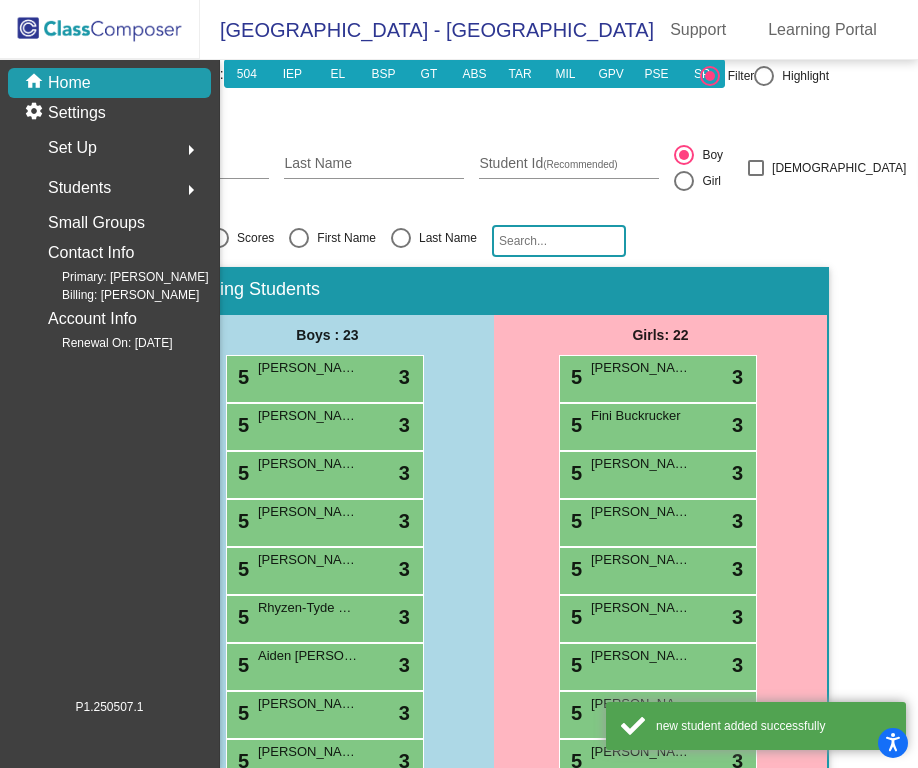 scroll, scrollTop: 210, scrollLeft: 0, axis: vertical 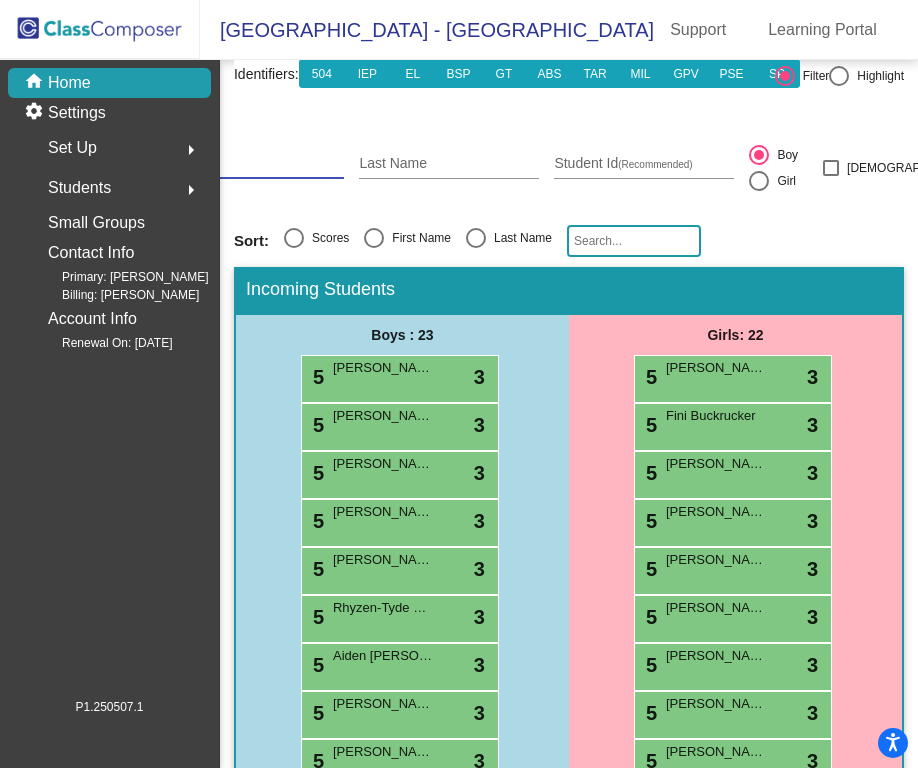 click on "First Name" at bounding box center [254, 164] 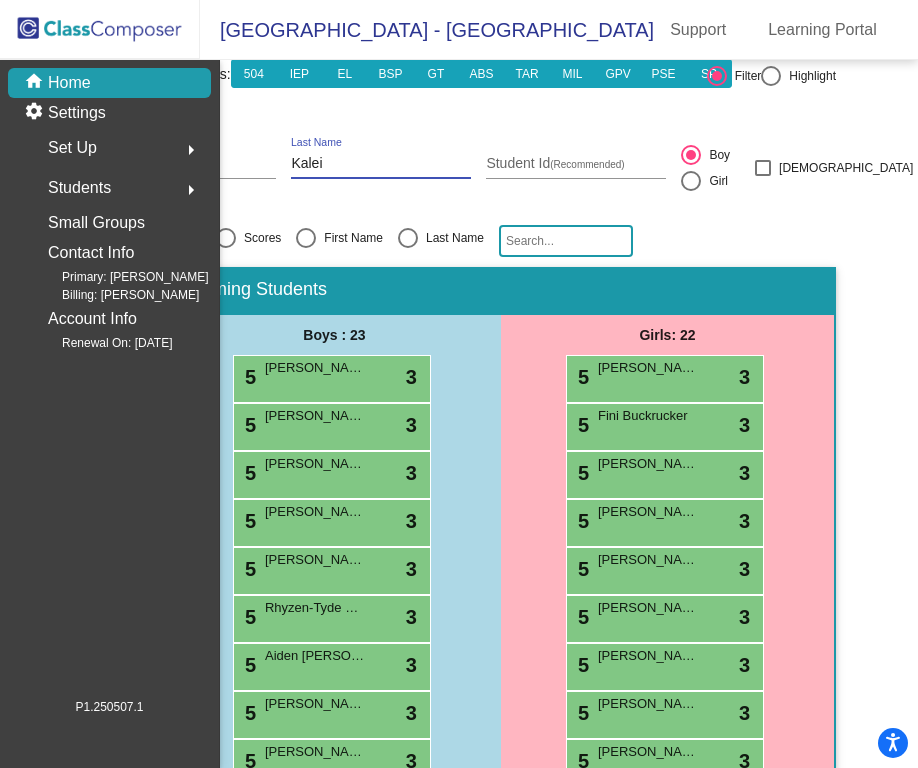 scroll, scrollTop: 210, scrollLeft: 92, axis: both 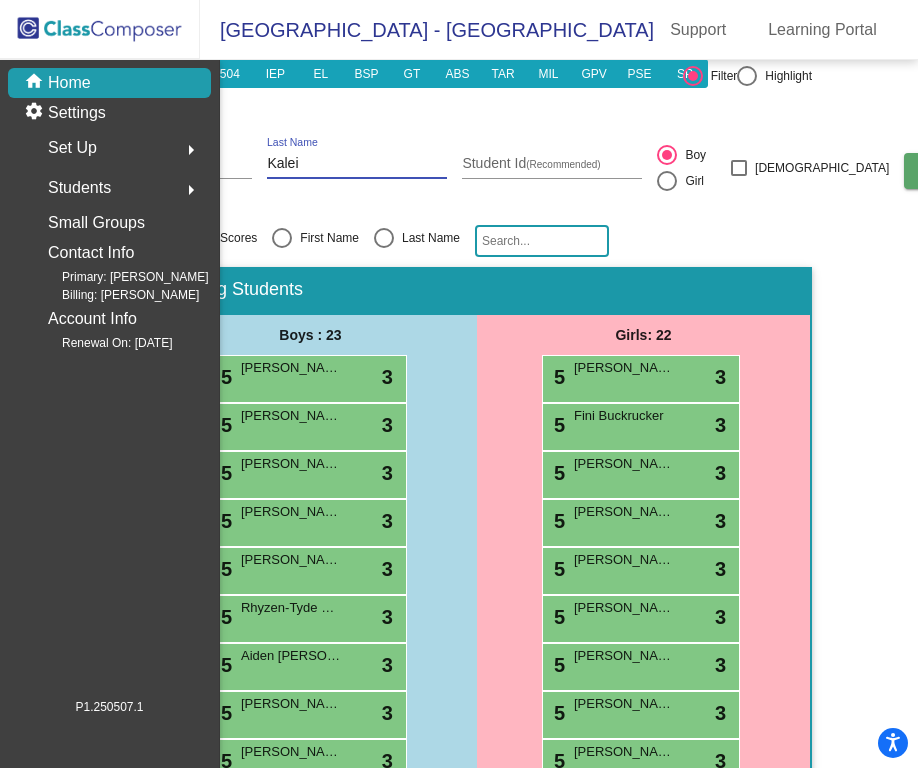click on "Add" 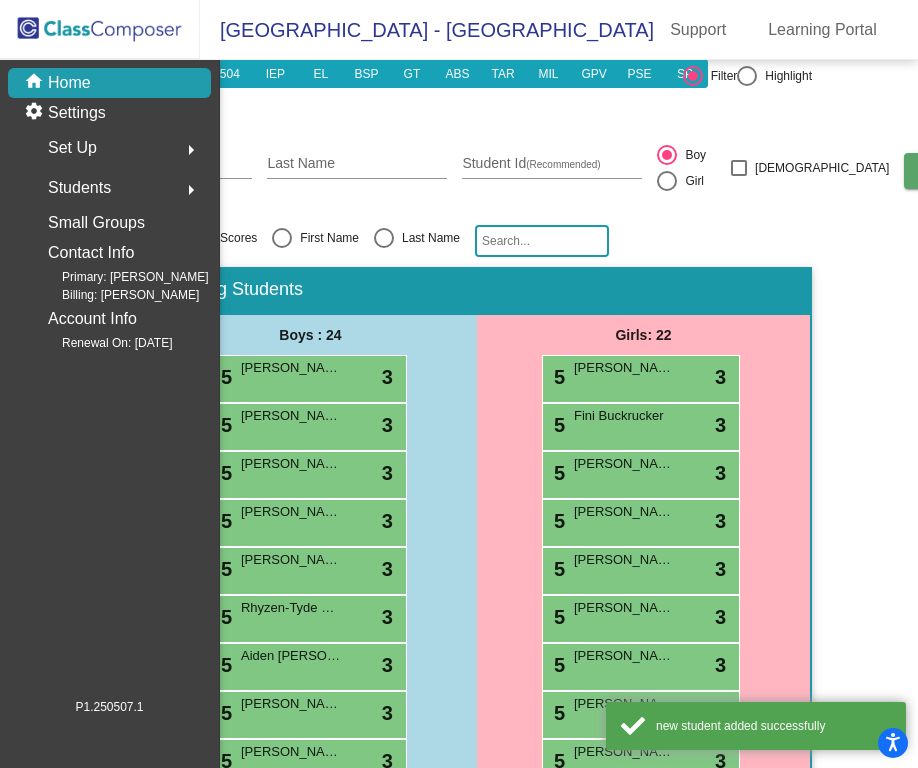 scroll, scrollTop: 210, scrollLeft: 0, axis: vertical 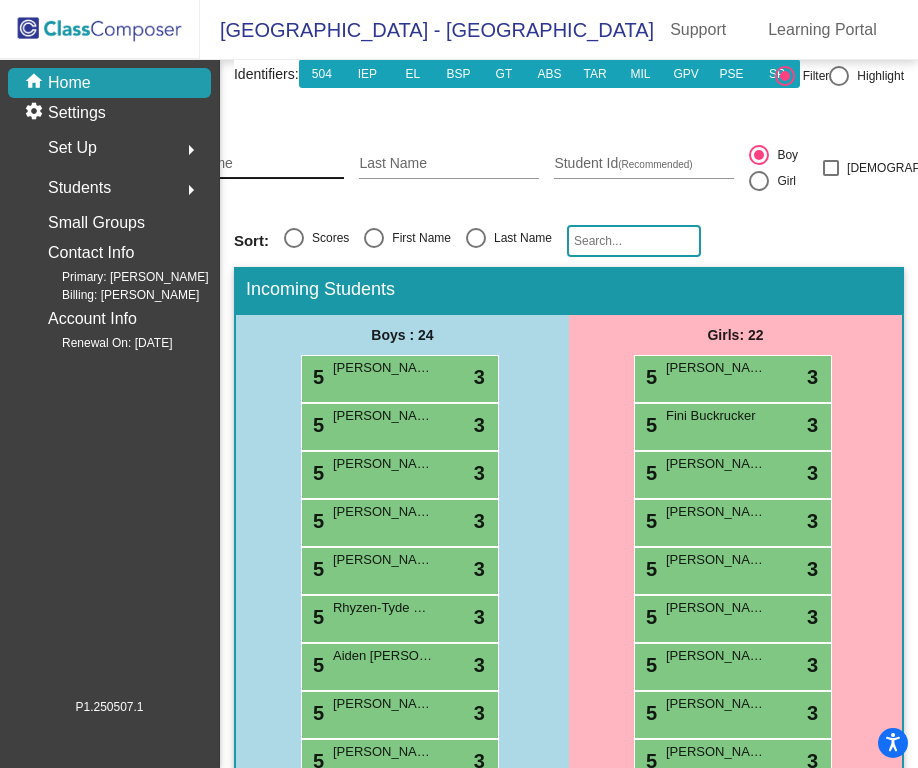click on "First Name" at bounding box center (254, 164) 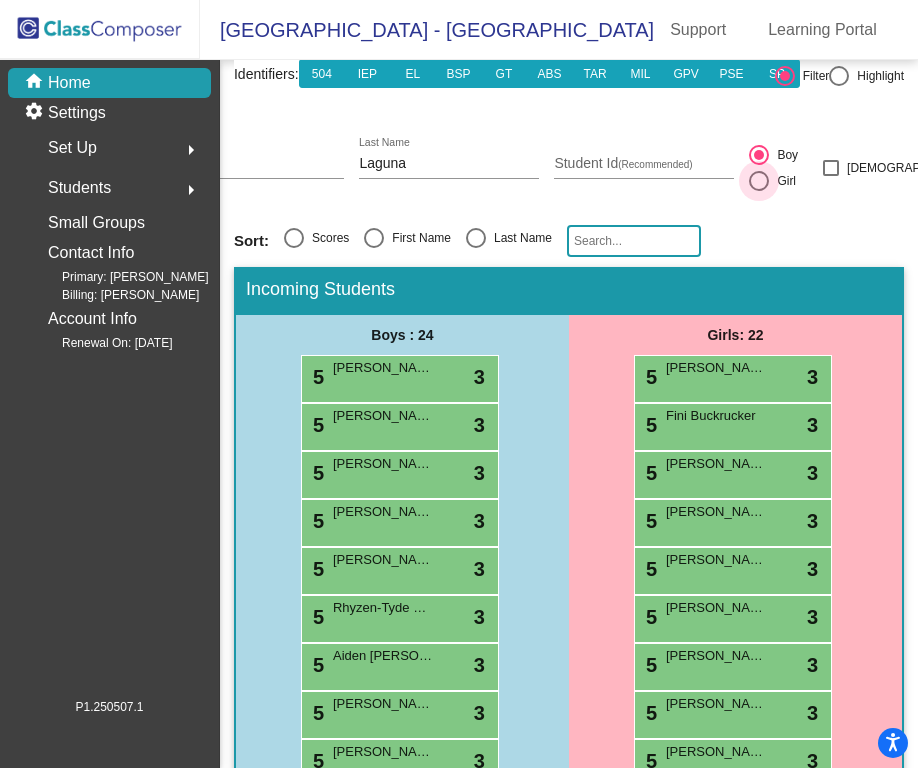 click on "Girl" at bounding box center [782, 181] 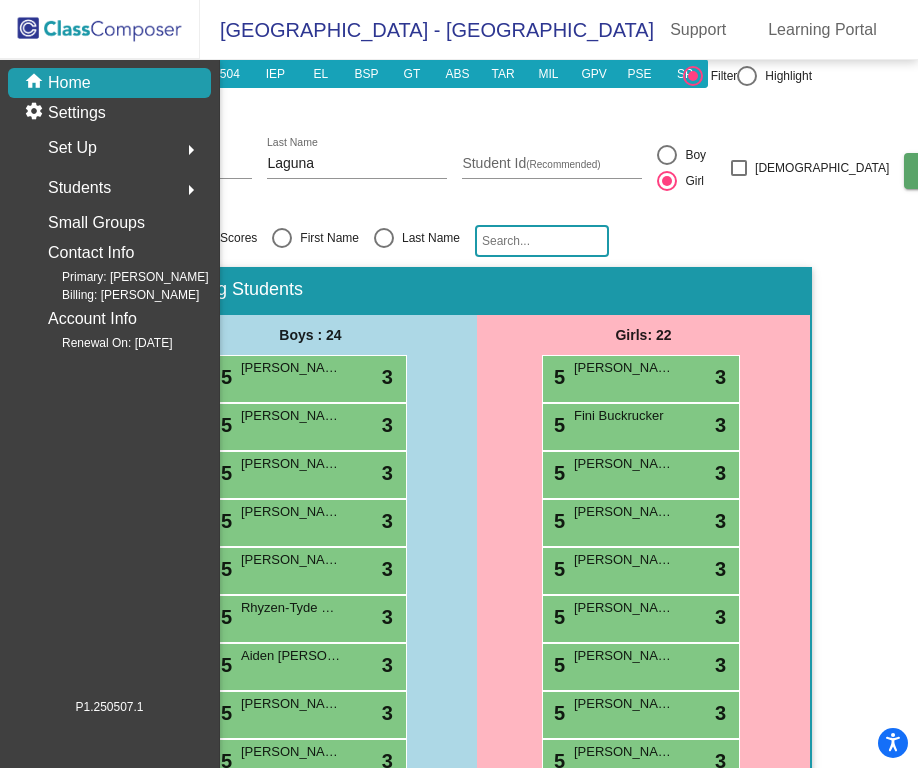 scroll, scrollTop: 210, scrollLeft: 110, axis: both 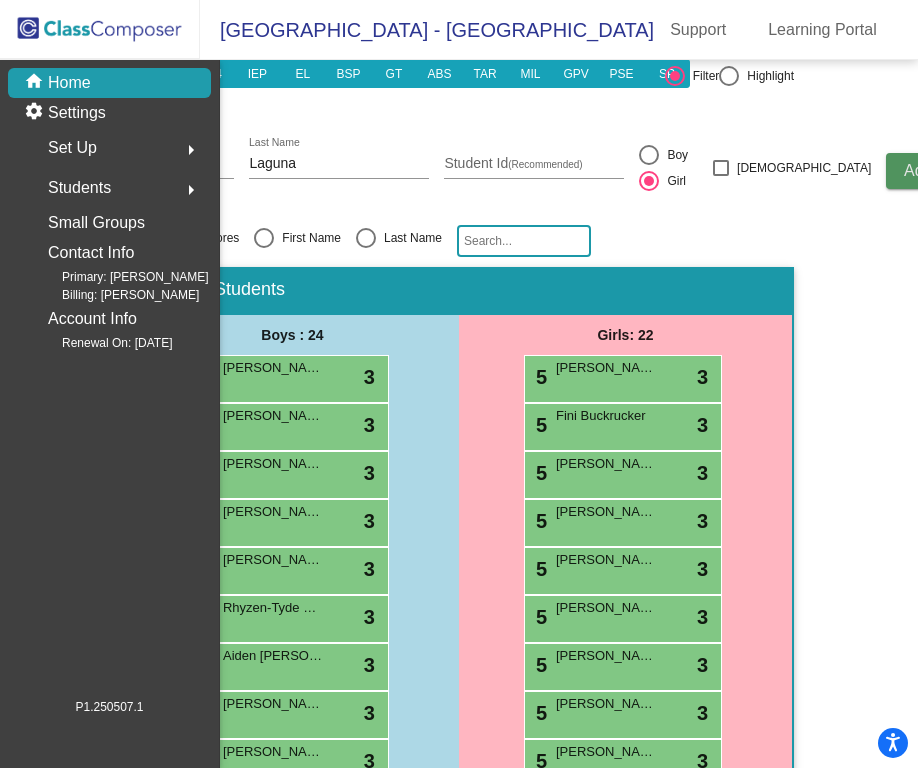 click on "Add" 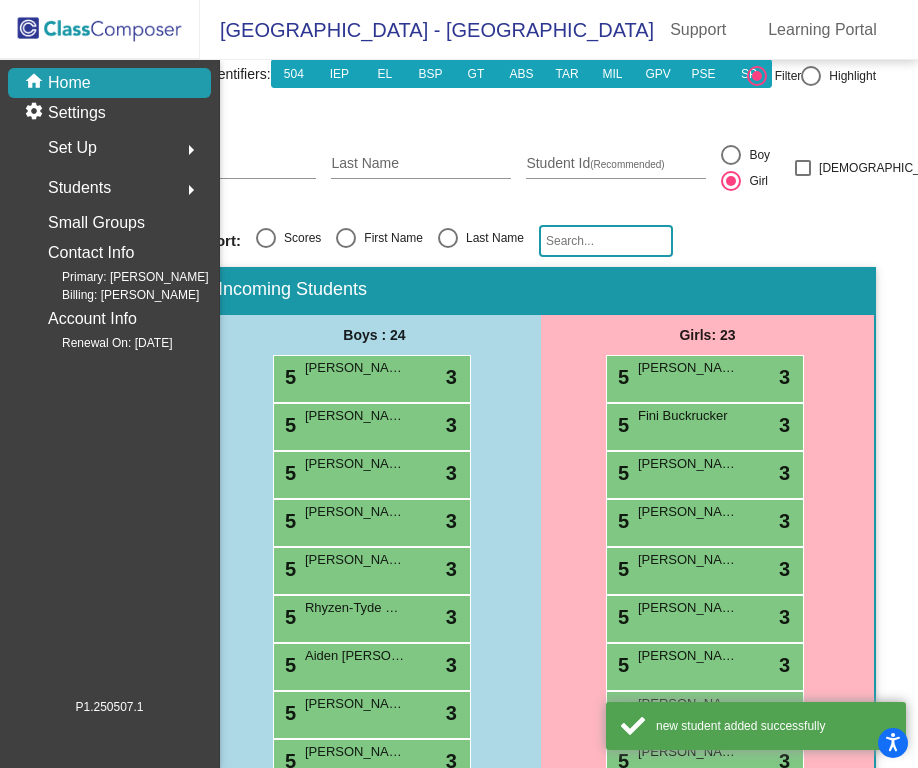 scroll, scrollTop: 210, scrollLeft: 0, axis: vertical 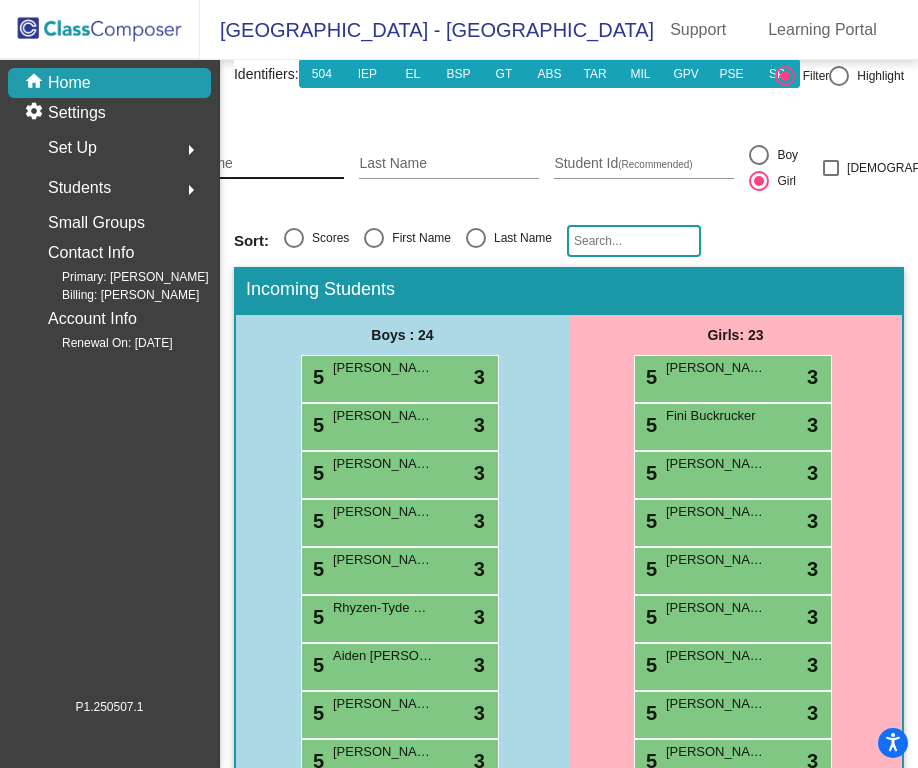 click on "First Name" 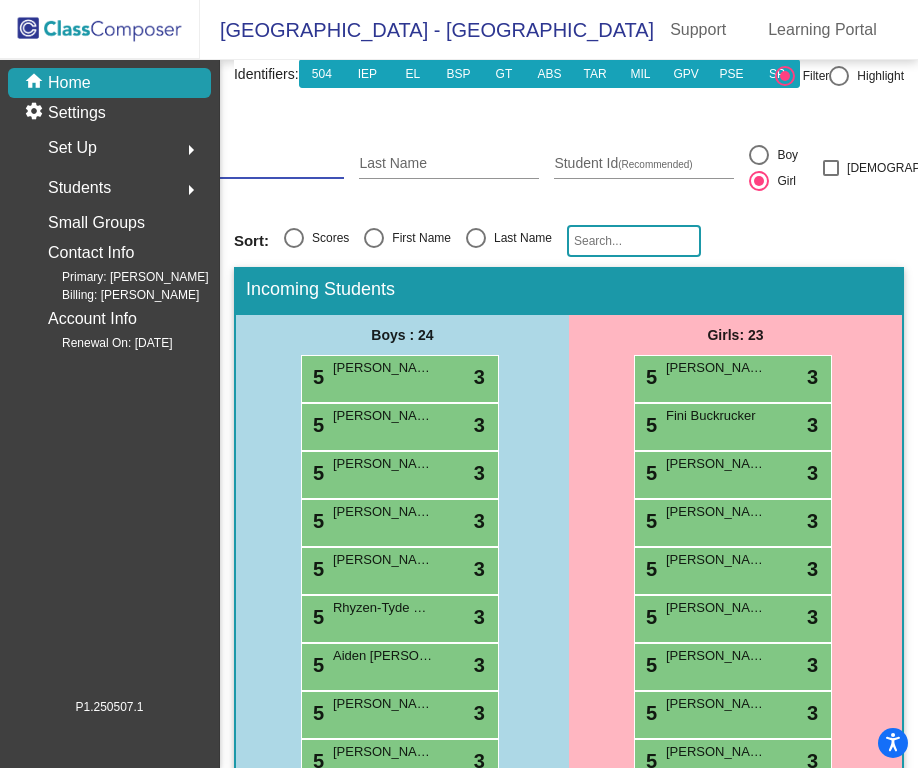 click on "First Name" at bounding box center [254, 164] 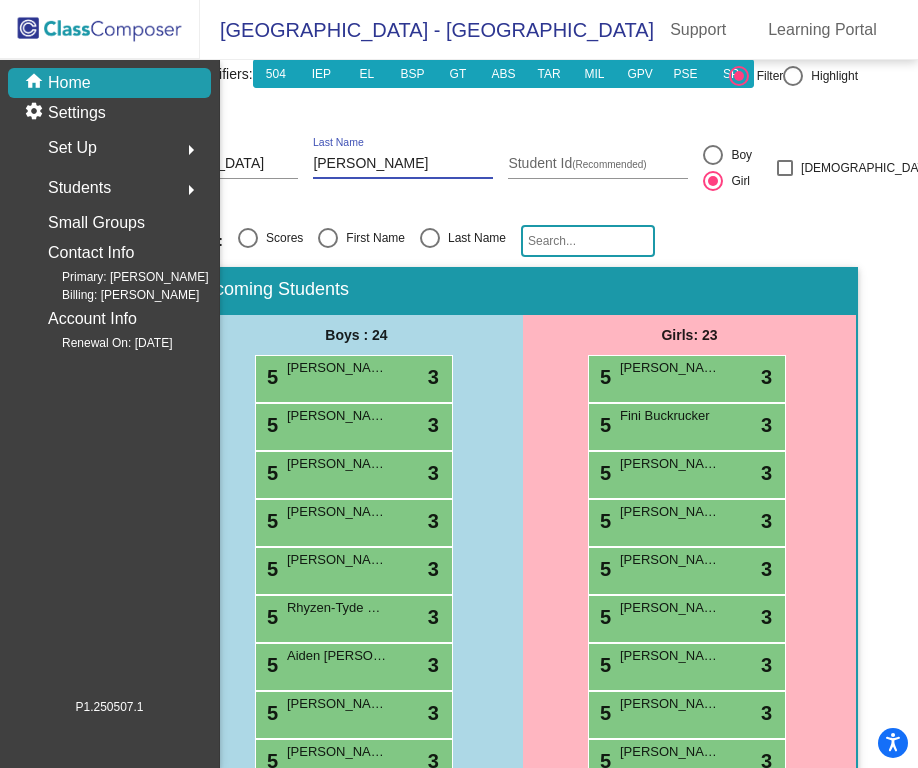 scroll, scrollTop: 210, scrollLeft: 110, axis: both 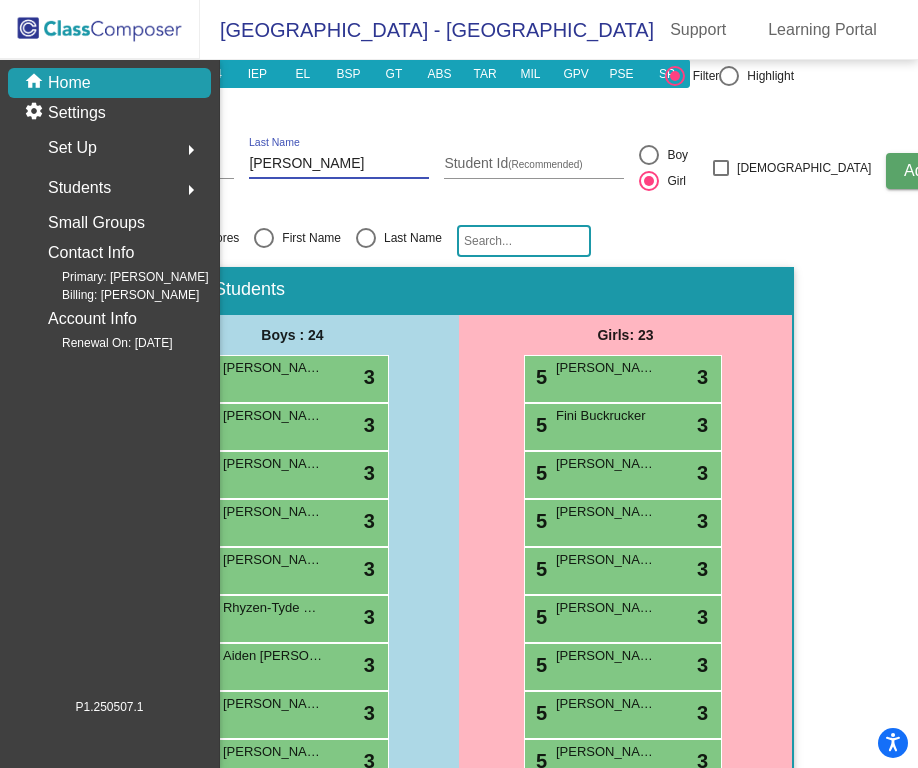 click on "Add" 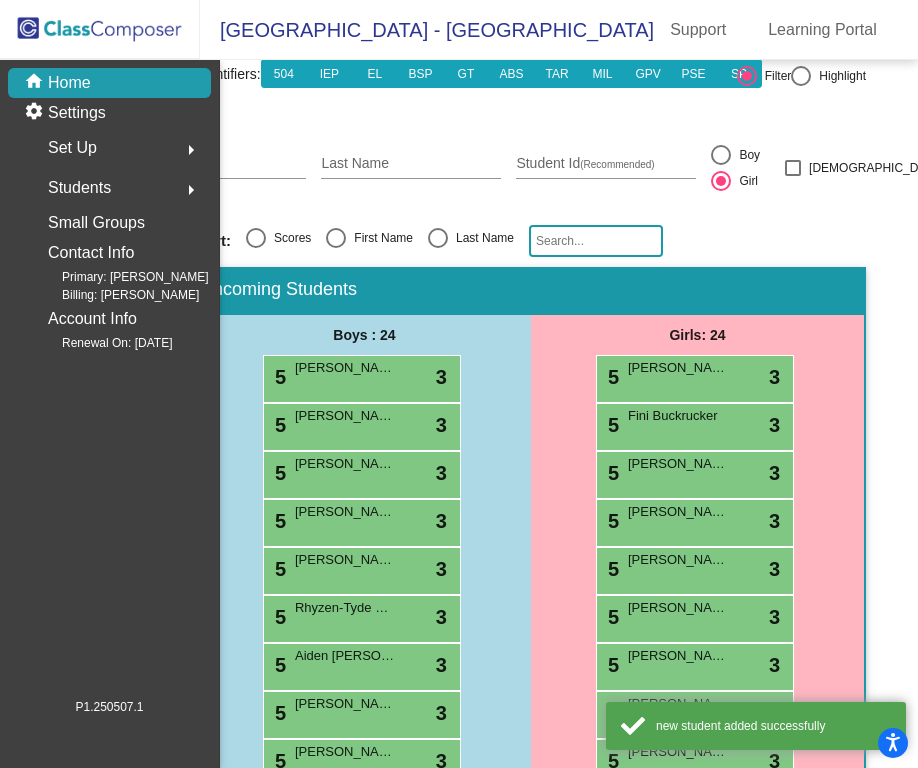 scroll, scrollTop: 210, scrollLeft: 0, axis: vertical 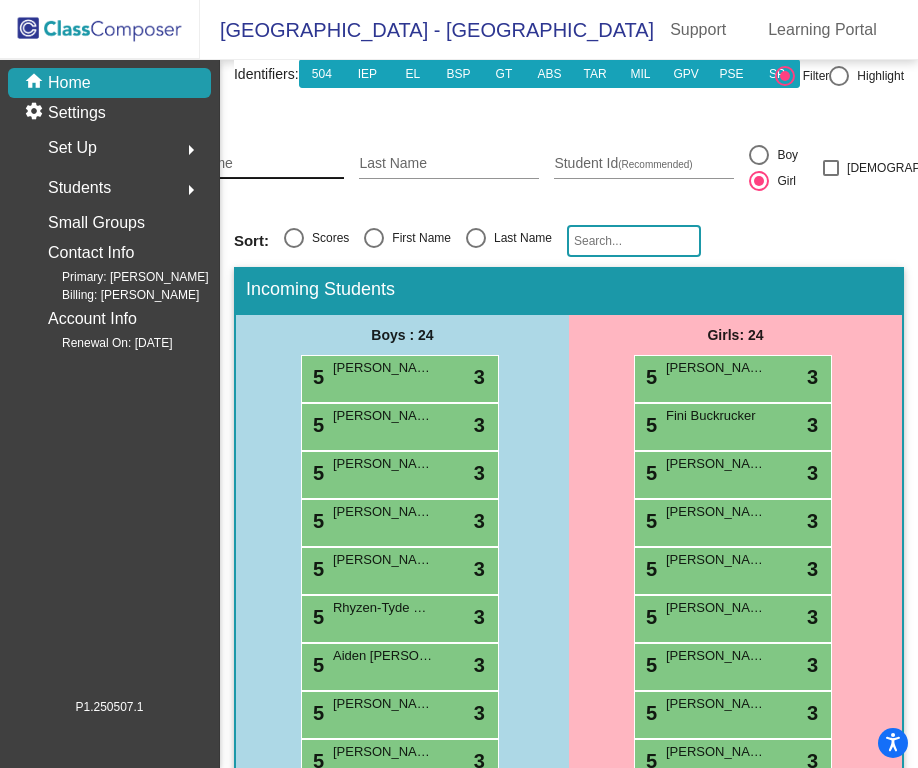 click on "First Name" 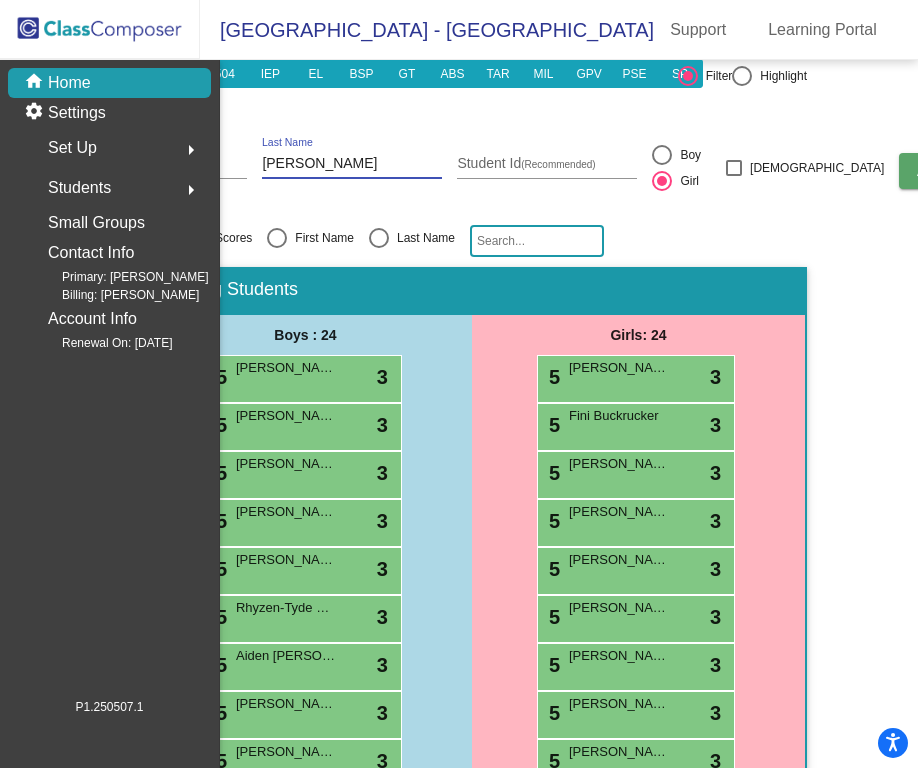 scroll, scrollTop: 210, scrollLeft: 98, axis: both 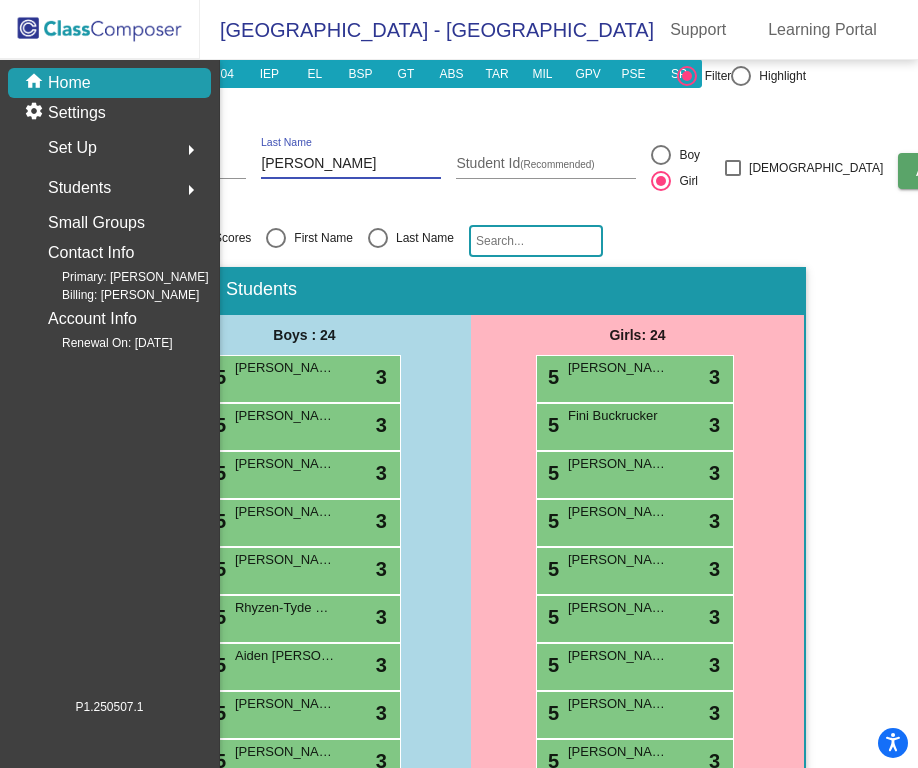 click on "Add" 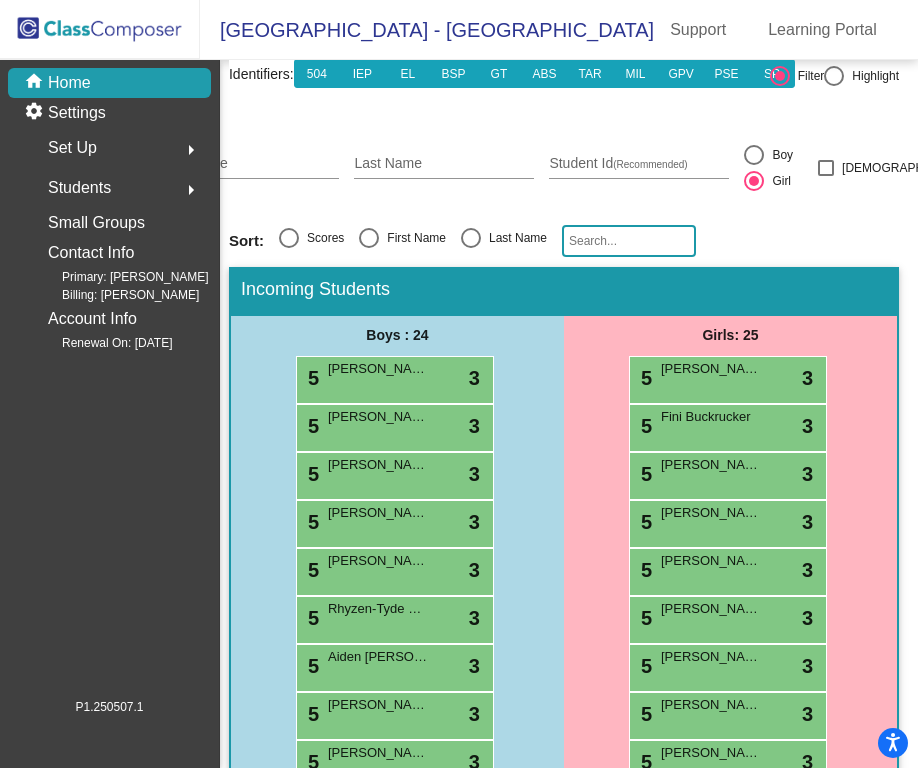 scroll, scrollTop: 210, scrollLeft: 6, axis: both 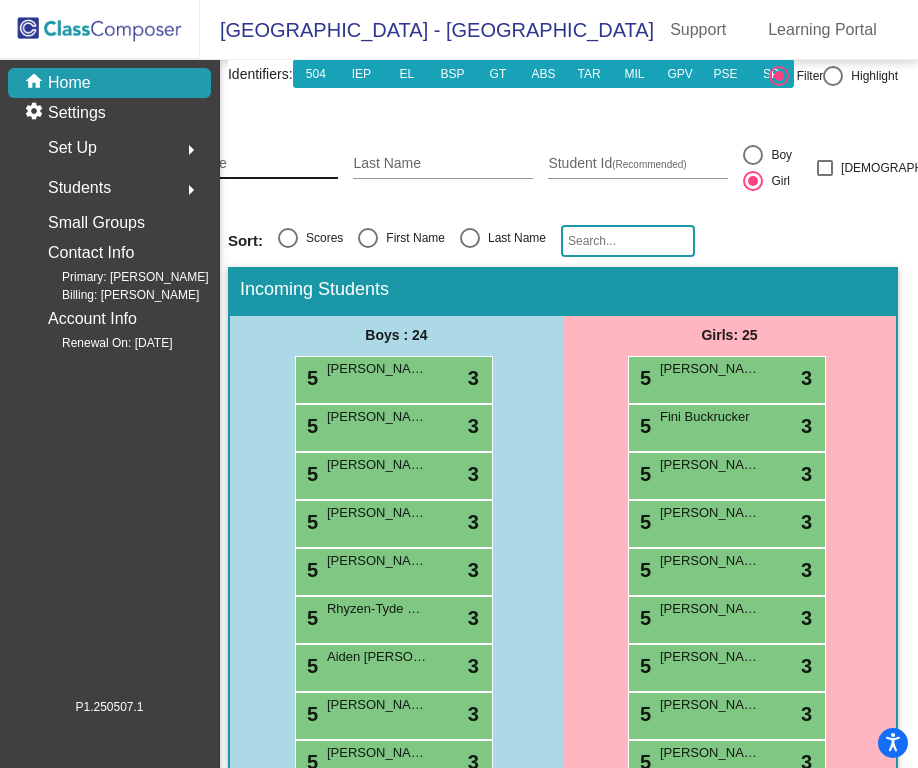 click on "First Name" at bounding box center (248, 164) 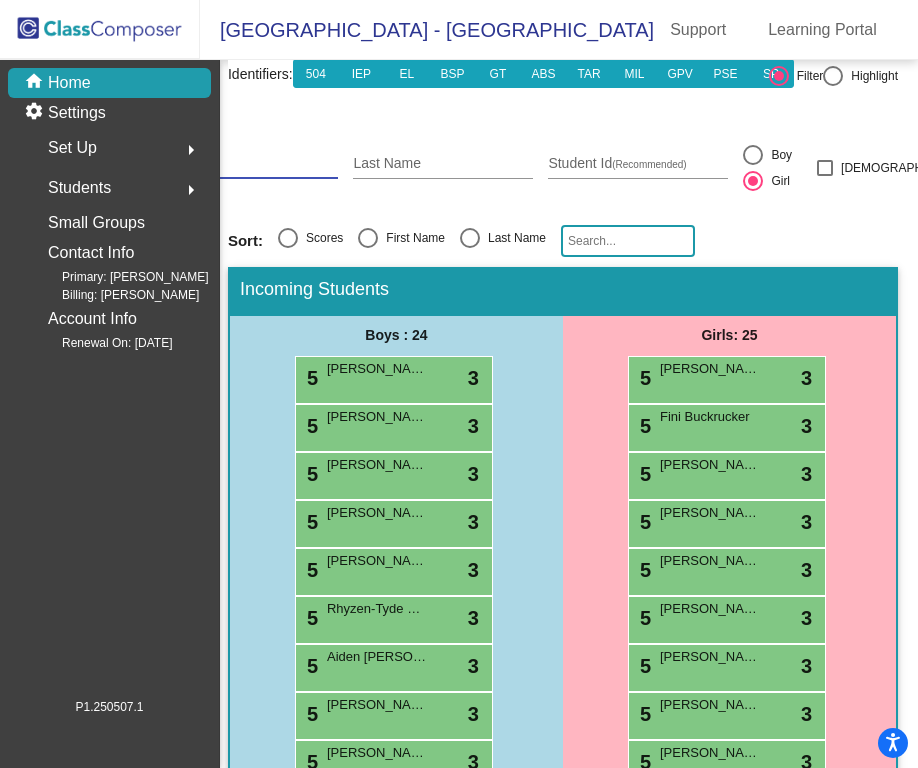 scroll, scrollTop: 210, scrollLeft: 0, axis: vertical 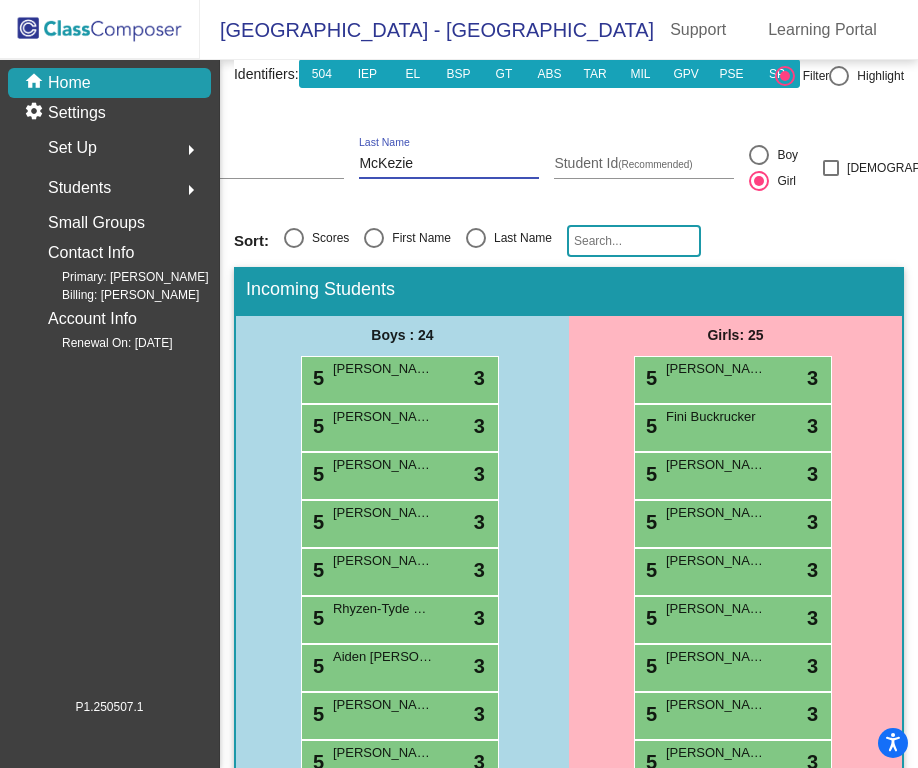 click on "McKezie" at bounding box center (449, 164) 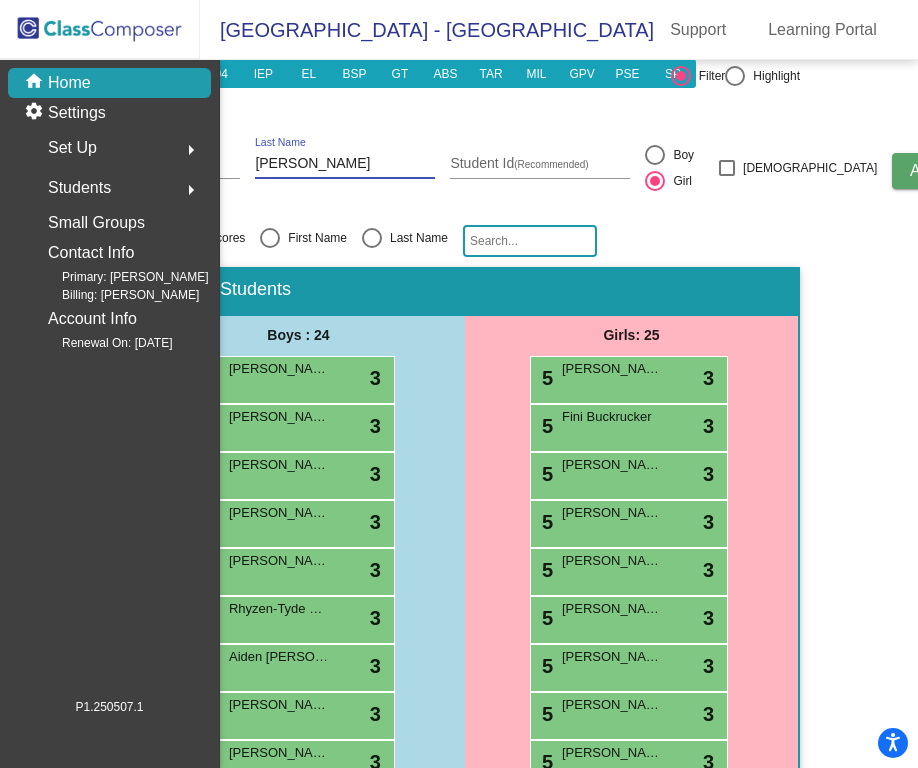 scroll, scrollTop: 210, scrollLeft: 110, axis: both 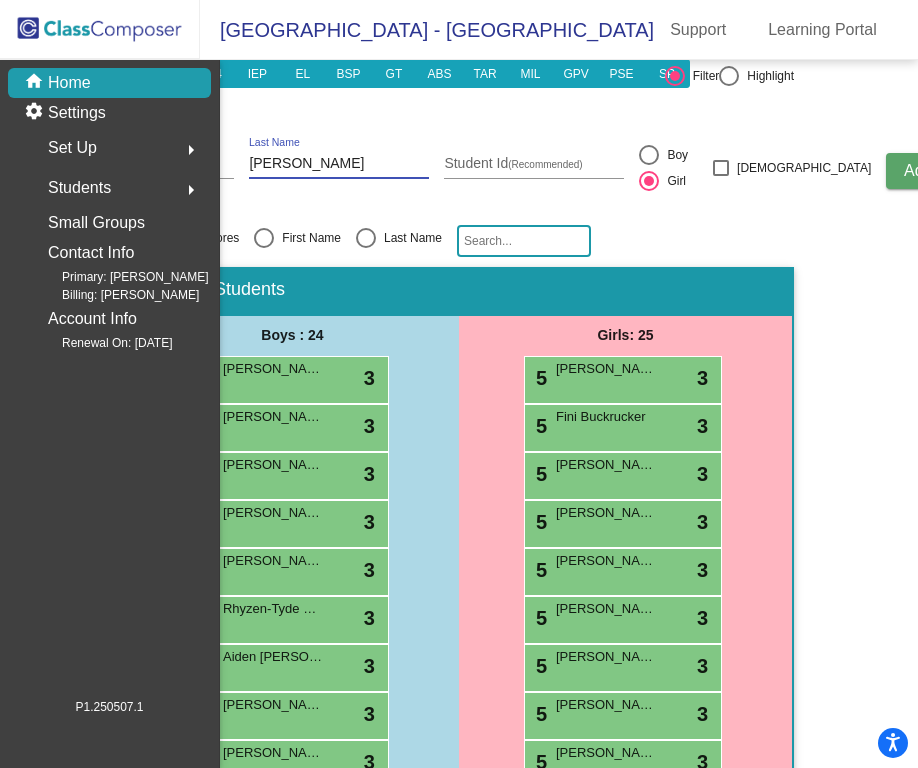 click on "Add" 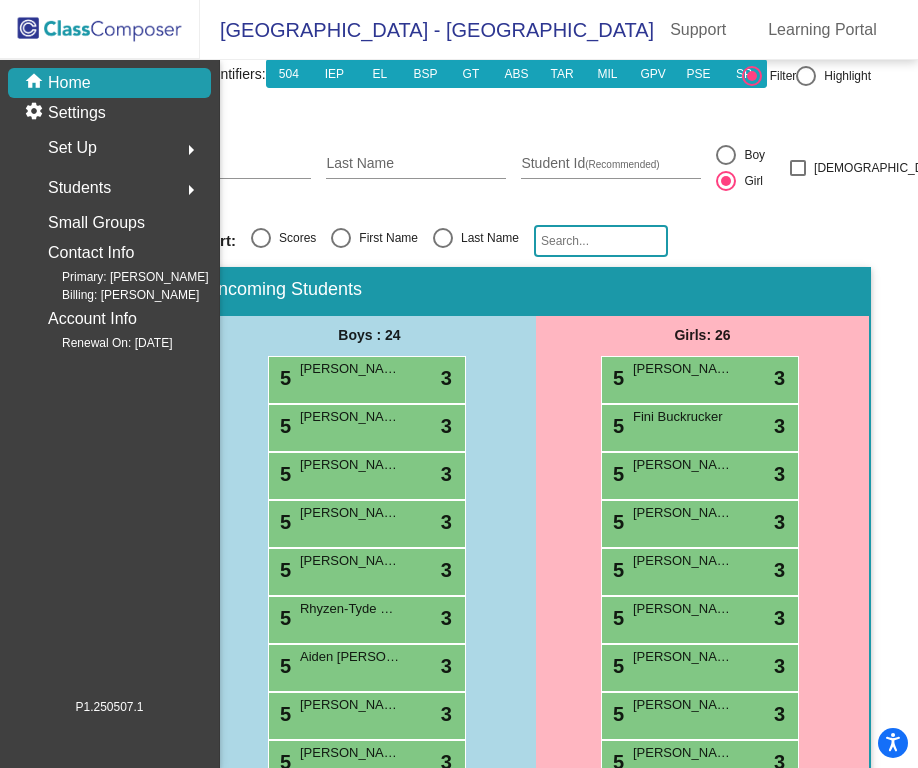 scroll, scrollTop: 210, scrollLeft: 0, axis: vertical 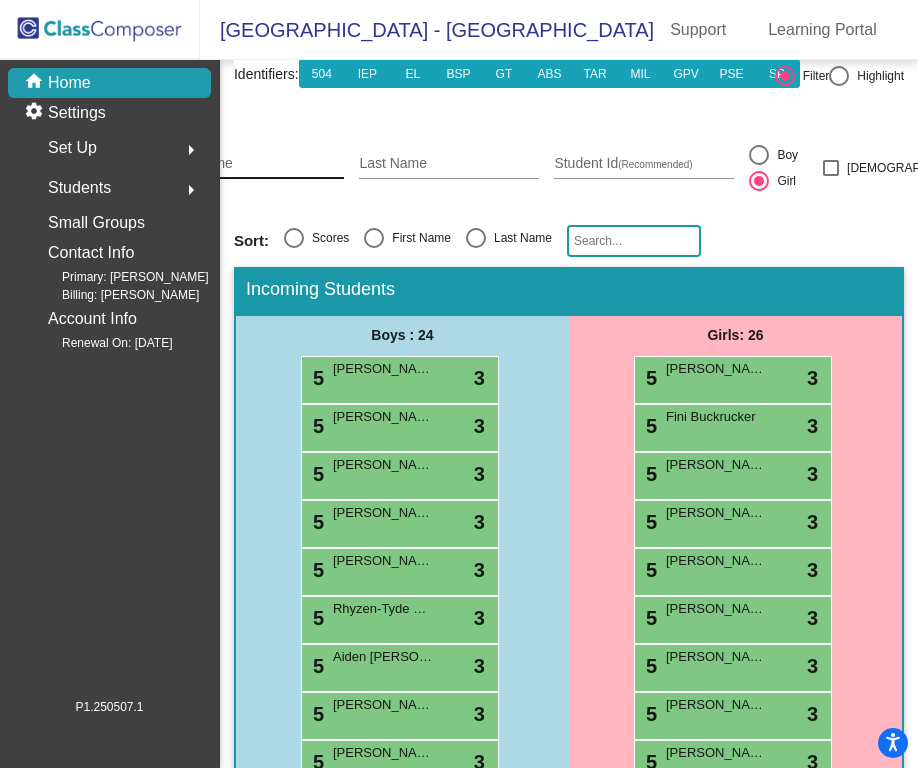click on "First Name" at bounding box center (254, 164) 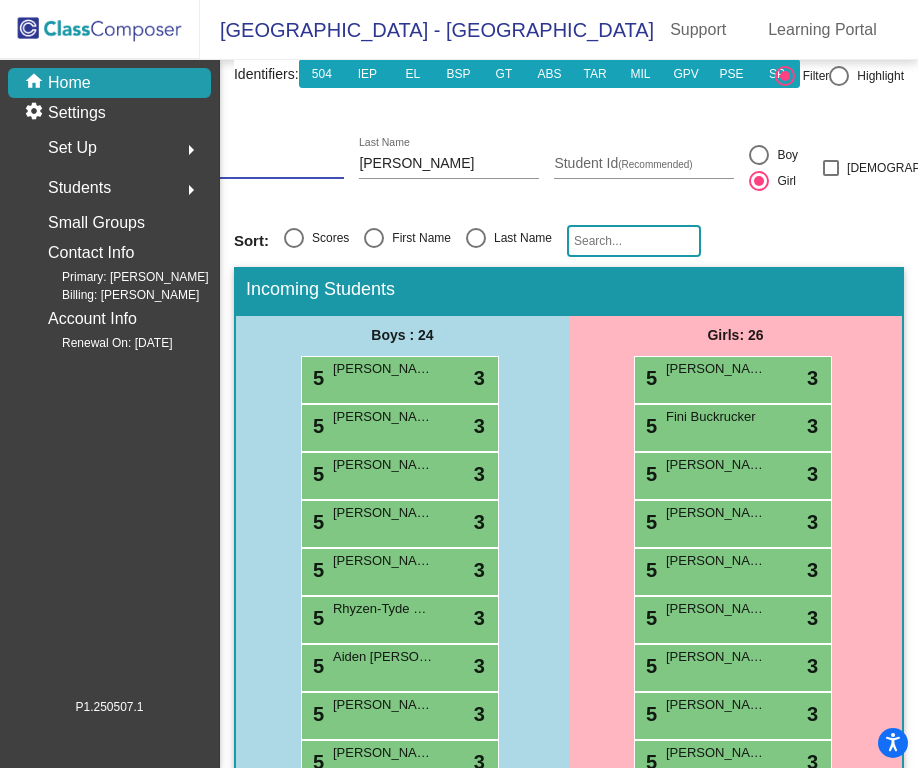 drag, startPoint x: 266, startPoint y: 148, endPoint x: 77, endPoint y: 144, distance: 189.04233 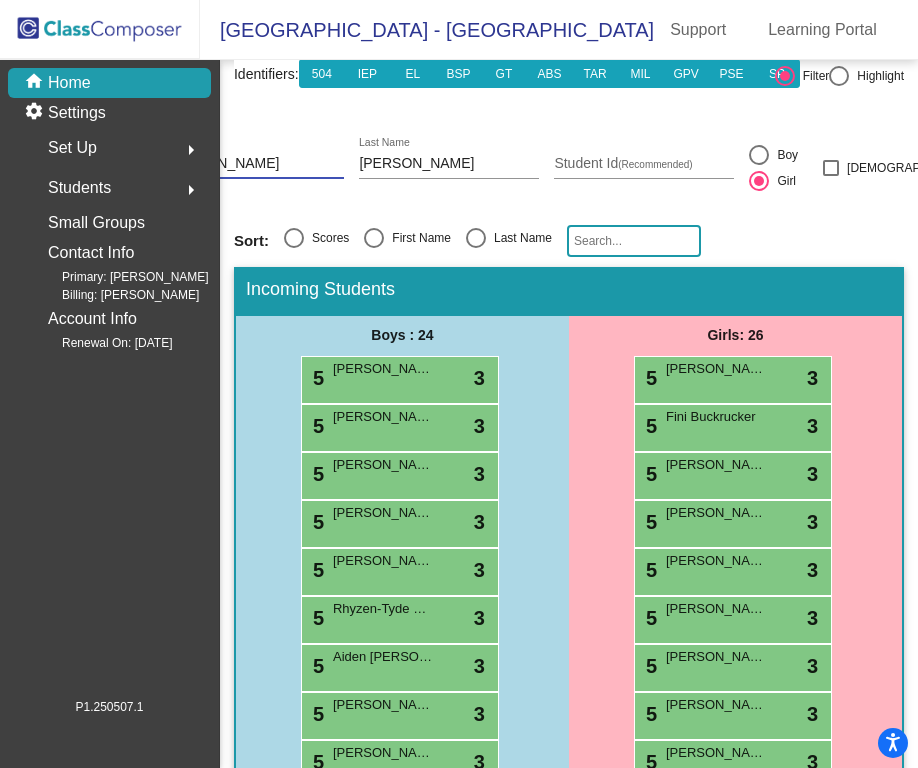 click at bounding box center (759, 155) 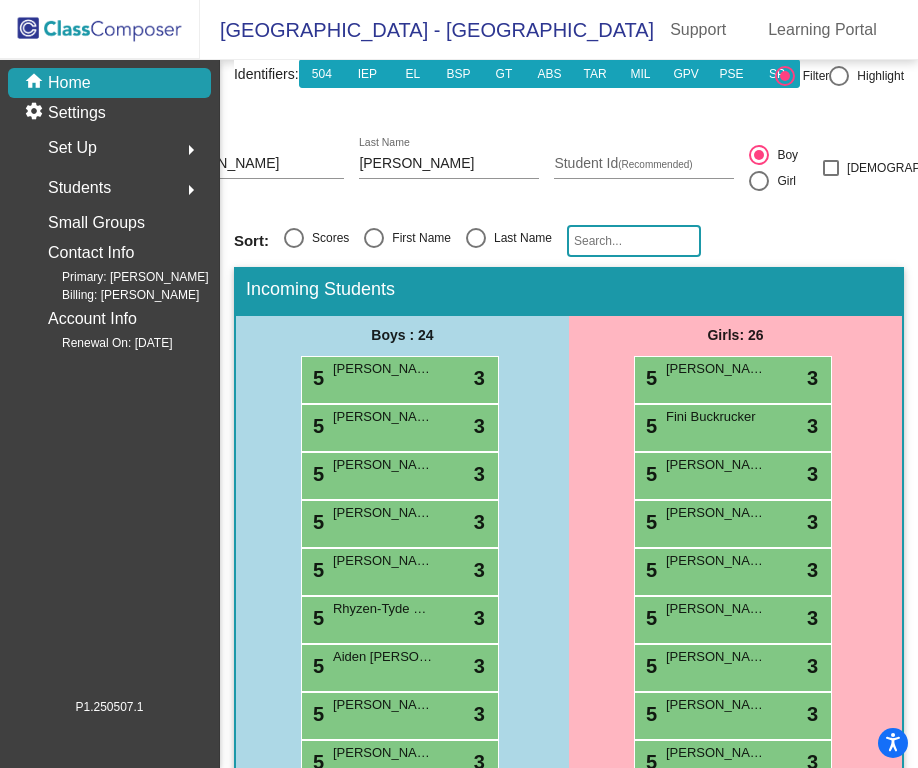 scroll, scrollTop: 210, scrollLeft: 93, axis: both 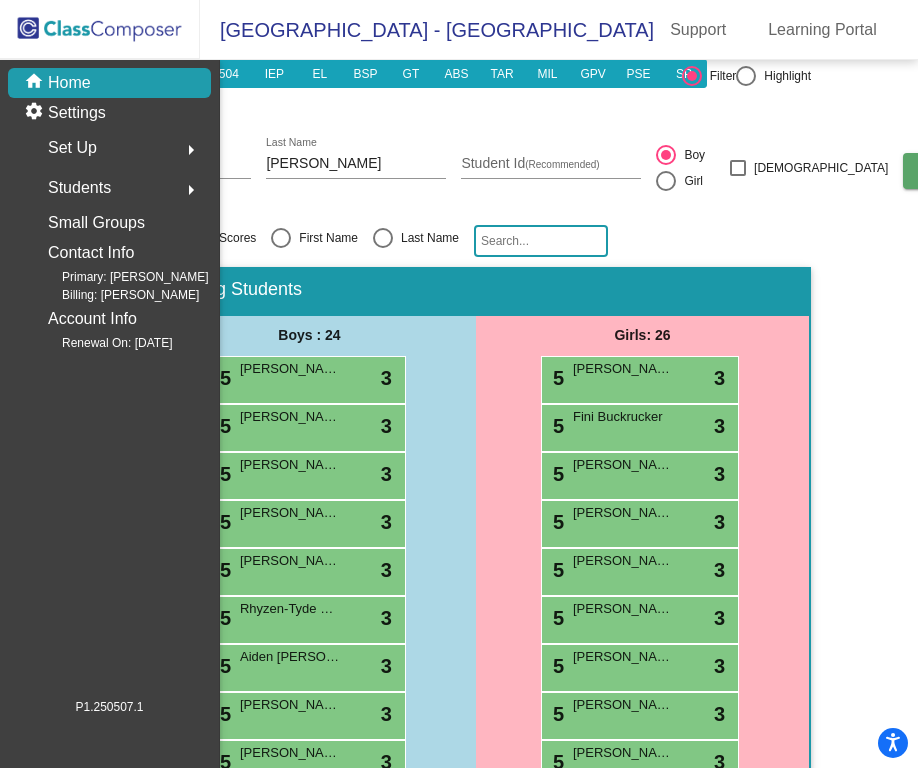 click on "Add" 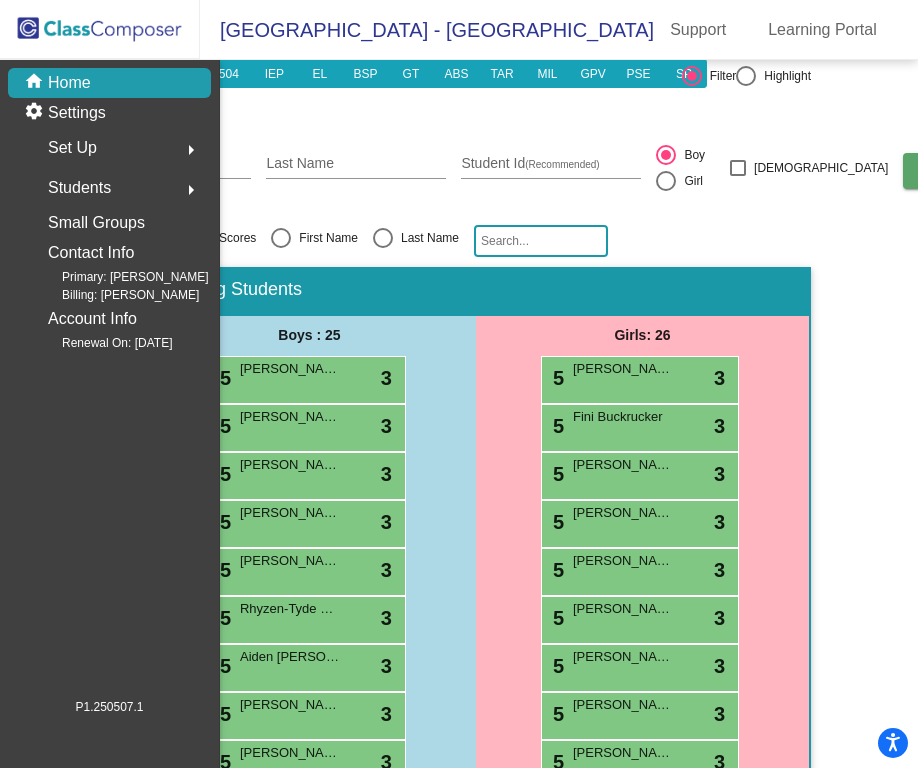 scroll, scrollTop: 210, scrollLeft: 0, axis: vertical 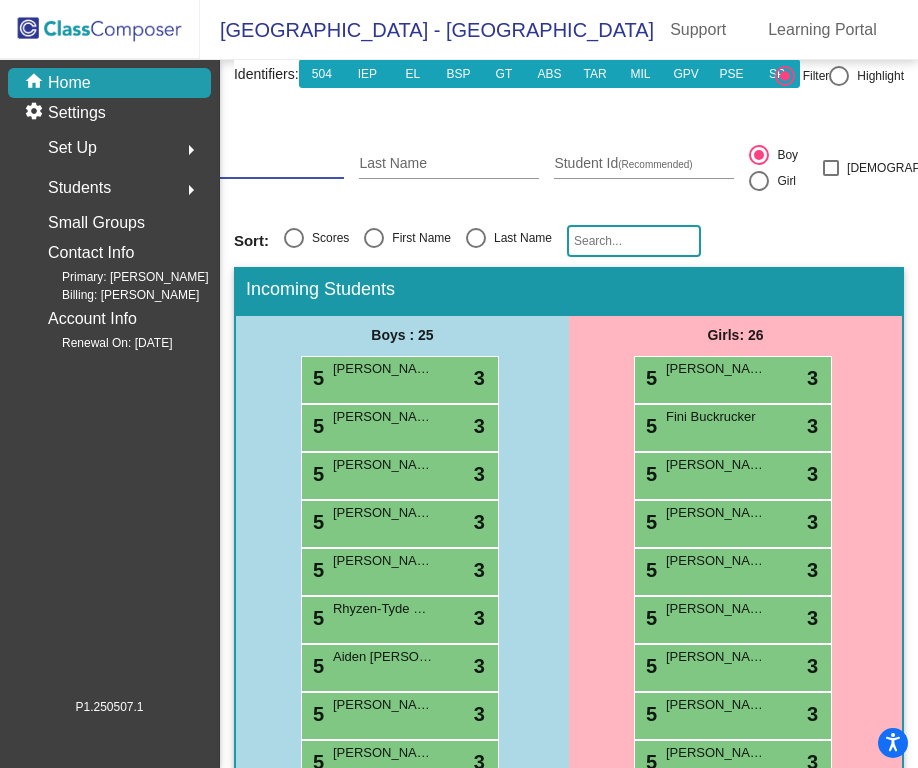 click on "First Name" at bounding box center (254, 164) 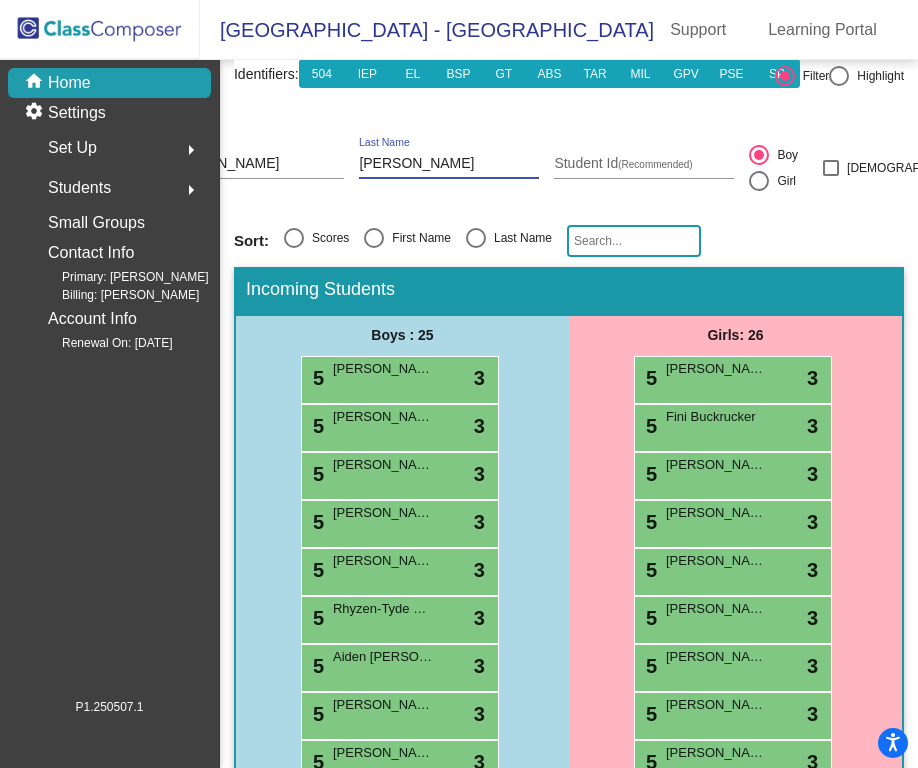 scroll, scrollTop: 210, scrollLeft: 110, axis: both 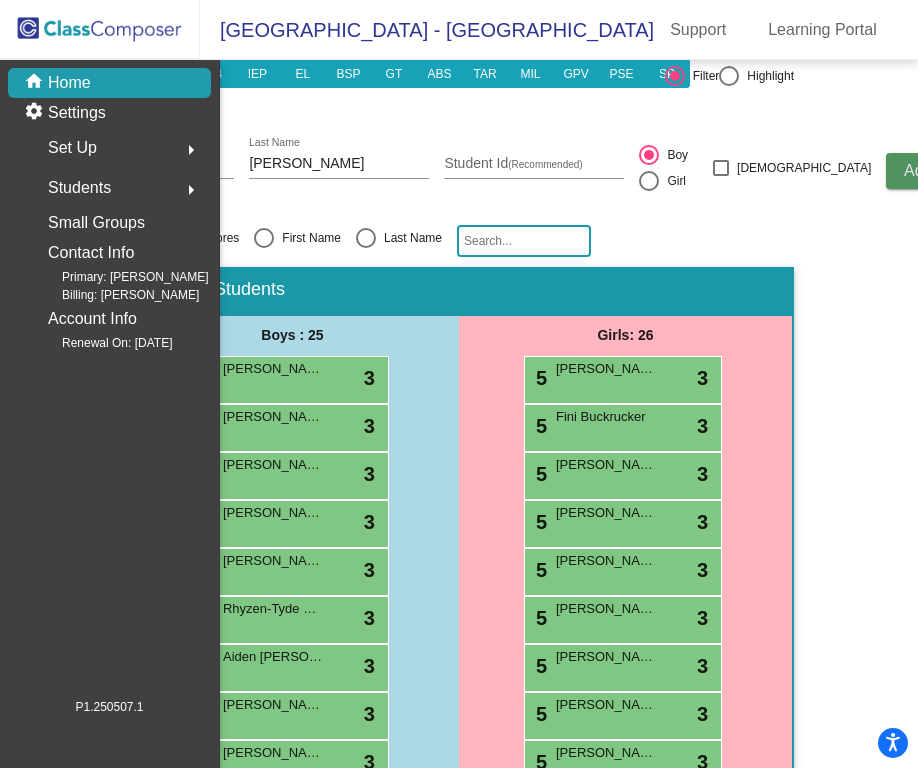 click on "Add" 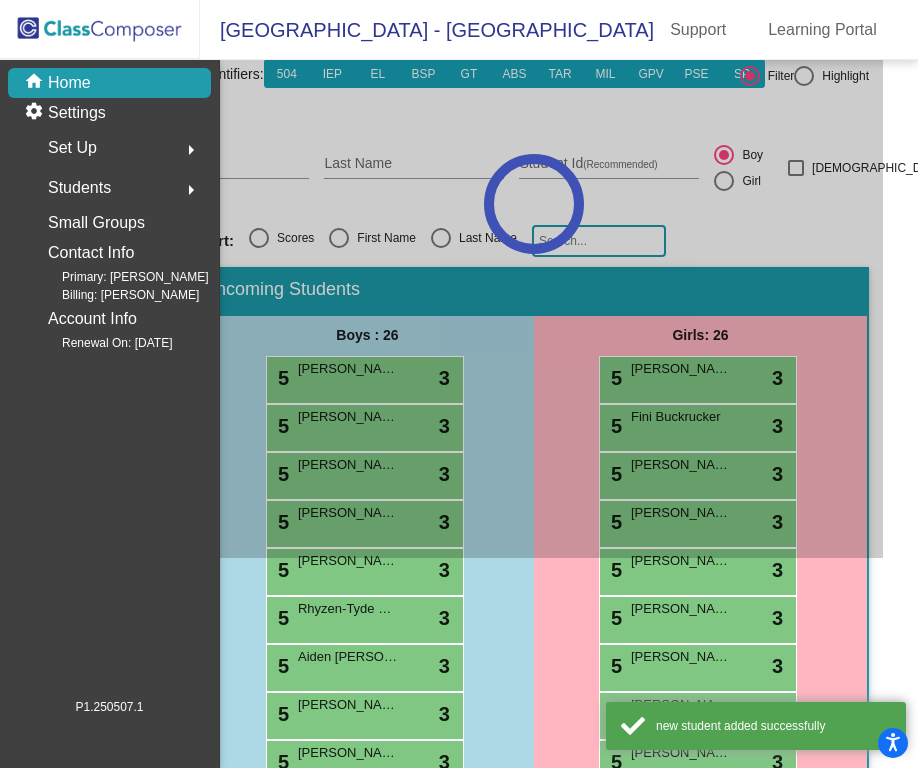 scroll, scrollTop: 210, scrollLeft: 0, axis: vertical 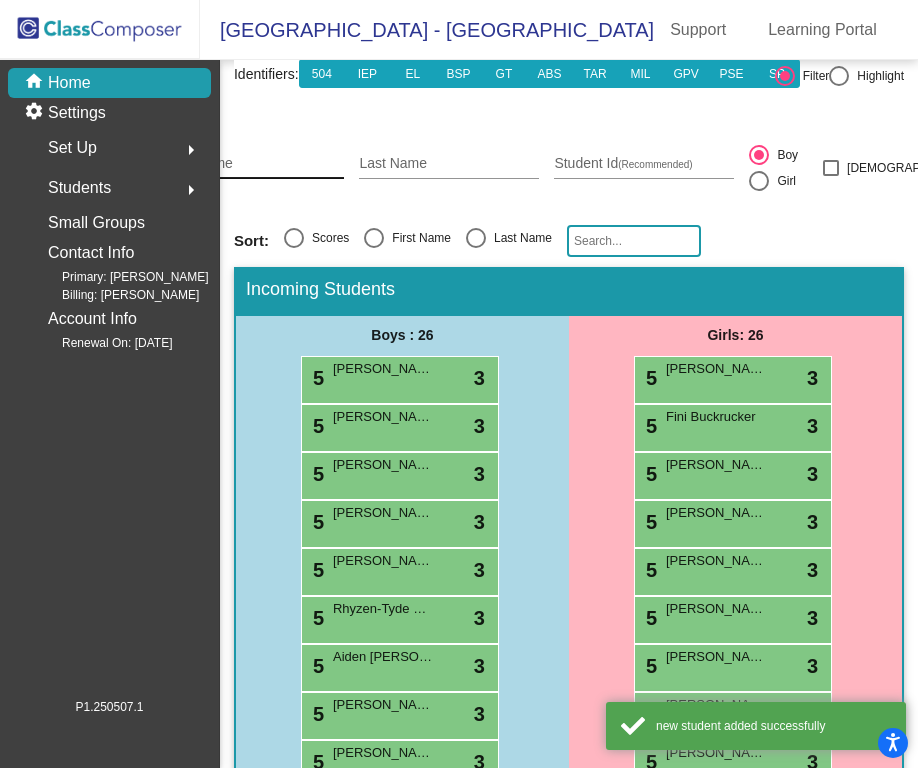click on "First Name" 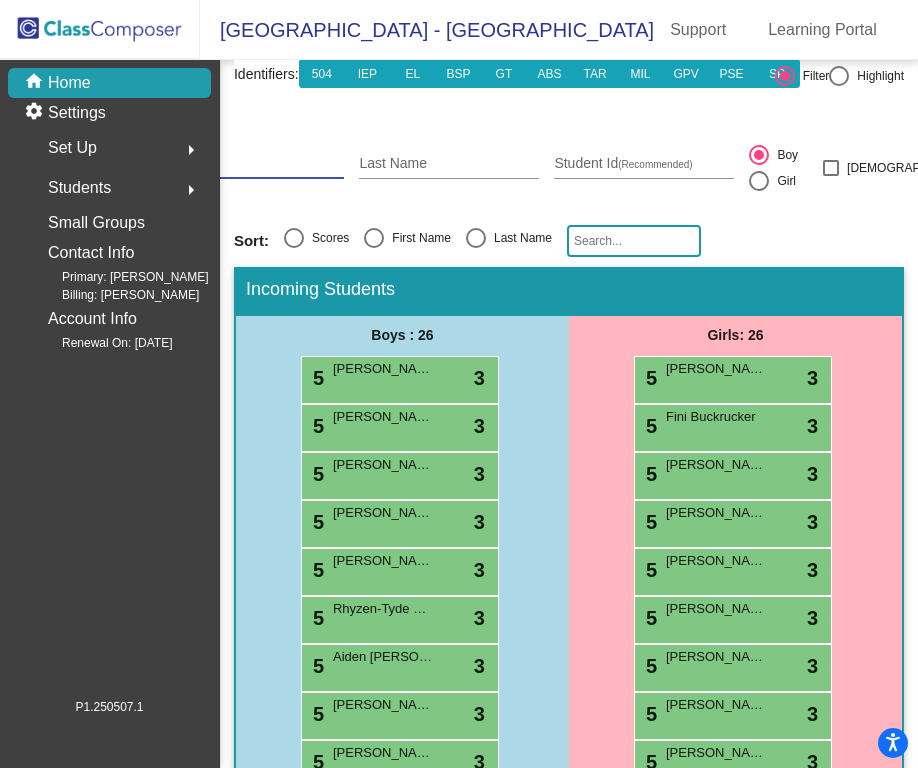 click on "First Name" 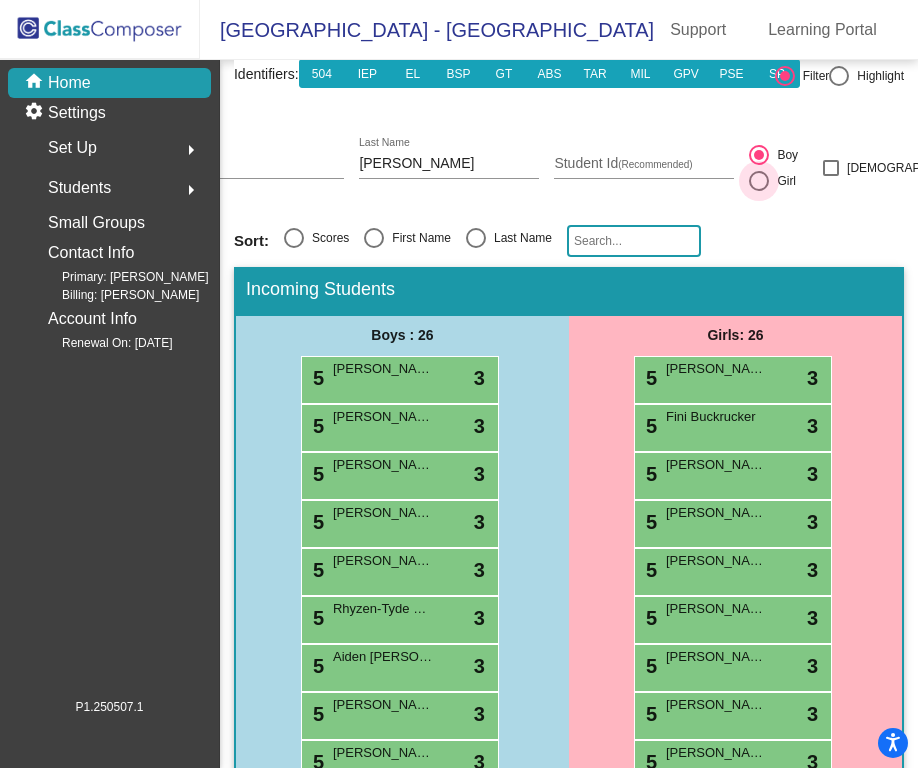 click at bounding box center (759, 181) 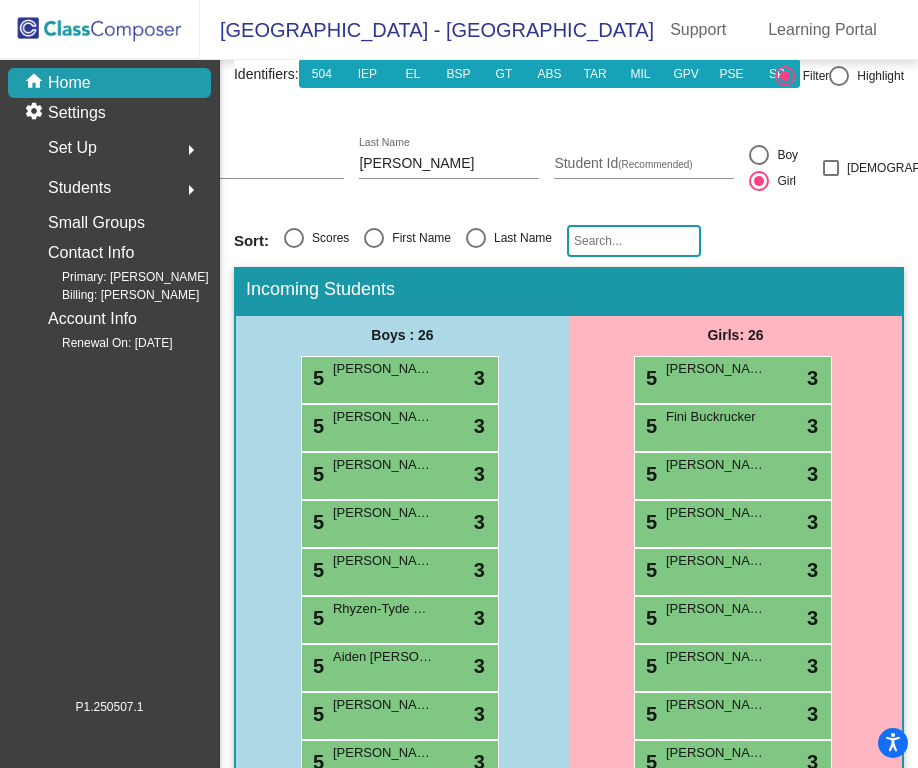 scroll, scrollTop: 210, scrollLeft: 110, axis: both 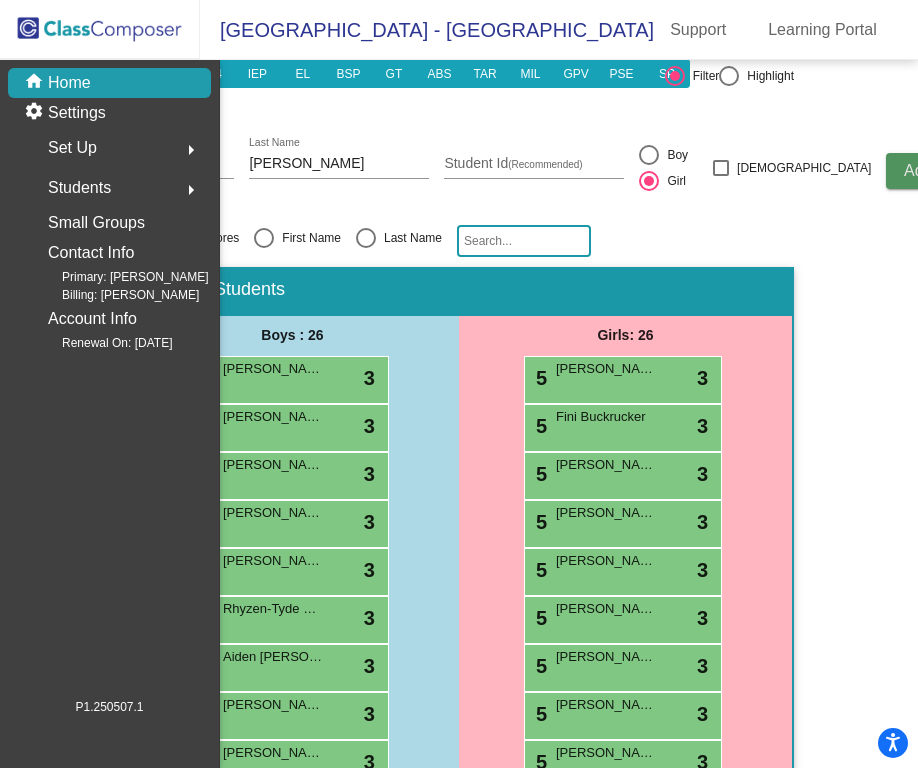 click on "Add" 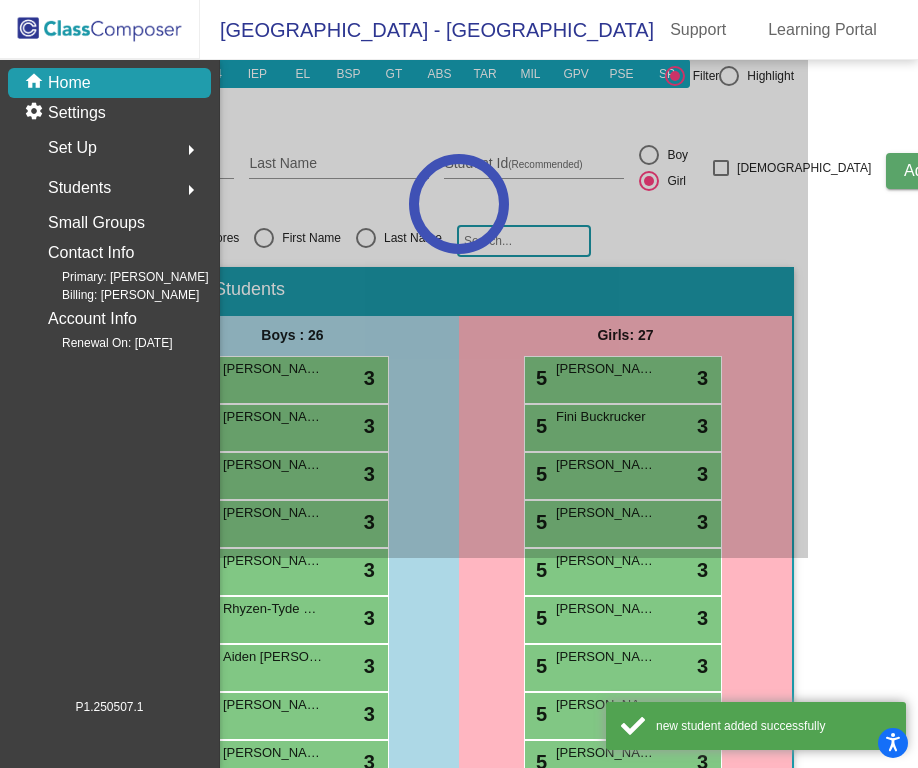 scroll, scrollTop: 210, scrollLeft: 0, axis: vertical 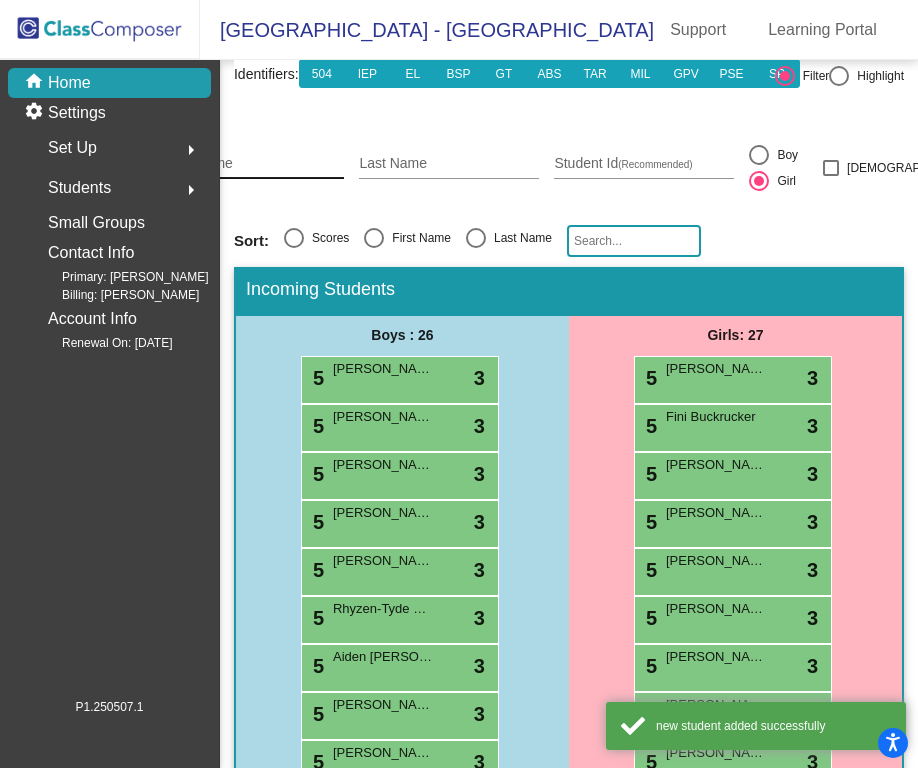 click on "First Name" 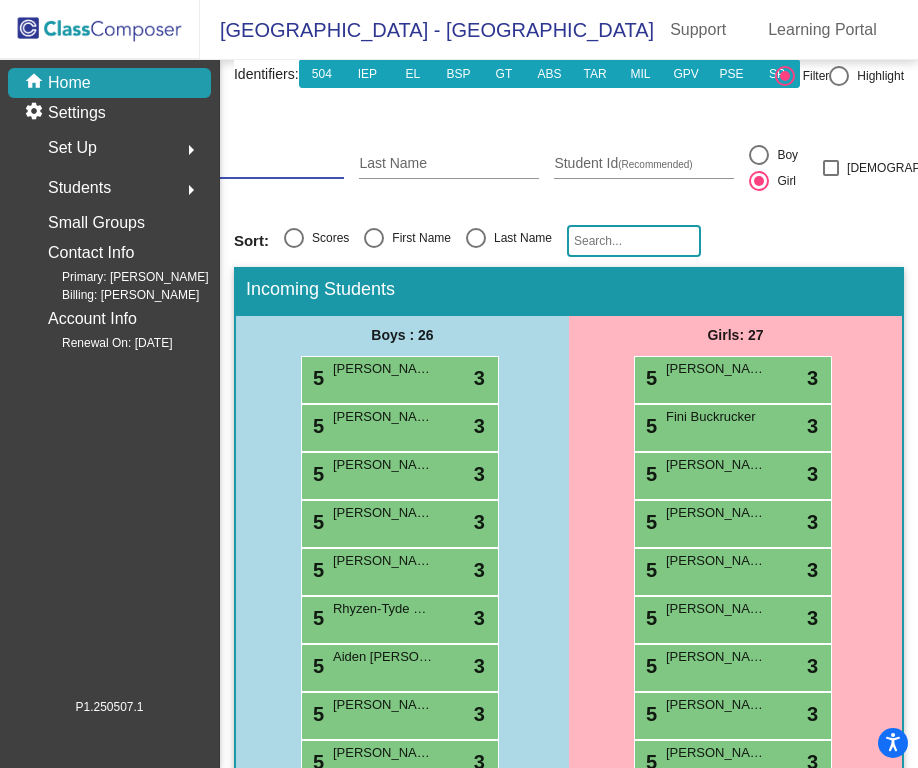 click on "First Name" at bounding box center (254, 164) 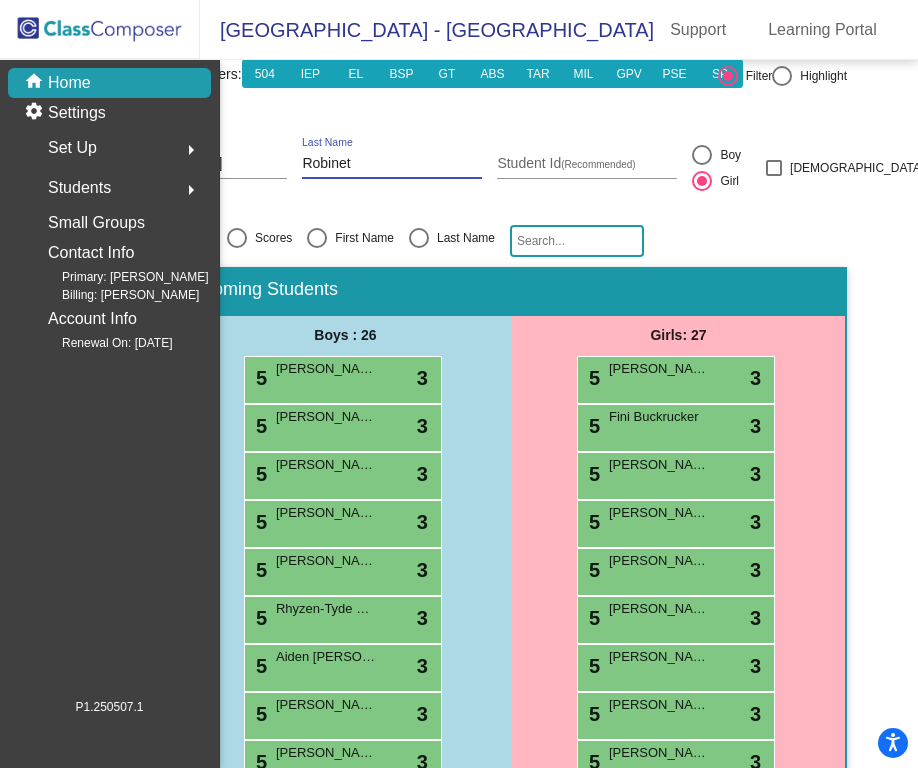 scroll, scrollTop: 210, scrollLeft: 68, axis: both 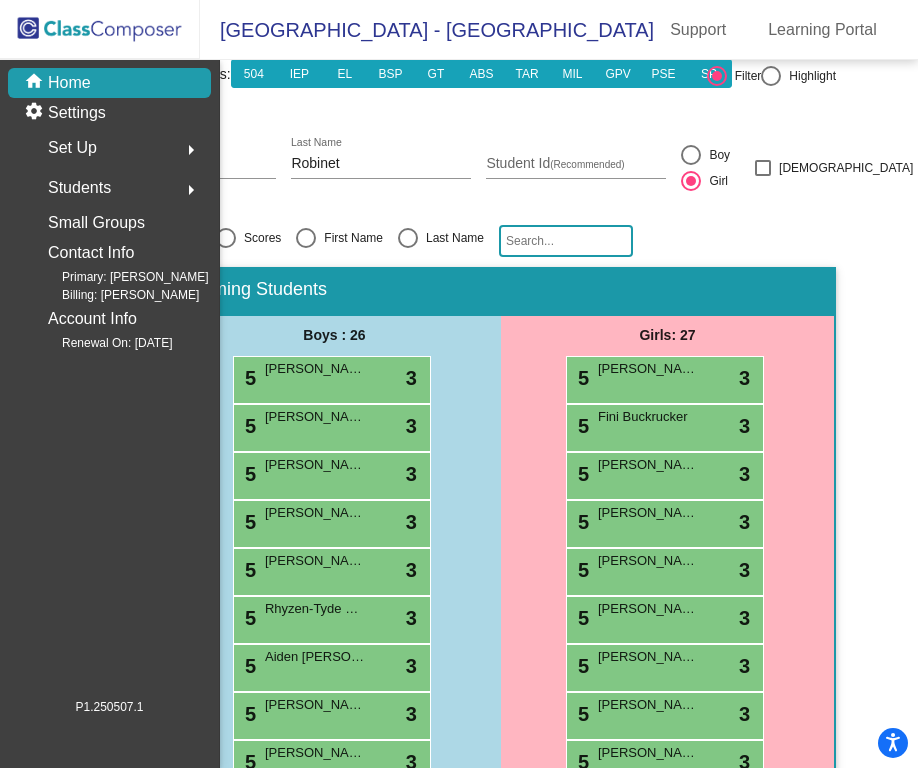 click on "Add" 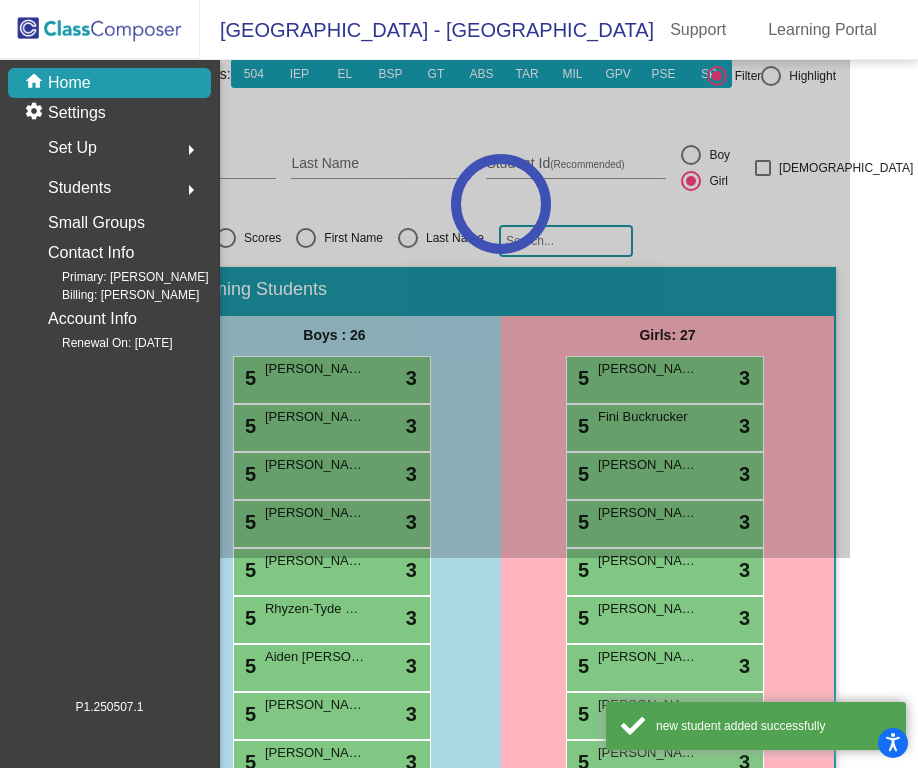 scroll, scrollTop: 210, scrollLeft: 0, axis: vertical 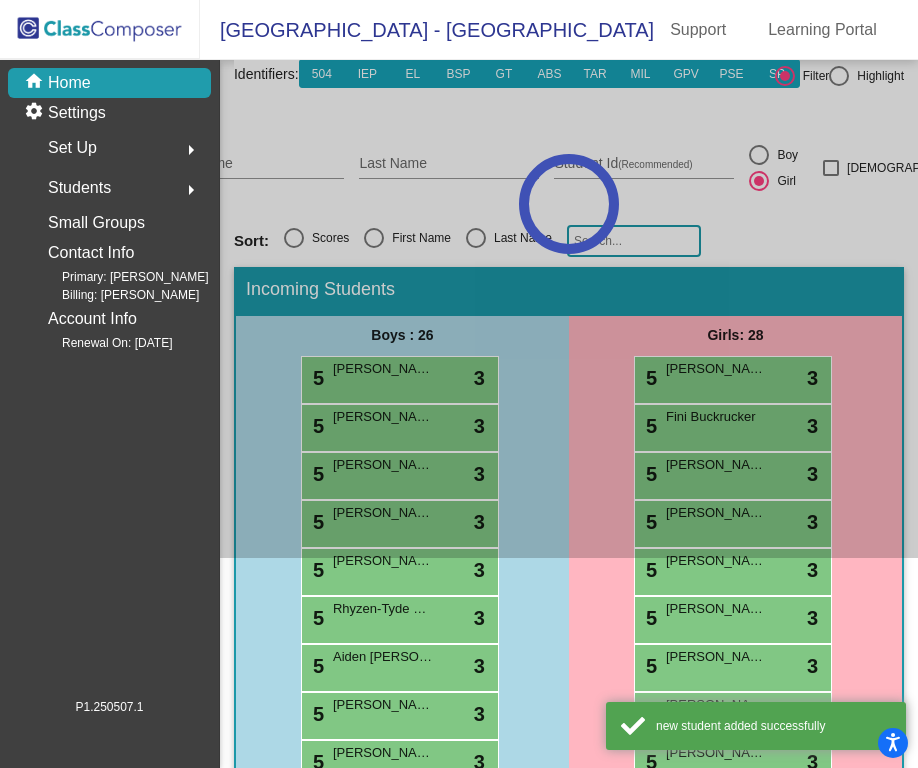 click 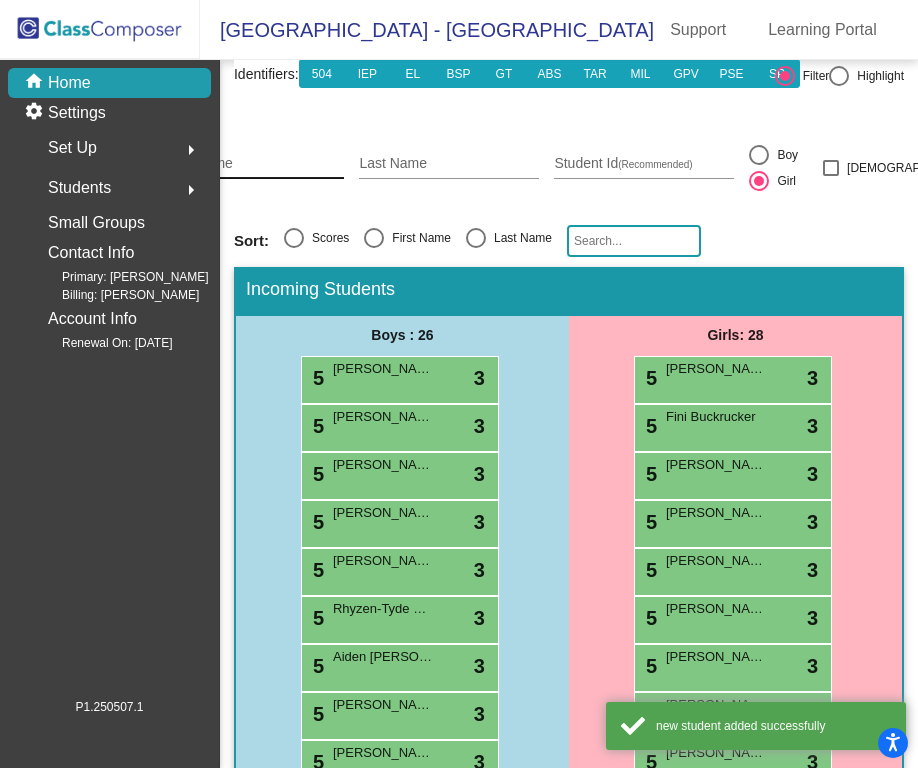 click on "First Name" at bounding box center (254, 164) 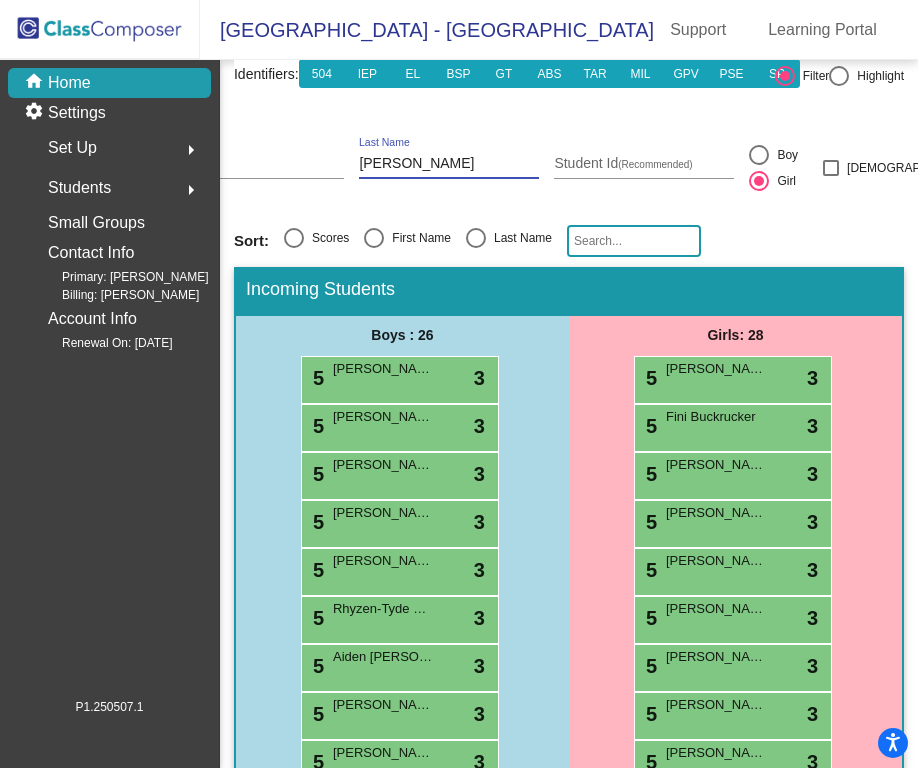 scroll, scrollTop: 210, scrollLeft: 110, axis: both 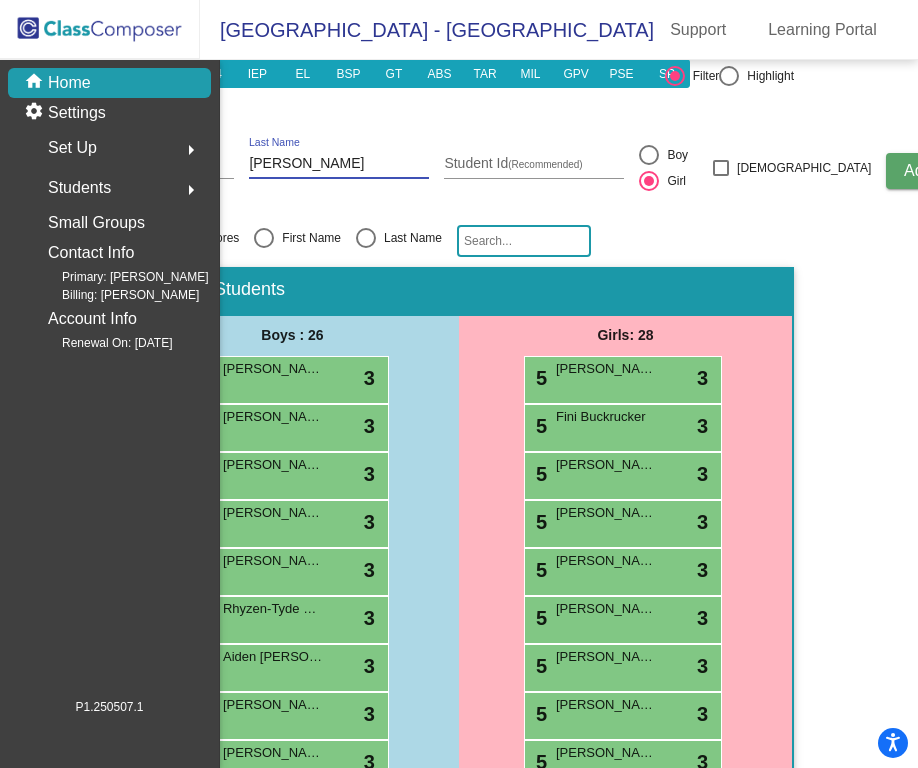 click on "Add" 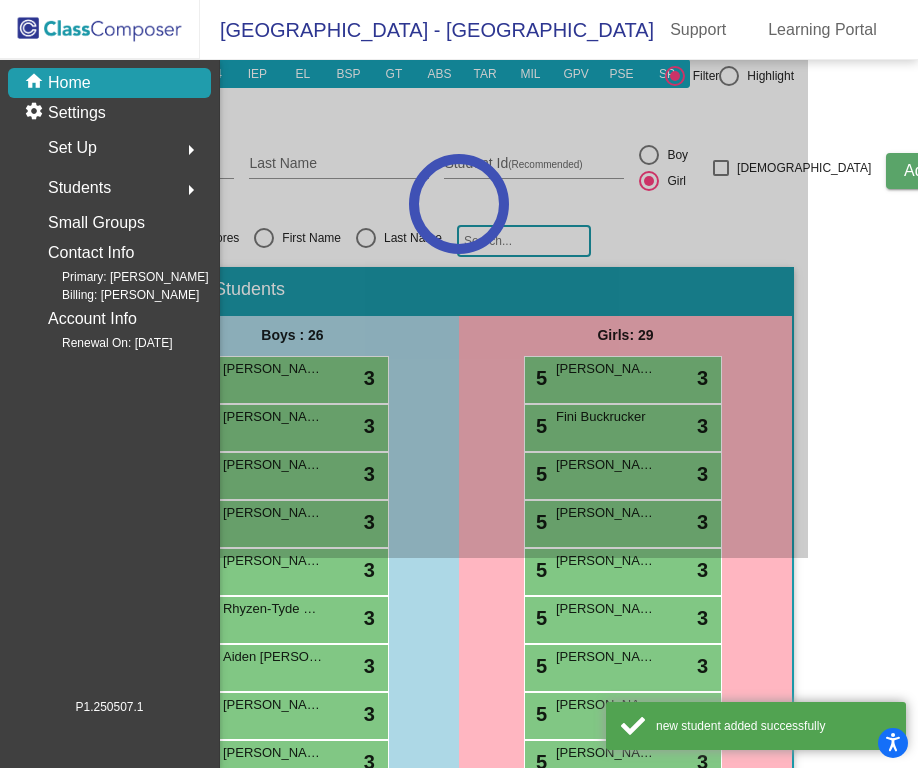 scroll, scrollTop: 210, scrollLeft: 0, axis: vertical 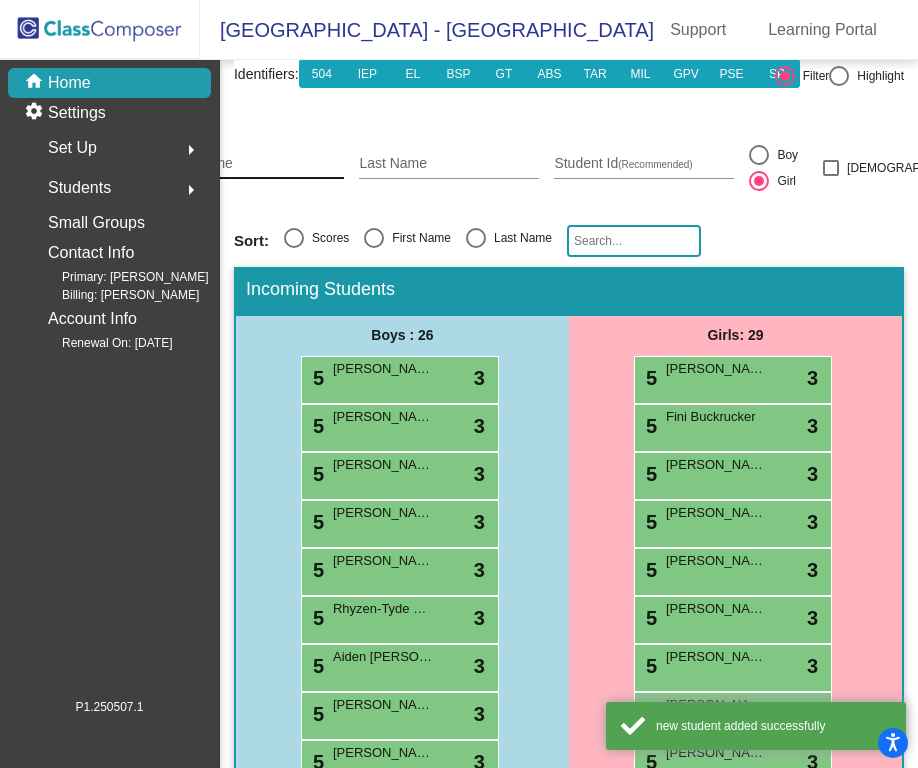 click on "First Name" at bounding box center [254, 164] 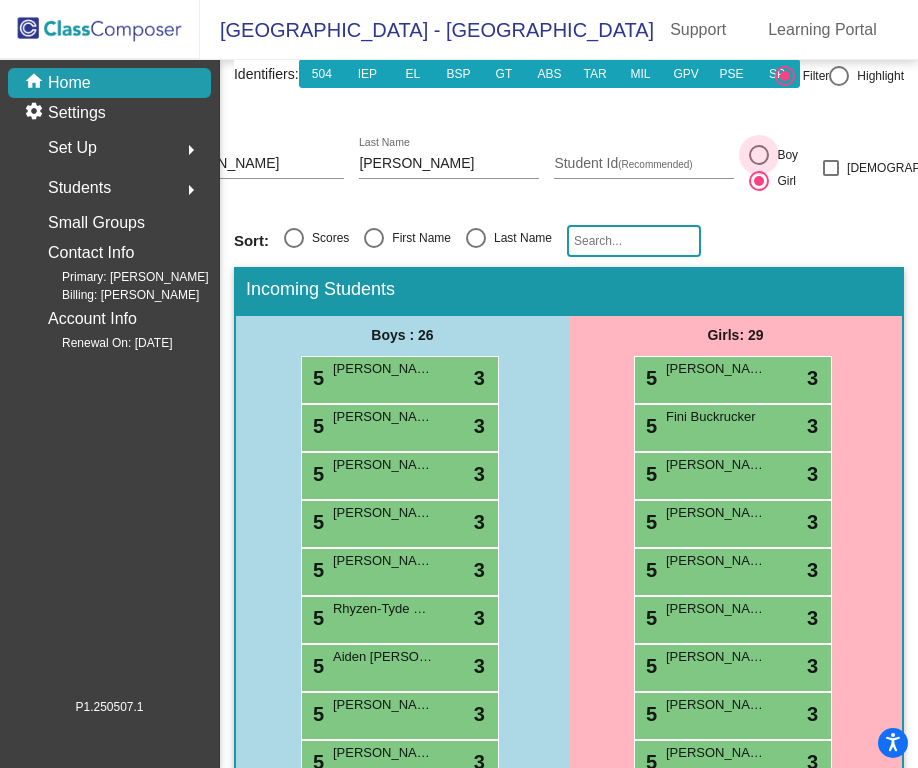 click at bounding box center (759, 155) 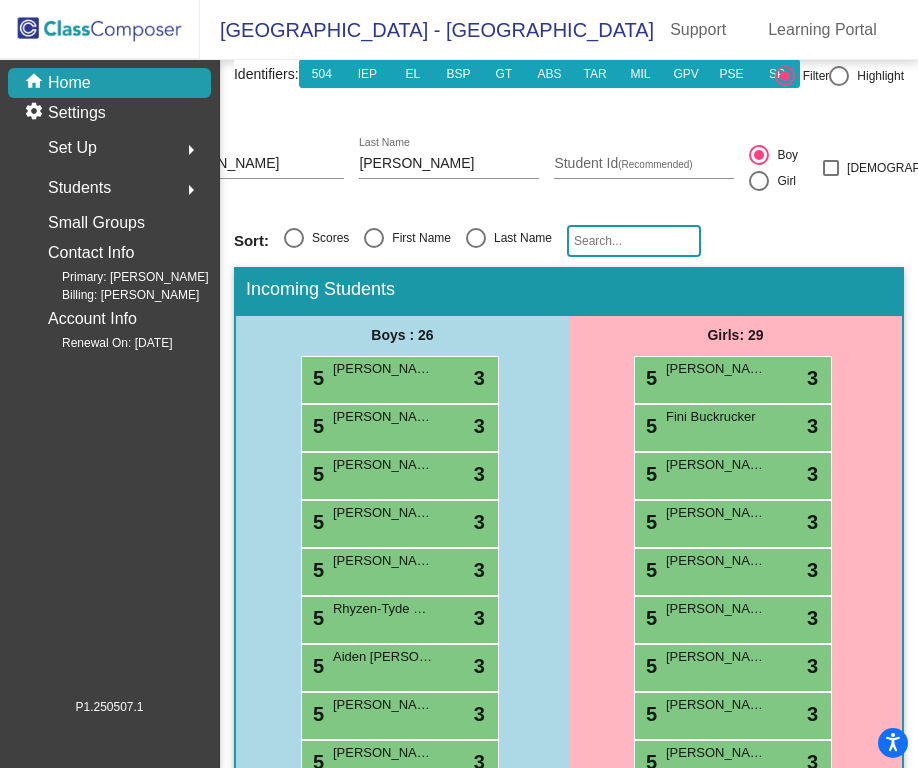 scroll, scrollTop: 210, scrollLeft: 110, axis: both 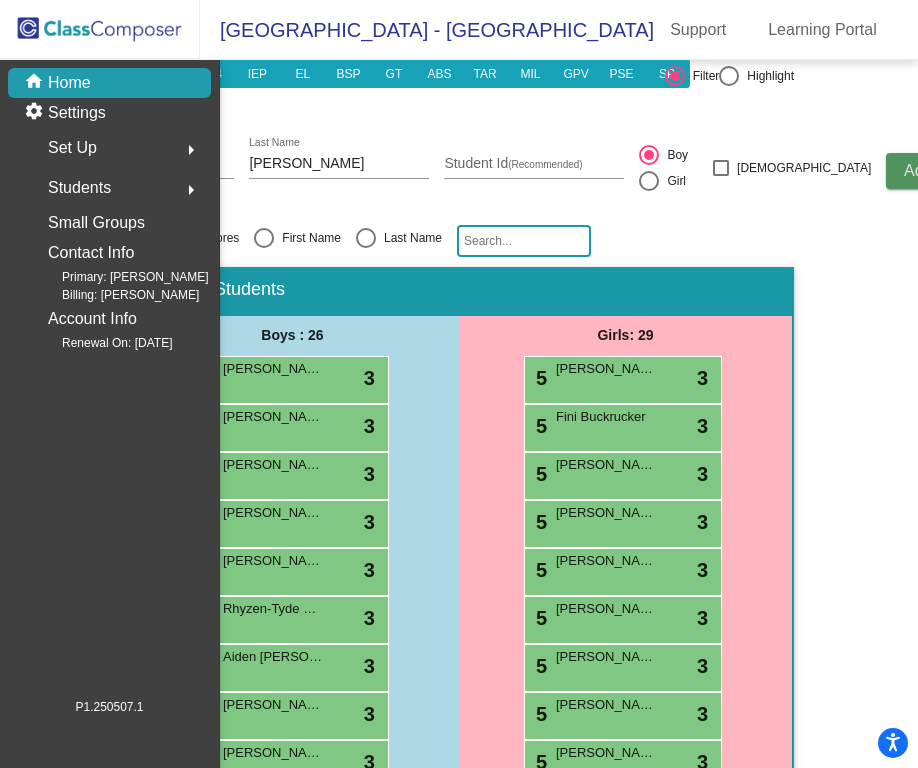 click on "Add" 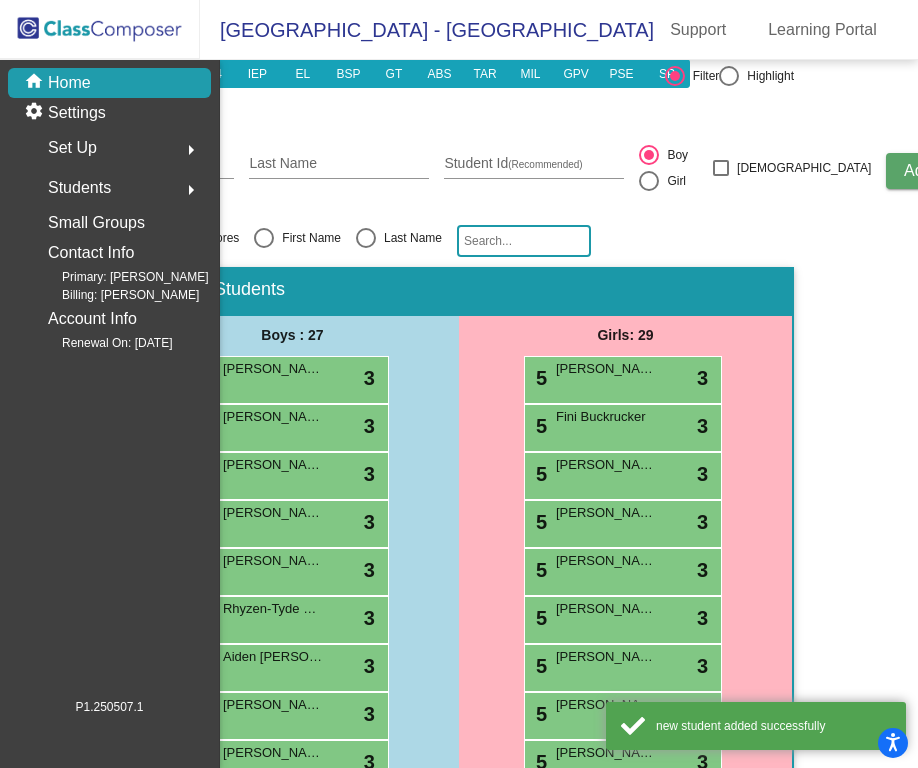 scroll, scrollTop: 210, scrollLeft: 0, axis: vertical 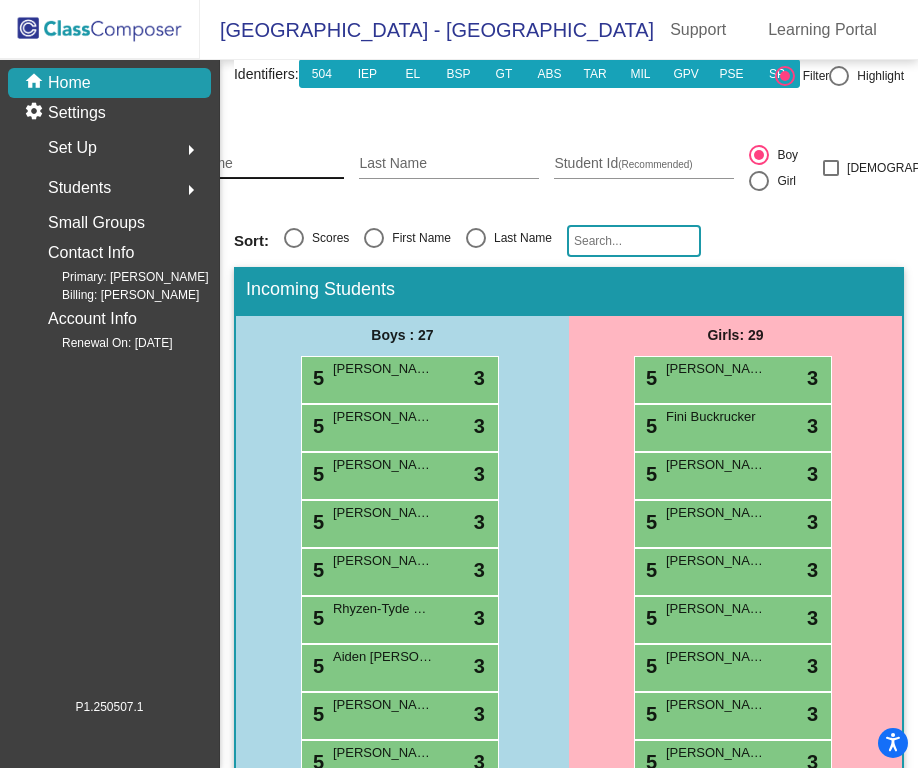 click on "First Name" at bounding box center (254, 164) 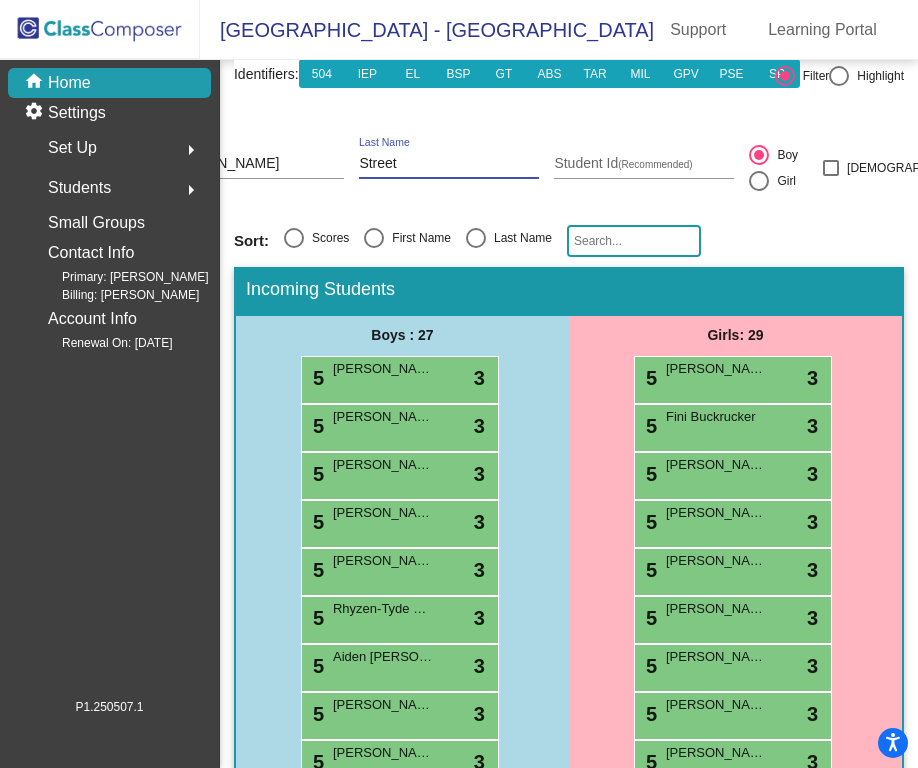 scroll, scrollTop: 210, scrollLeft: 24, axis: both 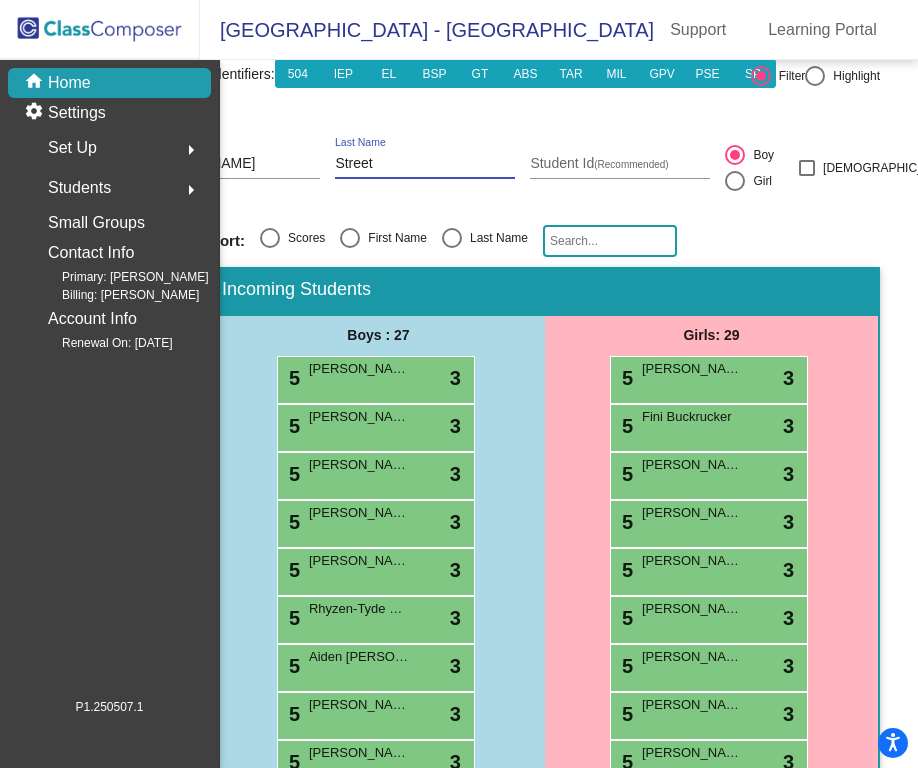 click at bounding box center (735, 181) 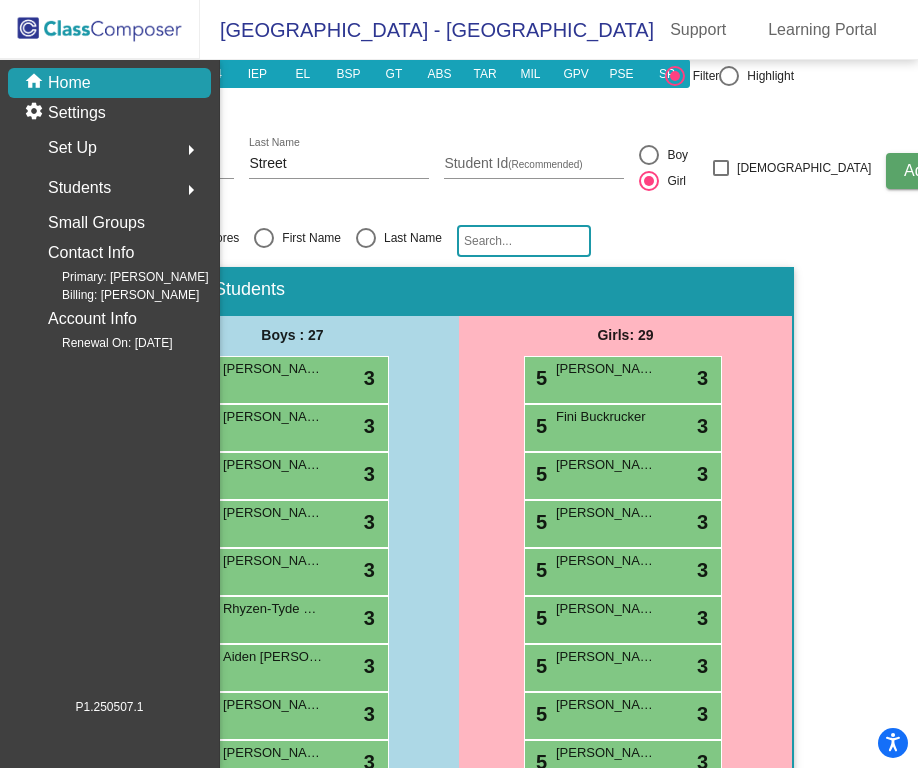 scroll, scrollTop: 210, scrollLeft: 109, axis: both 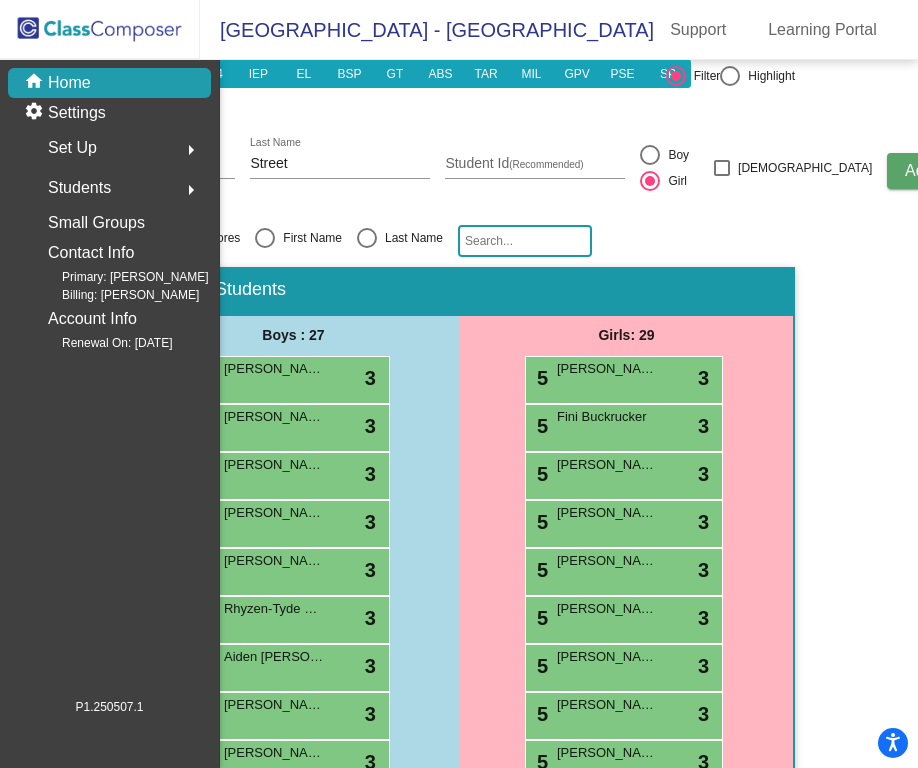 click on "Add" 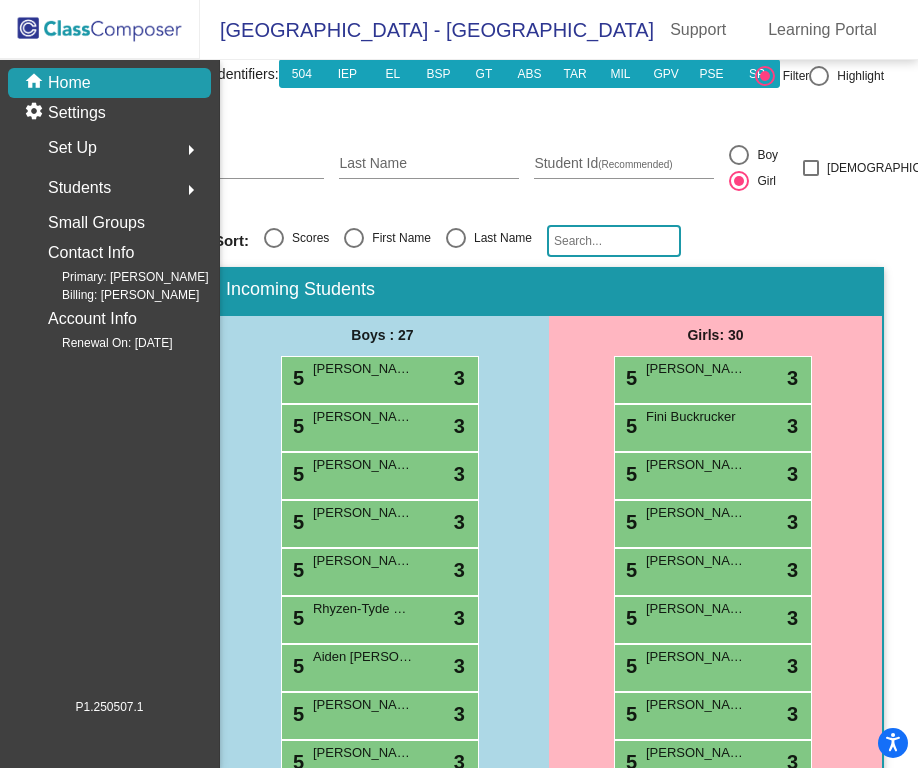 scroll, scrollTop: 210, scrollLeft: 0, axis: vertical 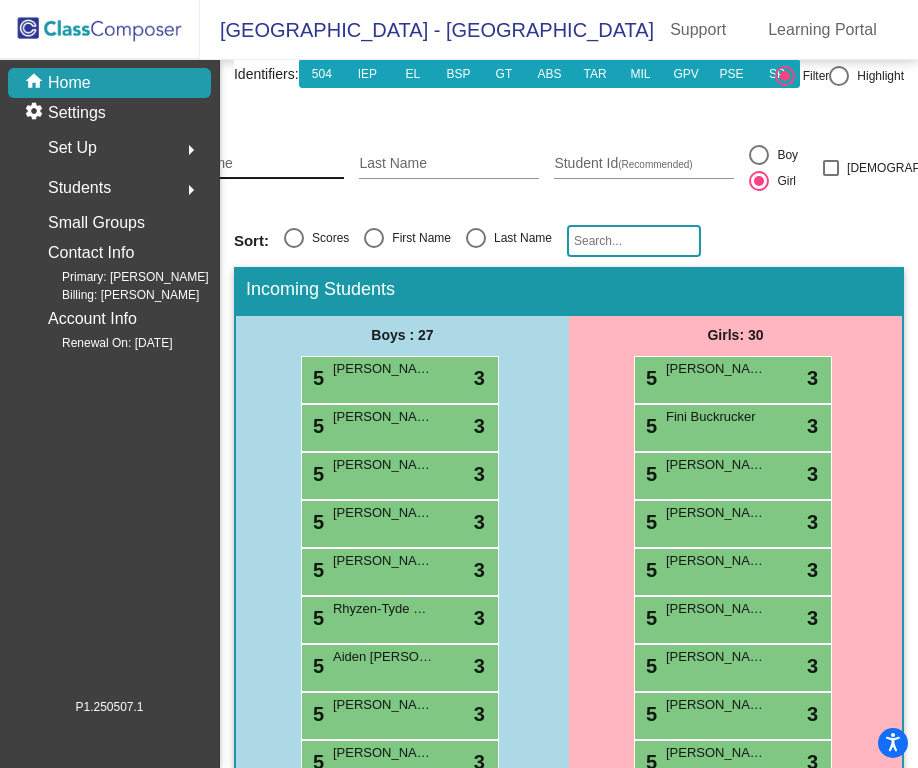 click on "First Name" at bounding box center [254, 164] 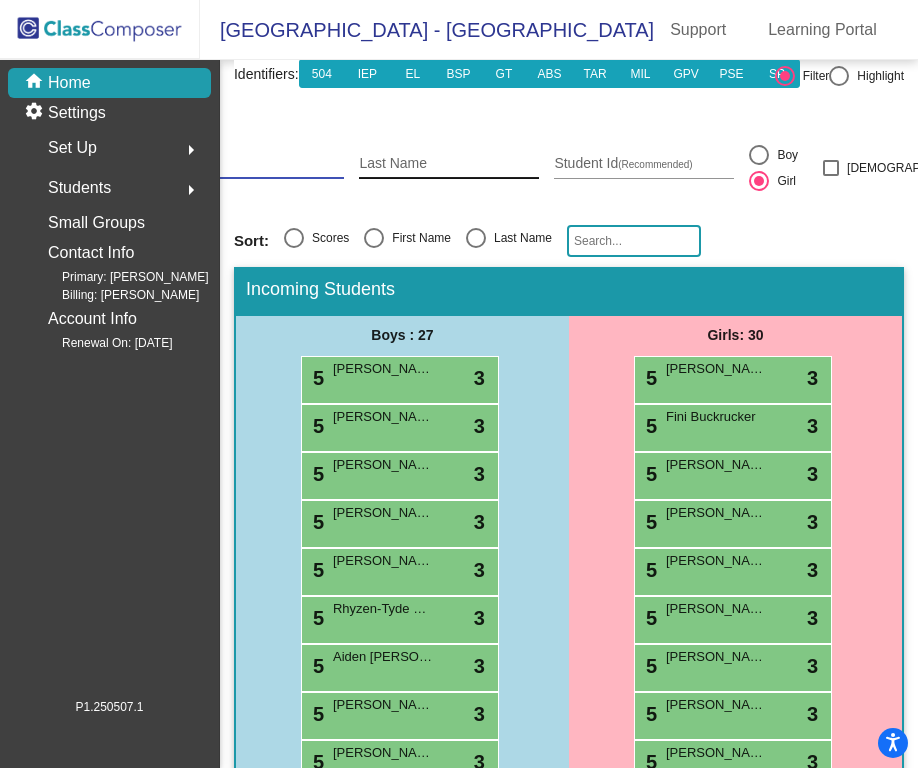 click on "Last Name" at bounding box center (449, 164) 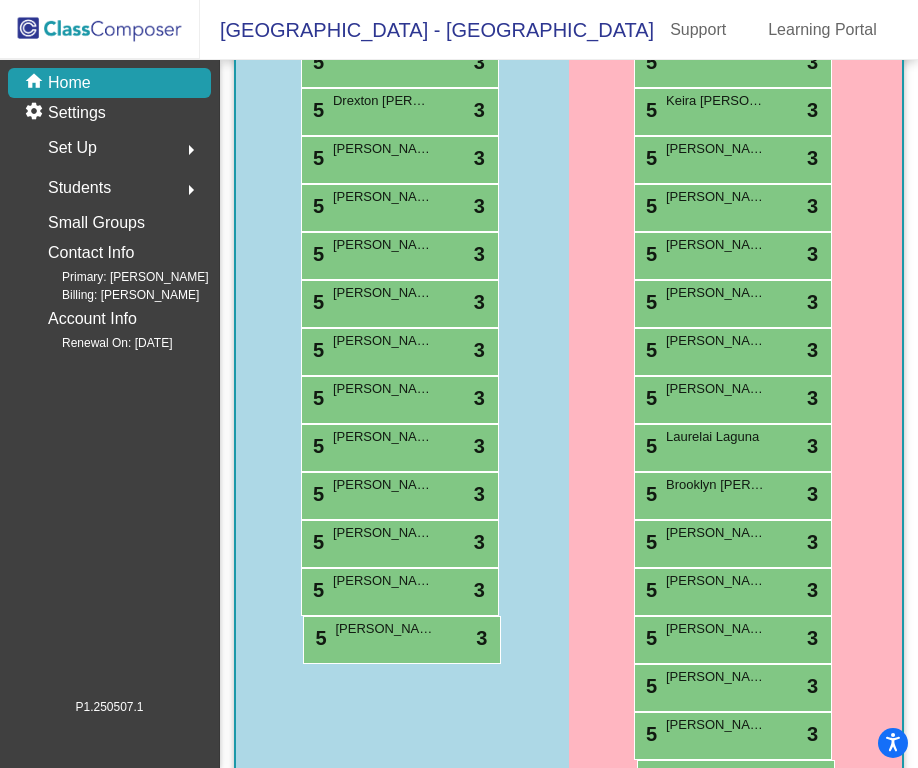 scroll, scrollTop: 1251, scrollLeft: 0, axis: vertical 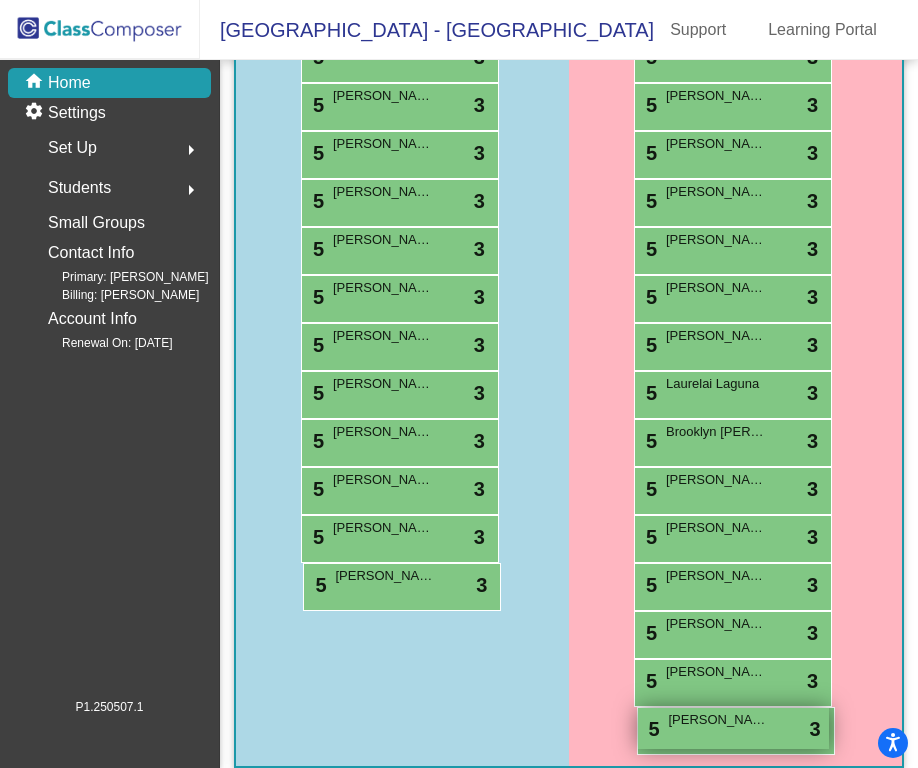 click on "5 emery Street lock do_not_disturb_alt 3" at bounding box center (733, 728) 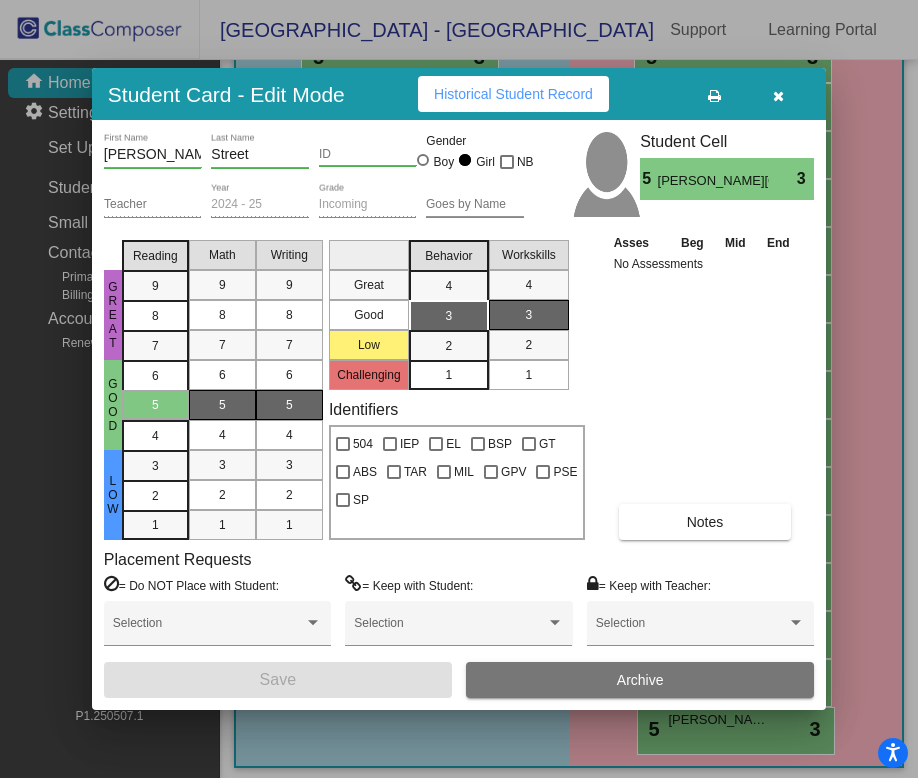 click at bounding box center (423, 160) 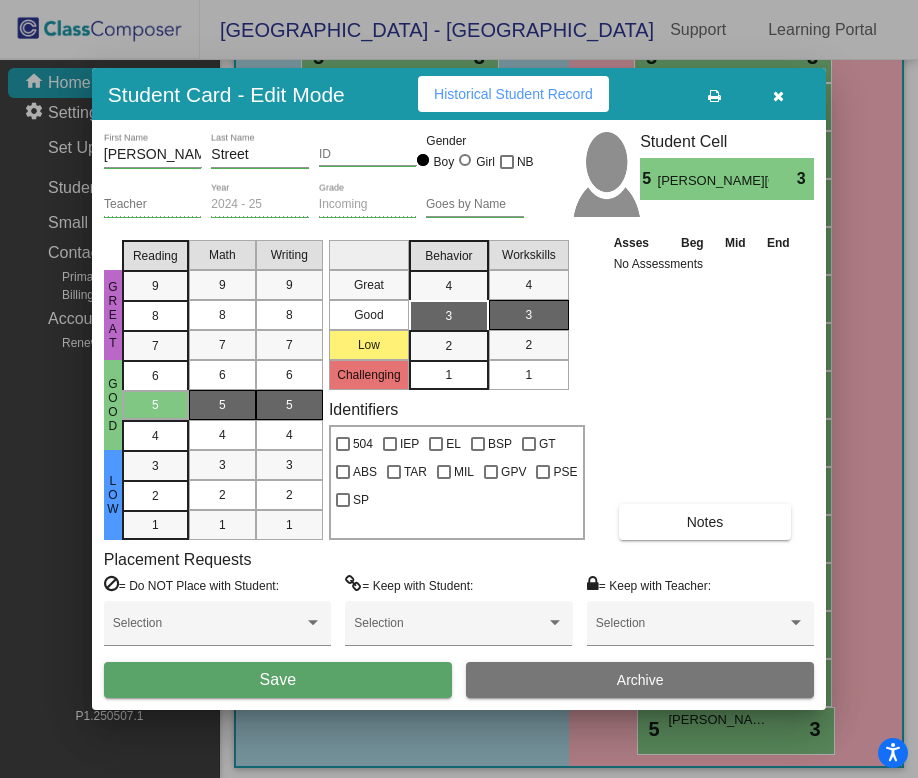 click on "emery" at bounding box center [153, 155] 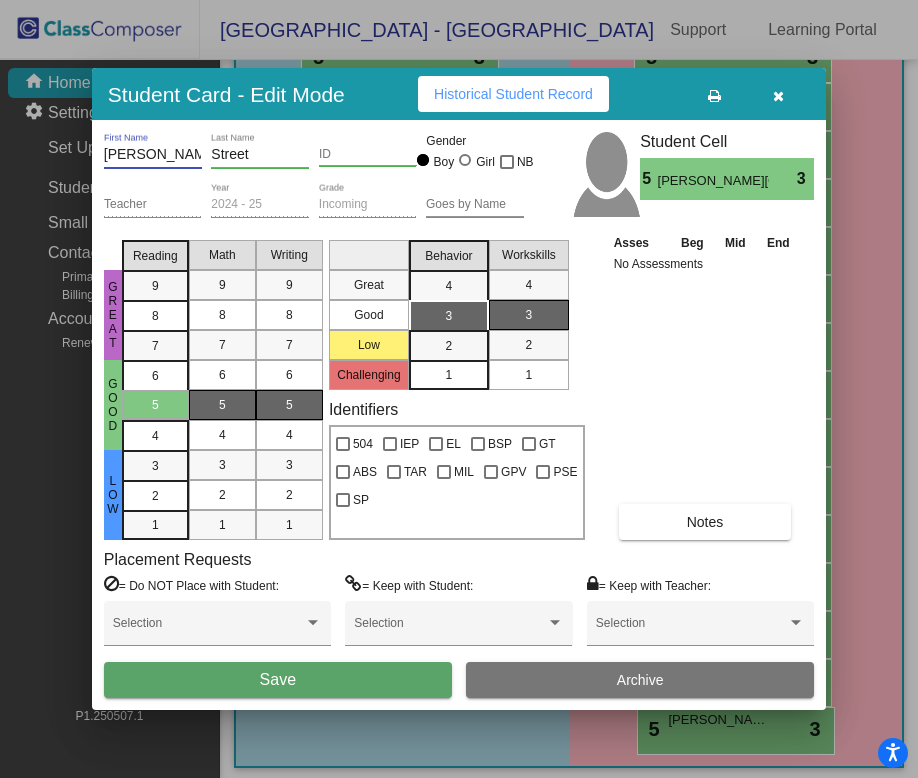 click on "Save" at bounding box center (278, 680) 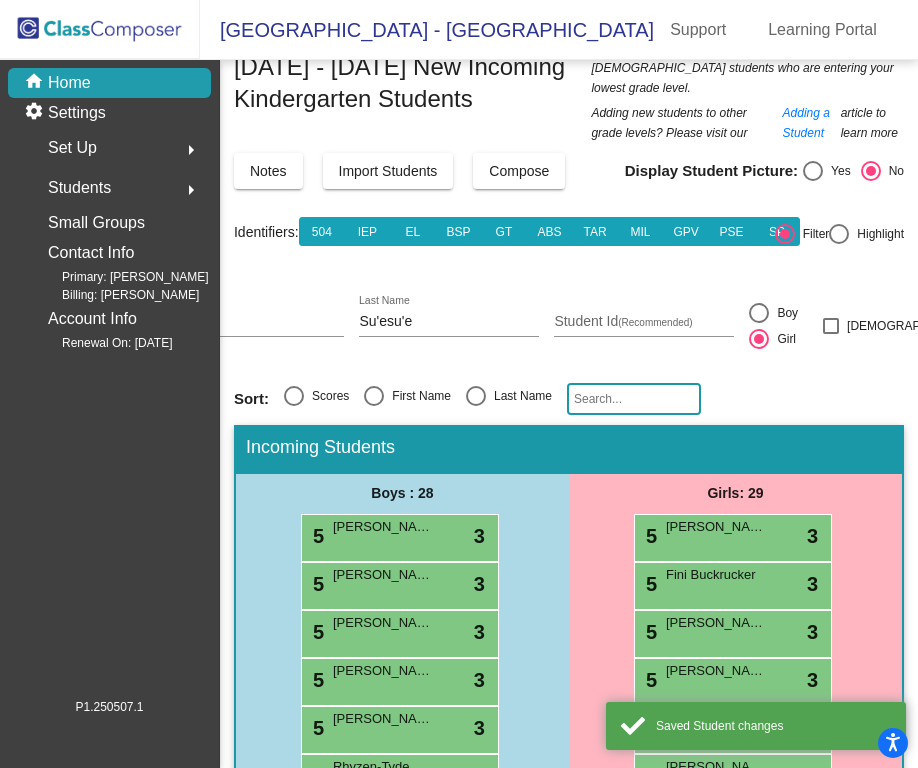 scroll, scrollTop: 0, scrollLeft: 0, axis: both 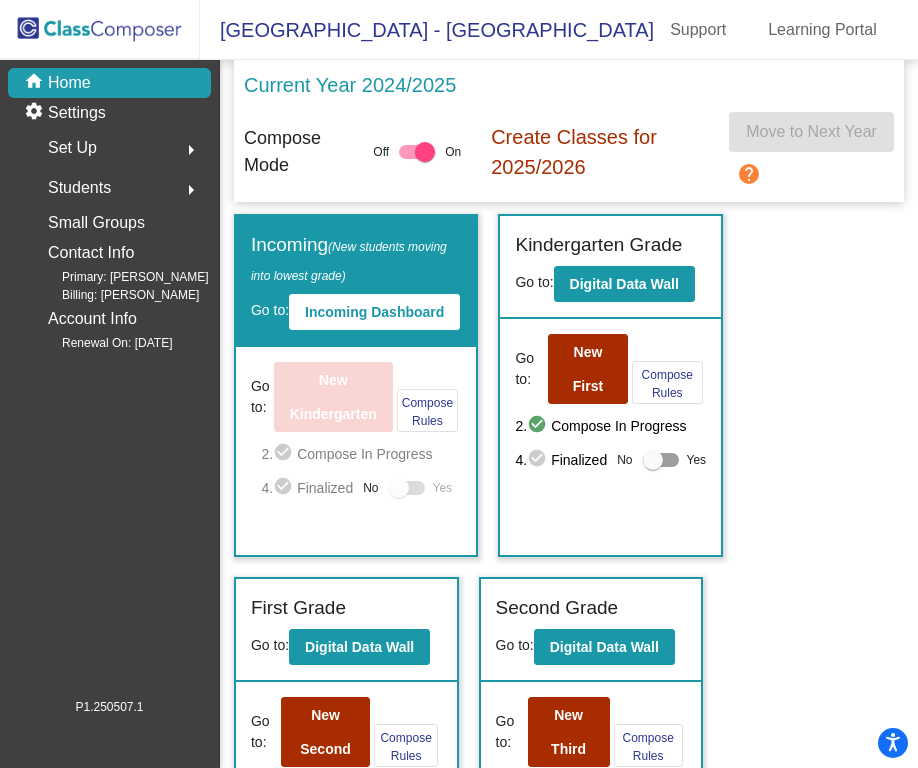 click on "Incoming   (New students moving into lowest grade) Go to:  Incoming Dashboard" 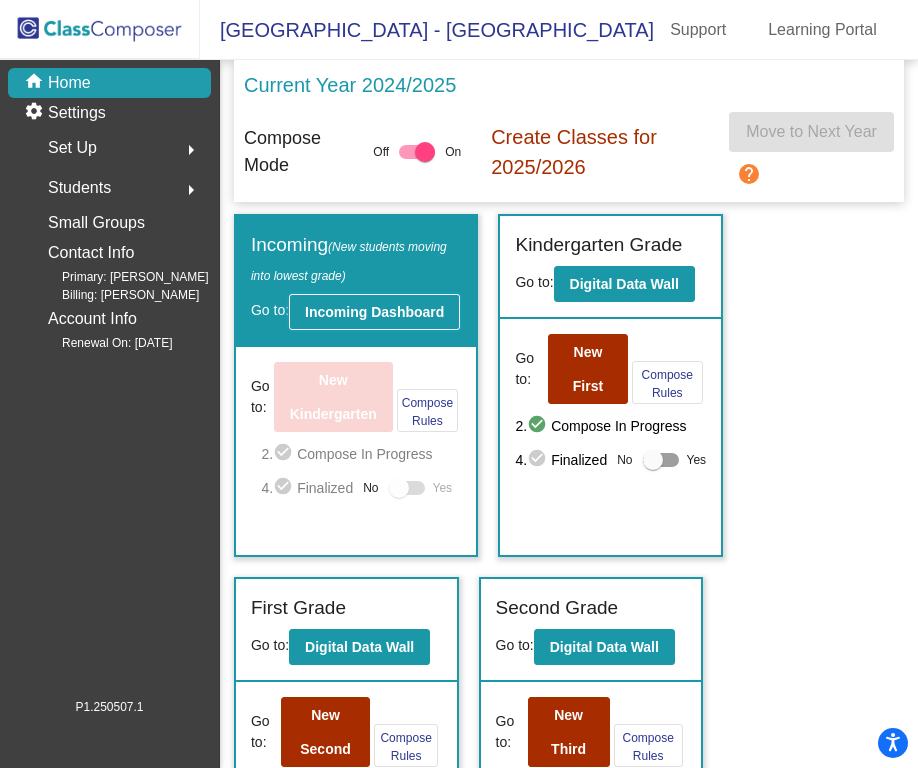 click on "Incoming Dashboard" 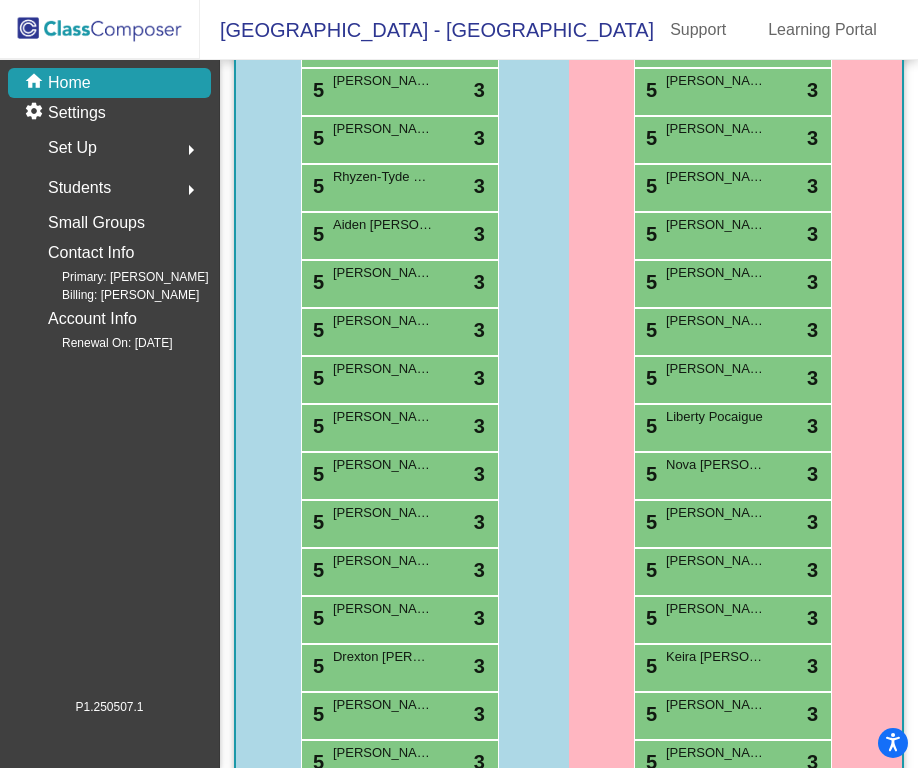 scroll, scrollTop: 0, scrollLeft: 0, axis: both 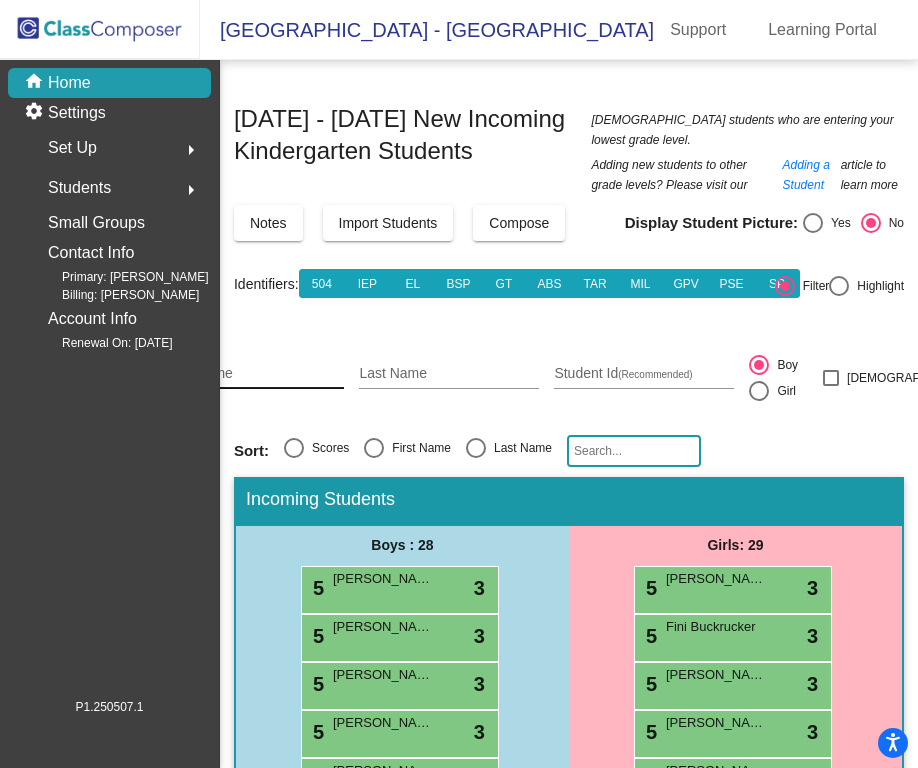 click on "First Name" at bounding box center (254, 374) 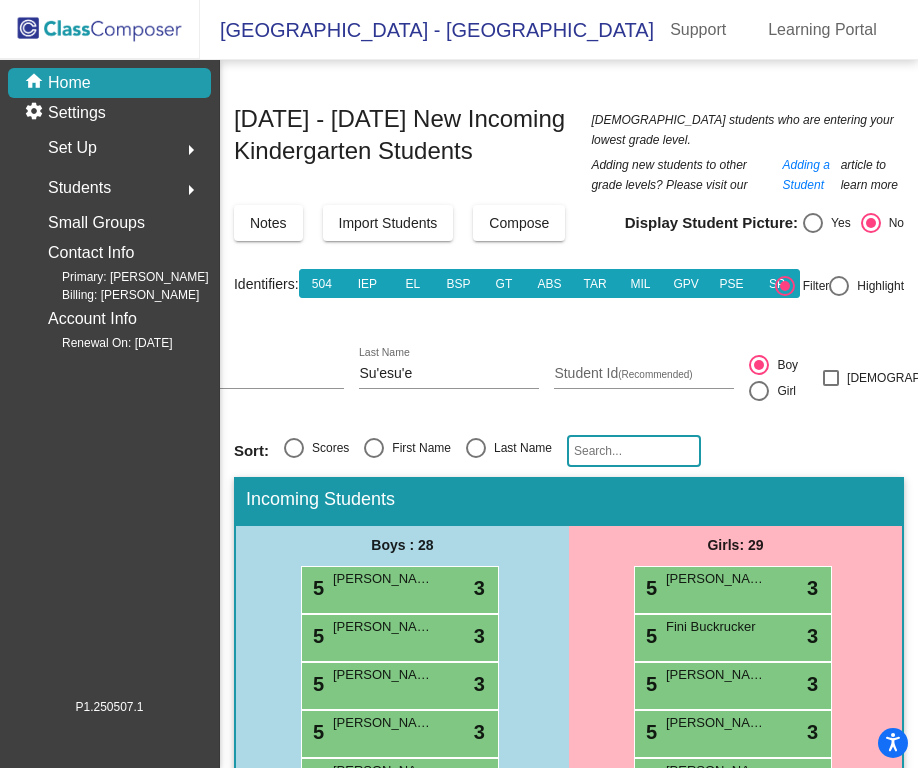 click on "Add New Student Alaia First Name Su'esu'e Last Name Student Id  (Recommended)   Boy   Girl   Non Binary Add" 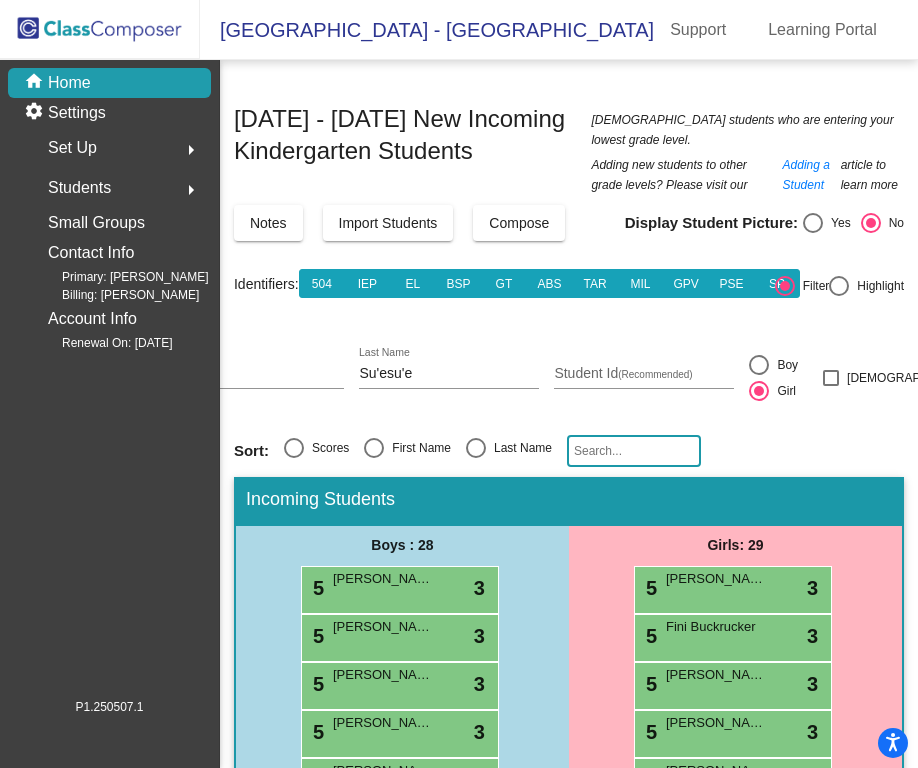 scroll, scrollTop: 0, scrollLeft: 110, axis: horizontal 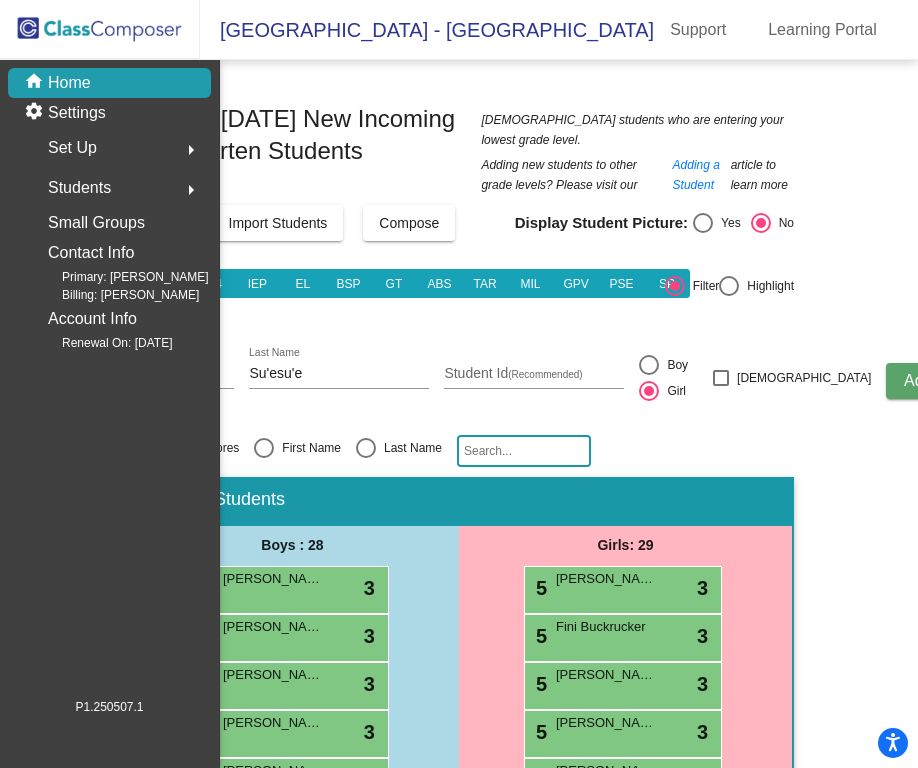click on "Add" 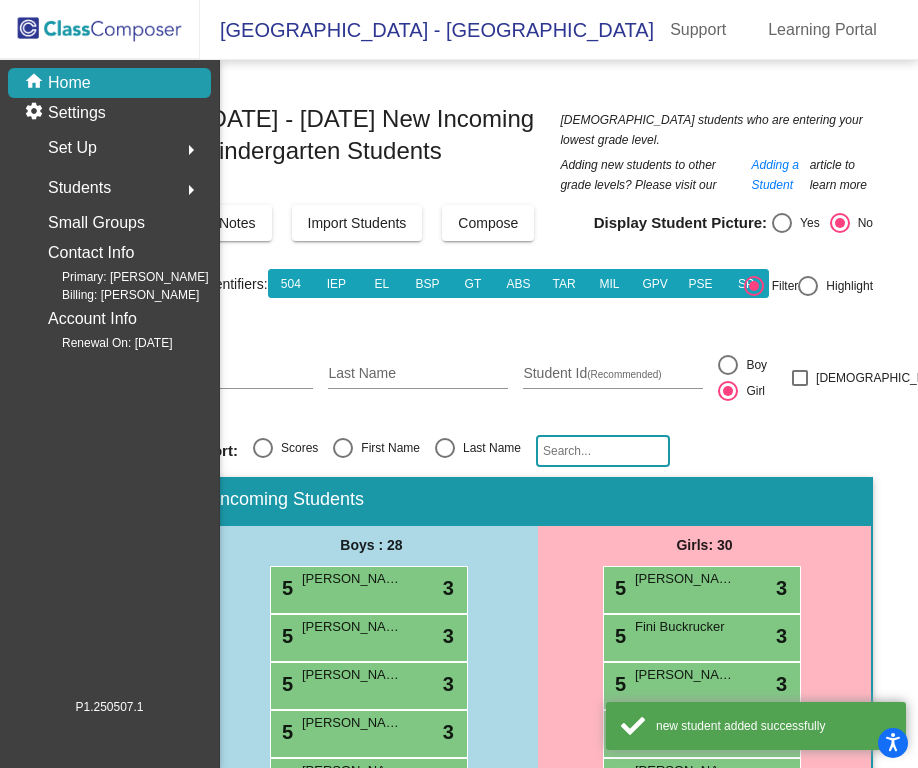 scroll, scrollTop: 0, scrollLeft: 0, axis: both 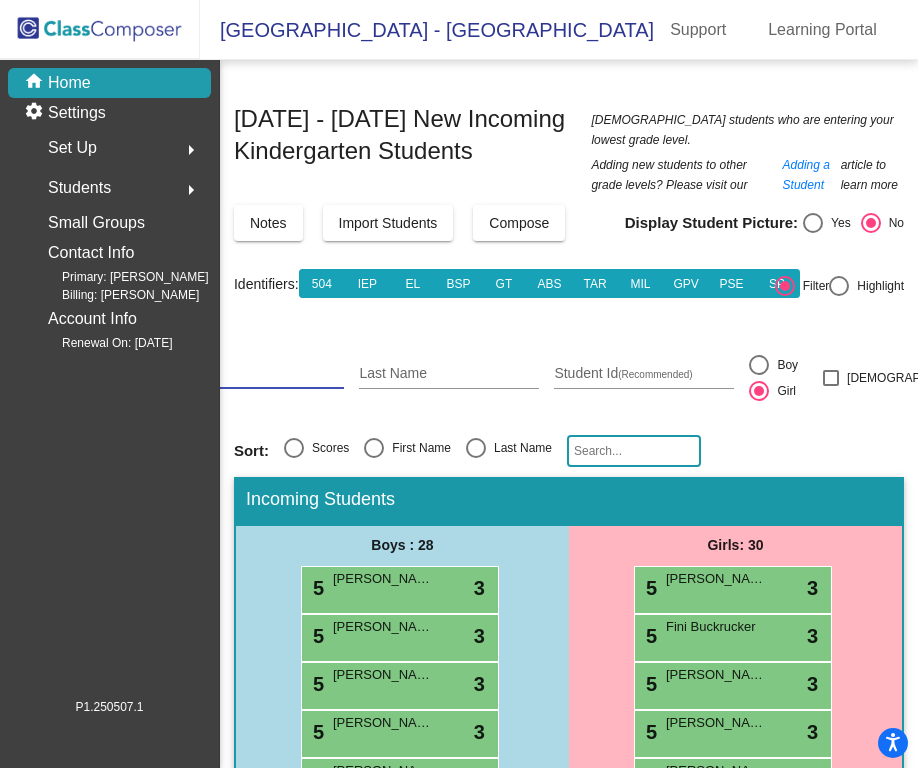 click on "First Name" at bounding box center [254, 374] 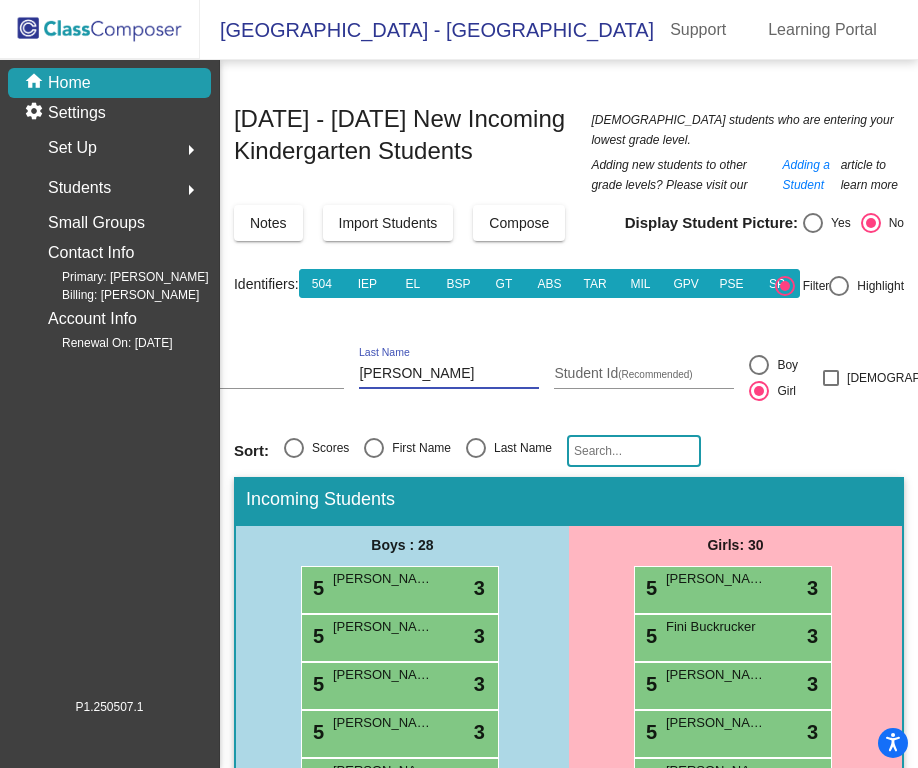 click at bounding box center [759, 365] 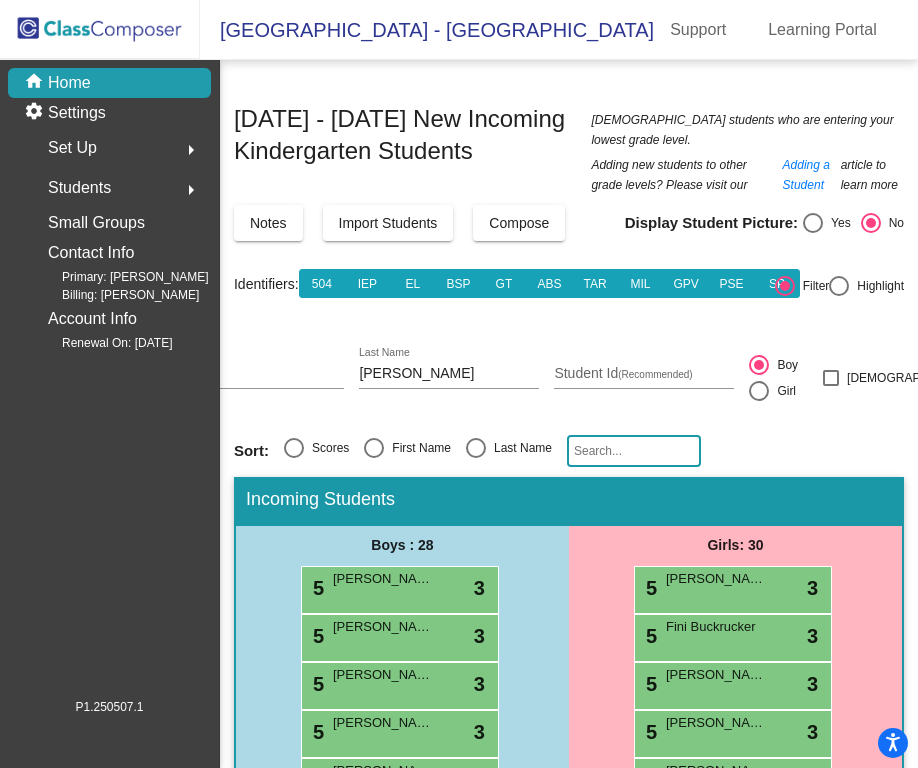 scroll, scrollTop: 0, scrollLeft: 110, axis: horizontal 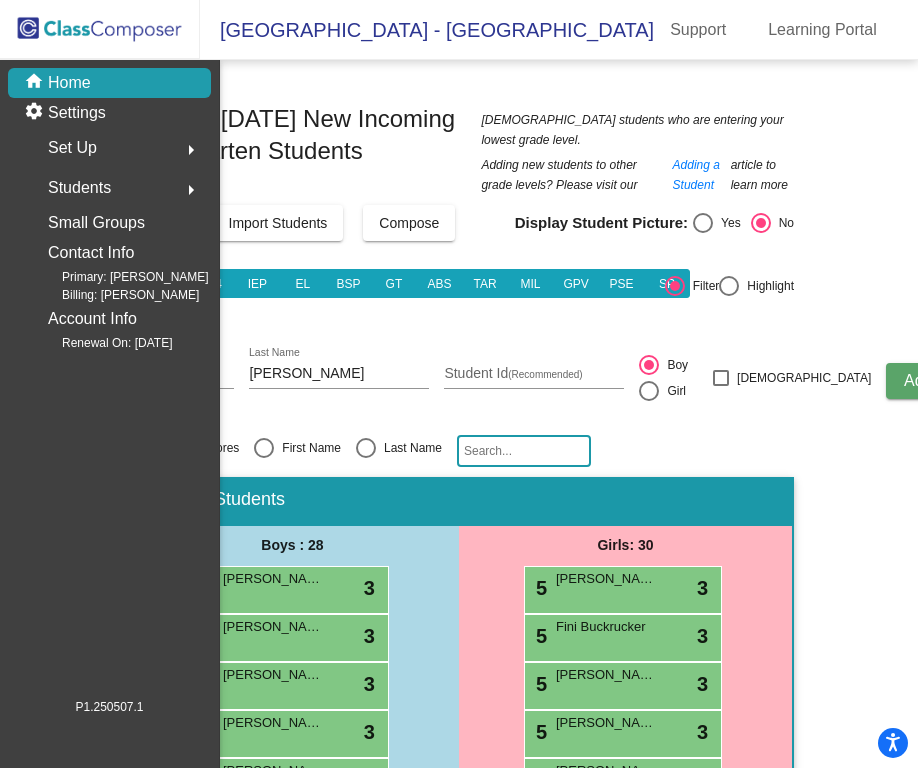 click on "Add" 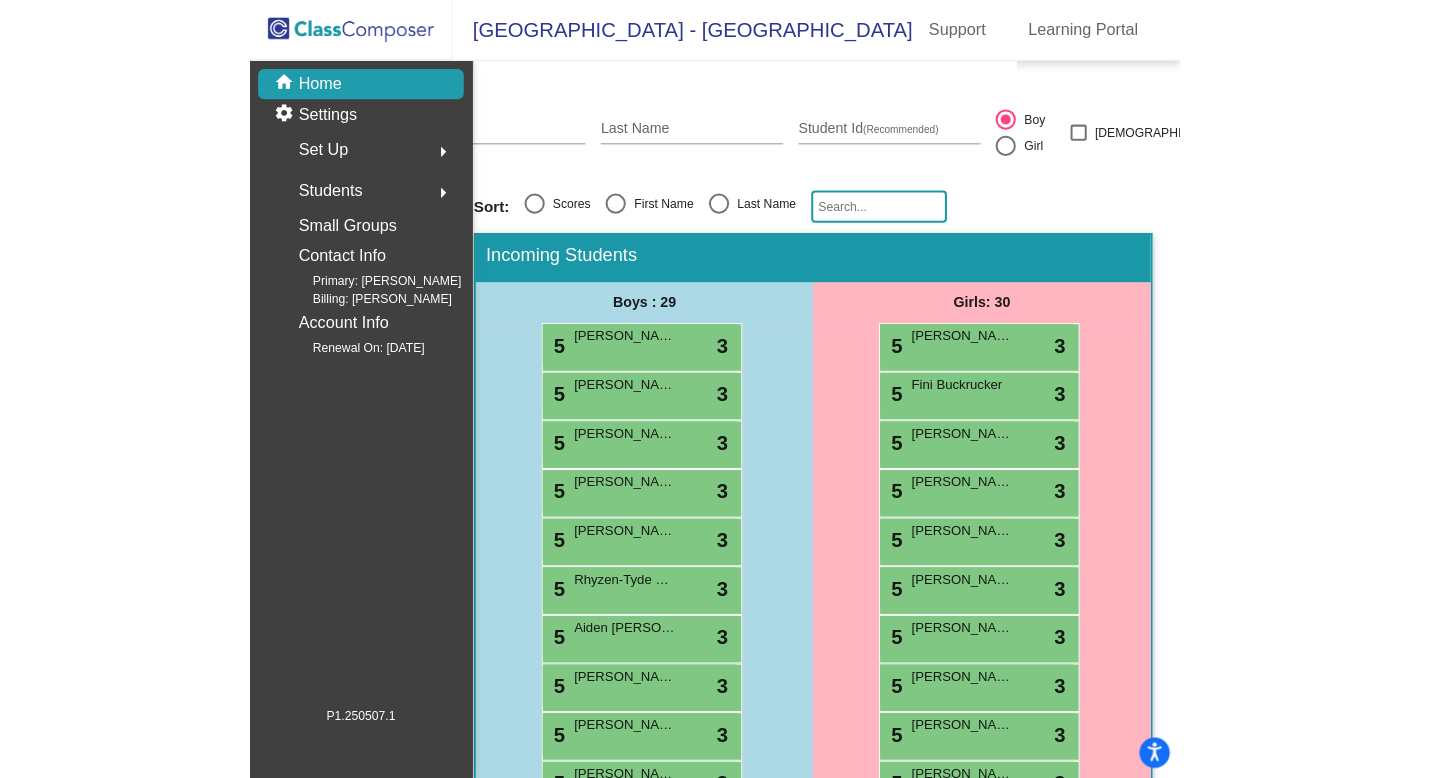 scroll, scrollTop: 237, scrollLeft: 13, axis: both 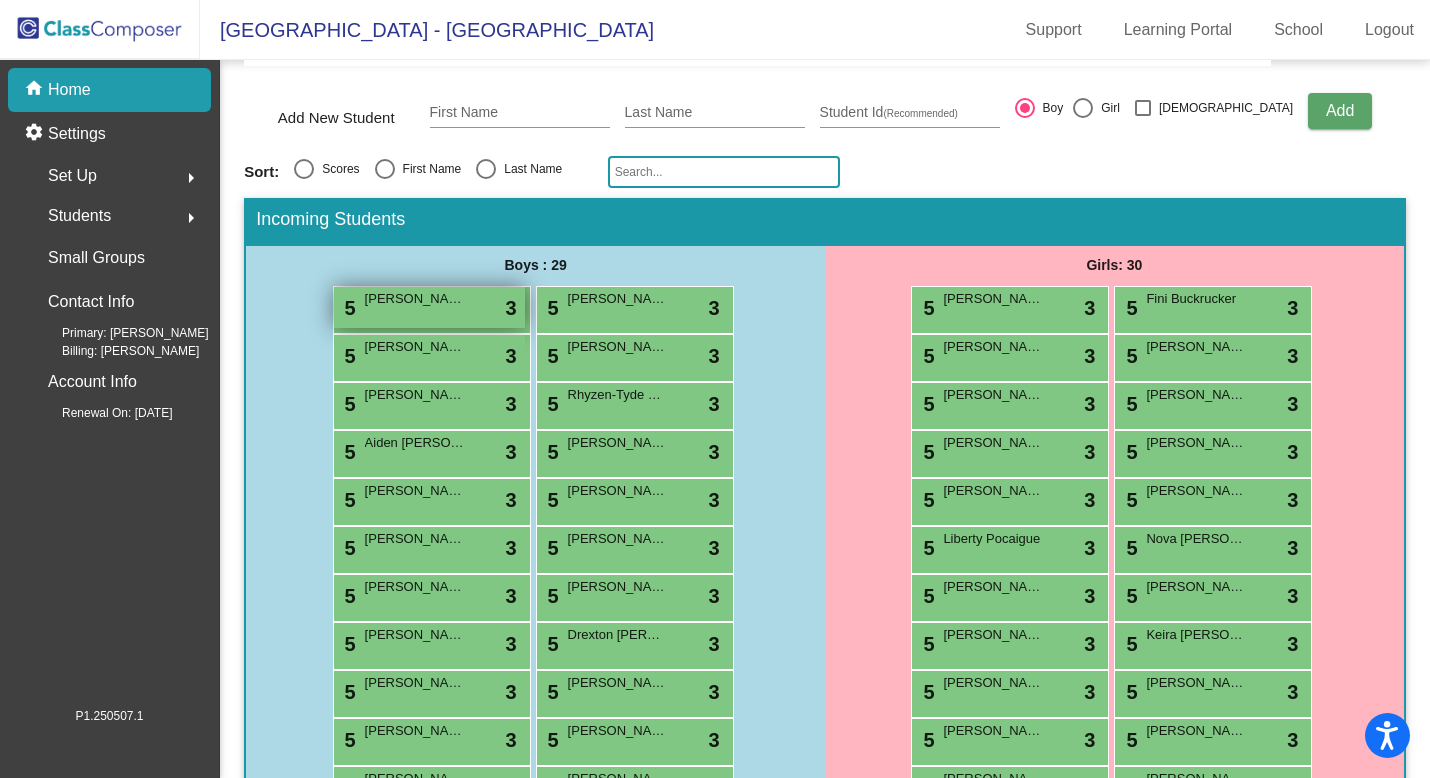 click on "5 Sylas Agpalza lock do_not_disturb_alt 3" at bounding box center (429, 307) 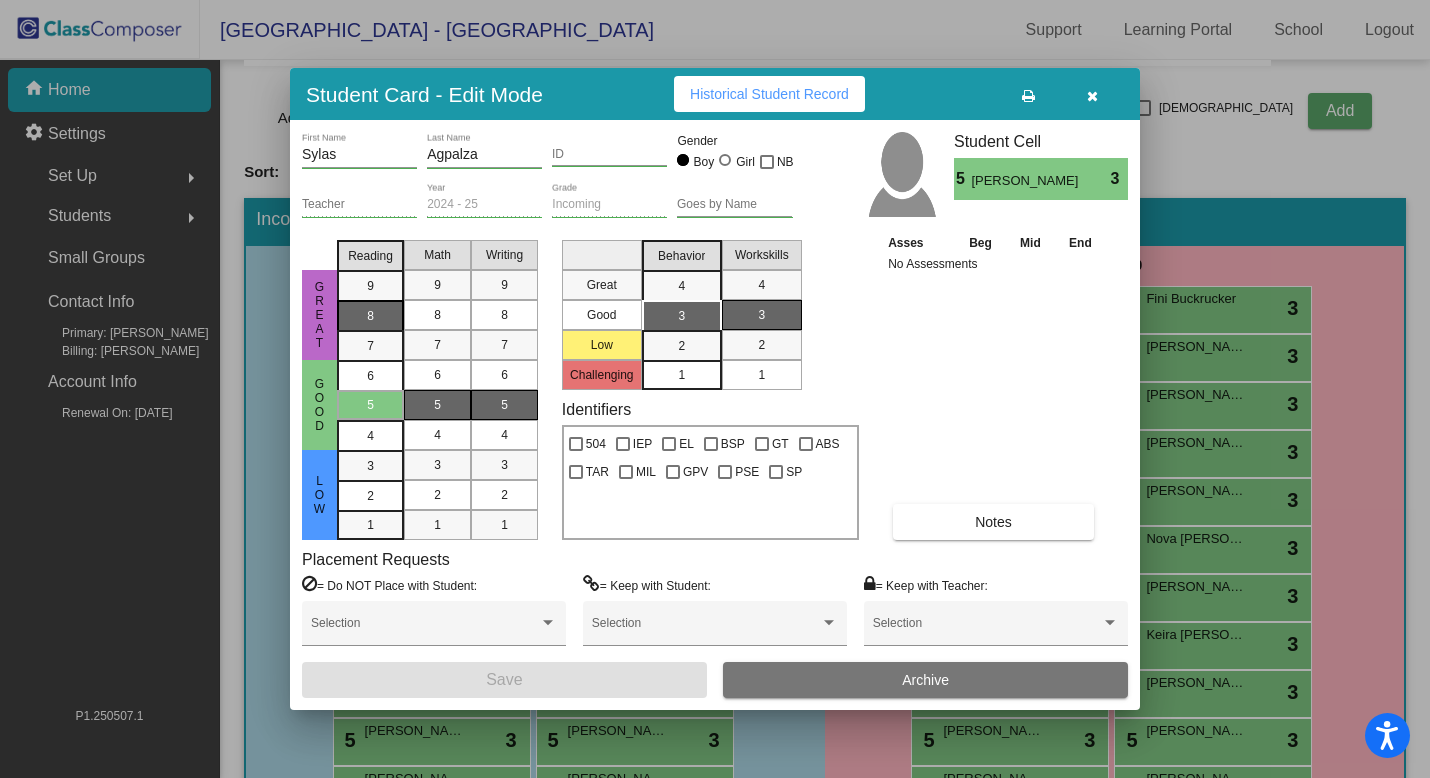 click on "8" at bounding box center (370, 316) 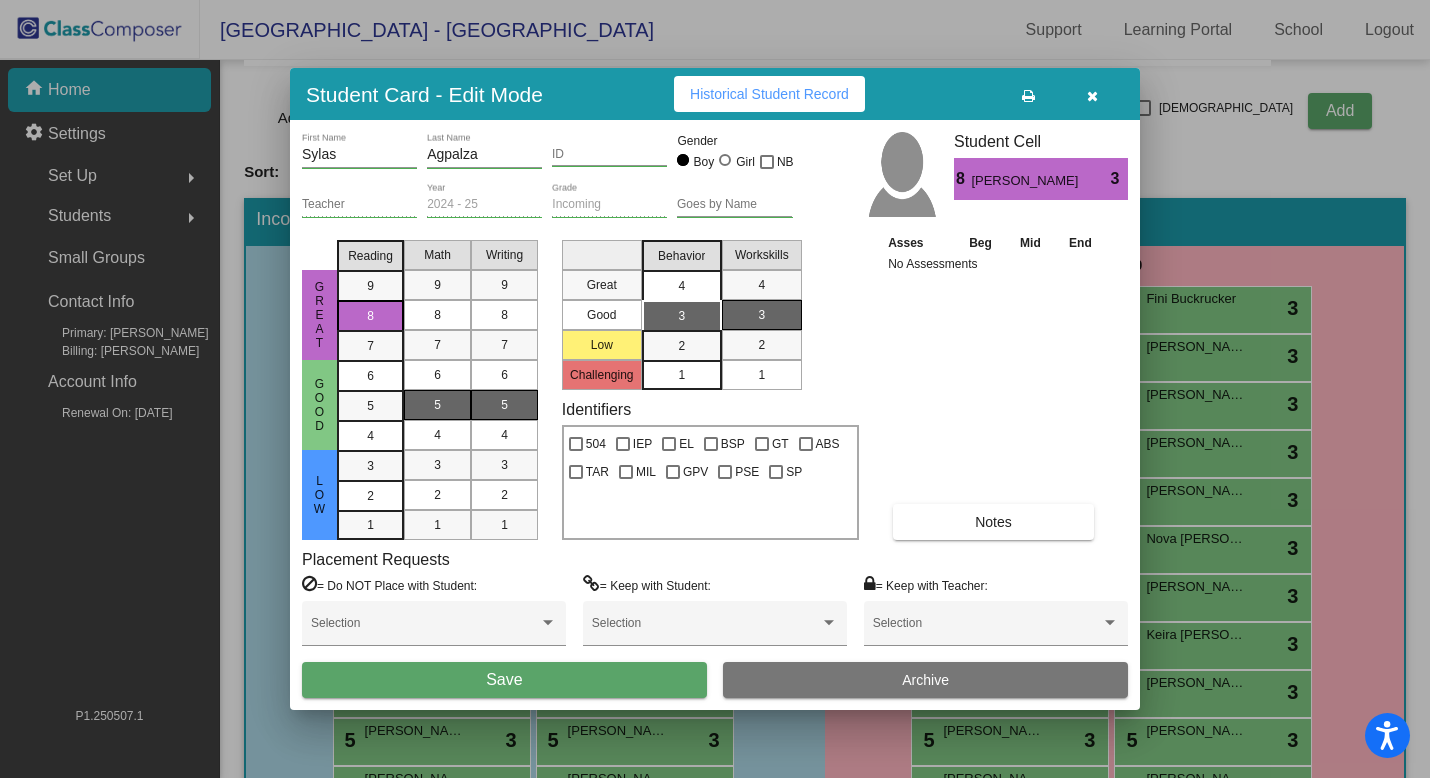 click on "4" at bounding box center [681, 286] 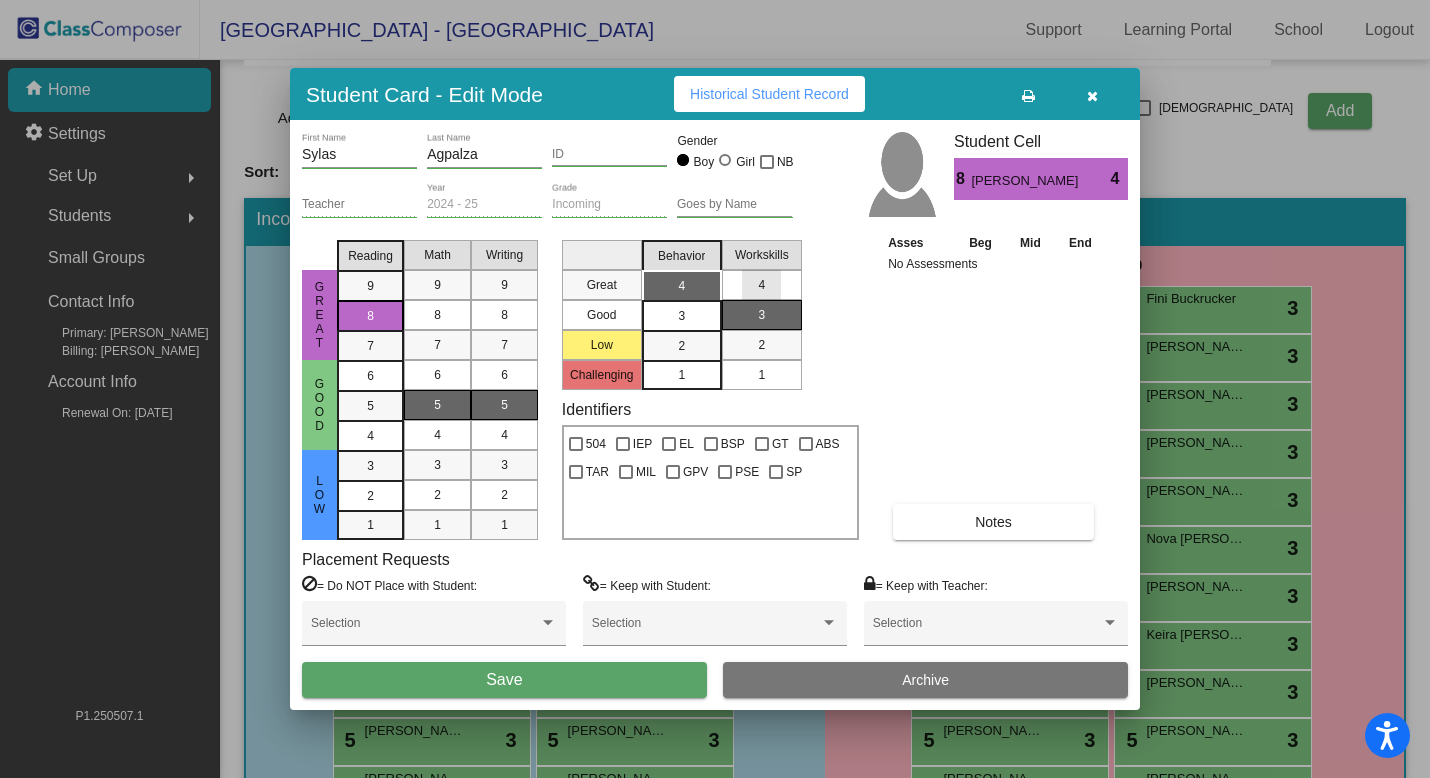 click on "4" at bounding box center (761, 285) 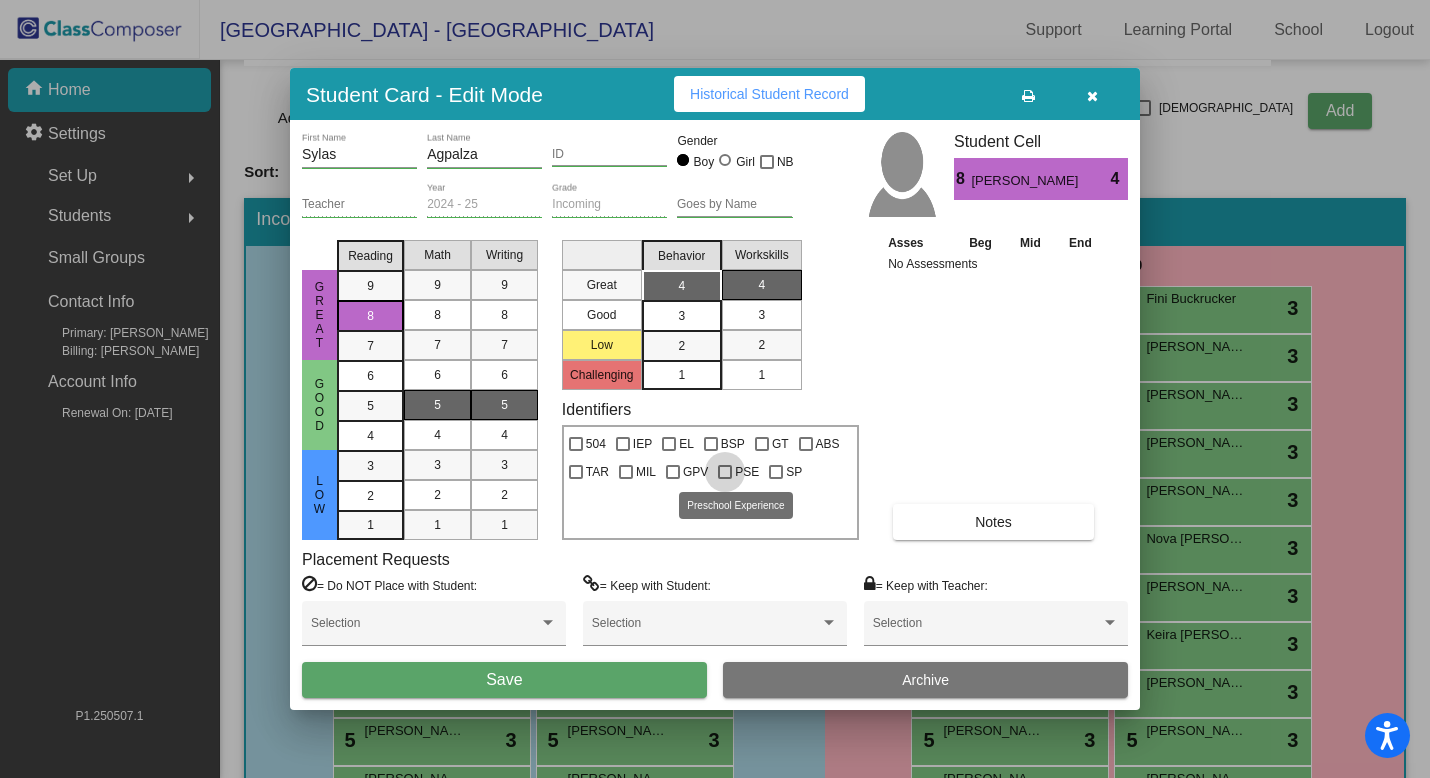 click at bounding box center (725, 472) 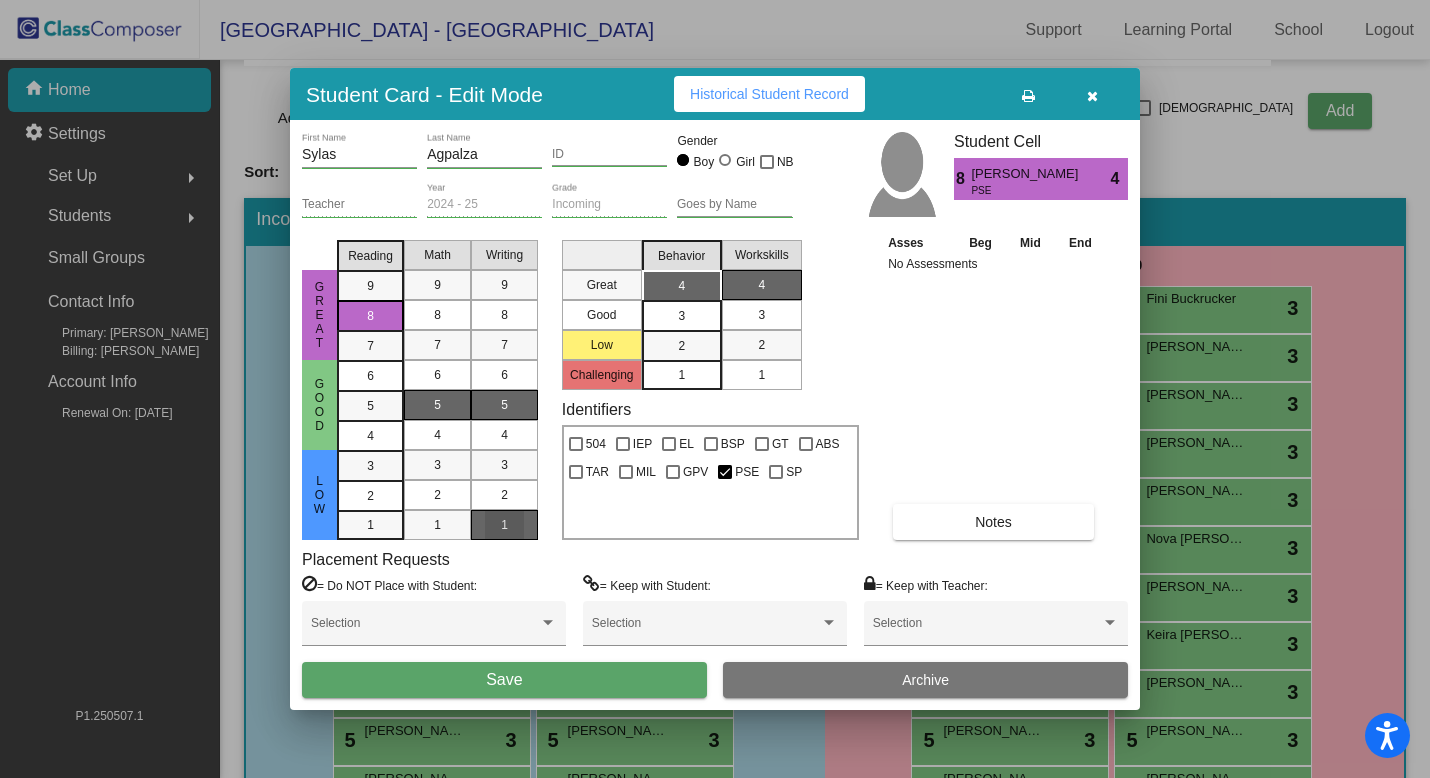 click on "1" at bounding box center [504, 525] 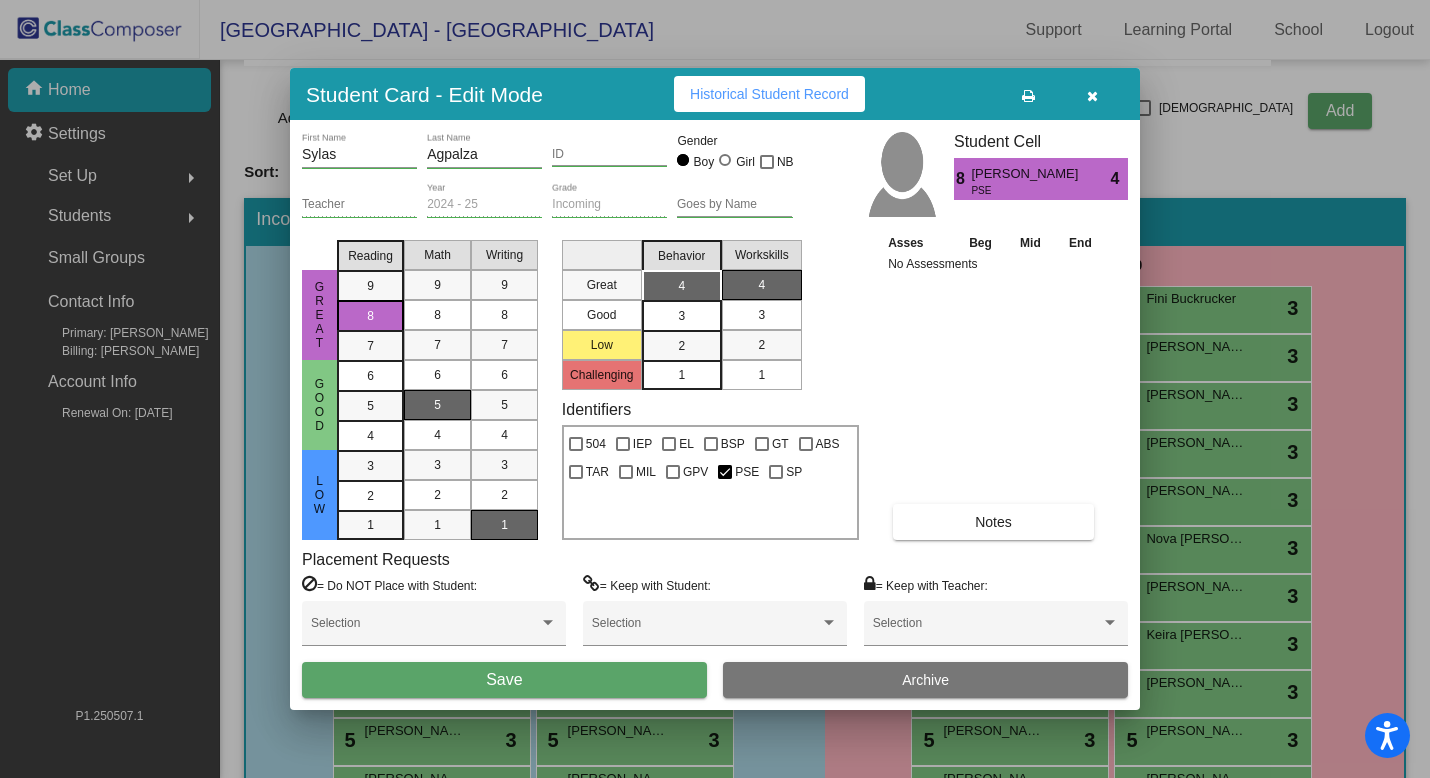 click on "Save" at bounding box center [504, 680] 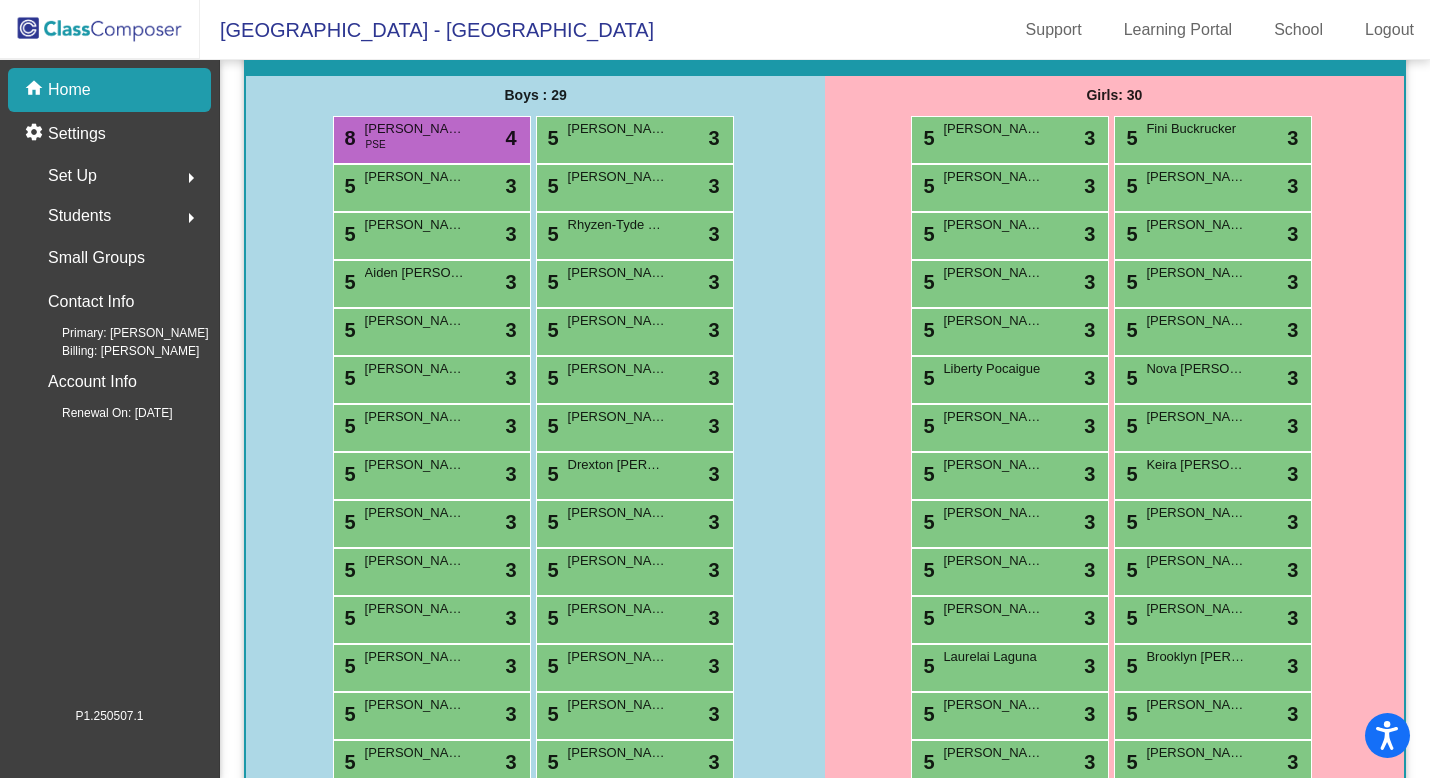 scroll, scrollTop: 374, scrollLeft: 0, axis: vertical 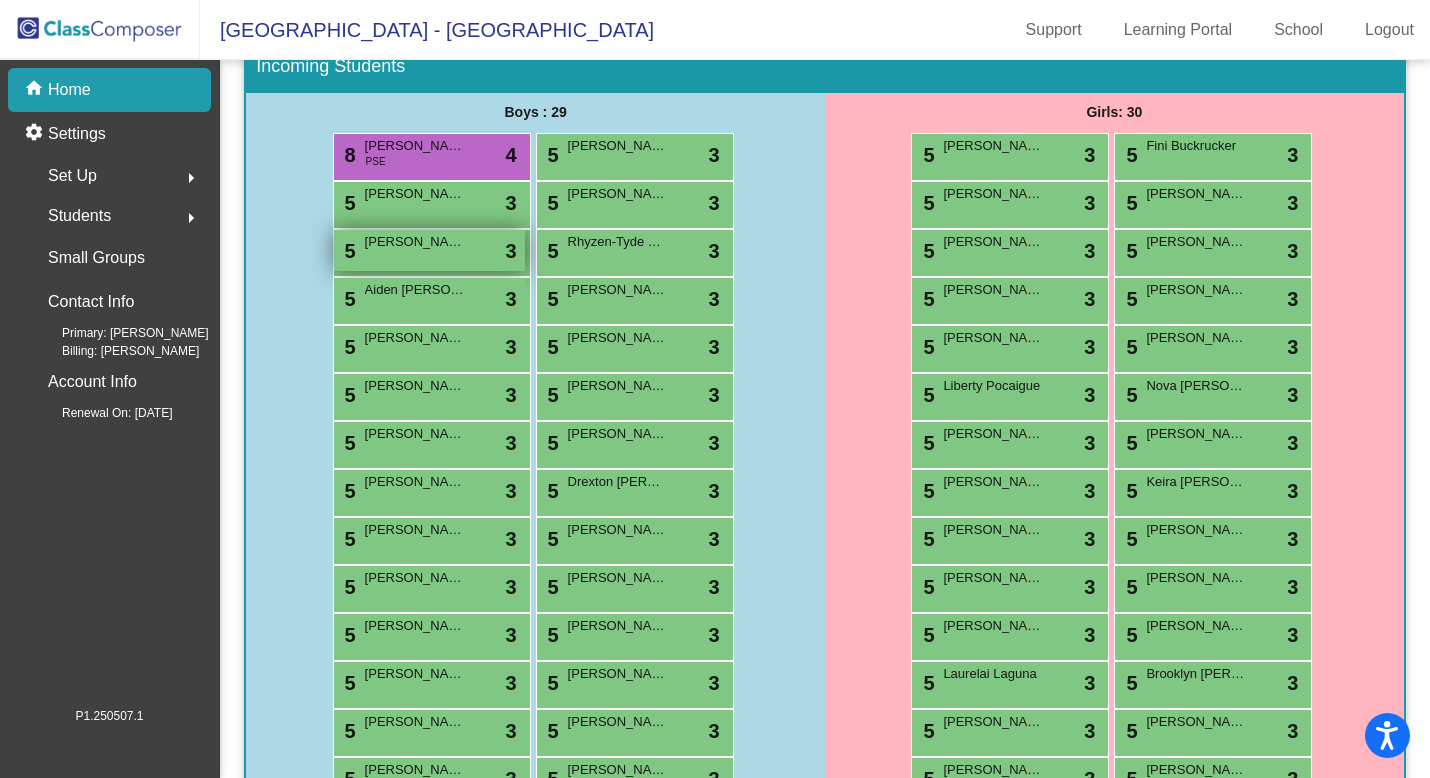 click on "[PERSON_NAME]" at bounding box center (415, 242) 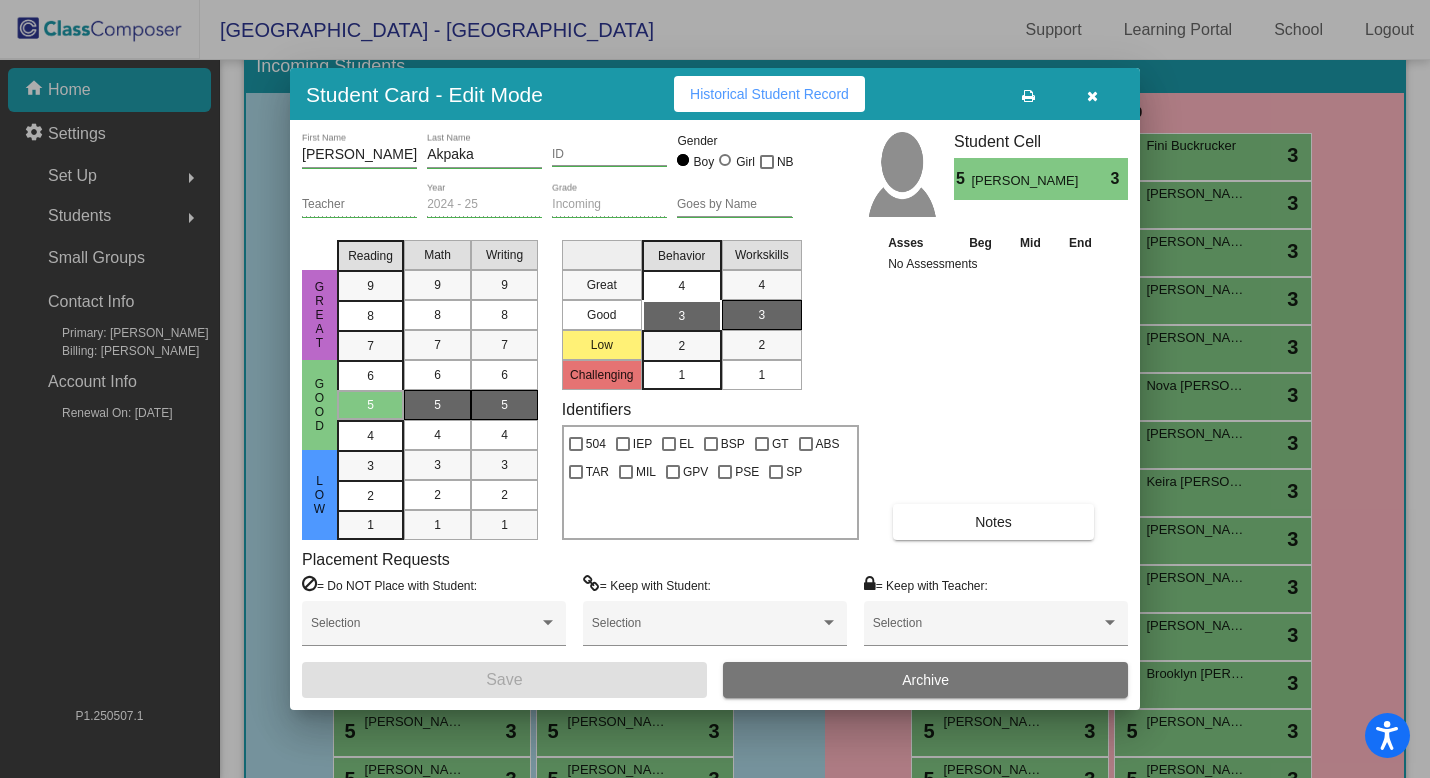 click on "4" at bounding box center (681, 286) 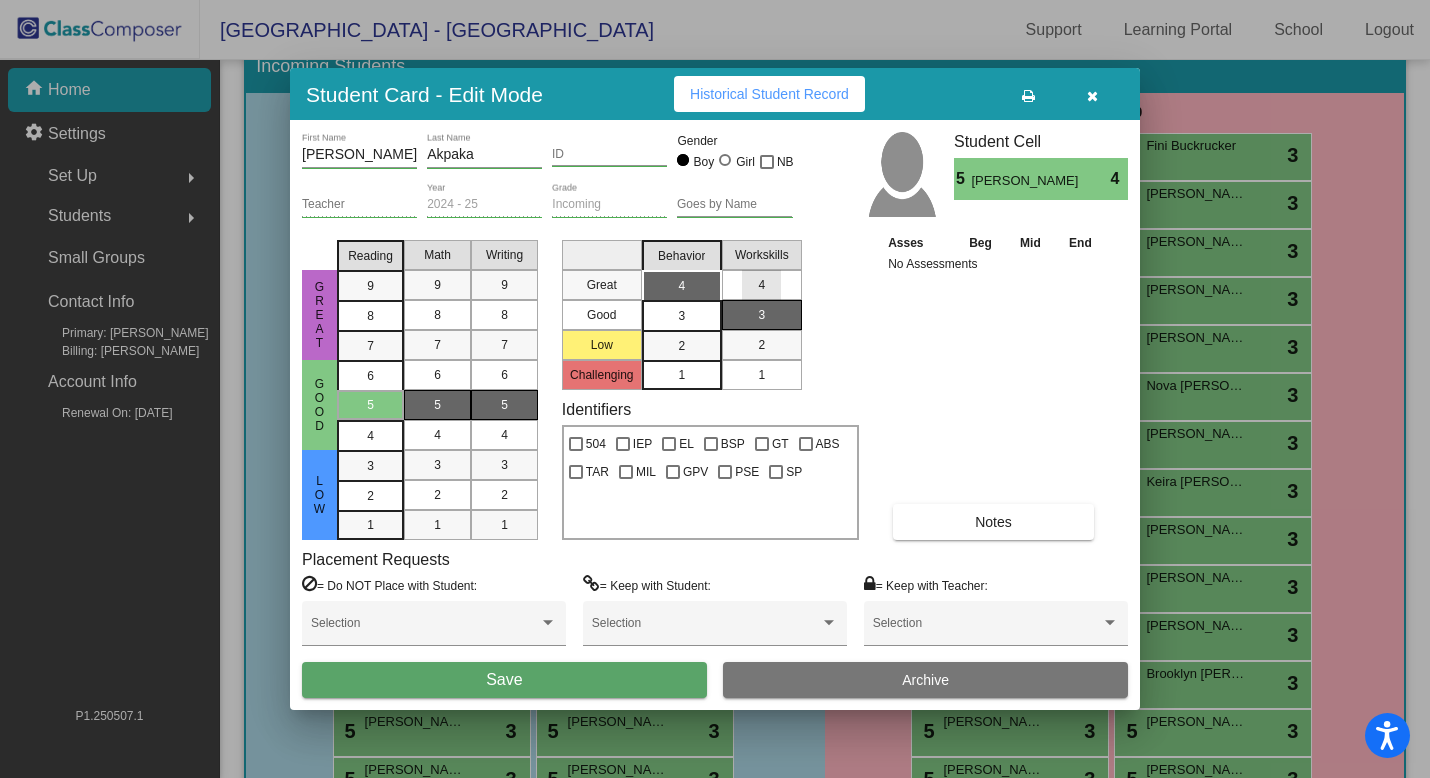 click on "4" at bounding box center [761, 285] 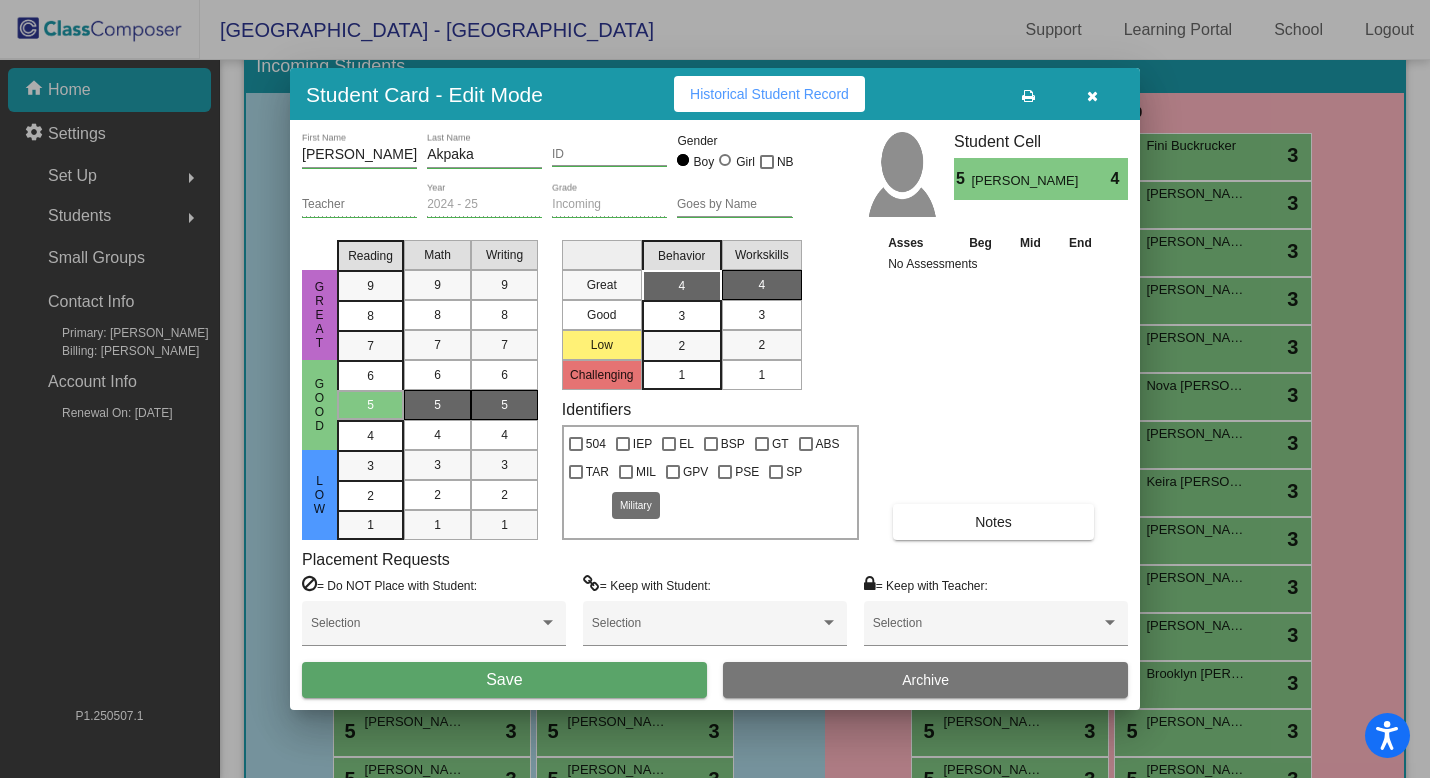 click at bounding box center (626, 472) 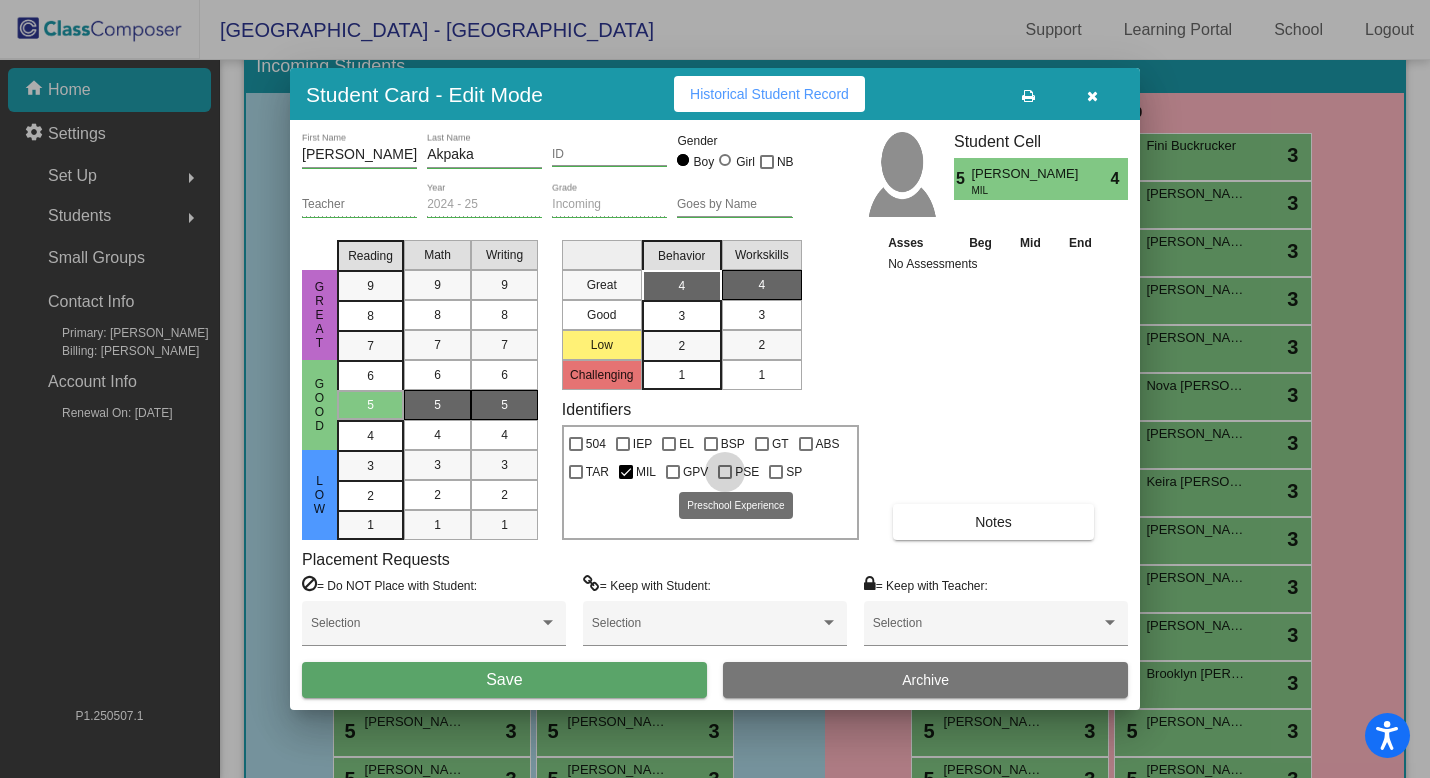 click at bounding box center [725, 472] 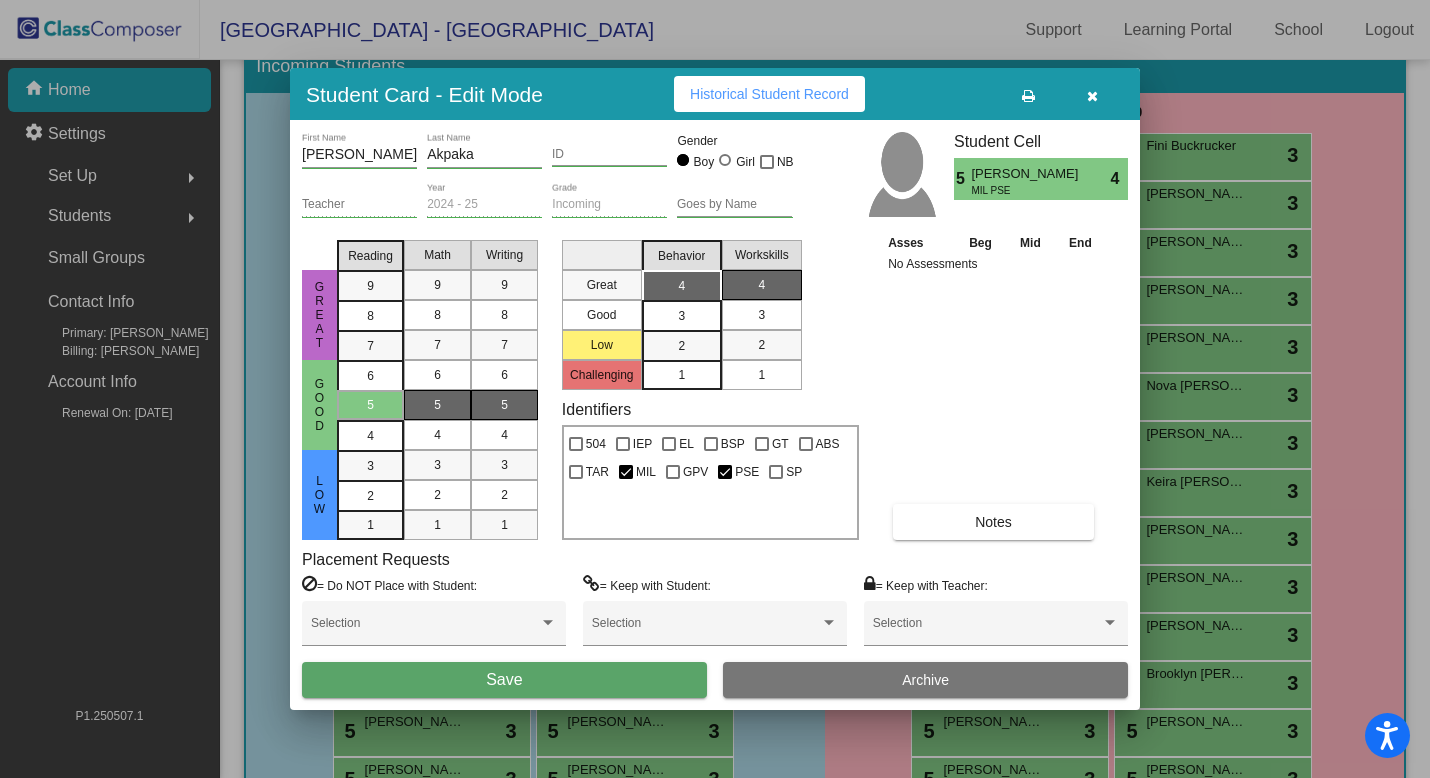 click on "Save" at bounding box center [504, 680] 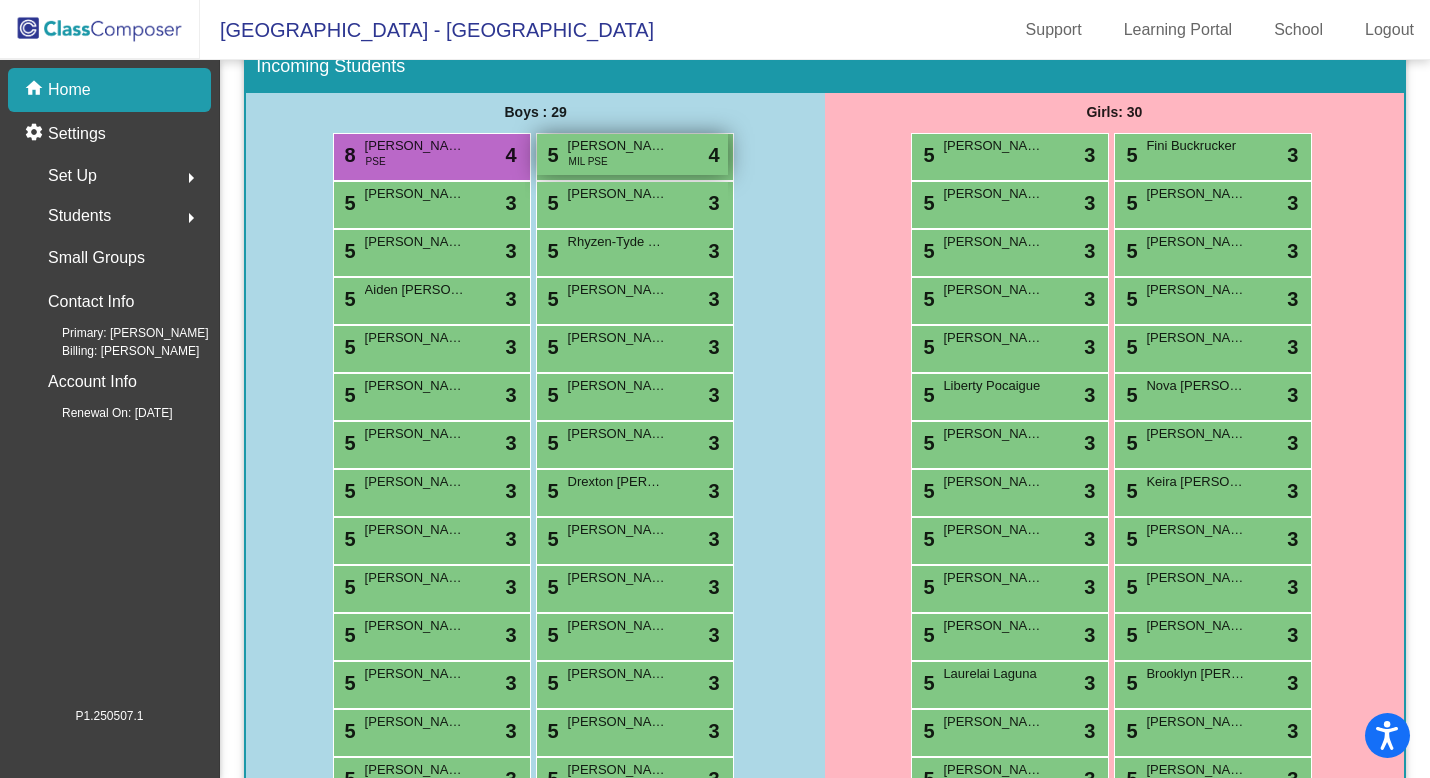 click on "[PERSON_NAME]" at bounding box center [618, 146] 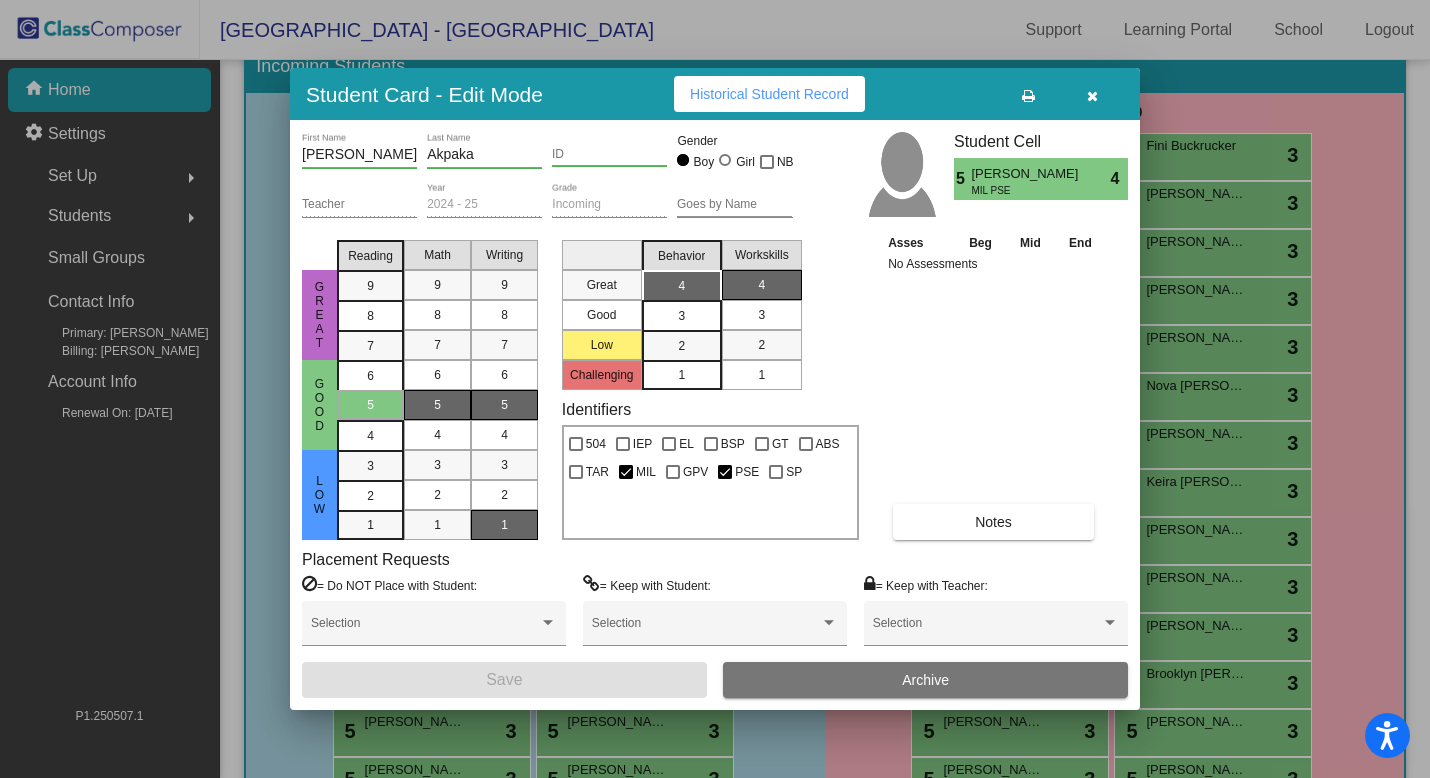 click on "1" at bounding box center [504, 525] 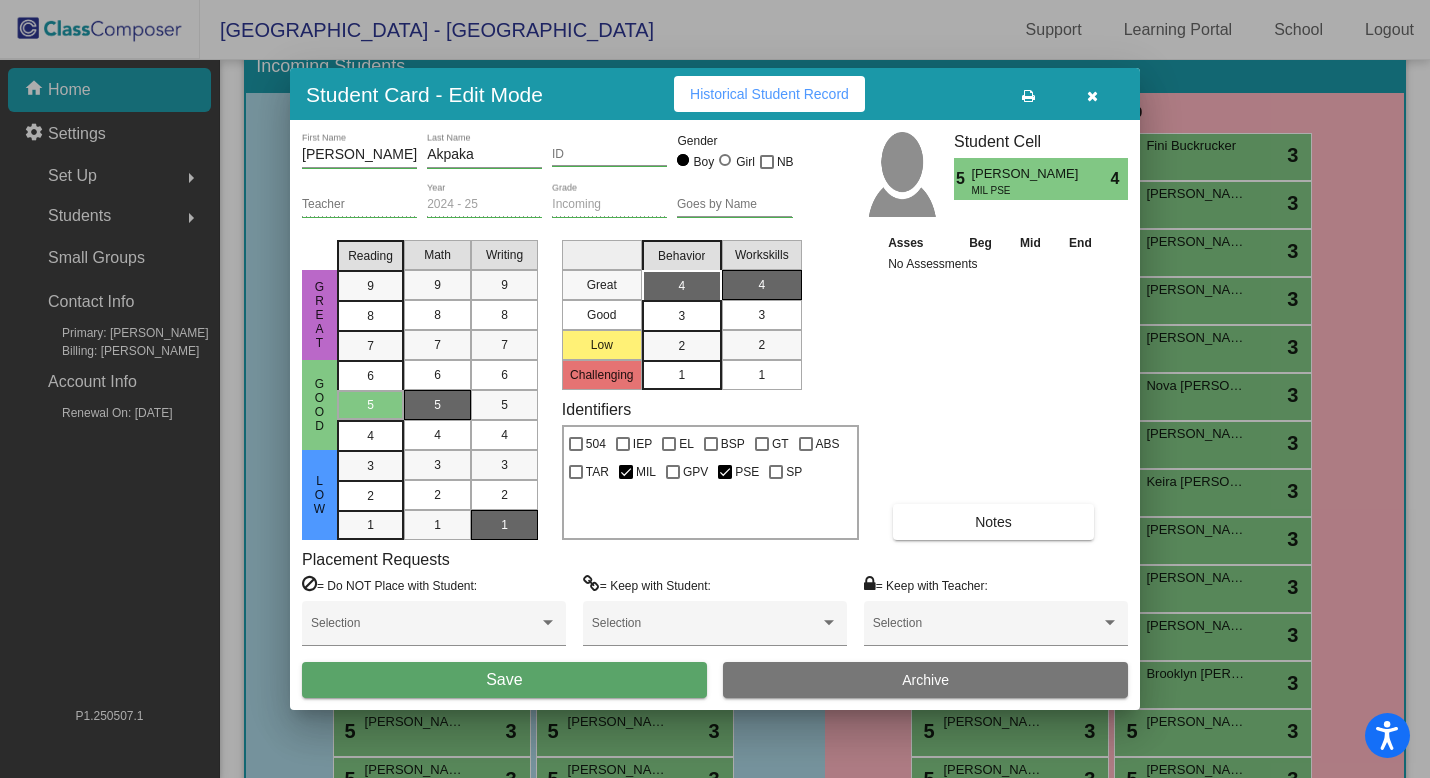 click on "Save" at bounding box center [504, 680] 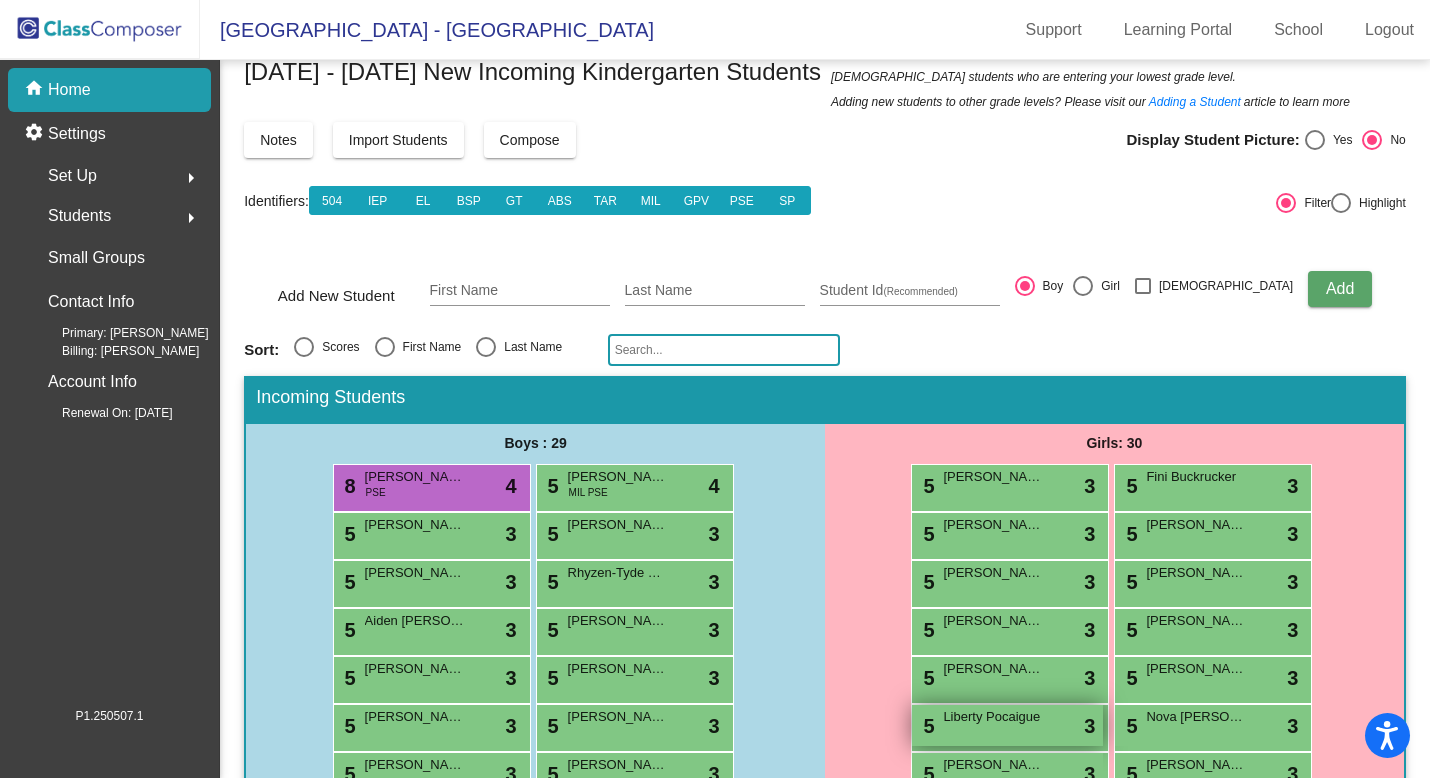 scroll, scrollTop: 0, scrollLeft: 0, axis: both 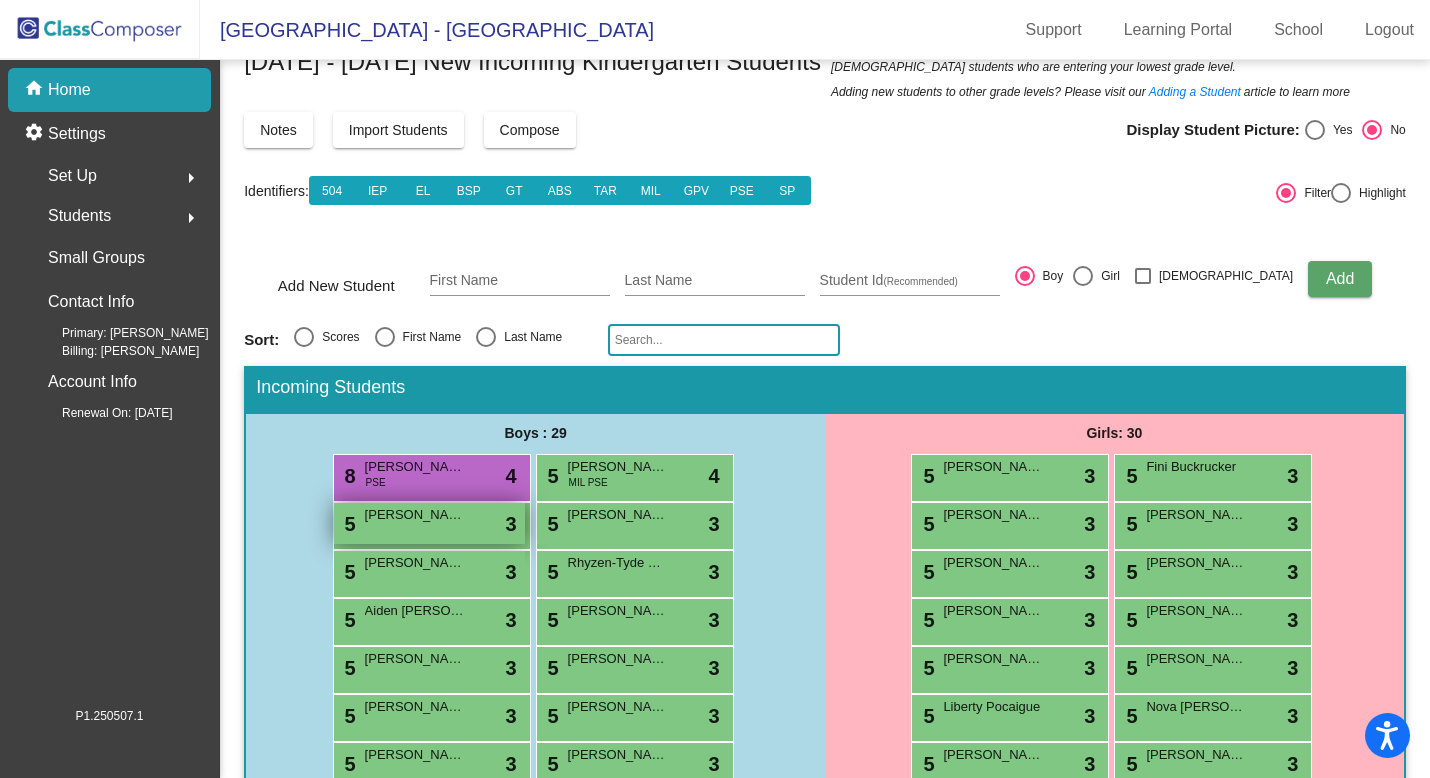 click on "[PERSON_NAME]" at bounding box center (415, 515) 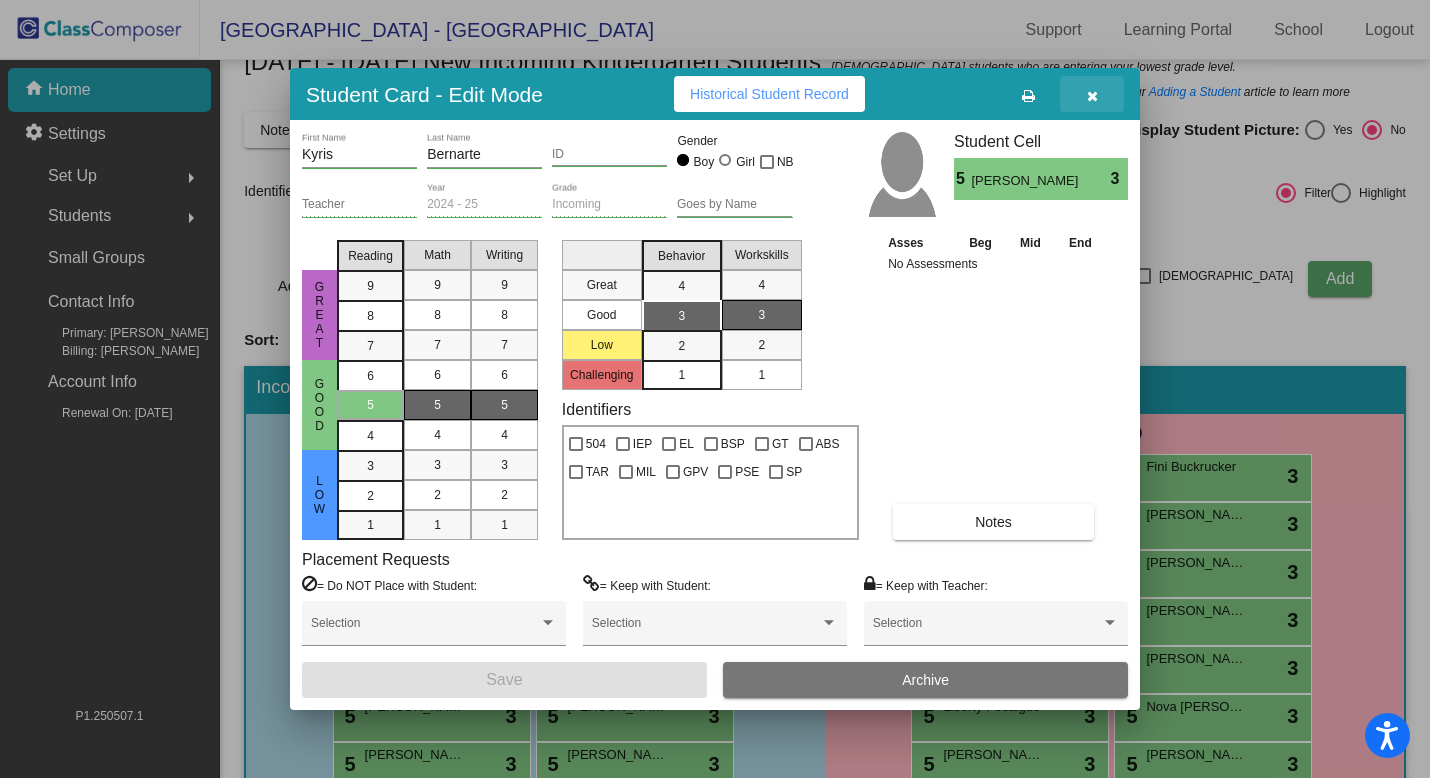 click at bounding box center [1092, 94] 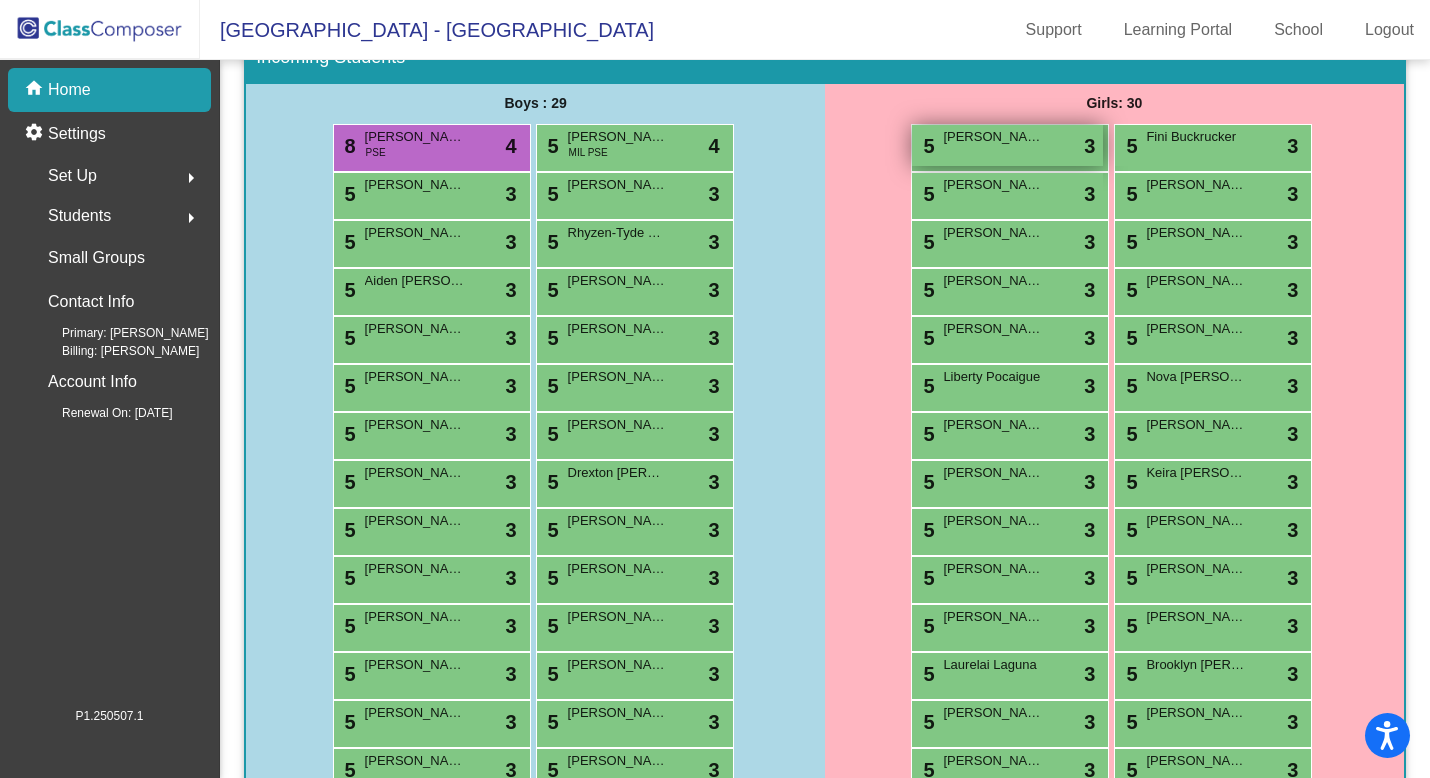 scroll, scrollTop: 483, scrollLeft: 0, axis: vertical 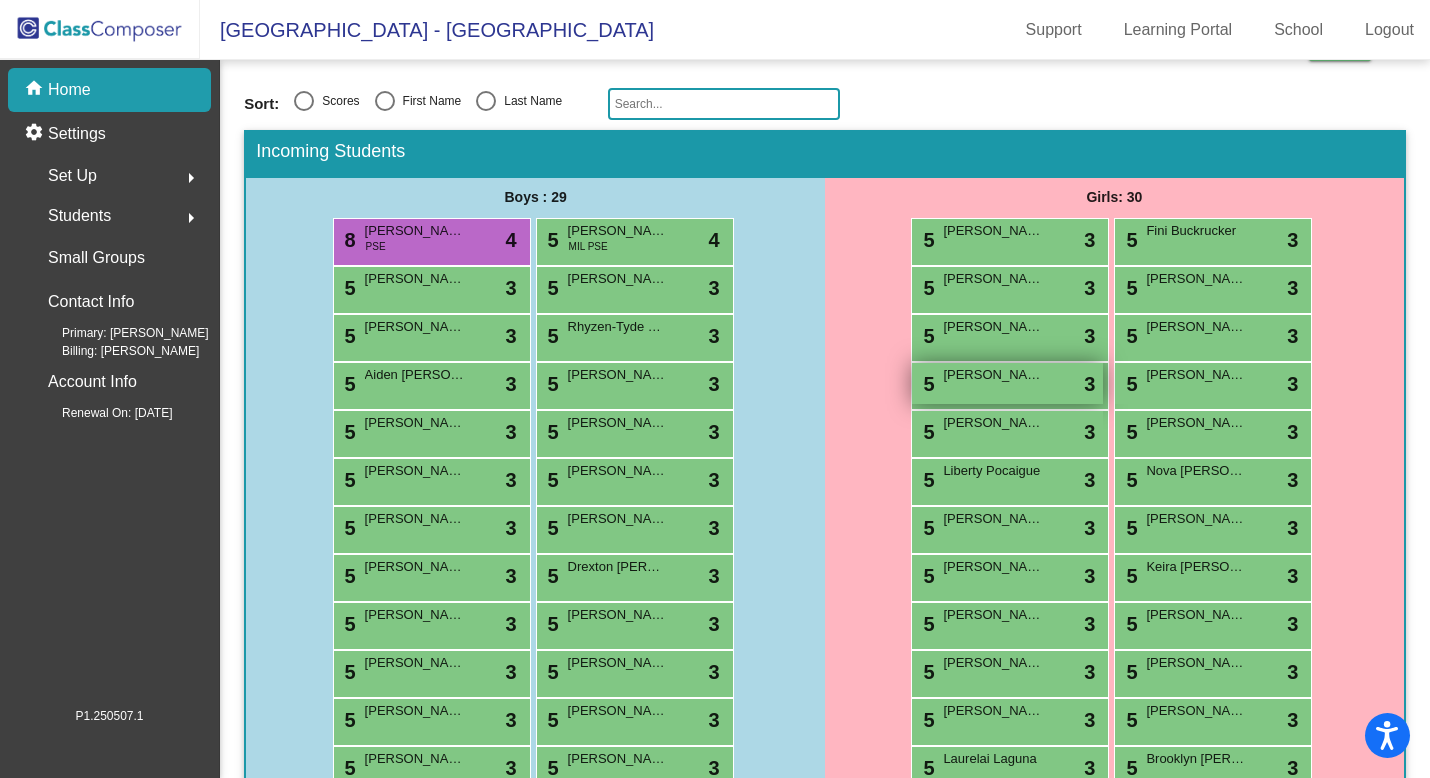click on "5 Lila Barker lock do_not_disturb_alt 3" at bounding box center (1007, 383) 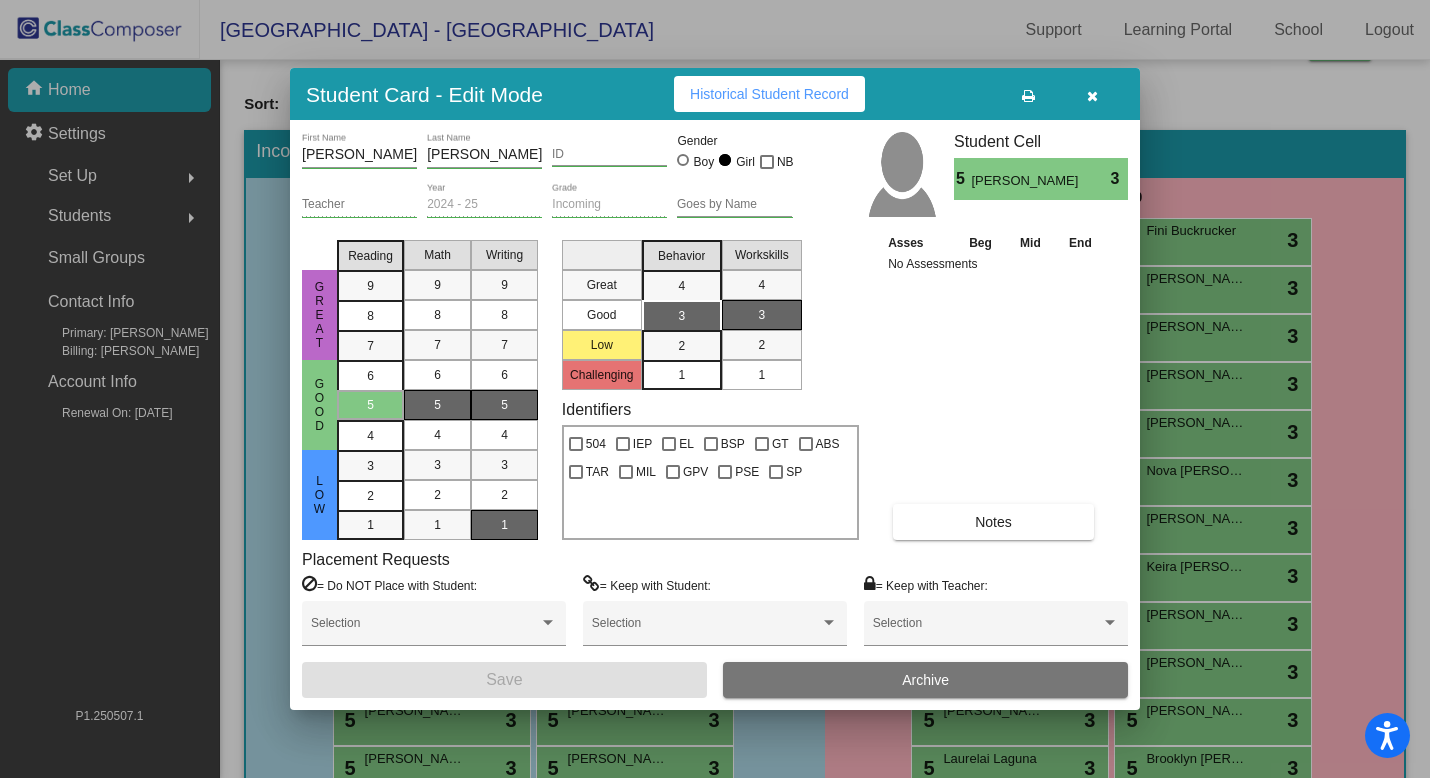 click on "1" at bounding box center [504, 525] 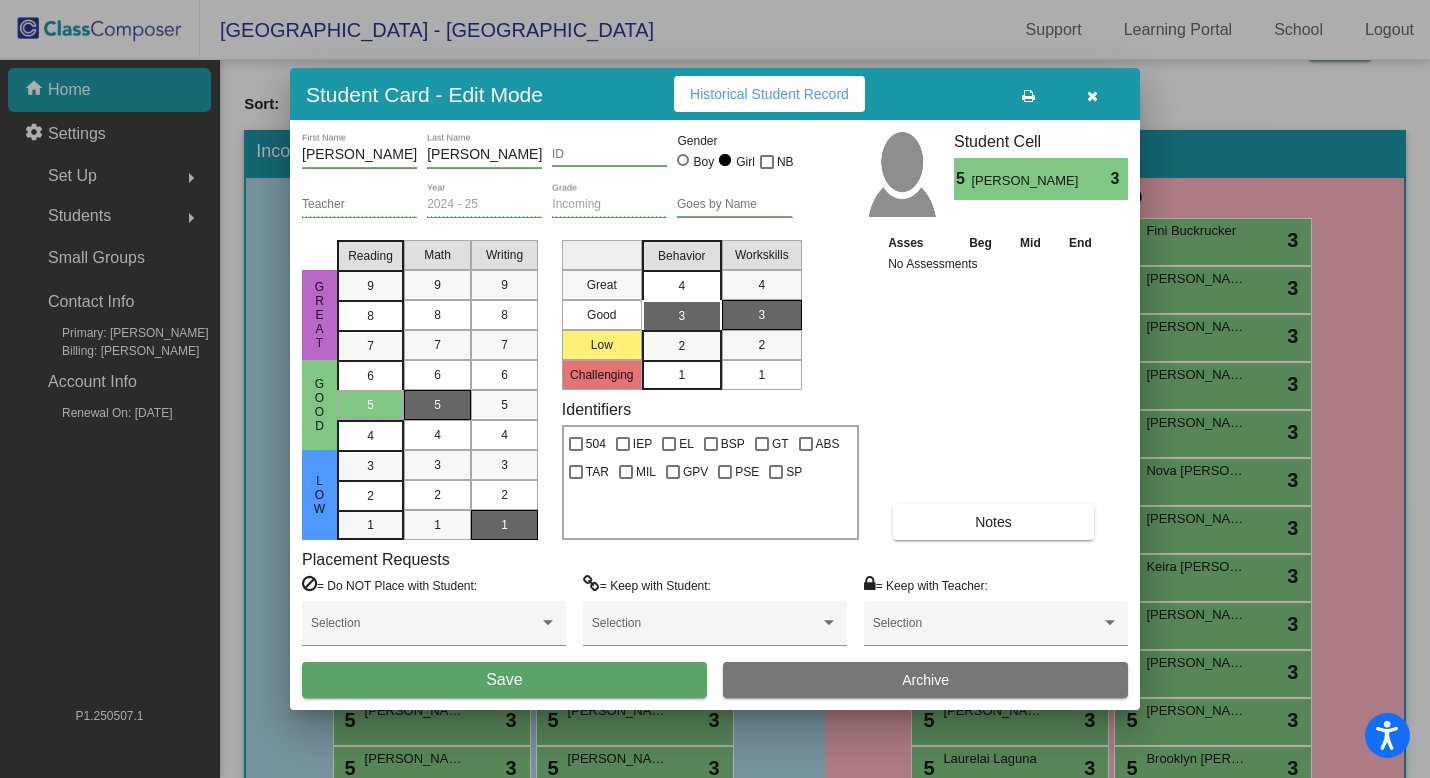 click on "4" at bounding box center [681, 286] 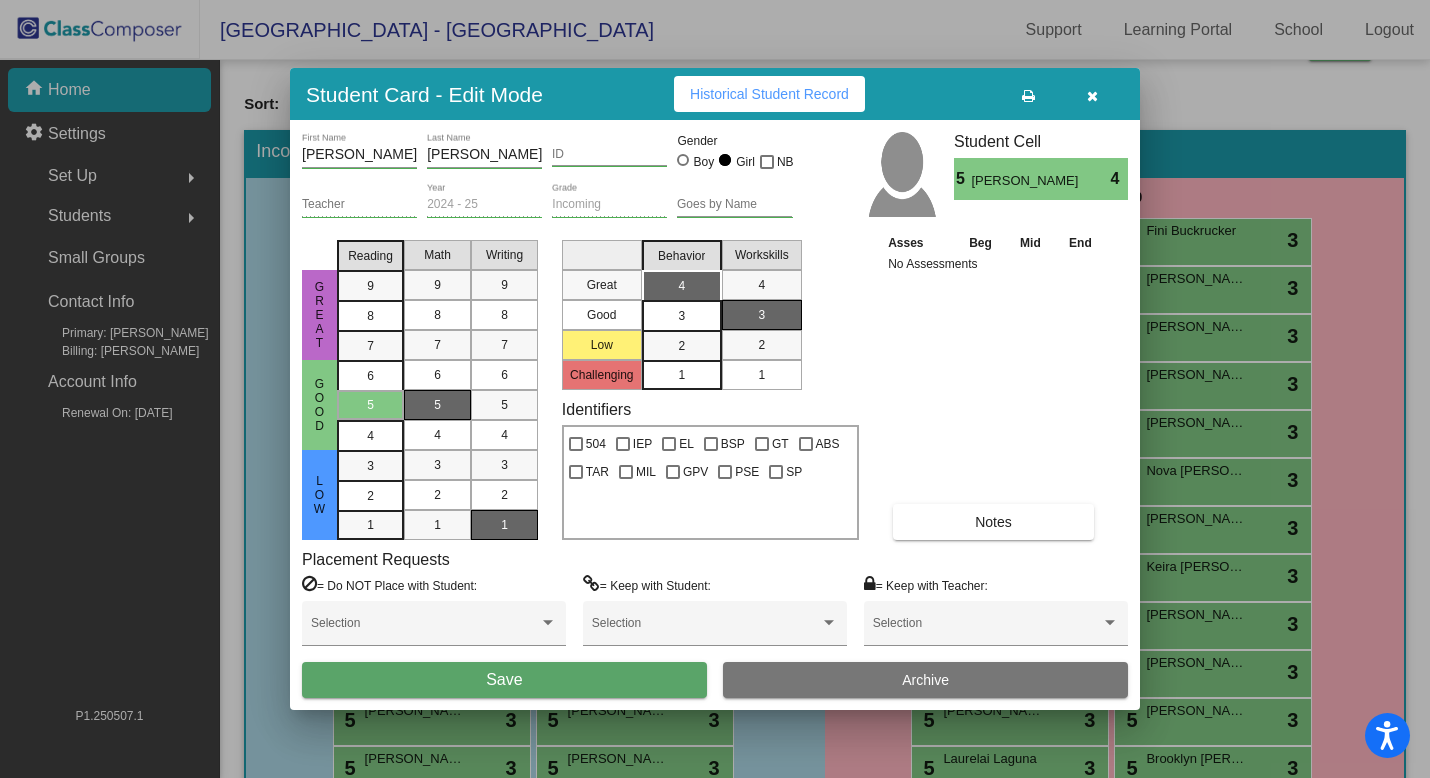 click on "Save" at bounding box center (504, 680) 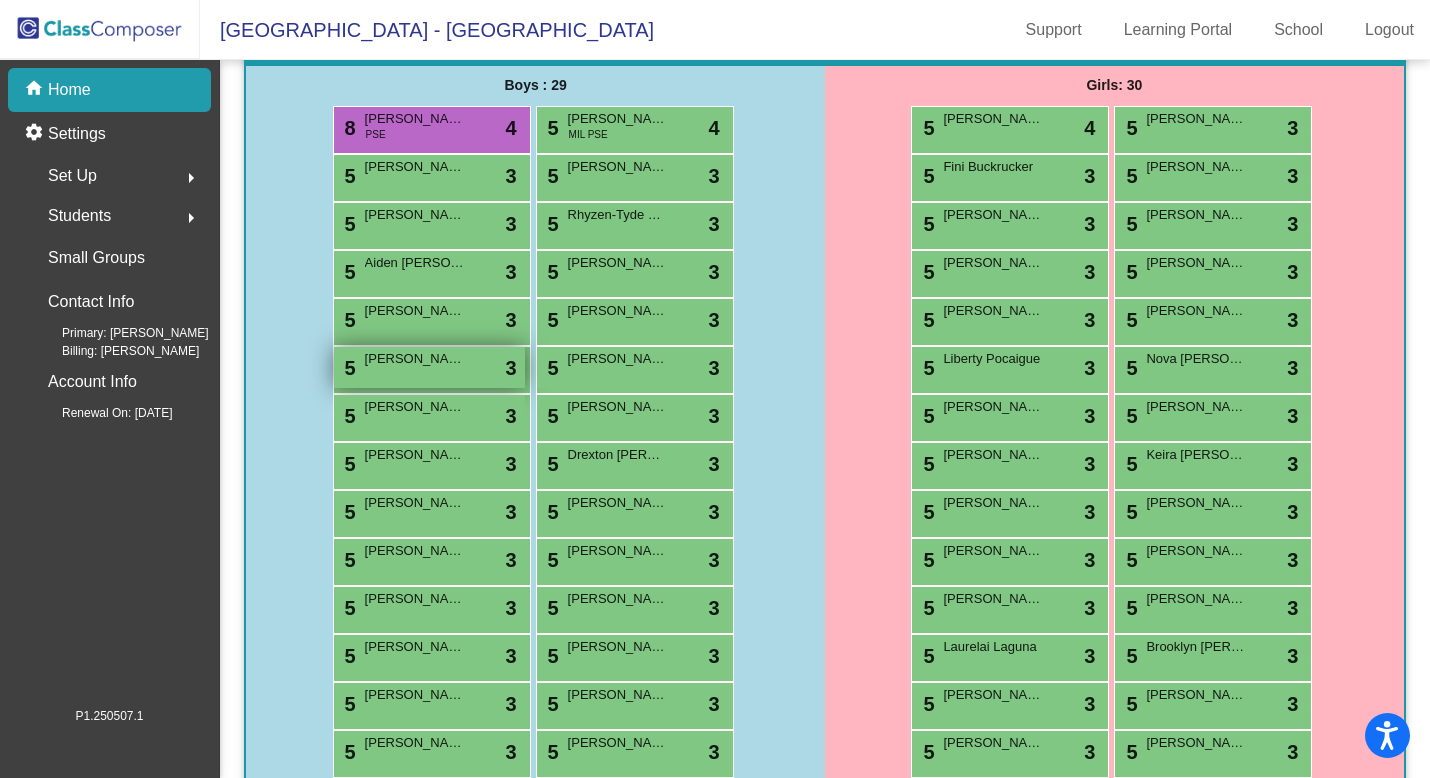 scroll, scrollTop: 483, scrollLeft: 0, axis: vertical 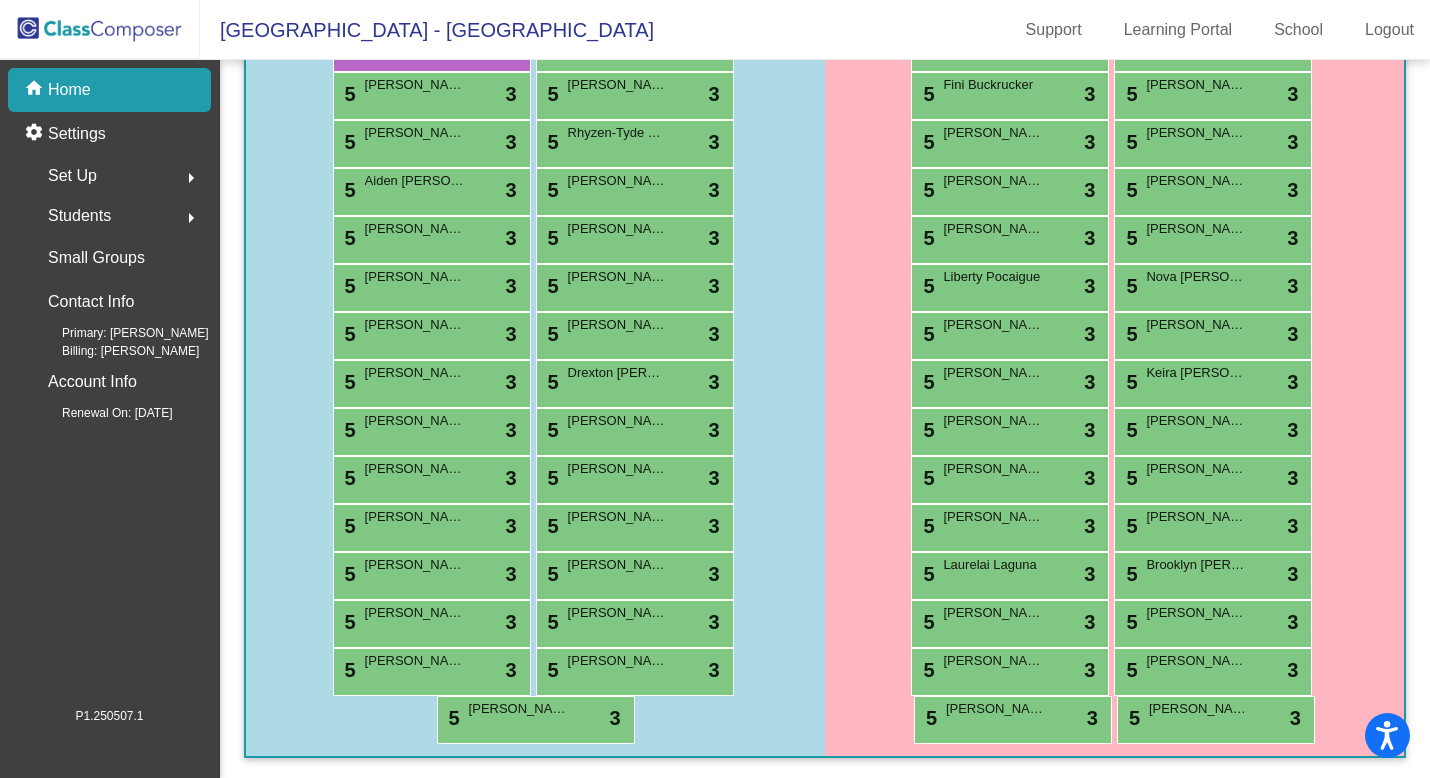 click on "home Home settings Settings  Set Up  arrow_right  Students  arrow_right  Small Groups   Contact Info  Primary: Linda Kelly Billing: Linda Kelly  Account Info  Renewal On: April 18" 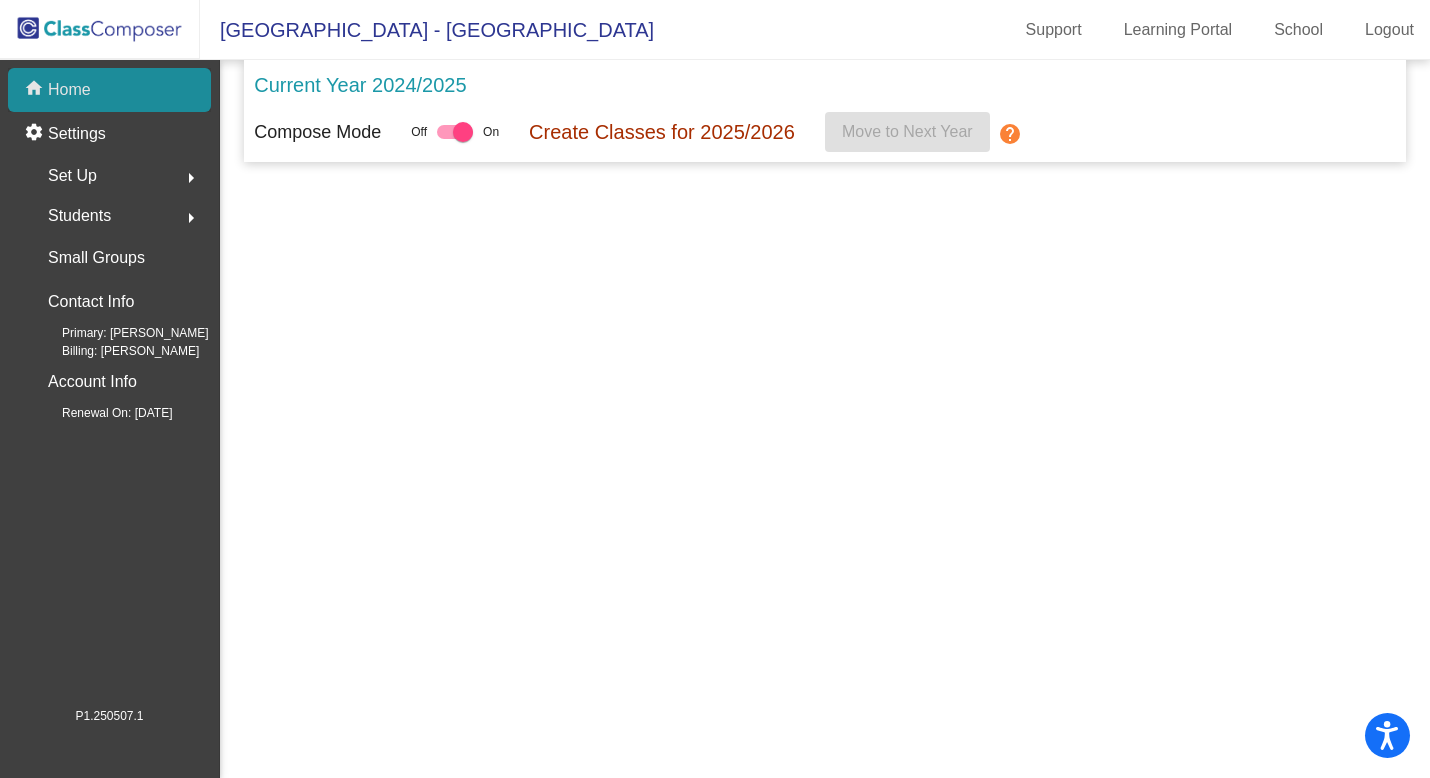 scroll, scrollTop: 0, scrollLeft: 0, axis: both 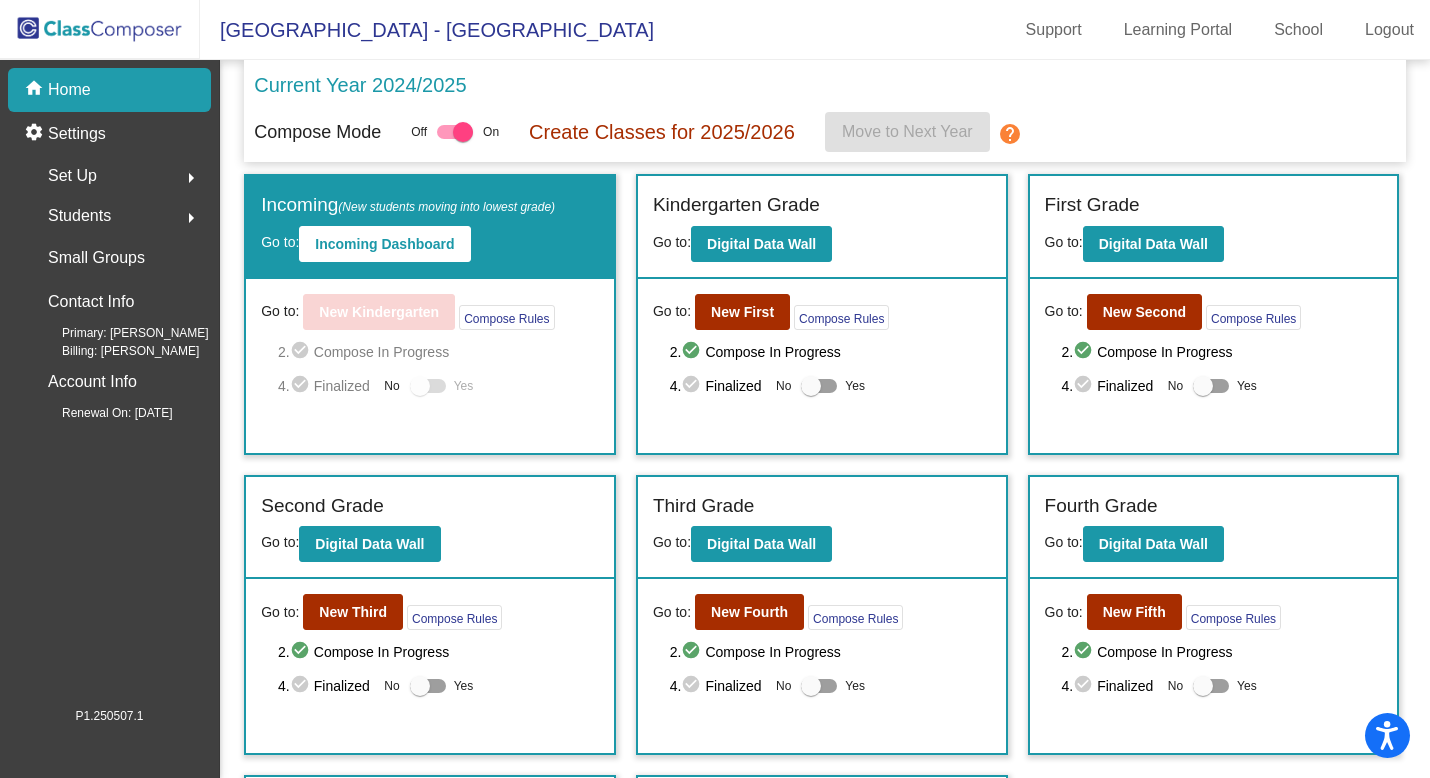 click 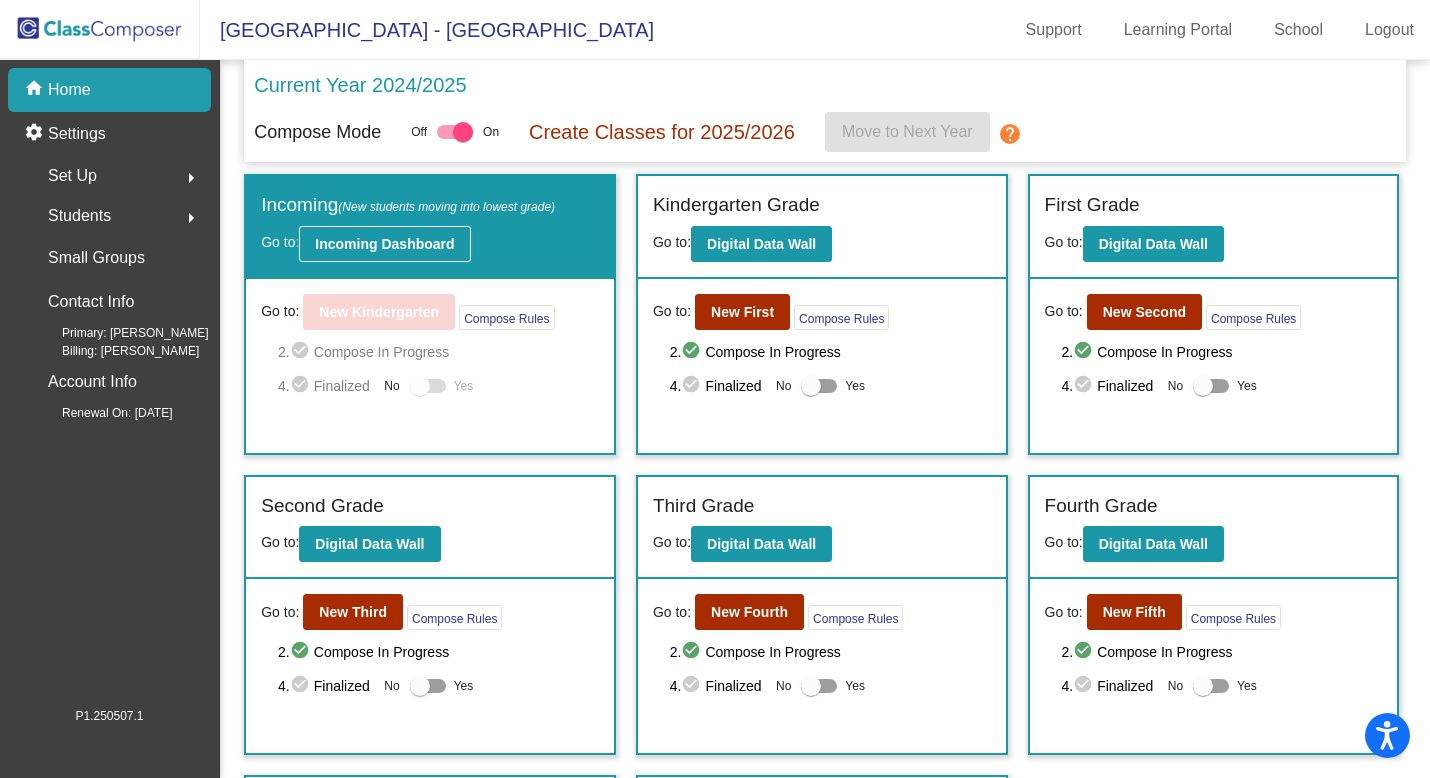 click on "Incoming Dashboard" 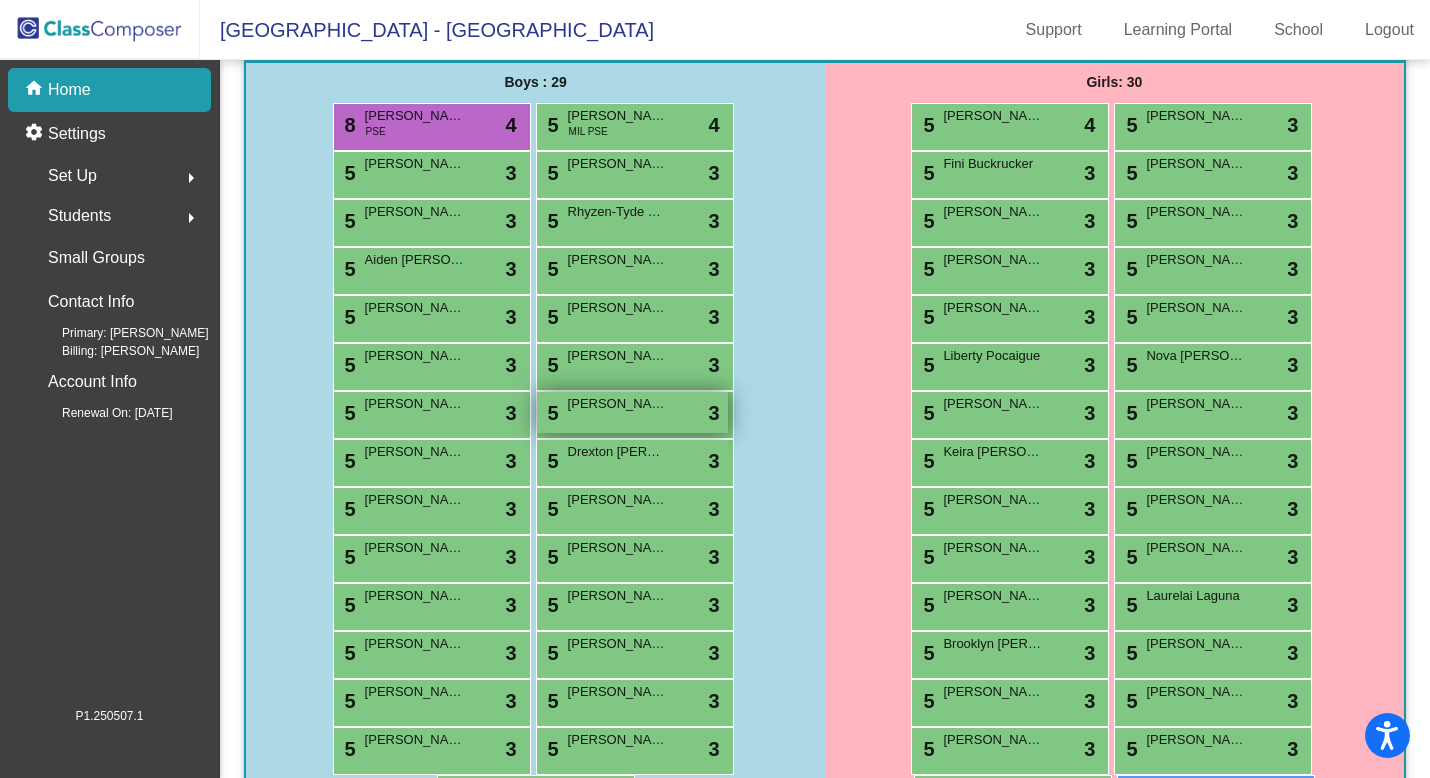 scroll, scrollTop: 384, scrollLeft: 0, axis: vertical 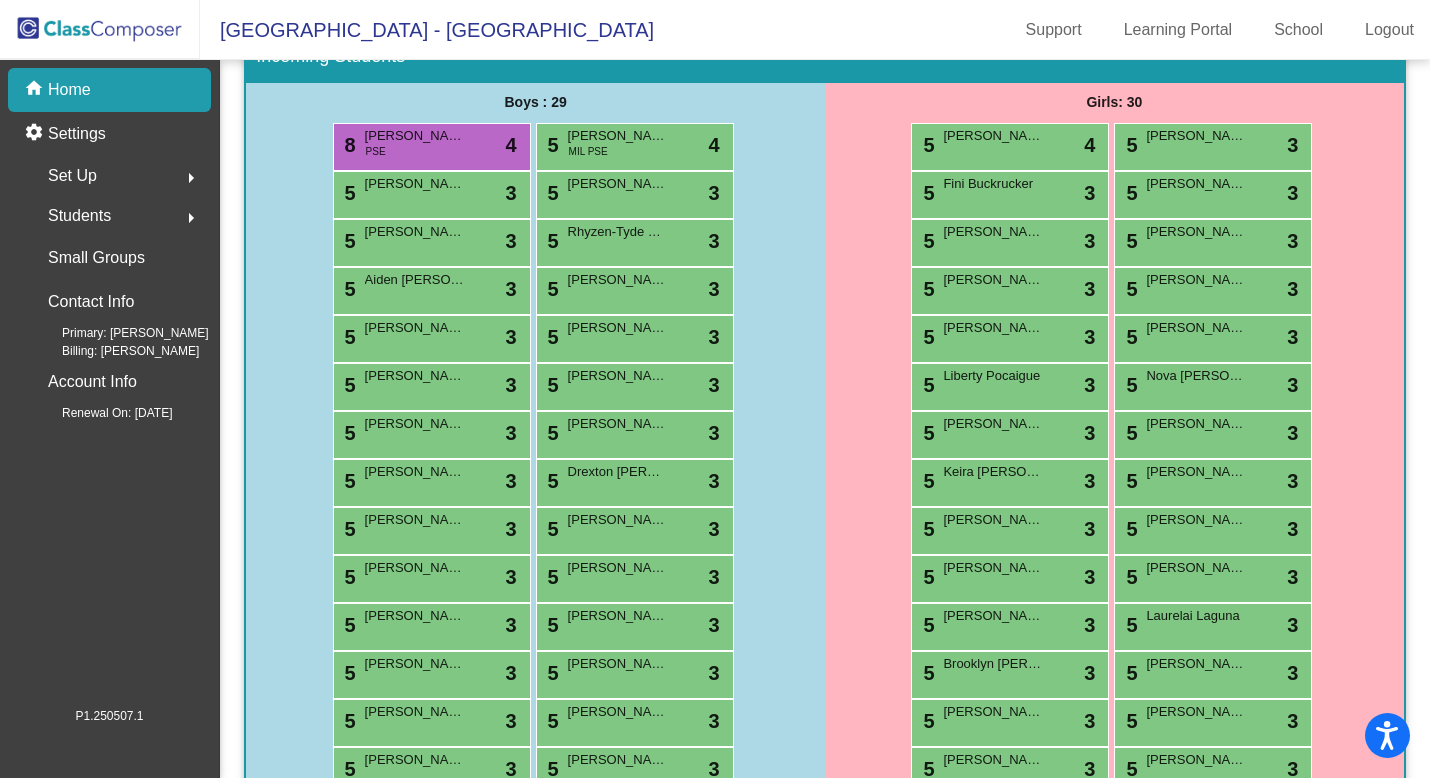 click on "5 Rhyzen-Tyde Berdadero-Kalua lock do_not_disturb_alt 3" at bounding box center (635, 243) 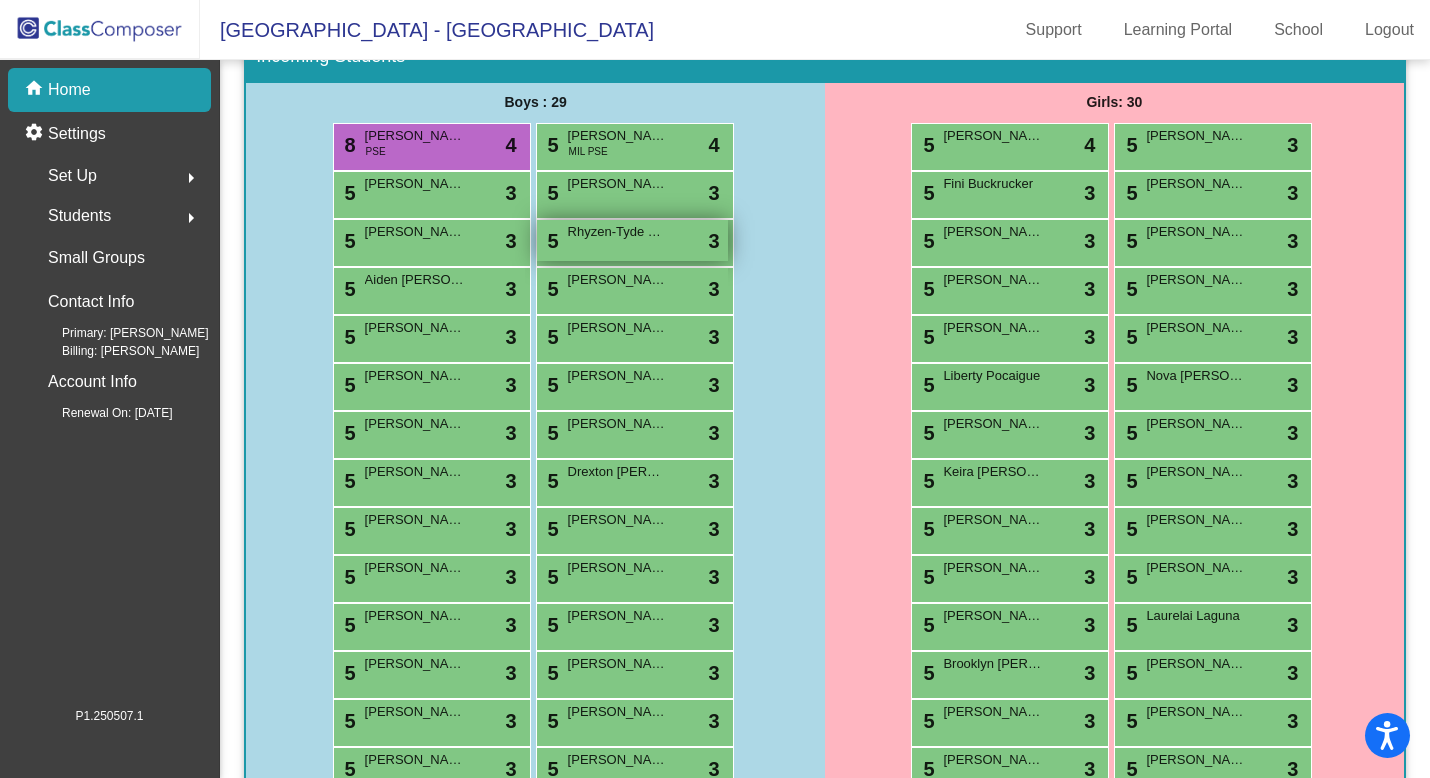 click on "Rhyzen-Tyde Berdadero-Kalua" at bounding box center (618, 232) 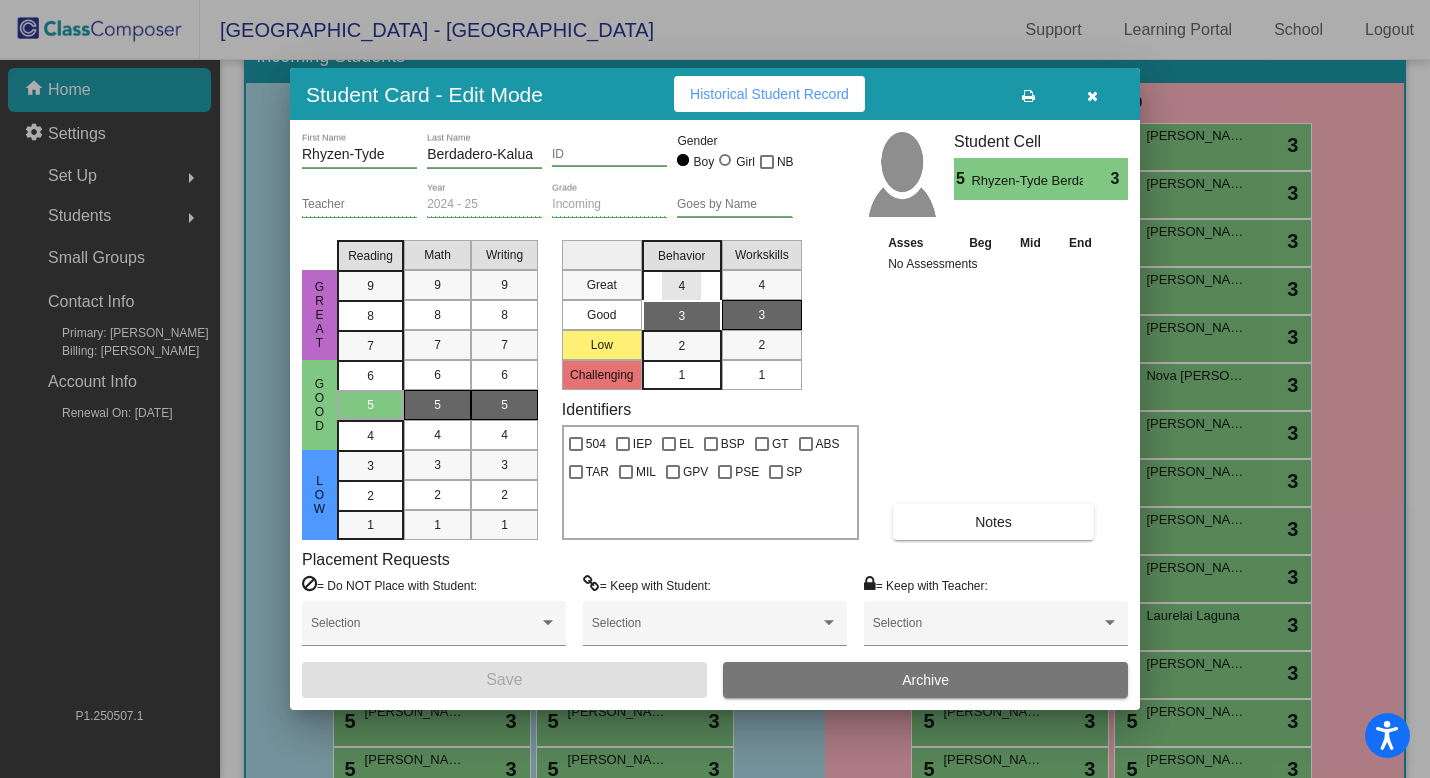 click on "4" at bounding box center [681, 286] 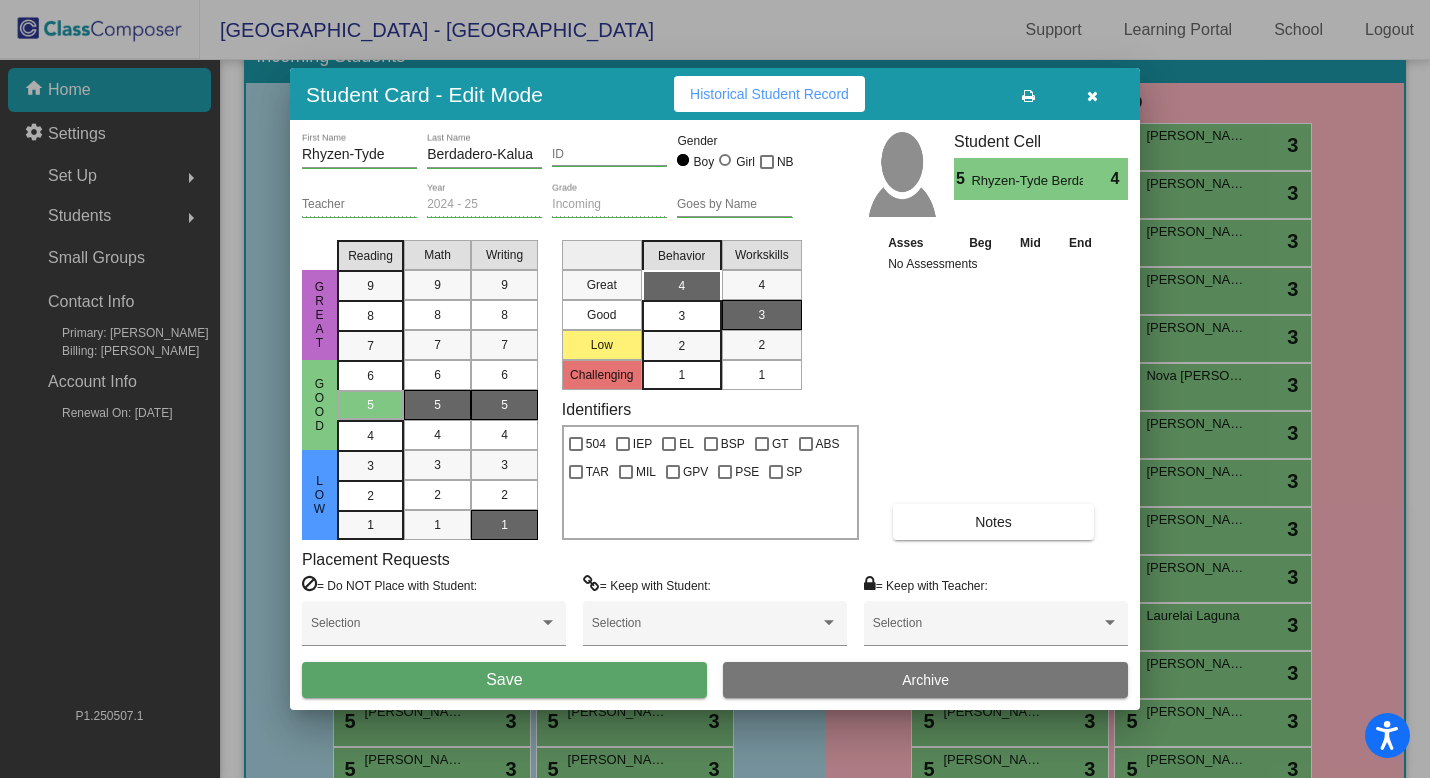click on "1" at bounding box center (504, 525) 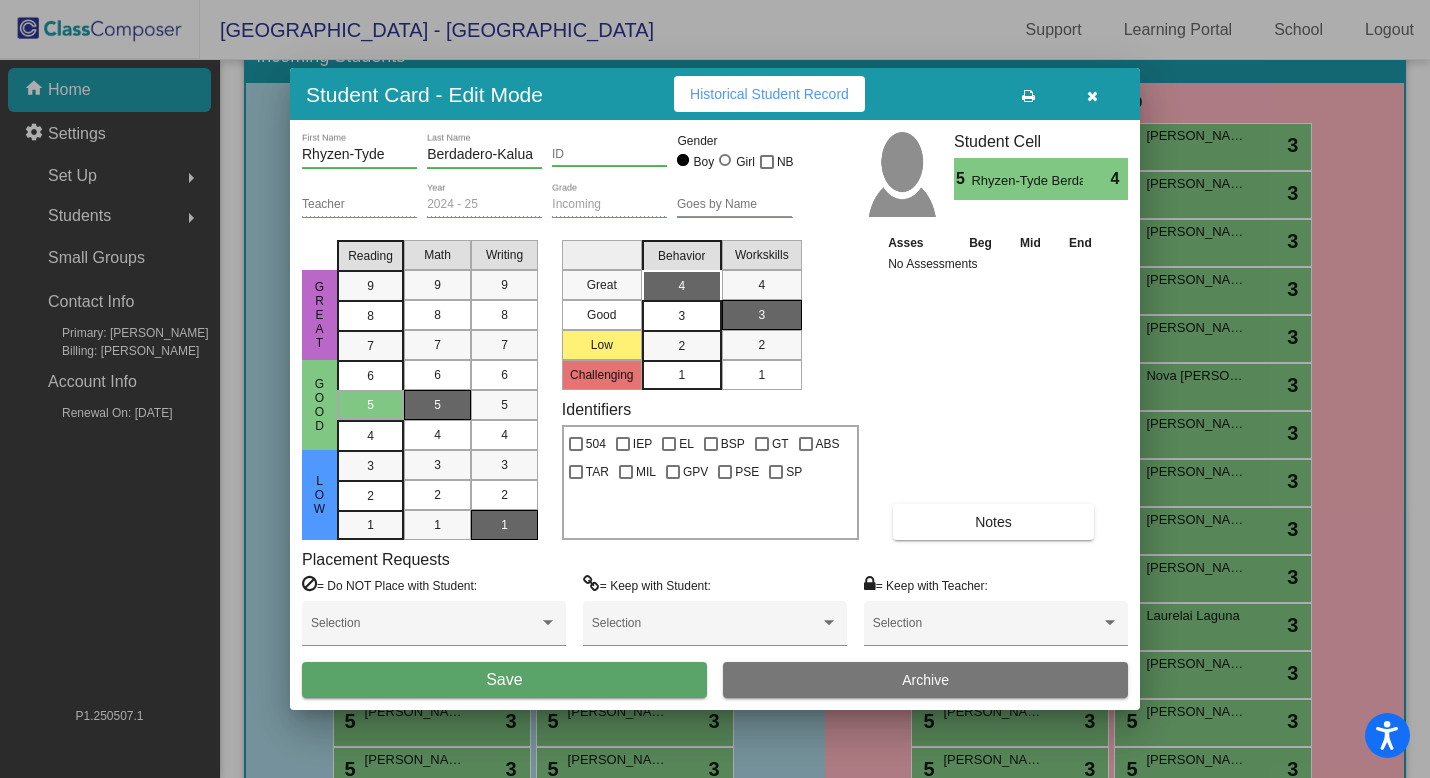 click on "Save" at bounding box center (504, 680) 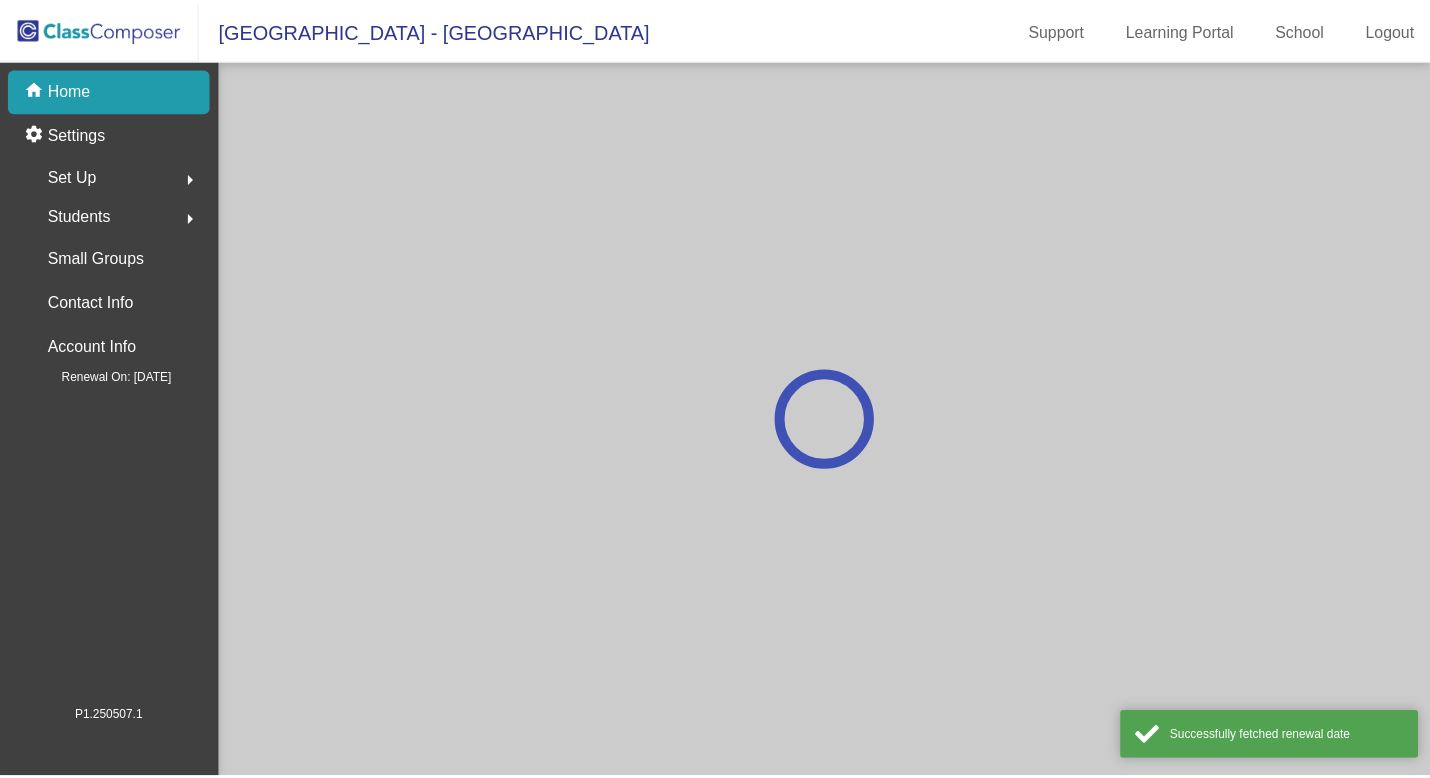 scroll, scrollTop: 0, scrollLeft: 0, axis: both 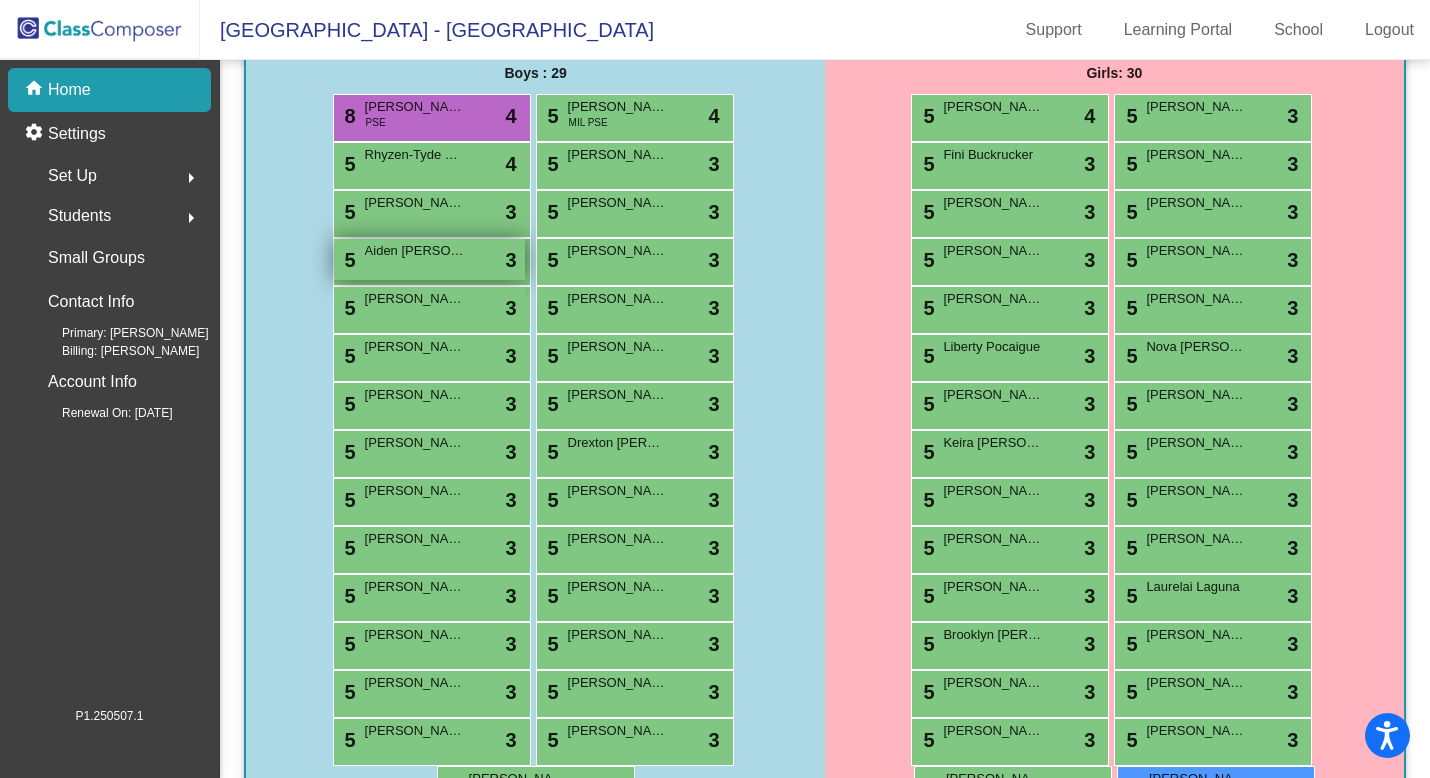 click on "Aiden [PERSON_NAME] [PERSON_NAME]" at bounding box center [415, 251] 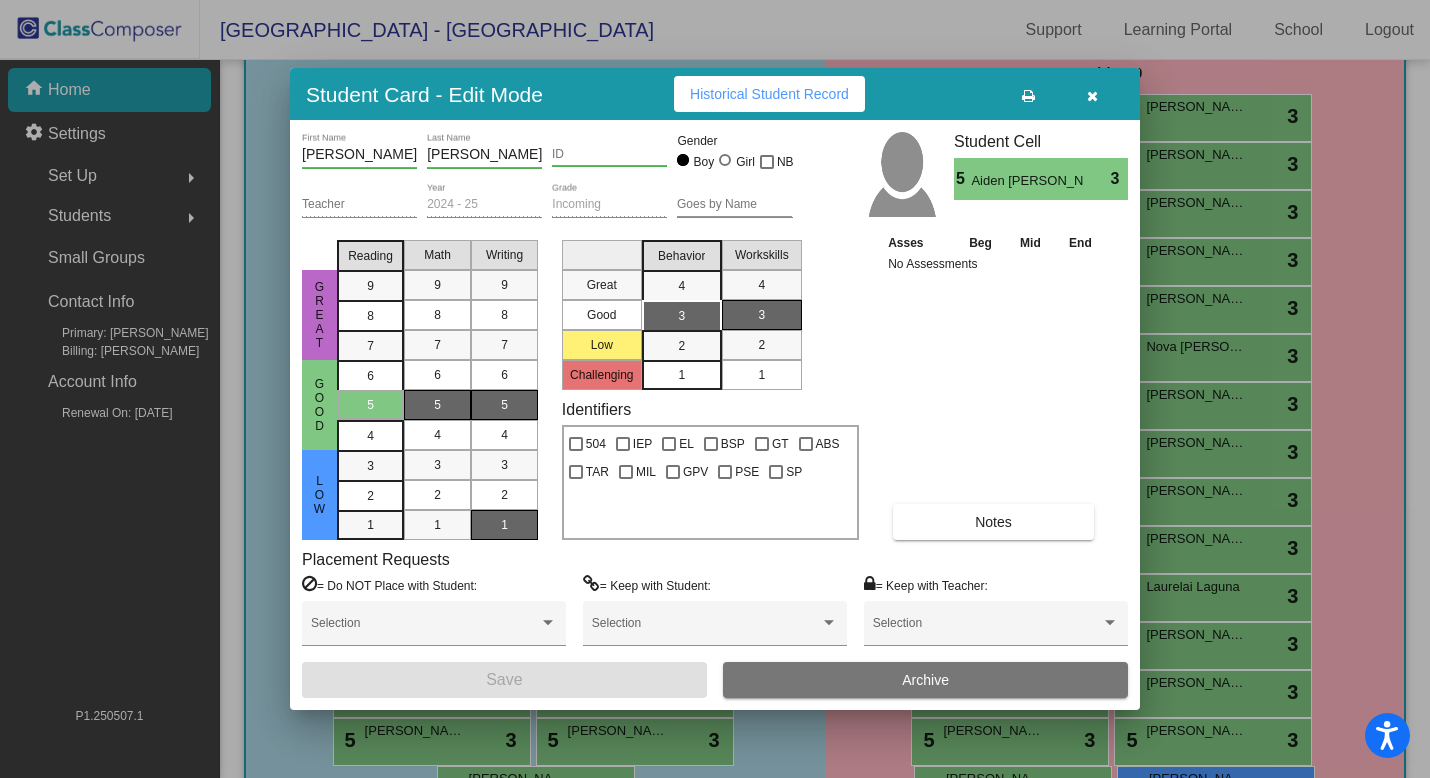 click on "1" at bounding box center [504, 525] 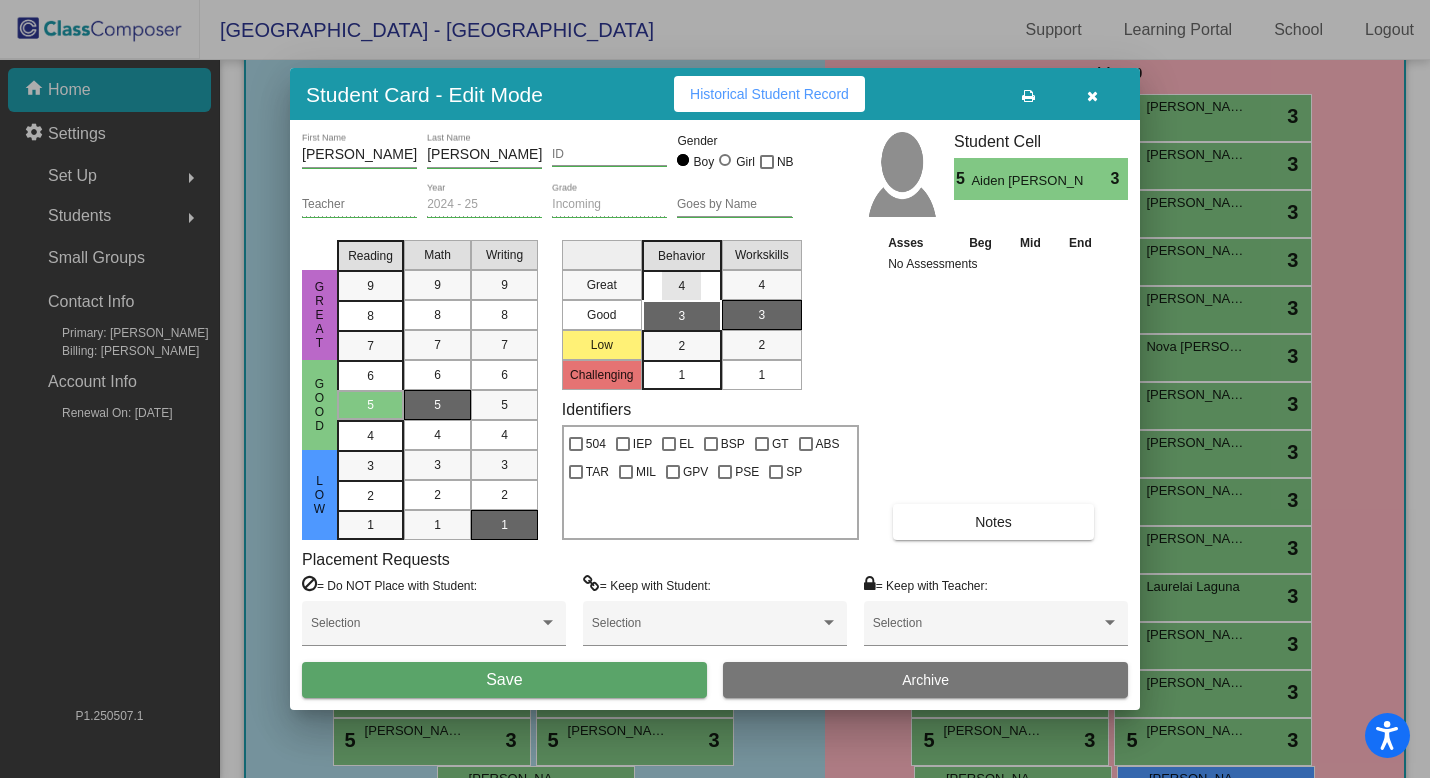 click on "4" at bounding box center (681, 286) 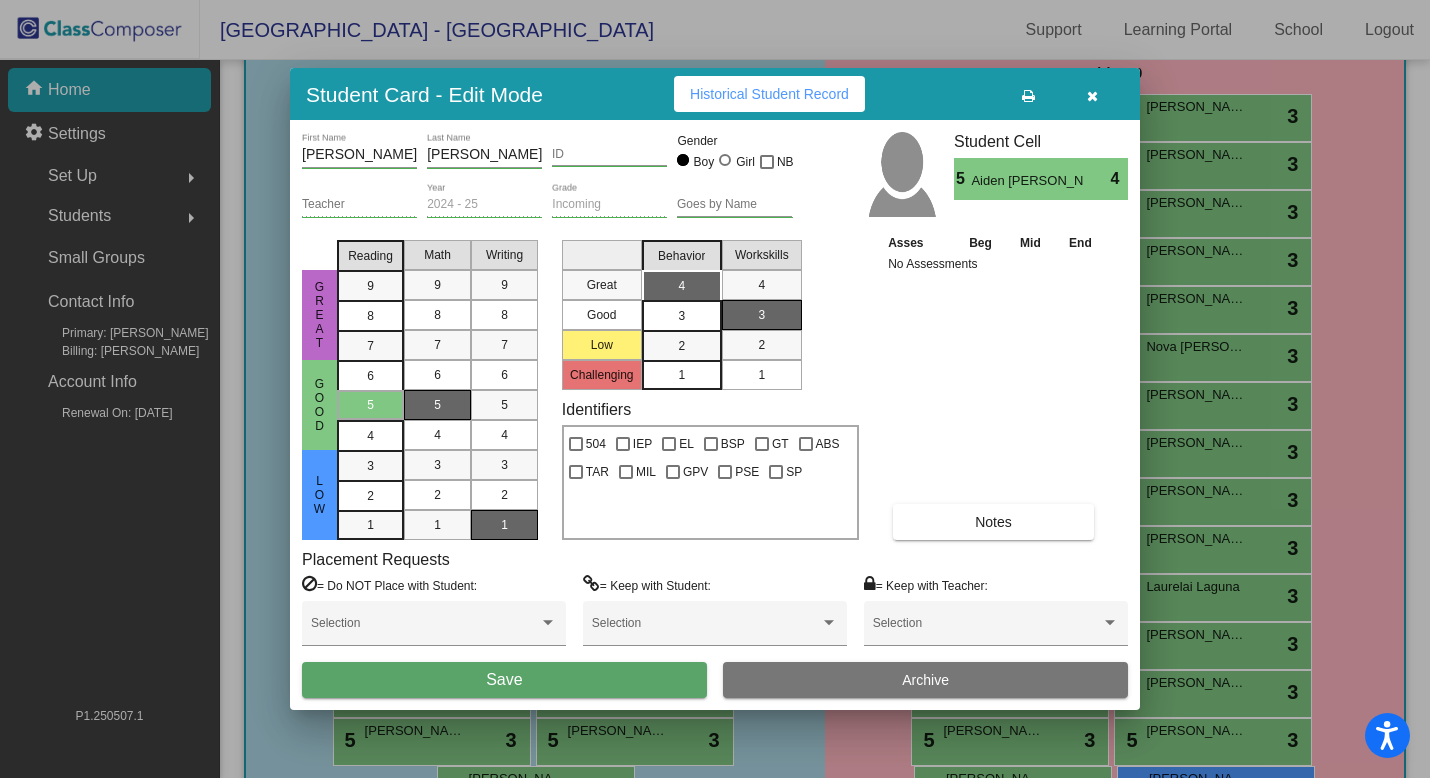 click on "Save" at bounding box center [504, 680] 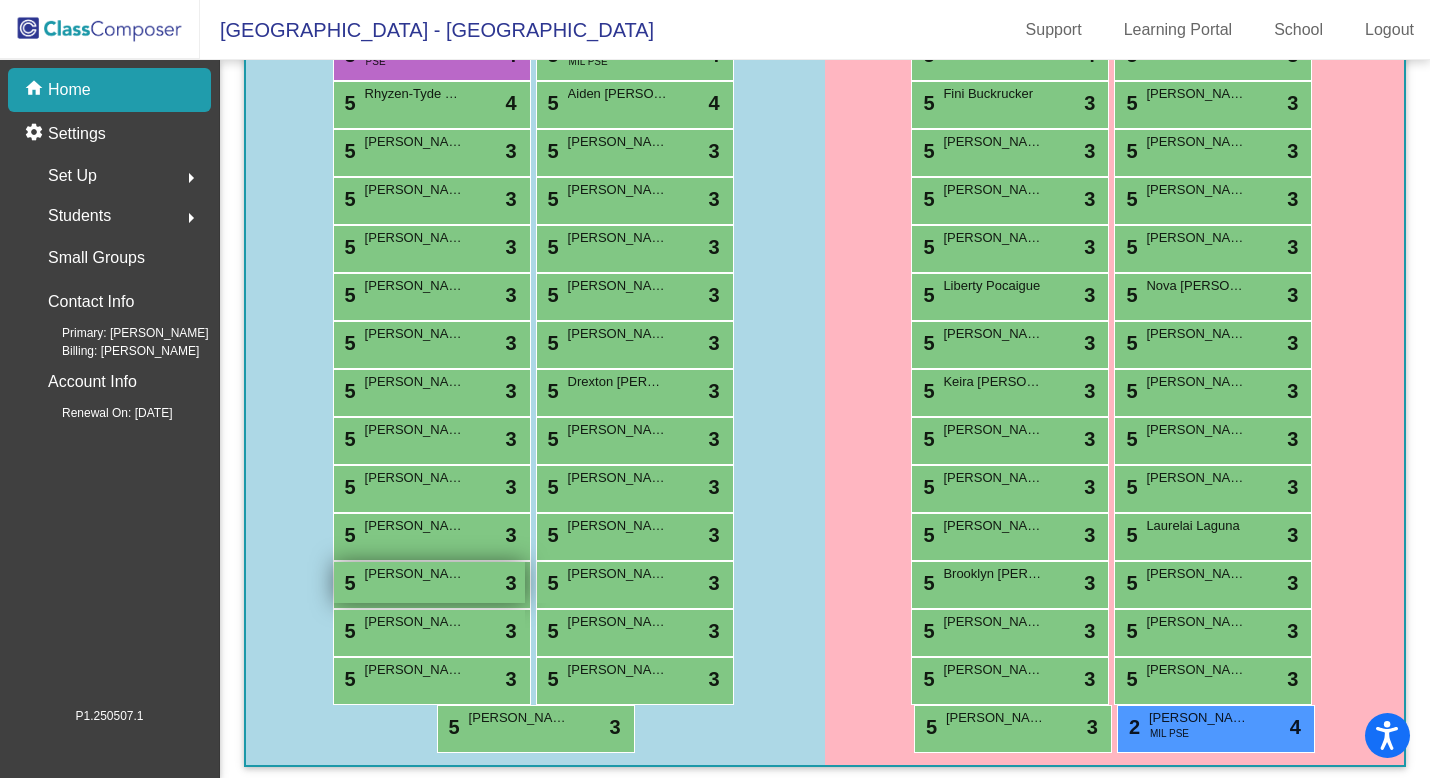 scroll, scrollTop: 414, scrollLeft: 0, axis: vertical 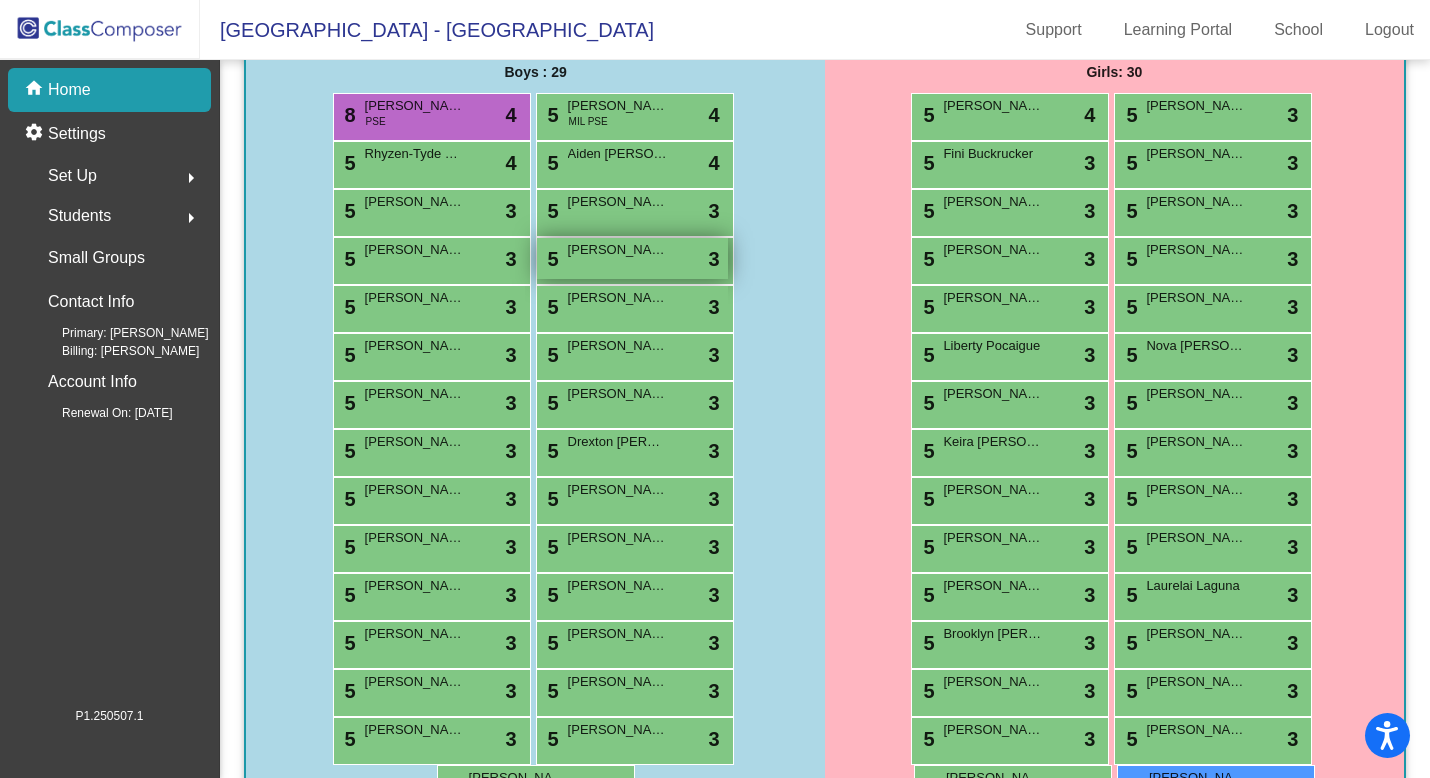 click on "[PERSON_NAME]" at bounding box center (618, 250) 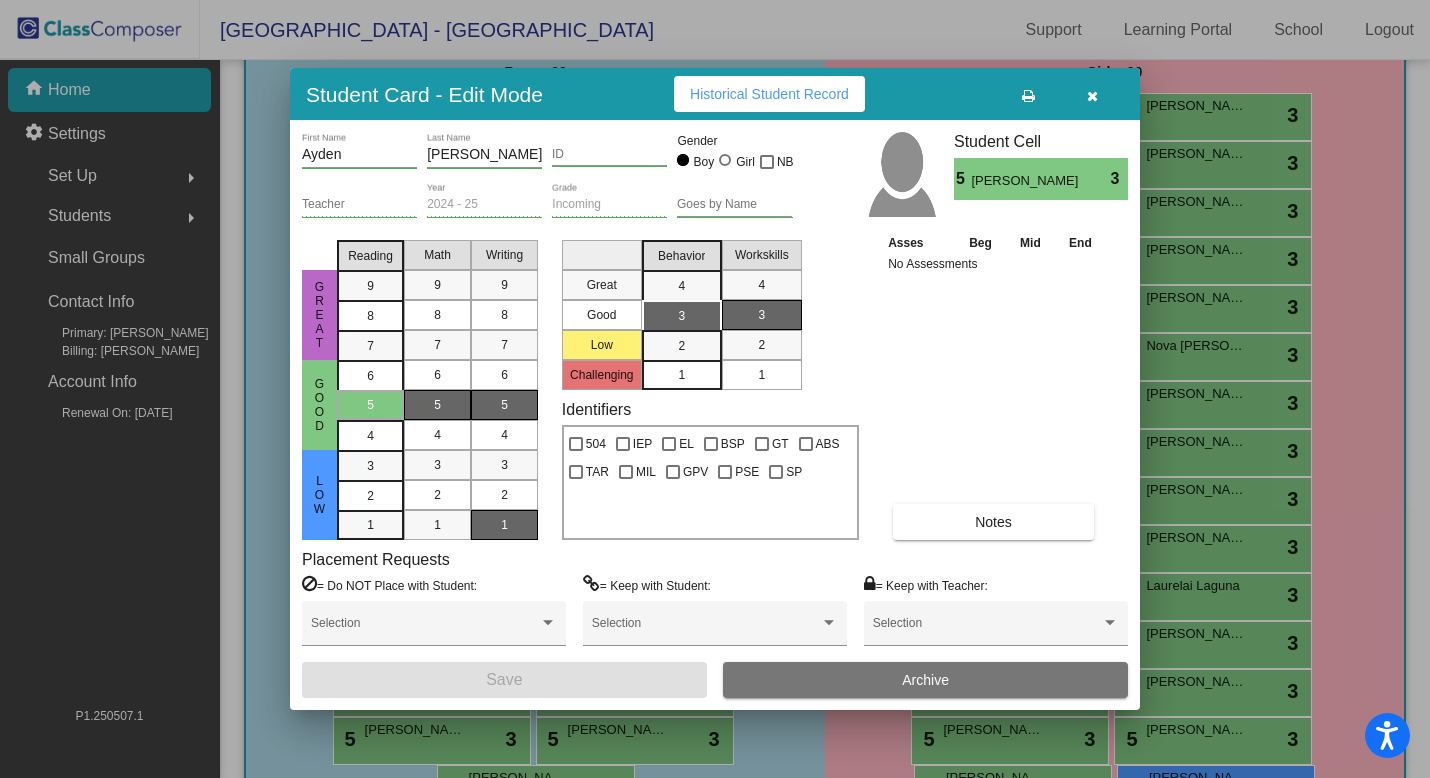 click on "1" at bounding box center (504, 525) 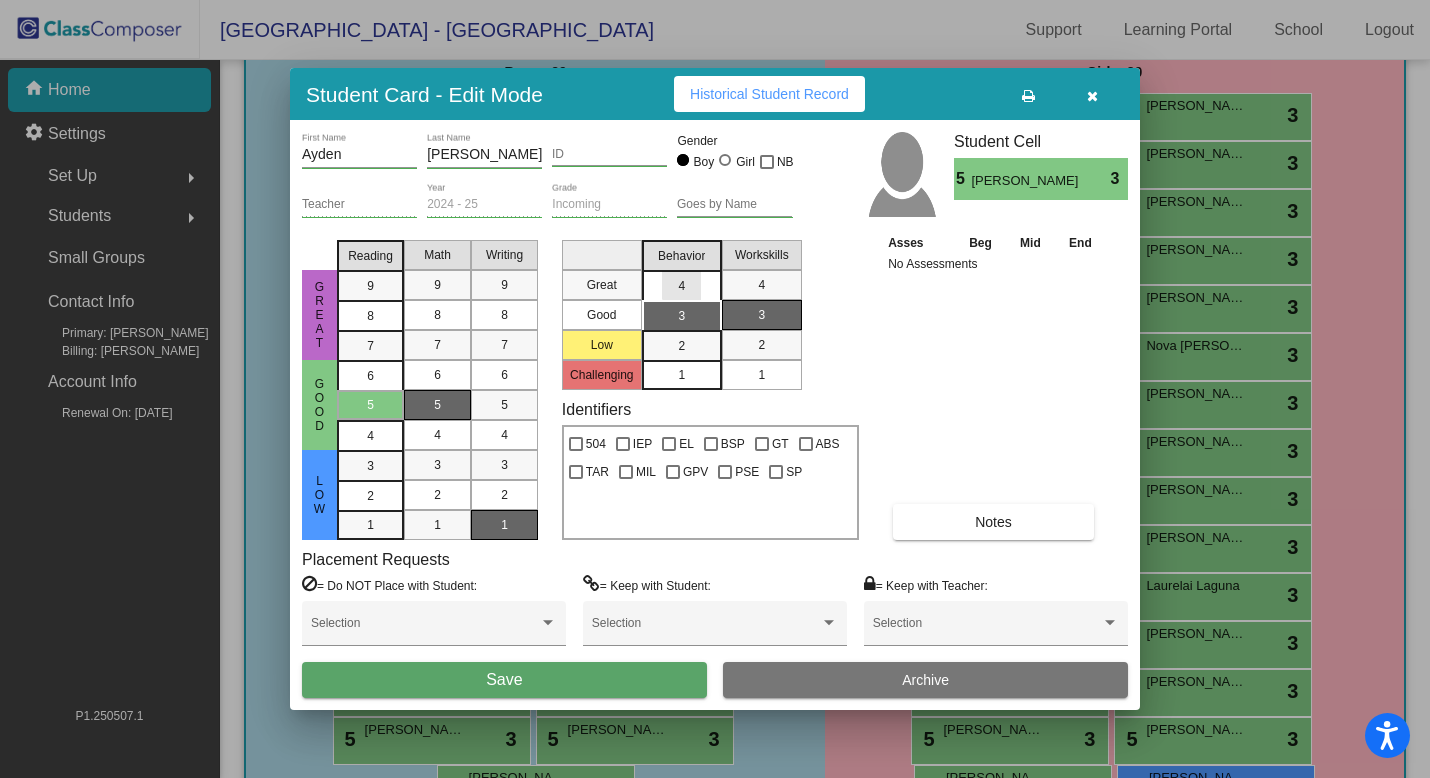 click on "4" at bounding box center [682, 285] 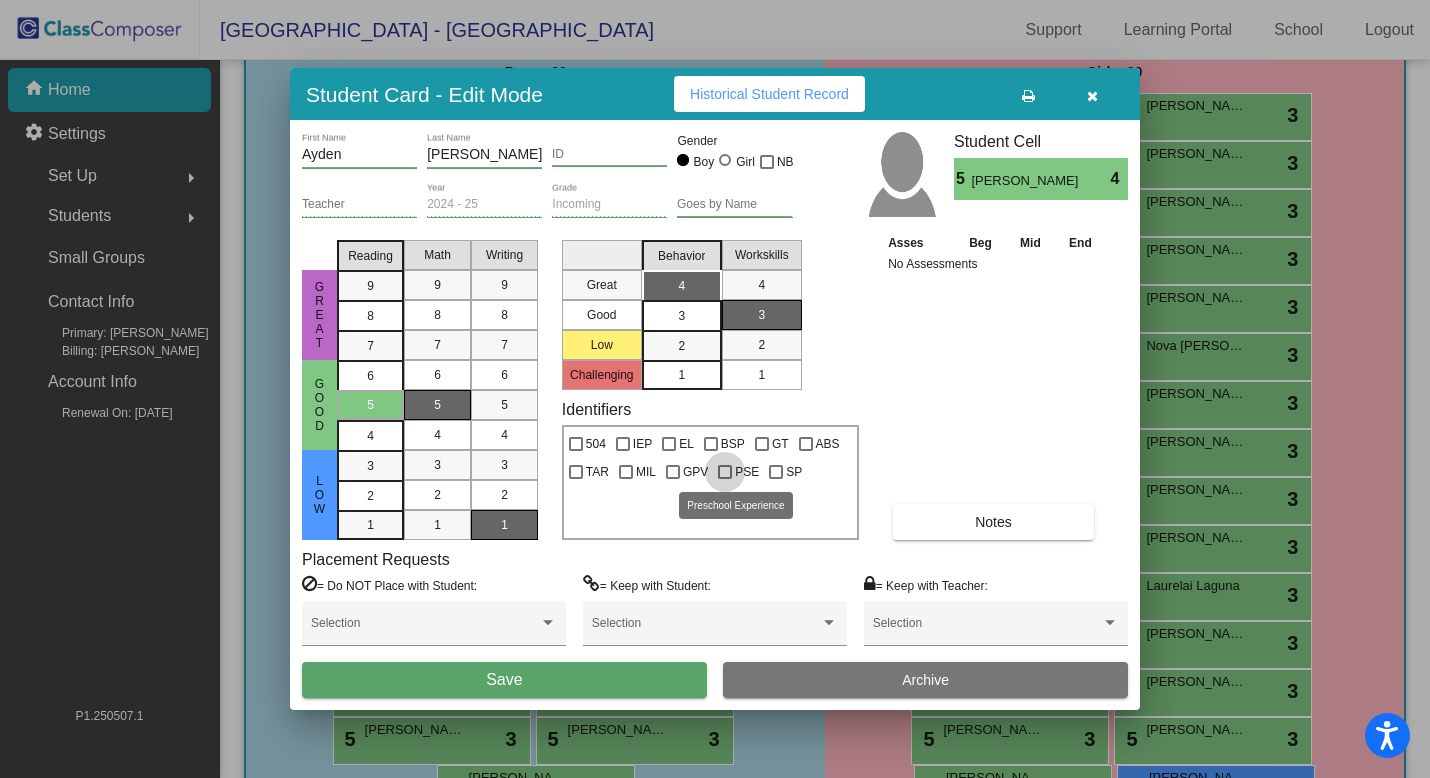 click at bounding box center (725, 472) 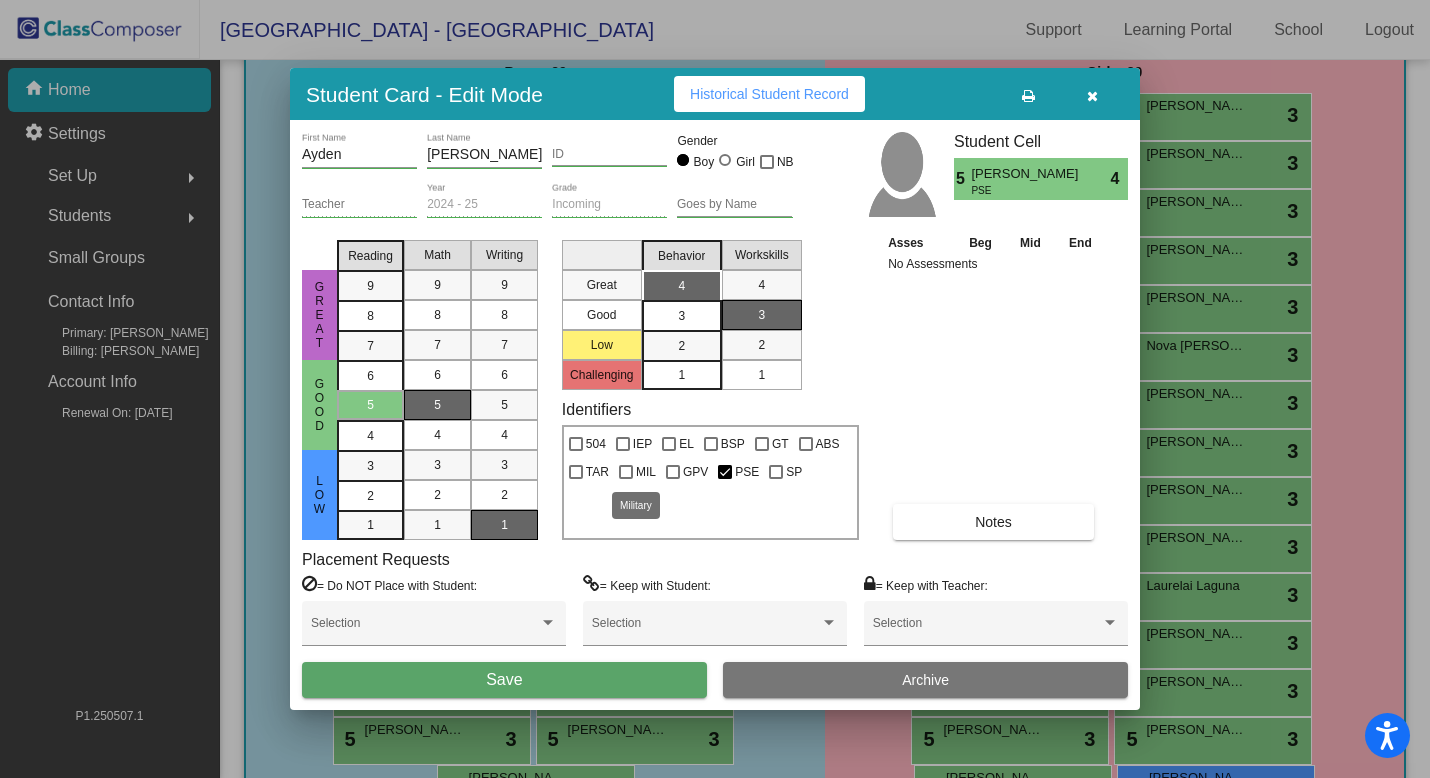 click at bounding box center [626, 472] 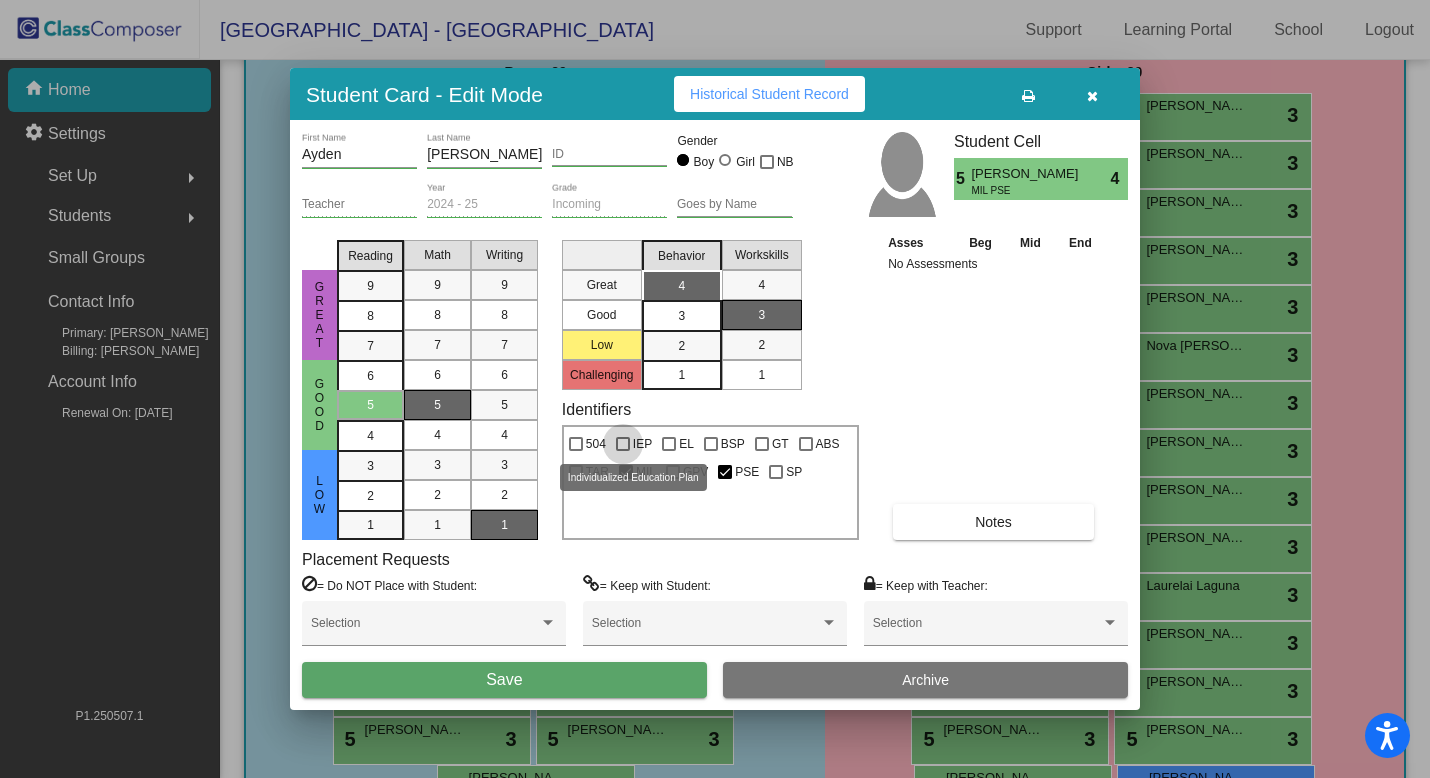 click at bounding box center (623, 444) 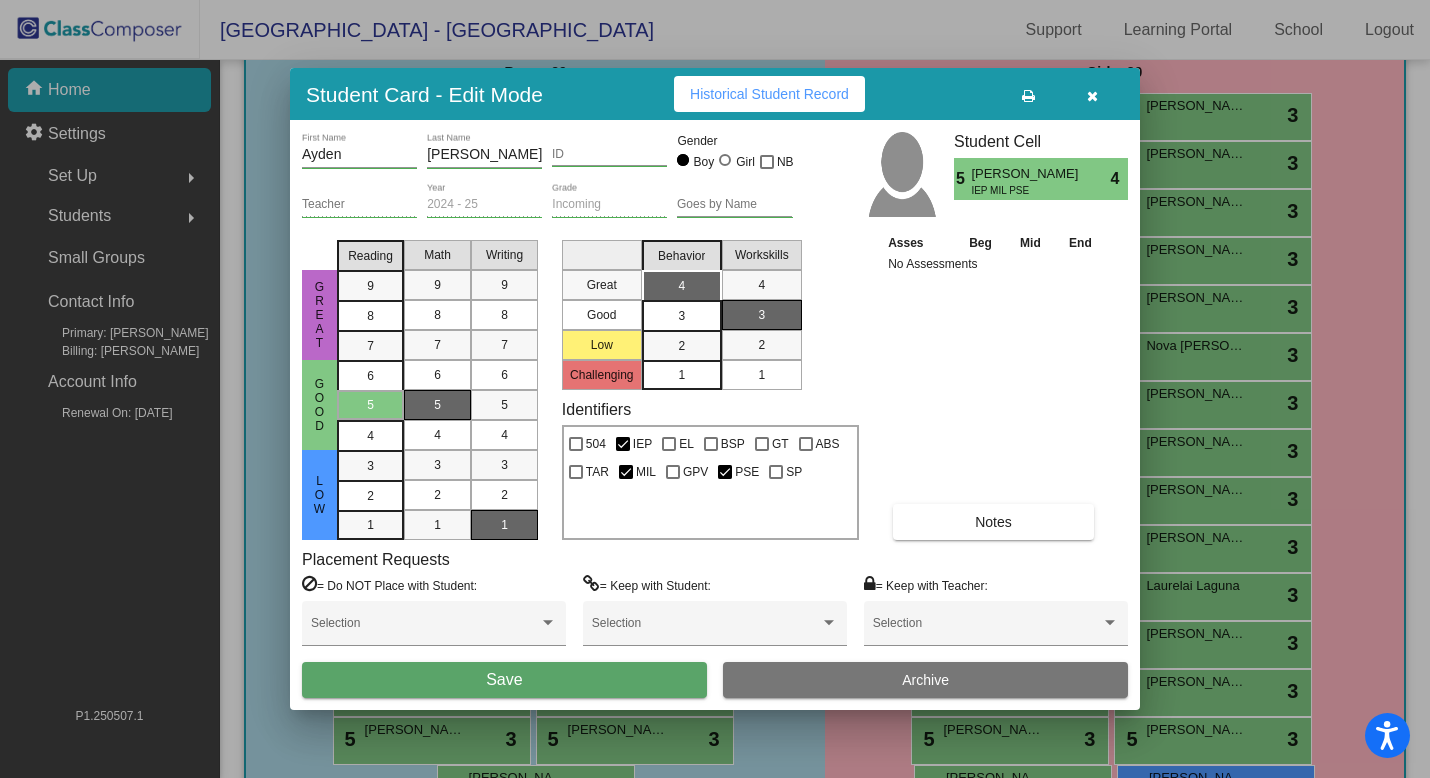 click on "Save" at bounding box center [504, 680] 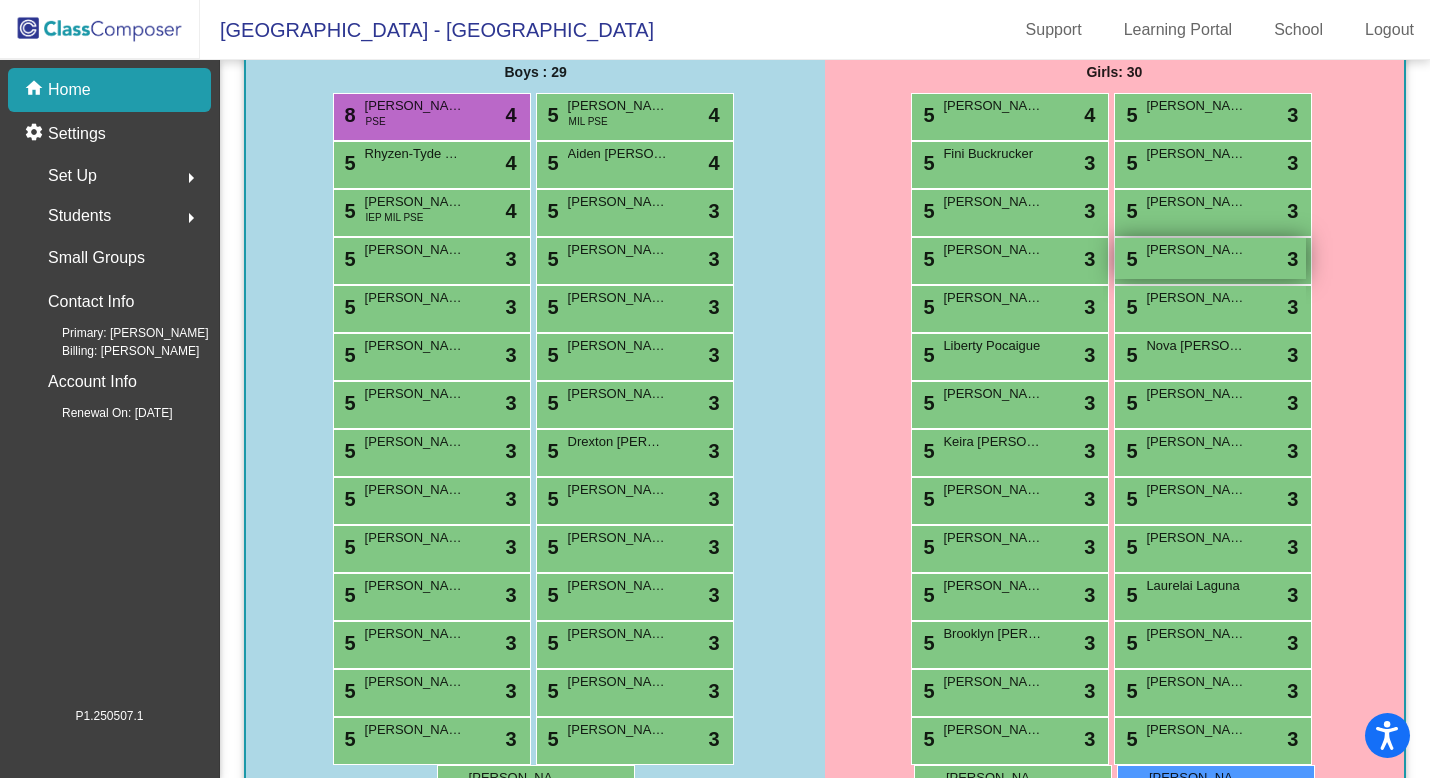 click on "5 Maura Garza lock do_not_disturb_alt 3" at bounding box center (1210, 258) 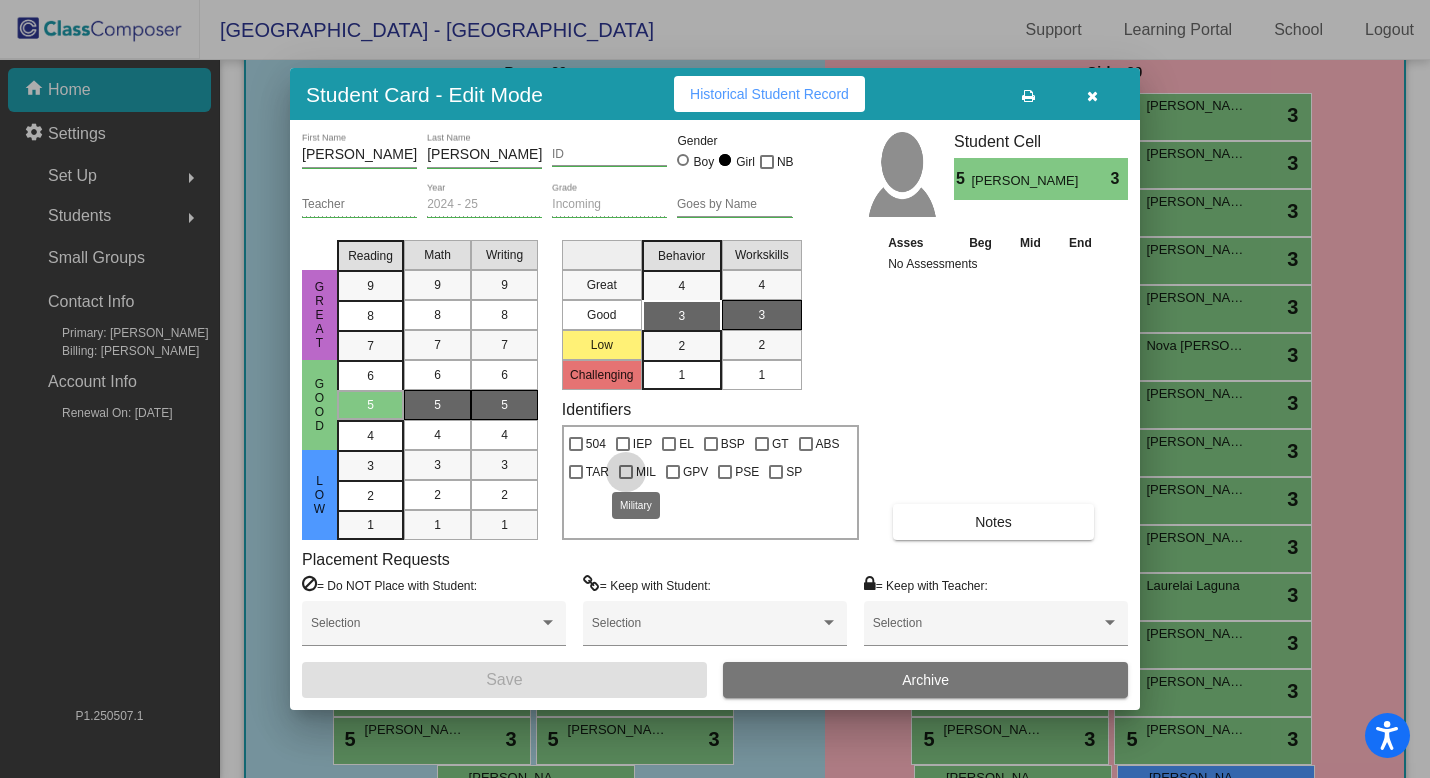 click at bounding box center [626, 472] 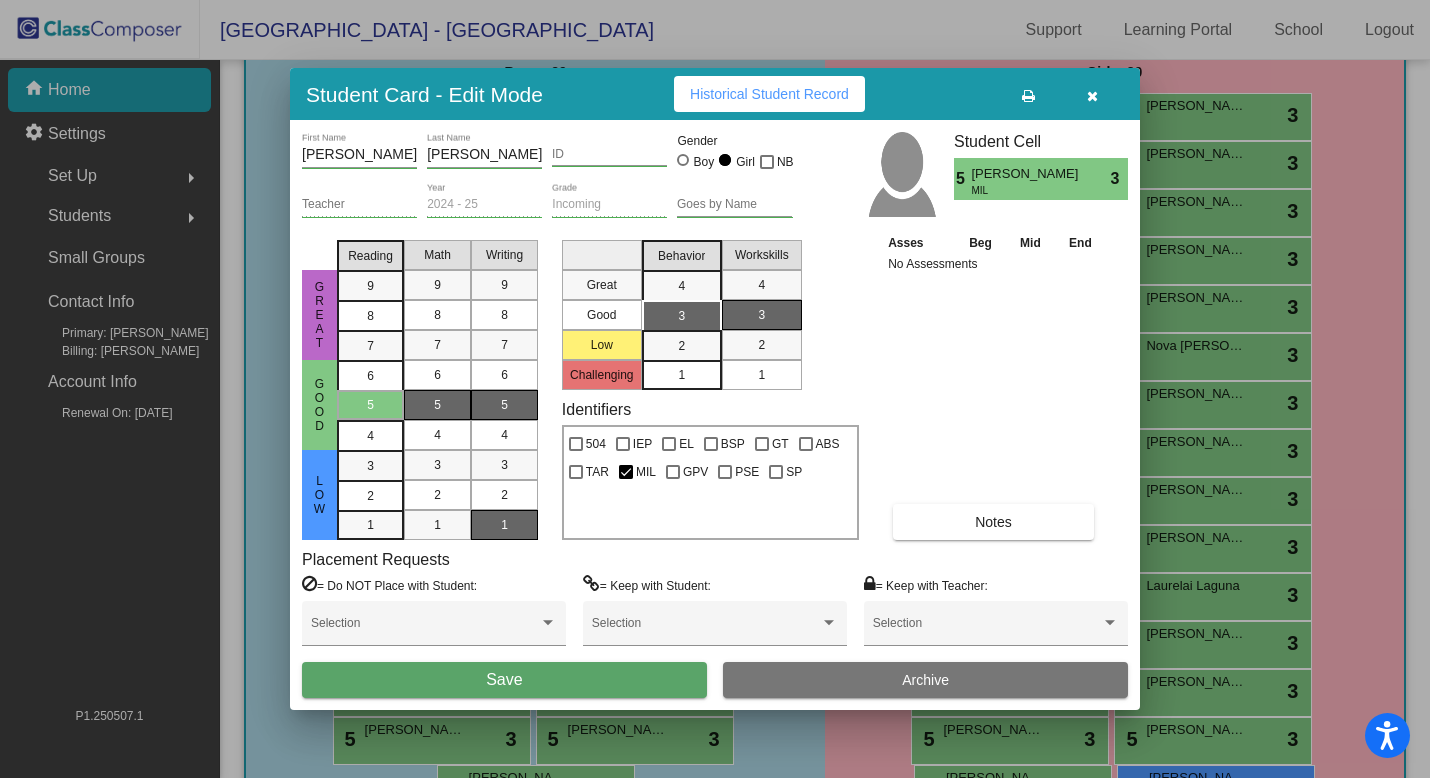 click on "1" at bounding box center [504, 525] 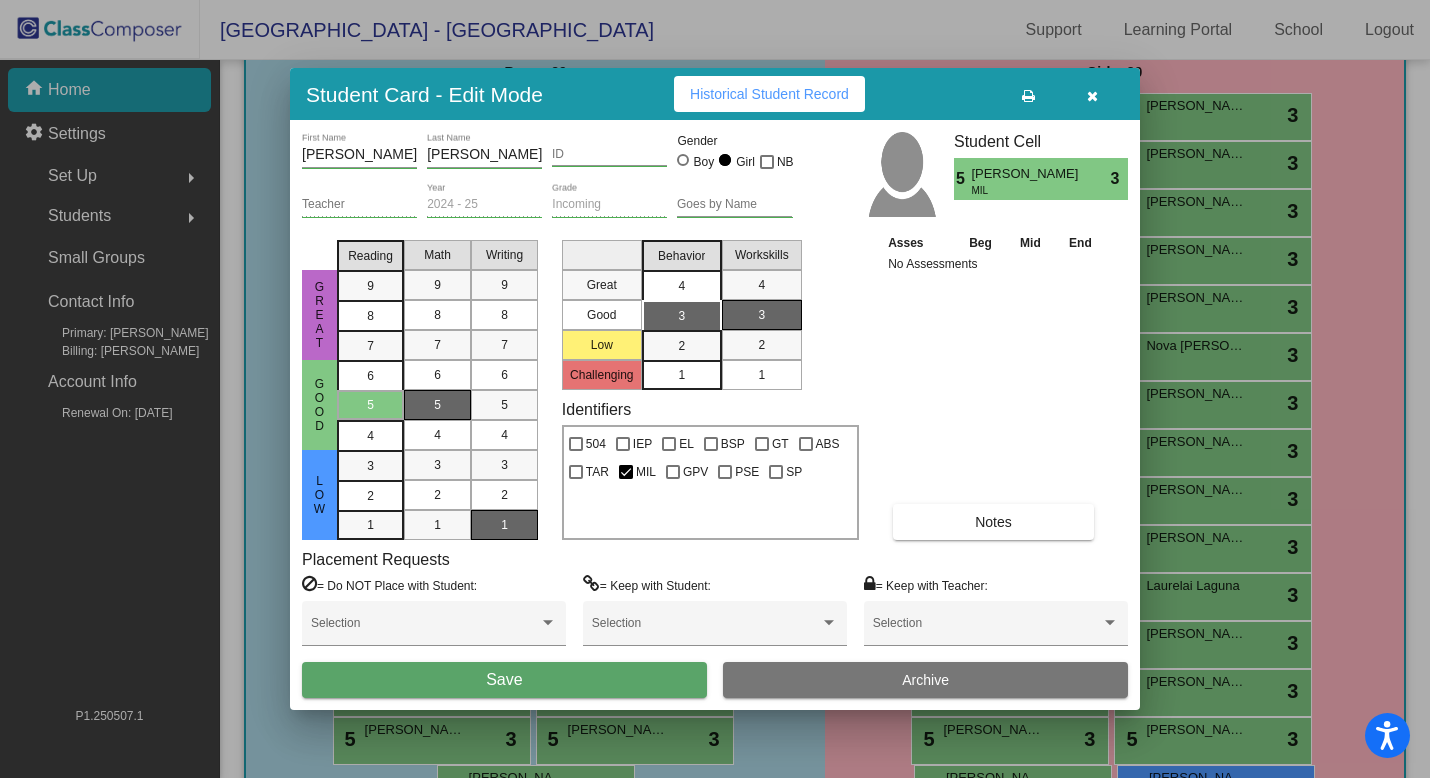 click on "4" at bounding box center (681, 286) 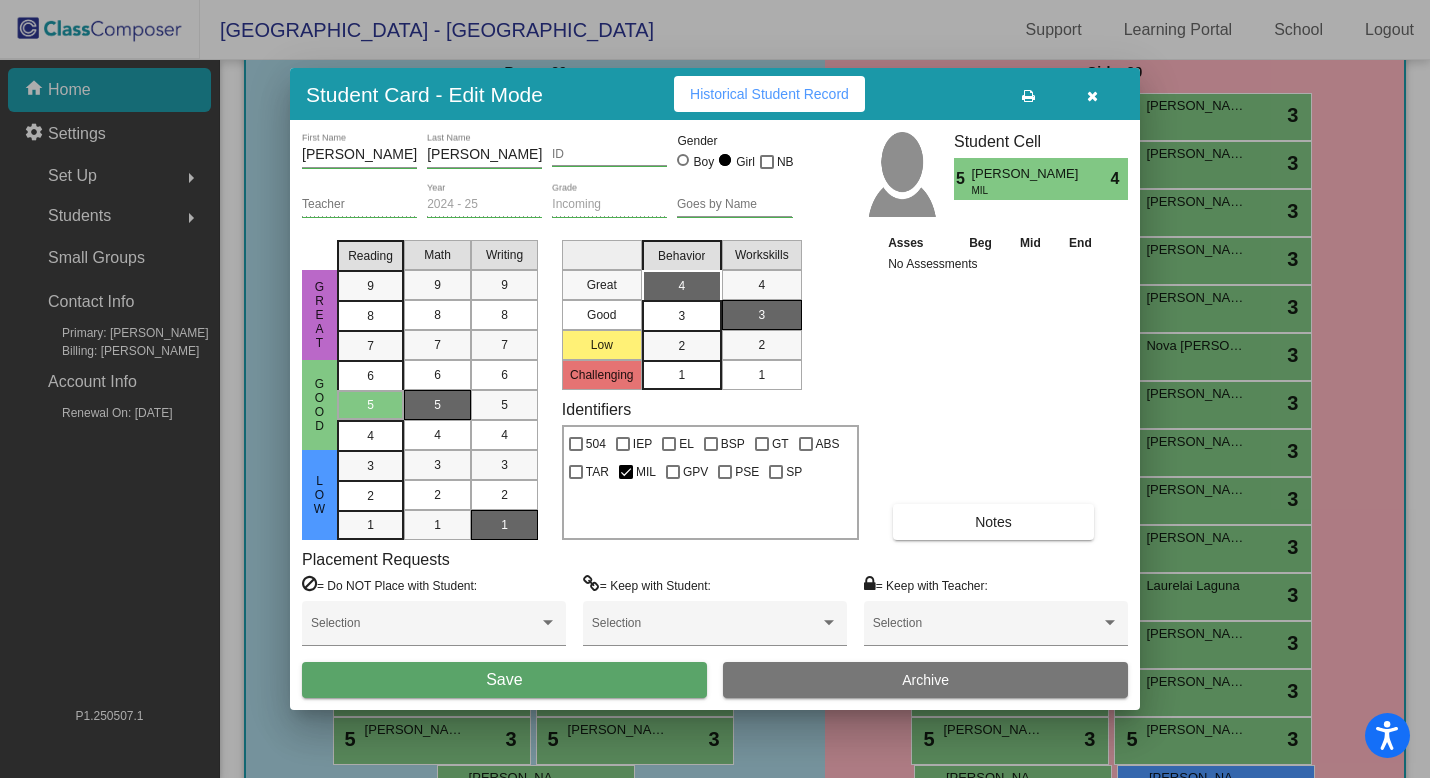 click on "Selection" at bounding box center [434, 631] 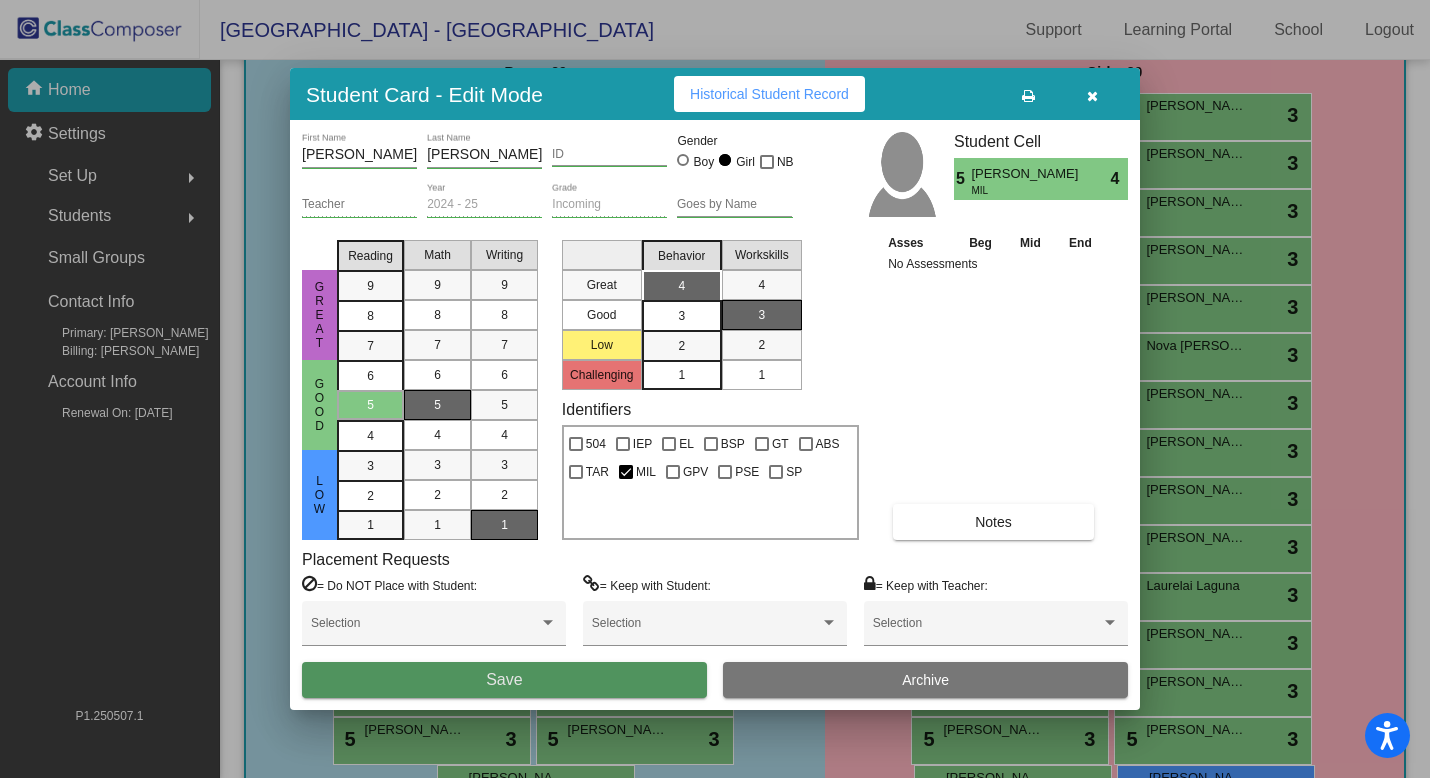 click on "Save" at bounding box center (504, 680) 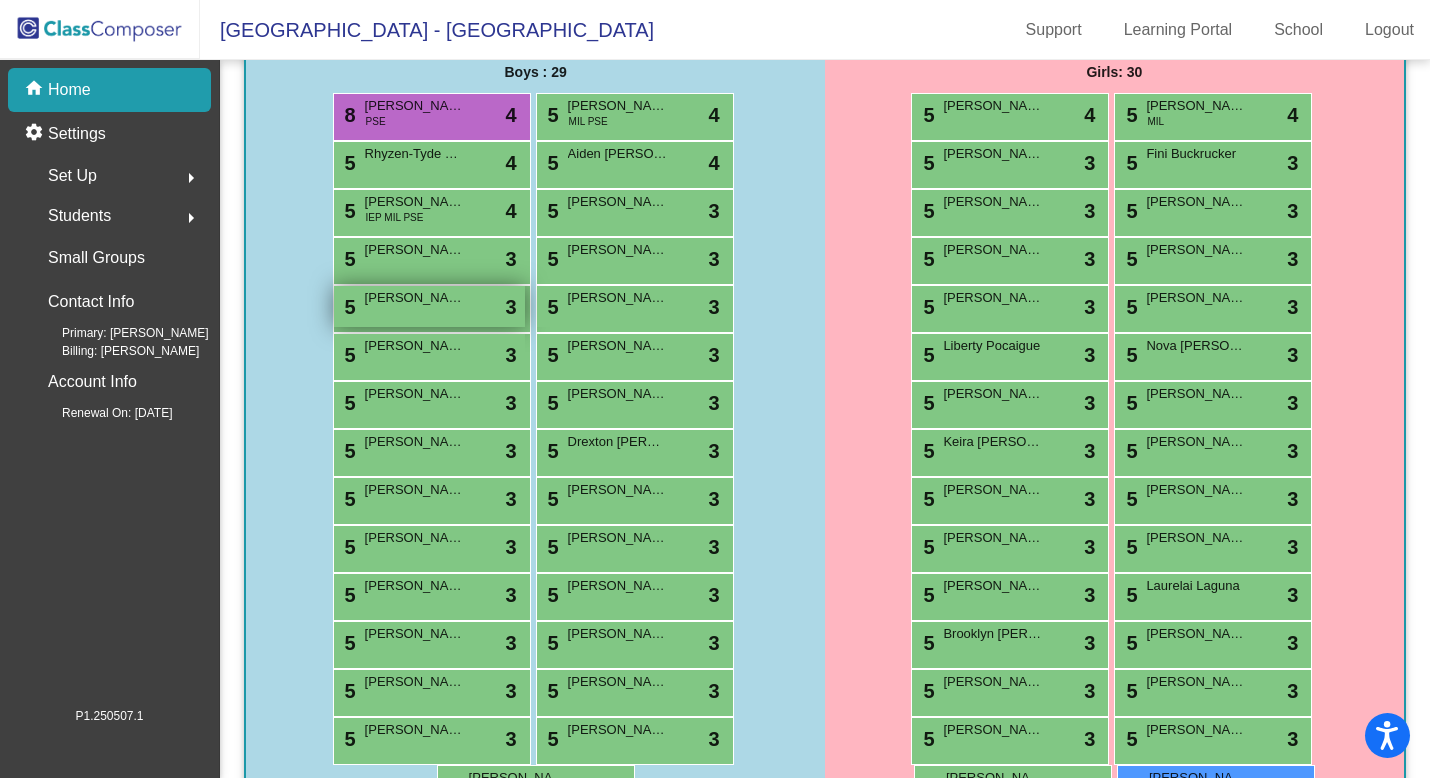 click on "5 Lucas Henderson lock do_not_disturb_alt 3" at bounding box center [429, 306] 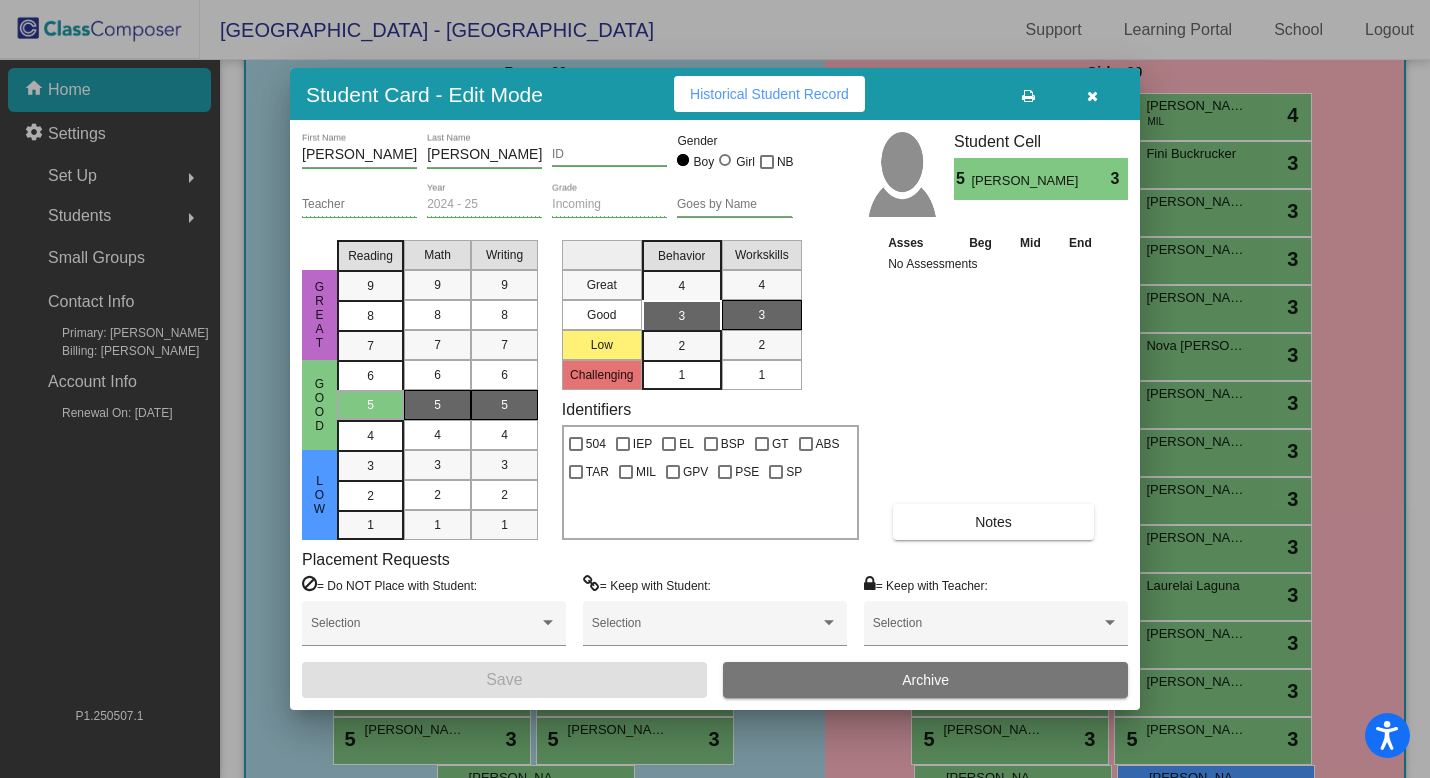 click on "great   good   low  Reading 9 8 7 6 5 4 3 2 1 Math 9 8 7 6 5 4 3 2 1 Writing 9 8 7 6 5 4 3 2 1" at bounding box center [426, 386] 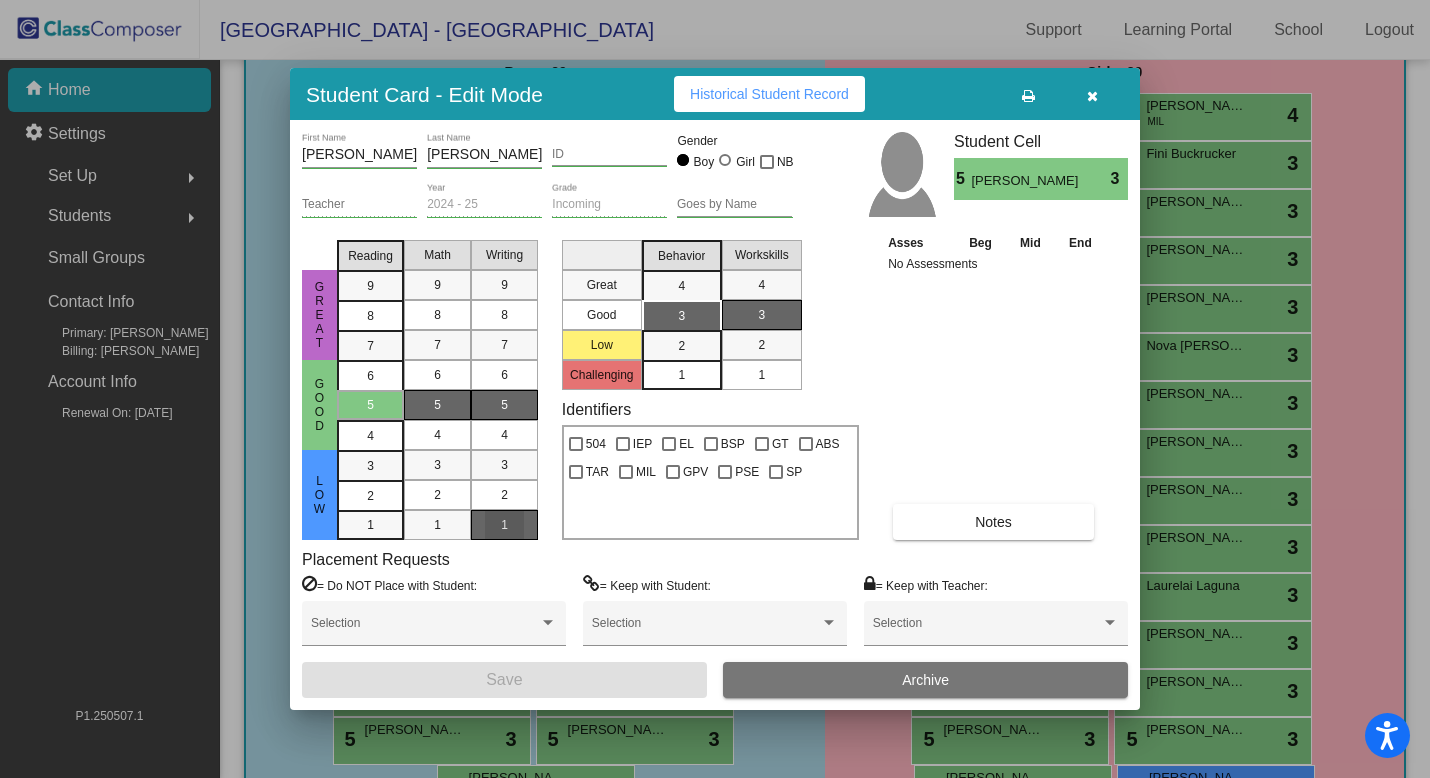 click on "1" at bounding box center (504, 525) 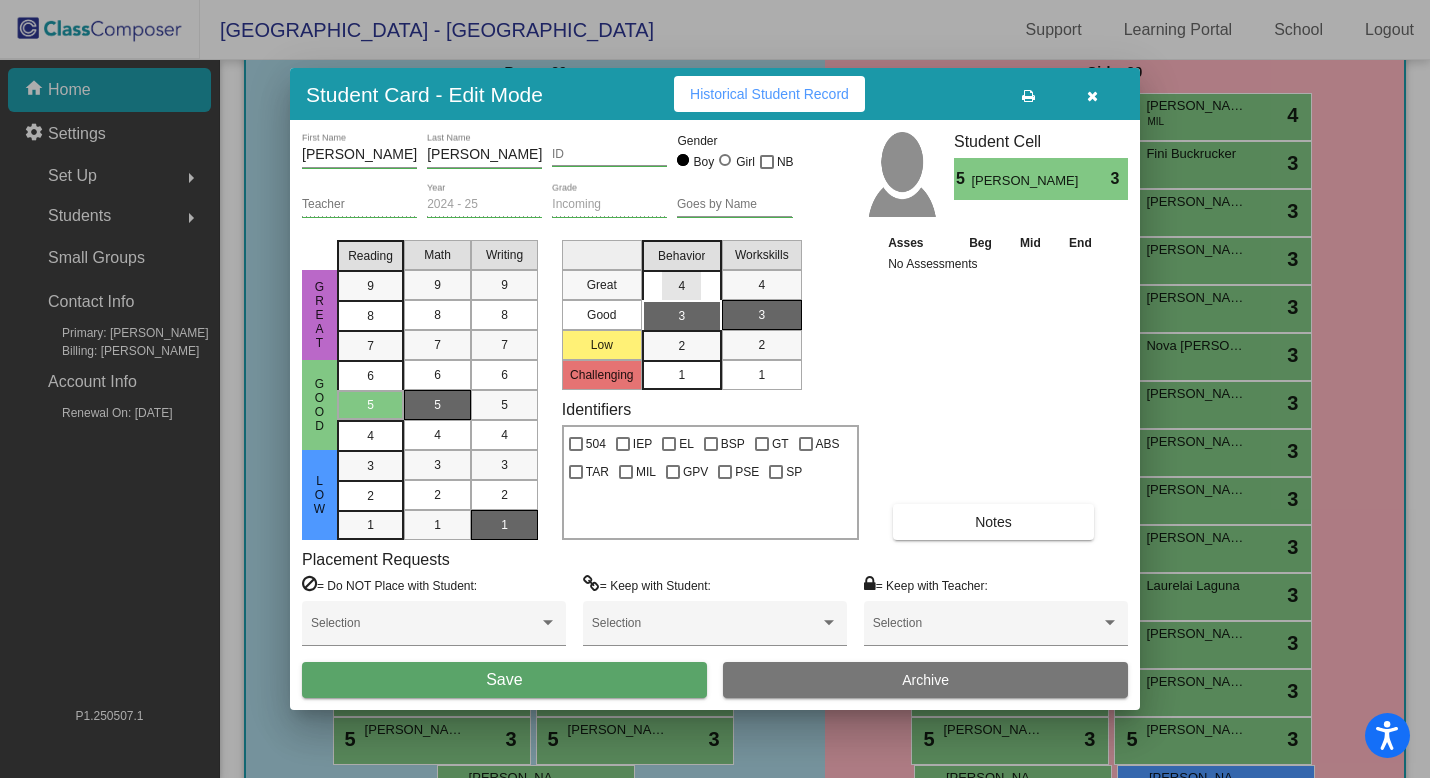click on "4" at bounding box center (681, 286) 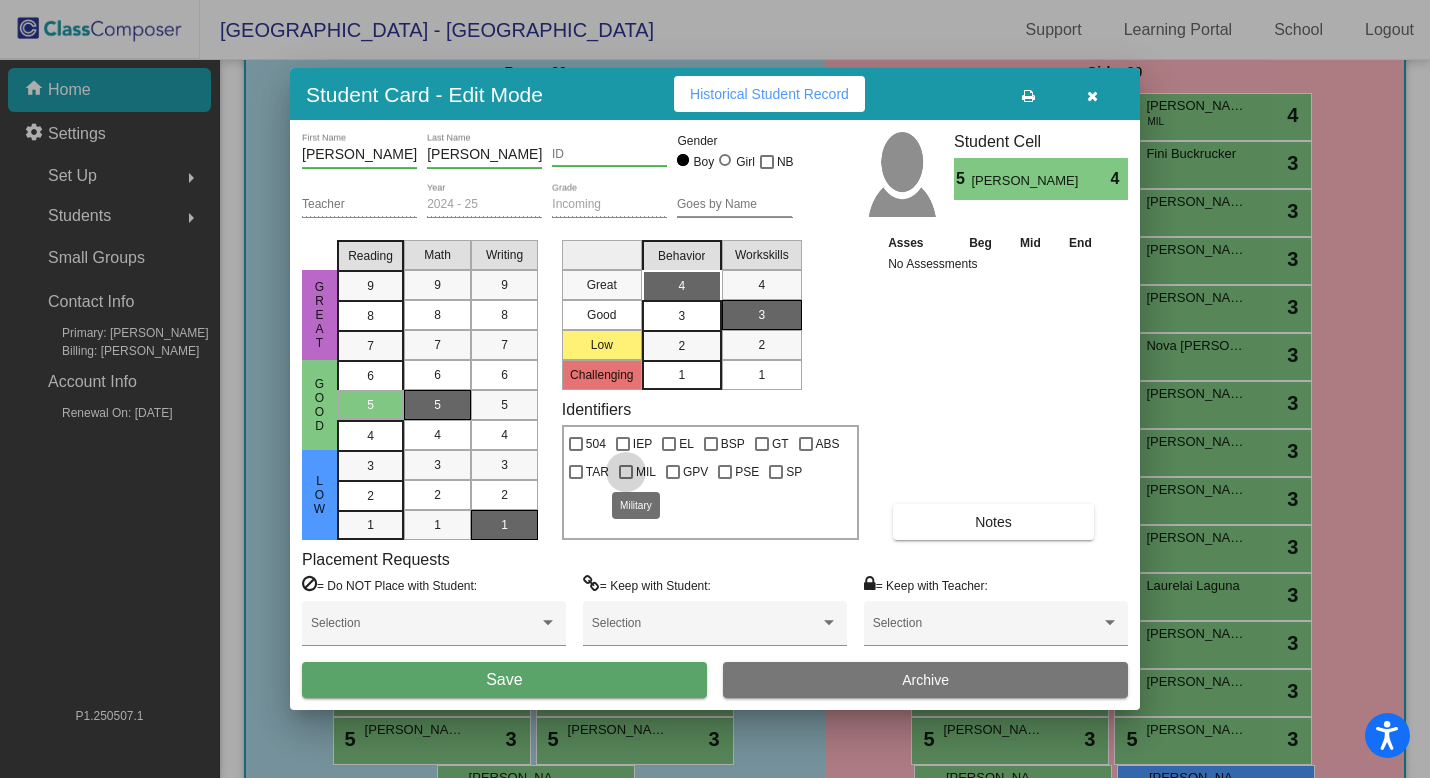 click at bounding box center [626, 472] 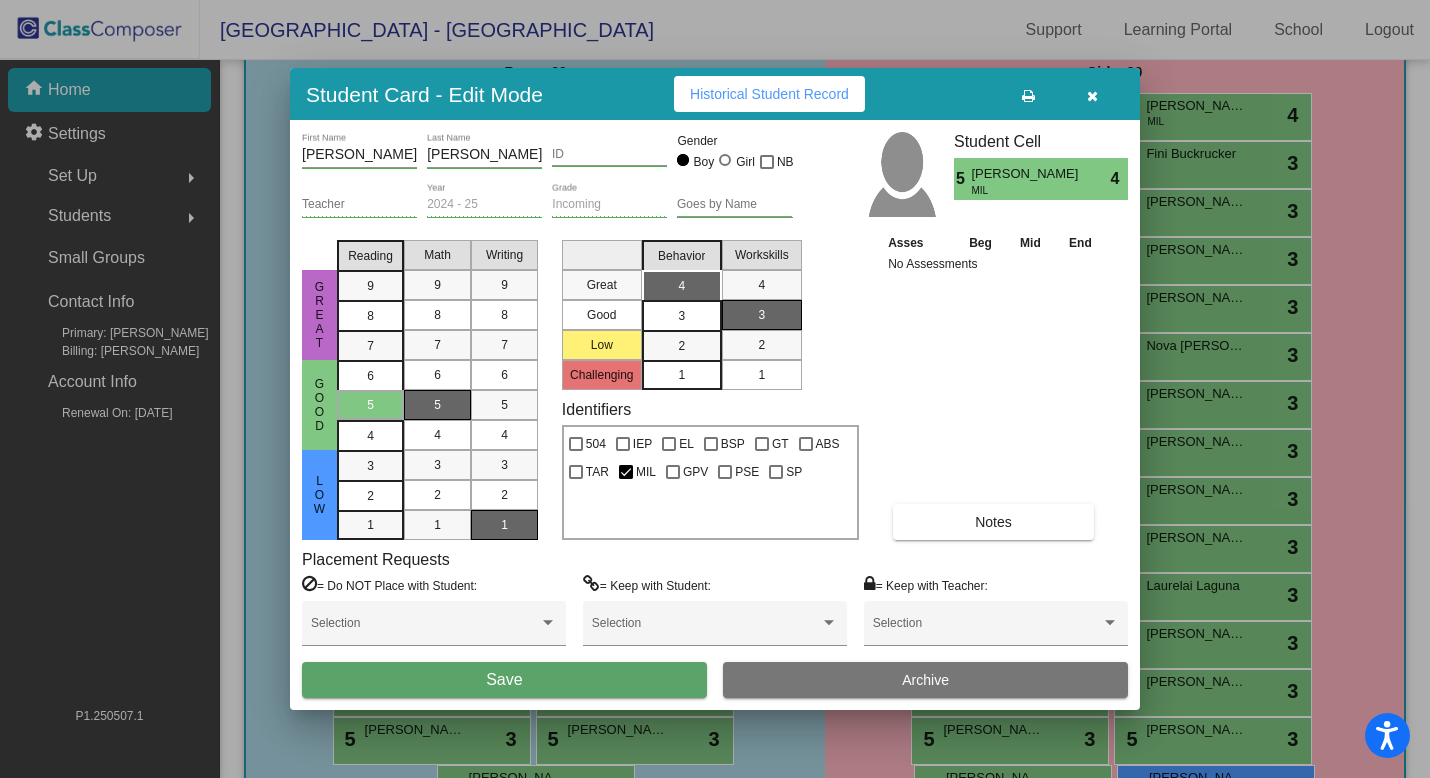 click on "Save" at bounding box center [504, 680] 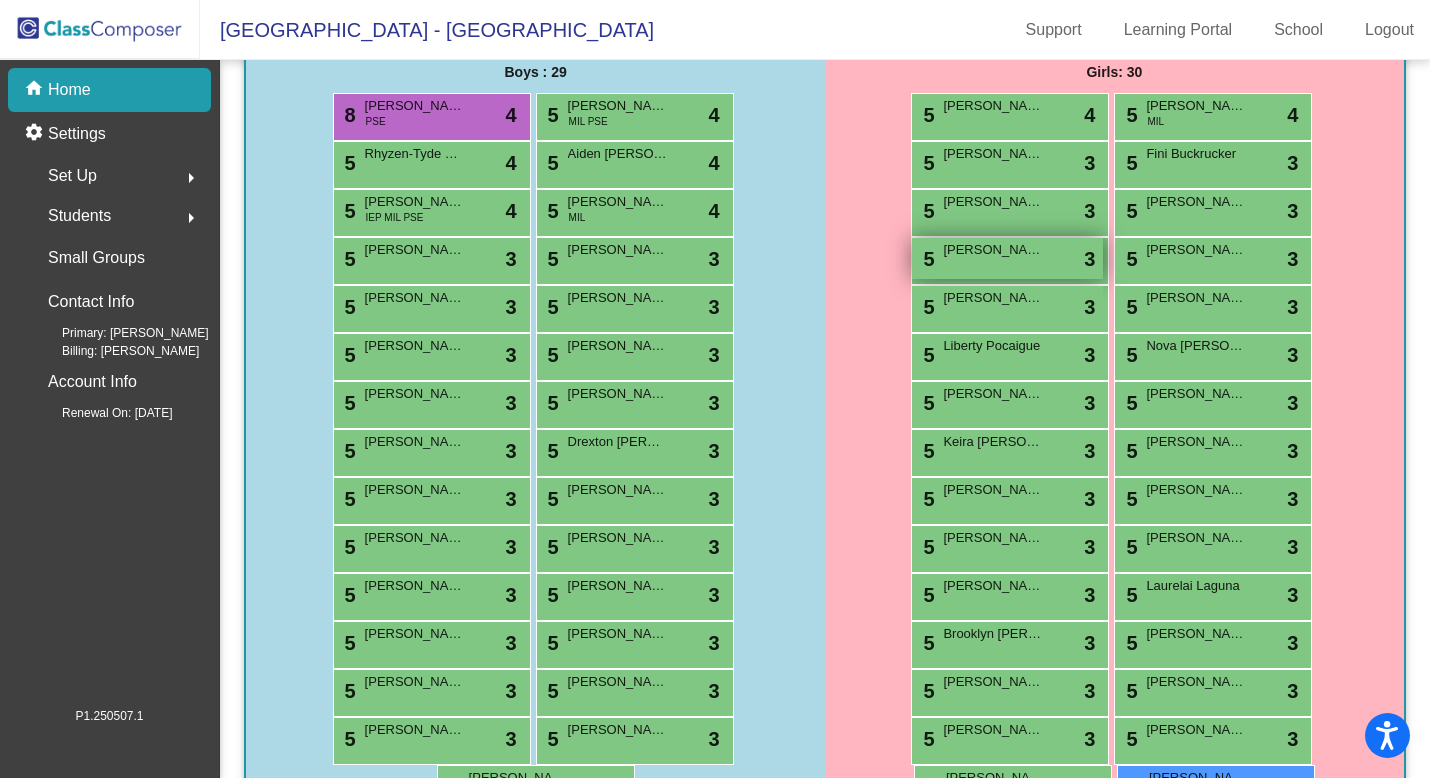 click on "[PERSON_NAME]" at bounding box center [993, 250] 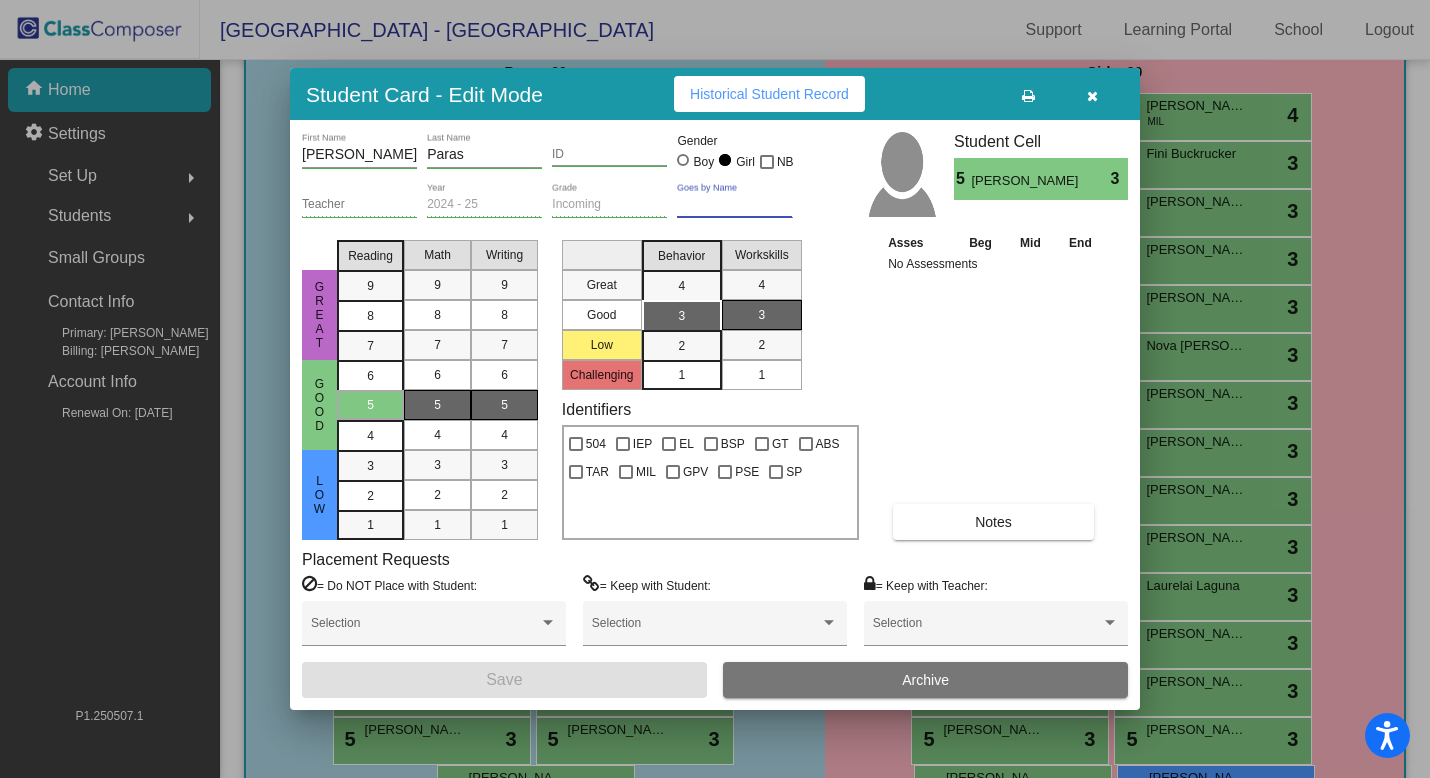 click on "Goes by Name" at bounding box center [734, 205] 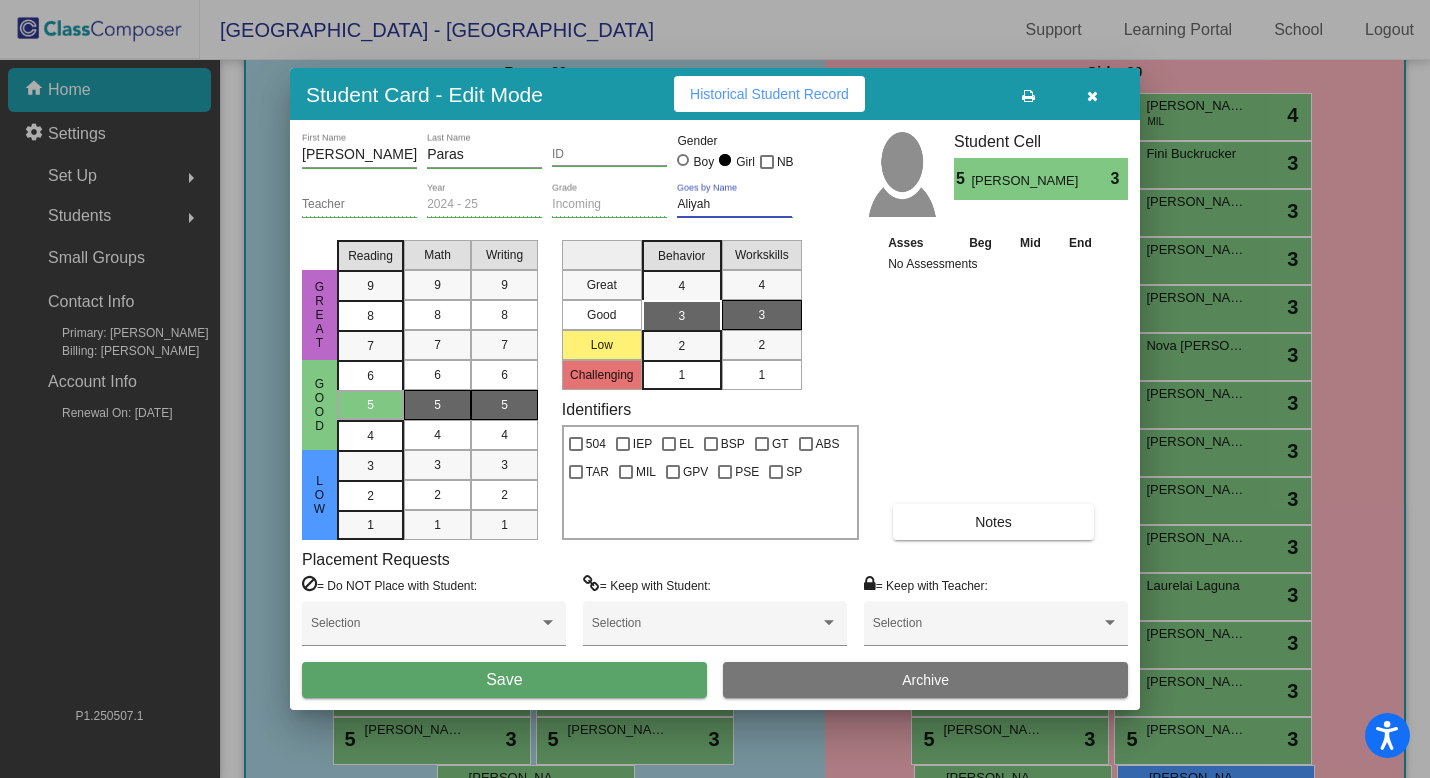 type on "Aliyah" 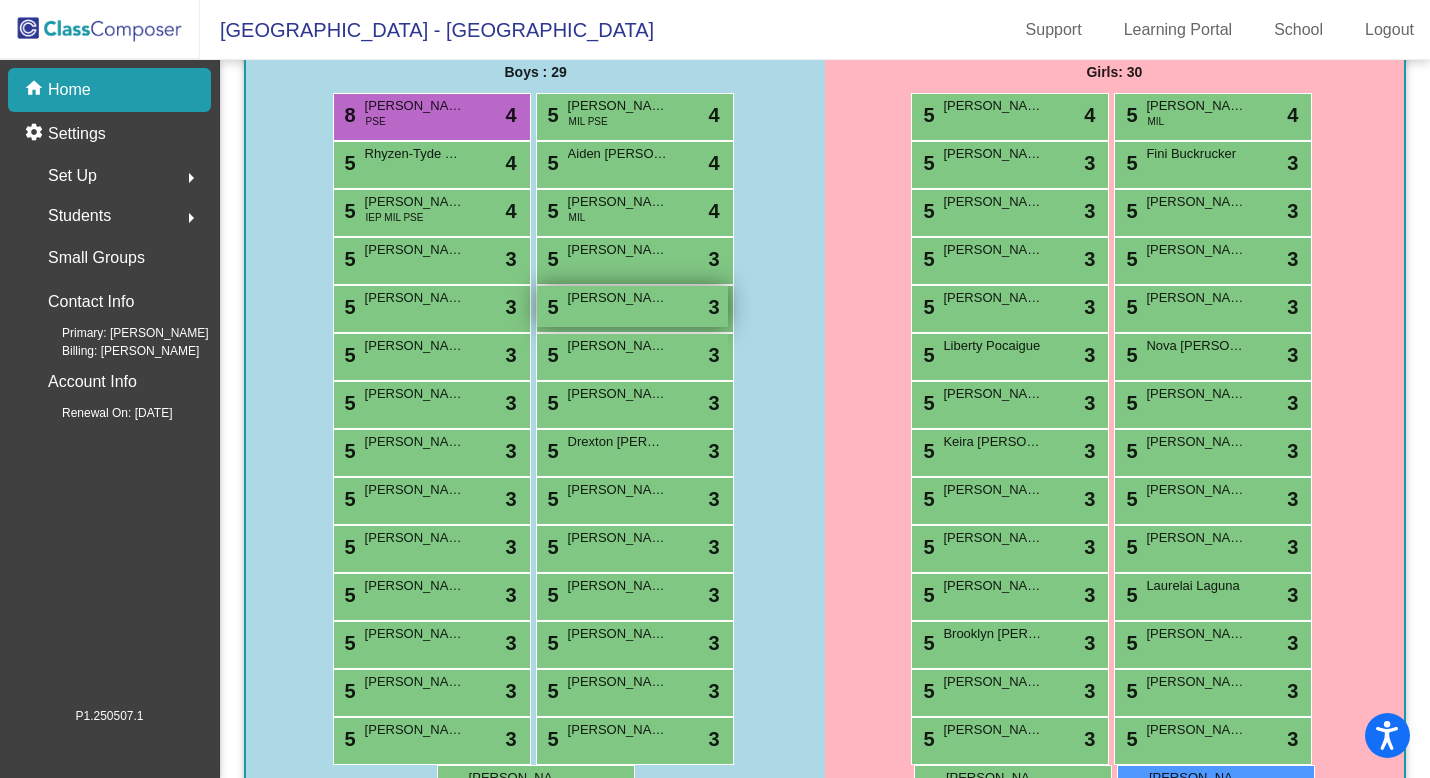 click on "[PERSON_NAME]" at bounding box center [618, 298] 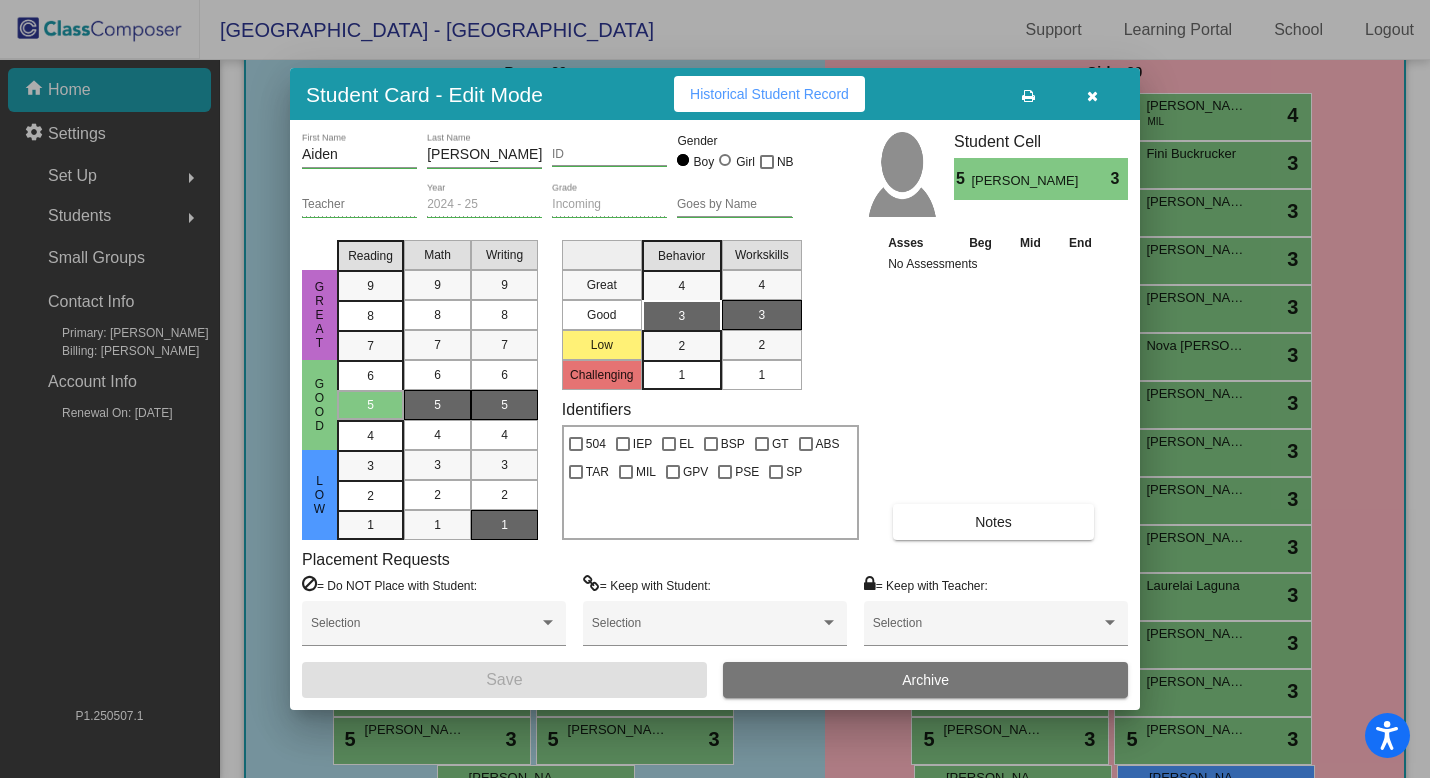 click on "1" at bounding box center [504, 525] 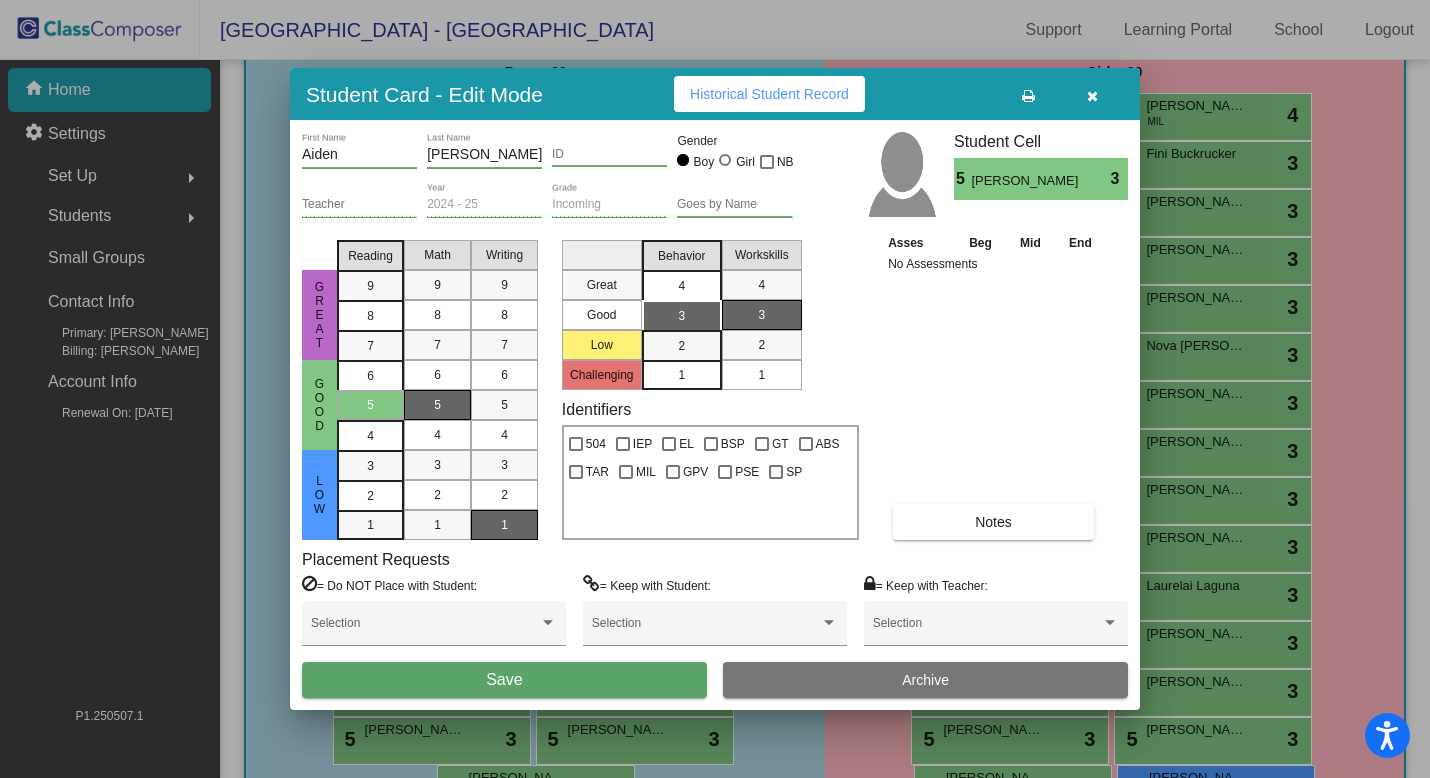 click on "4" at bounding box center (681, 286) 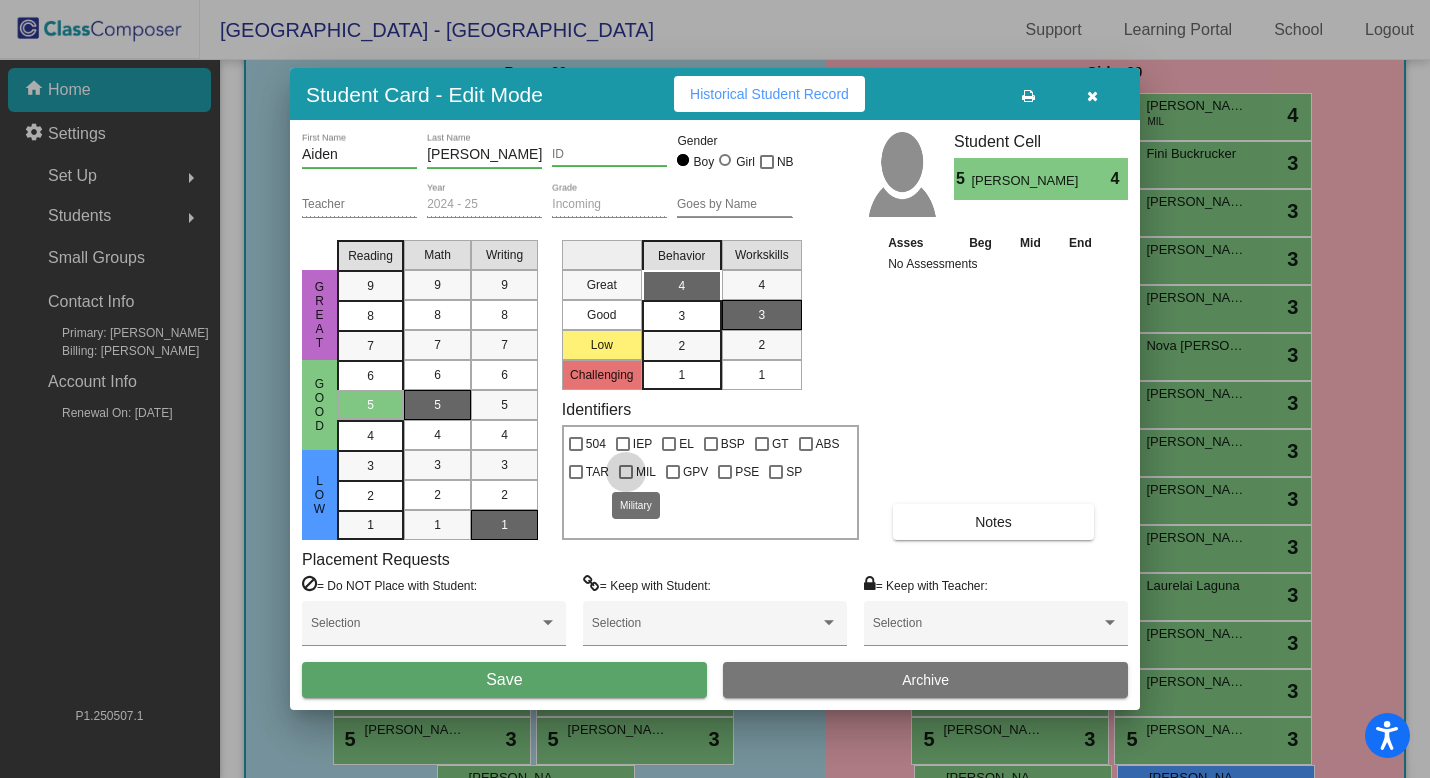 click on "MIL" at bounding box center [637, 472] 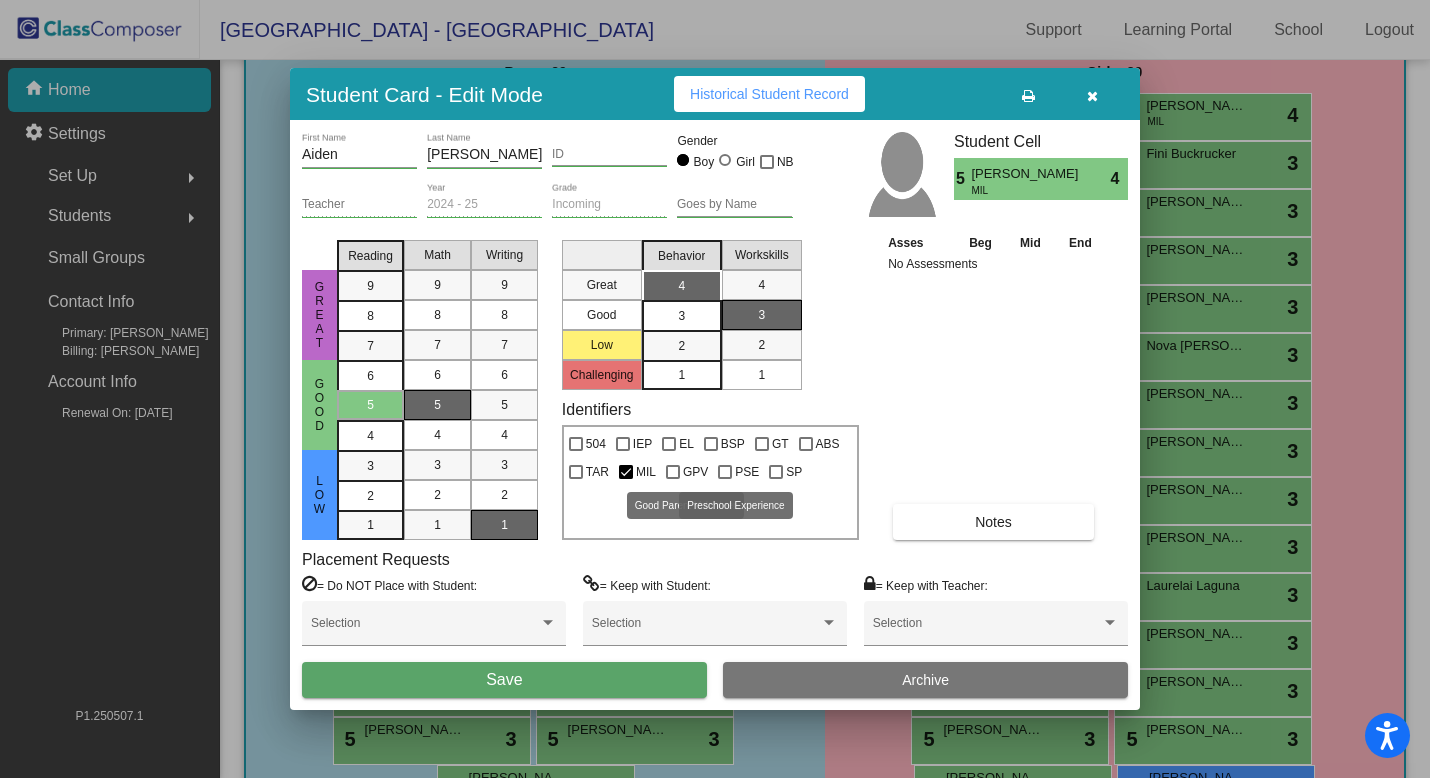 click at bounding box center (725, 472) 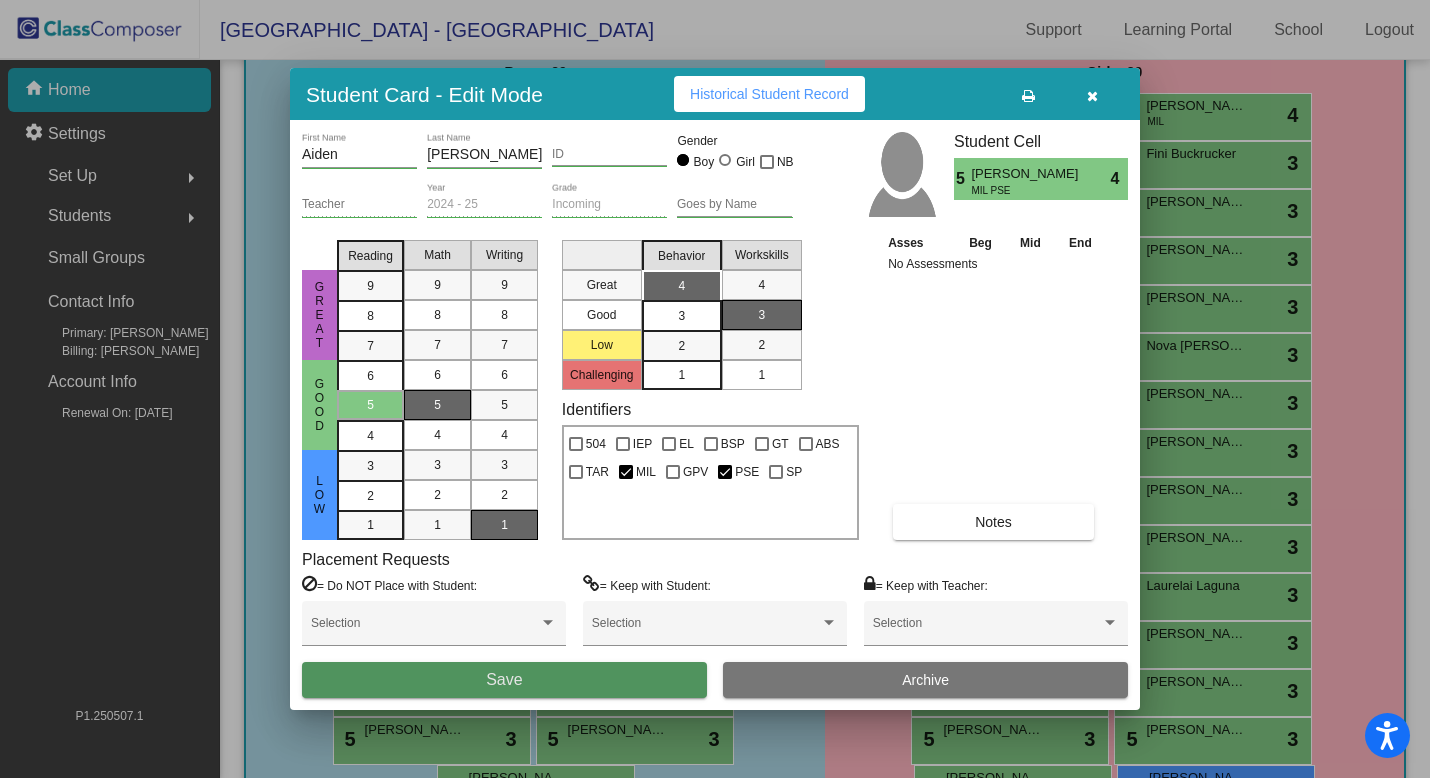 click on "Save" at bounding box center [504, 680] 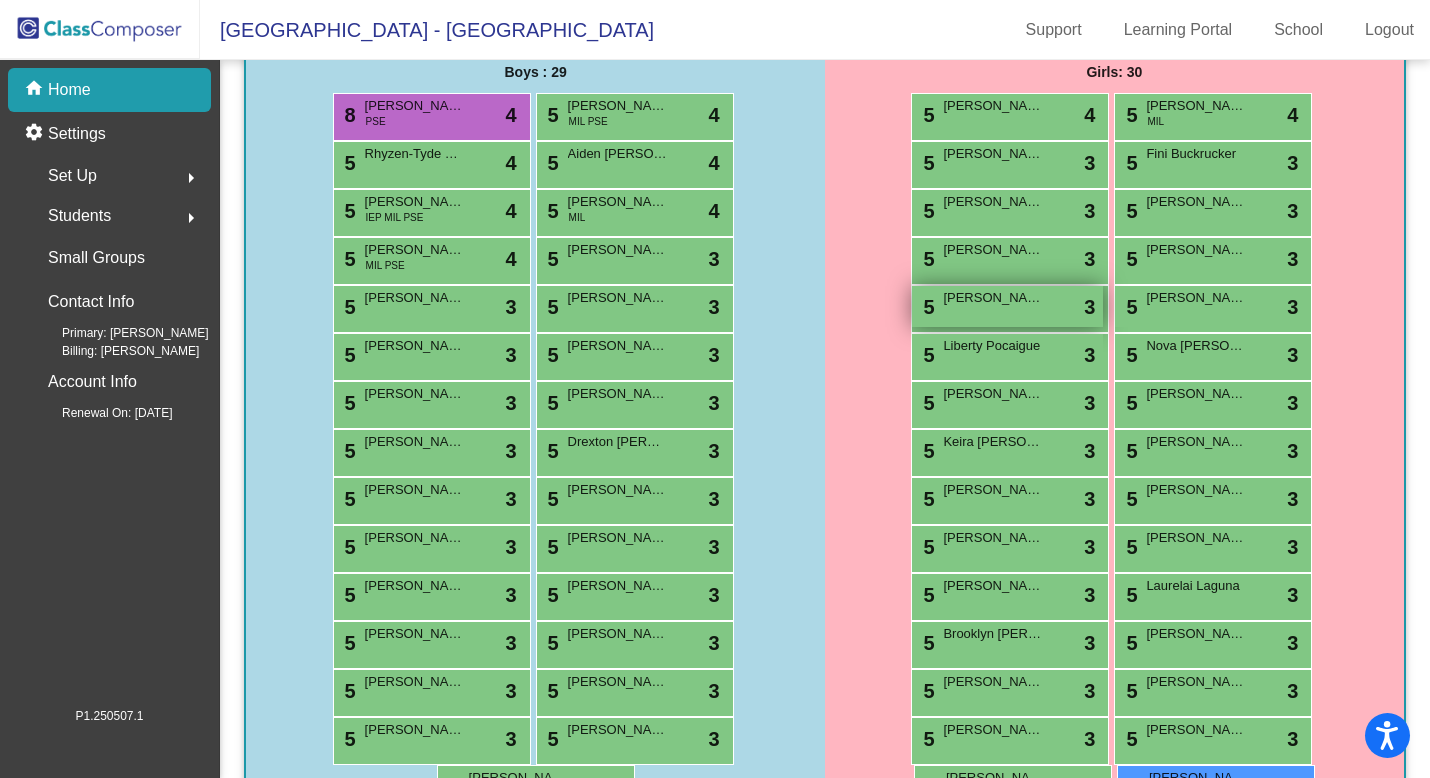 click on "[PERSON_NAME]" at bounding box center [993, 298] 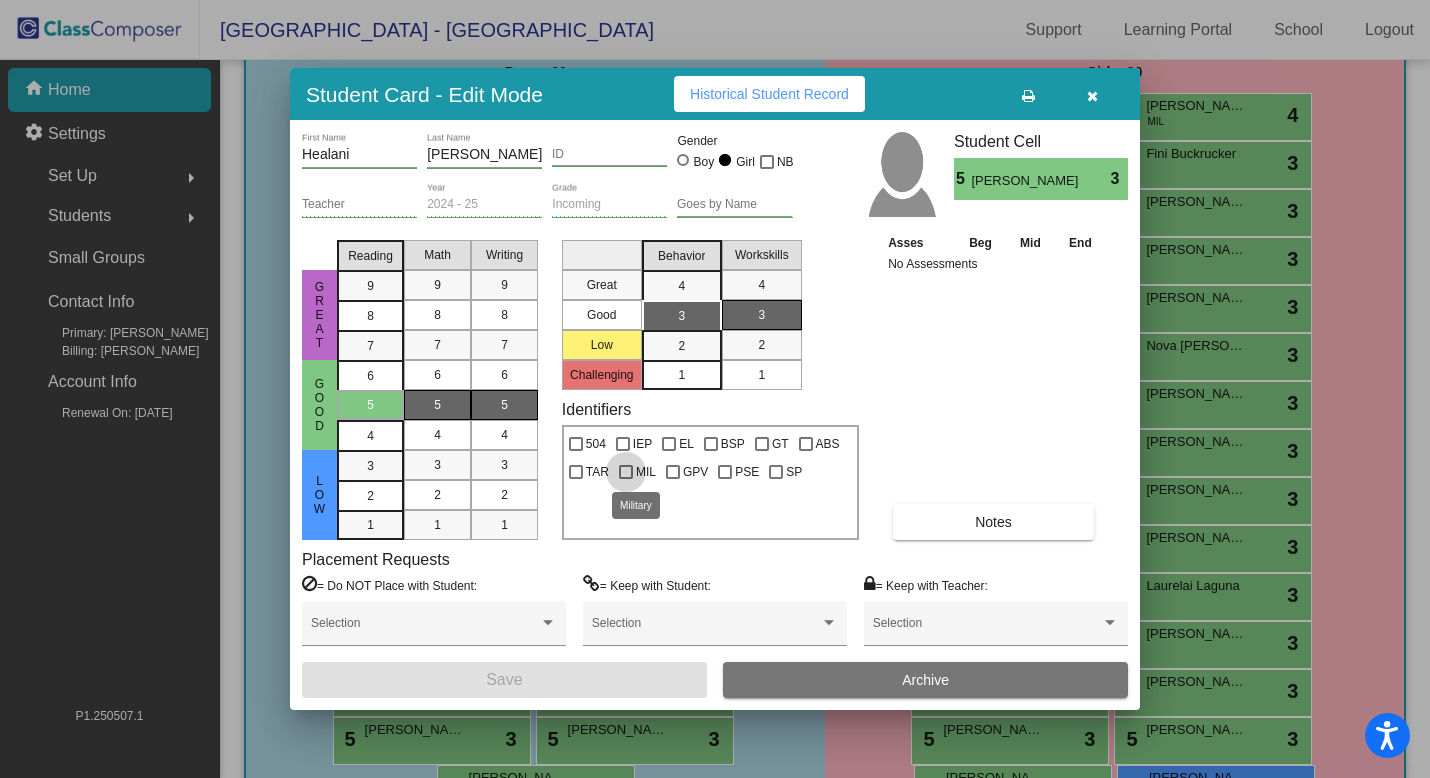 click at bounding box center (626, 472) 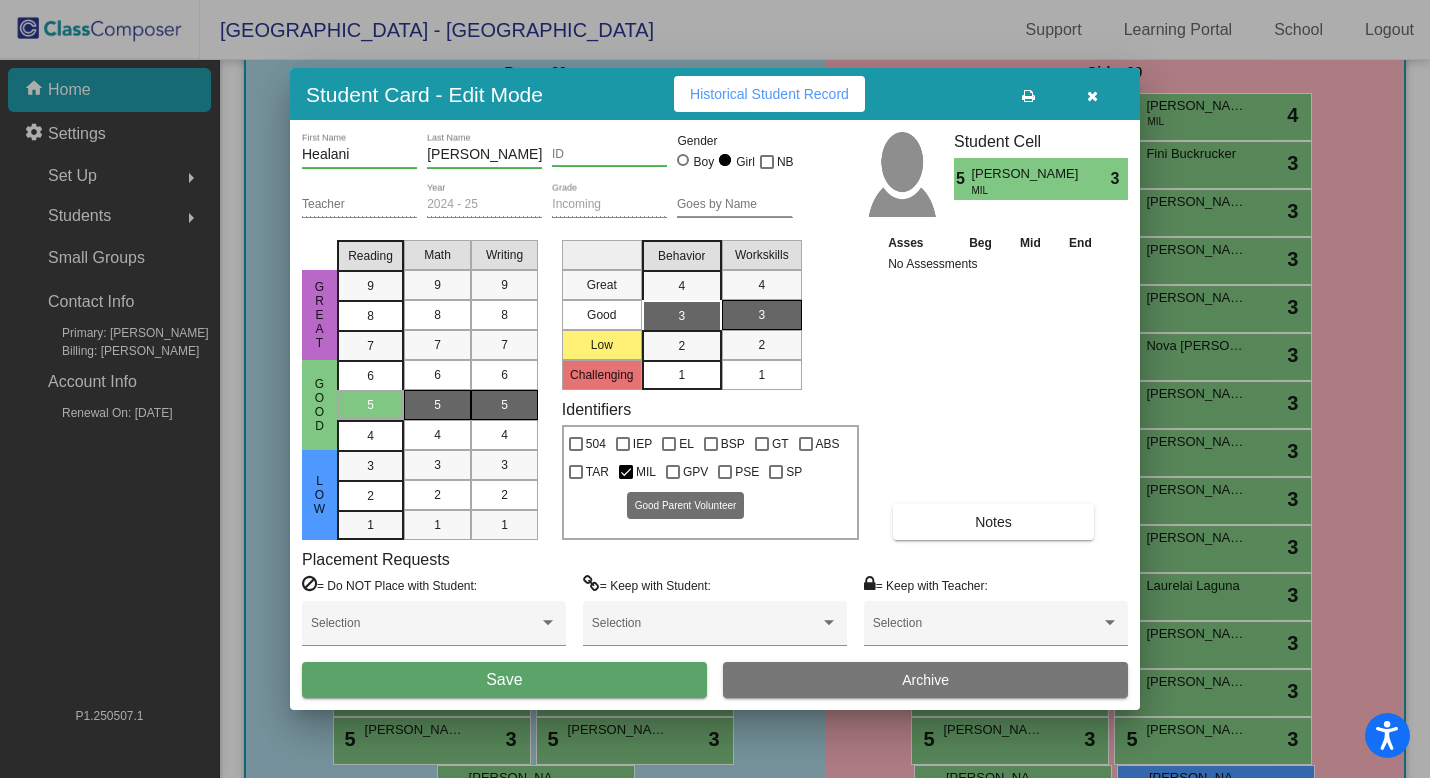 click on "GPV" at bounding box center (695, 472) 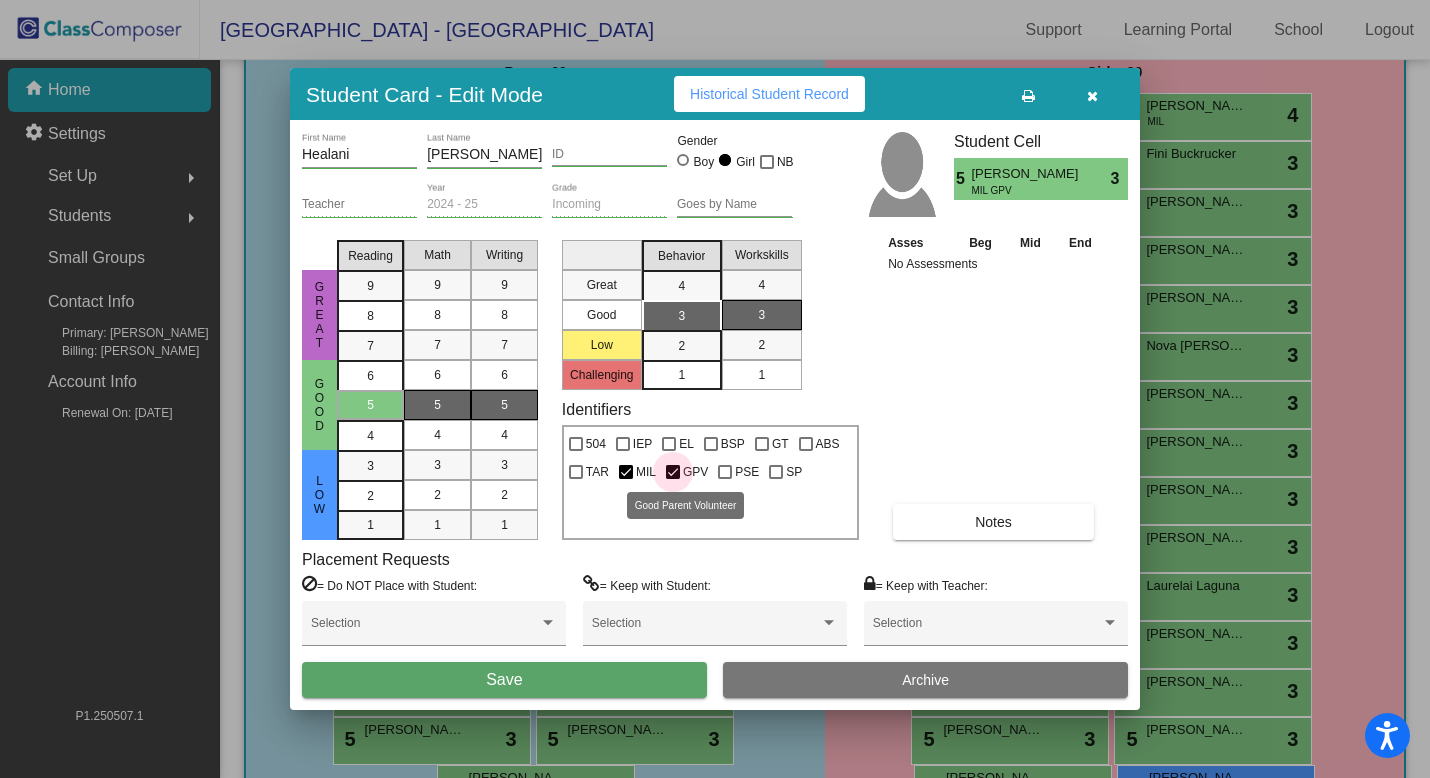 click on "GPV" at bounding box center (695, 472) 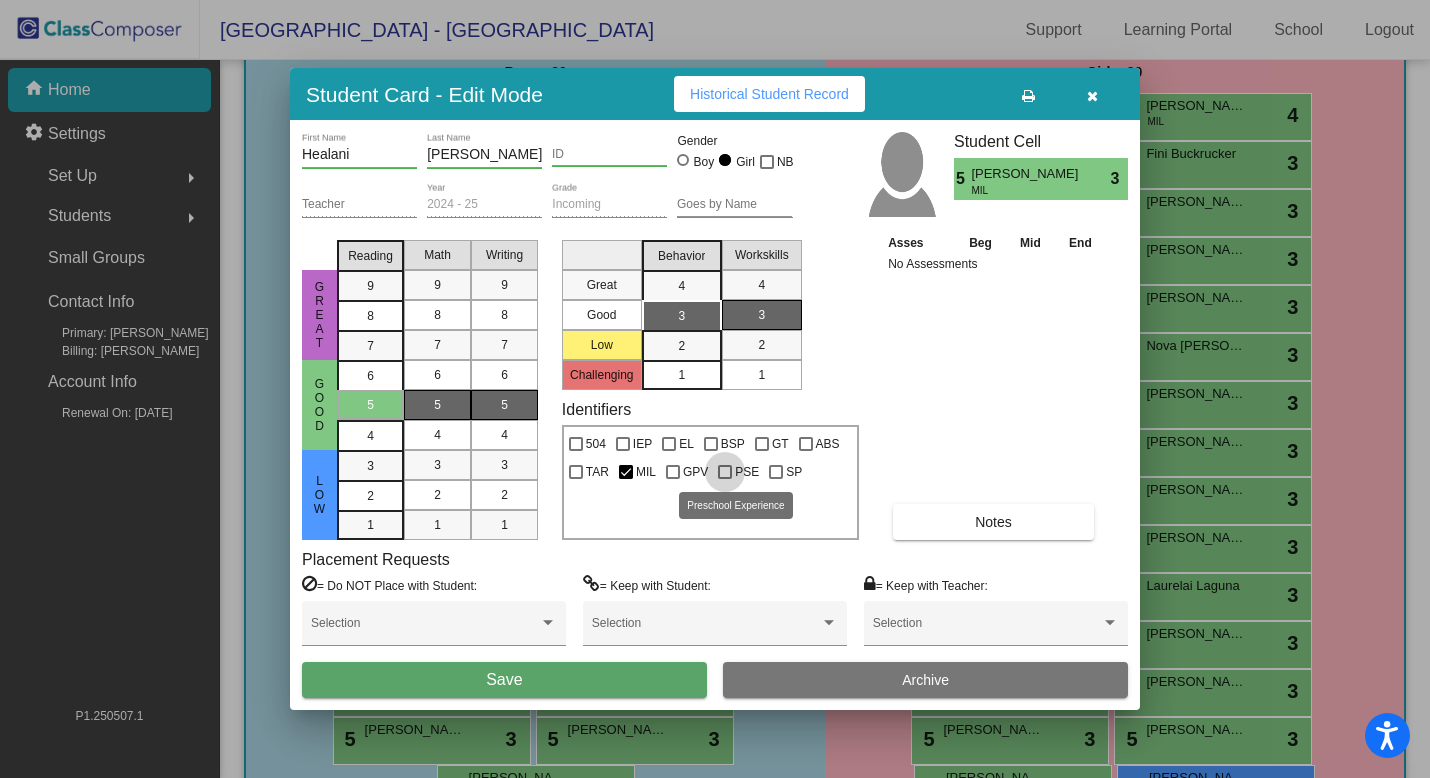 click at bounding box center (725, 472) 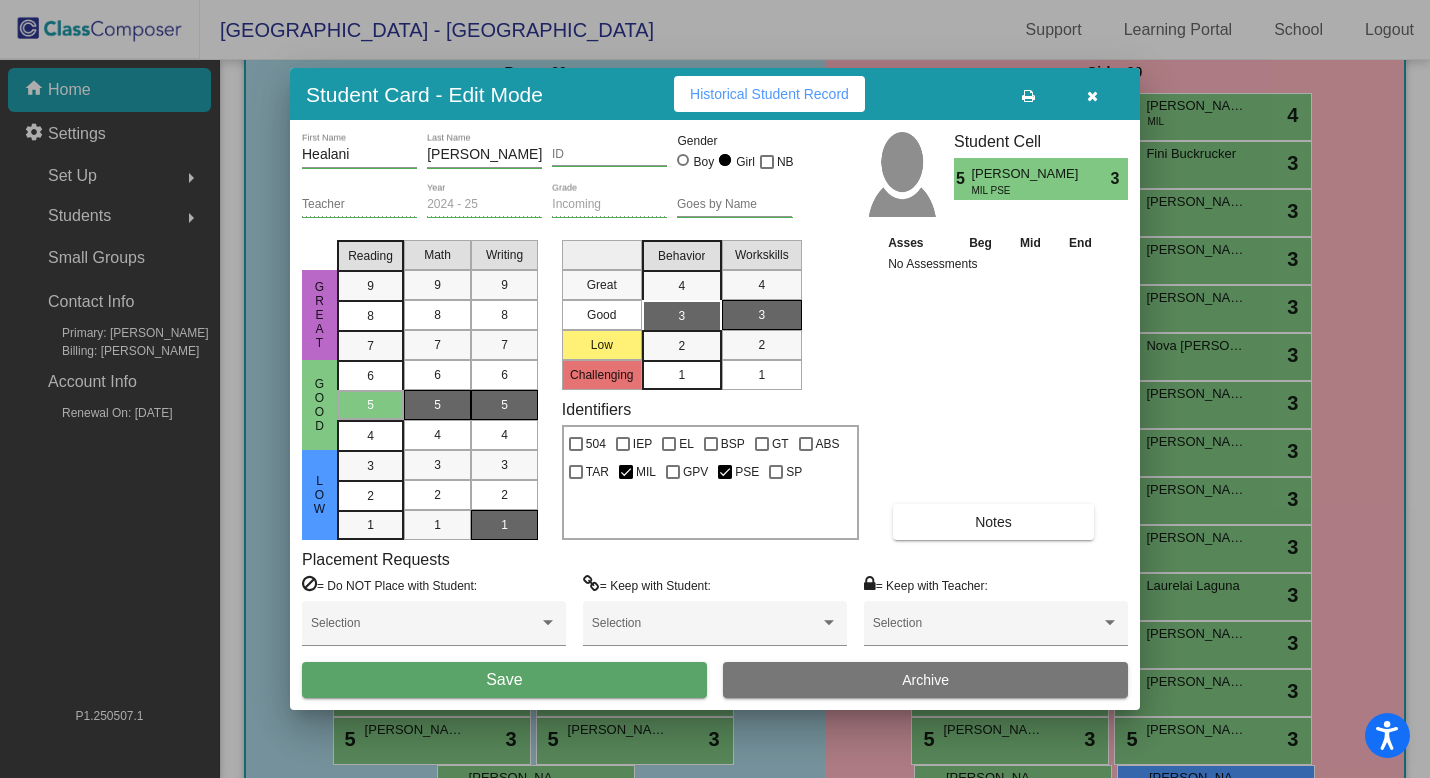 click on "1" at bounding box center [504, 525] 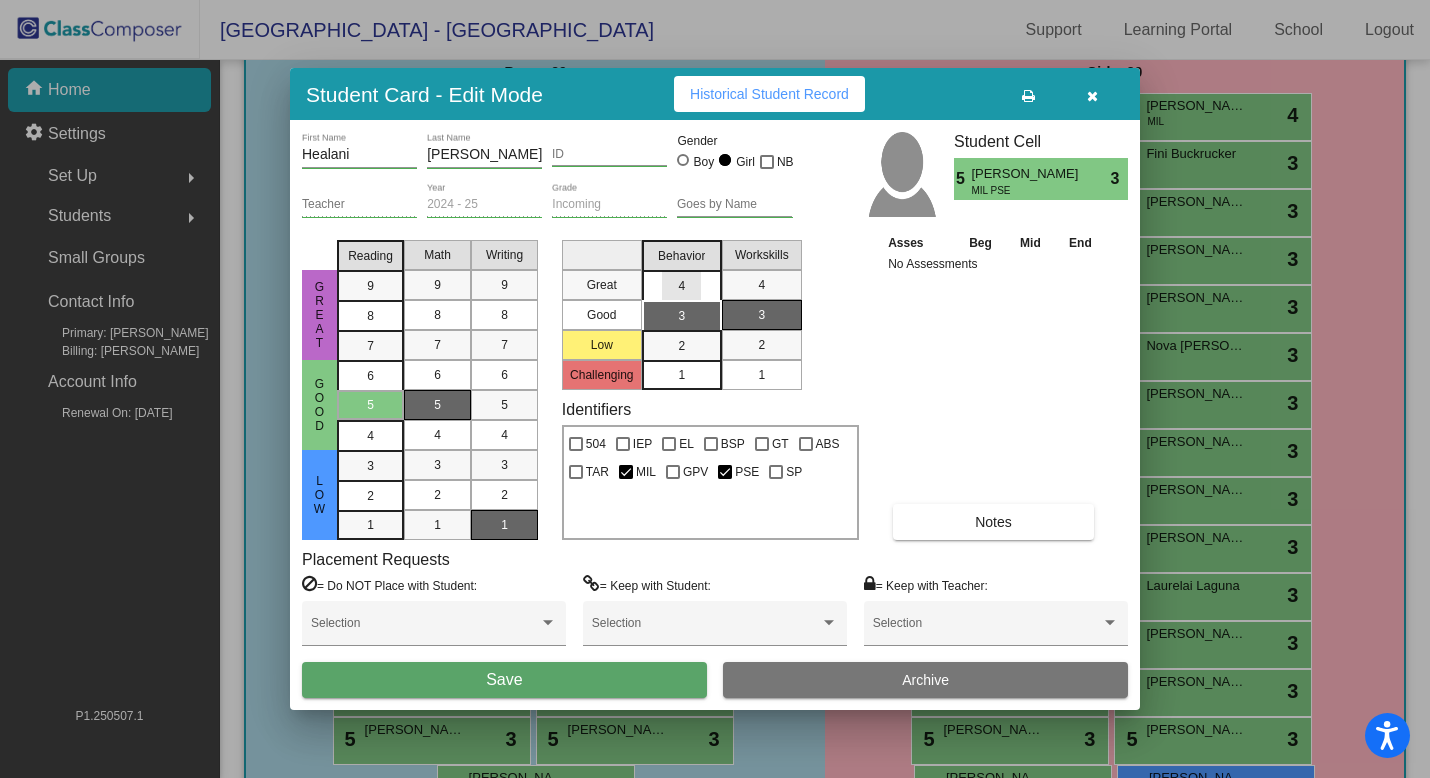 click on "4" at bounding box center (681, 286) 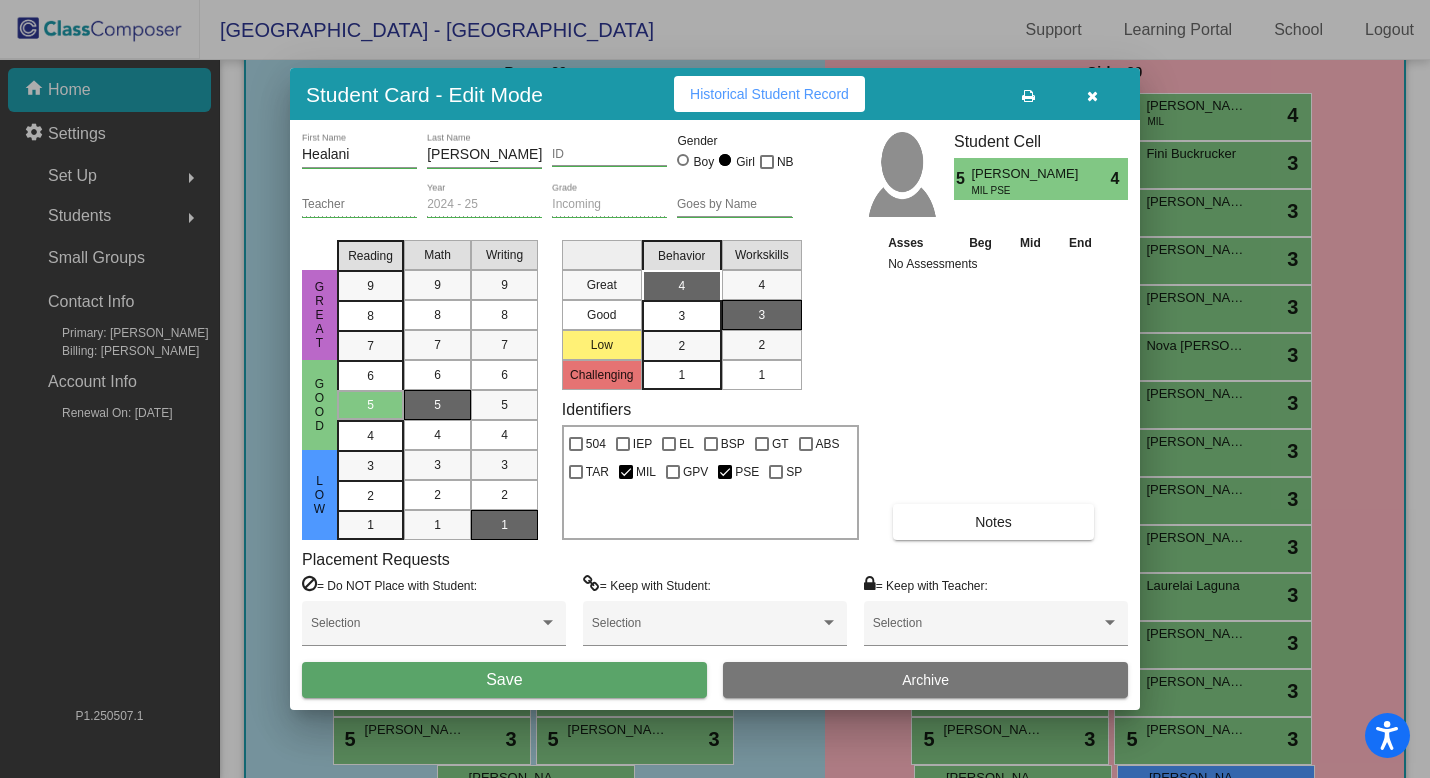 click on "Save" at bounding box center (504, 680) 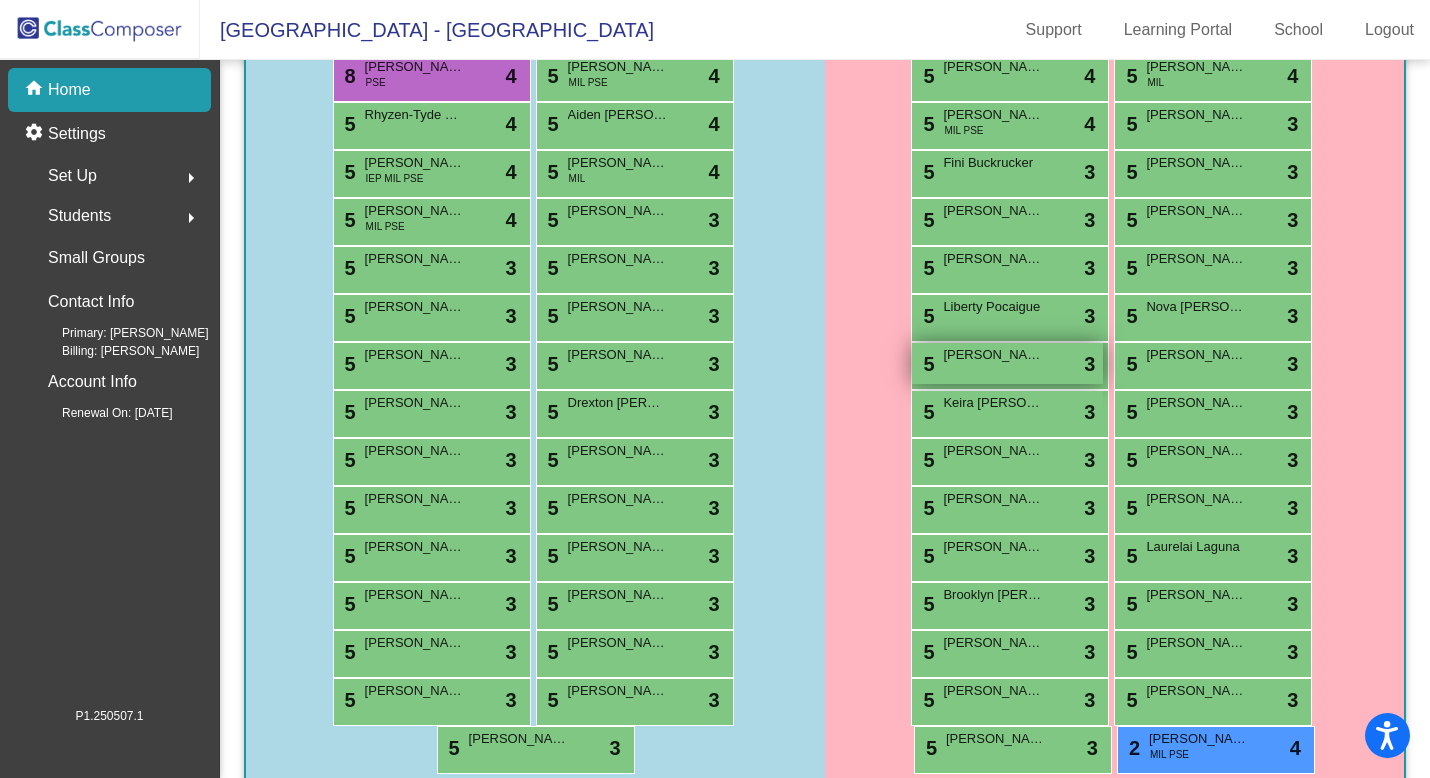 scroll, scrollTop: 368, scrollLeft: 0, axis: vertical 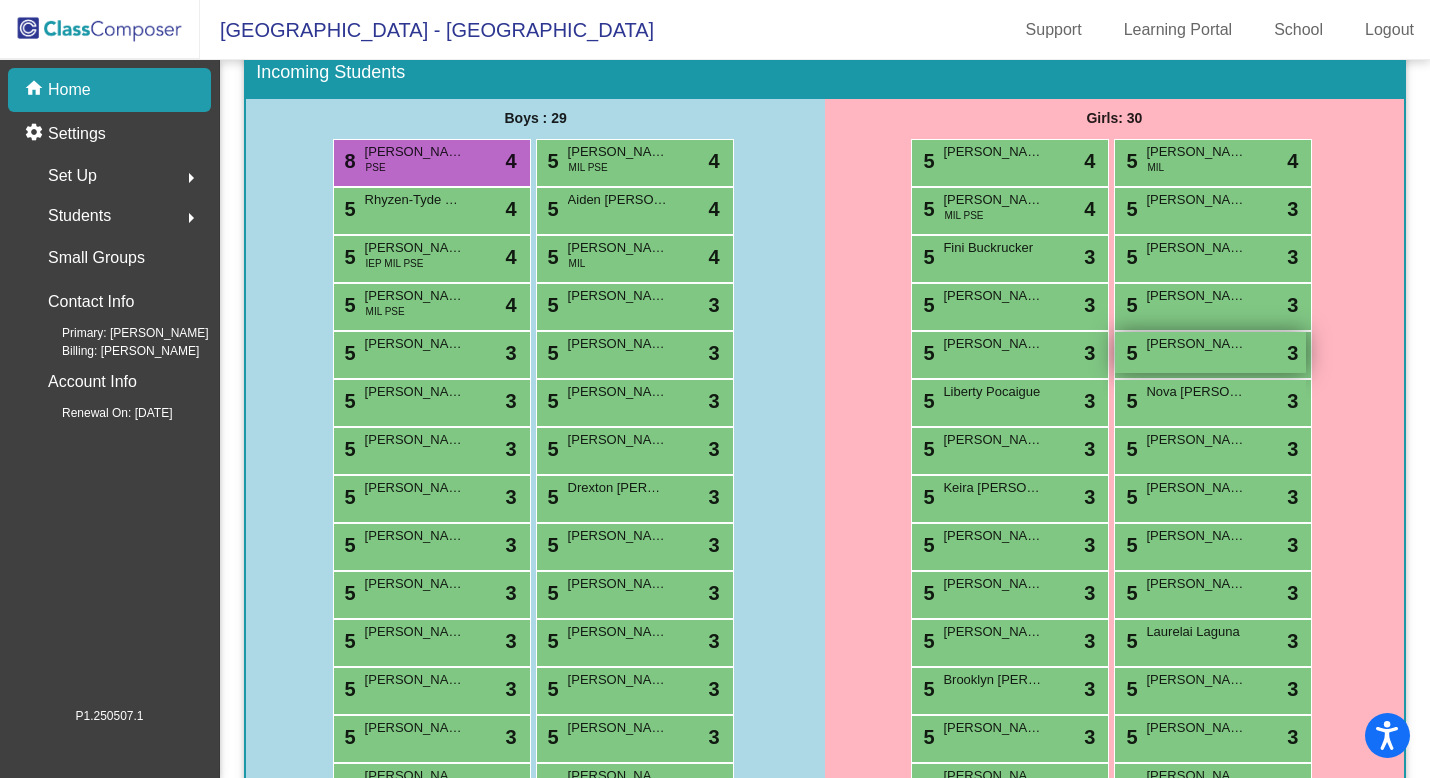click on "[PERSON_NAME]" at bounding box center [1196, 344] 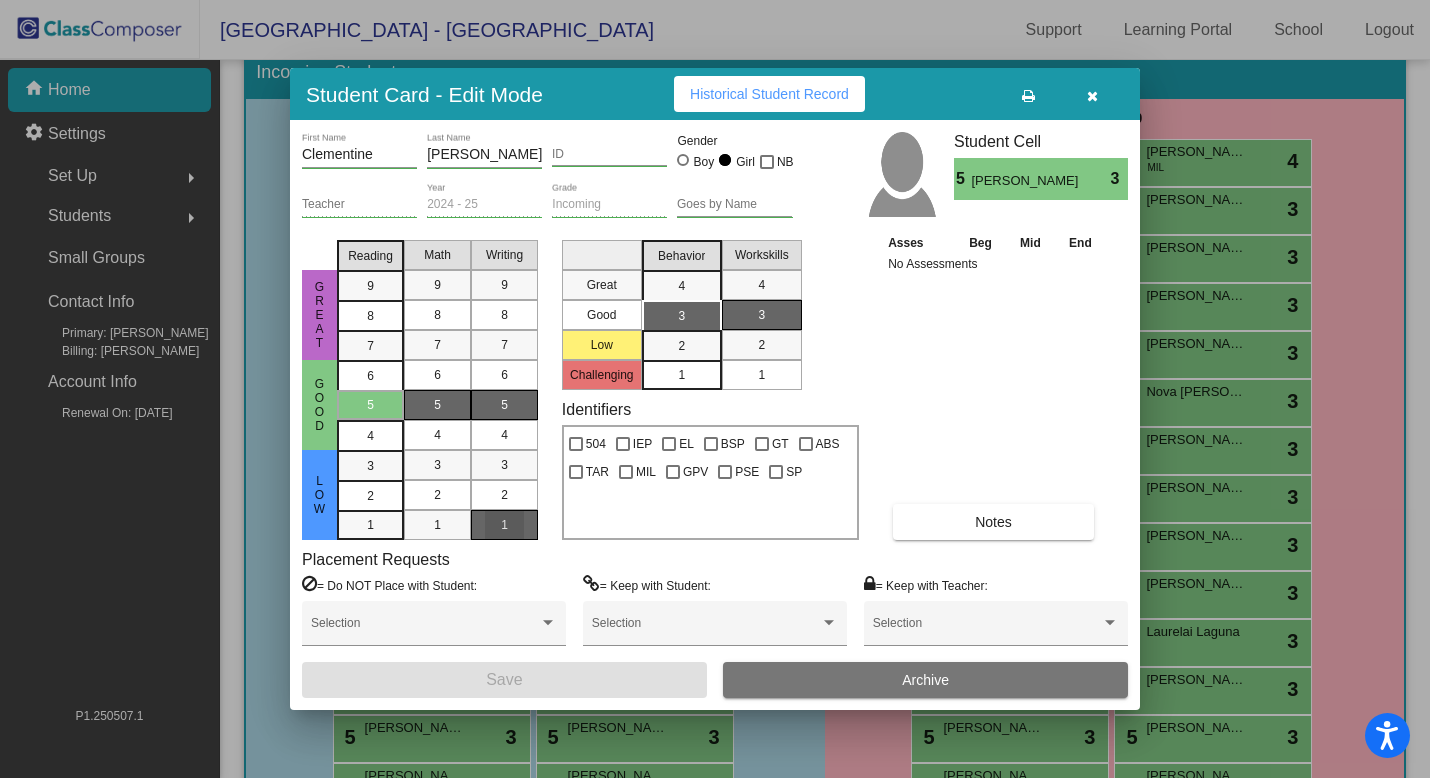click on "1" at bounding box center [504, 525] 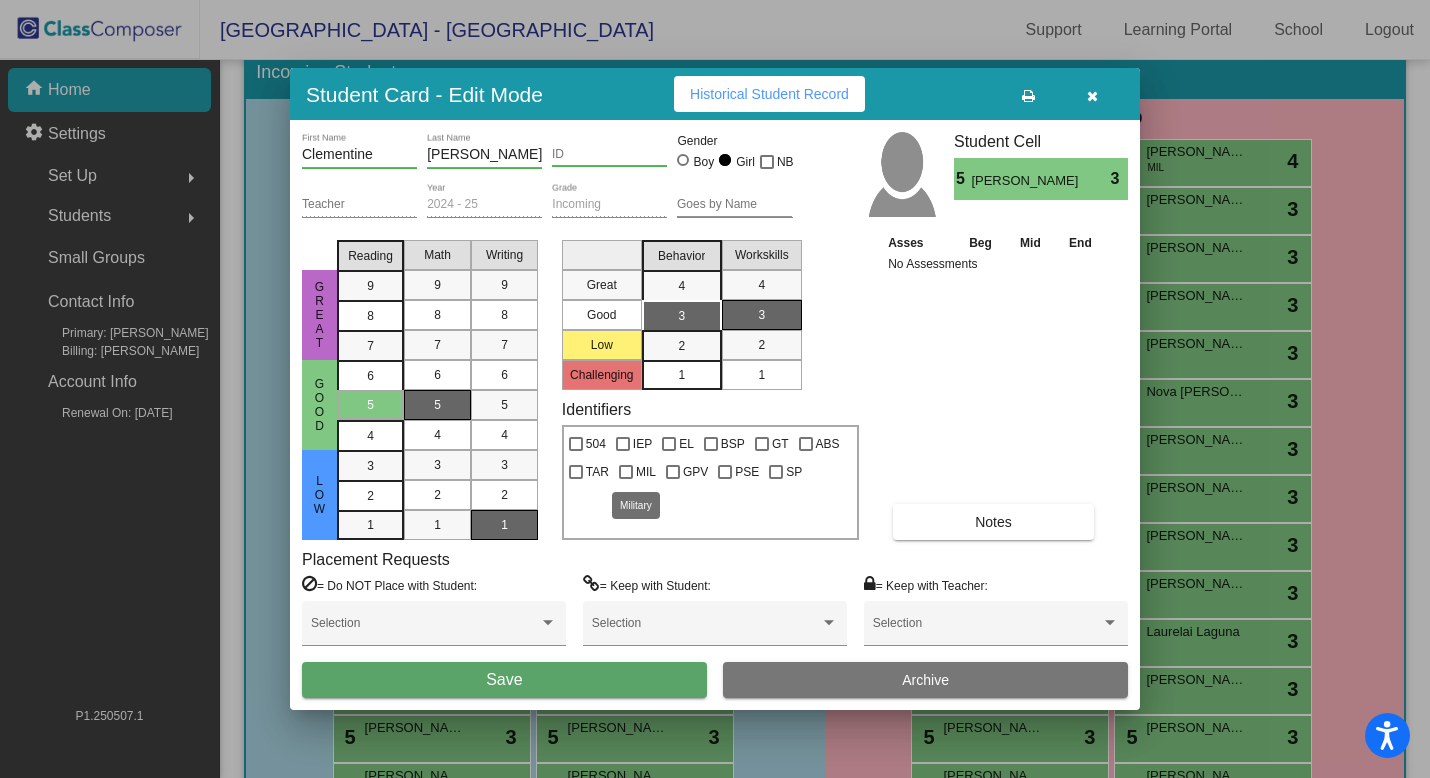 click on "MIL" at bounding box center (637, 472) 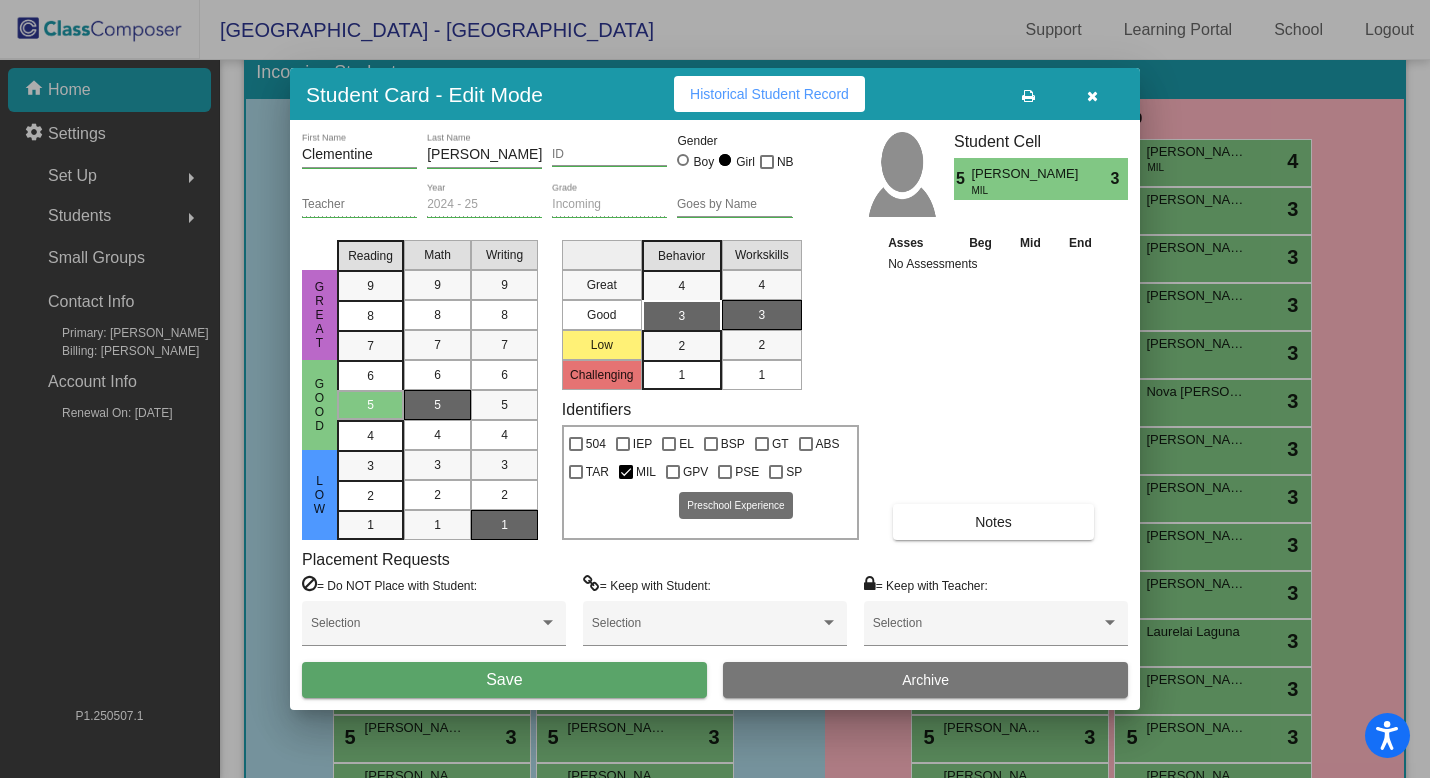 click on "PSE" at bounding box center [738, 472] 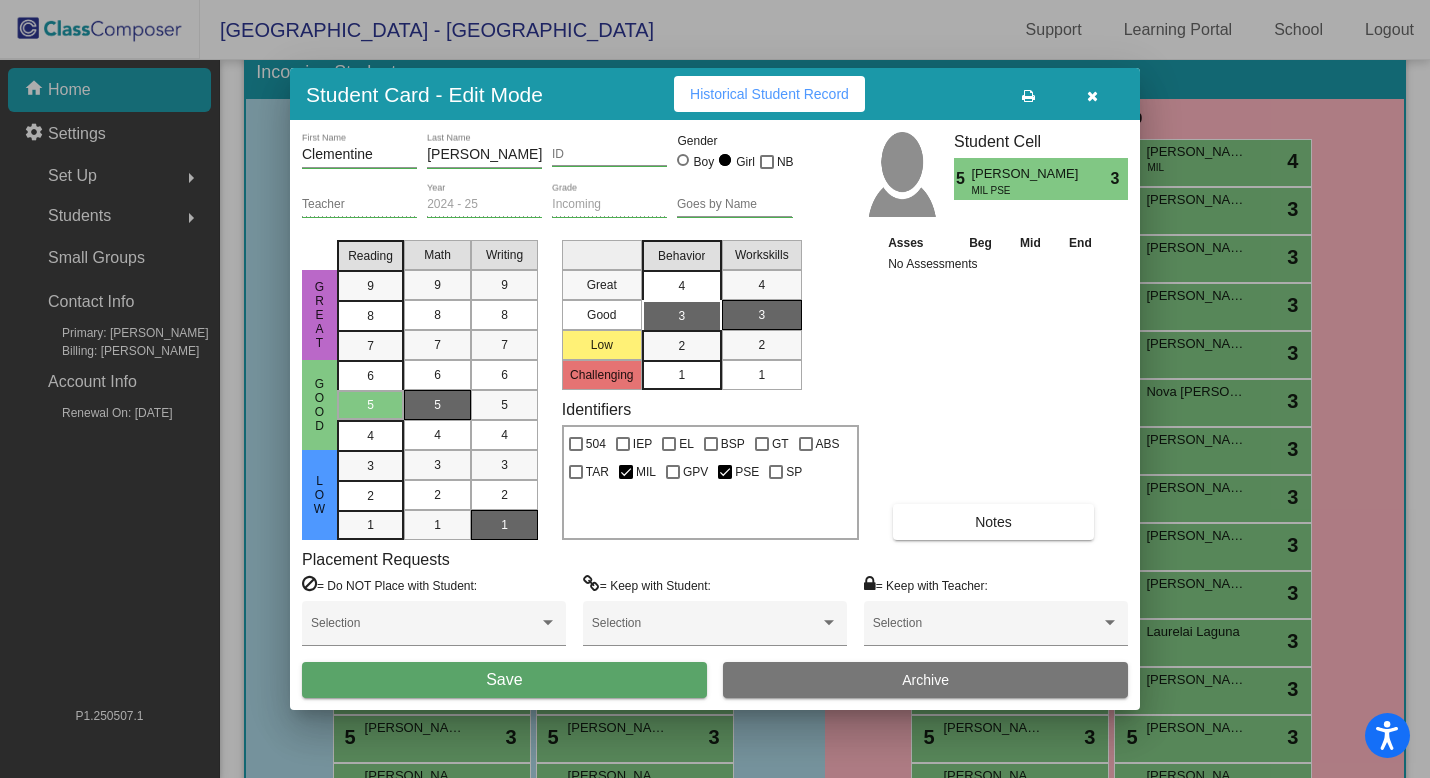 click on "4" at bounding box center (681, 286) 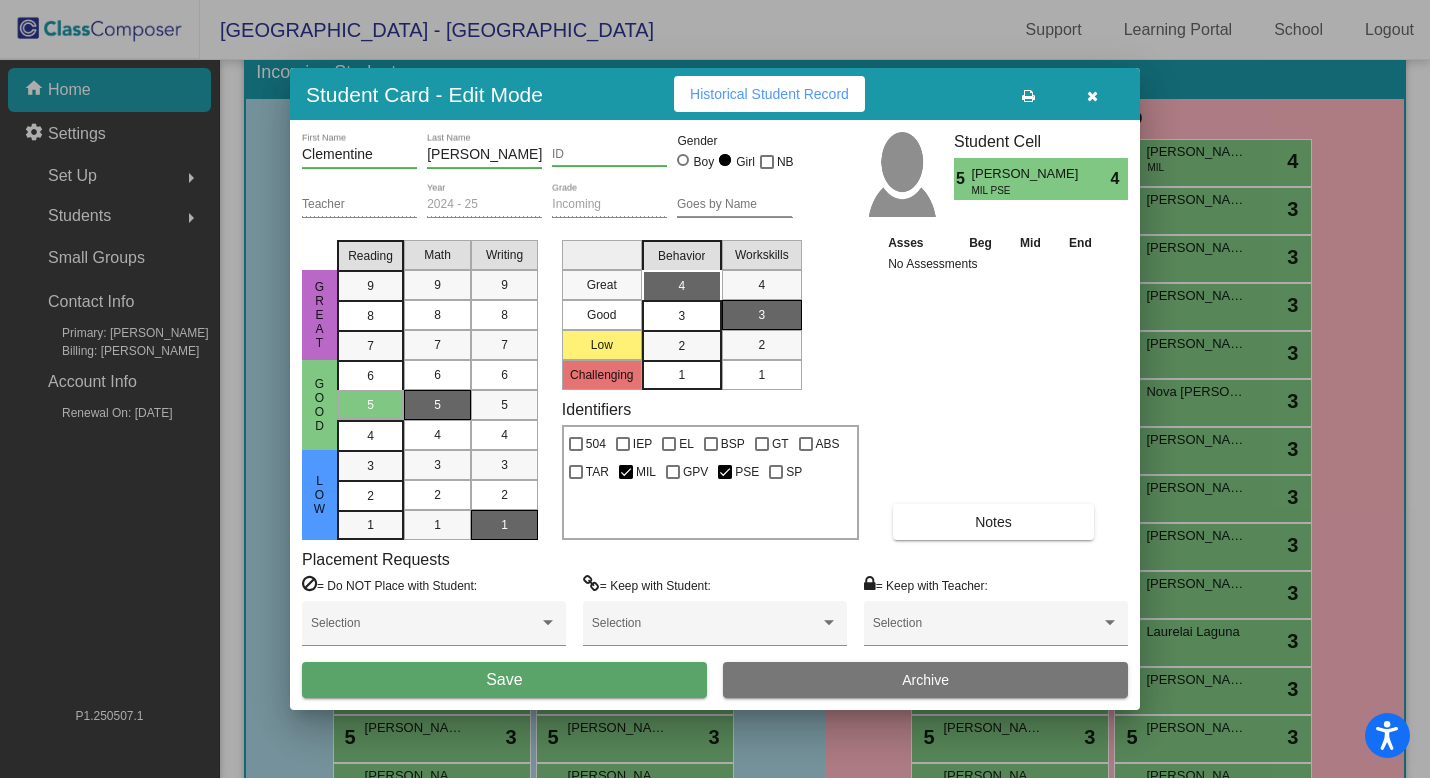 click on "Save" at bounding box center [504, 680] 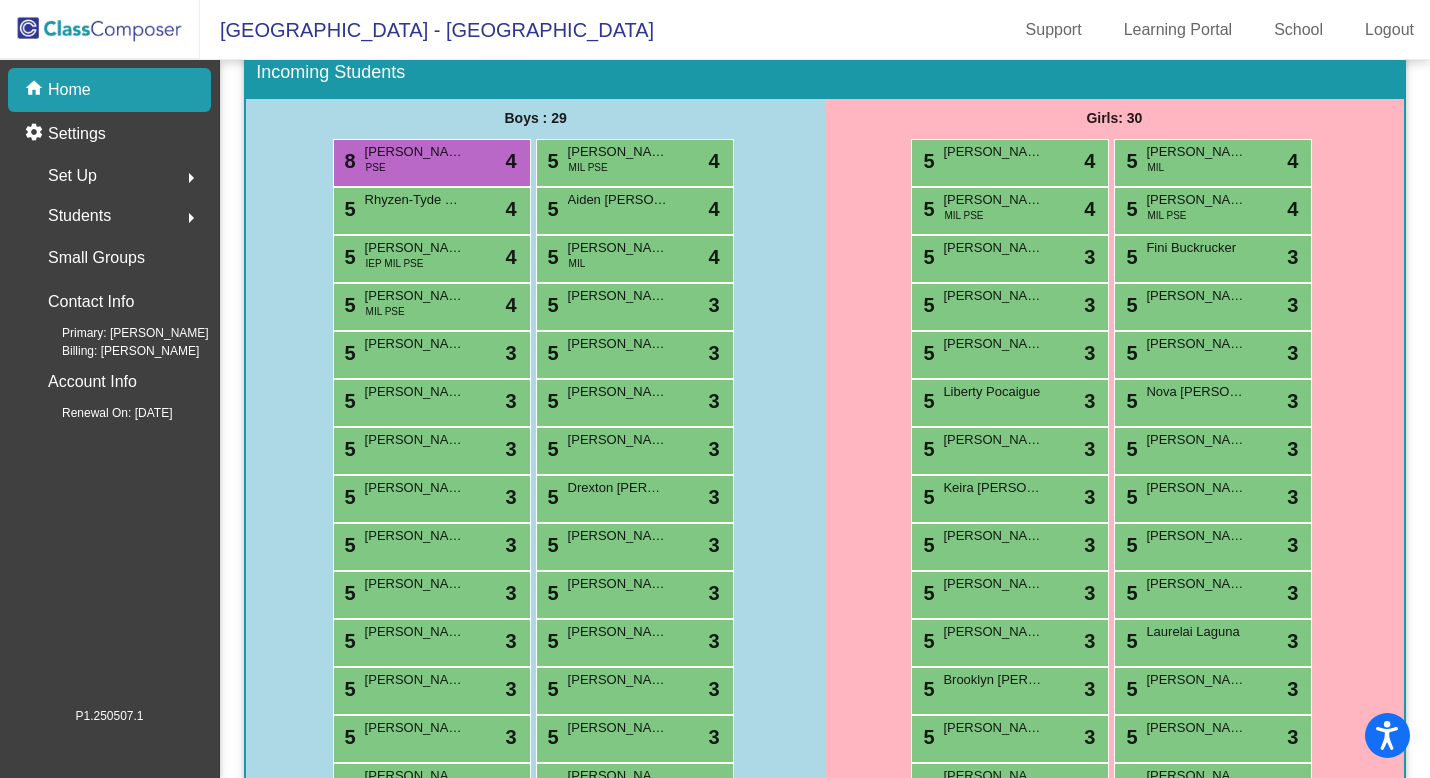 scroll, scrollTop: 425, scrollLeft: 0, axis: vertical 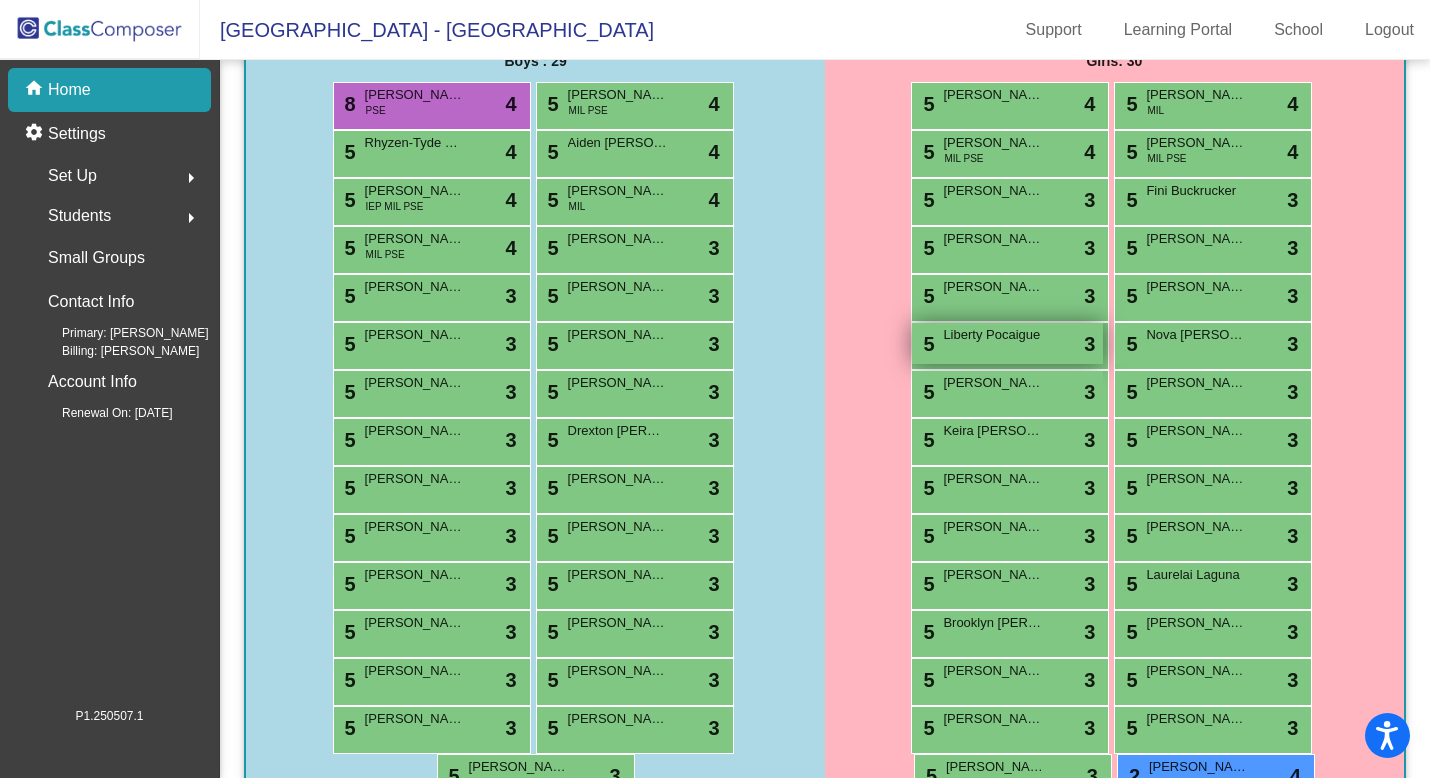 click on "5 Liberty Pocaigue lock do_not_disturb_alt 3" at bounding box center (1007, 343) 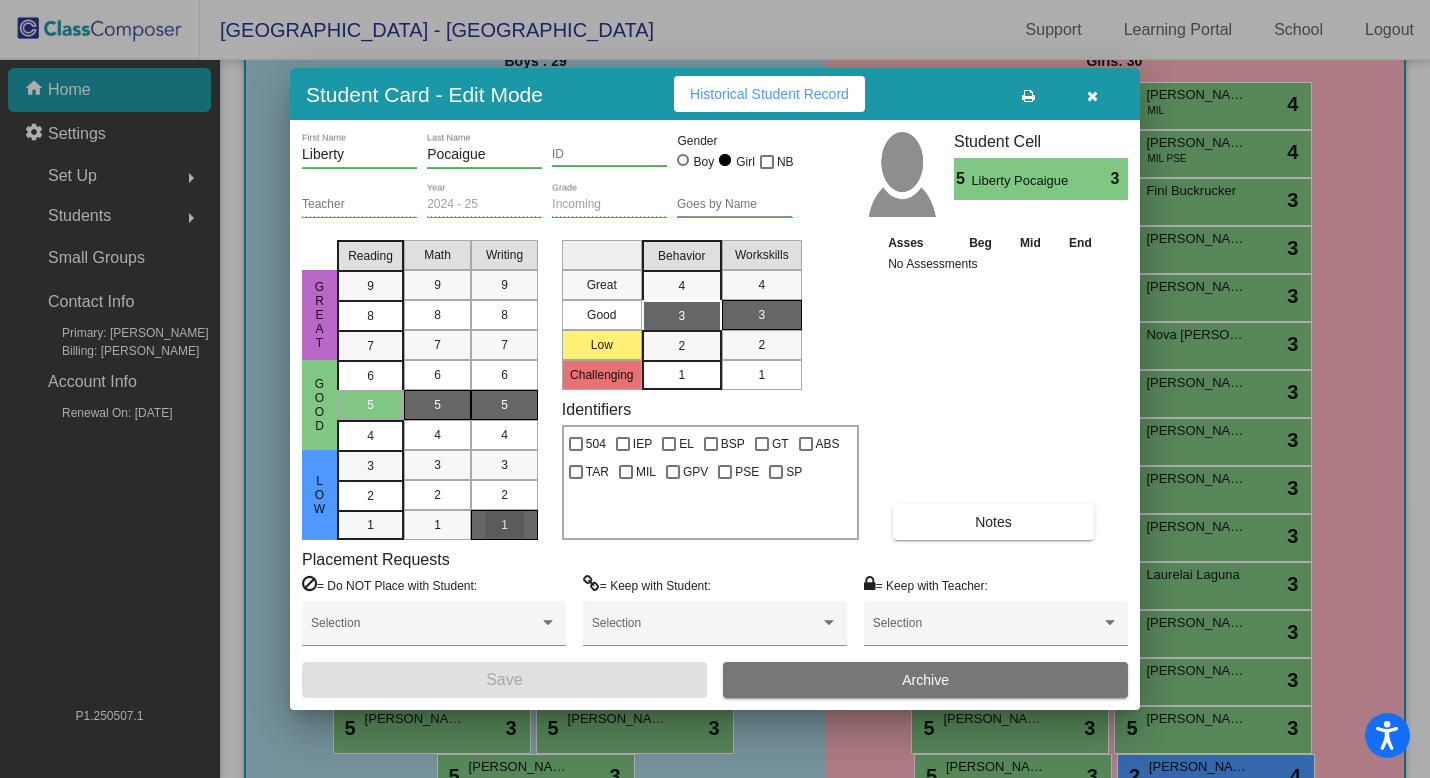 click on "1" at bounding box center [504, 525] 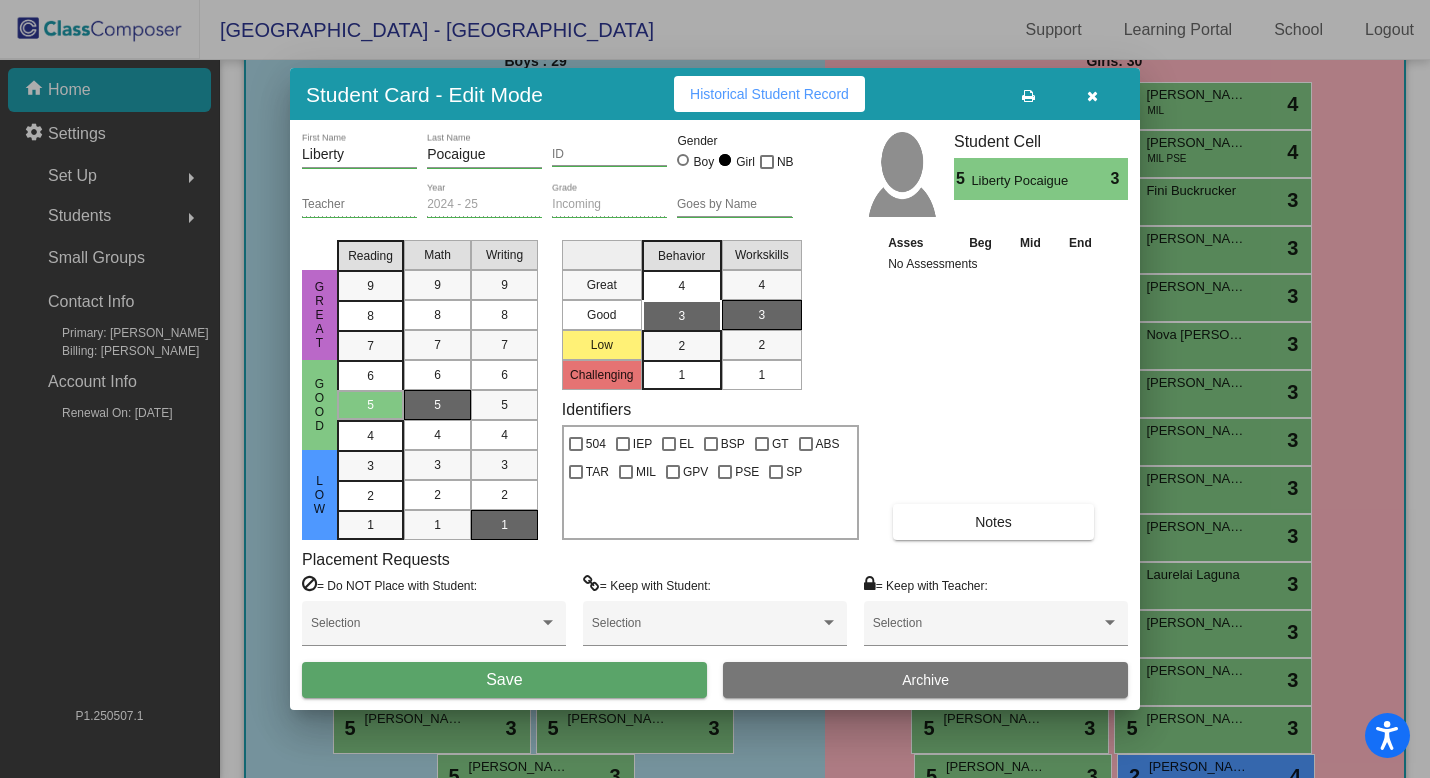 click on "4" at bounding box center (681, 286) 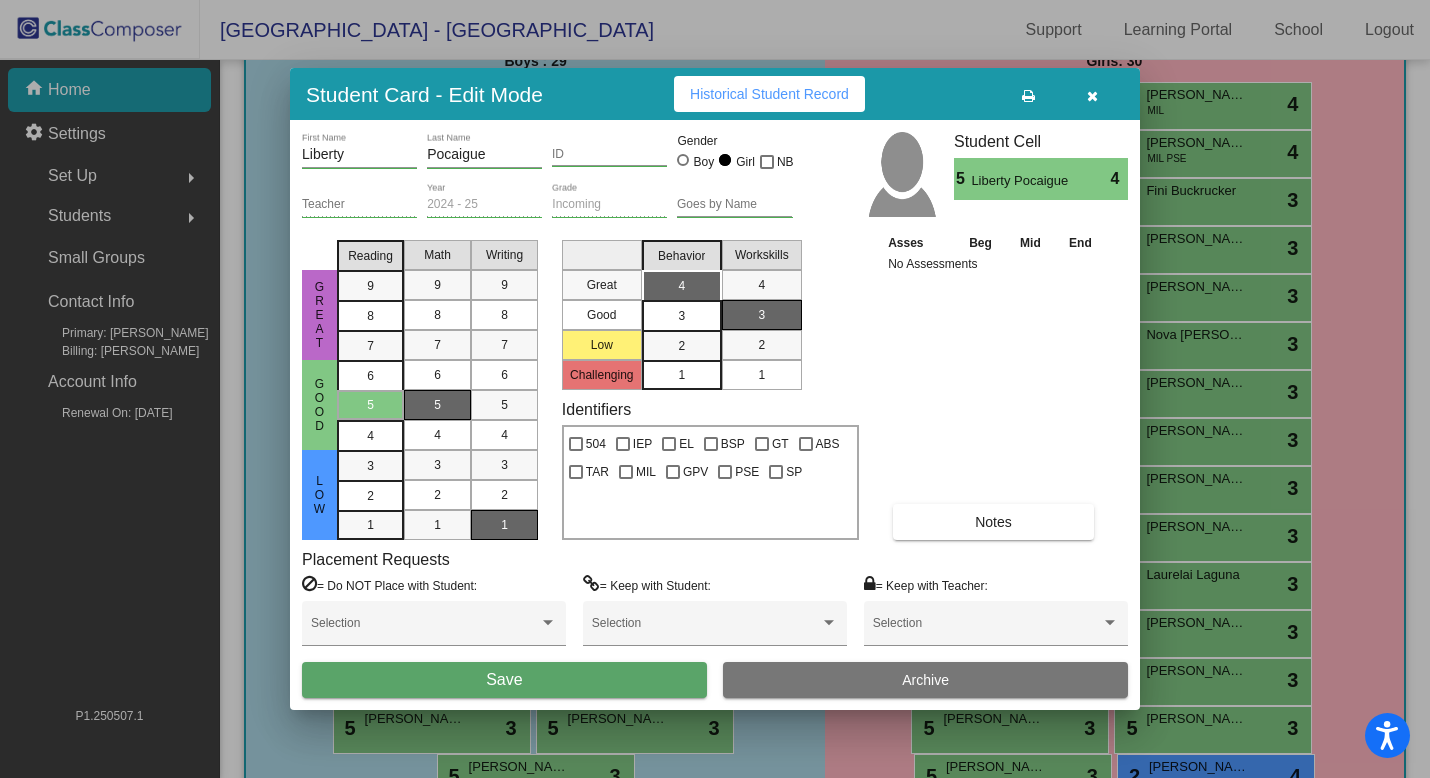 click on "Save" at bounding box center (504, 680) 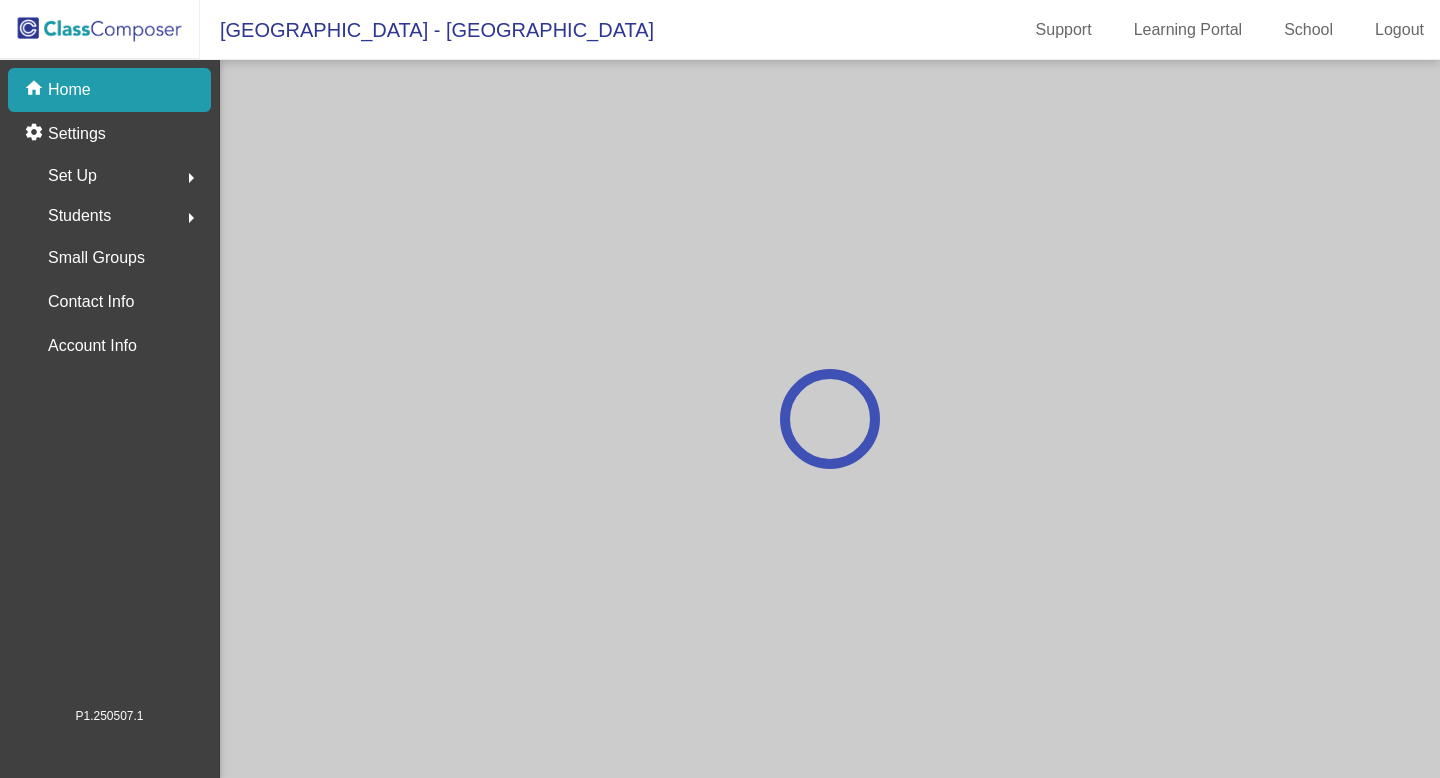 scroll, scrollTop: 0, scrollLeft: 0, axis: both 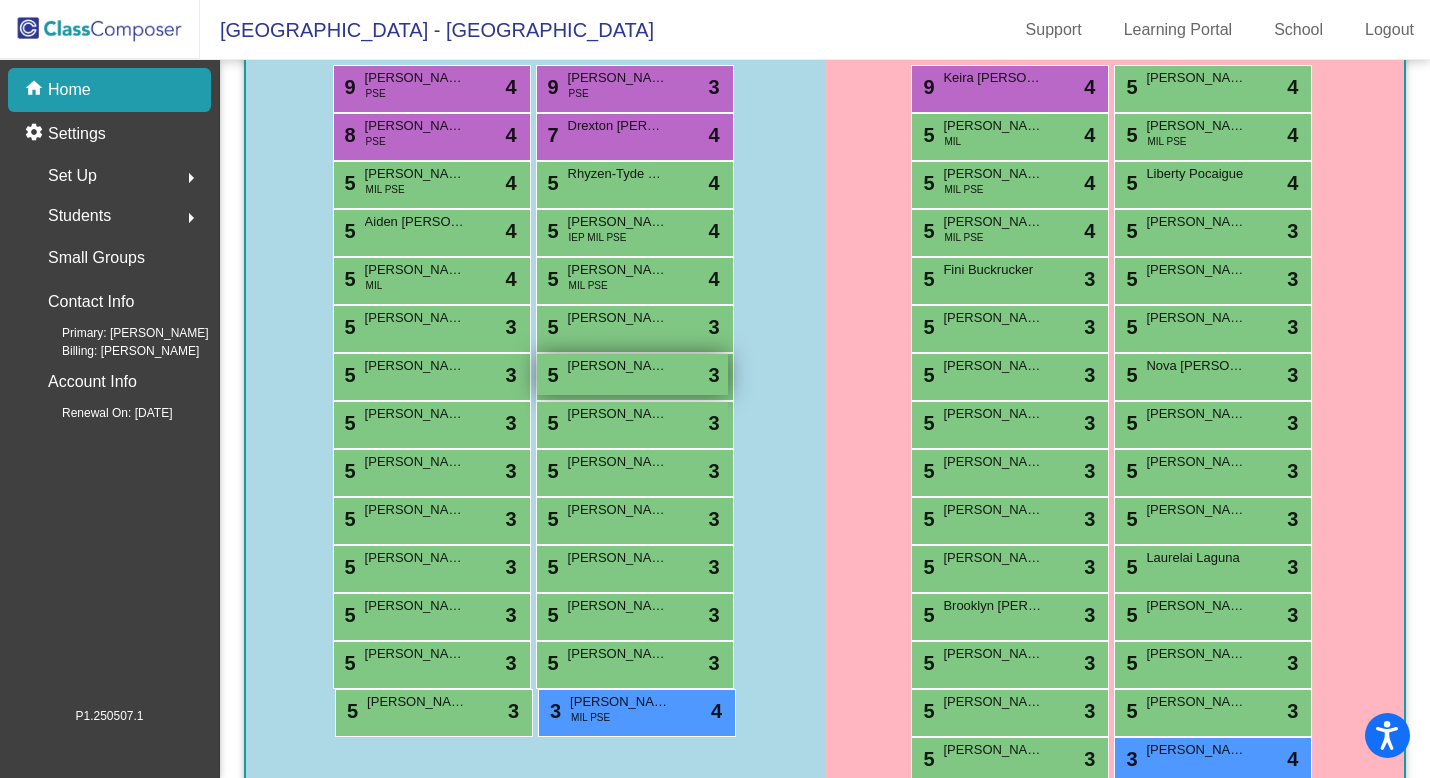 click on "[PERSON_NAME]" at bounding box center [618, 366] 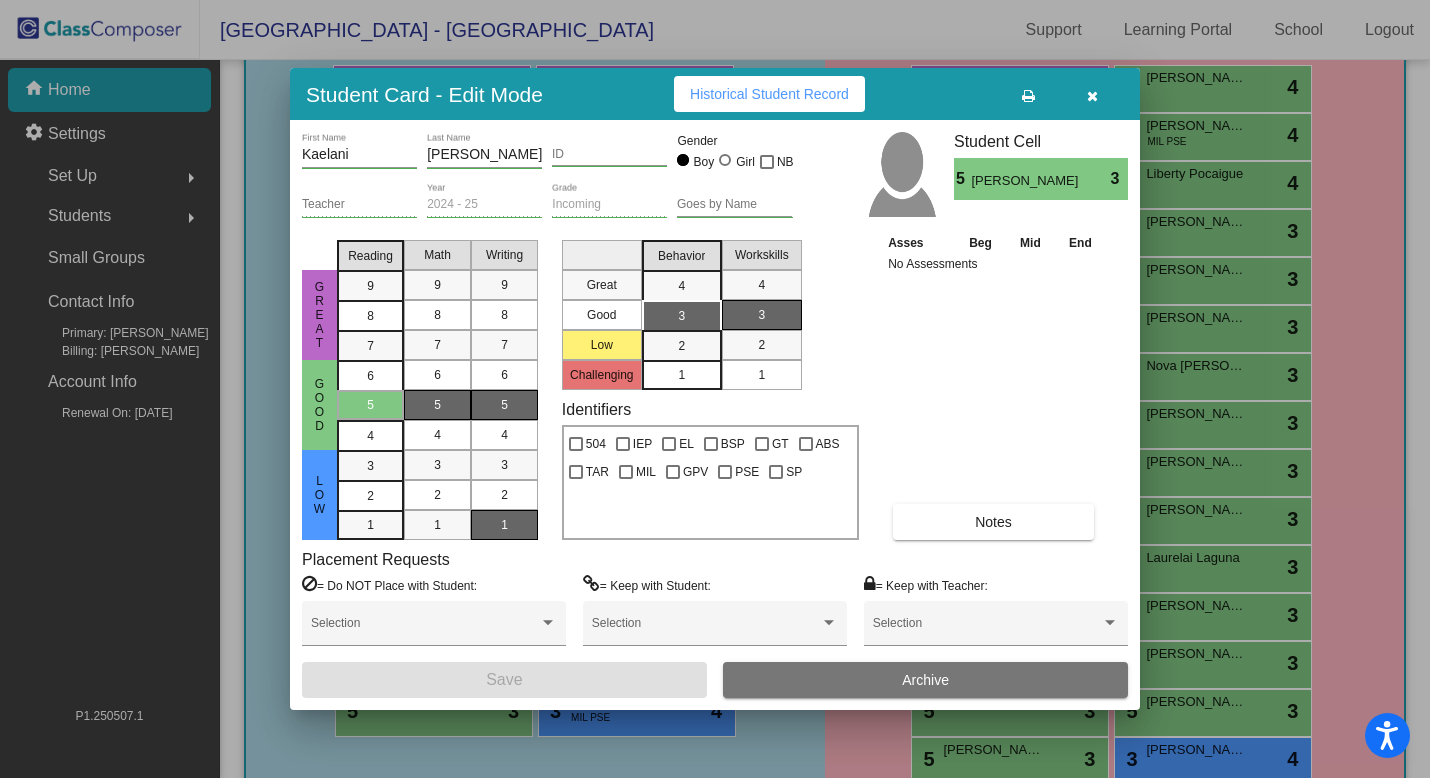 click on "1" at bounding box center (504, 525) 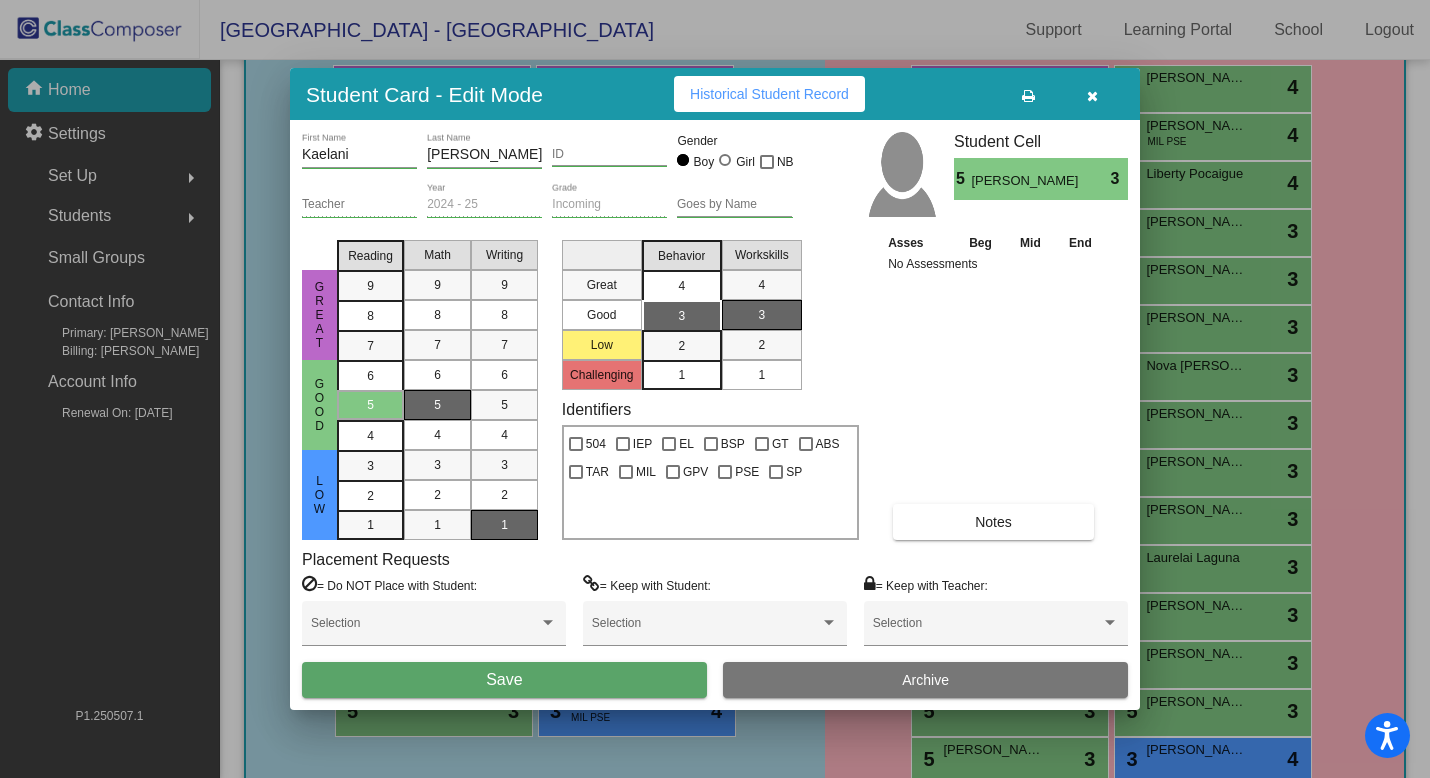 click on "4" at bounding box center (681, 286) 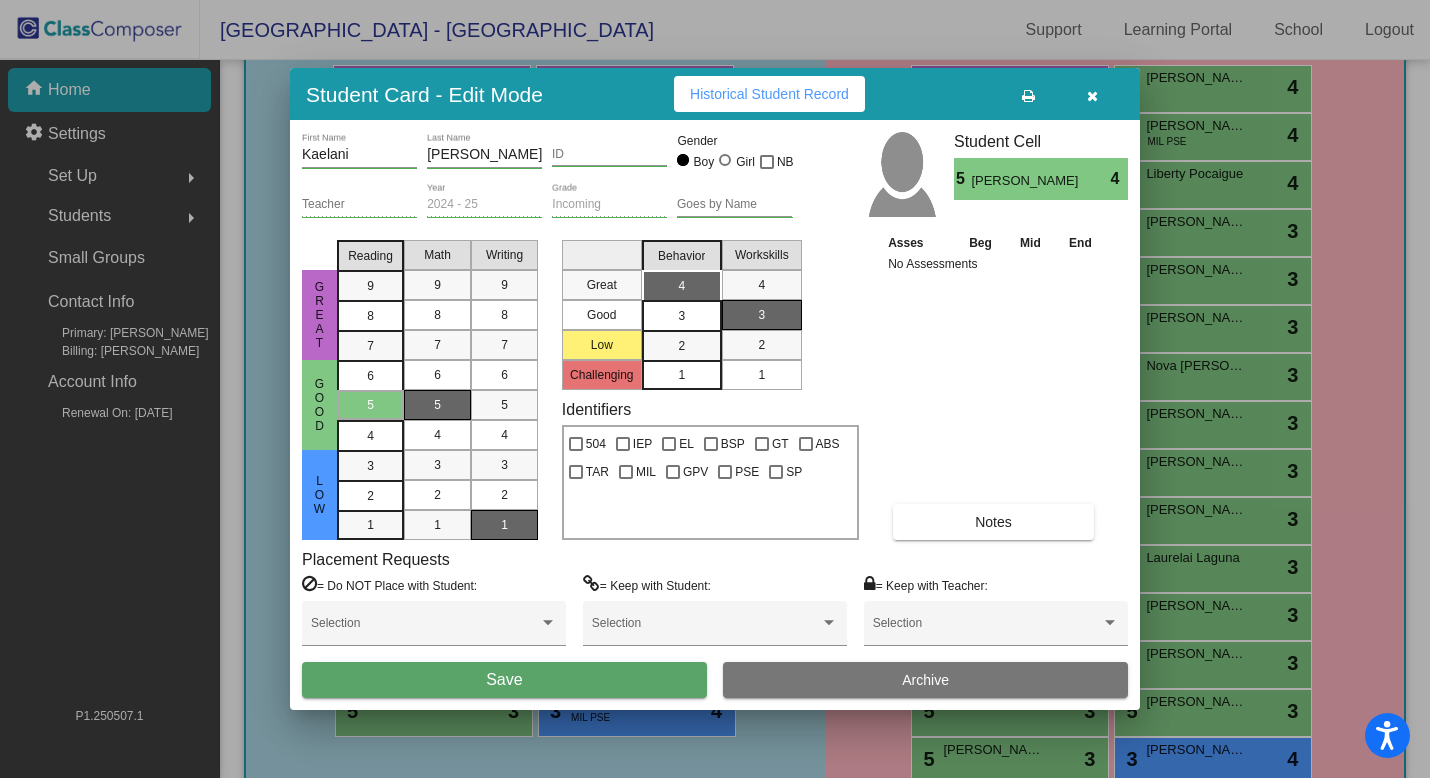 click on "Save" at bounding box center (504, 680) 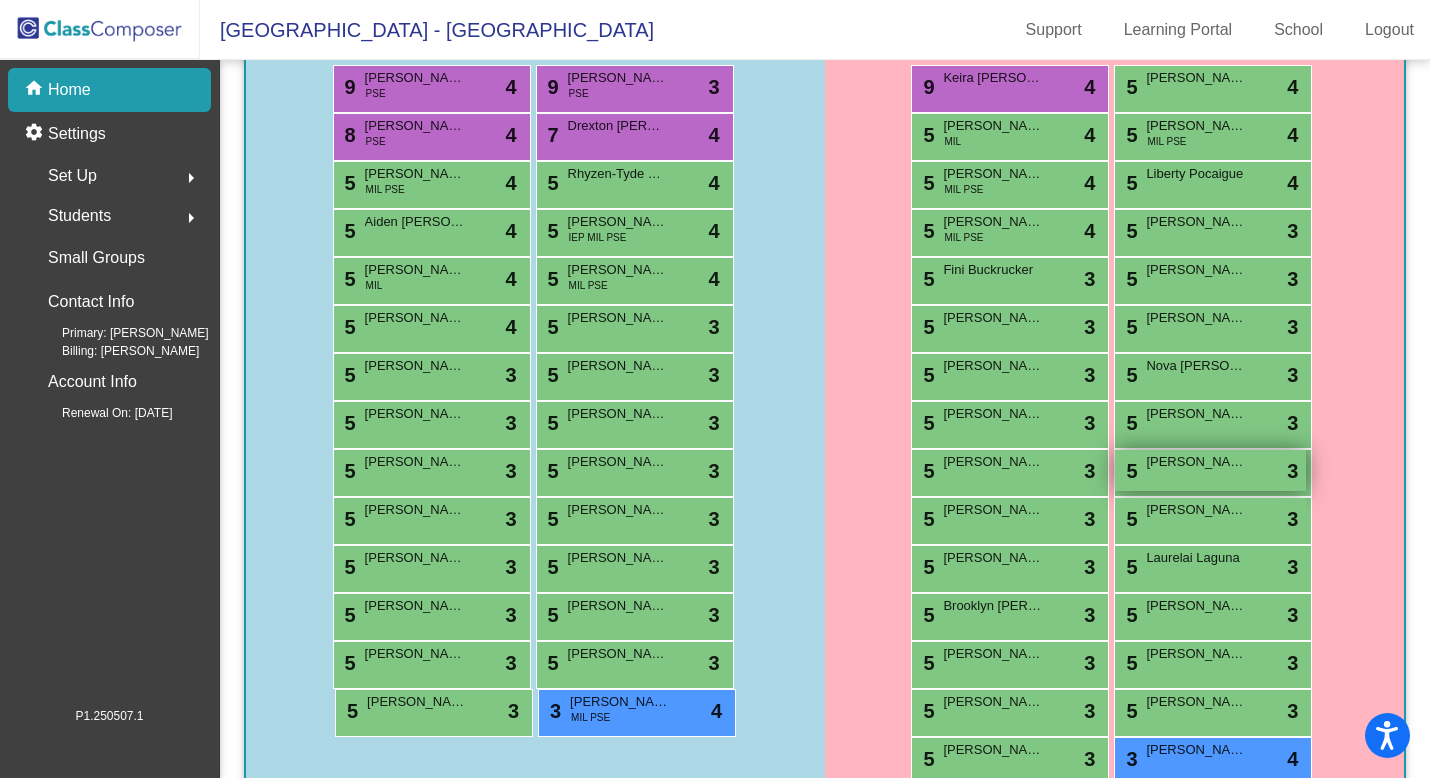 scroll, scrollTop: 440, scrollLeft: 0, axis: vertical 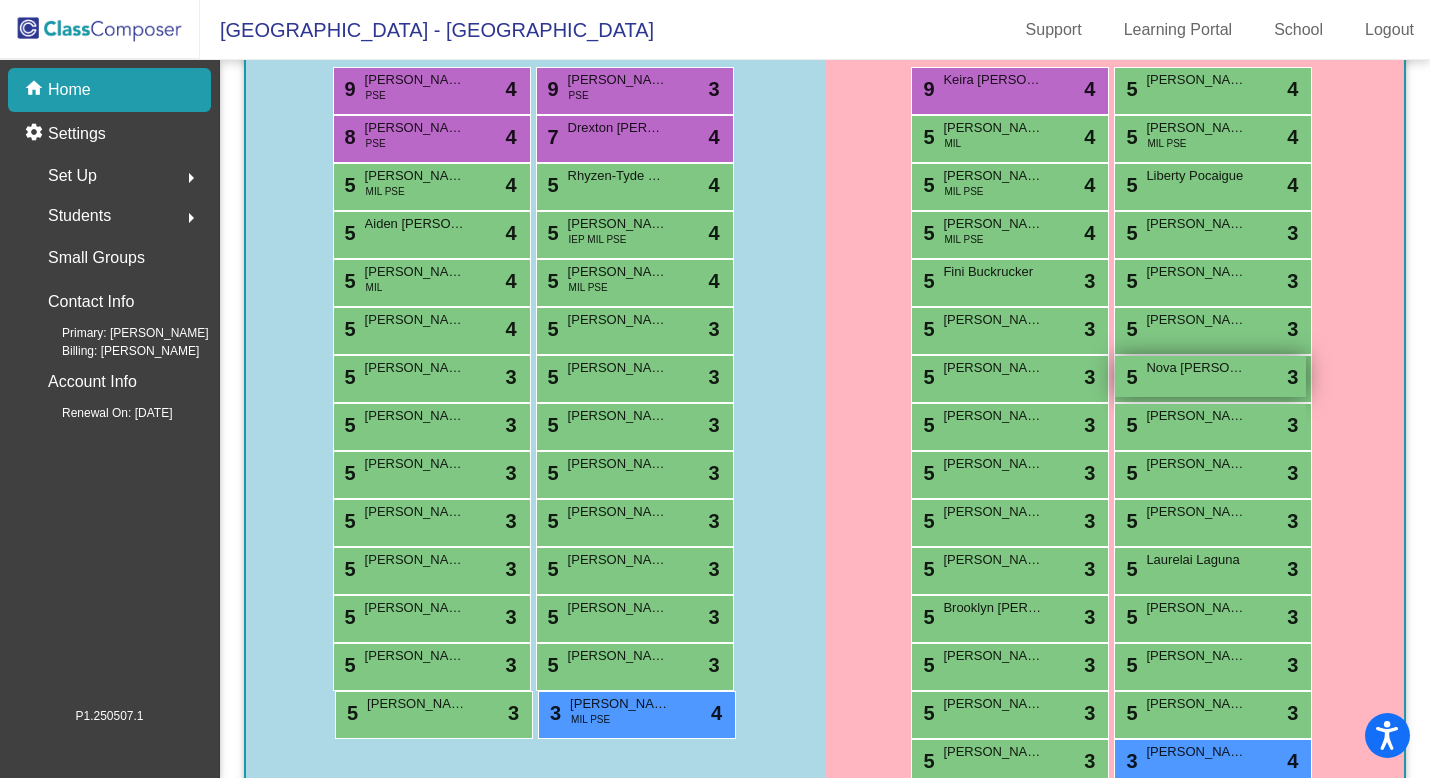 click on "Nova [PERSON_NAME]" at bounding box center (1196, 368) 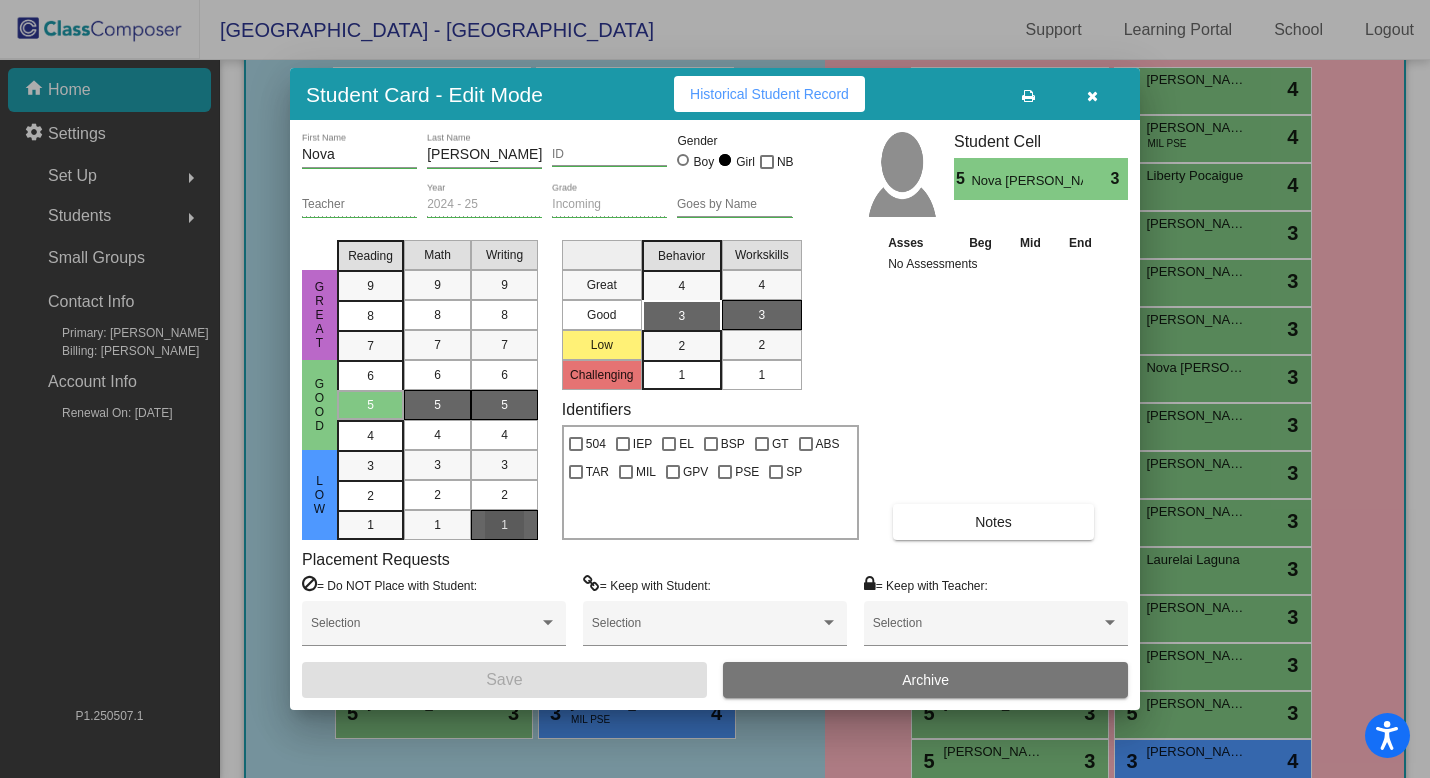 click on "1" at bounding box center (504, 525) 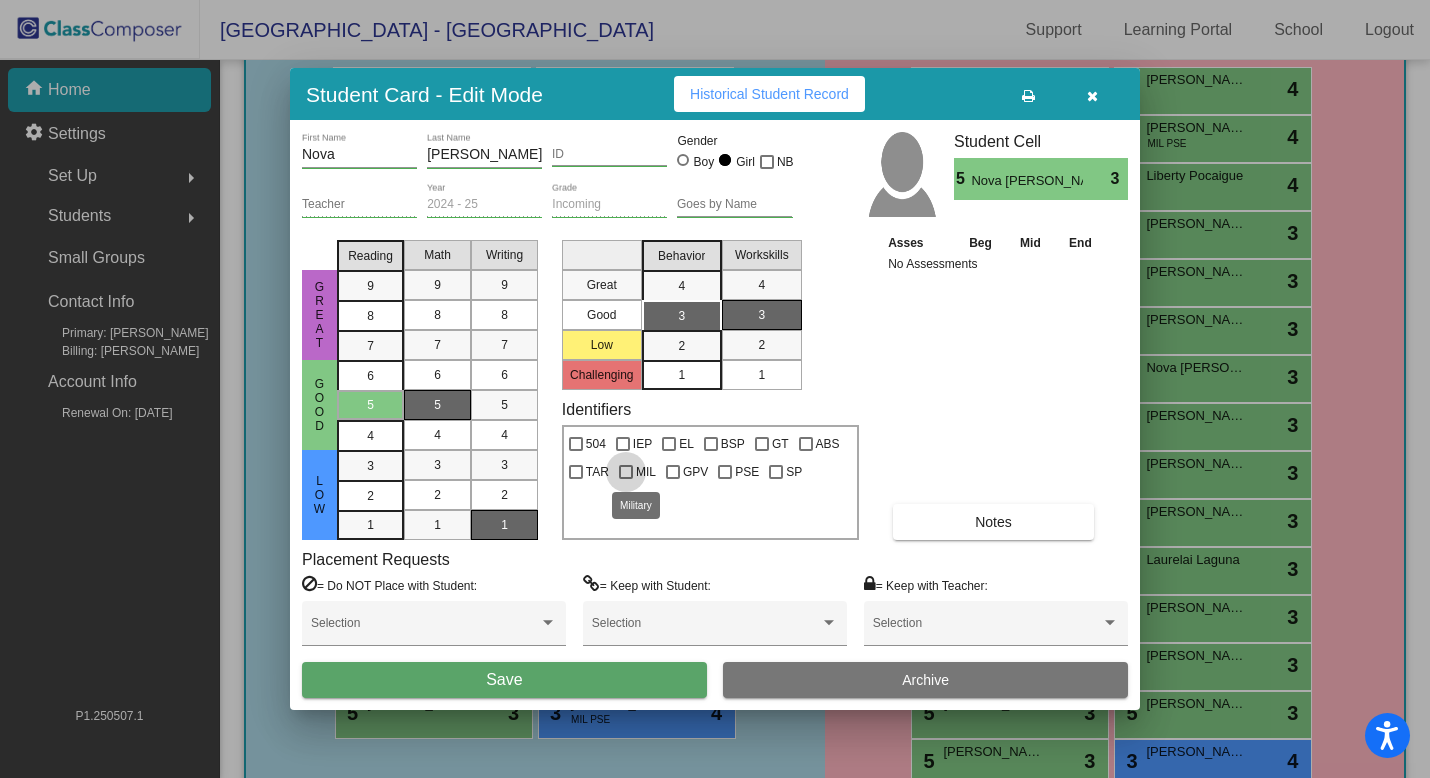 click at bounding box center (626, 472) 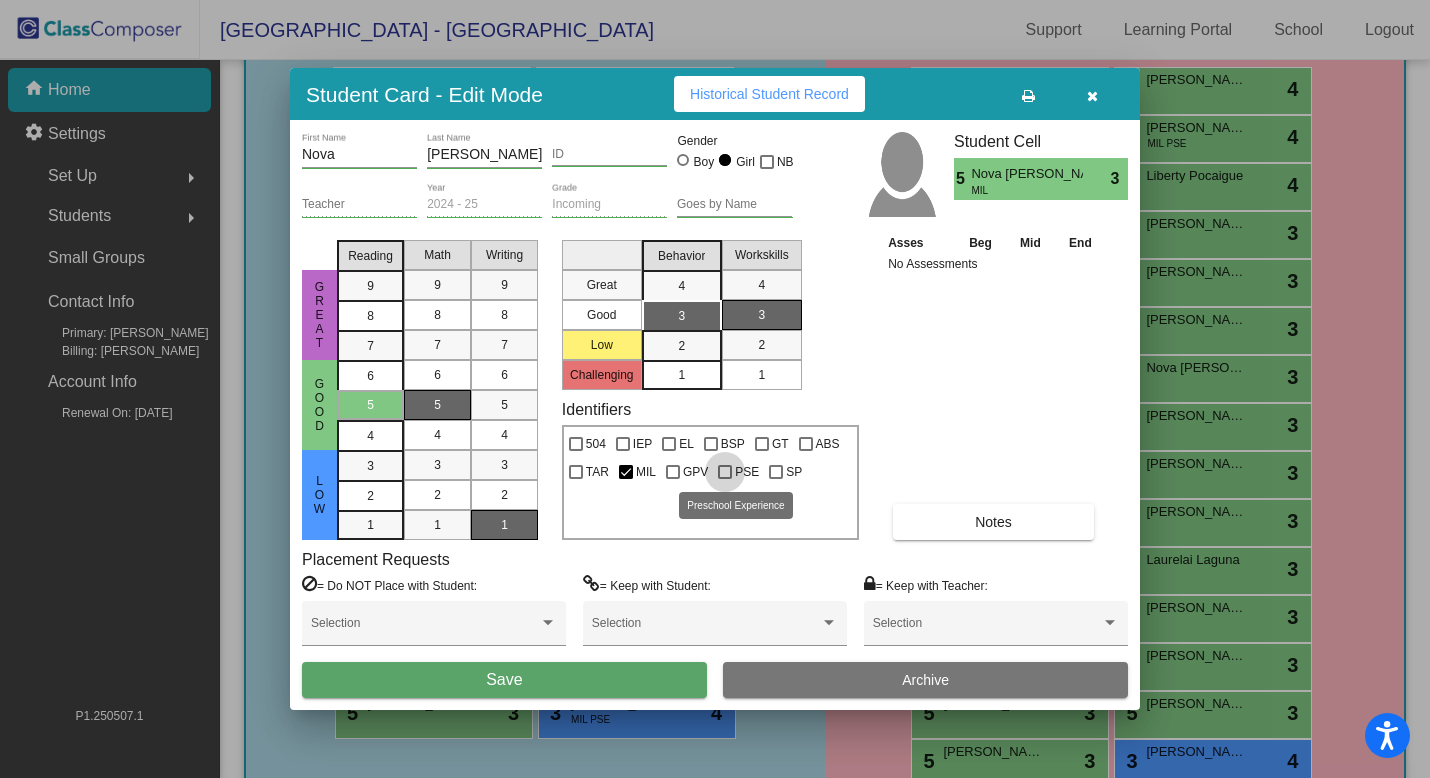 click at bounding box center [725, 472] 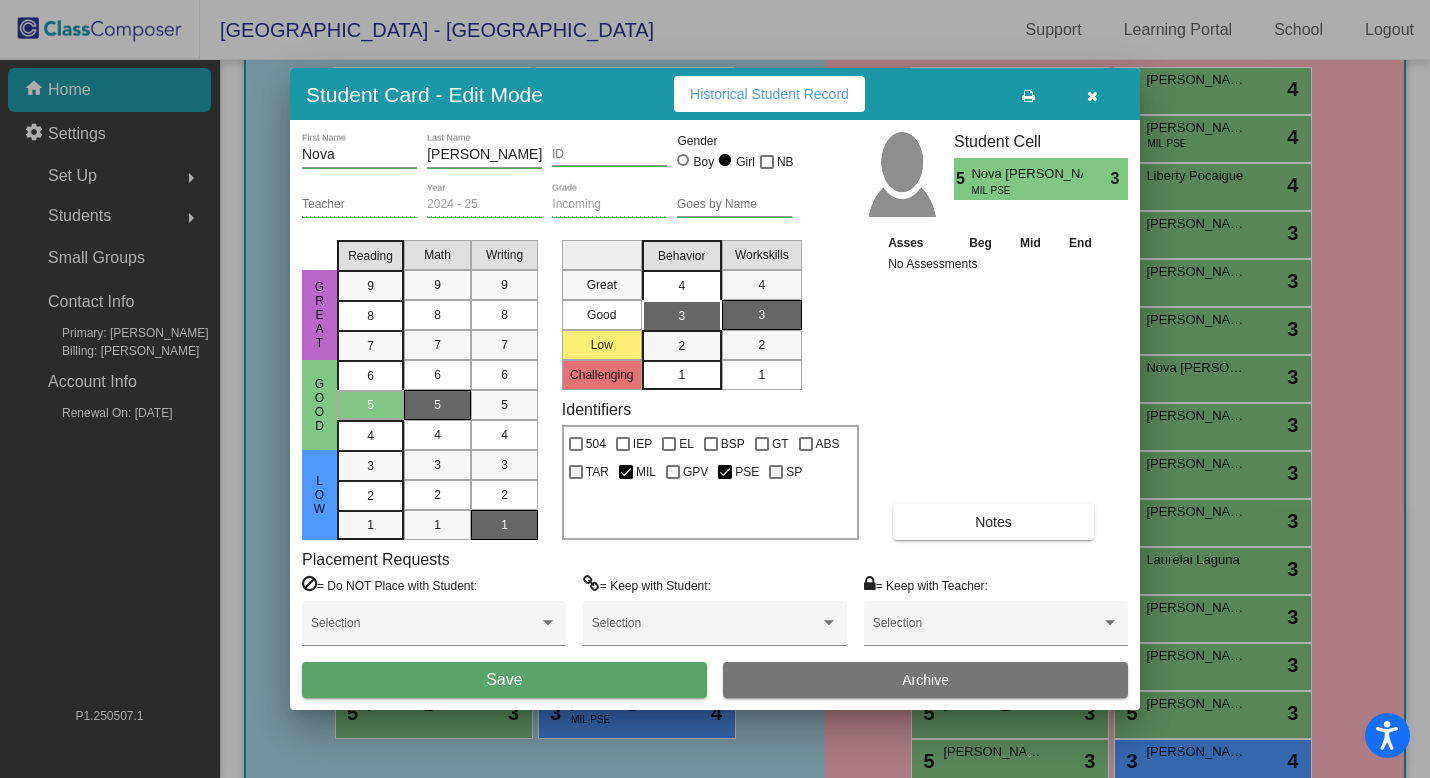 click on "4" at bounding box center (681, 286) 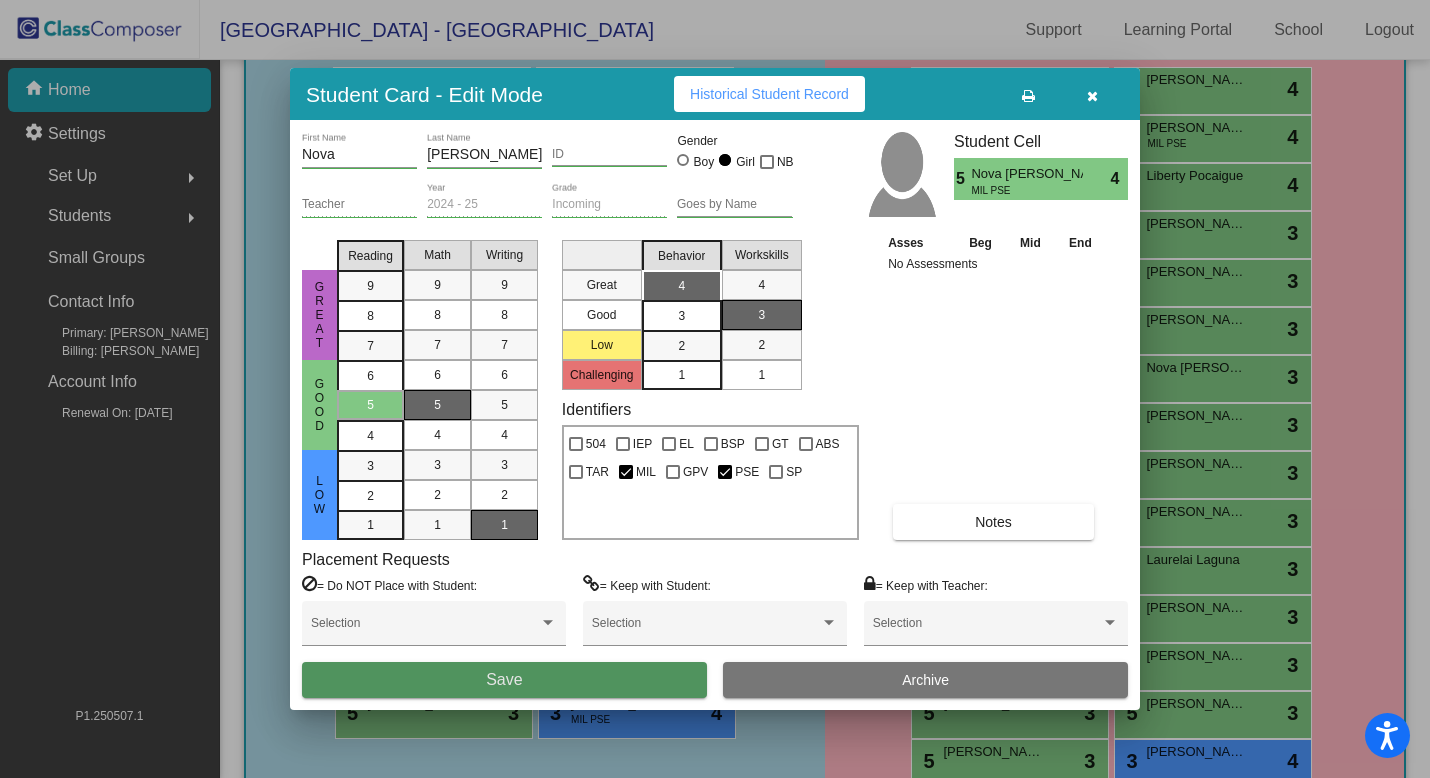 click on "Save" at bounding box center (504, 680) 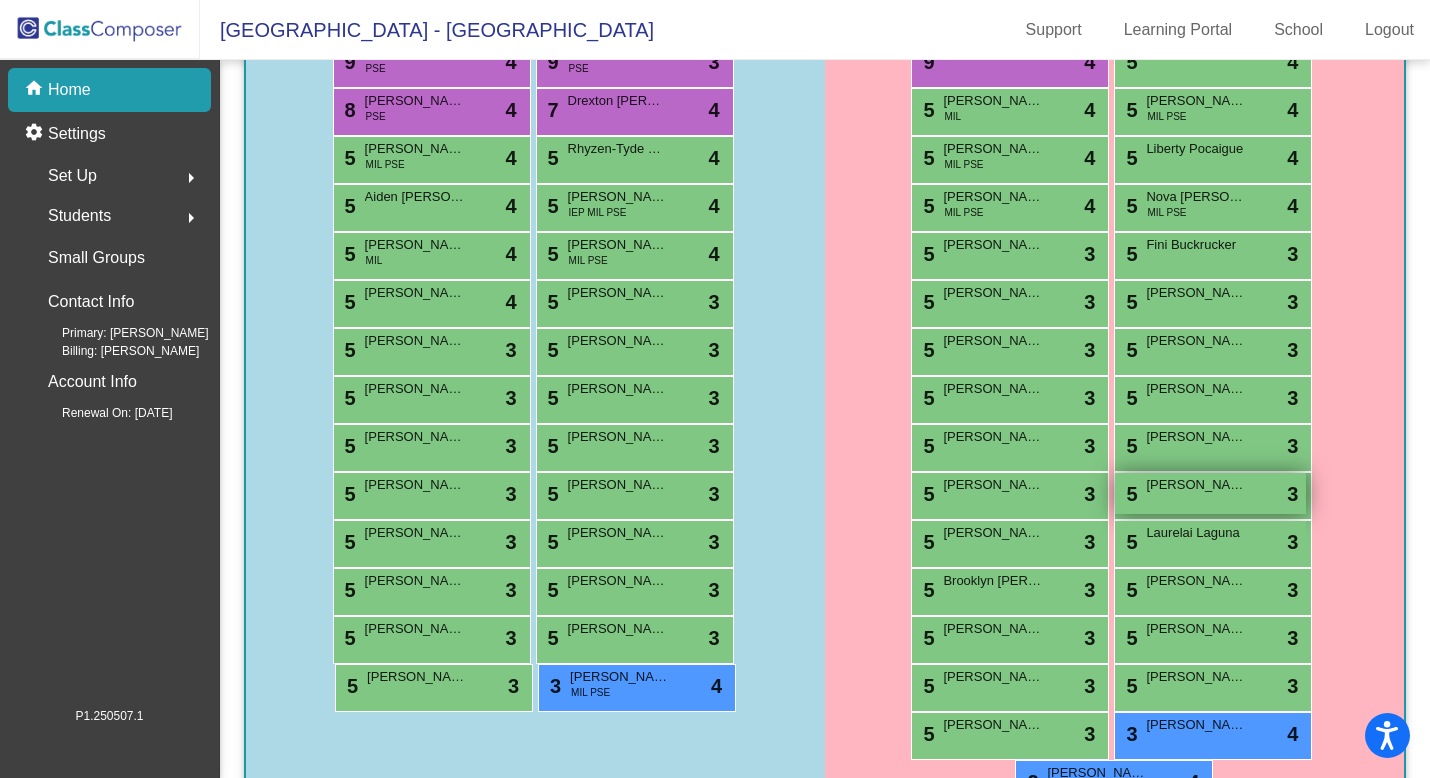 scroll, scrollTop: 465, scrollLeft: 0, axis: vertical 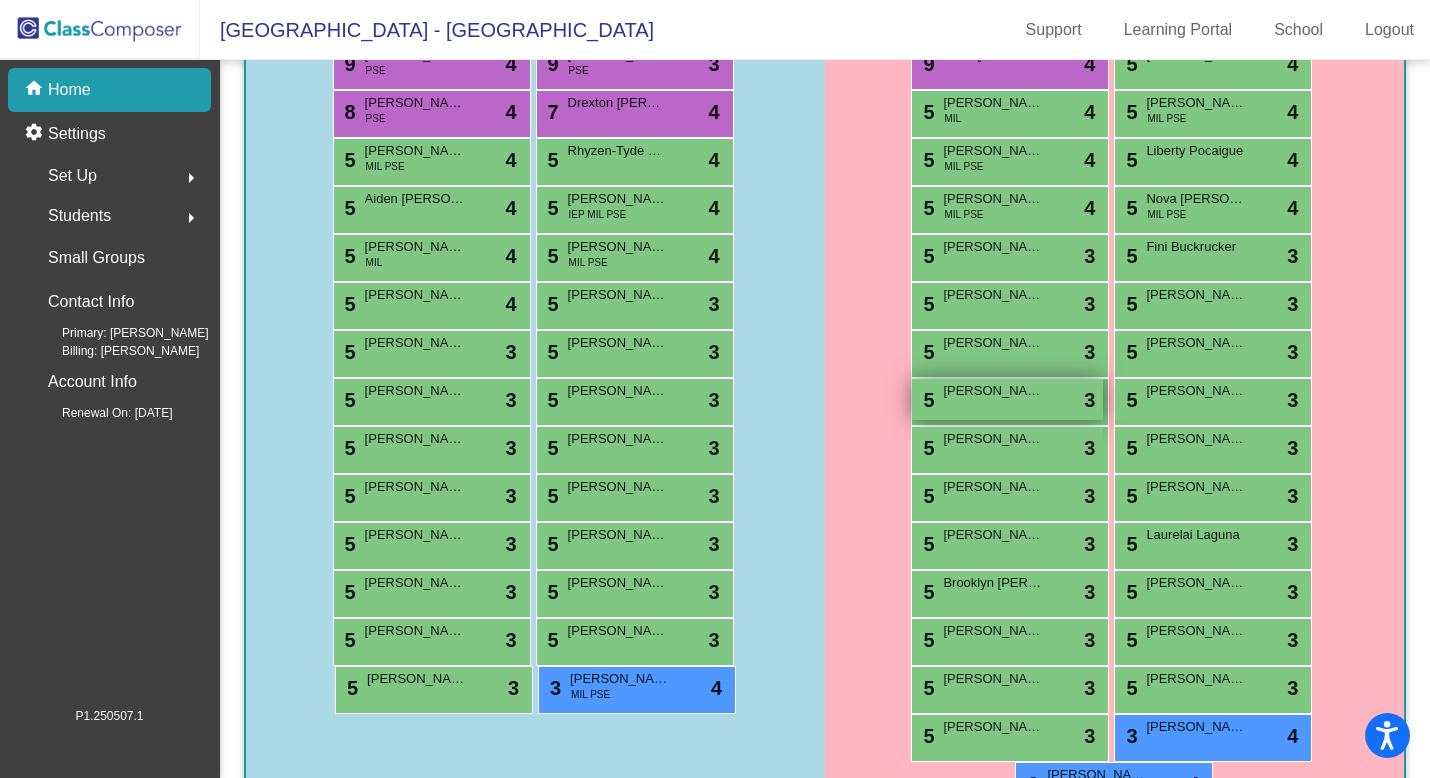 click on "[PERSON_NAME]" at bounding box center (993, 391) 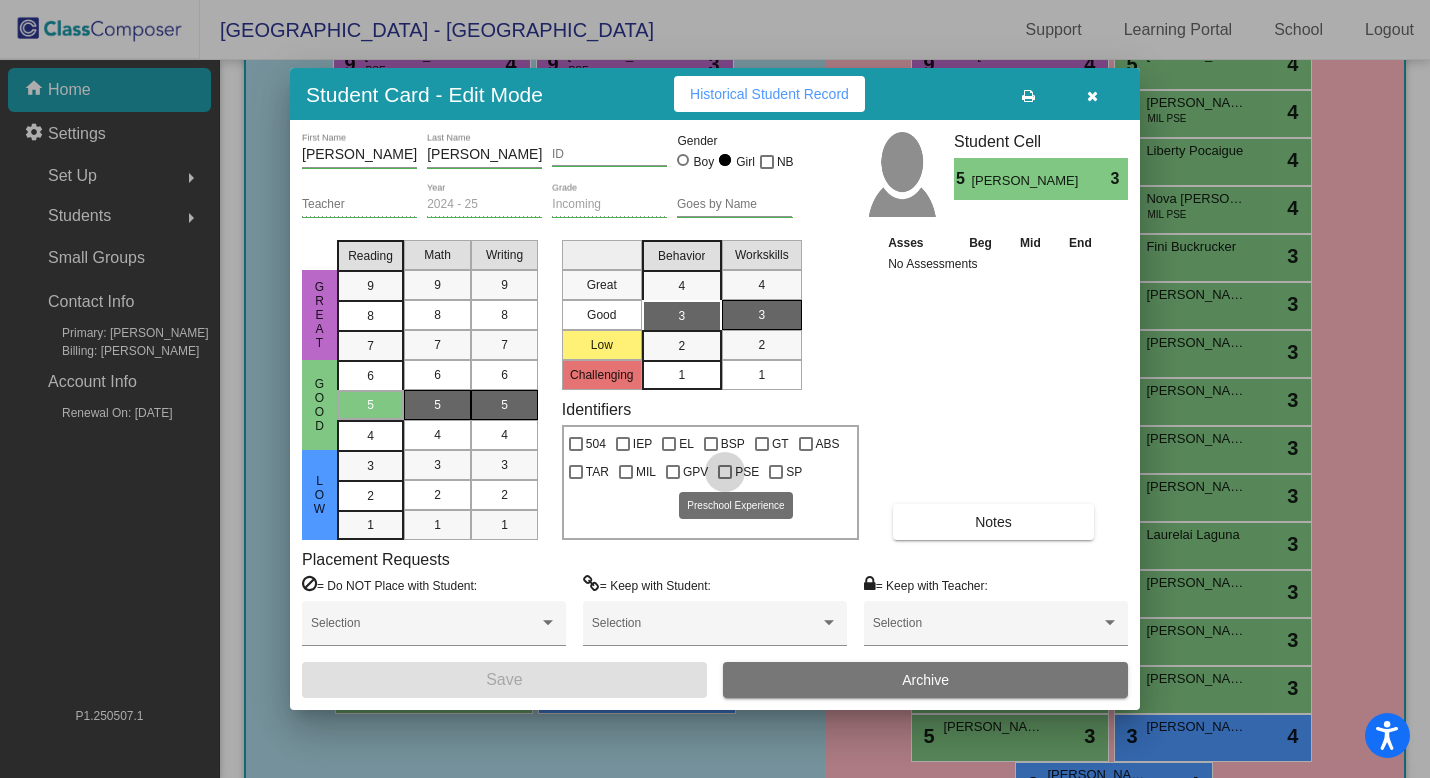 click on "PSE" at bounding box center [738, 472] 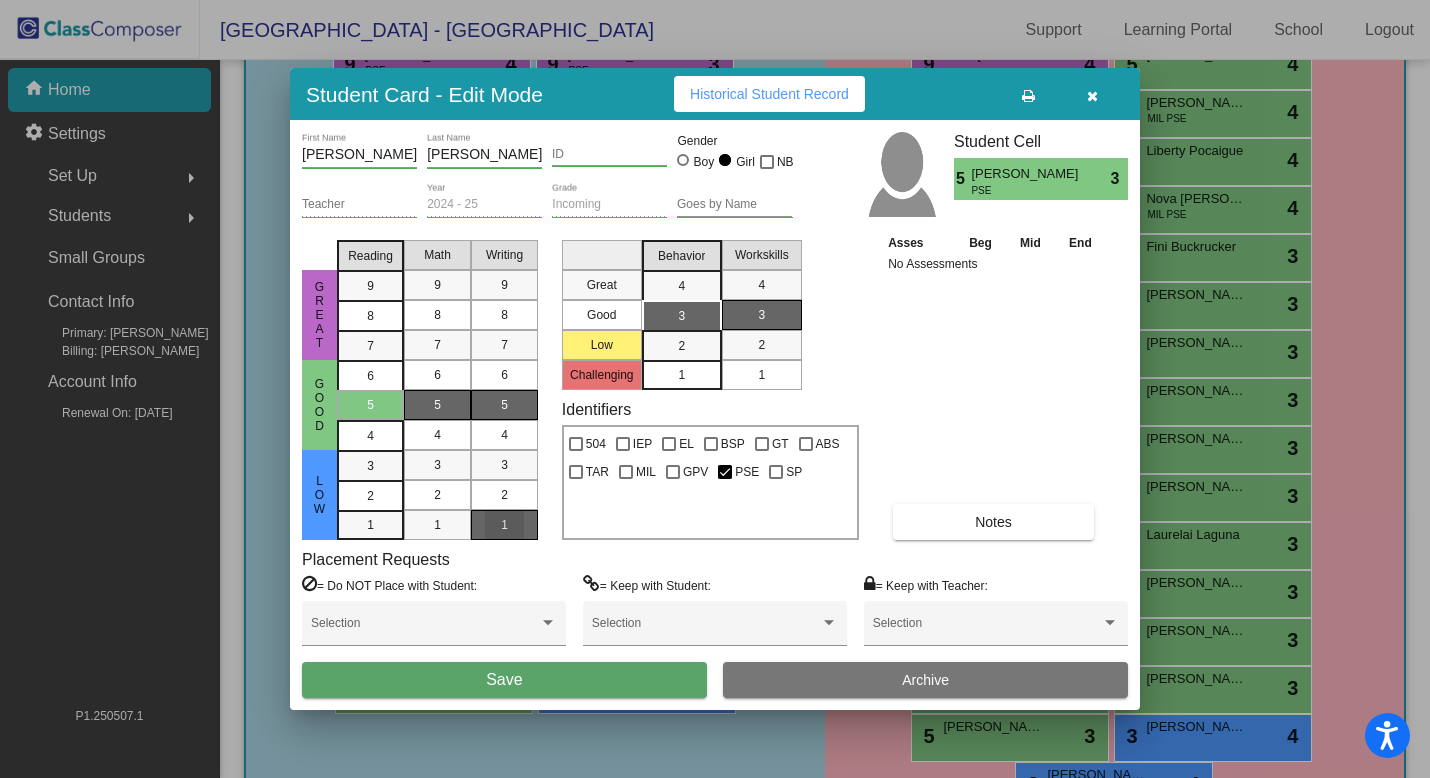 click on "1" at bounding box center [504, 525] 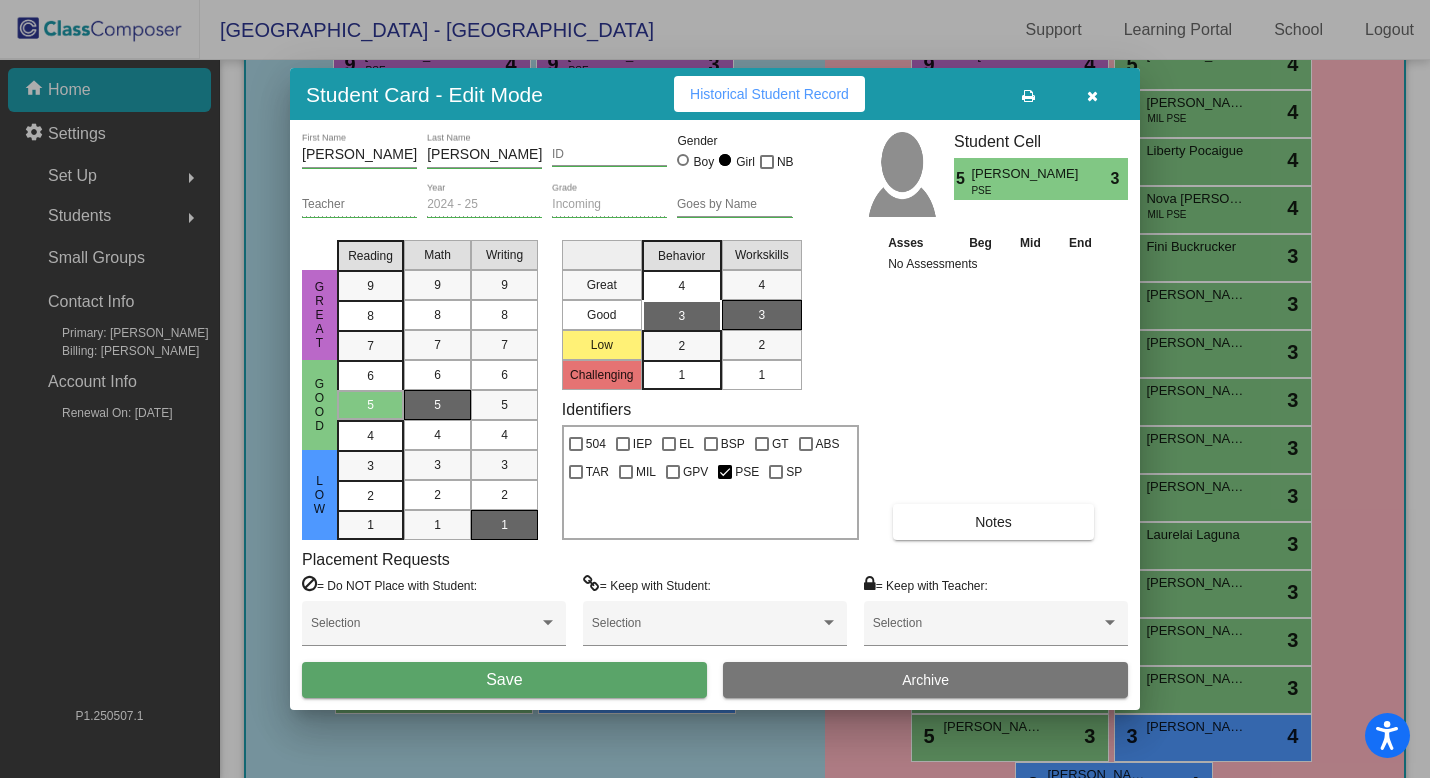click on "4" at bounding box center [681, 286] 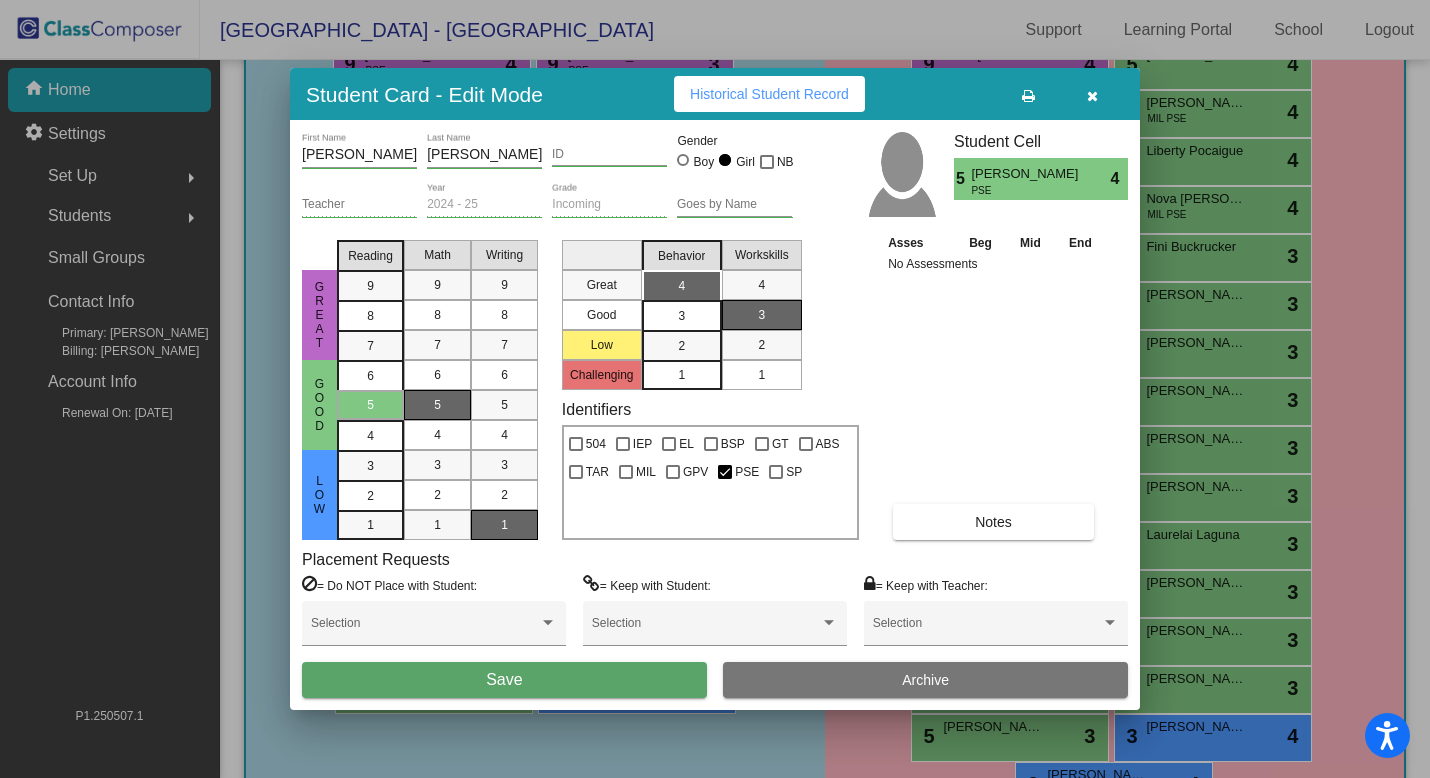 click on "Save" at bounding box center (504, 680) 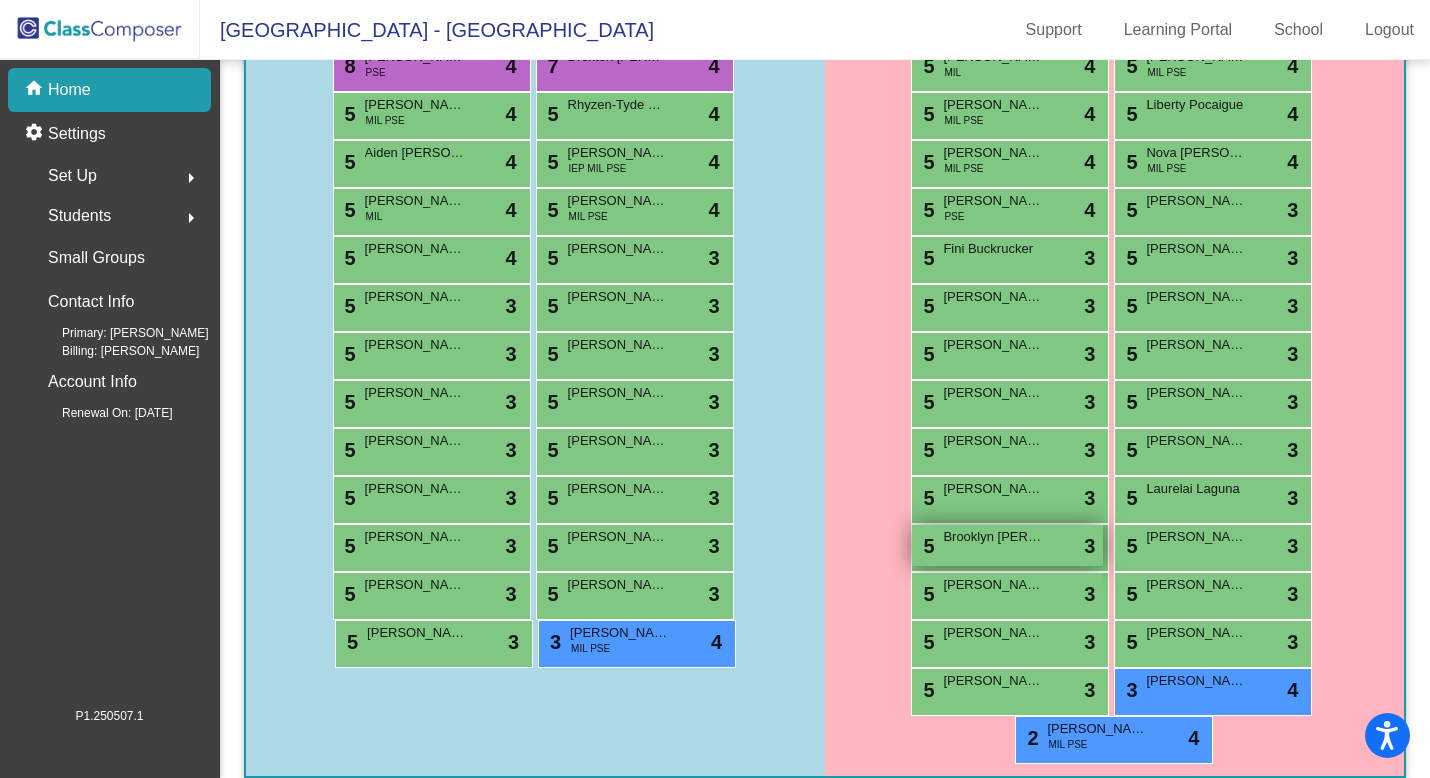 scroll, scrollTop: 514, scrollLeft: 0, axis: vertical 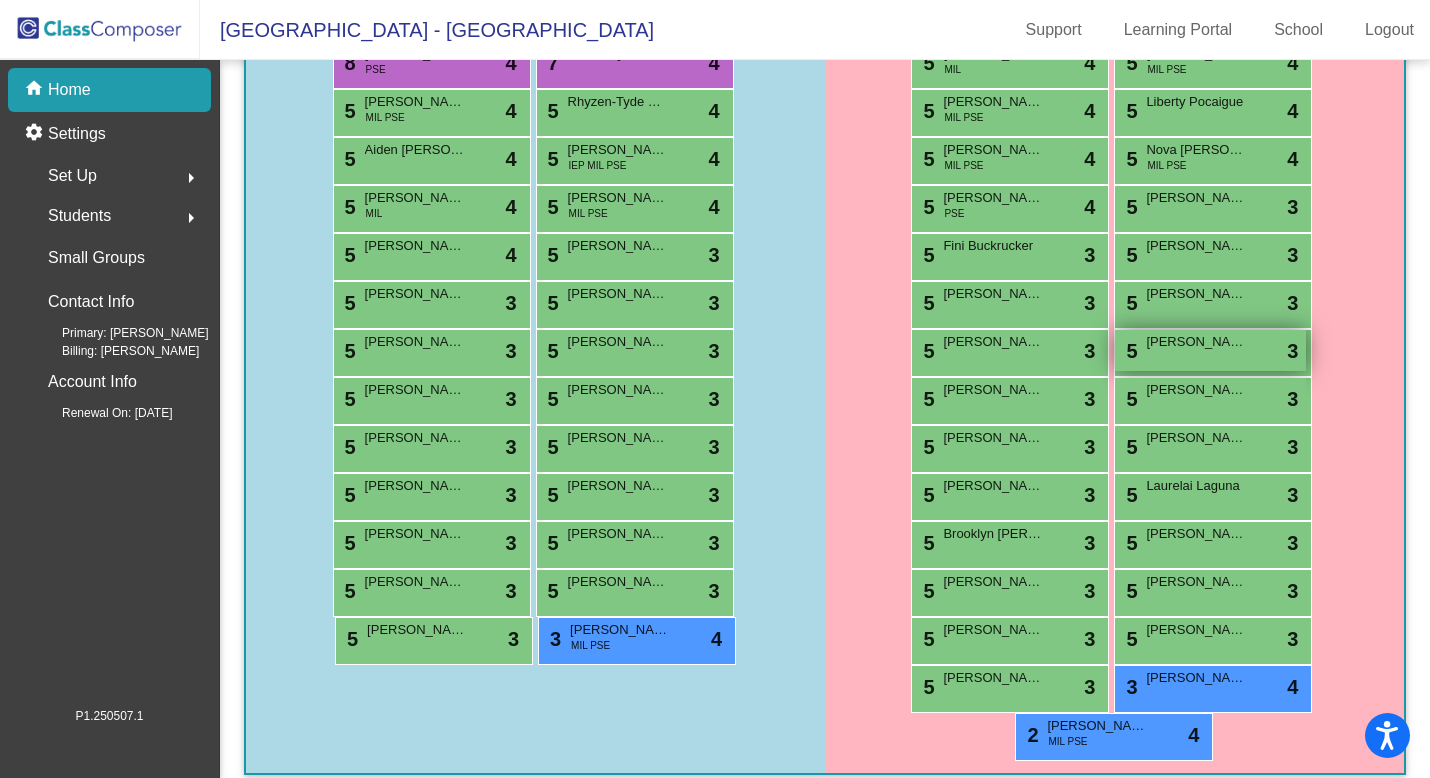 click on "[PERSON_NAME]" at bounding box center (1196, 342) 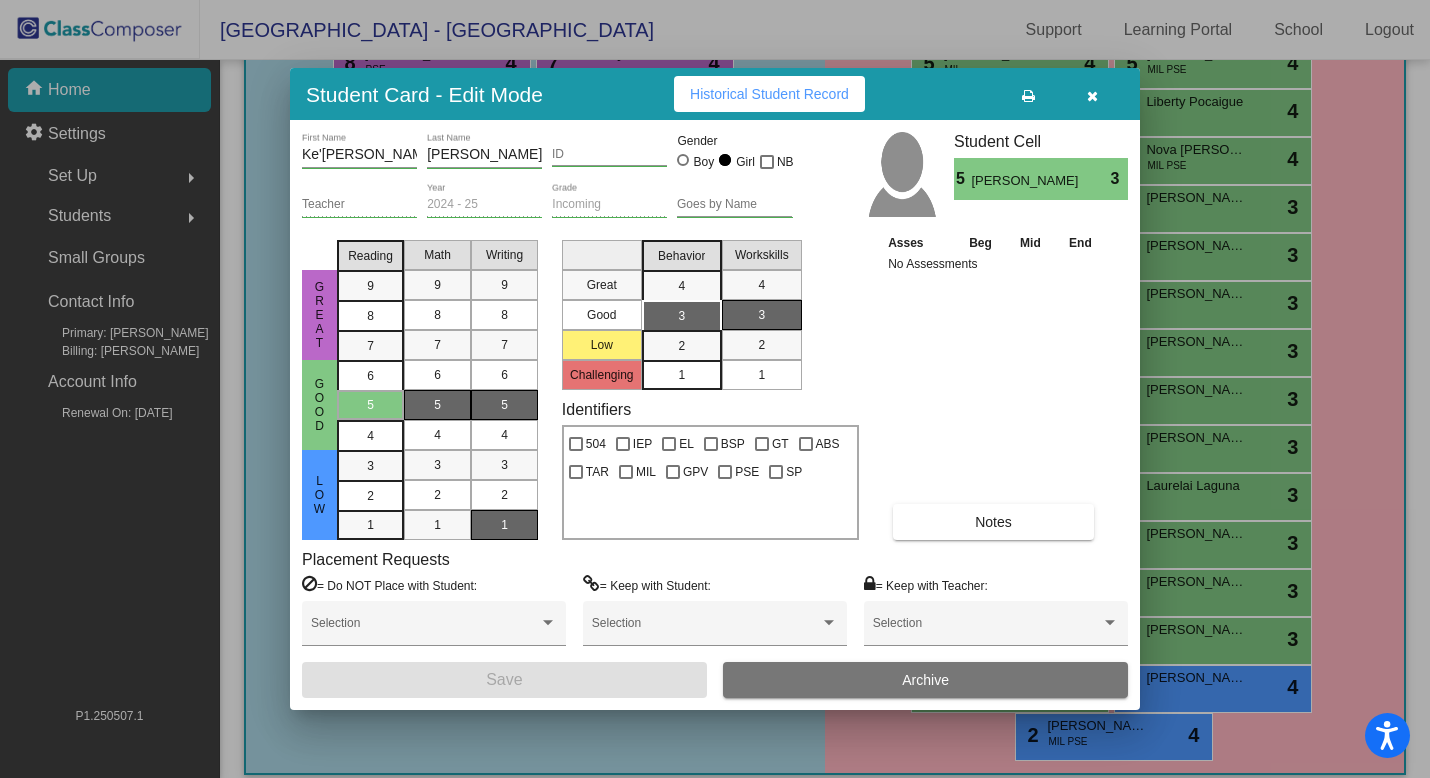 click on "1" at bounding box center (504, 525) 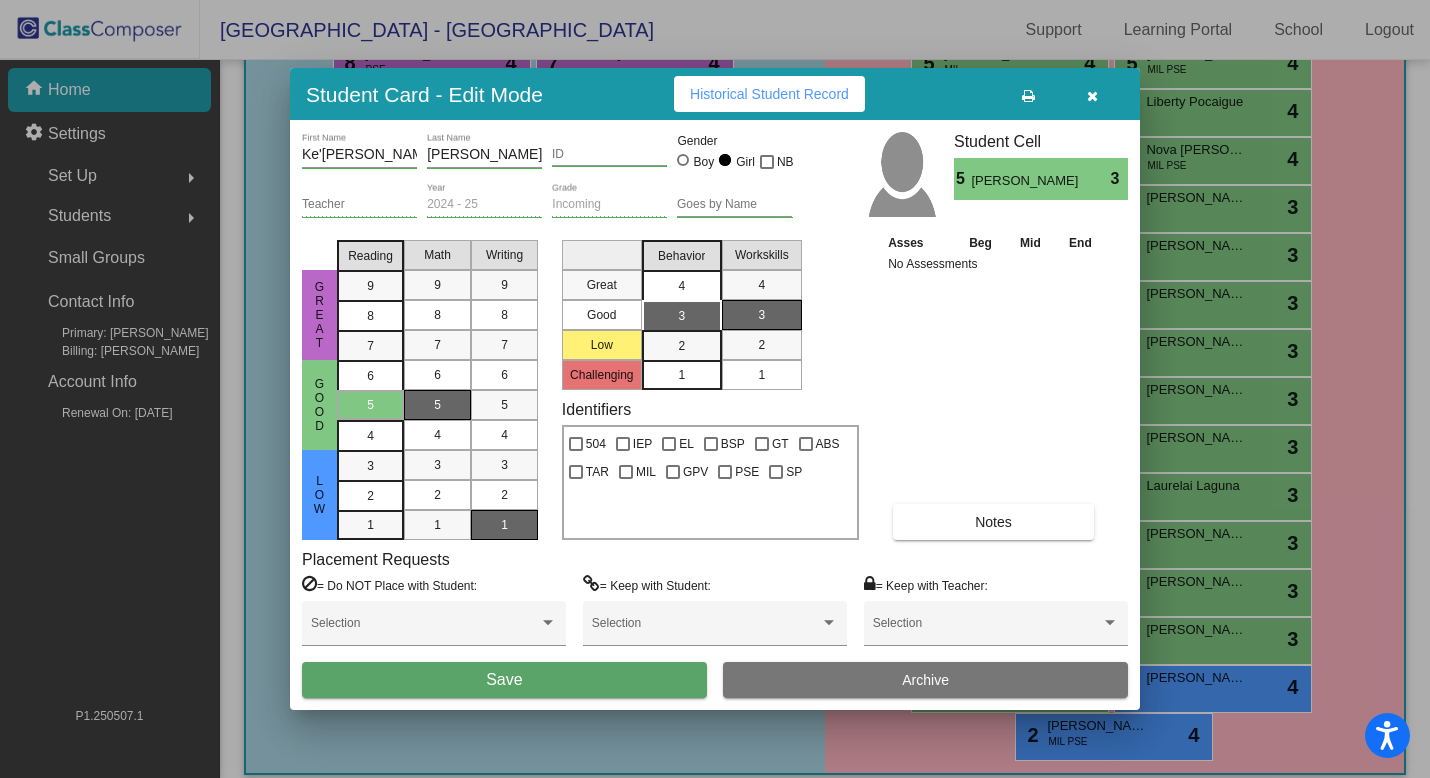 click on "4" at bounding box center [681, 286] 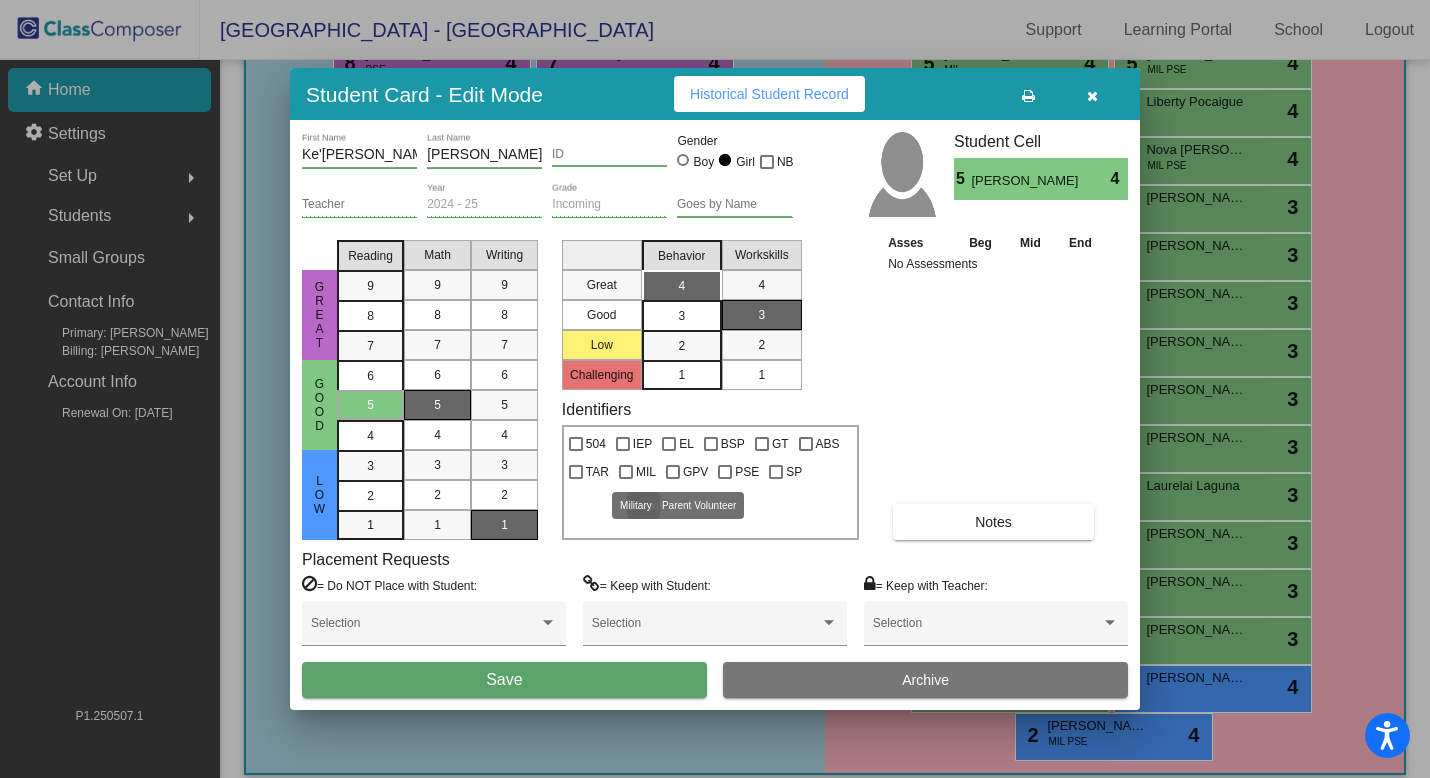click on "MIL" at bounding box center [646, 472] 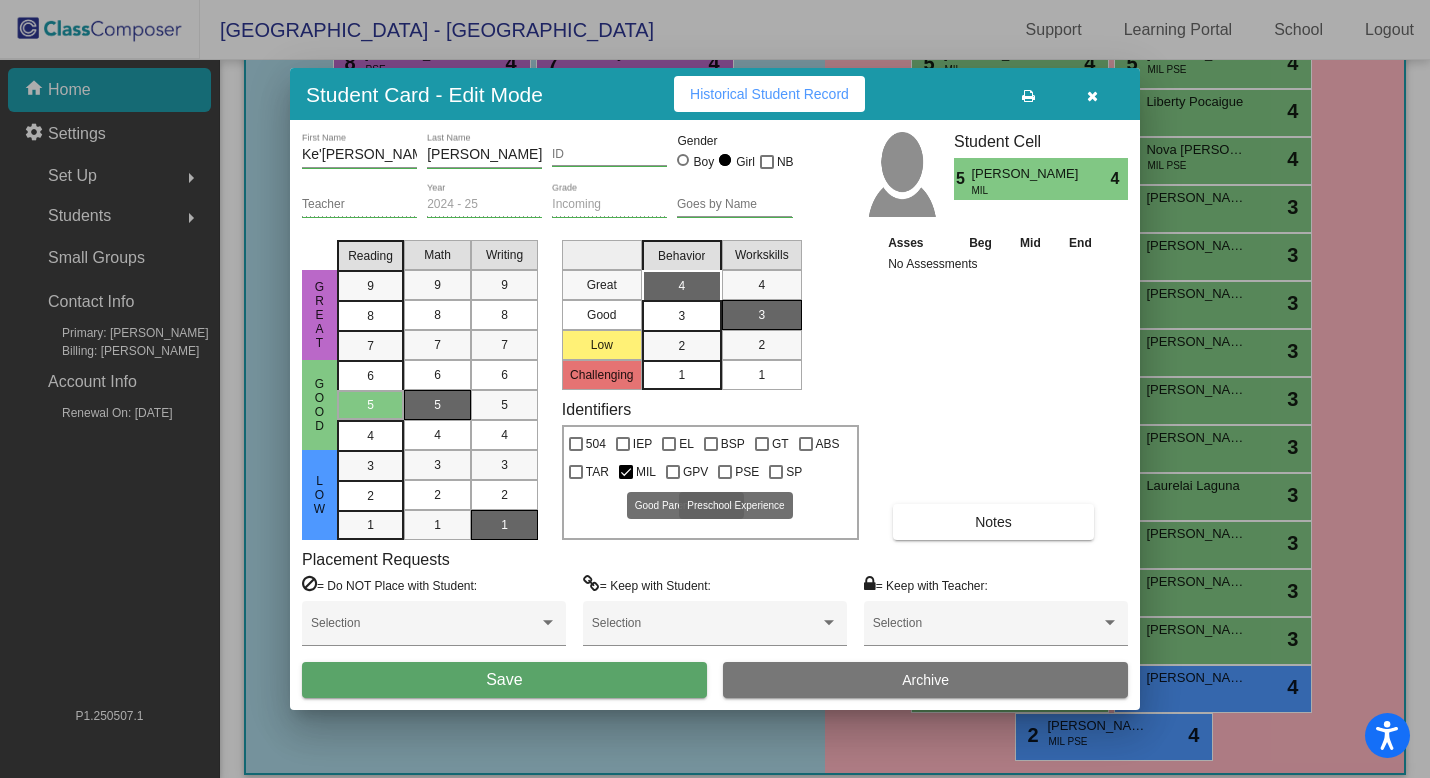 click at bounding box center [725, 472] 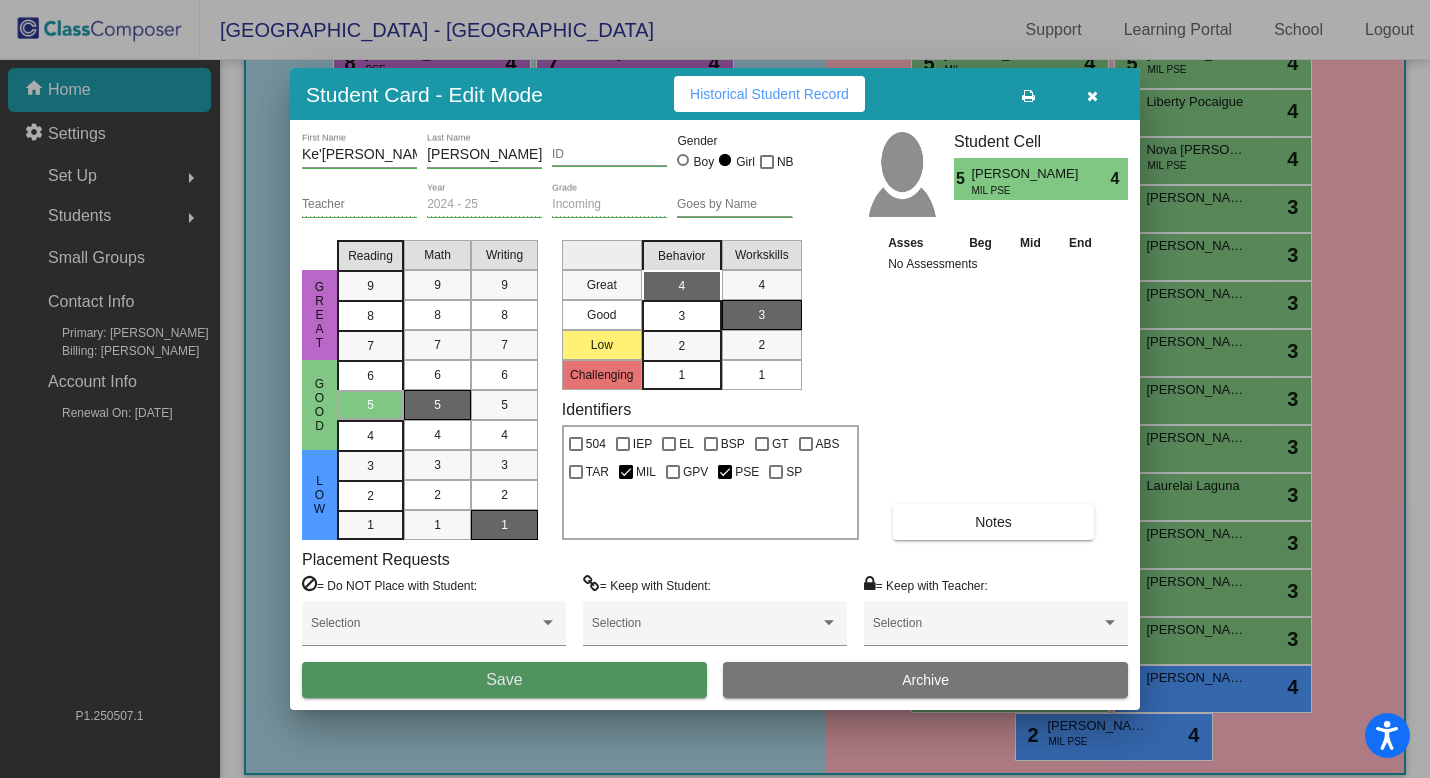 click on "Save" at bounding box center (504, 680) 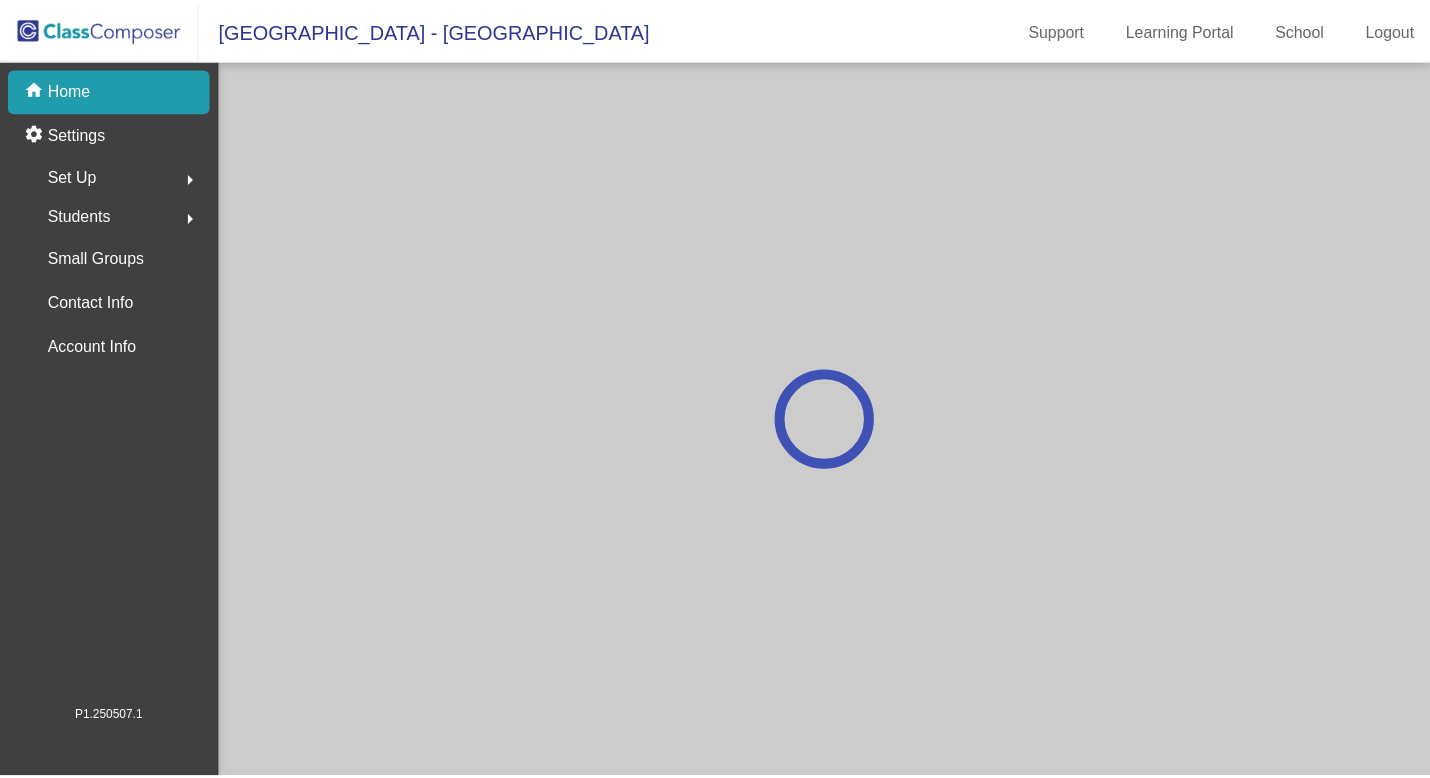 scroll, scrollTop: 0, scrollLeft: 0, axis: both 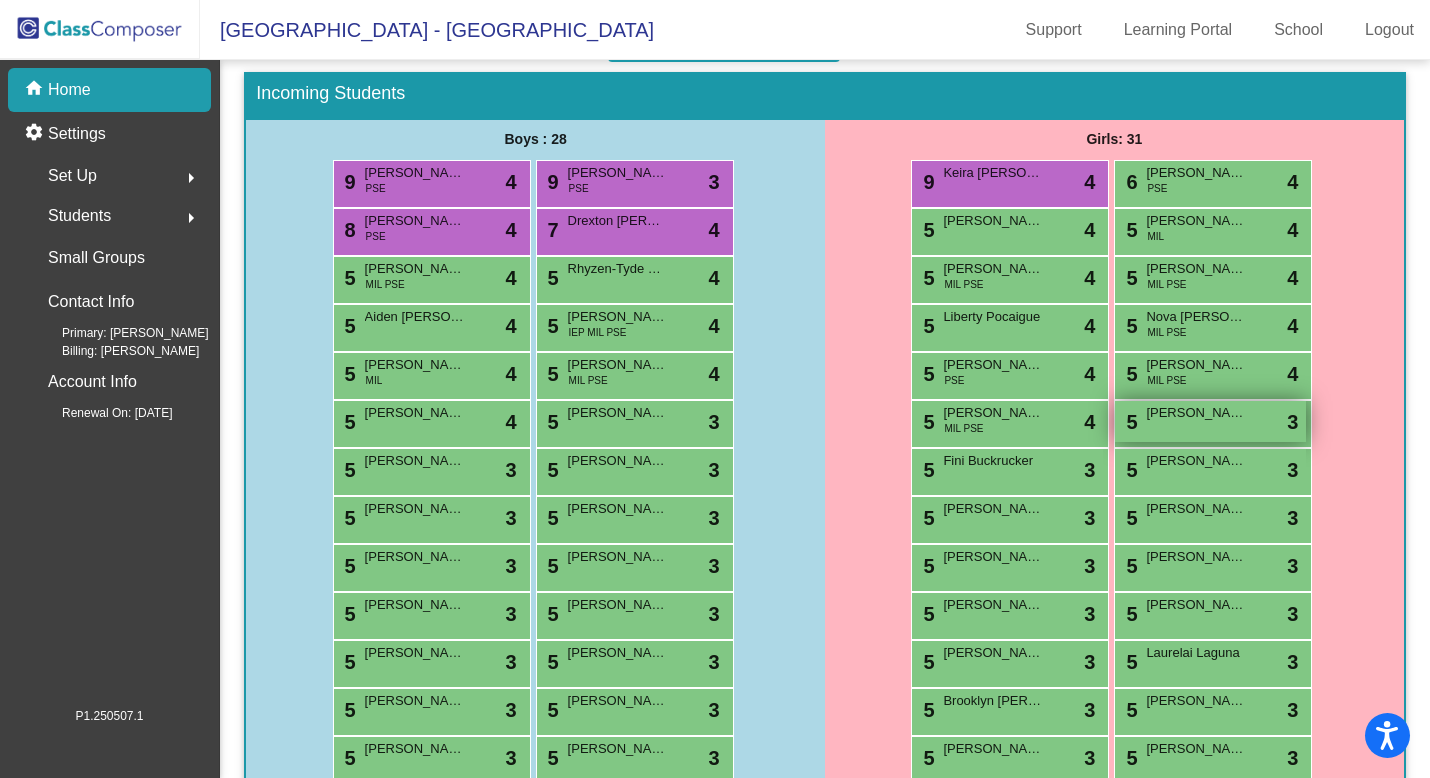 click on "[PERSON_NAME]" at bounding box center (1196, 413) 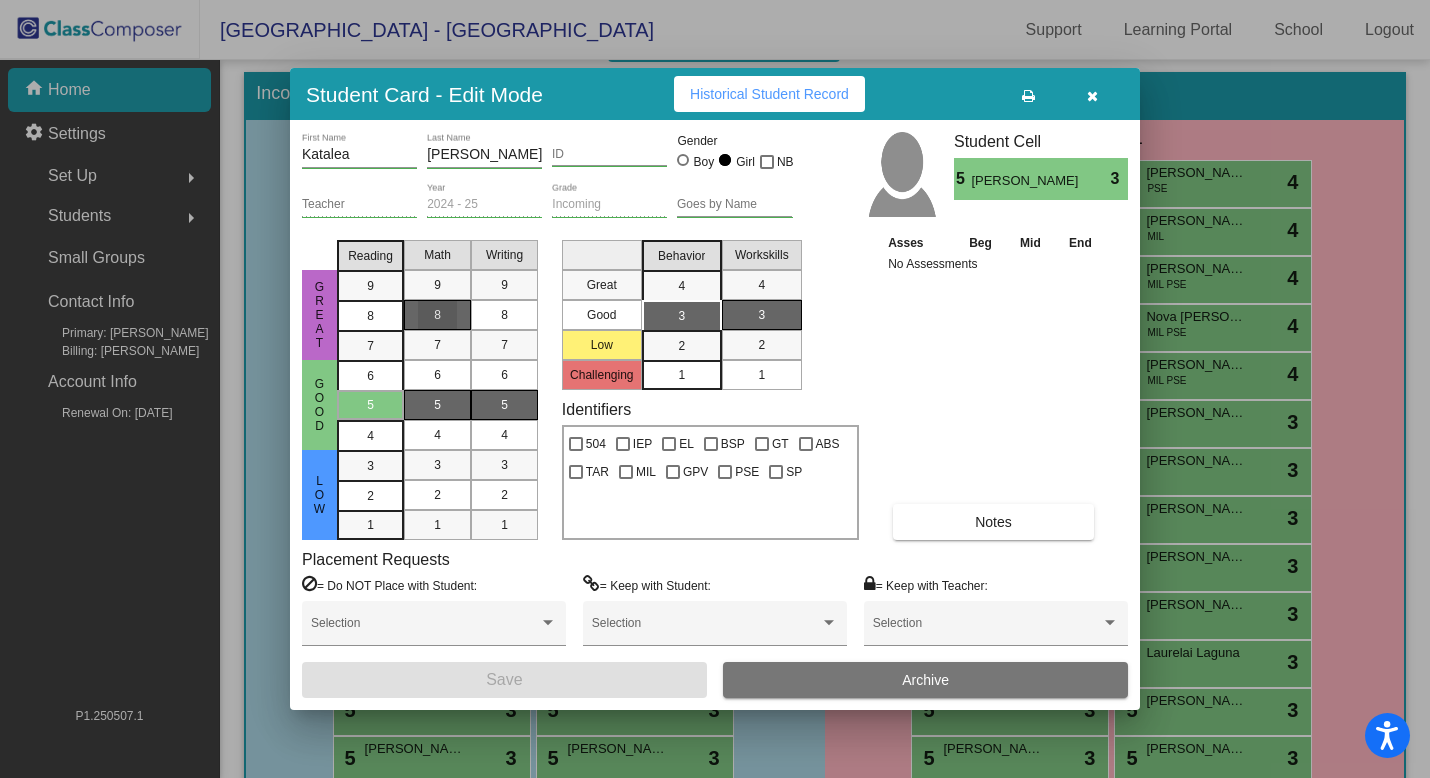 click on "8" at bounding box center [437, 315] 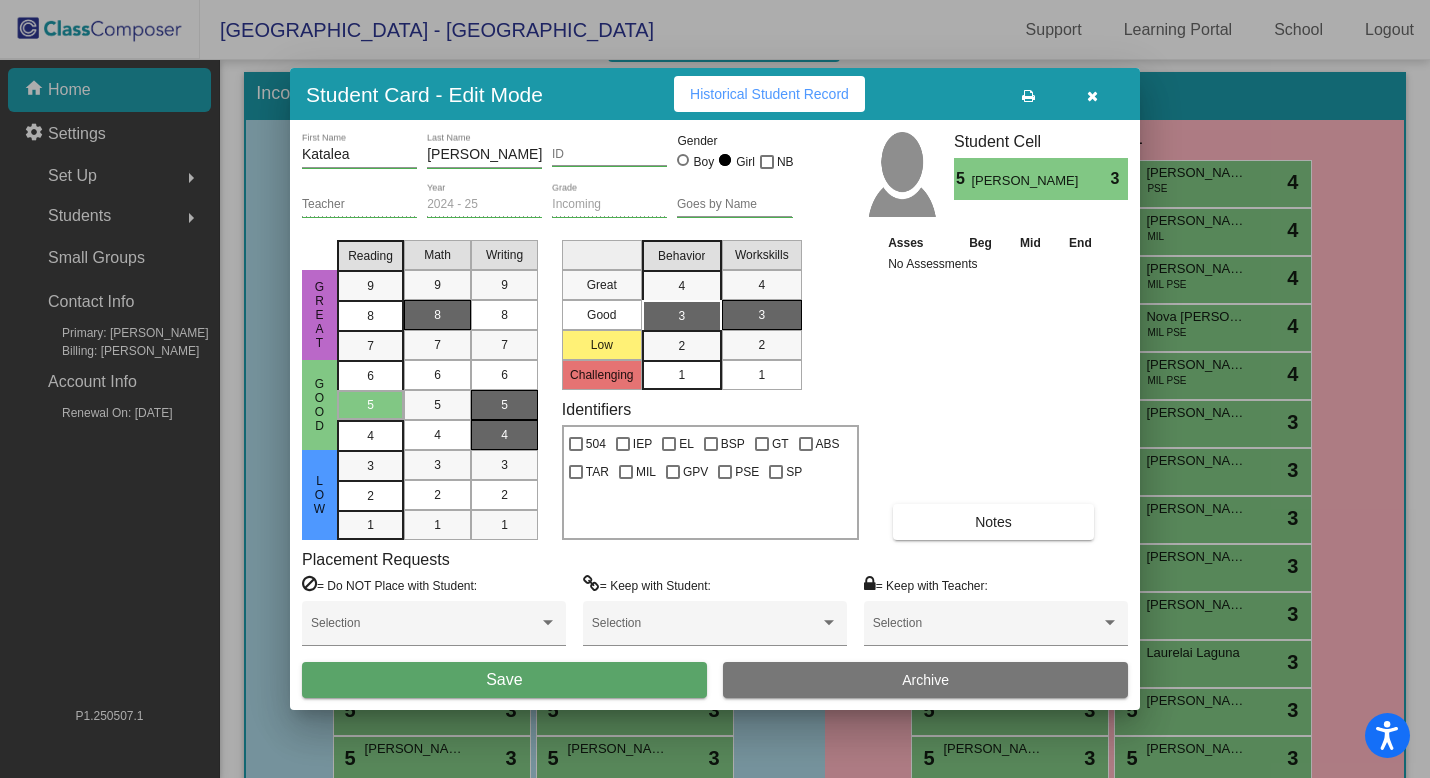 click on "4" at bounding box center [504, 435] 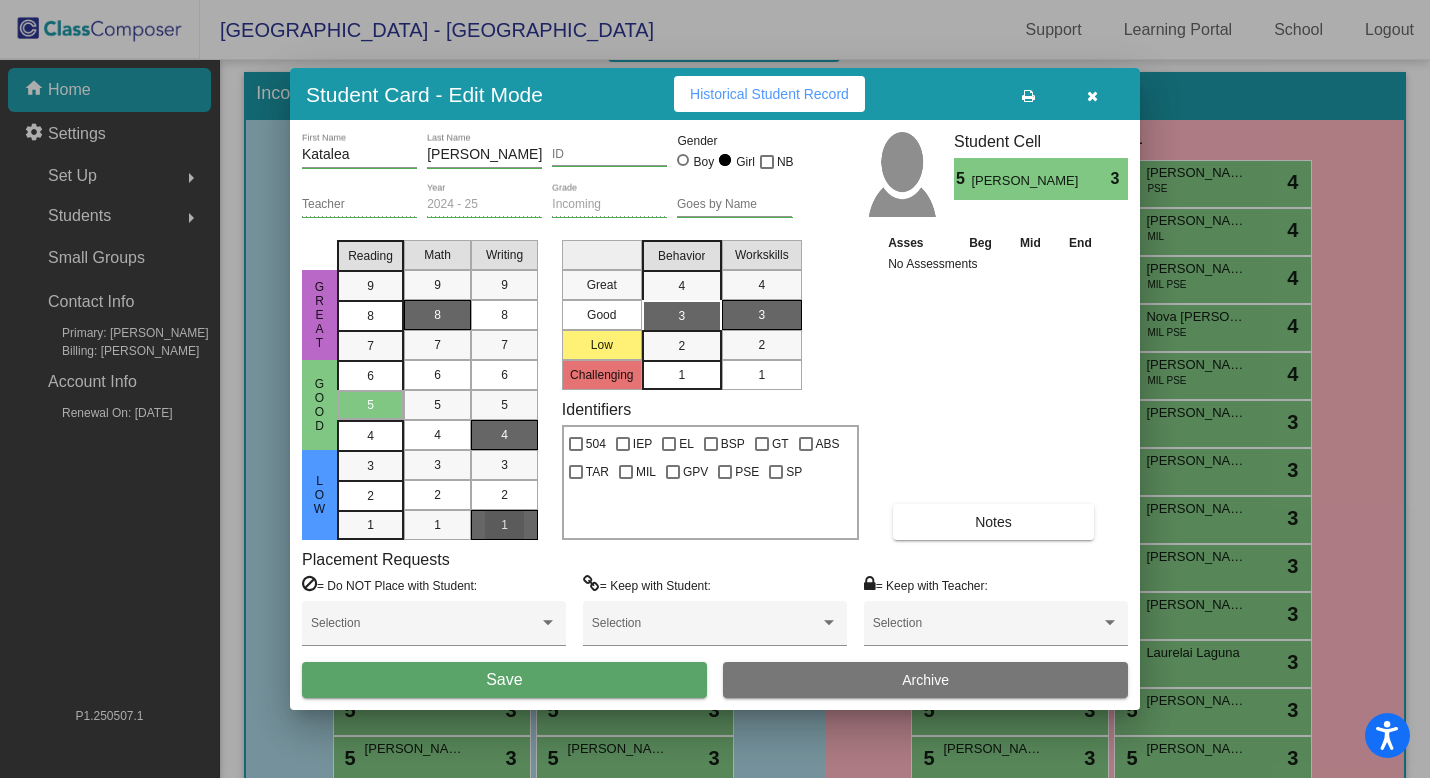 click on "1" at bounding box center [504, 525] 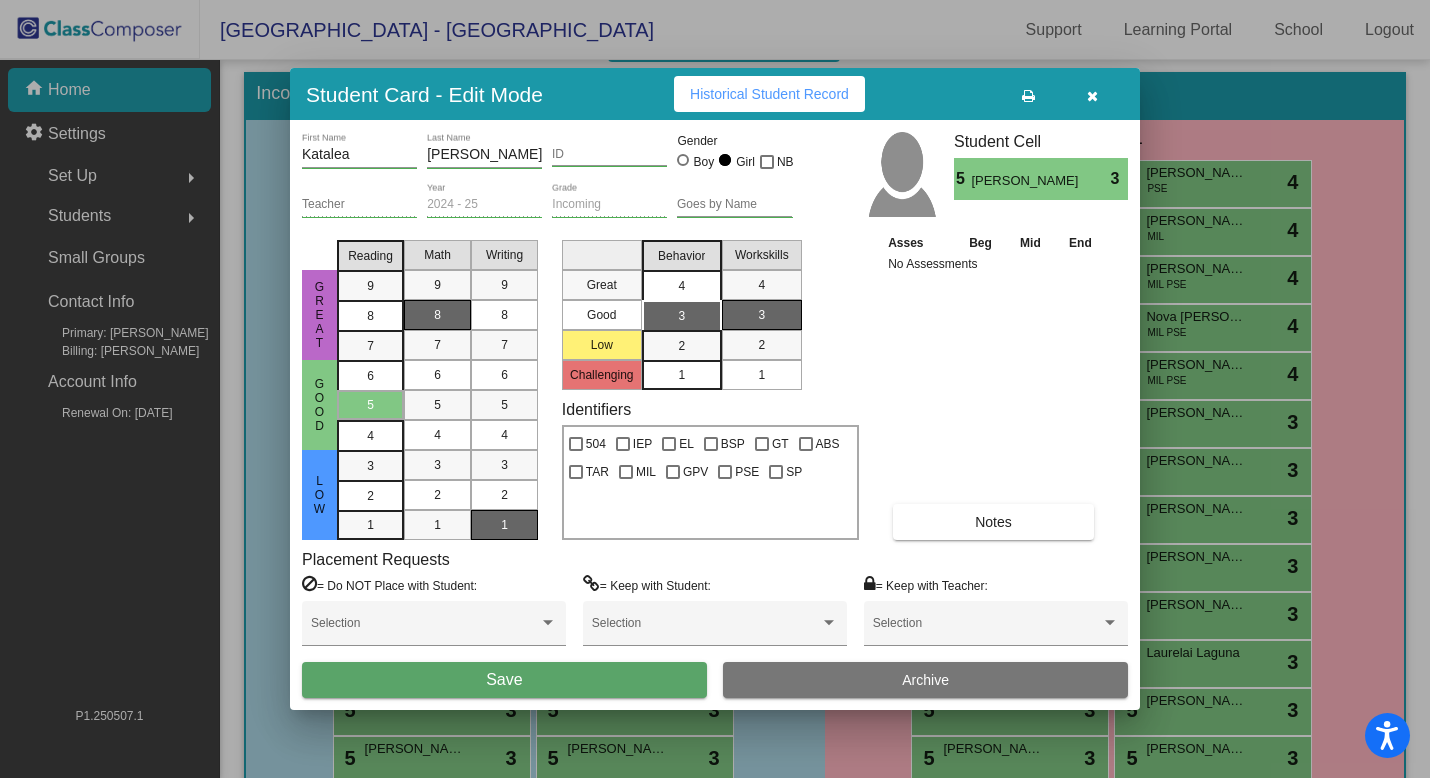 click on "4" at bounding box center (682, 285) 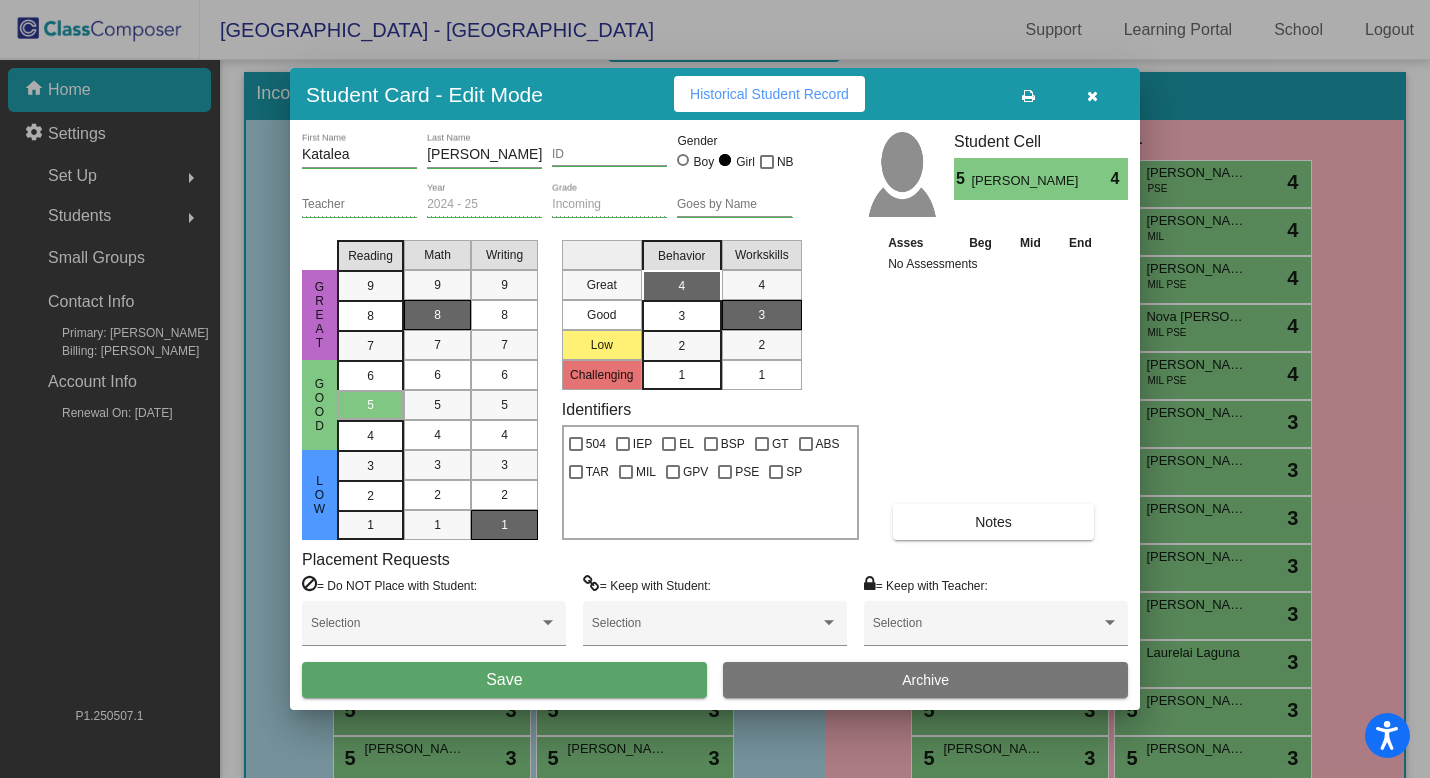 click on "Save" at bounding box center [504, 680] 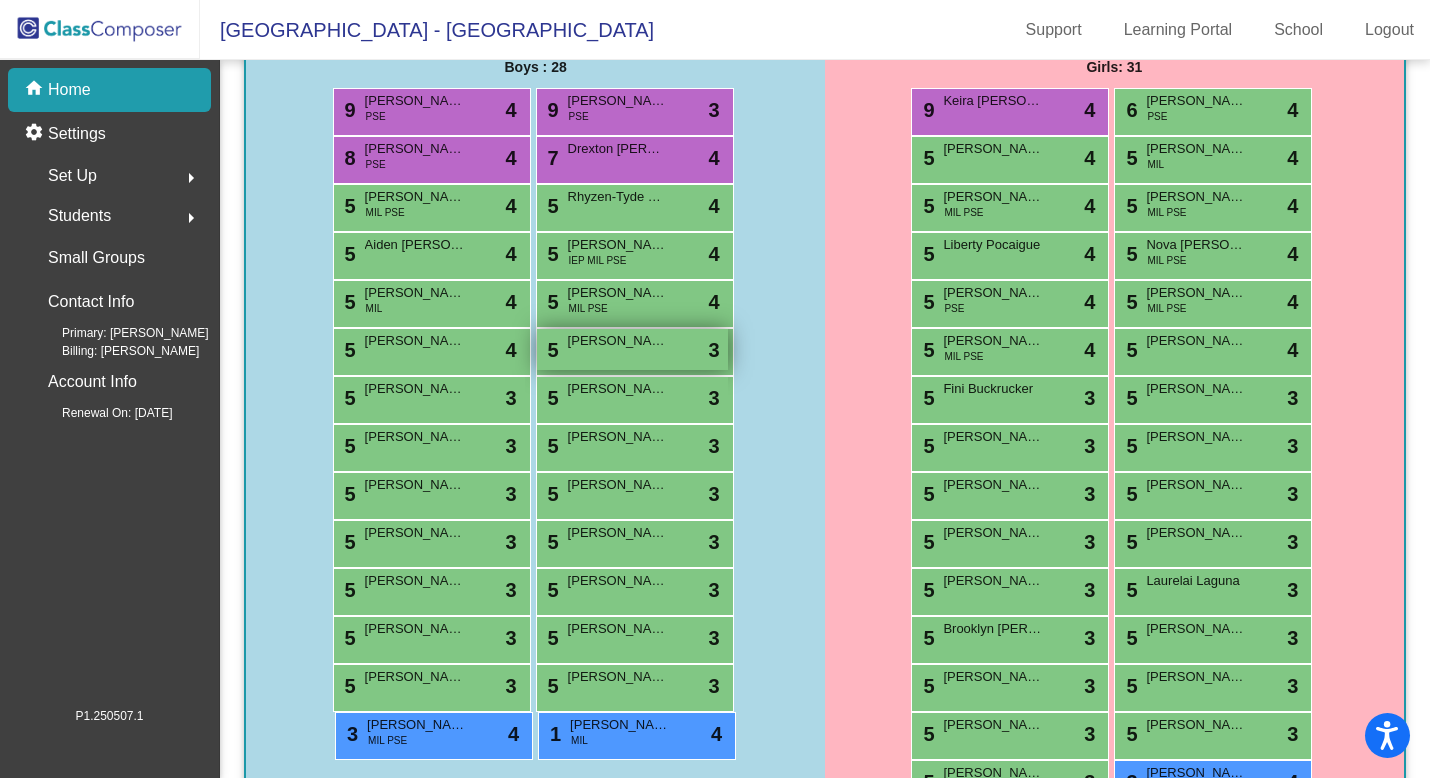 scroll, scrollTop: 424, scrollLeft: 0, axis: vertical 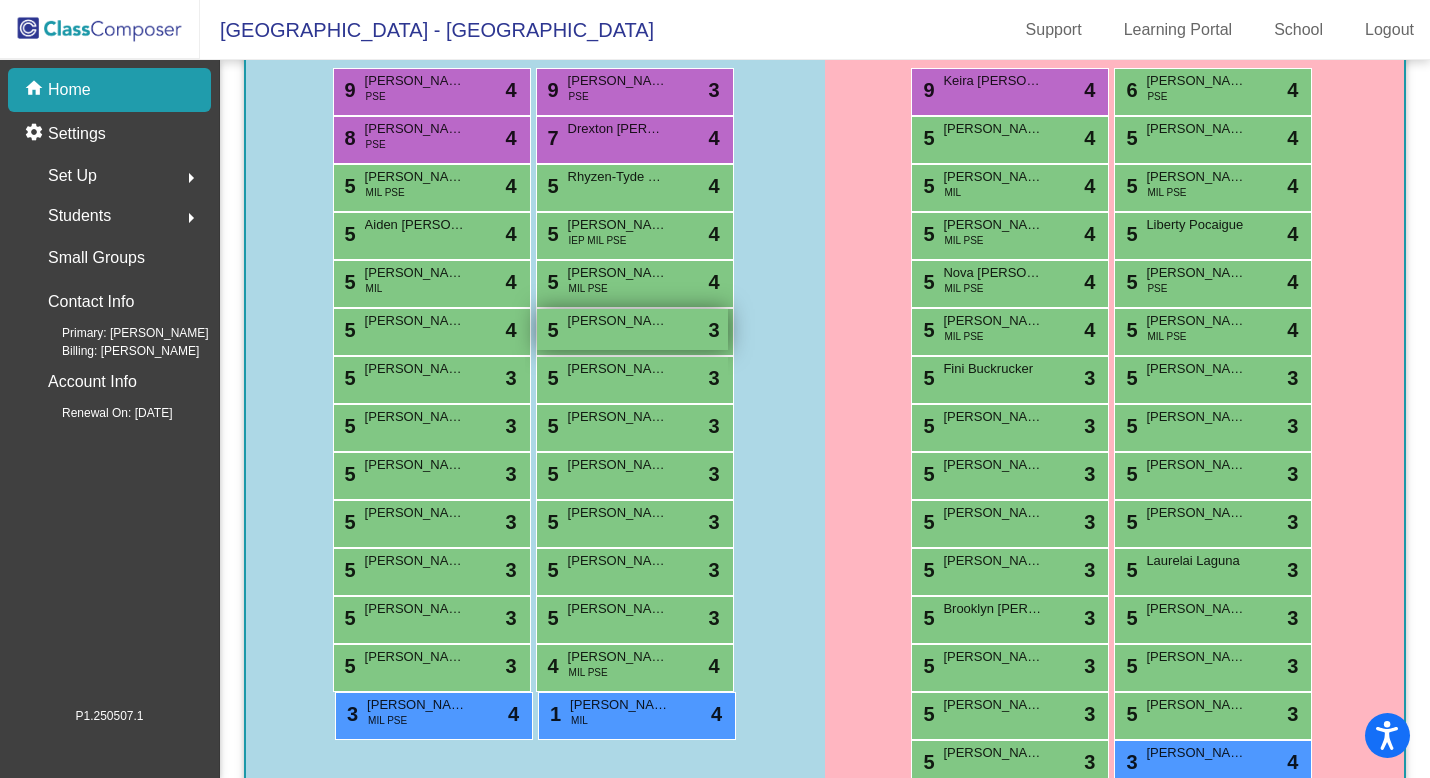 click on "5 [PERSON_NAME] lock do_not_disturb_alt 3" at bounding box center (632, 329) 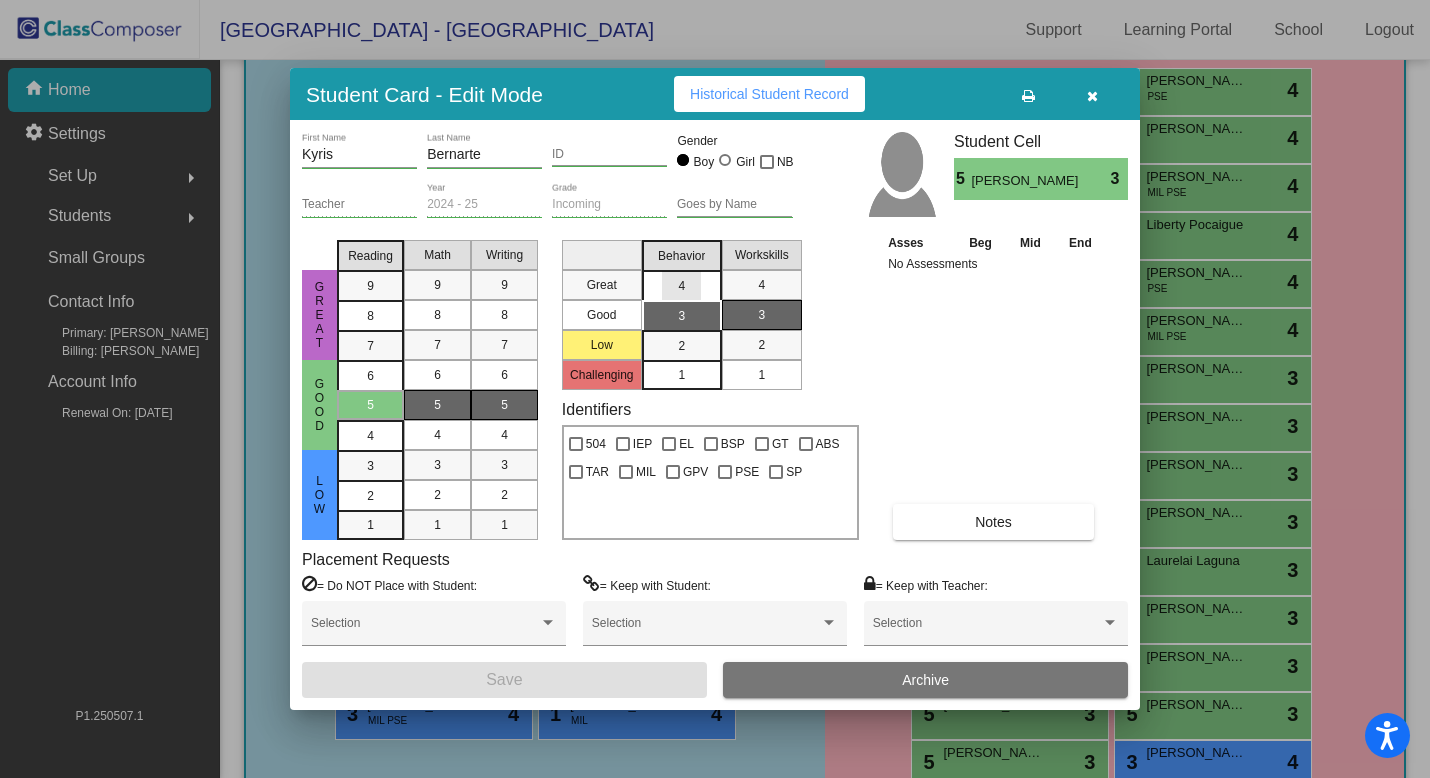 click on "4" at bounding box center (681, 286) 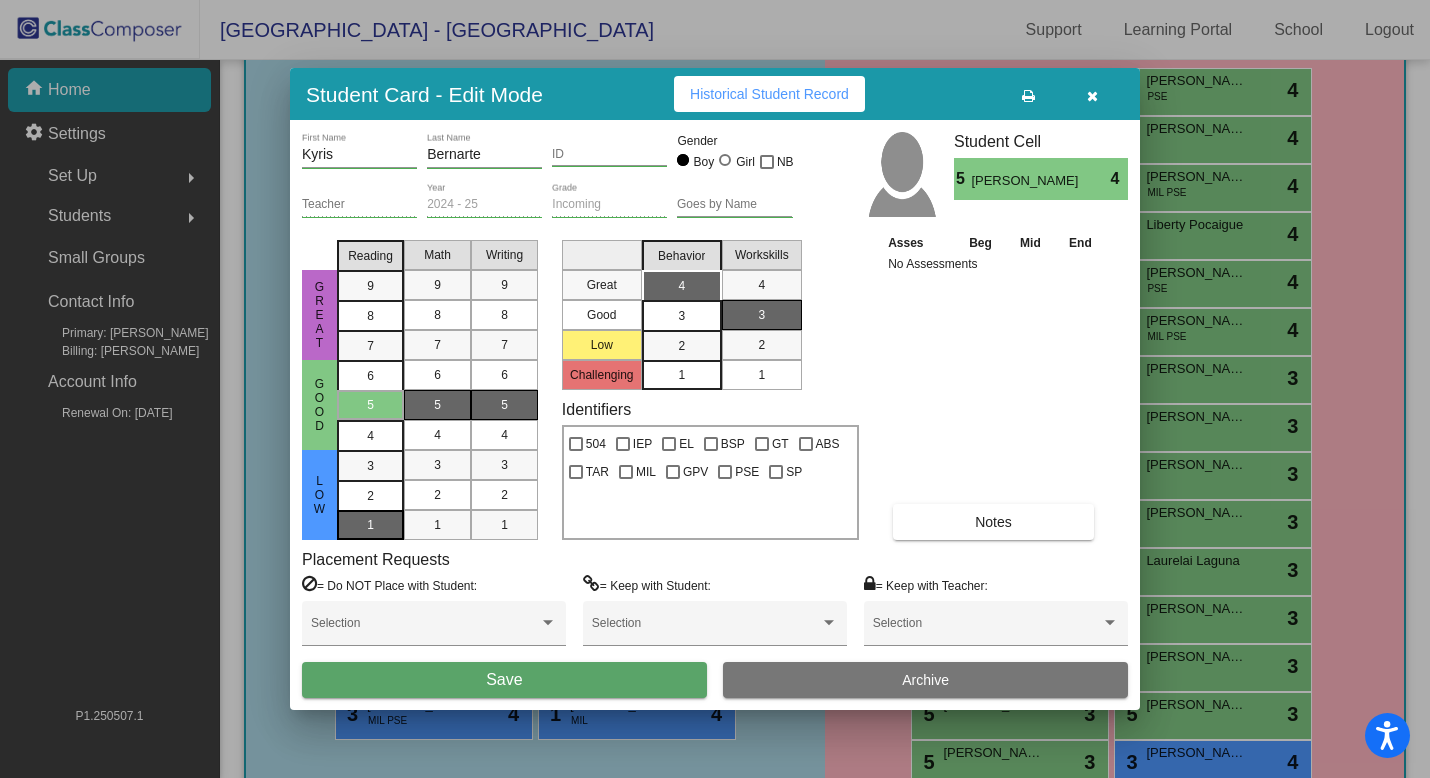 click on "1" at bounding box center (370, 466) 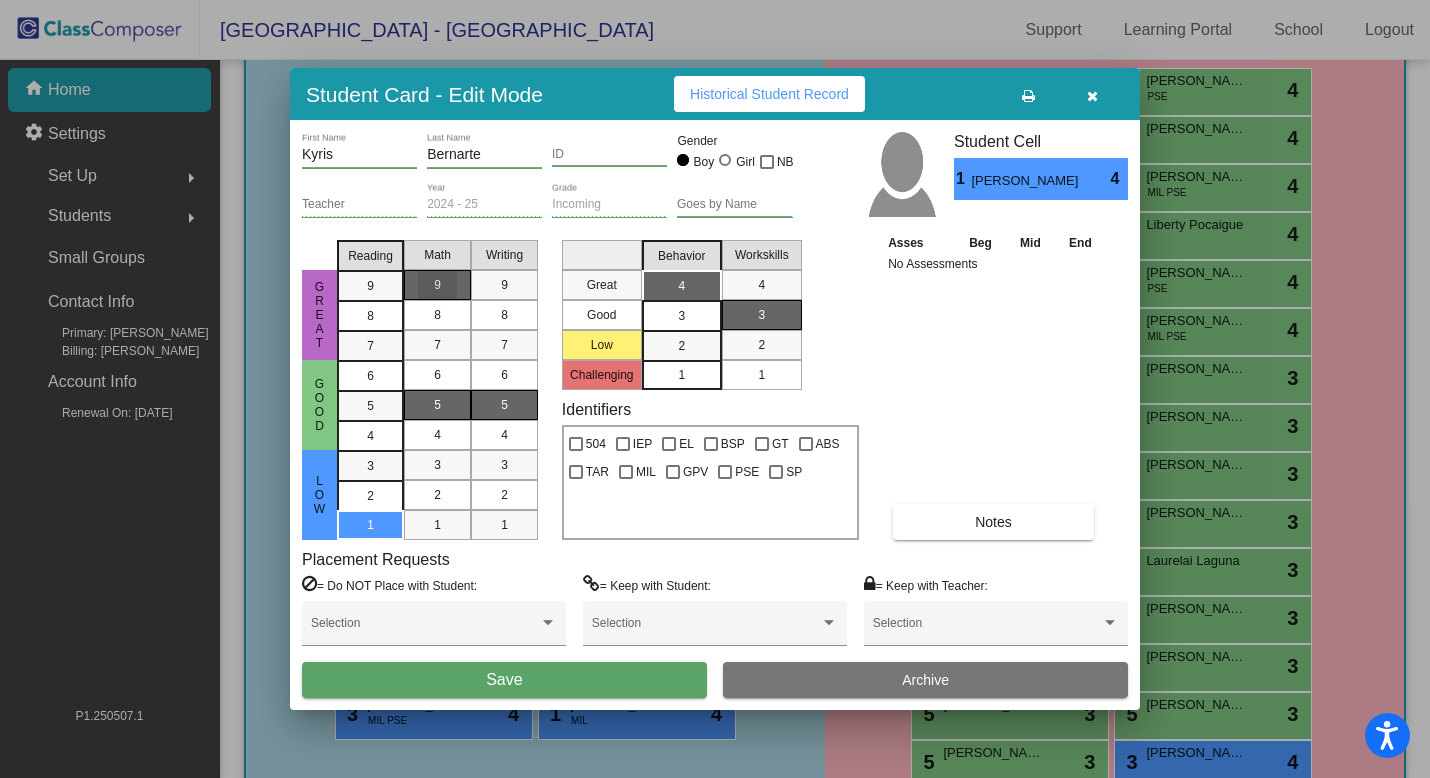 click on "9" at bounding box center (437, 285) 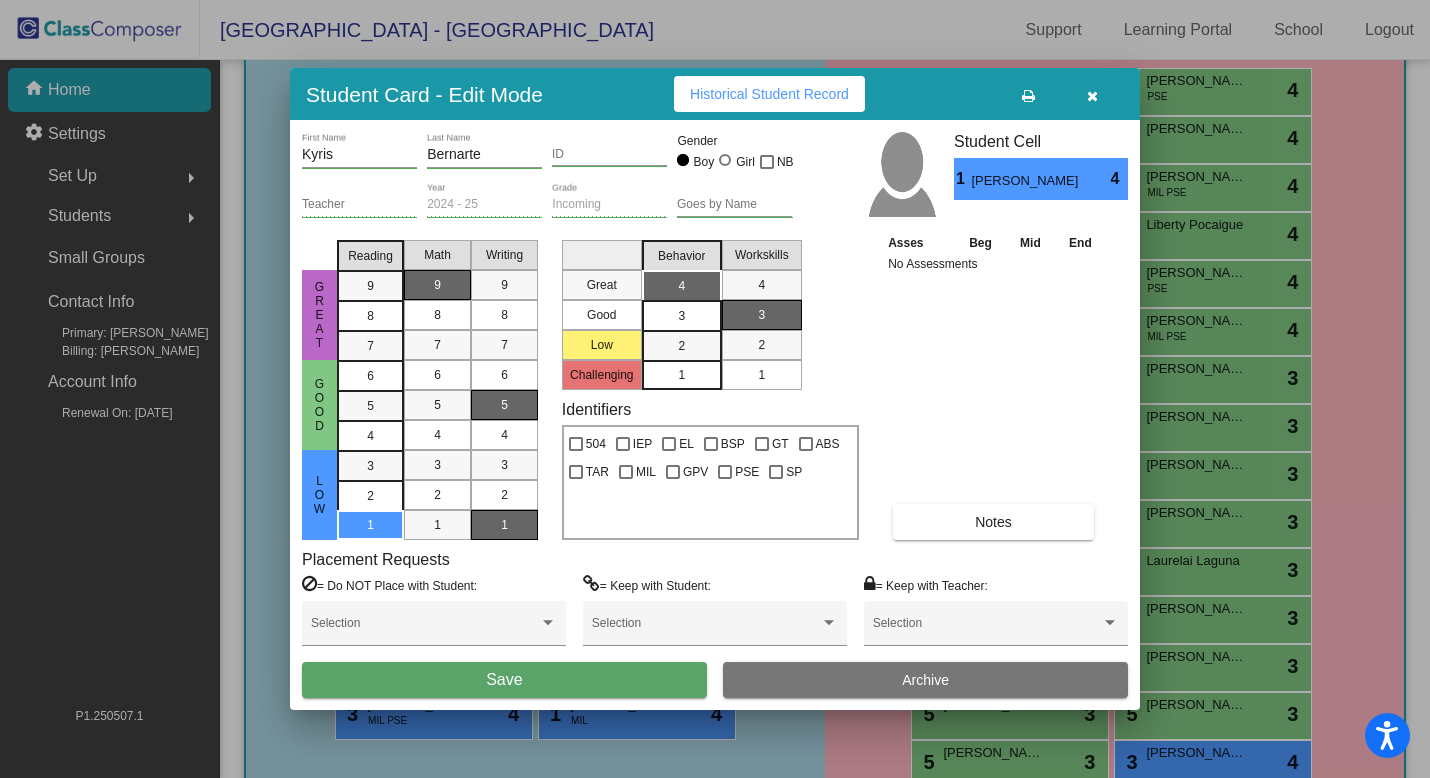 click on "1" at bounding box center [504, 525] 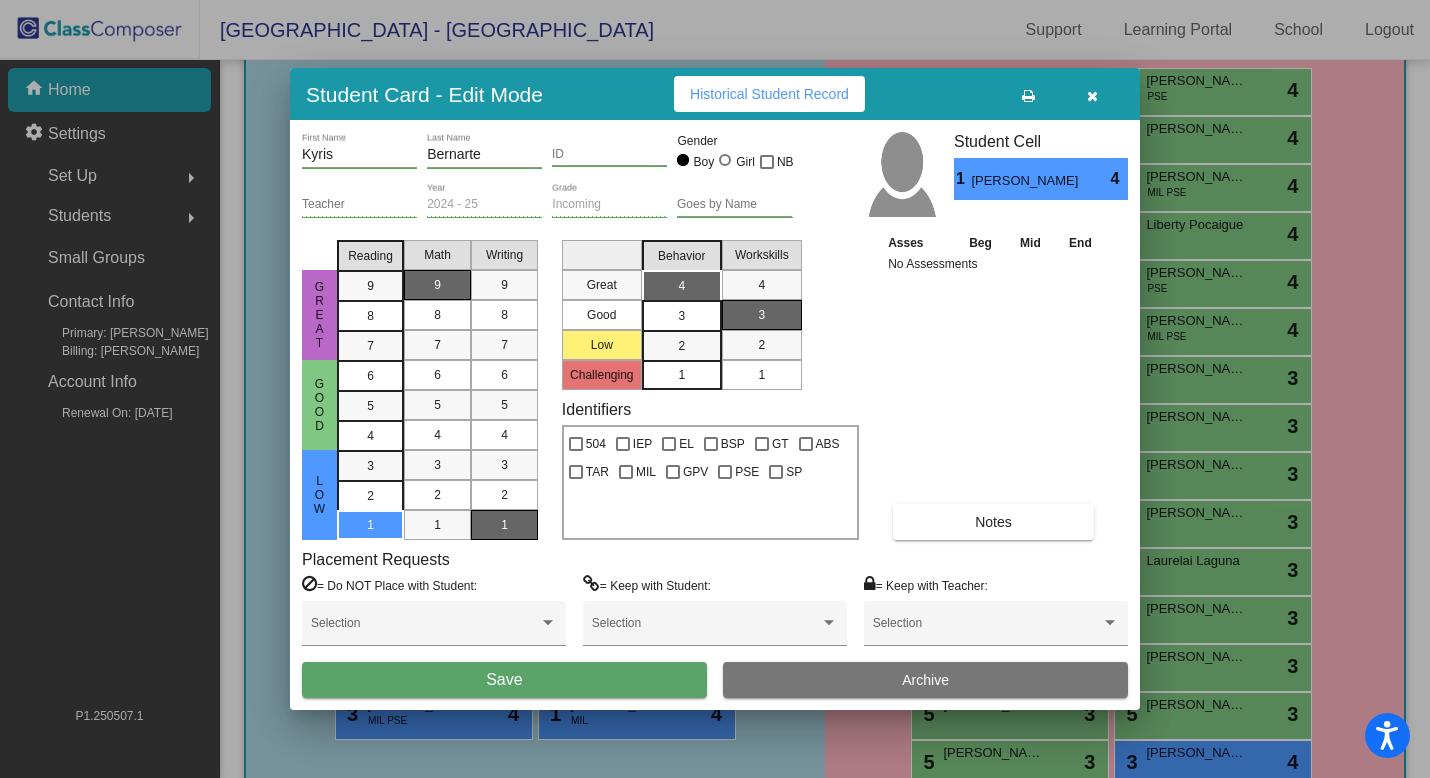 click on "Save" at bounding box center (504, 680) 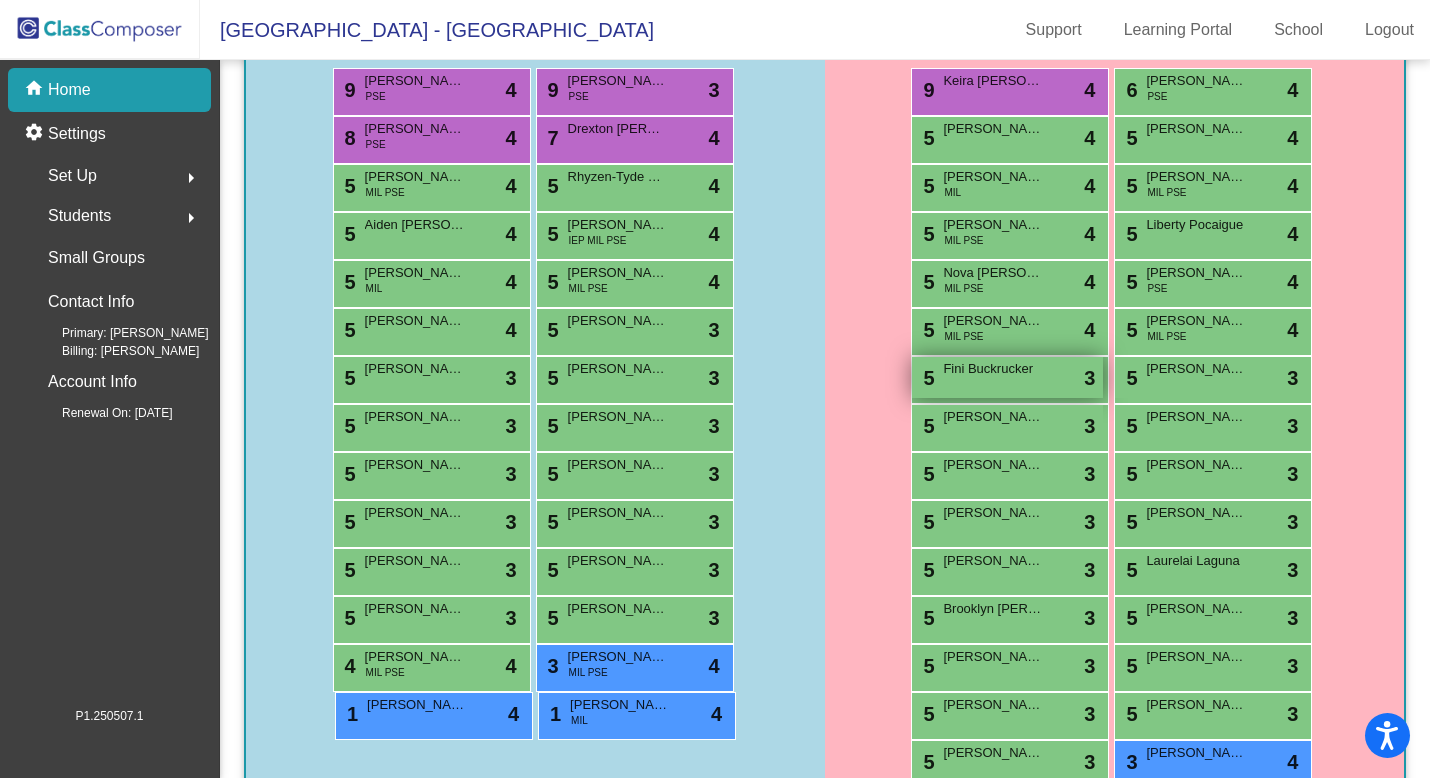 click on "Fini Buckrucker" at bounding box center [993, 369] 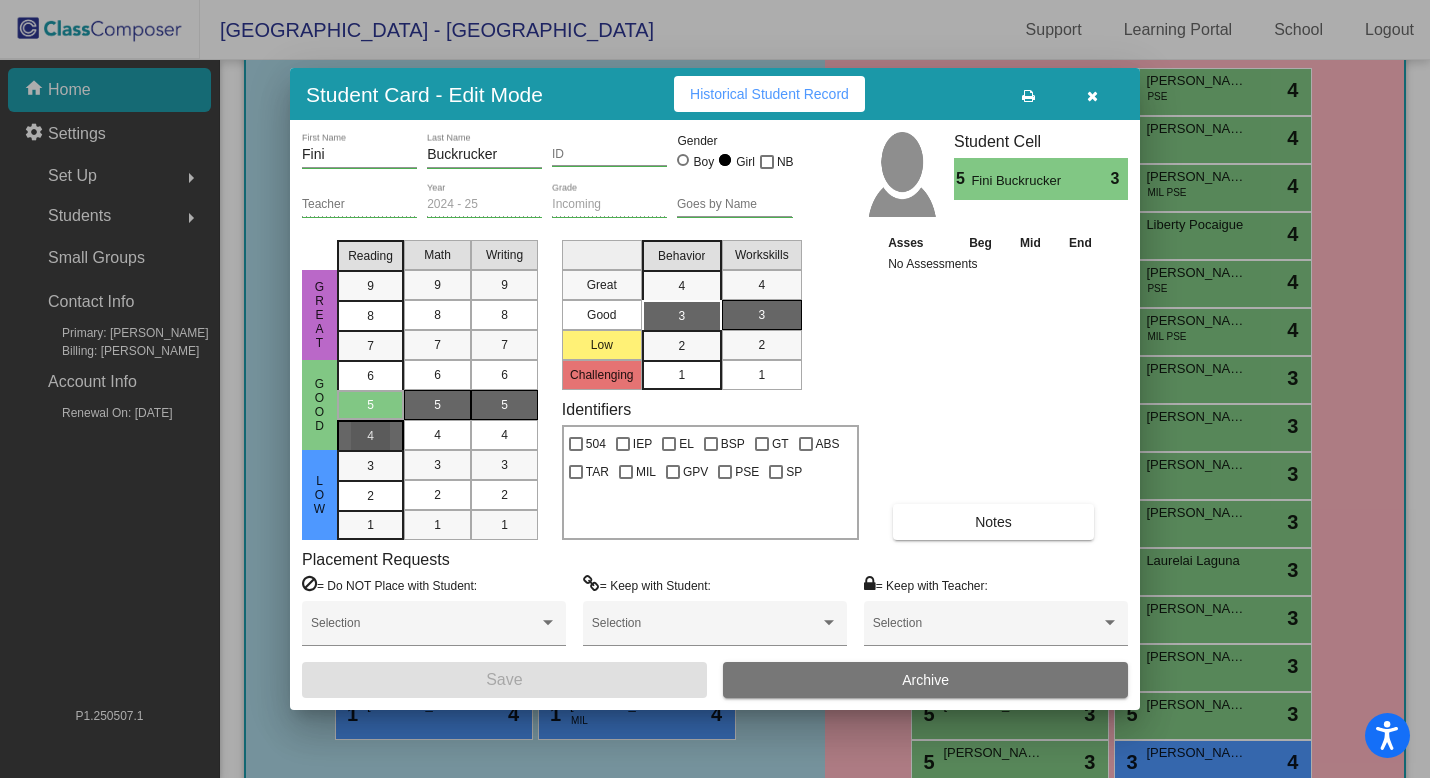 click on "4" at bounding box center [370, 376] 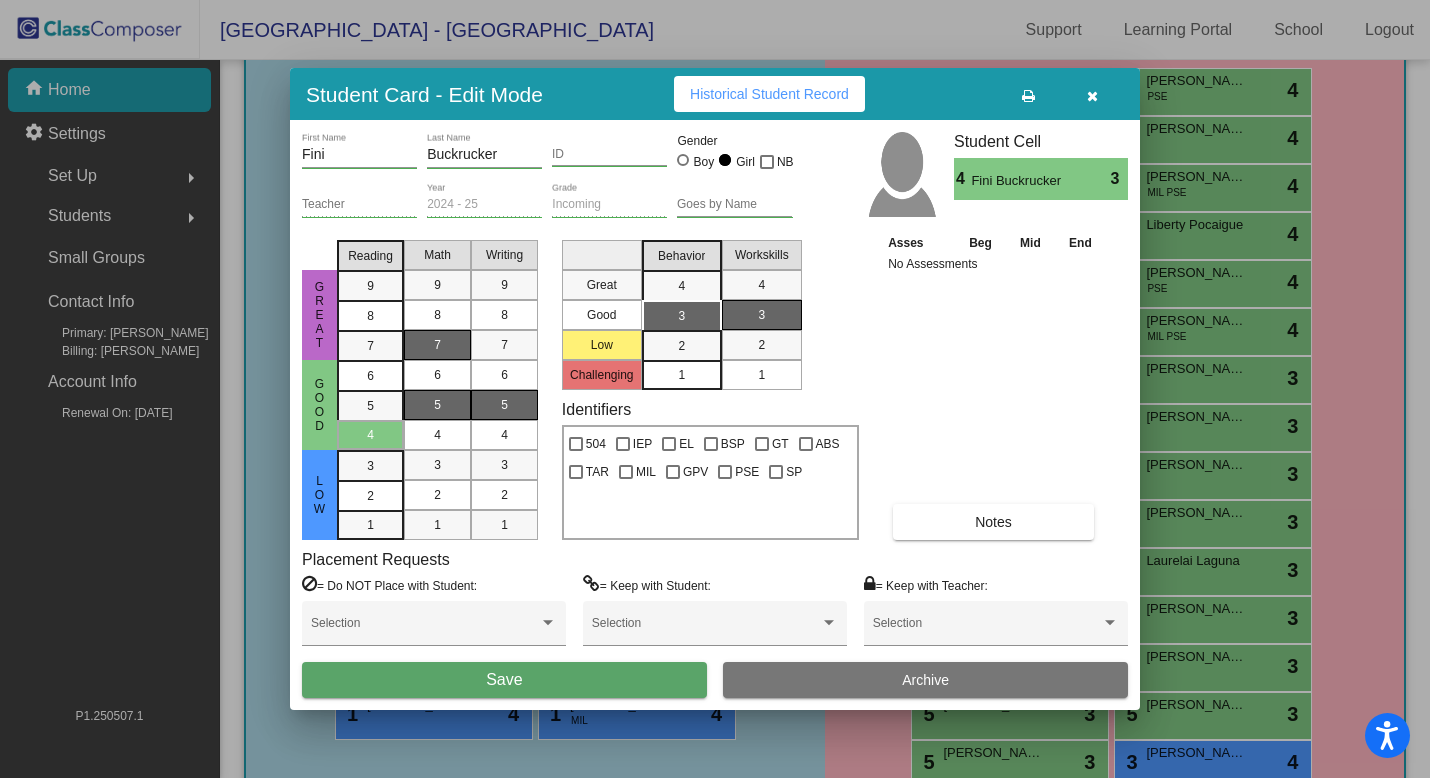 click on "7" at bounding box center (437, 345) 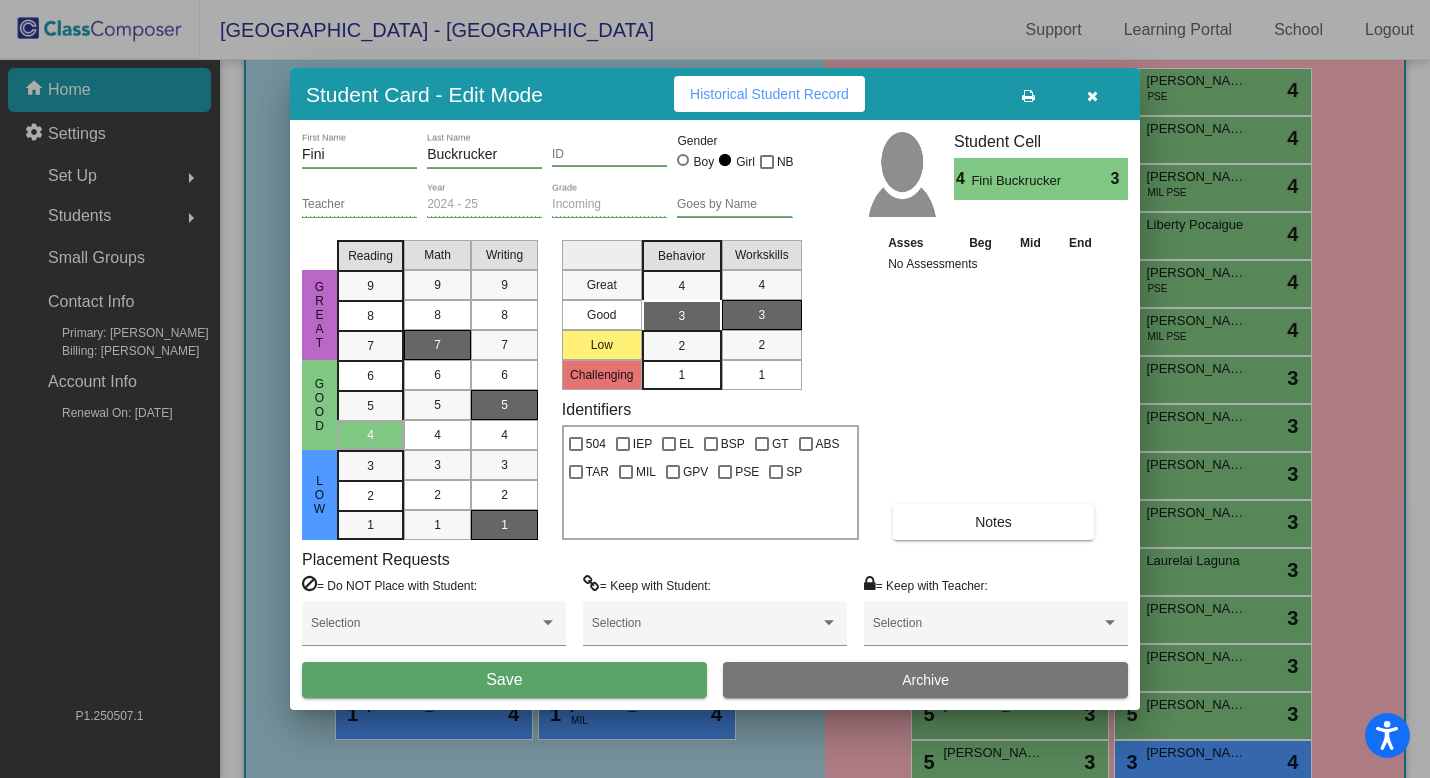 click on "1" at bounding box center [504, 525] 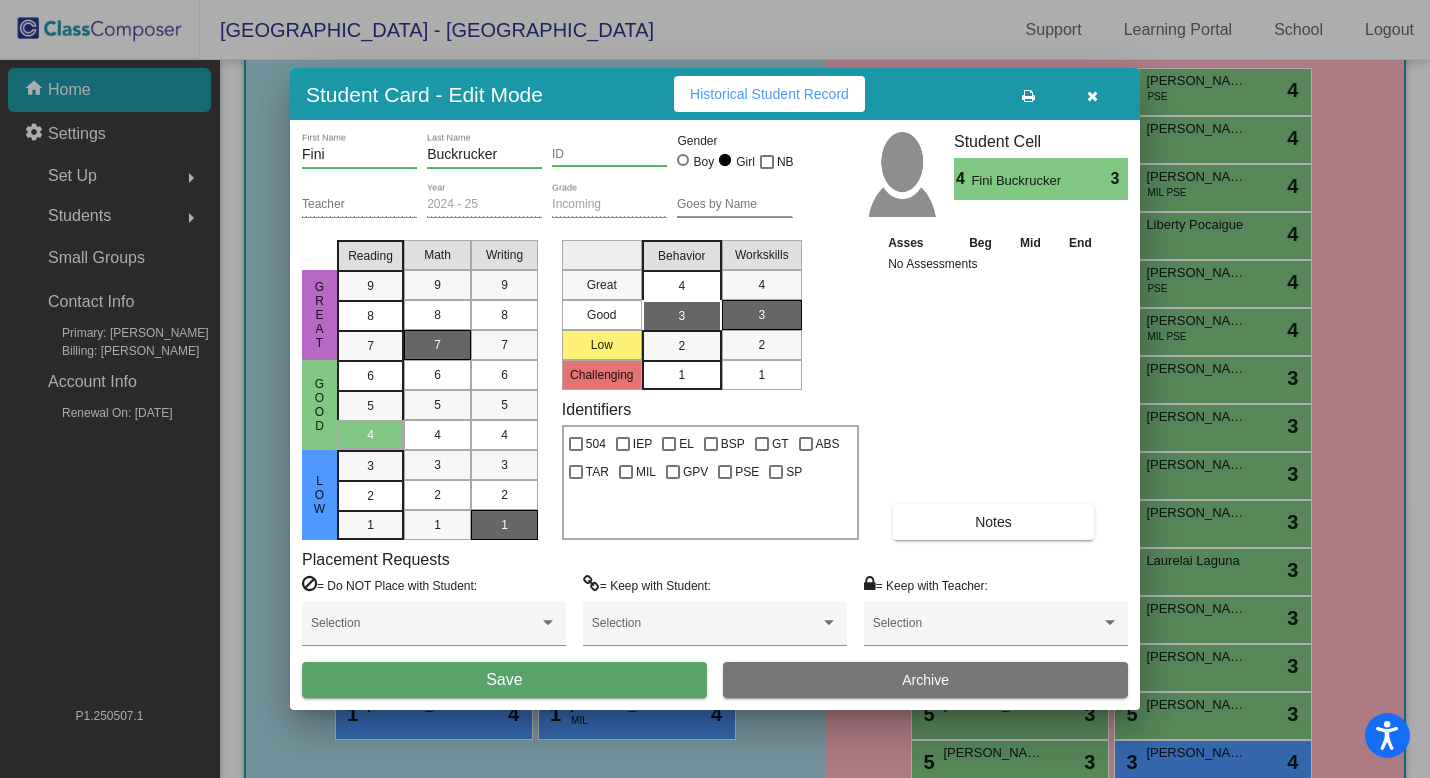 click on "4" at bounding box center (681, 286) 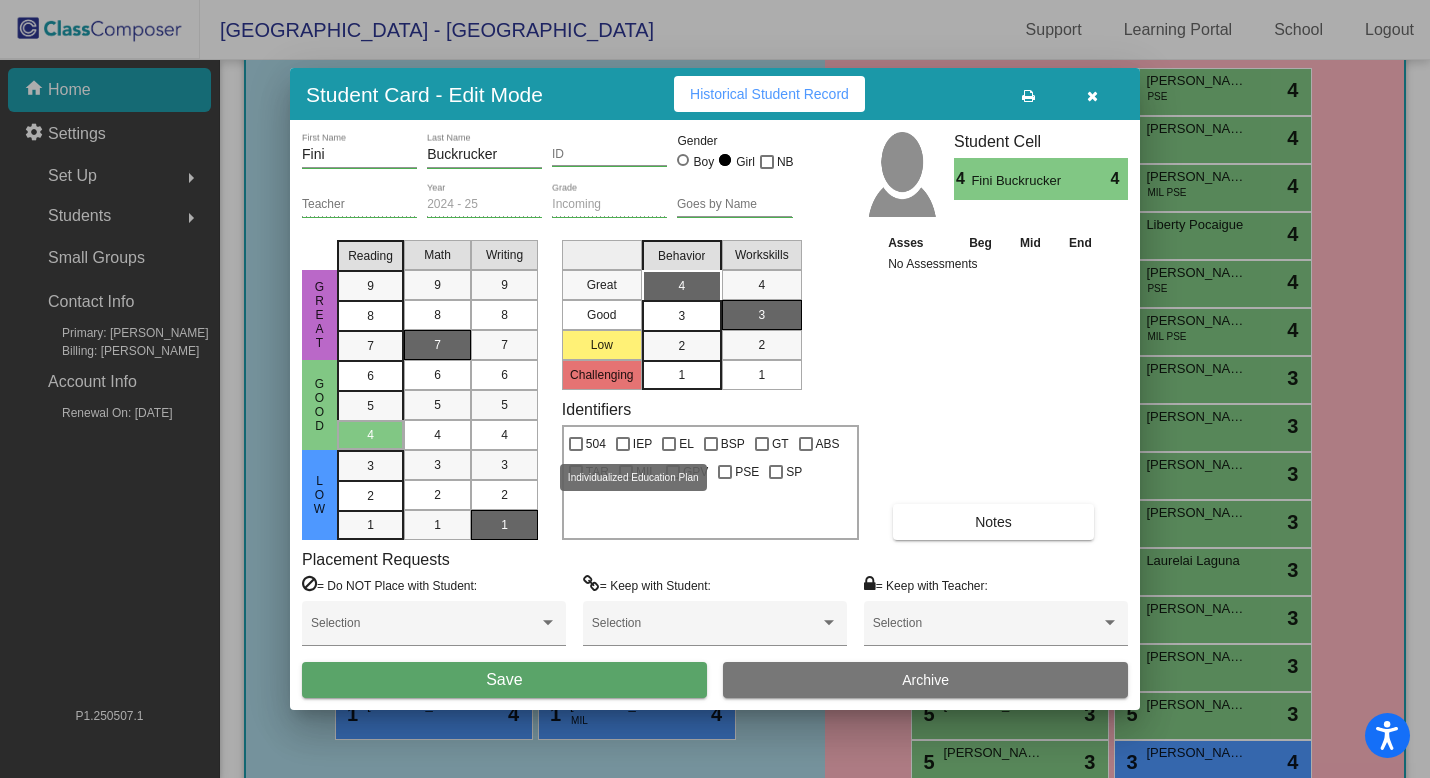 click at bounding box center (623, 444) 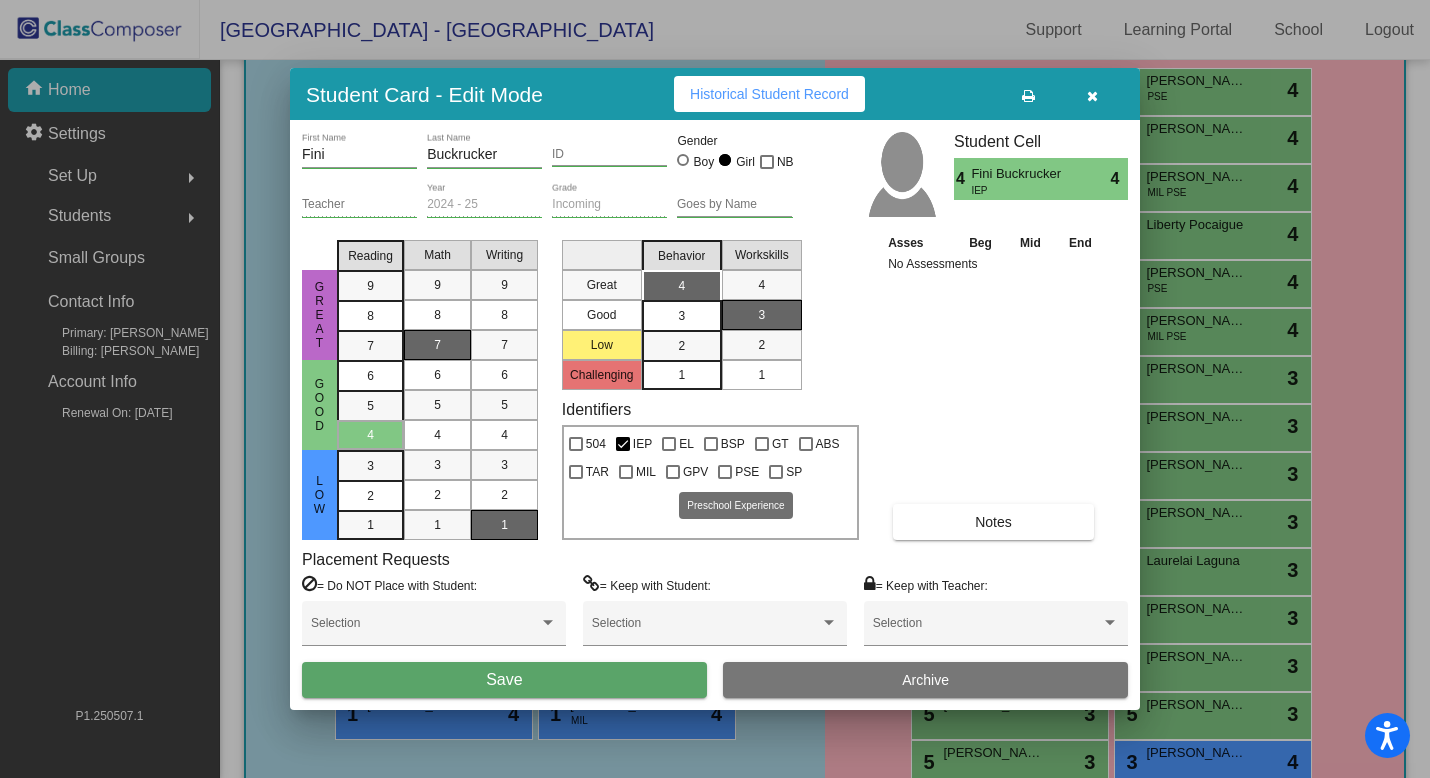 click at bounding box center [725, 472] 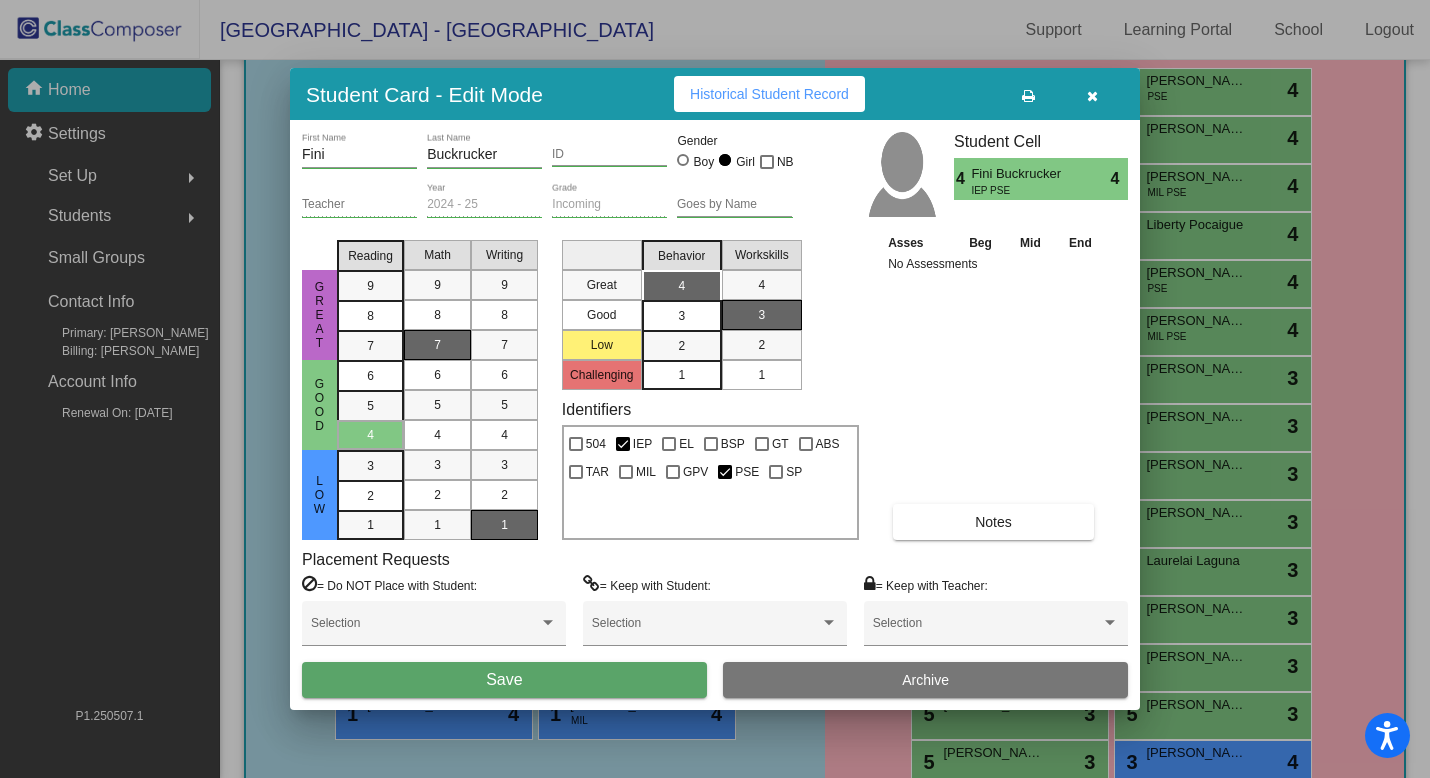 click on "Save" at bounding box center (504, 680) 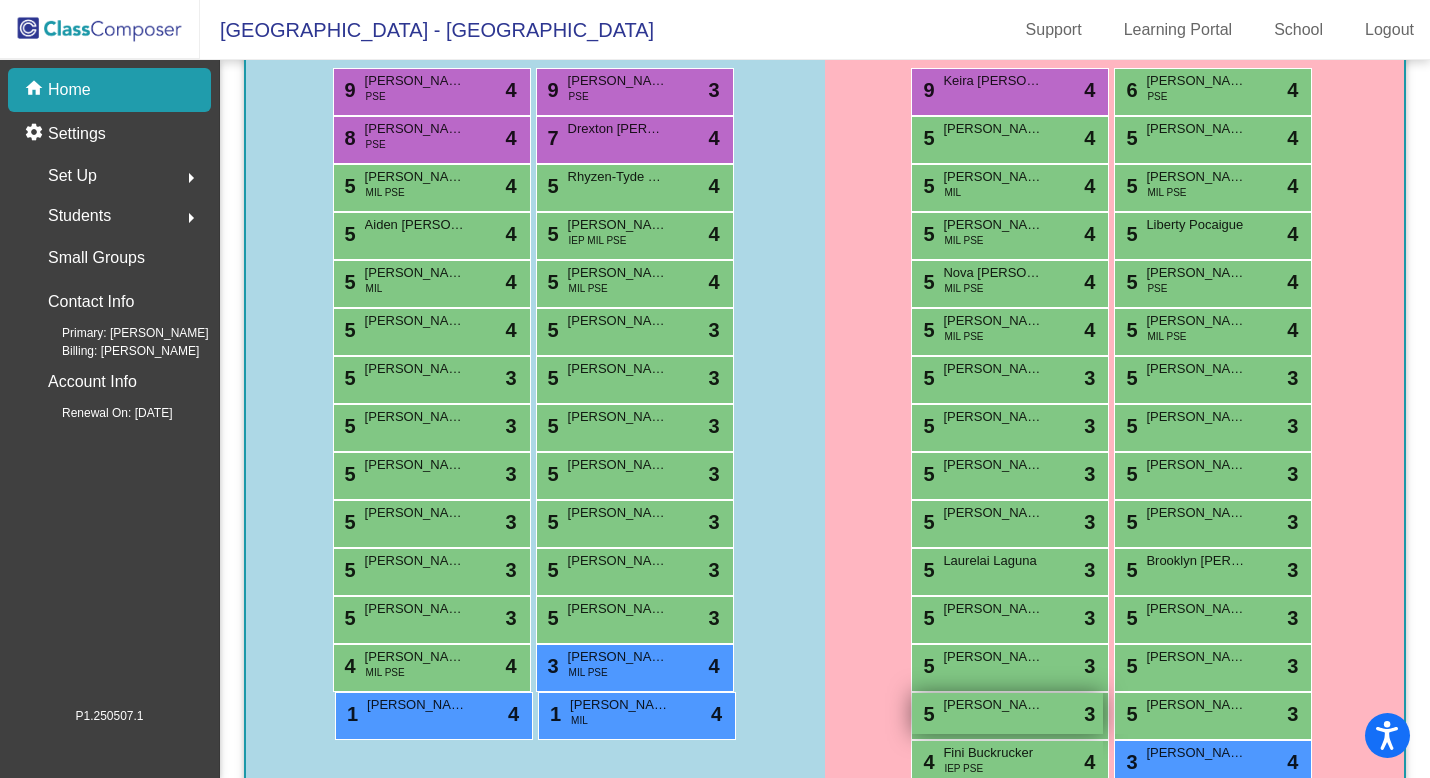 scroll, scrollTop: 392, scrollLeft: 0, axis: vertical 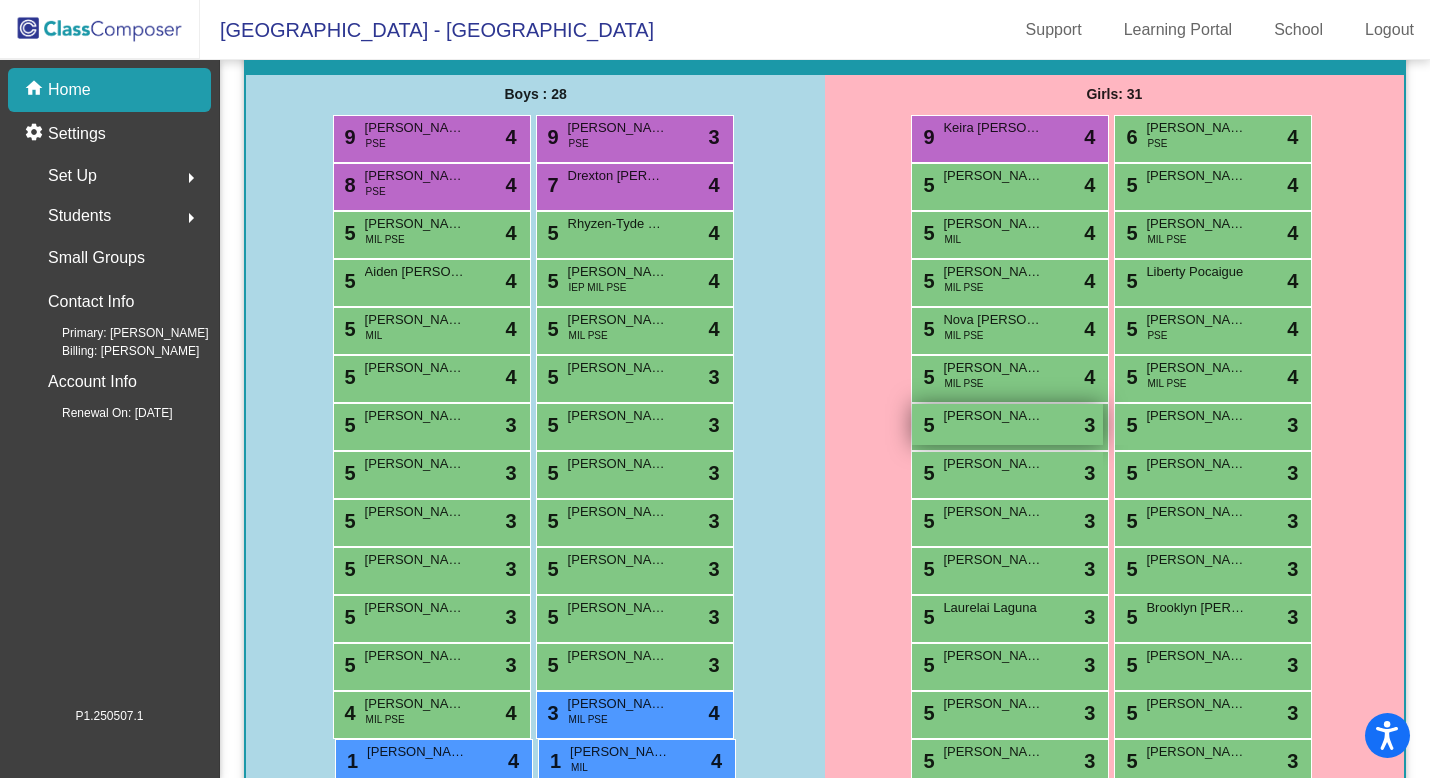 click on "5 [PERSON_NAME] lock do_not_disturb_alt 3" at bounding box center [1007, 424] 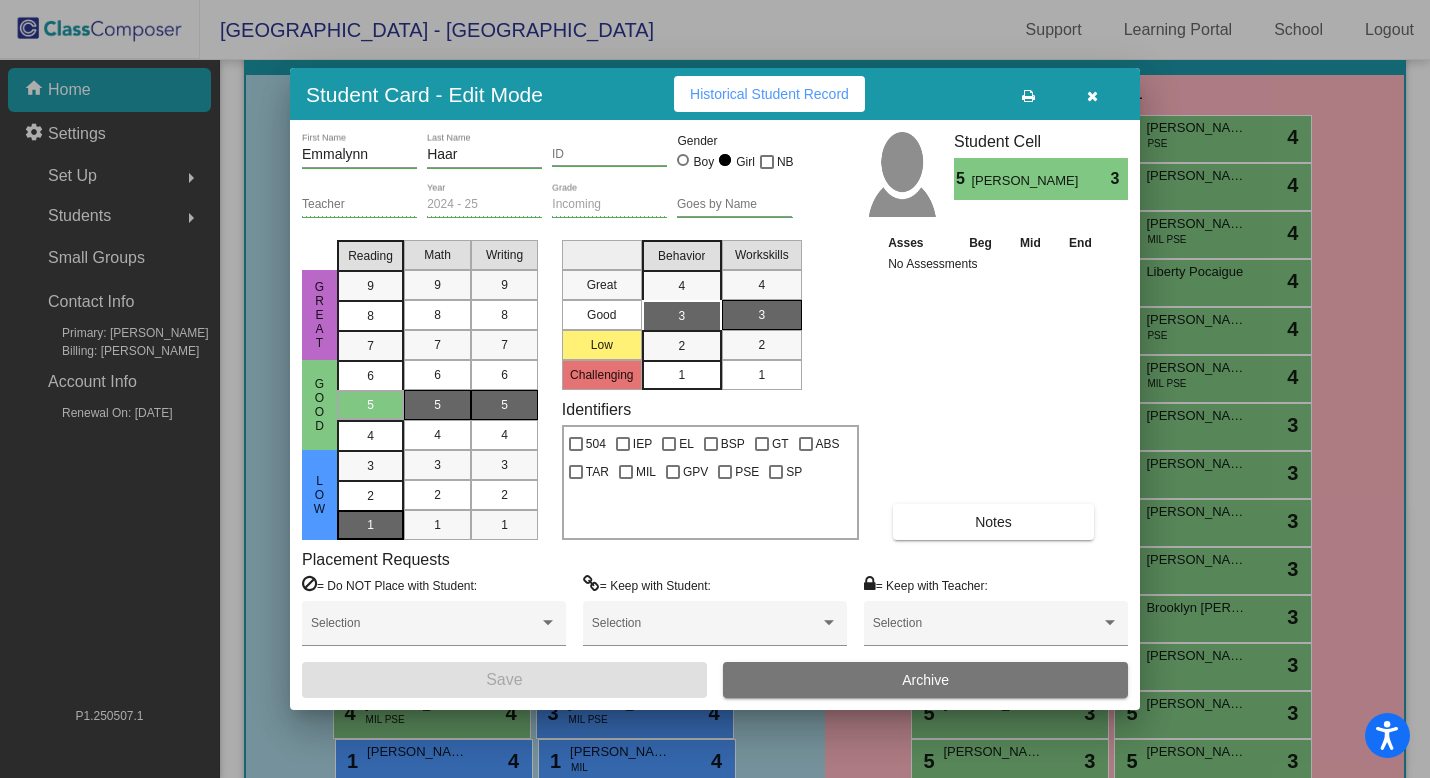 click on "1" at bounding box center [370, 525] 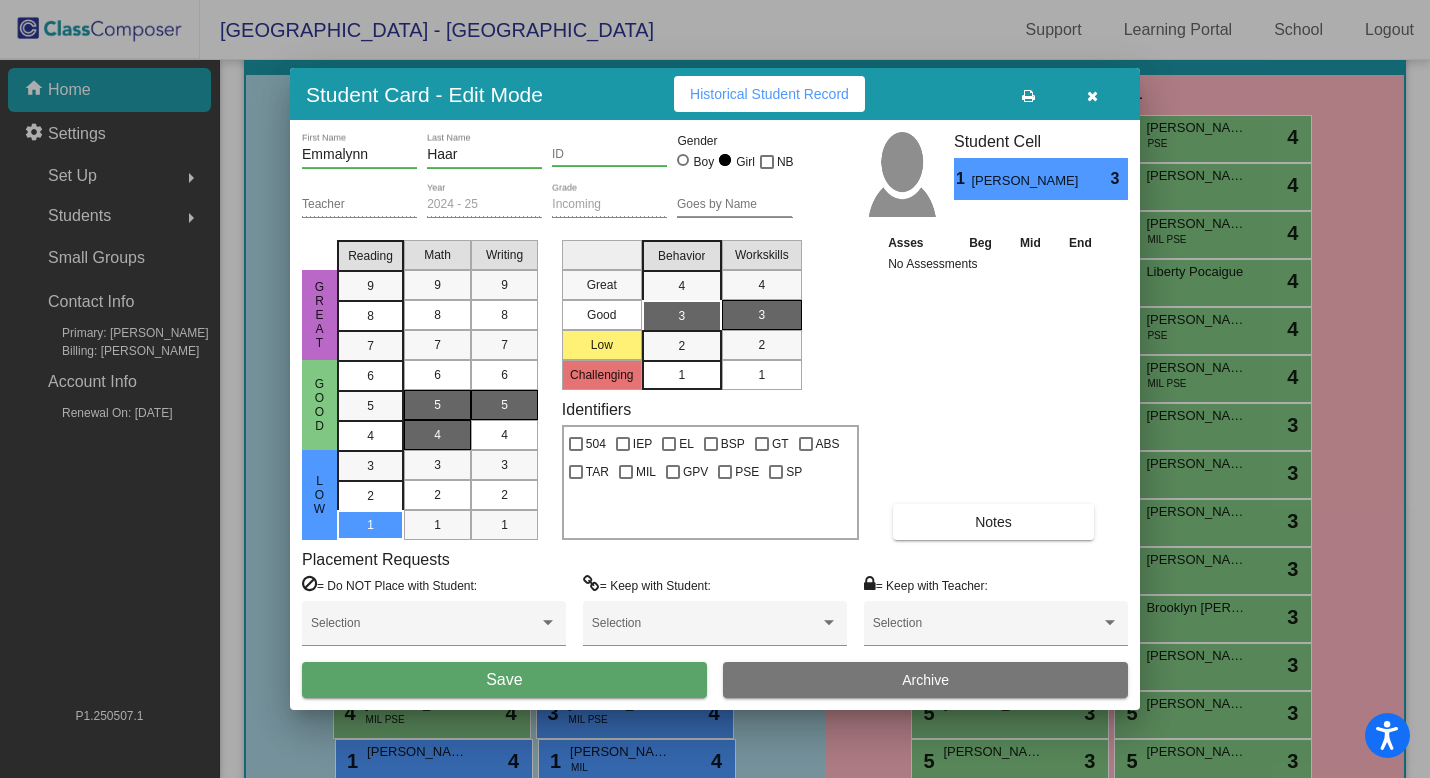 click on "4" at bounding box center (437, 435) 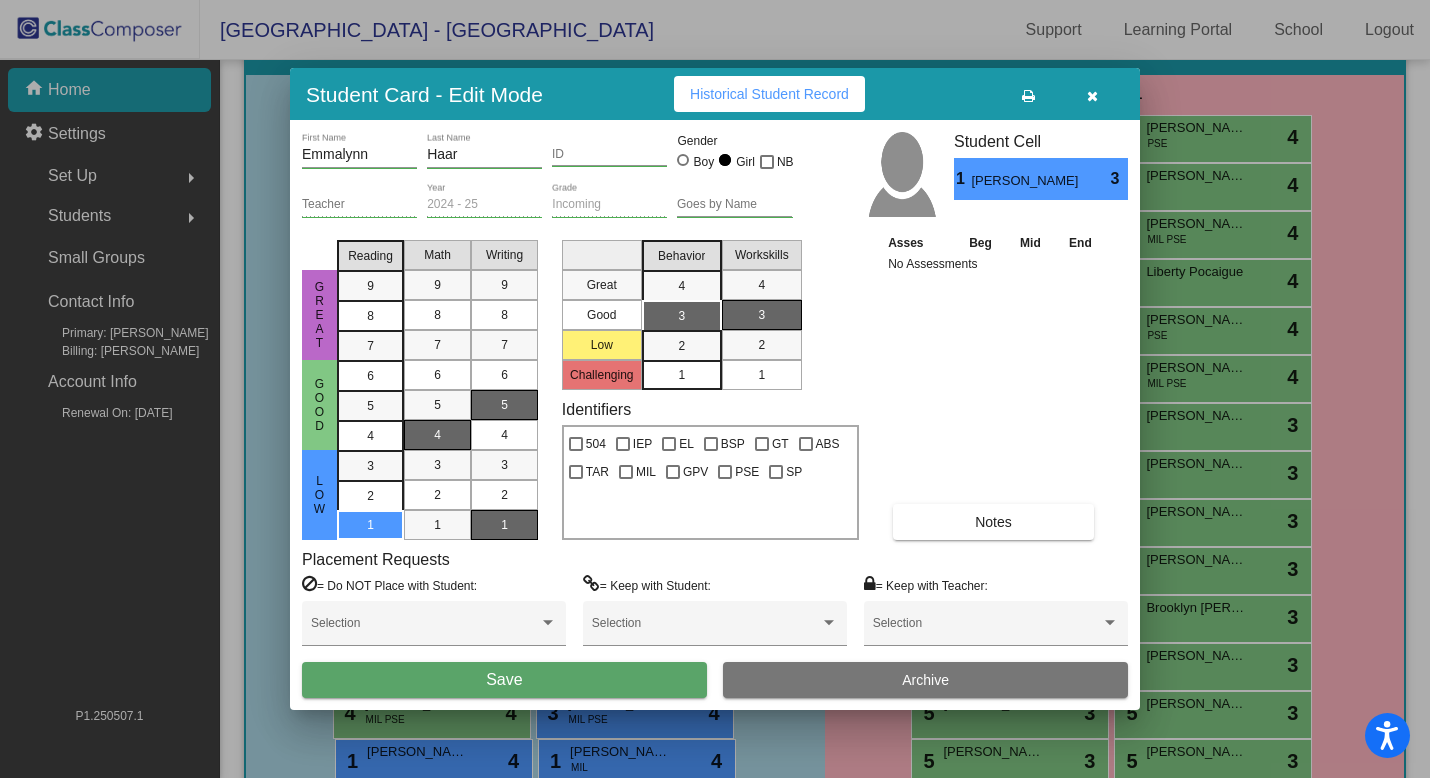 click on "1" at bounding box center [504, 525] 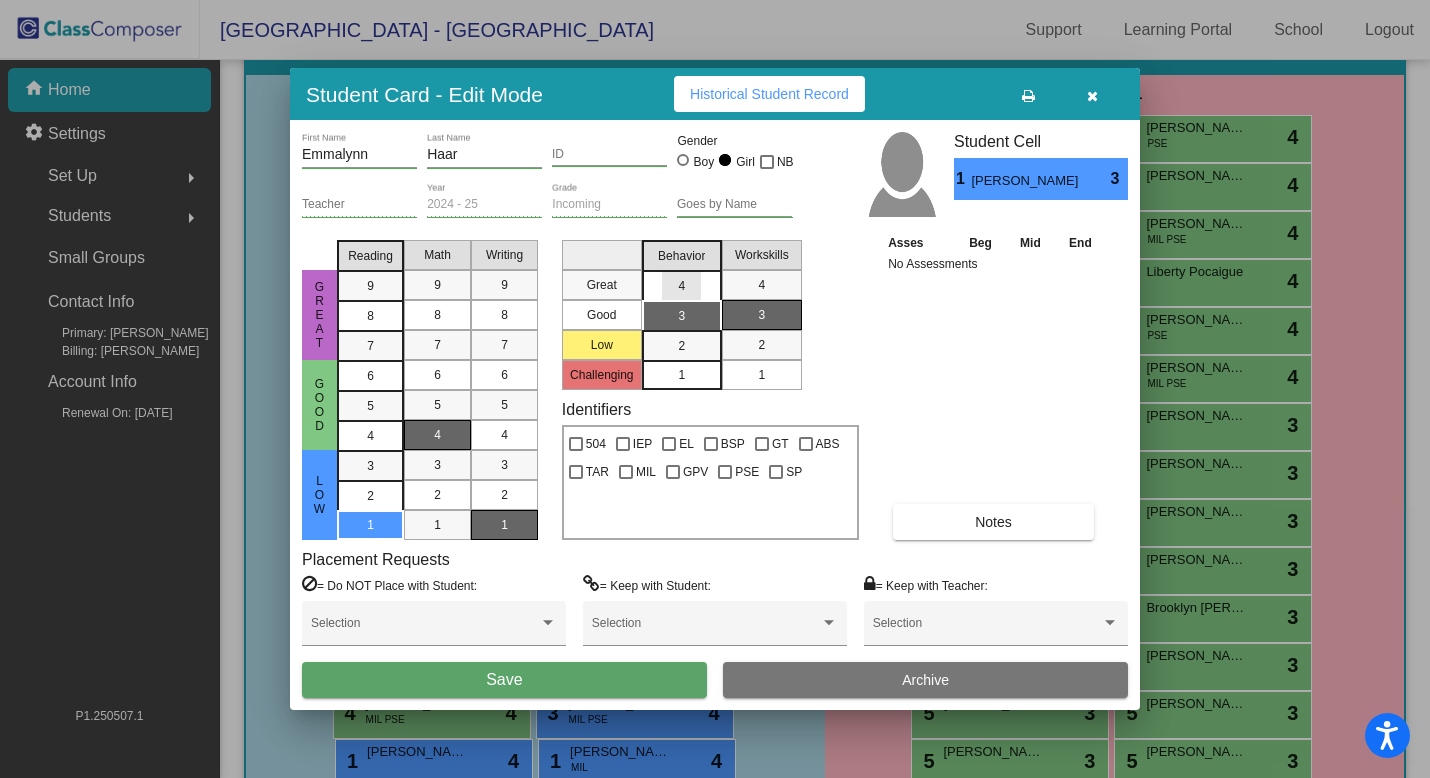 click on "4" at bounding box center [681, 286] 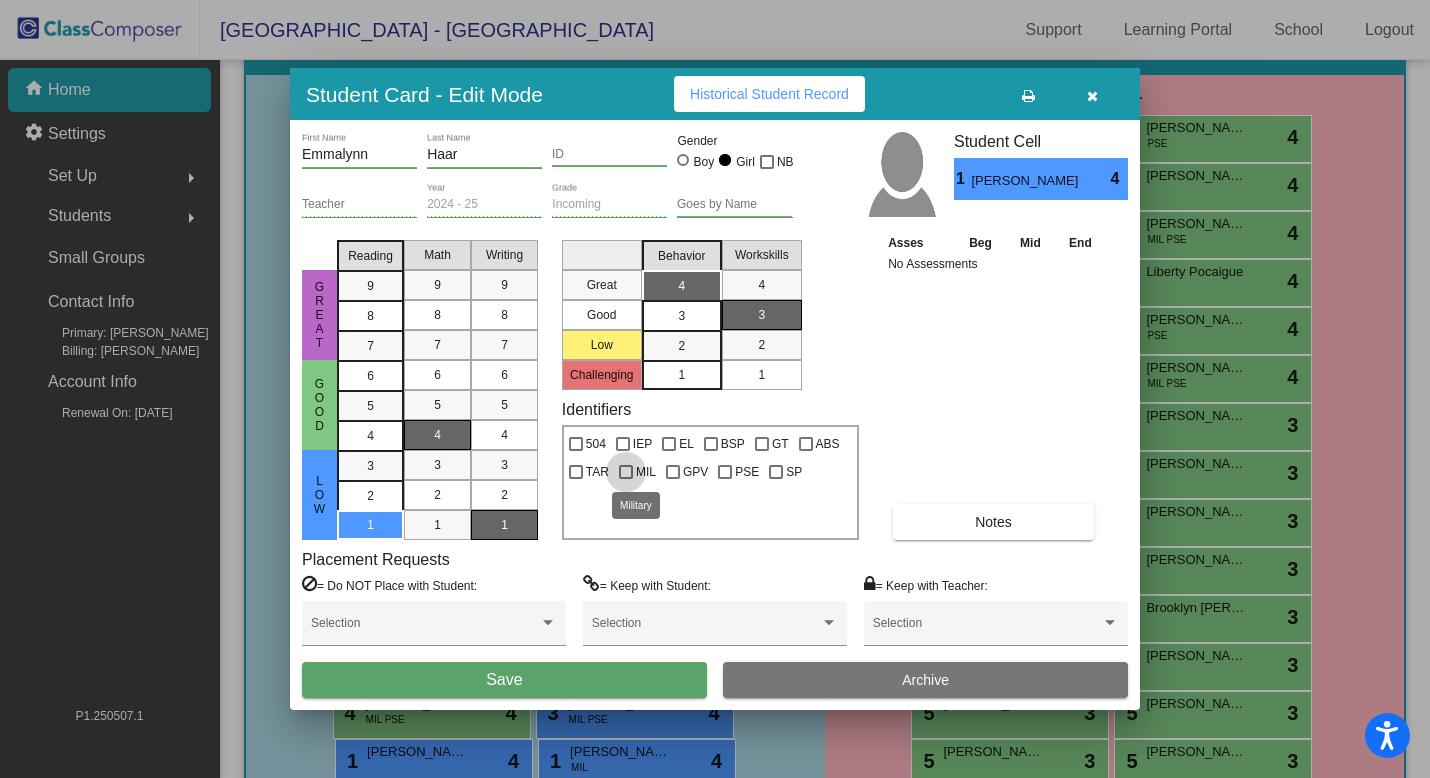 click on "MIL" at bounding box center (646, 472) 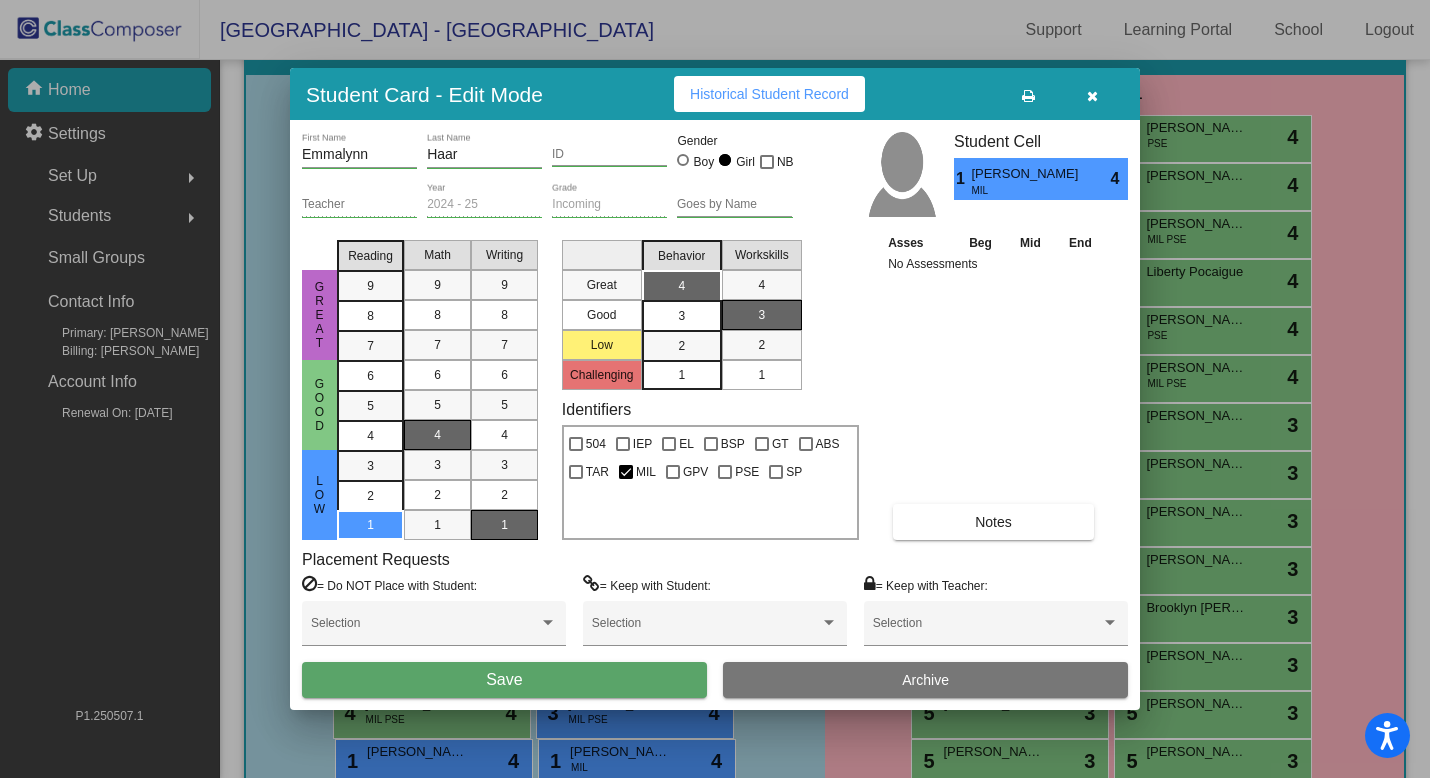 click at bounding box center [725, 472] 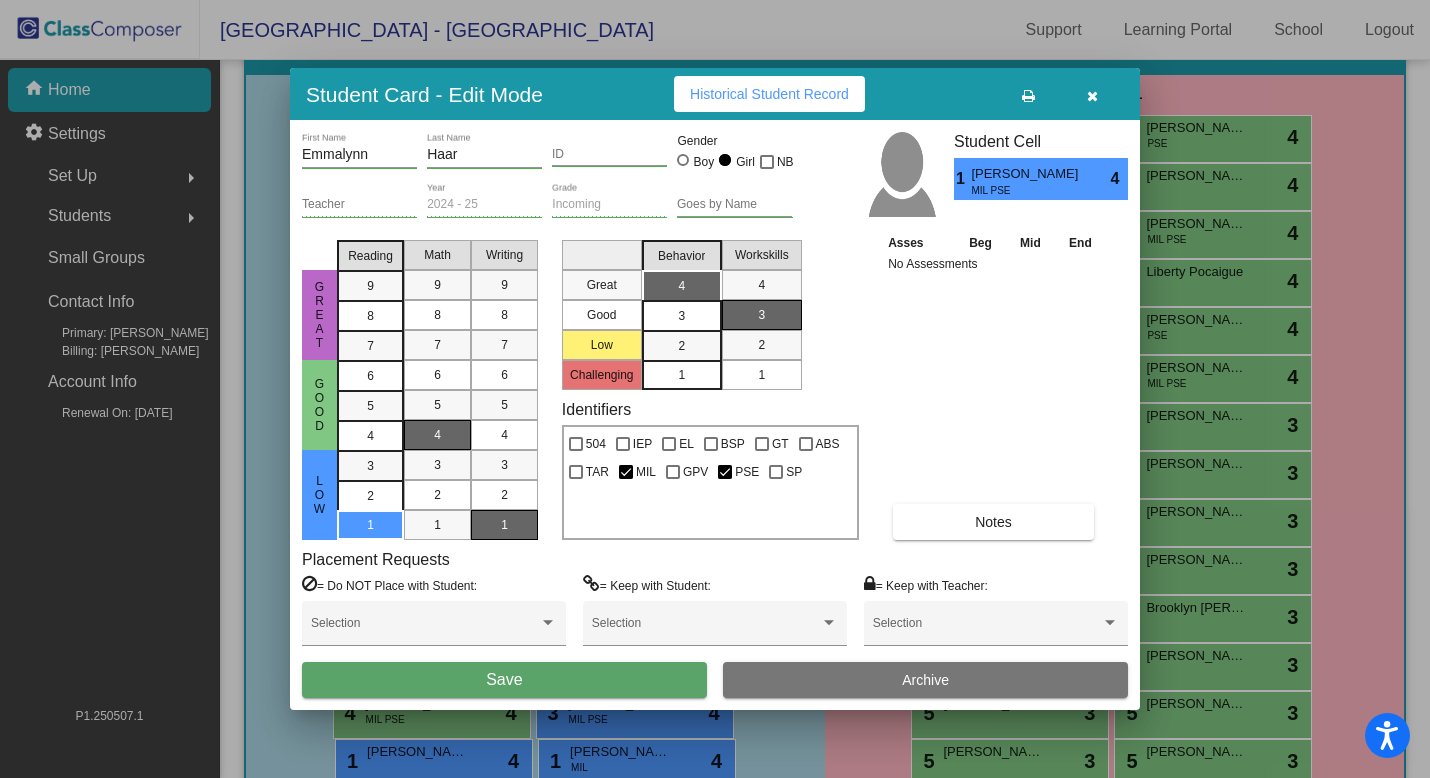 click on "Save" at bounding box center (504, 680) 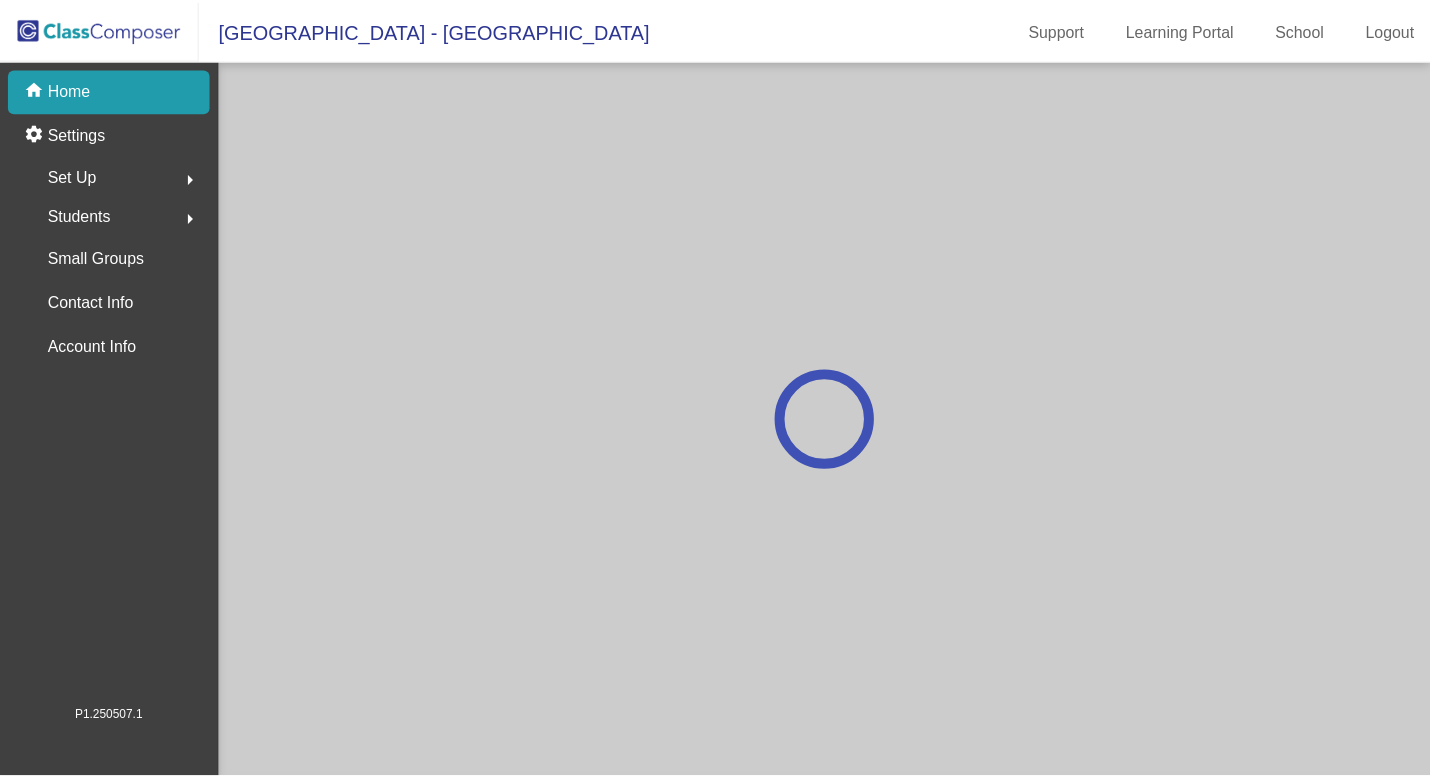 scroll, scrollTop: 0, scrollLeft: 0, axis: both 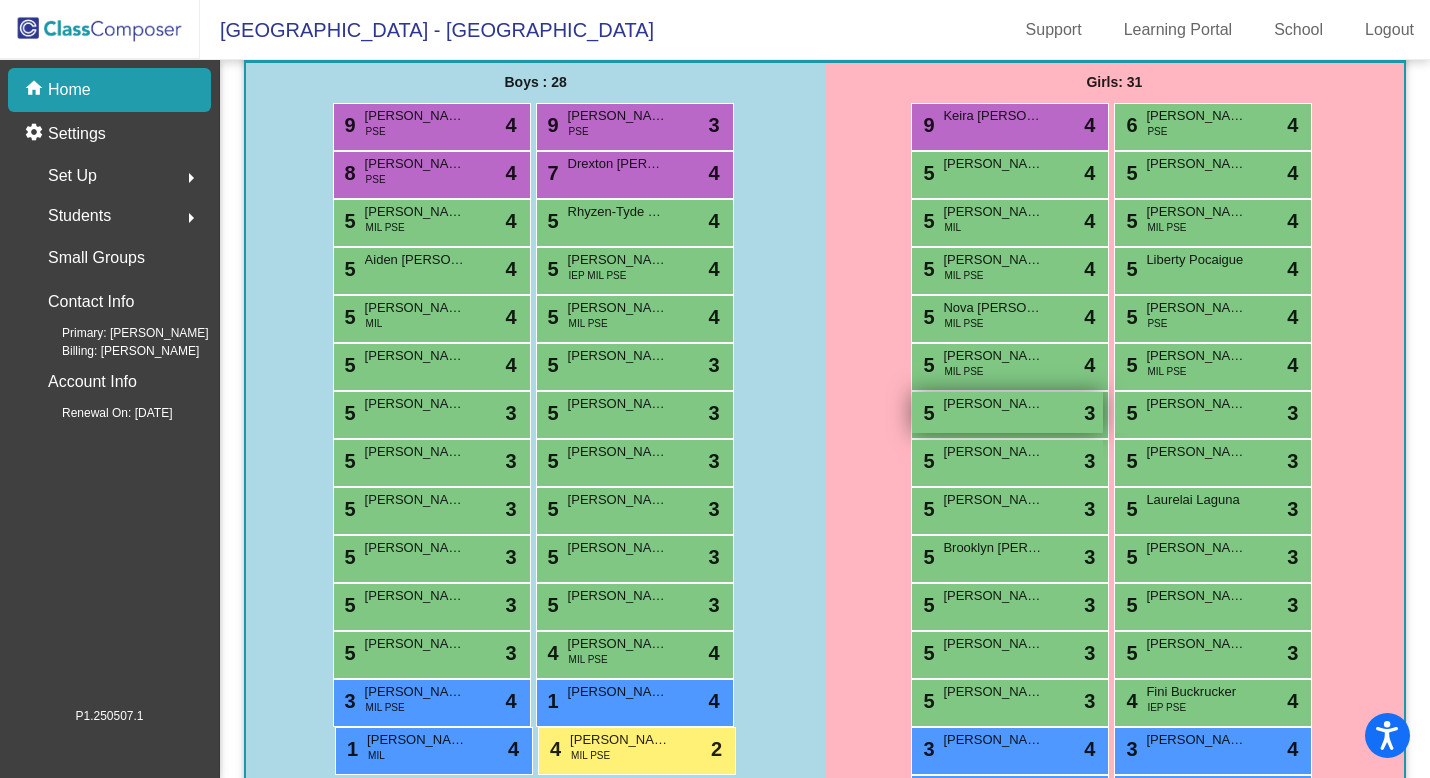 click on "5 [PERSON_NAME] lock do_not_disturb_alt 3" at bounding box center (1007, 412) 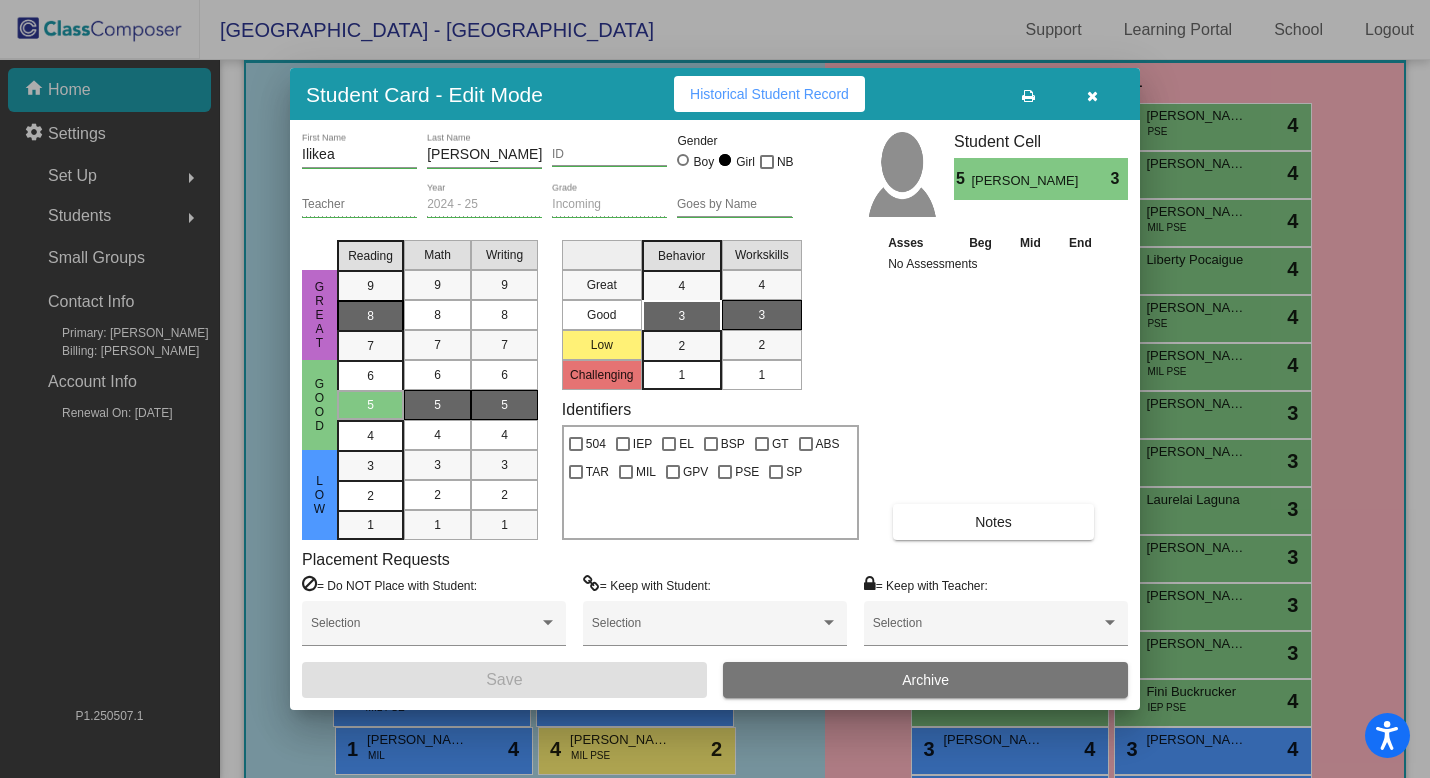 click on "8" at bounding box center [370, 316] 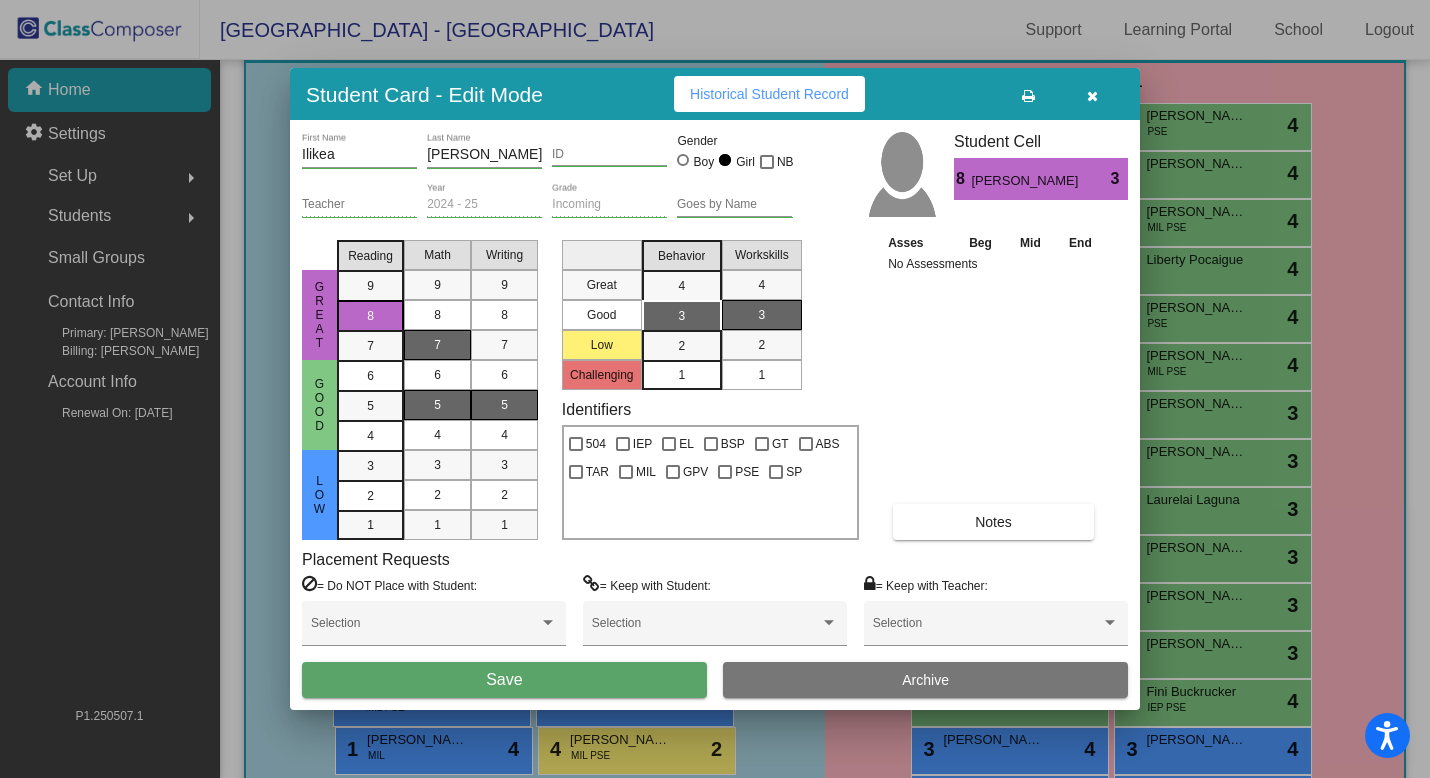 click on "7" at bounding box center [437, 345] 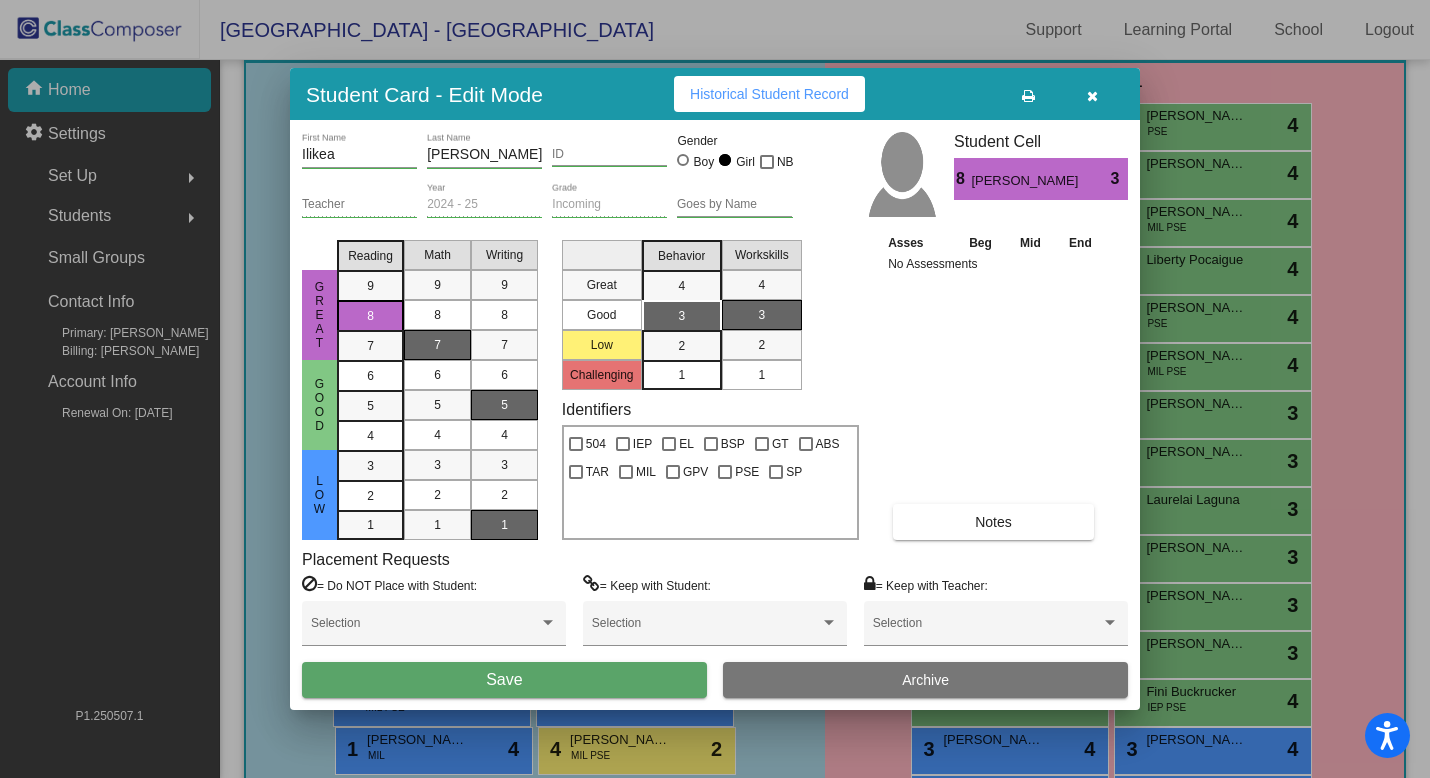 click on "1" at bounding box center (504, 525) 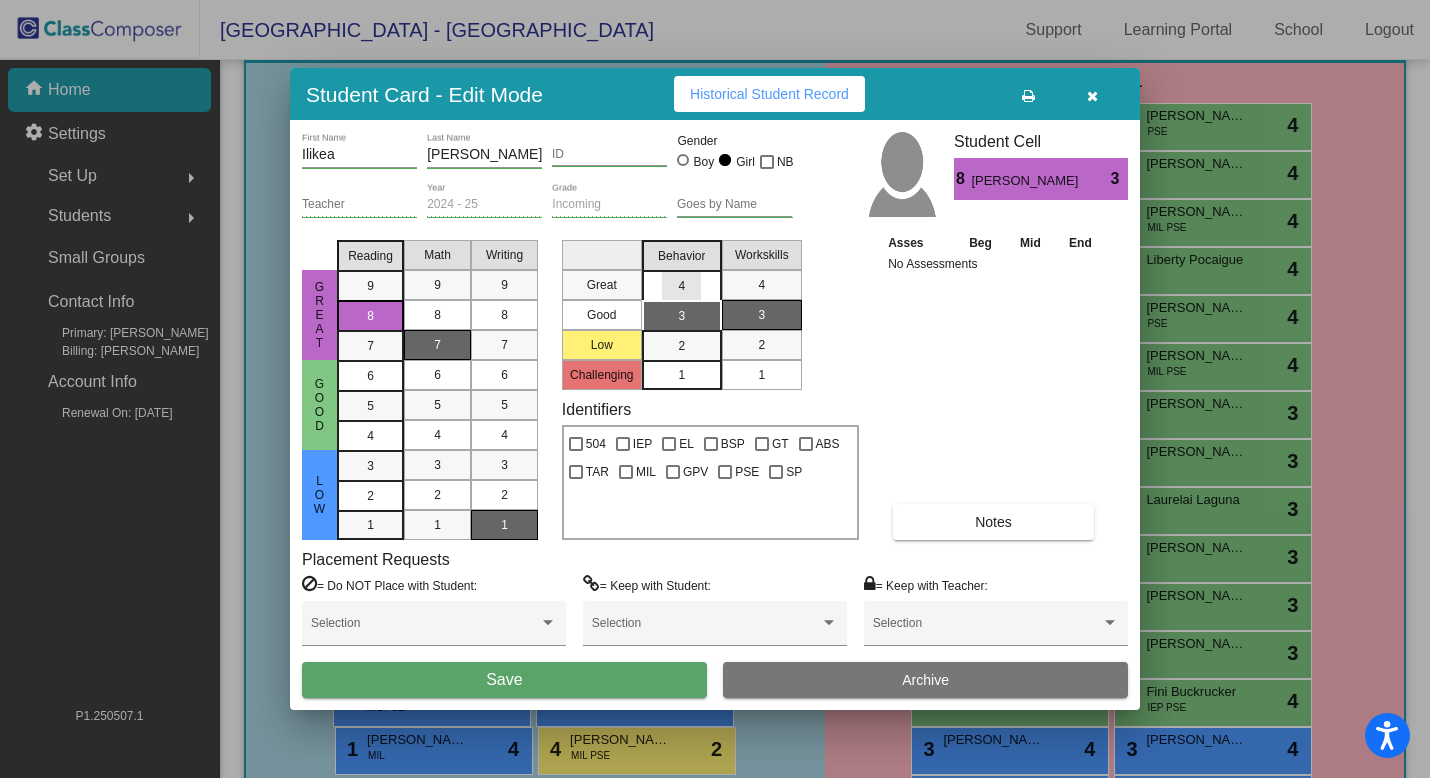 click on "4" at bounding box center [681, 286] 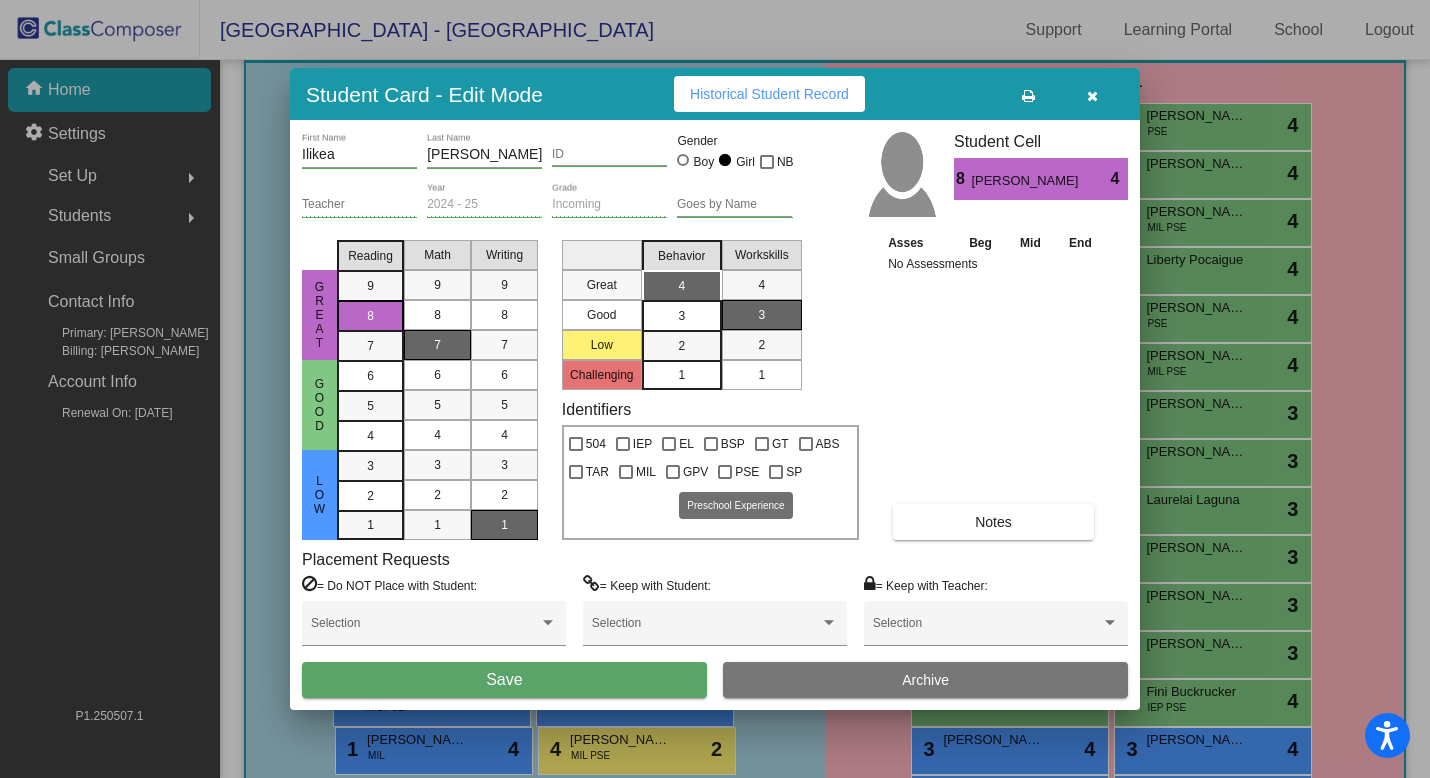 click at bounding box center [725, 472] 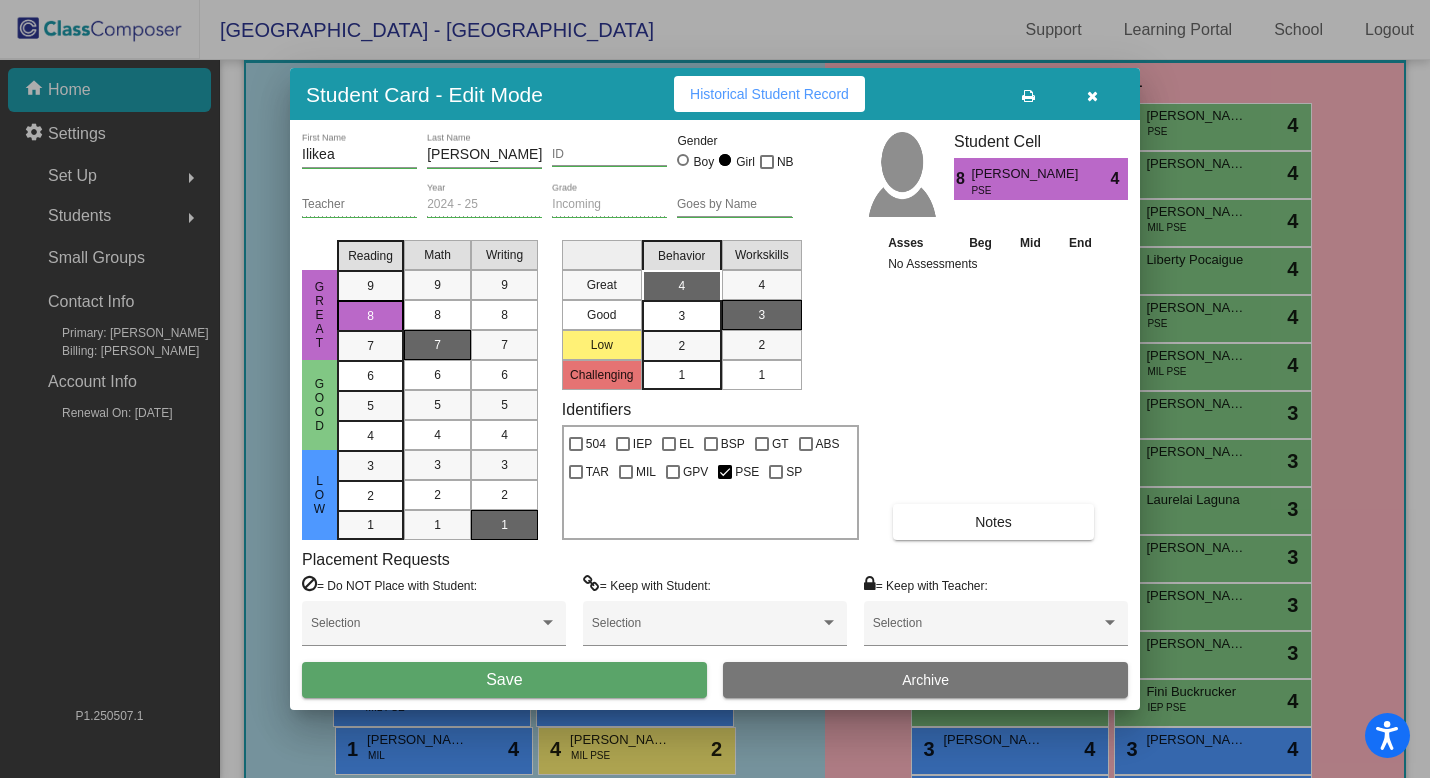 click on "Save" at bounding box center (504, 680) 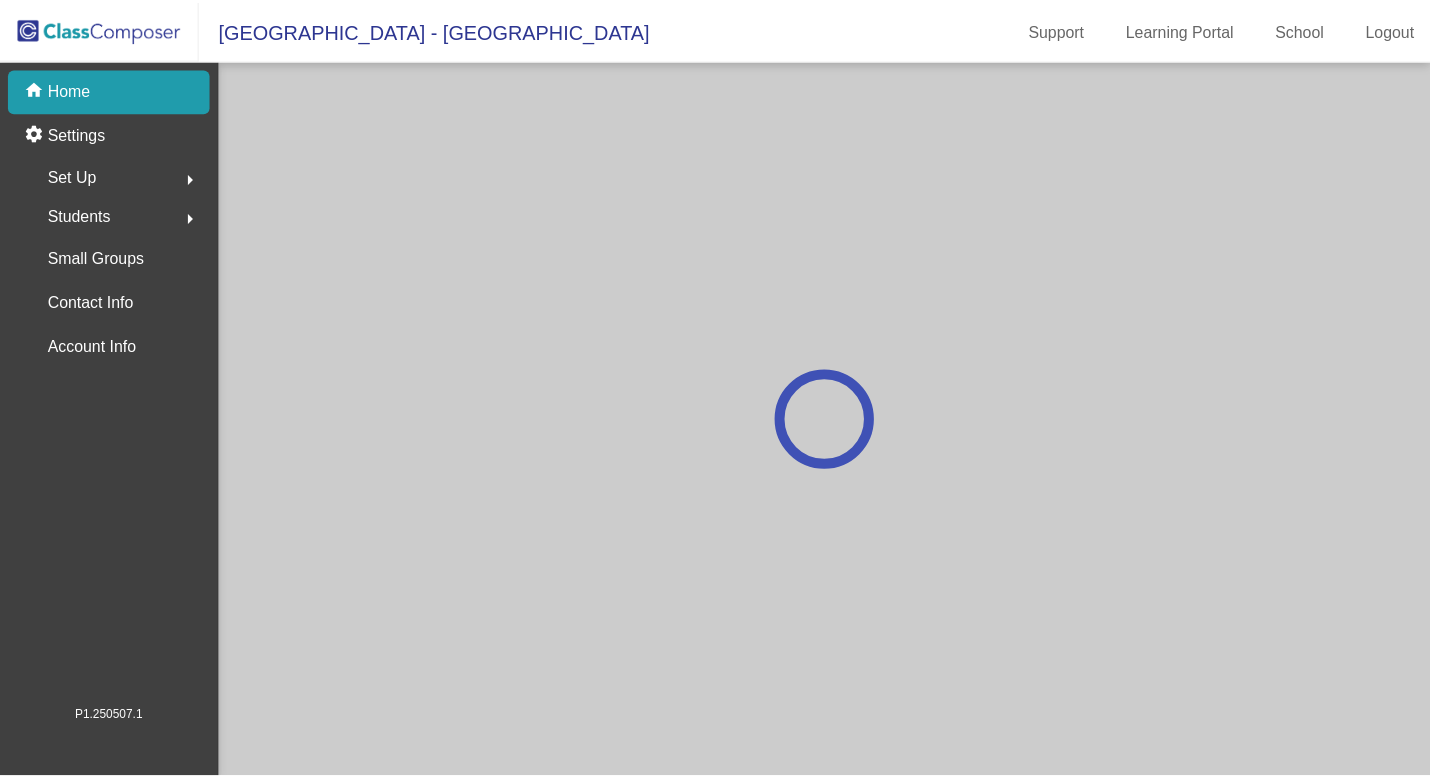 scroll, scrollTop: 0, scrollLeft: 0, axis: both 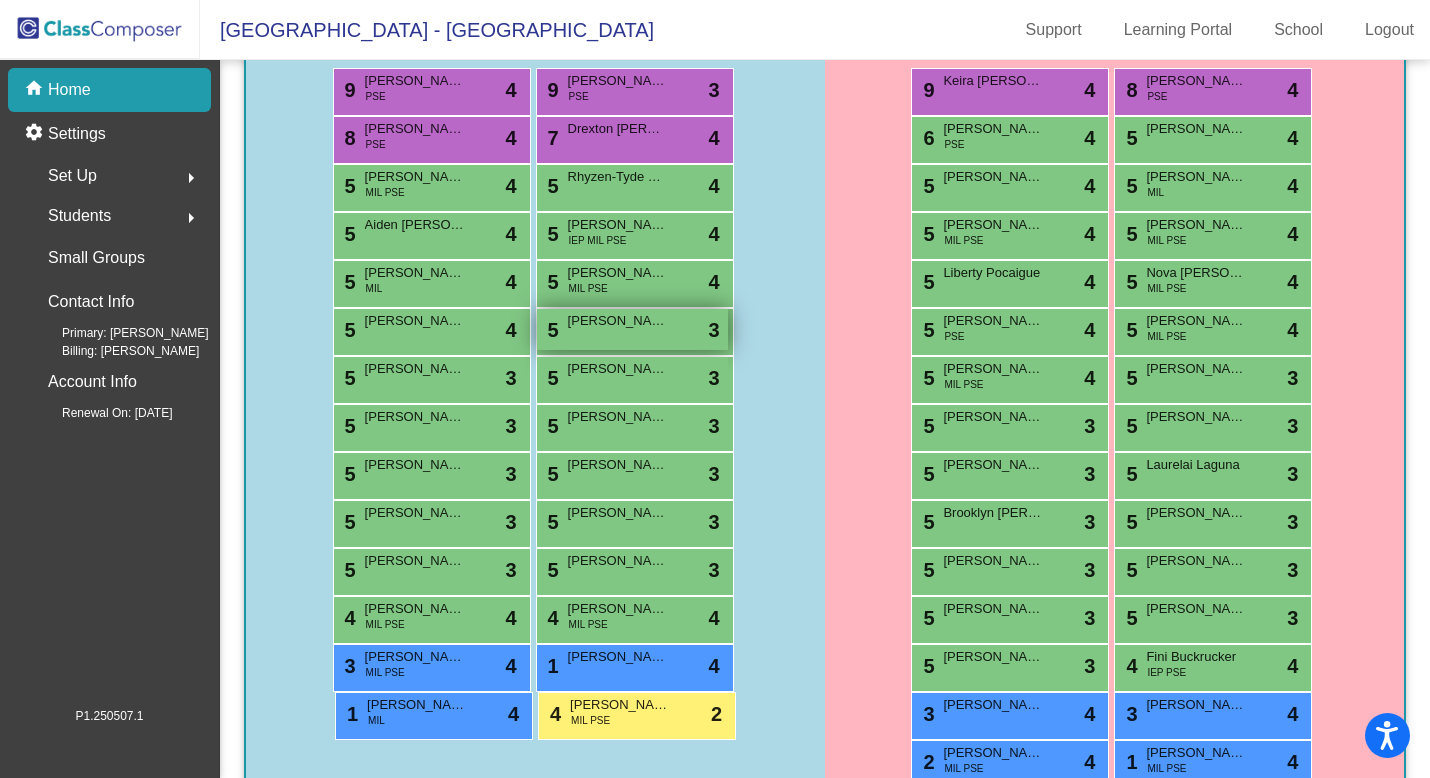click on "[PERSON_NAME]" at bounding box center [618, 321] 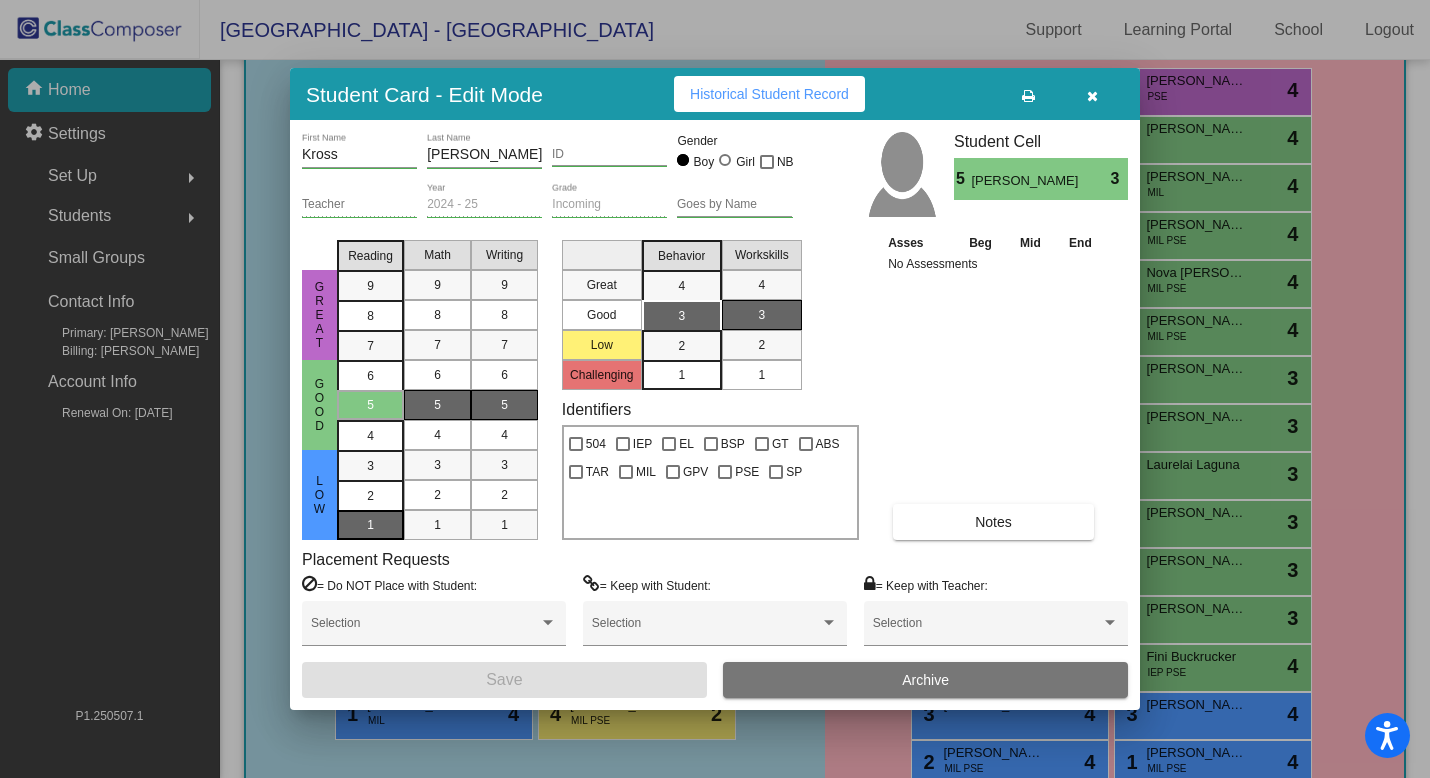 click on "1" at bounding box center [370, 525] 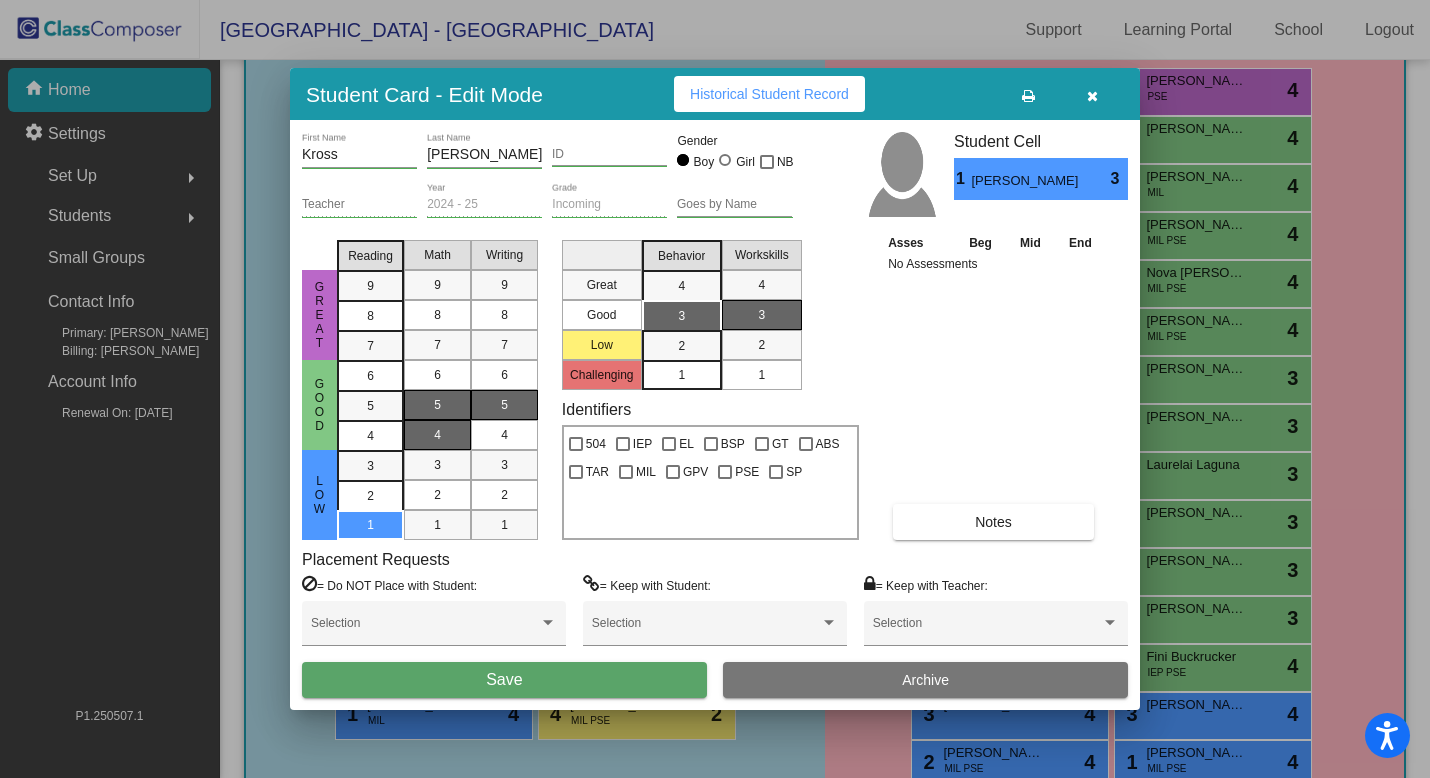 click on "4" at bounding box center (437, 435) 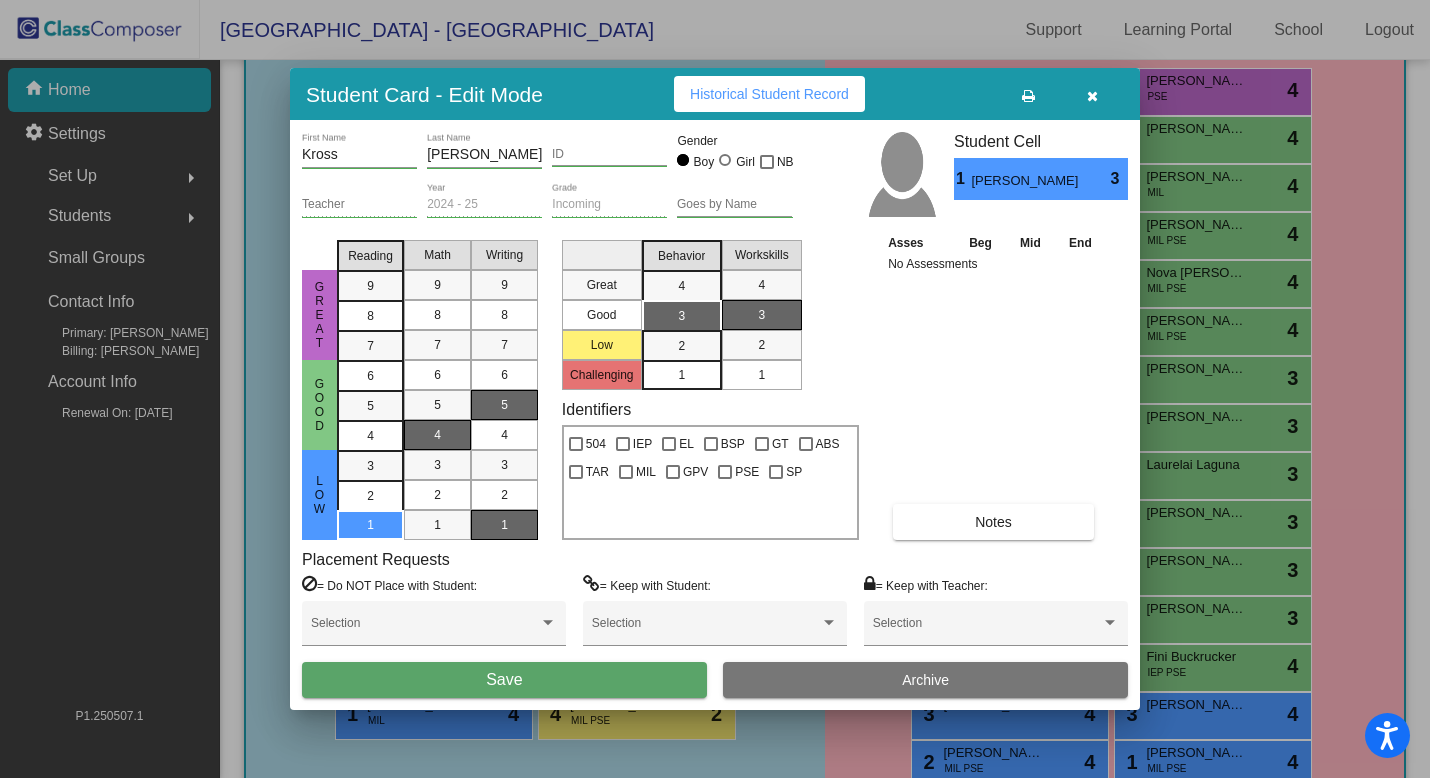 click on "1" at bounding box center [504, 525] 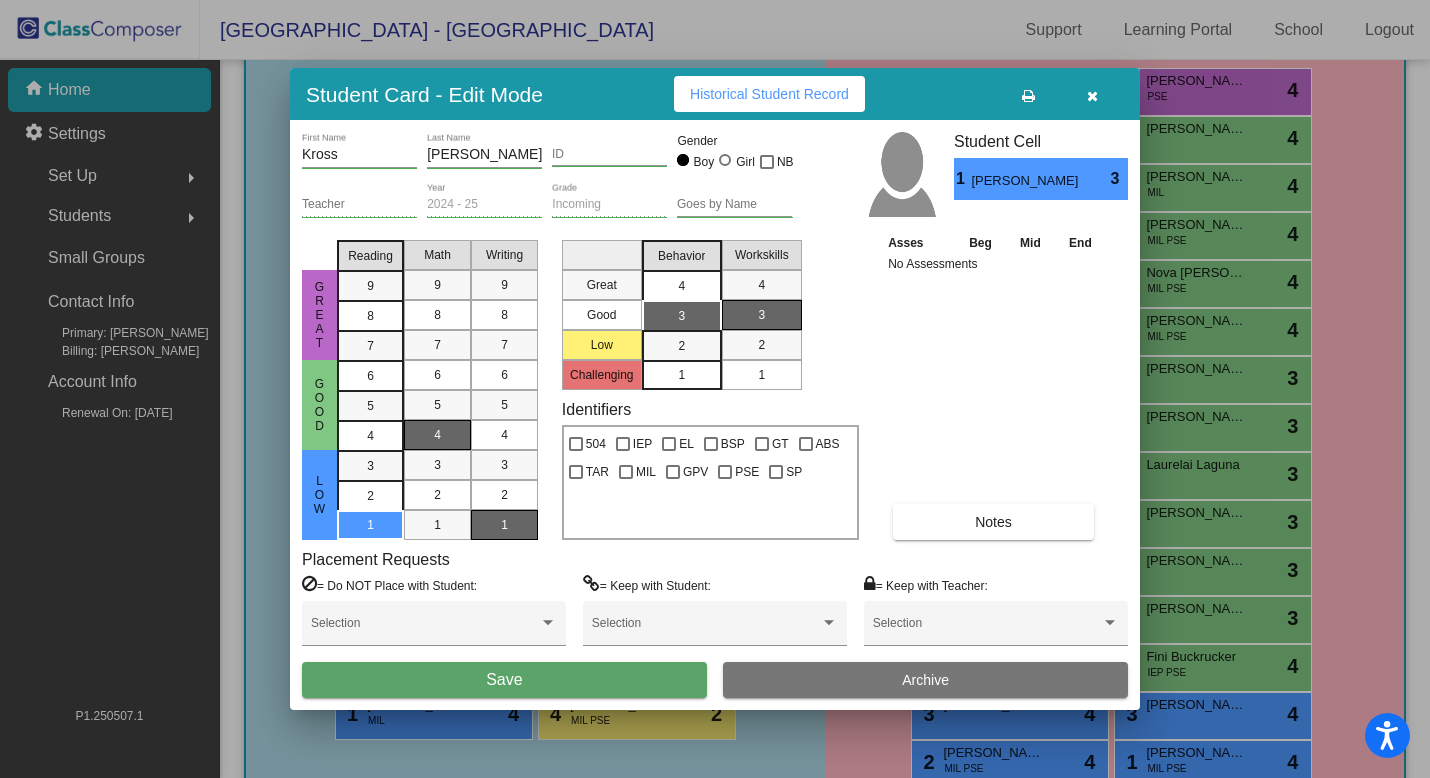 click on "4" at bounding box center (681, 286) 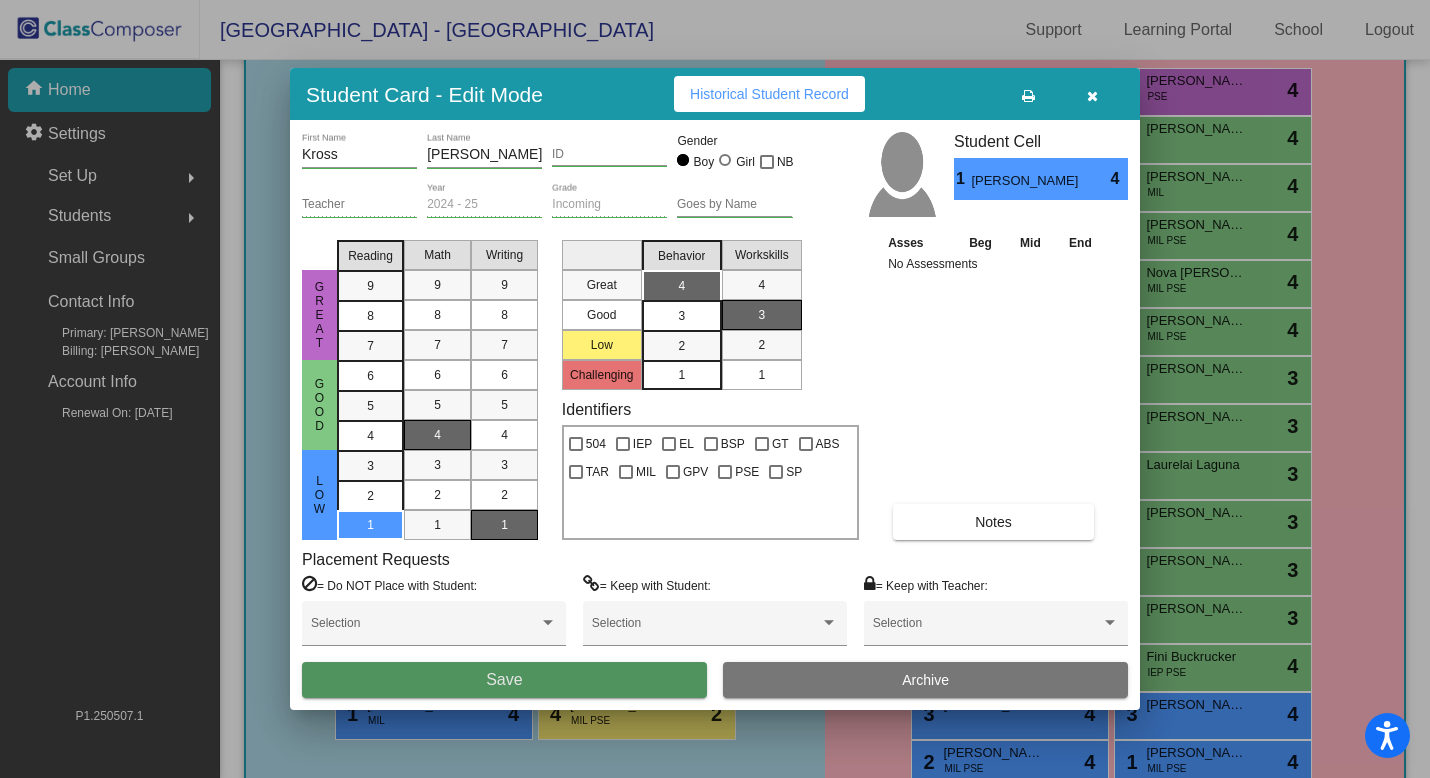 click on "Save" at bounding box center [504, 680] 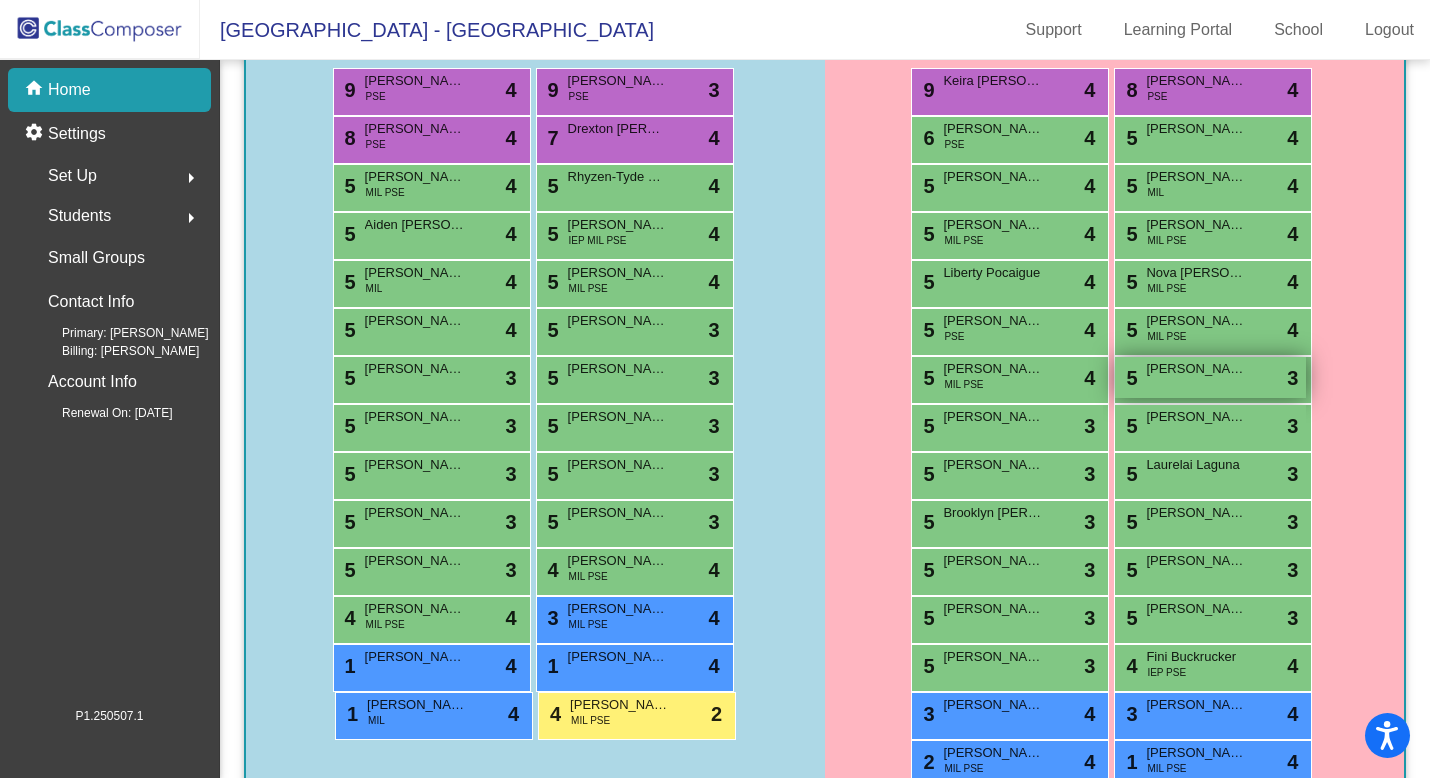 click on "[PERSON_NAME]" at bounding box center [1196, 369] 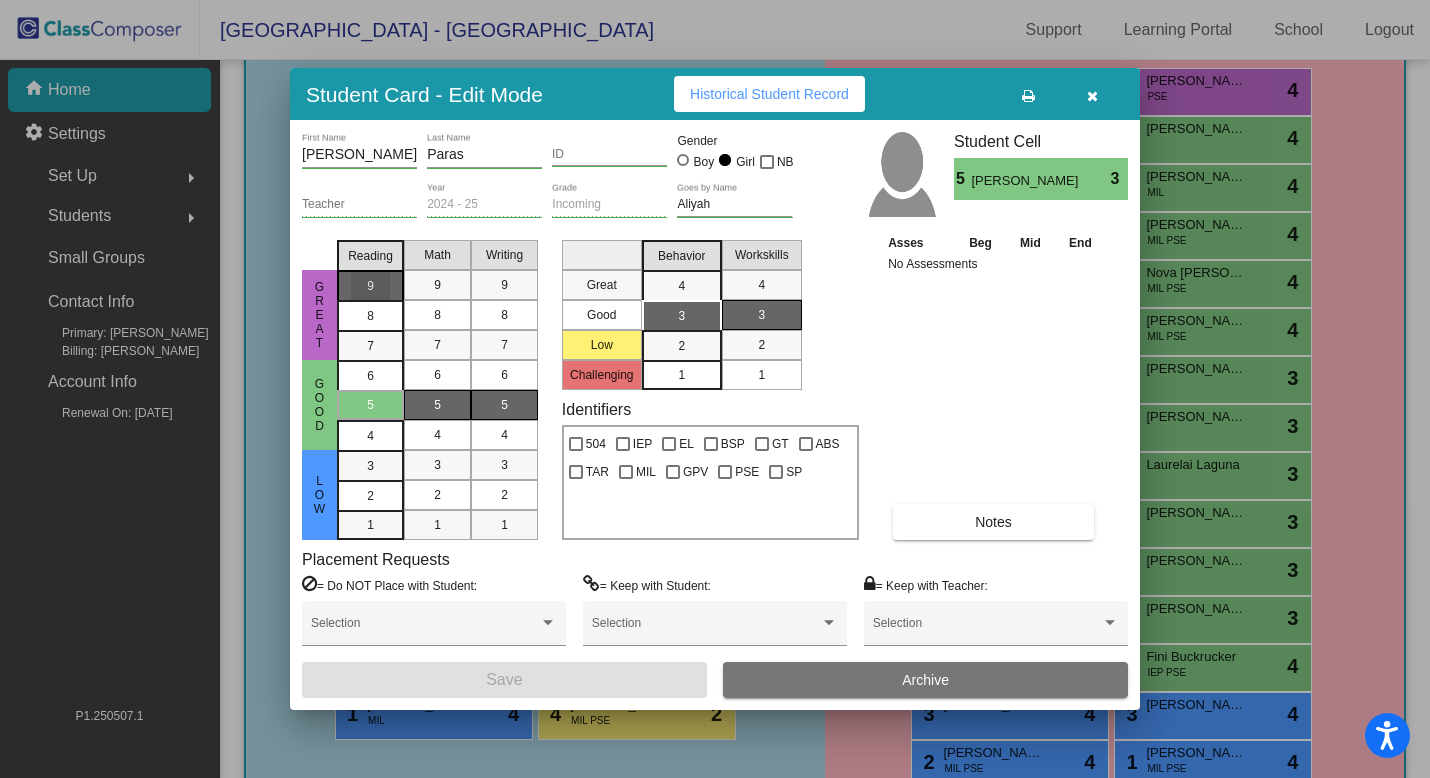 click on "9" at bounding box center (370, 286) 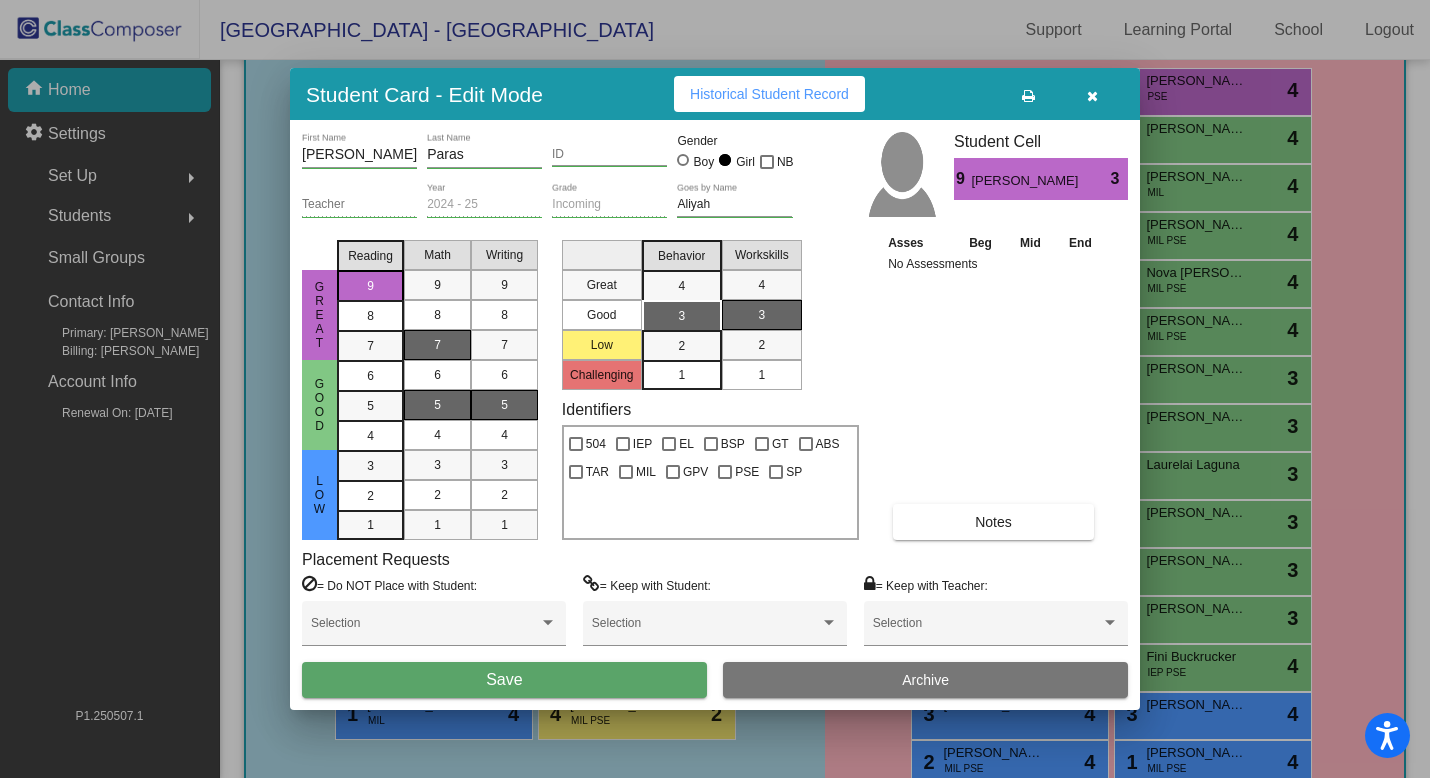 click on "7" at bounding box center (437, 345) 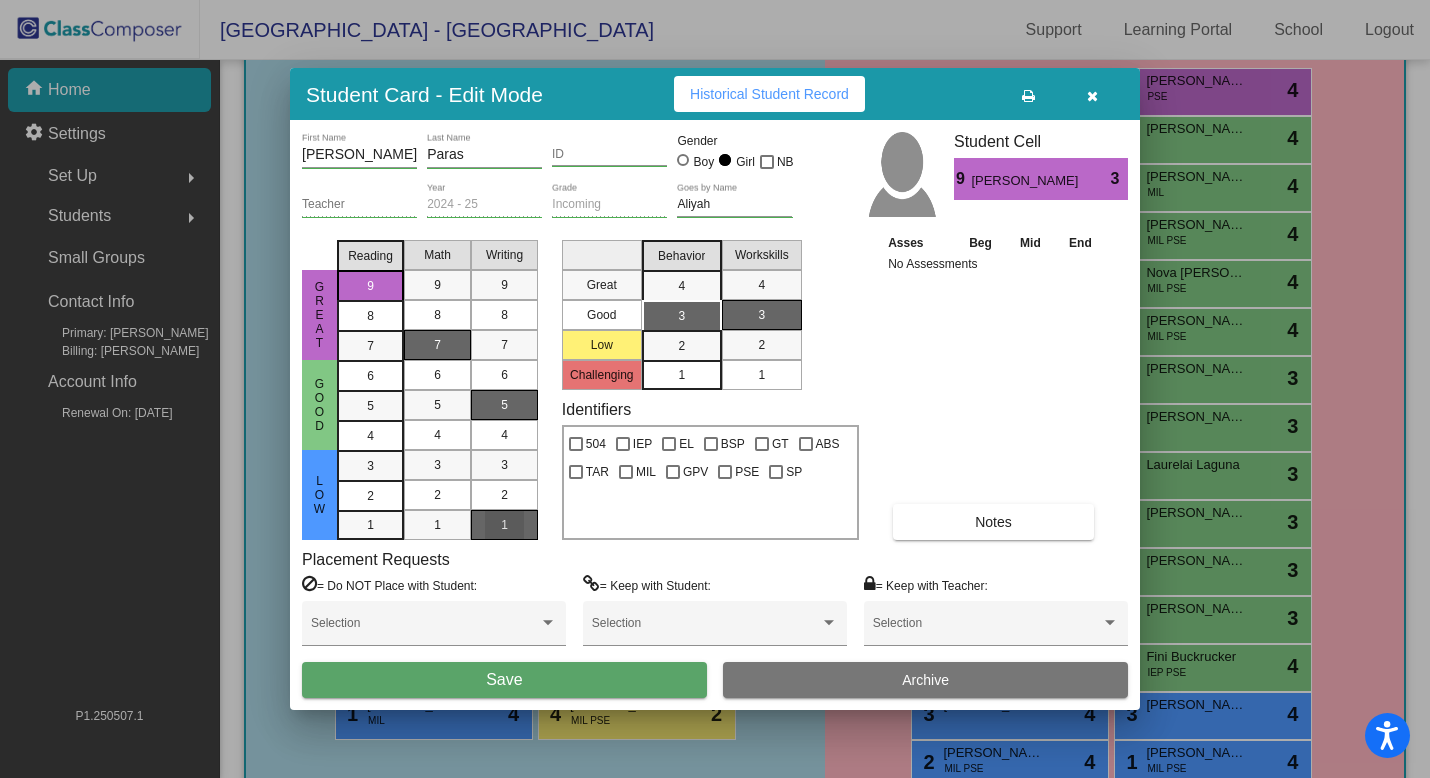 click on "1" at bounding box center (504, 525) 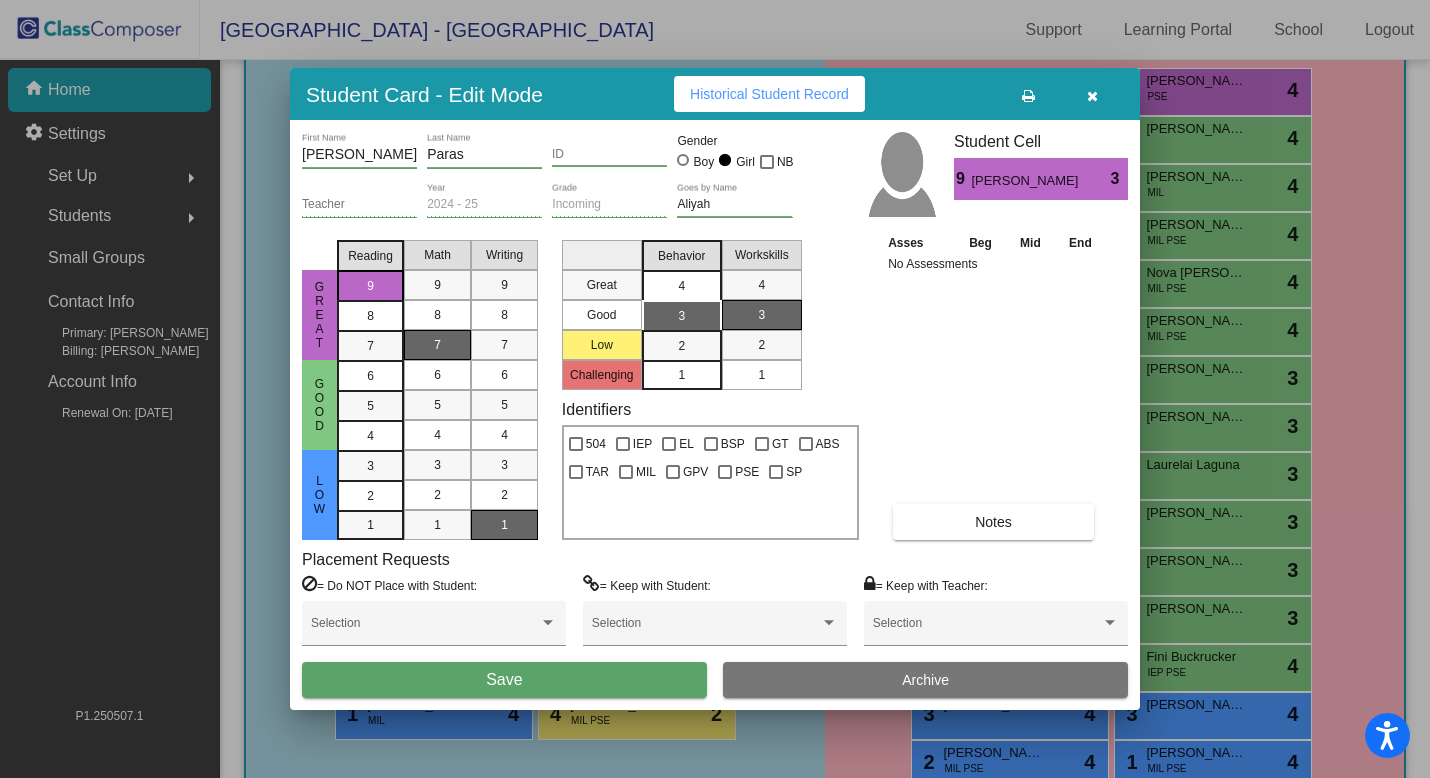 click on "4" at bounding box center [681, 286] 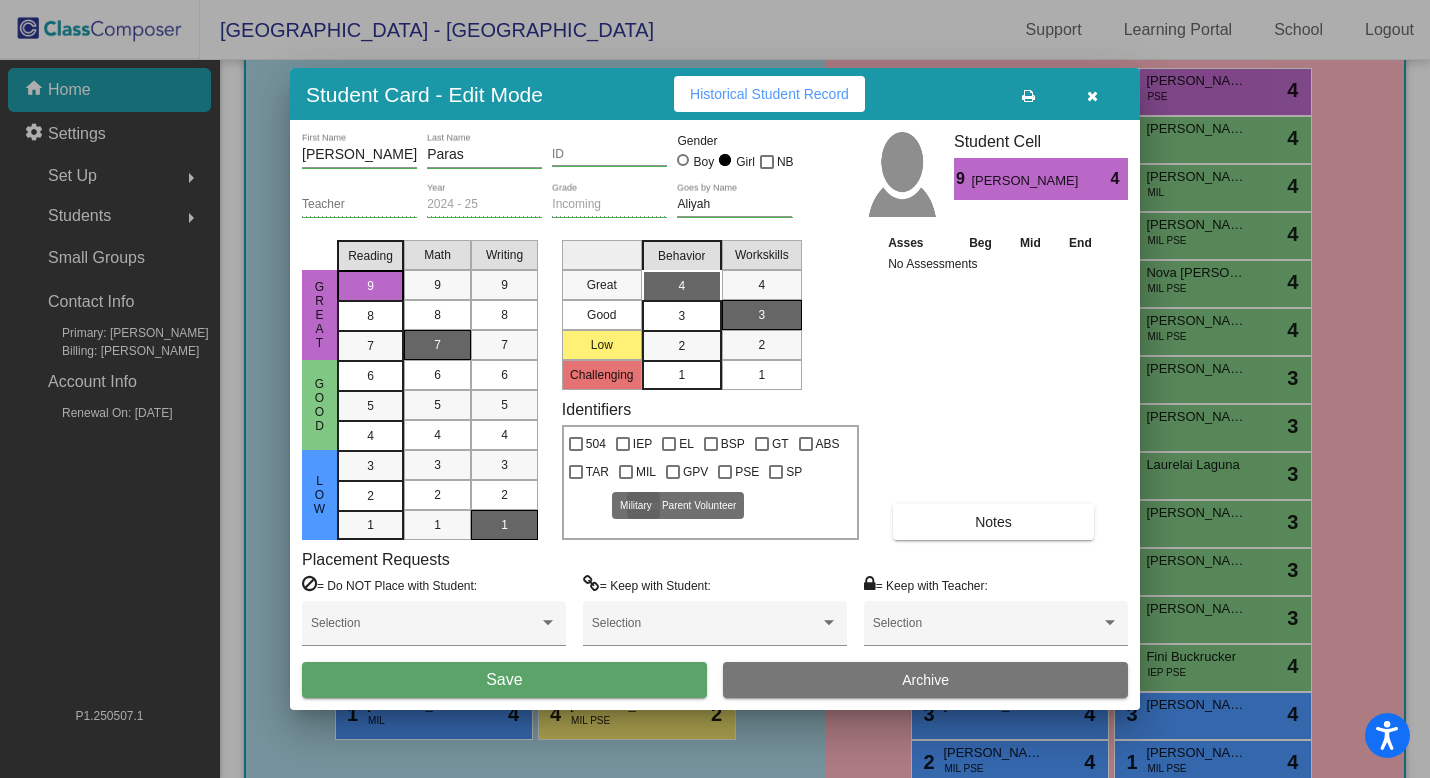 click on "MIL" at bounding box center (646, 472) 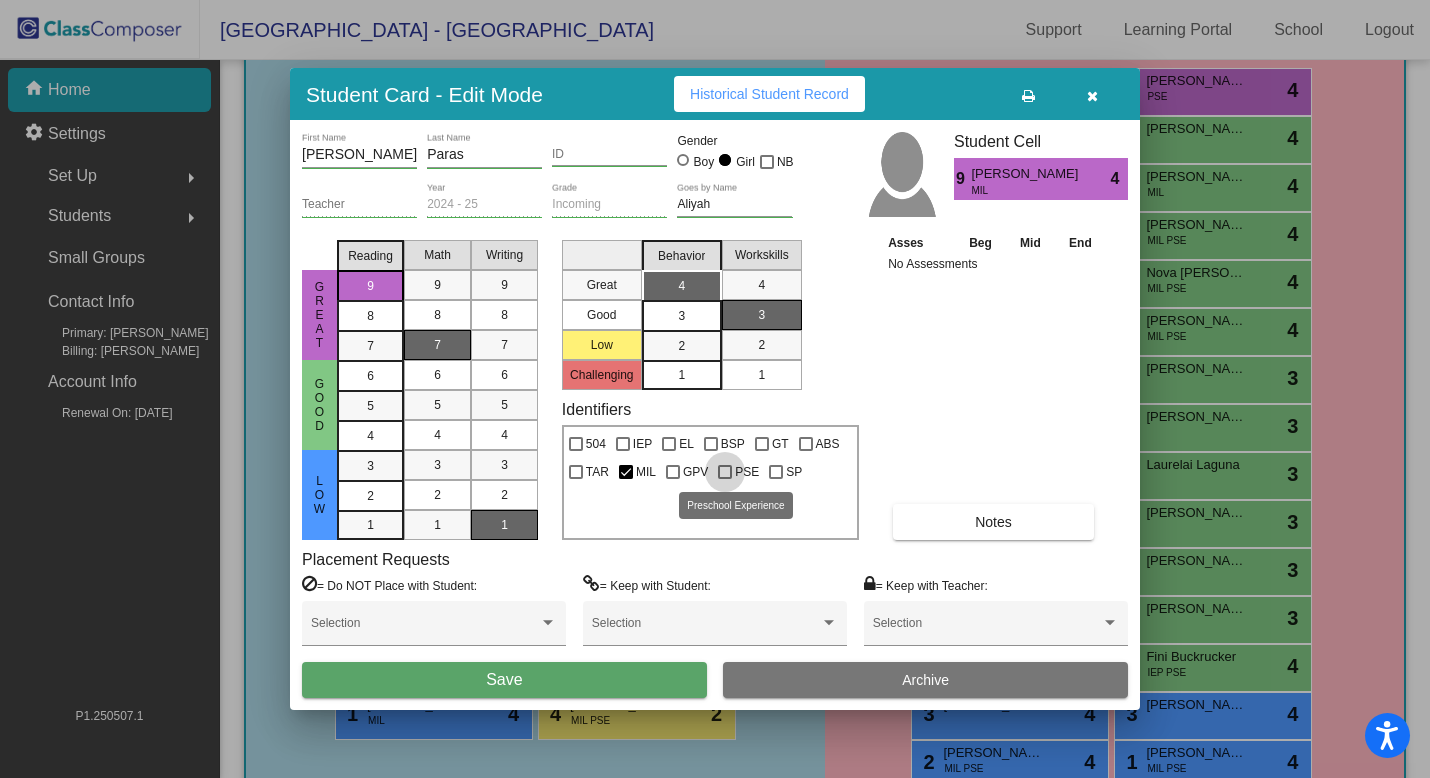click on "PSE" at bounding box center [738, 472] 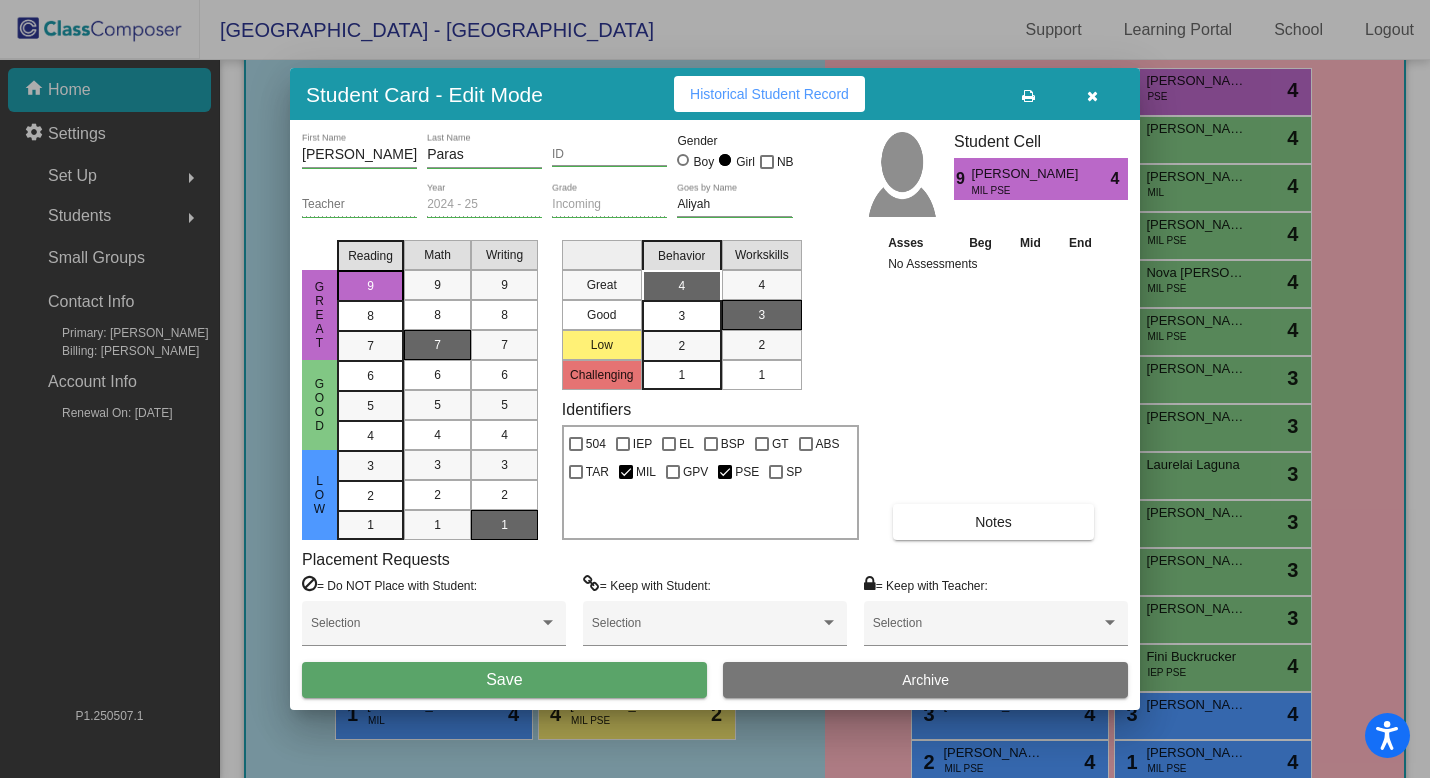 click on "Save" at bounding box center [504, 680] 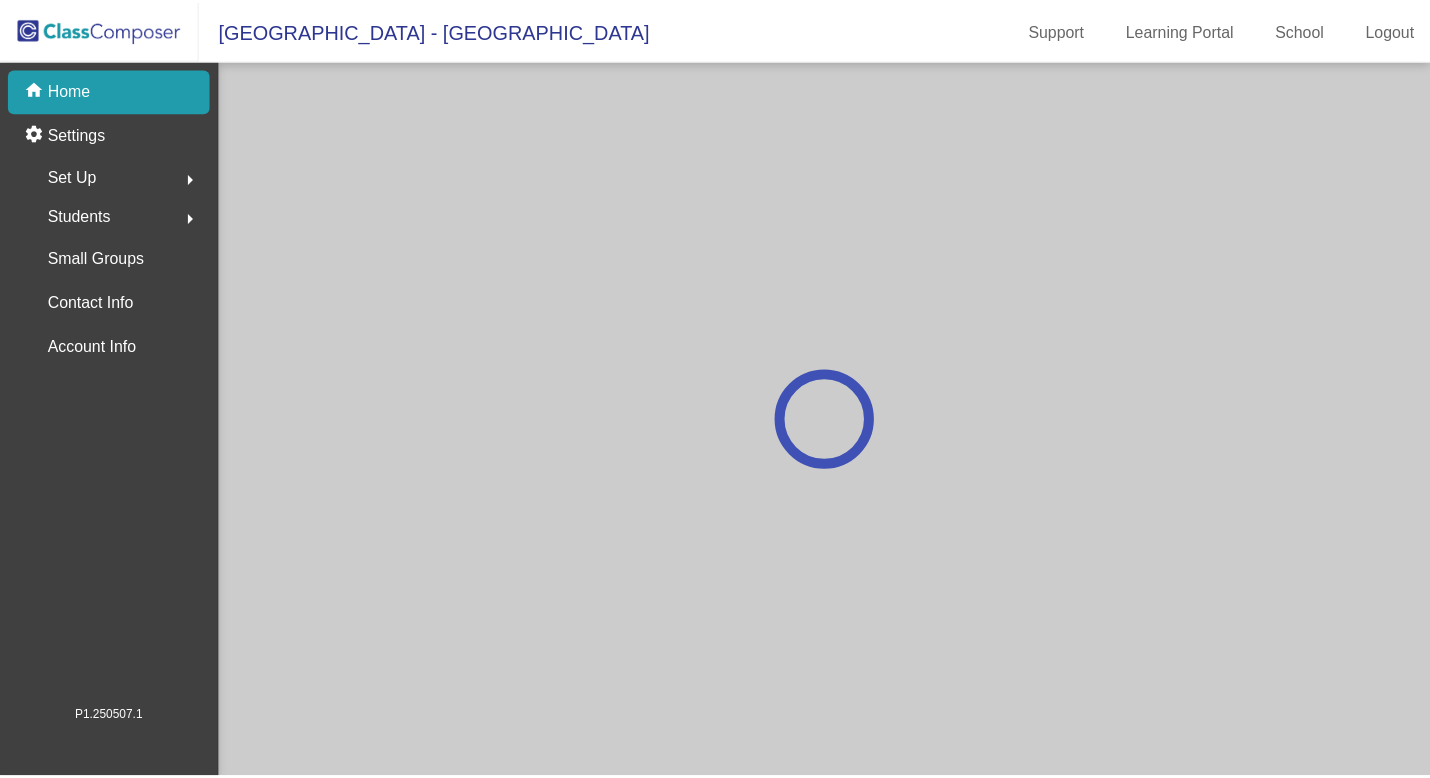 scroll, scrollTop: 0, scrollLeft: 0, axis: both 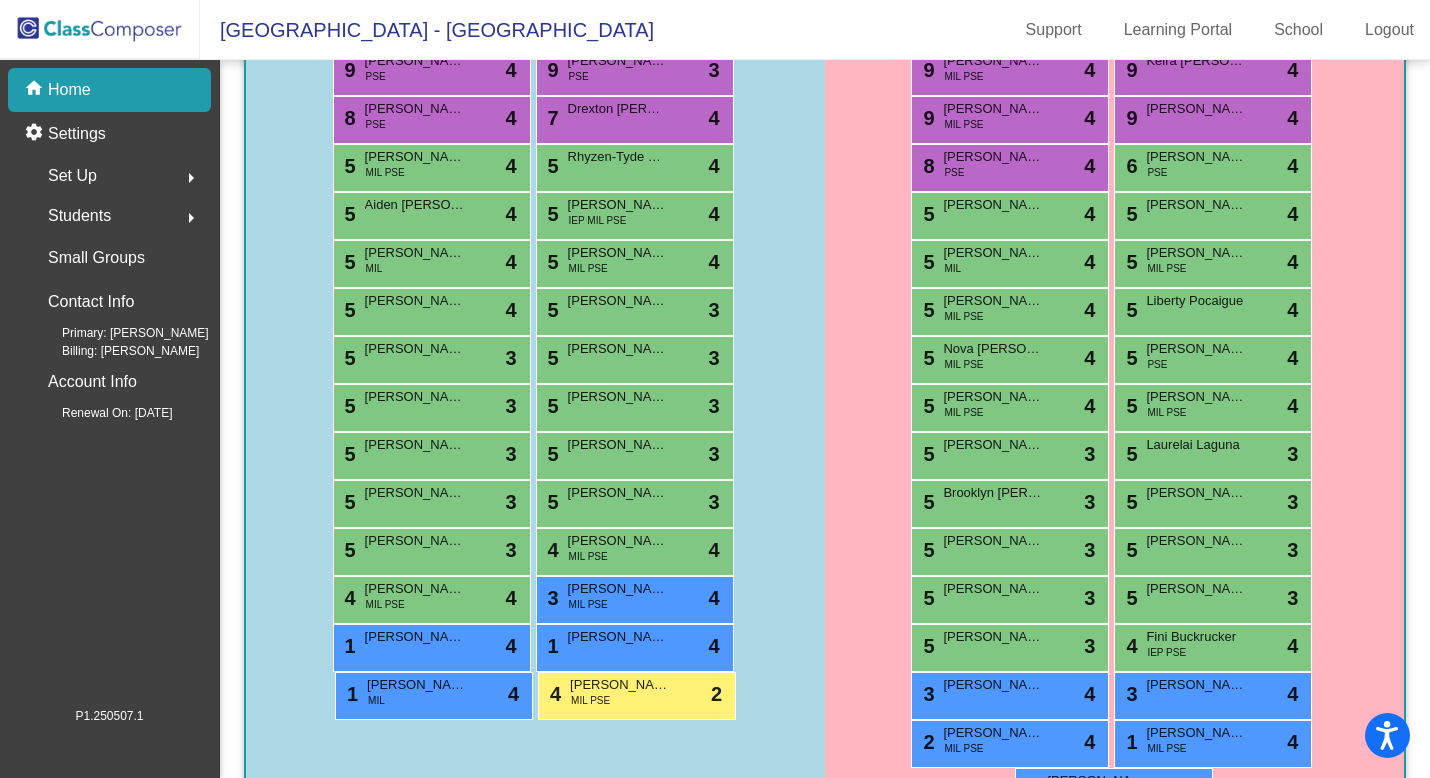 click on "5 [PERSON_NAME] MIL PSE lock do_not_disturb_alt 4" at bounding box center [1010, 408] 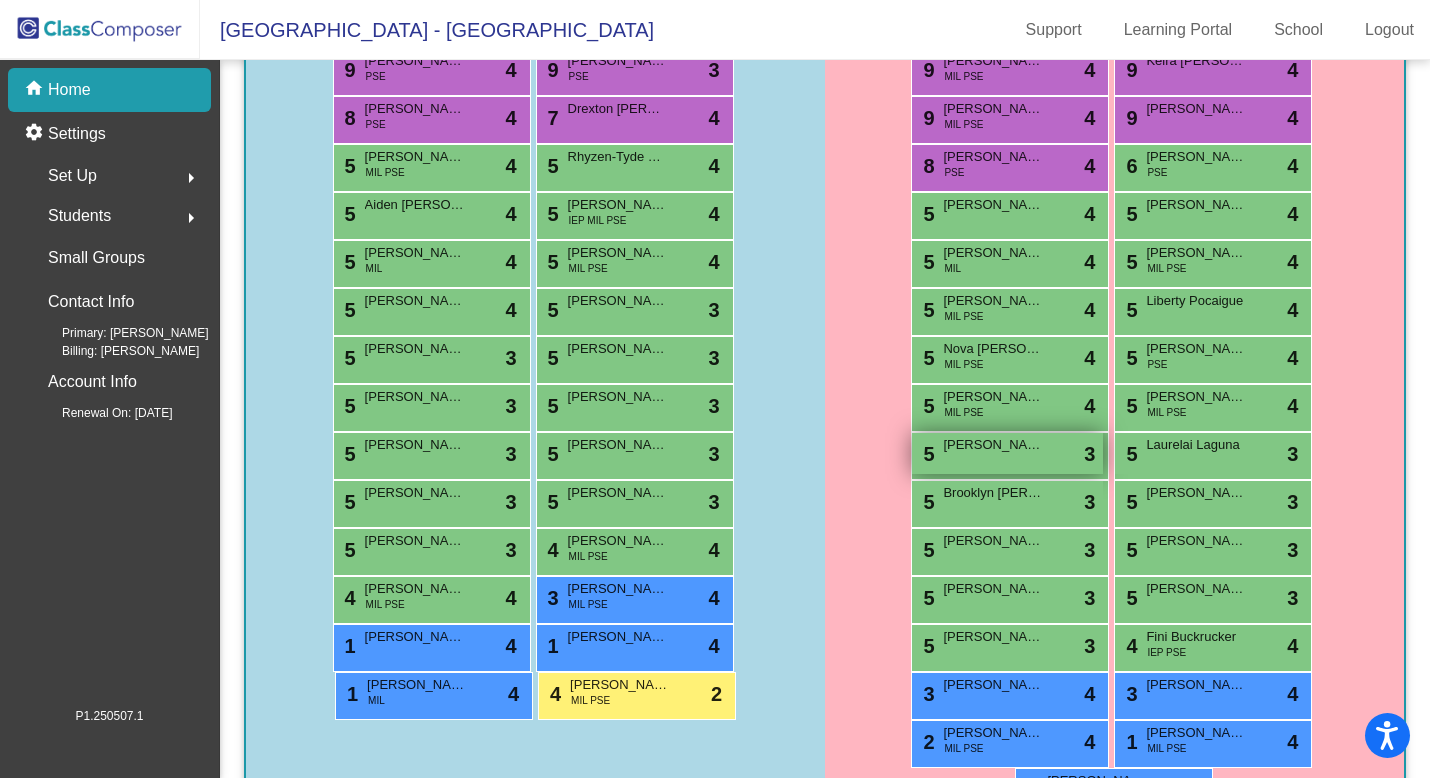 click on "[PERSON_NAME]" at bounding box center [993, 445] 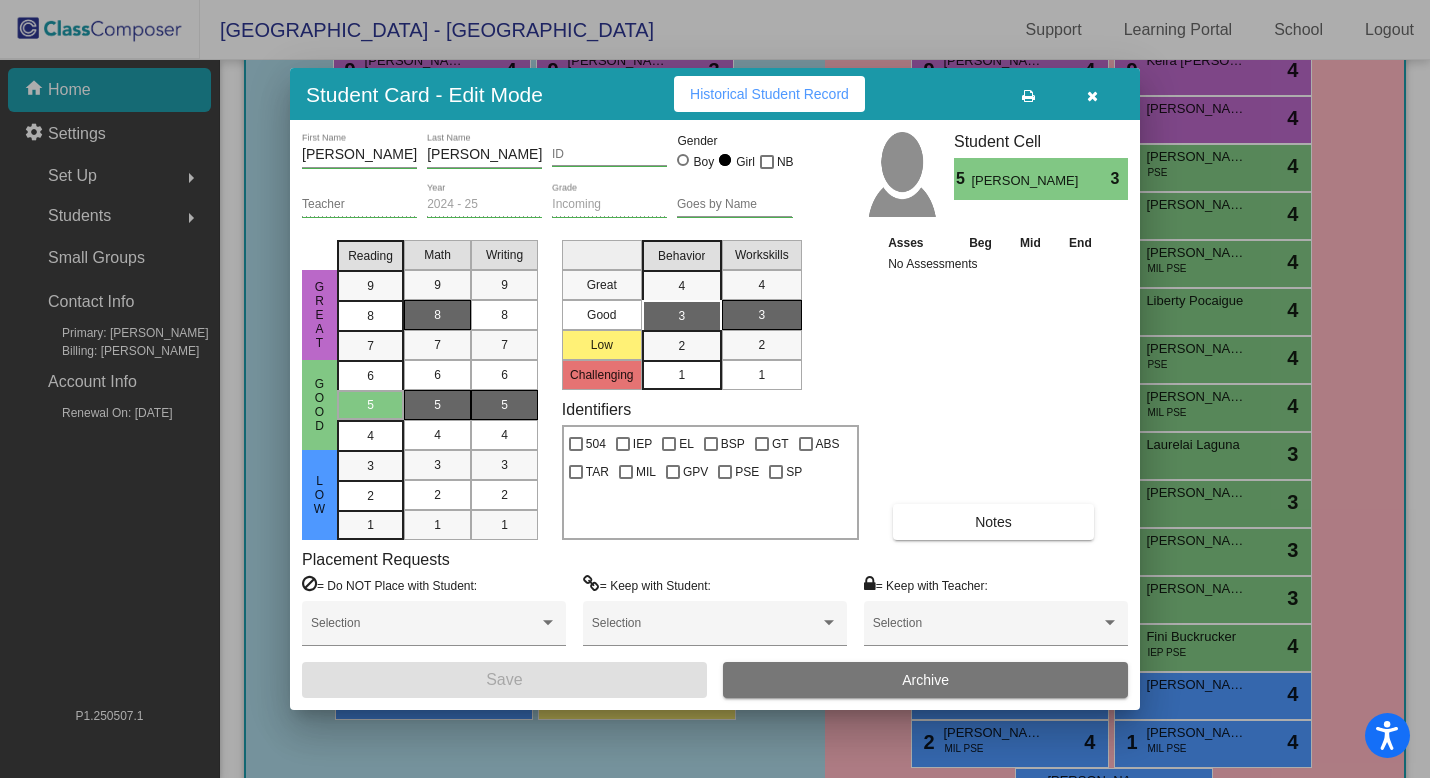 click on "8" at bounding box center [437, 315] 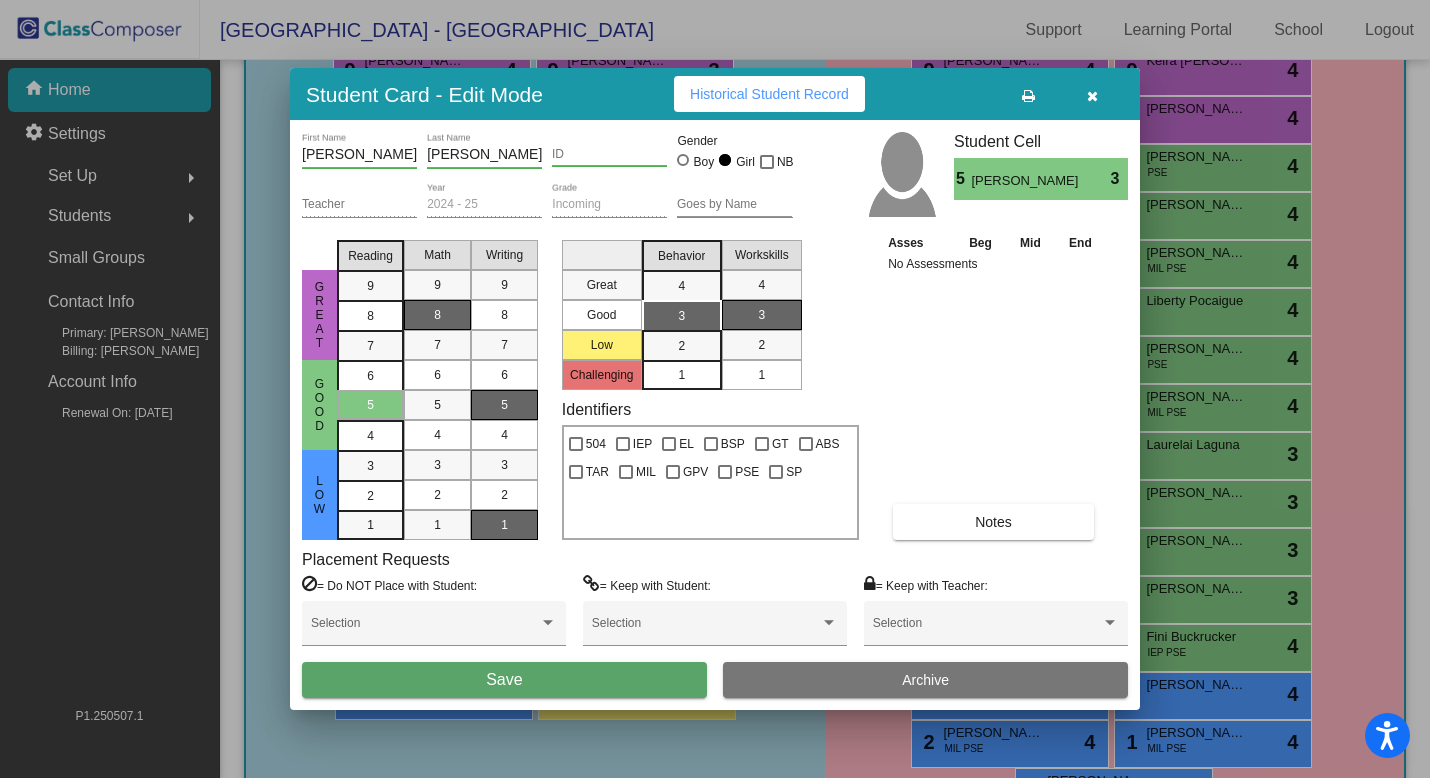 click on "1" at bounding box center (504, 525) 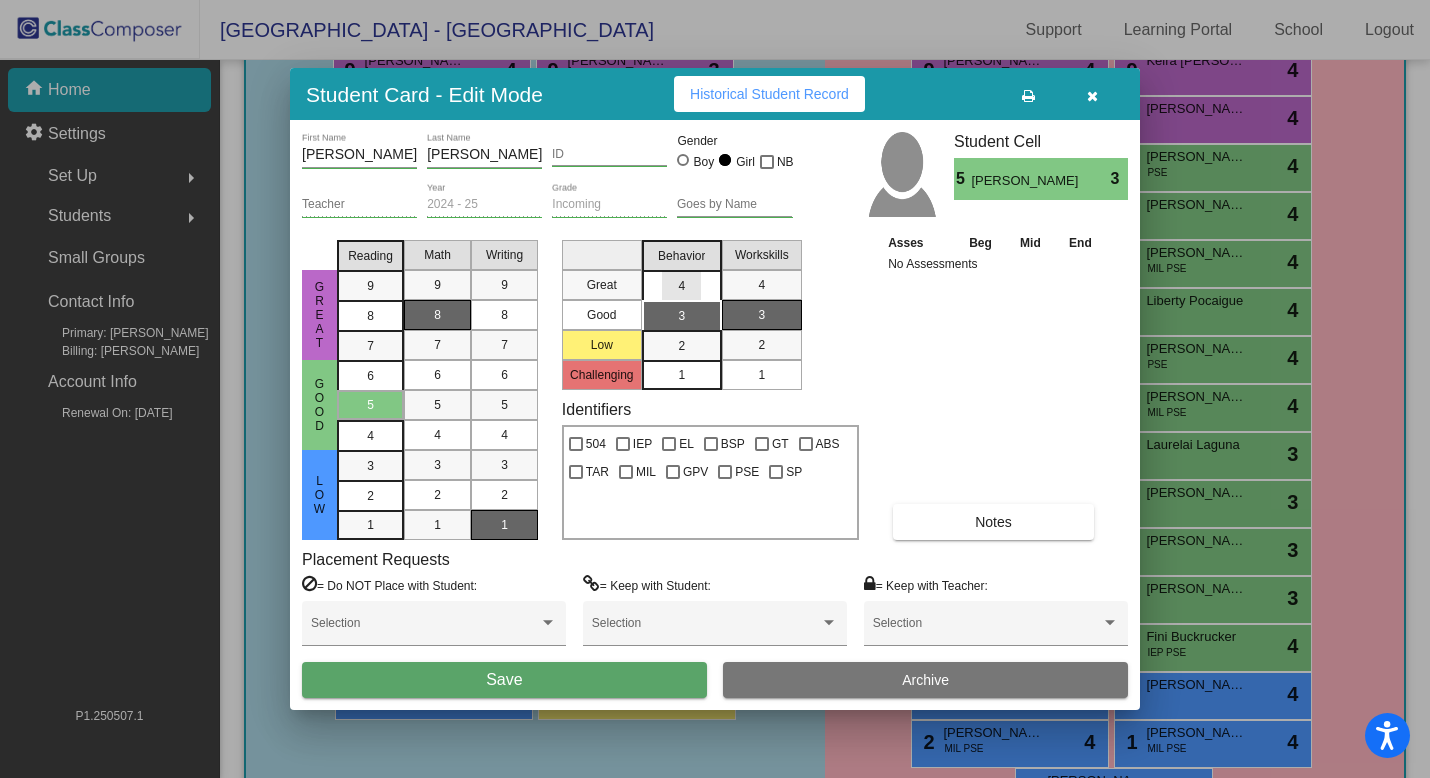 click on "4" at bounding box center (681, 286) 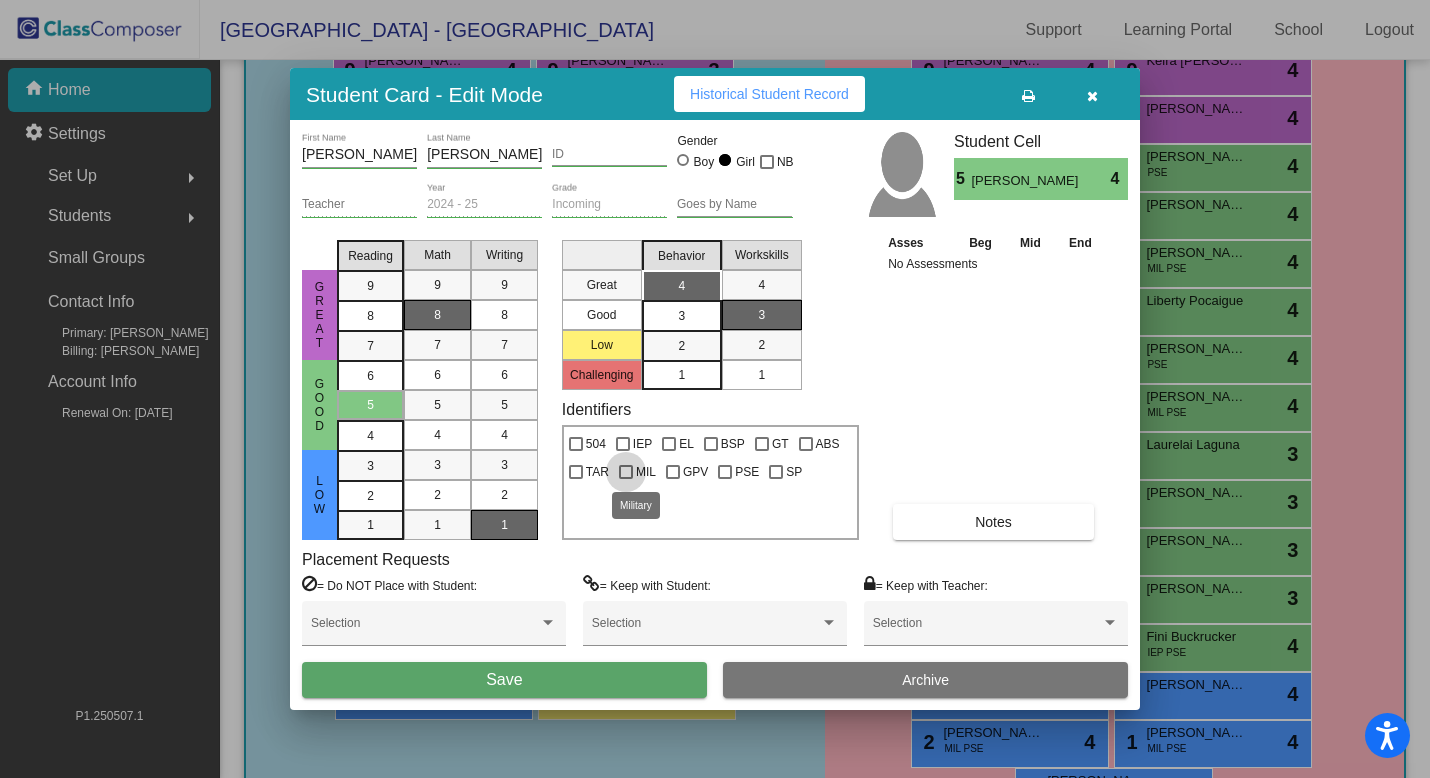 click on "MIL" at bounding box center [646, 472] 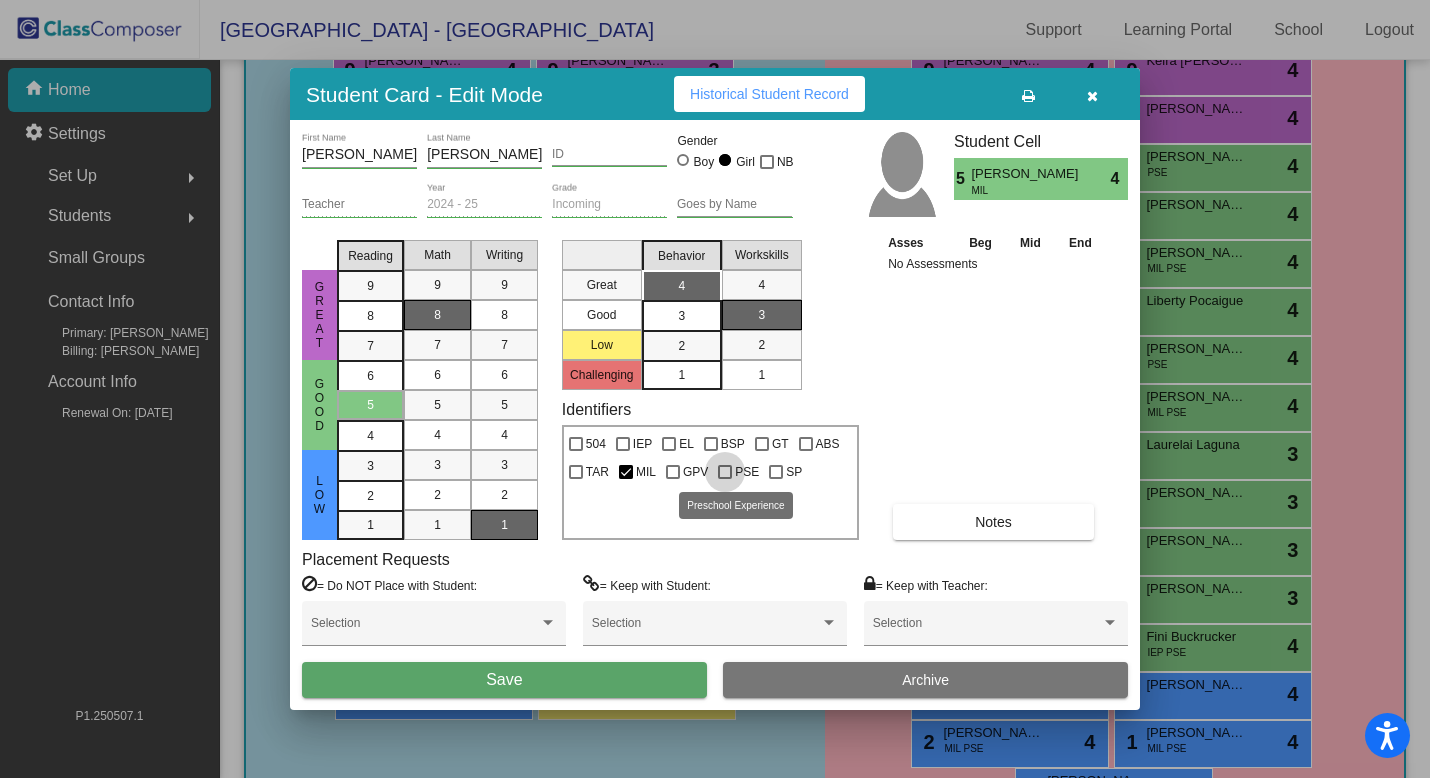 click at bounding box center [725, 472] 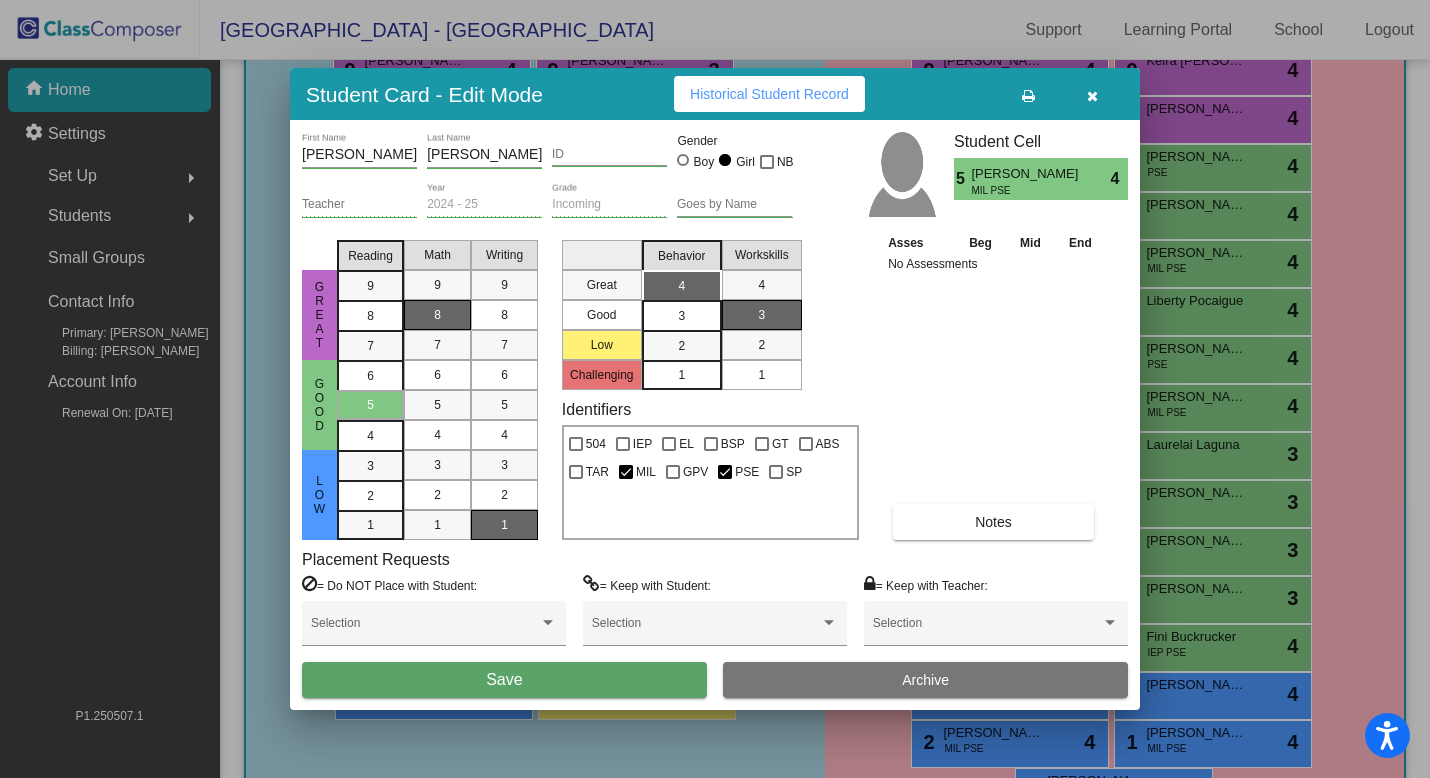 click on "Save" at bounding box center (504, 680) 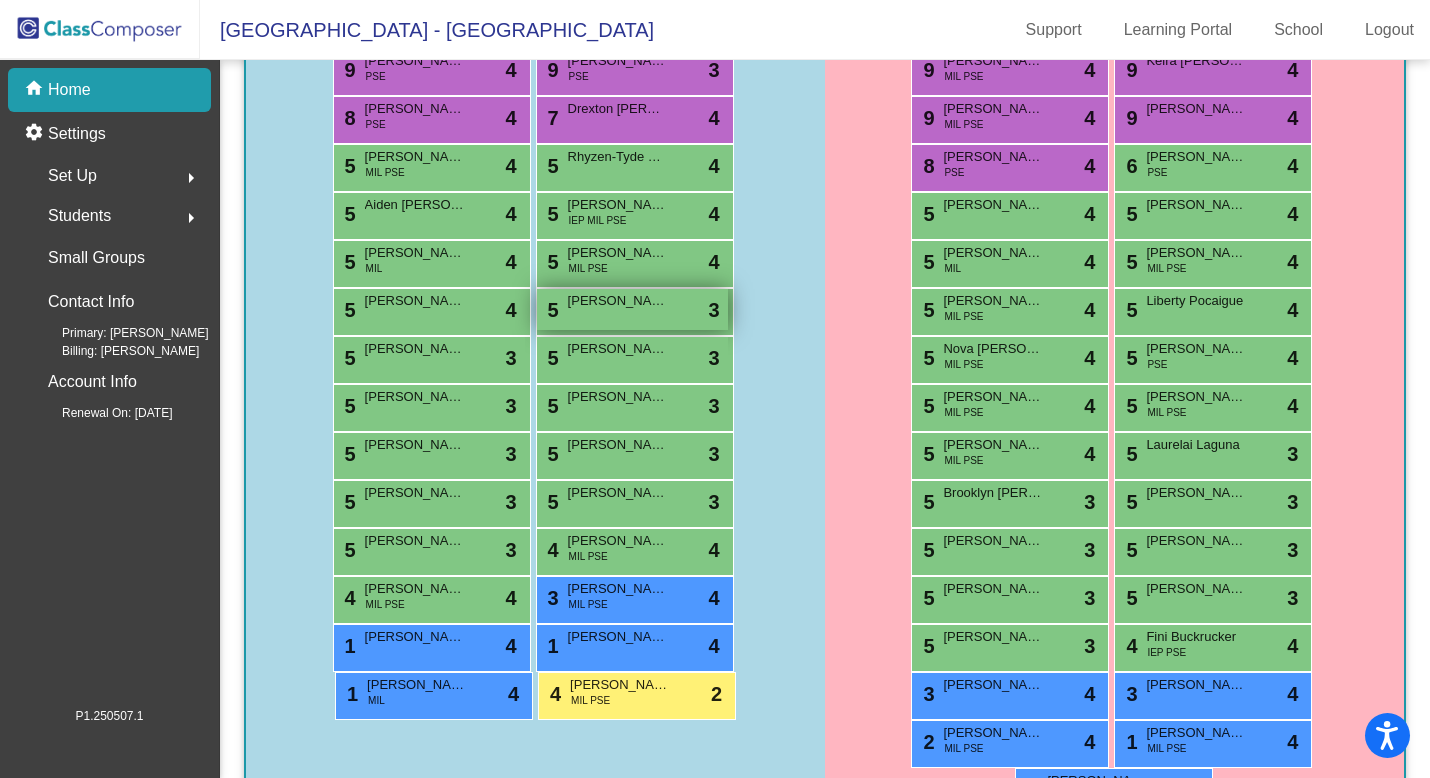 click on "[PERSON_NAME] [PERSON_NAME]" at bounding box center (618, 301) 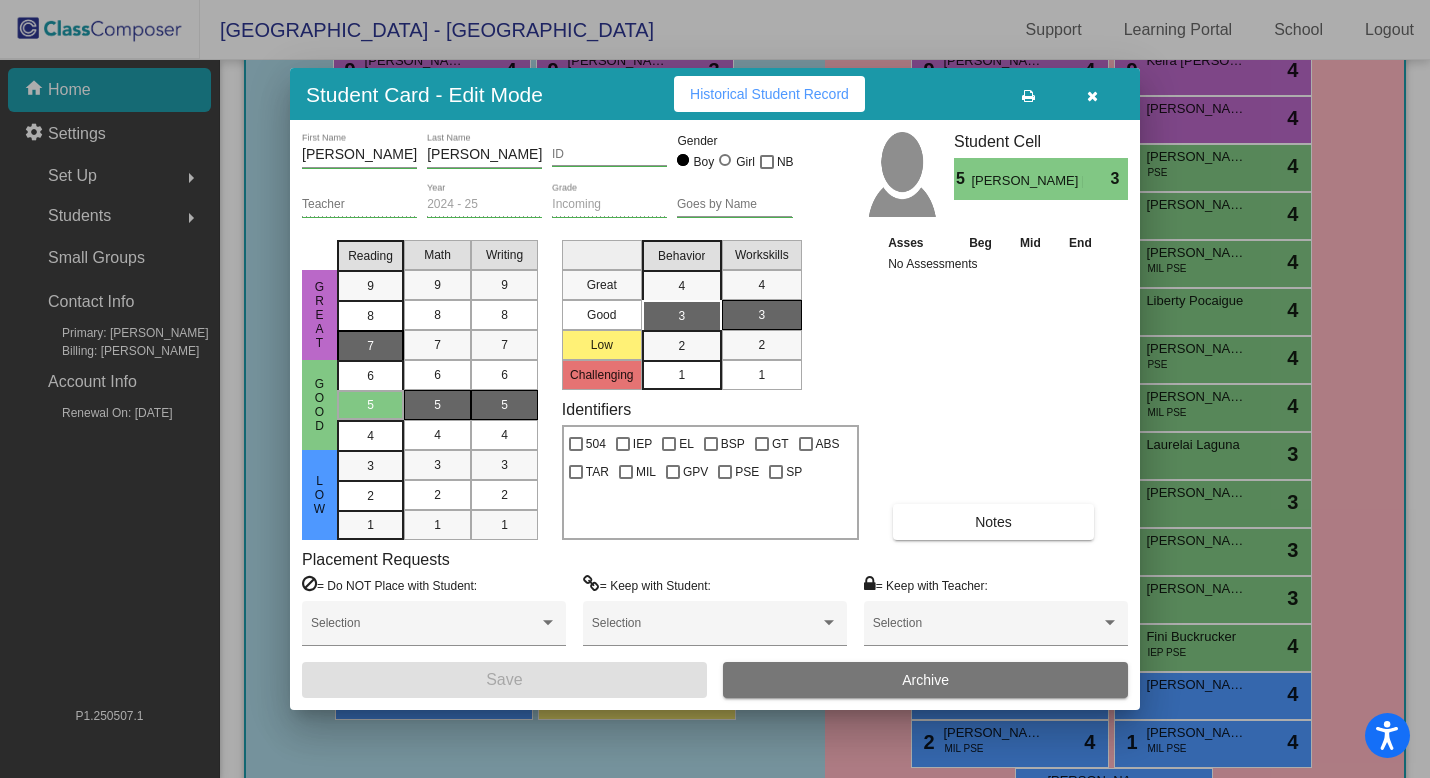 click on "7" at bounding box center [370, 346] 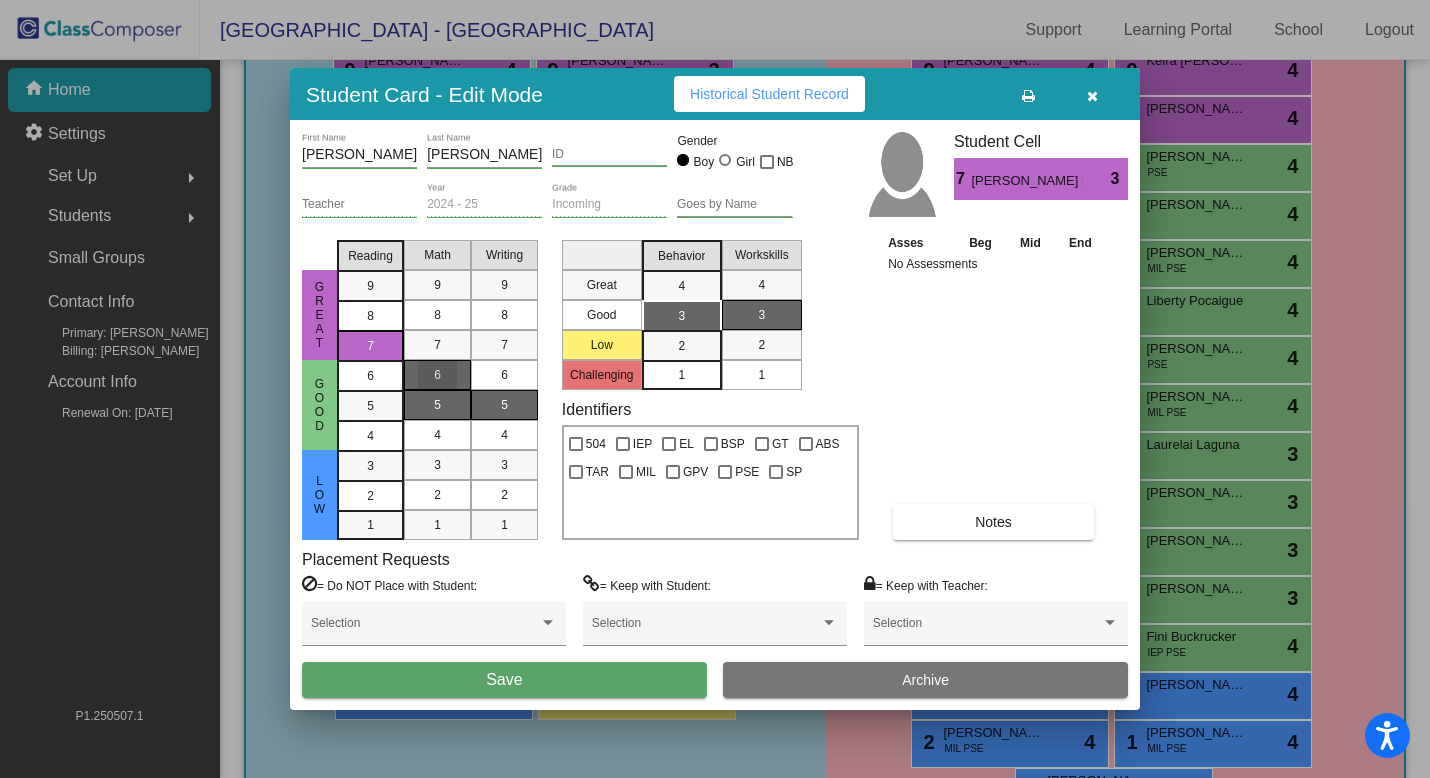 click on "6" at bounding box center [437, 375] 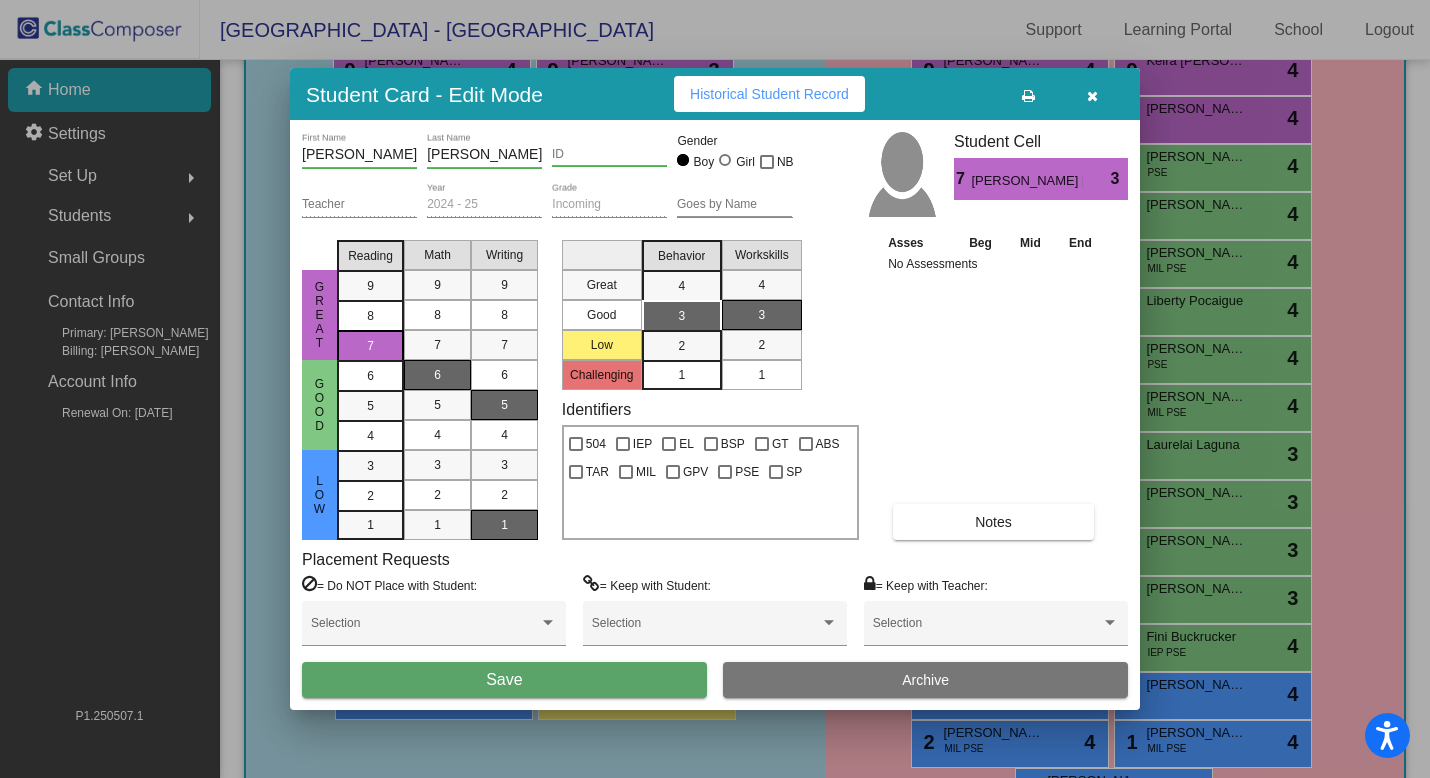 click on "1" at bounding box center (504, 525) 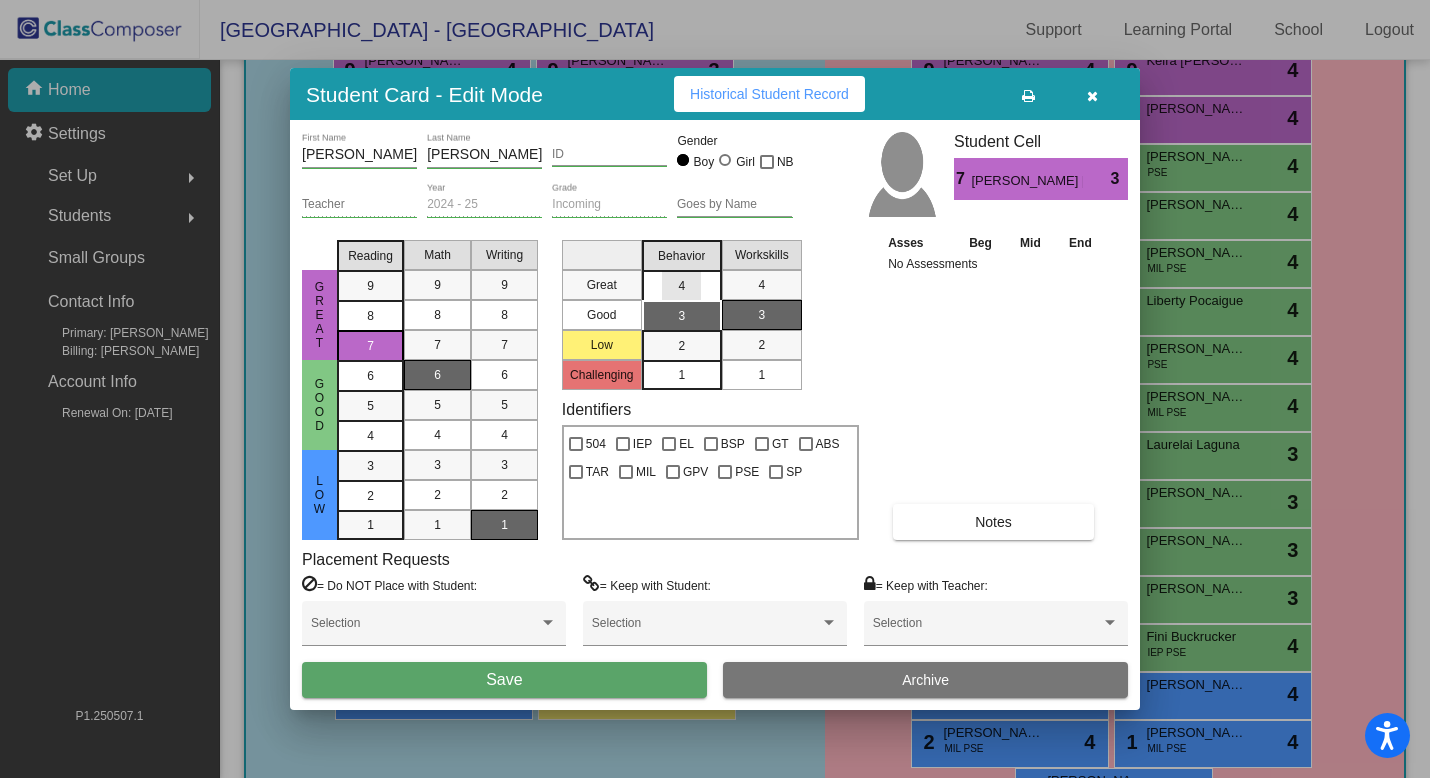 click on "4" at bounding box center (681, 286) 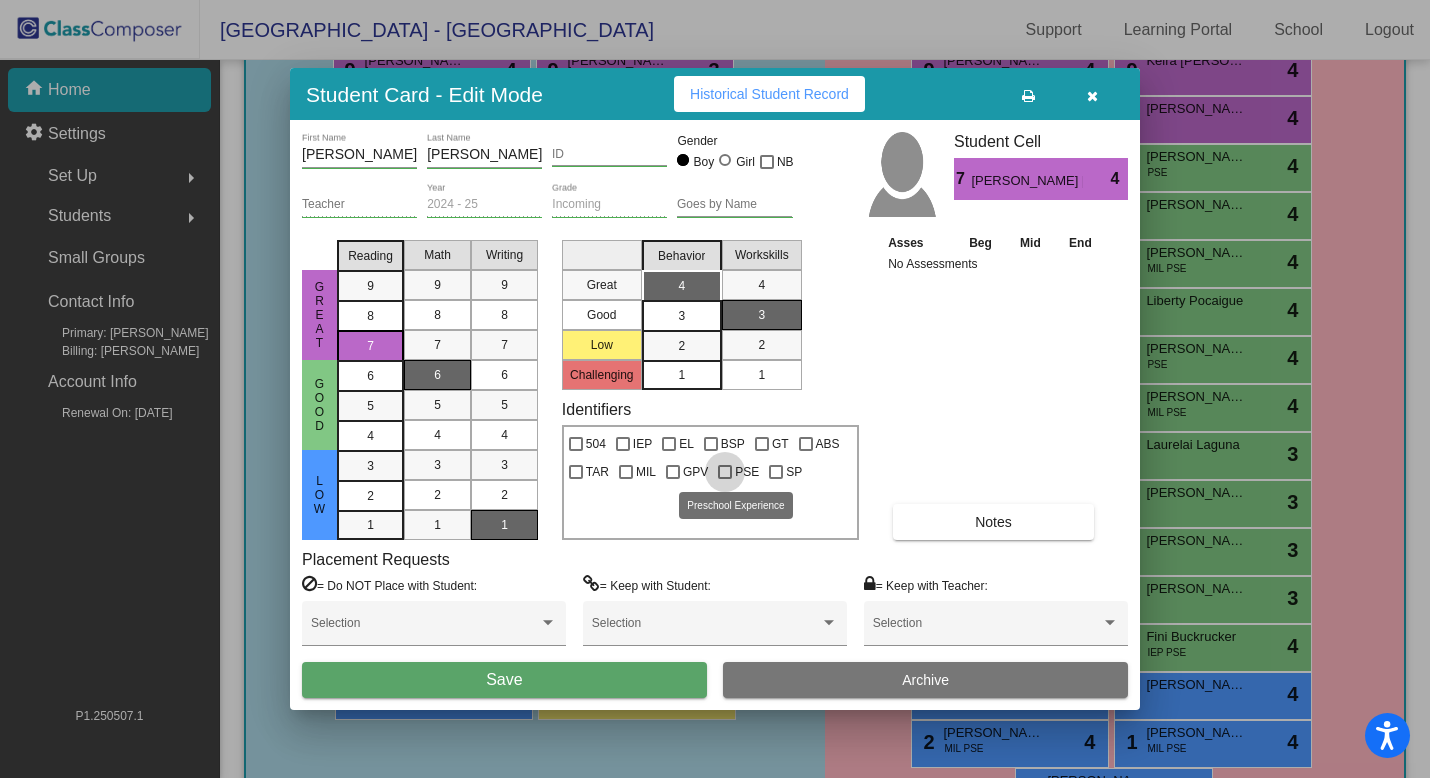 click on "PSE" at bounding box center [747, 472] 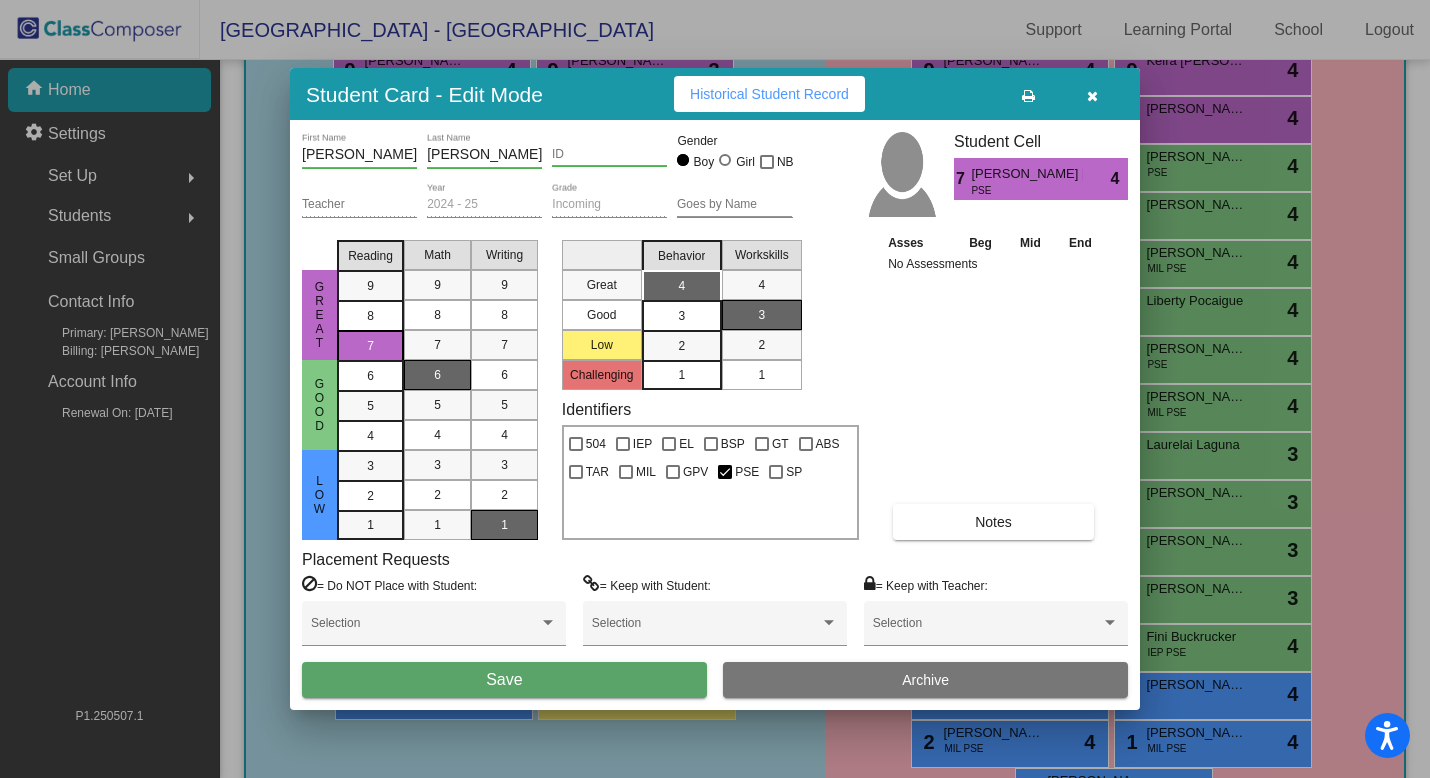 click on "Selection" at bounding box center [715, 631] 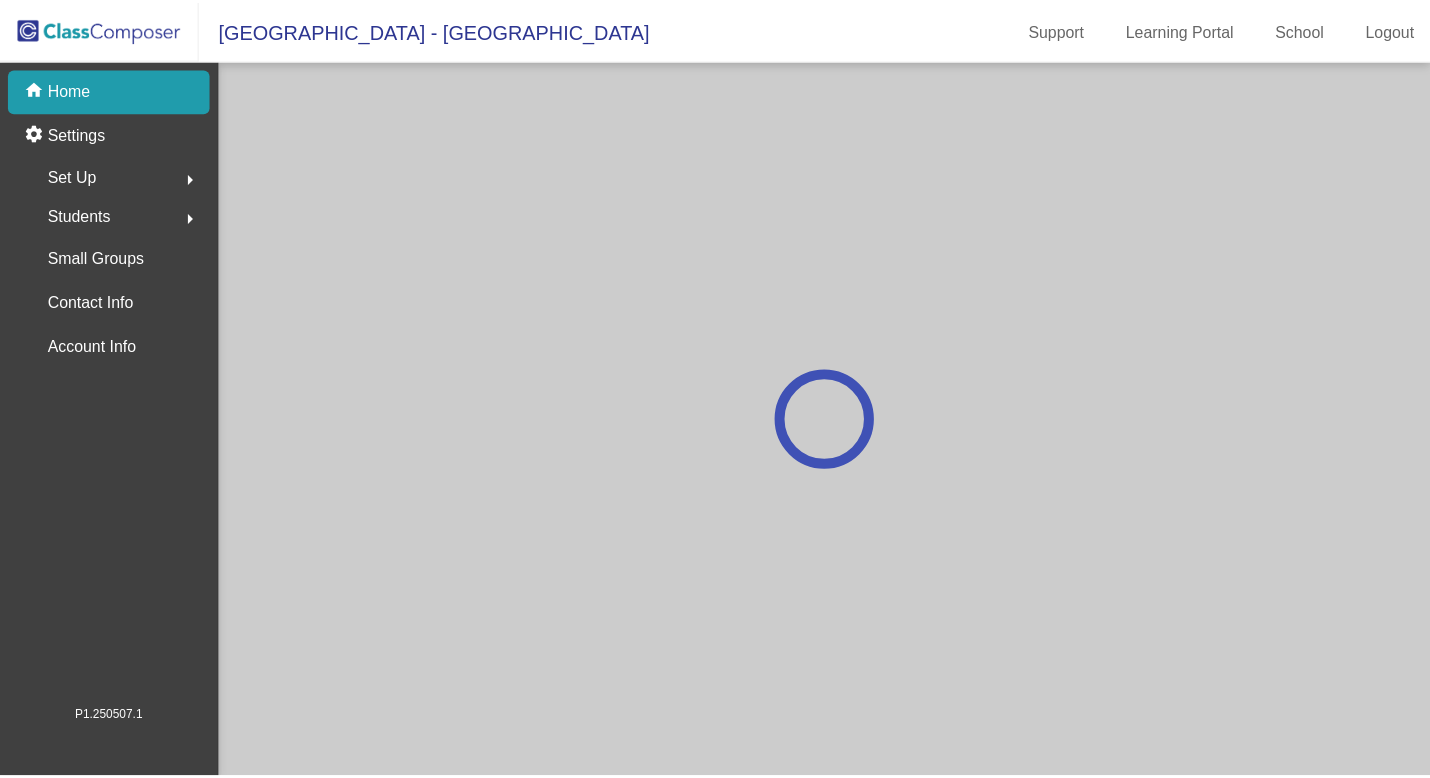 scroll, scrollTop: 0, scrollLeft: 0, axis: both 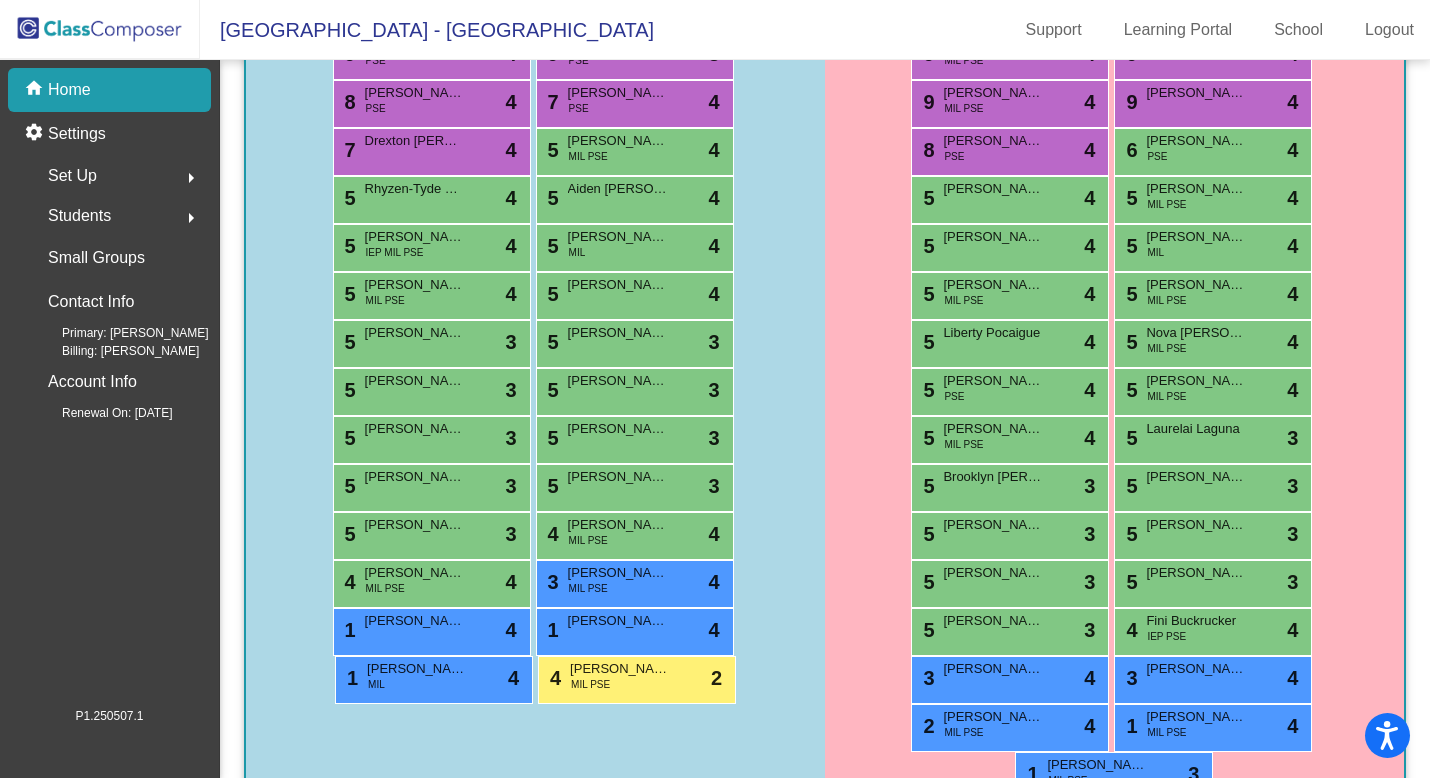 click on "4 Fini Buckrucker IEP PSE lock do_not_disturb_alt 4" at bounding box center [1213, 632] 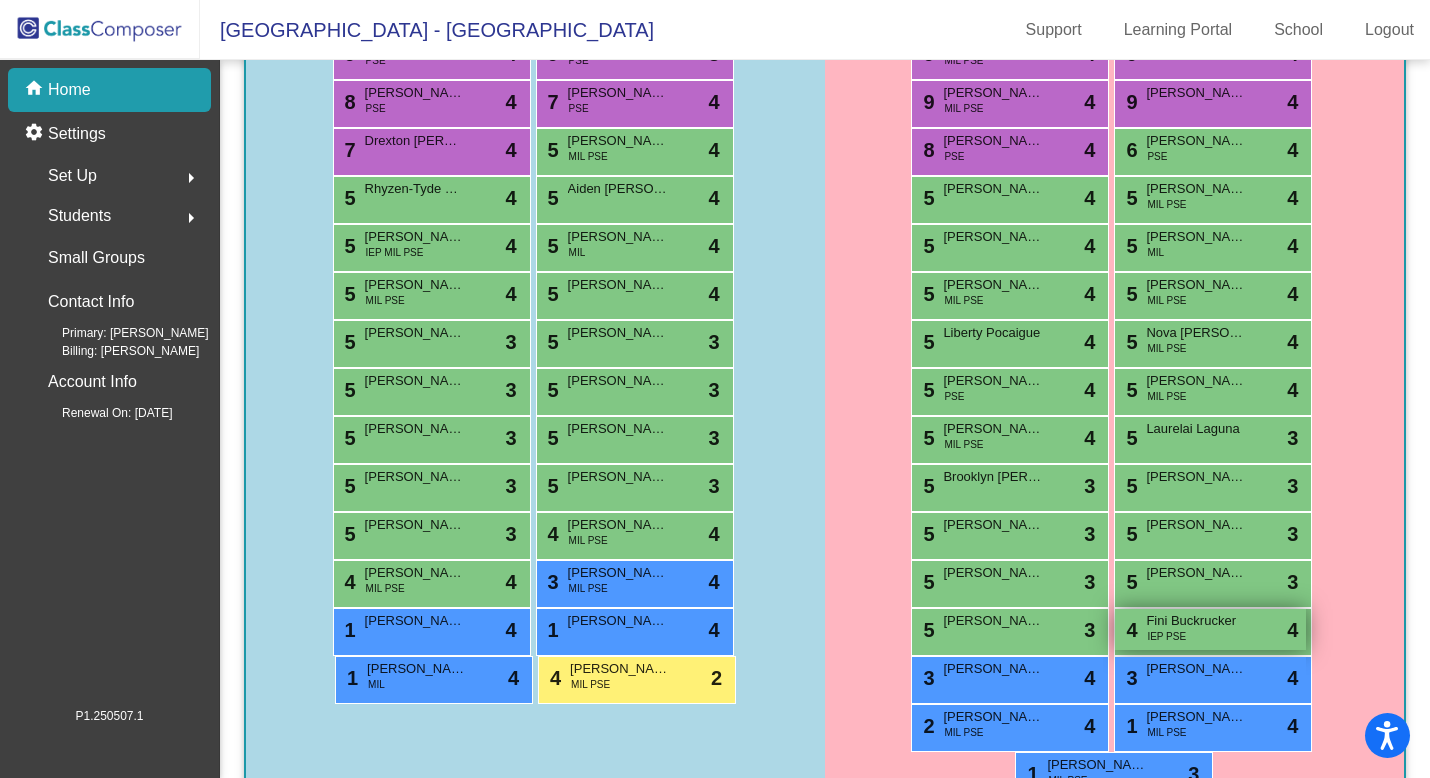 click on "4 Fini Buckrucker IEP PSE lock do_not_disturb_alt 4" at bounding box center (1210, 629) 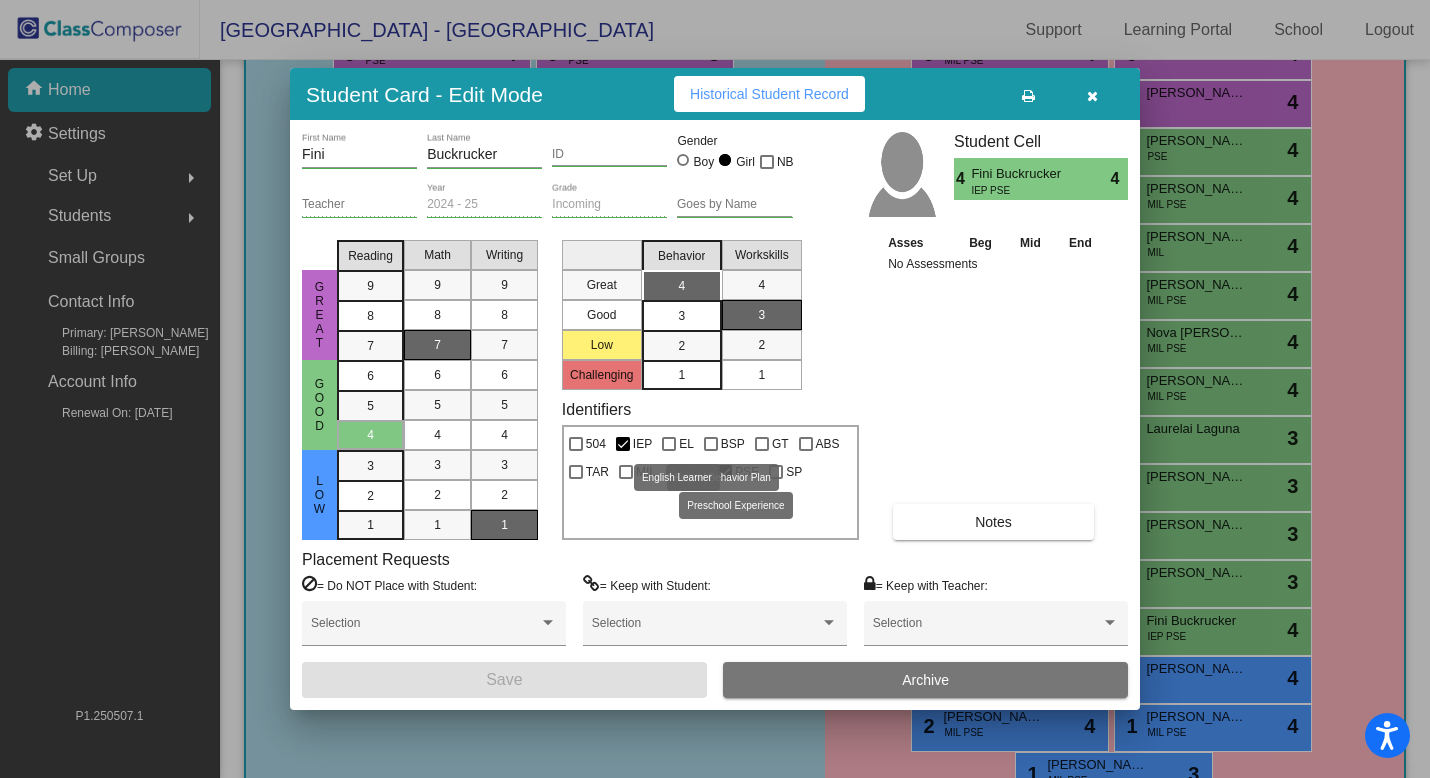 click on "EL" at bounding box center (686, 444) 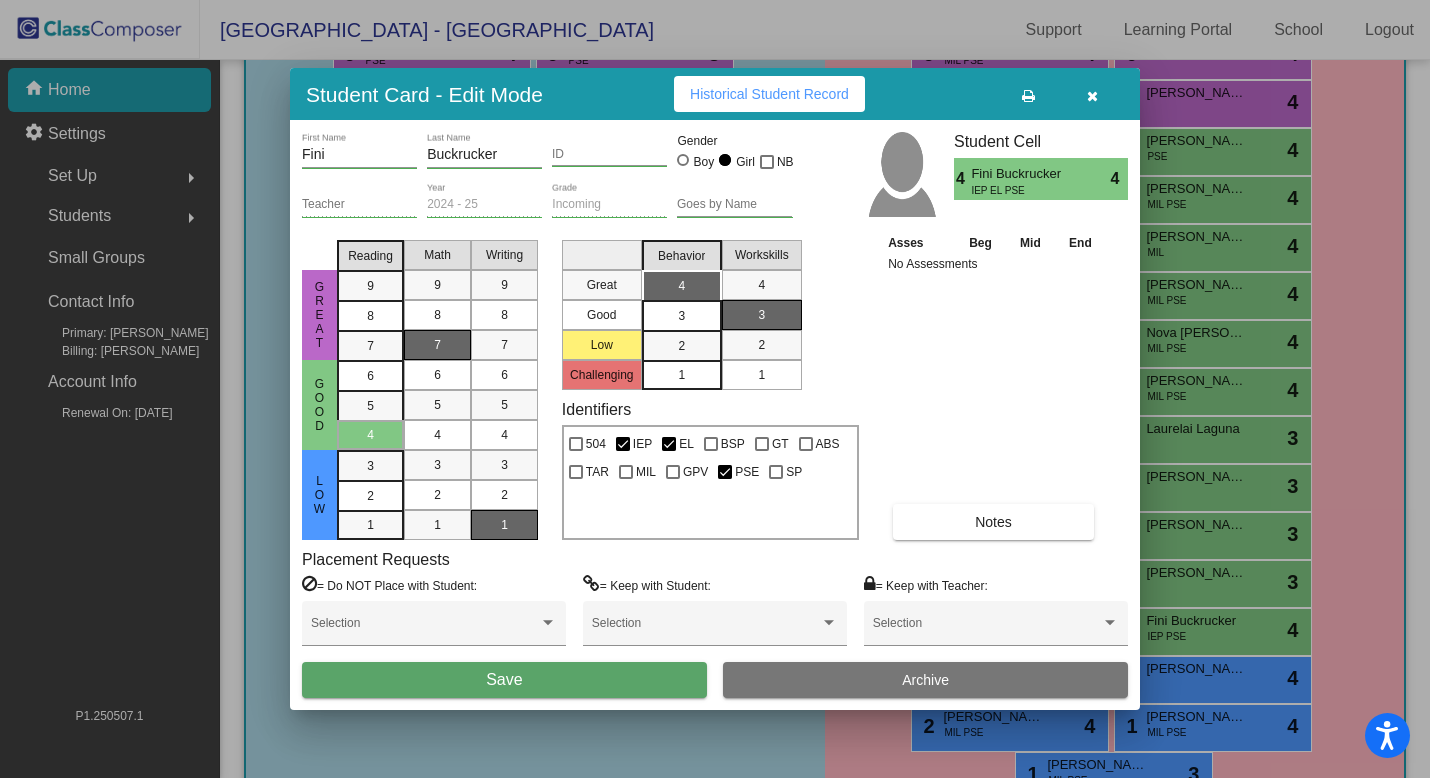 click on "Save" at bounding box center (504, 680) 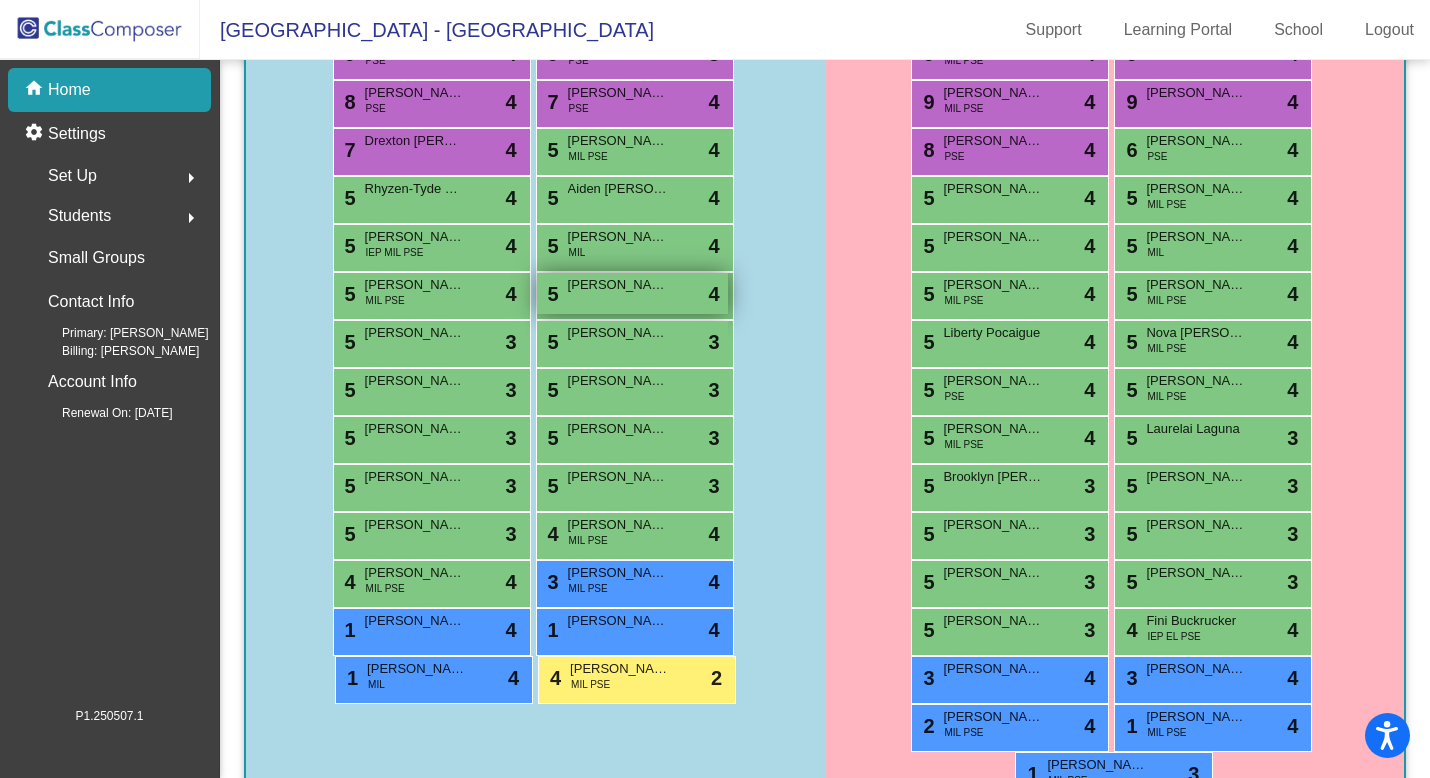 click on "5 [PERSON_NAME] lock do_not_disturb_alt 4" at bounding box center [632, 293] 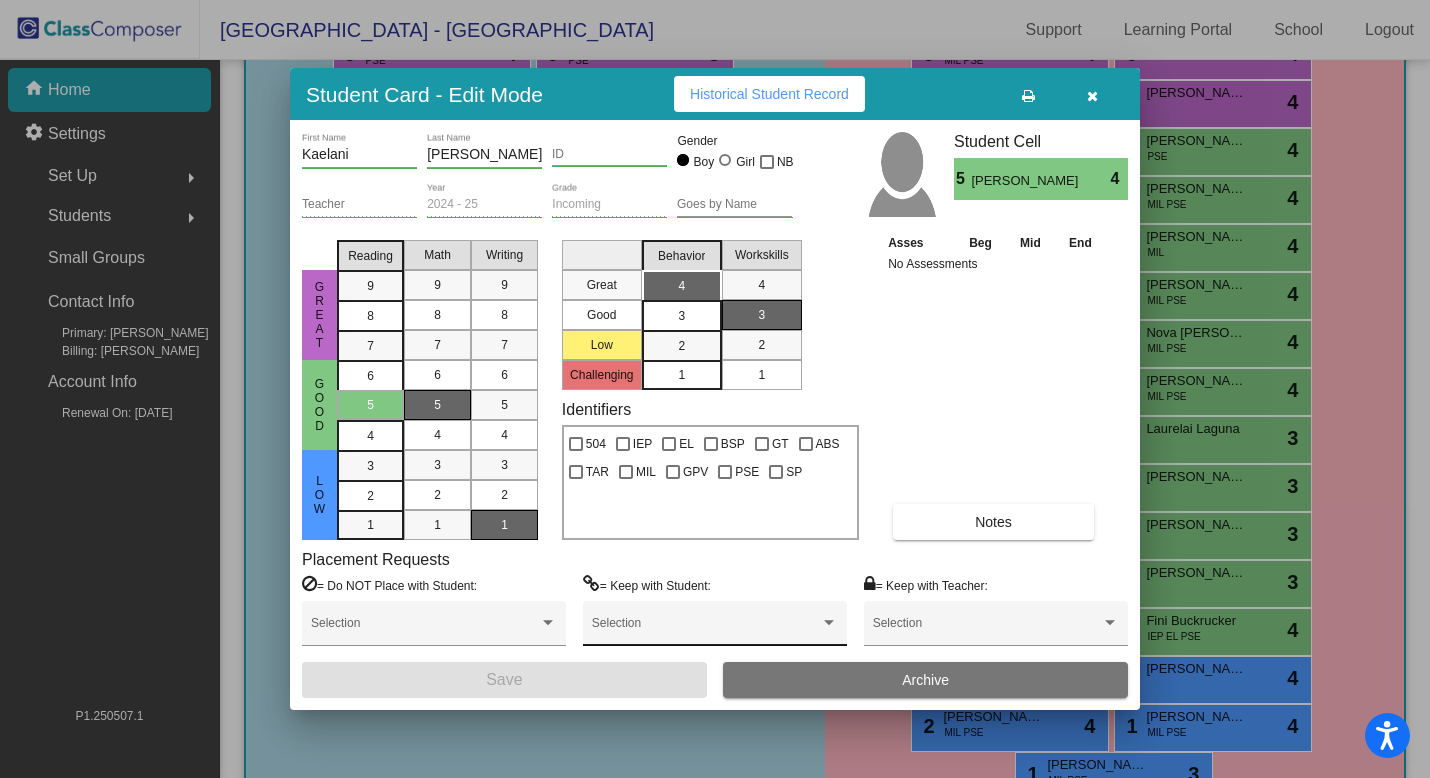 click on "Selection" at bounding box center [715, 628] 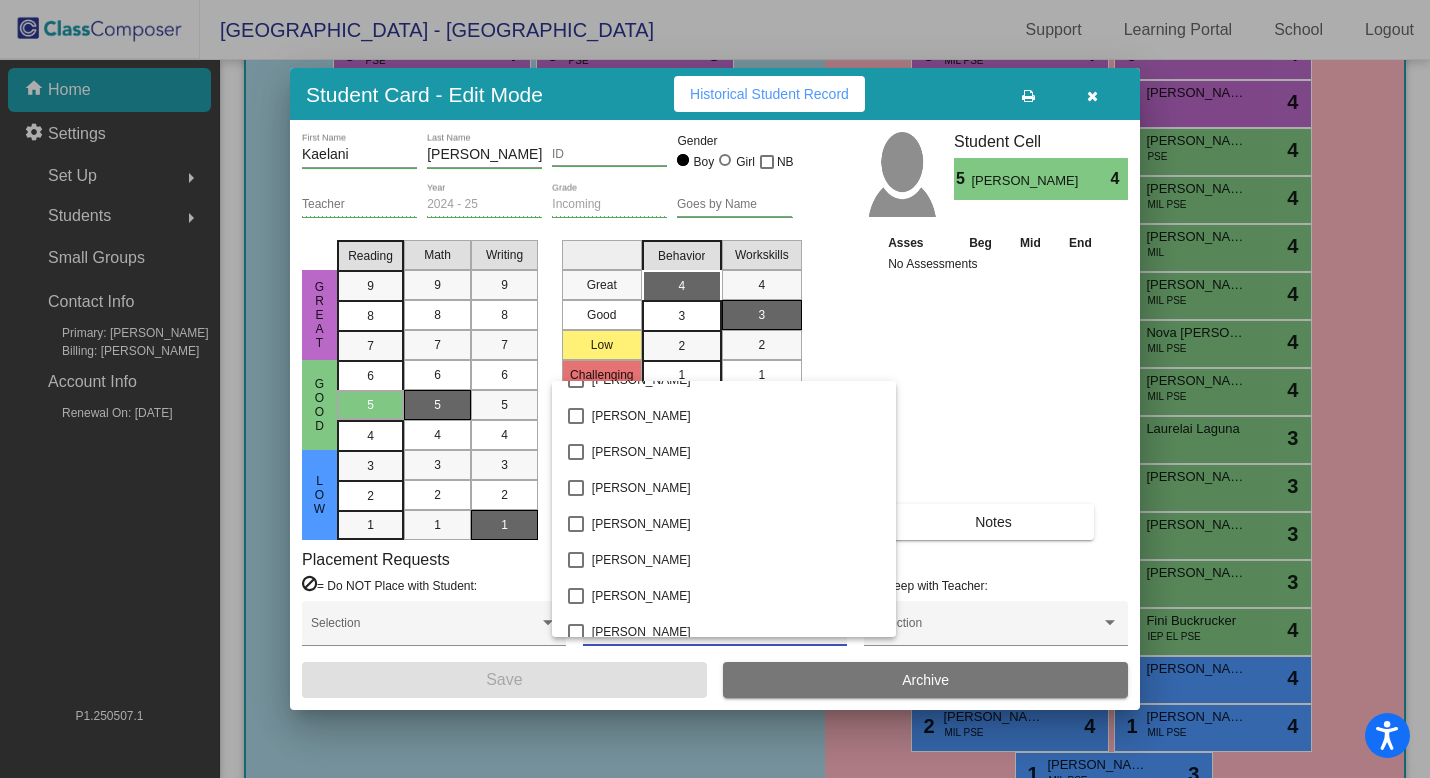 scroll, scrollTop: 1512, scrollLeft: 0, axis: vertical 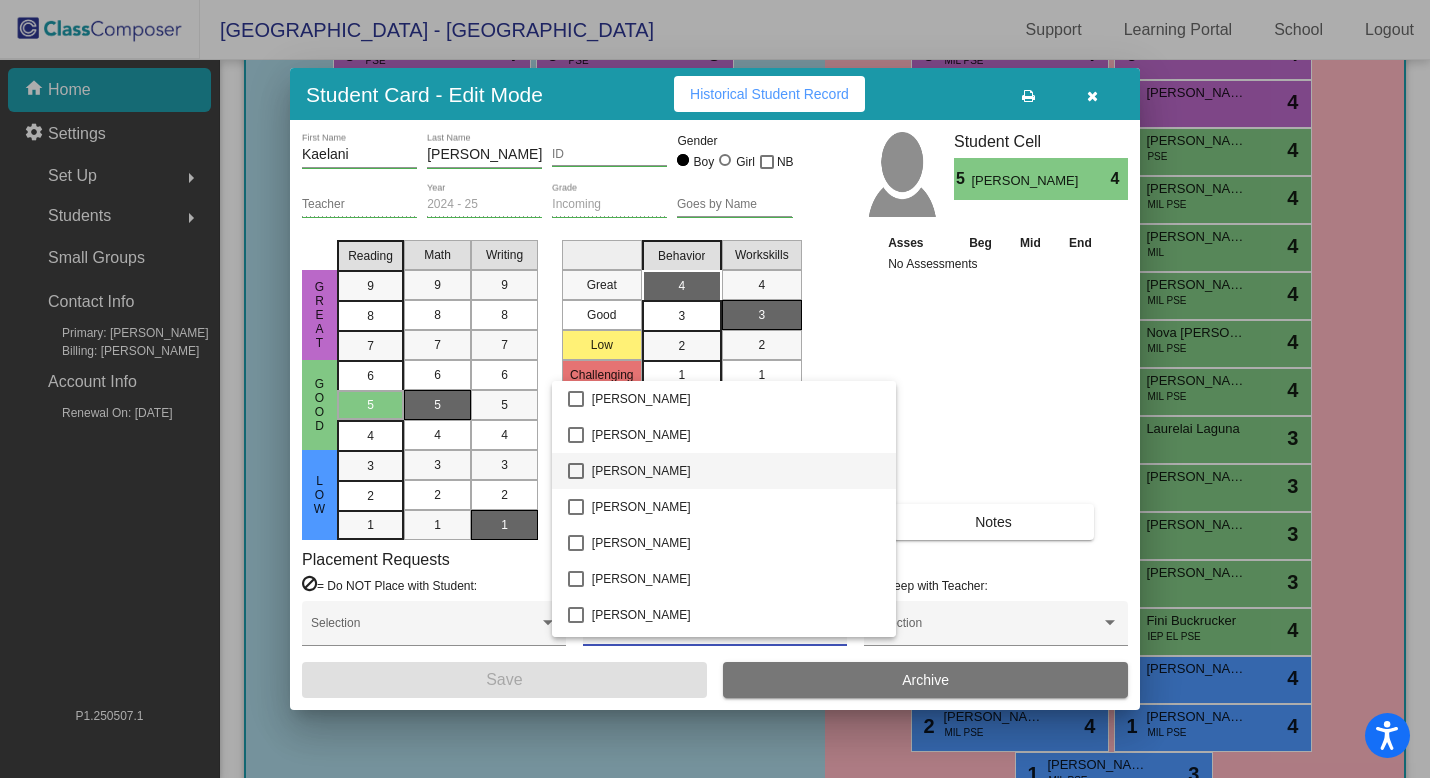 click on "[PERSON_NAME]" at bounding box center [736, 471] 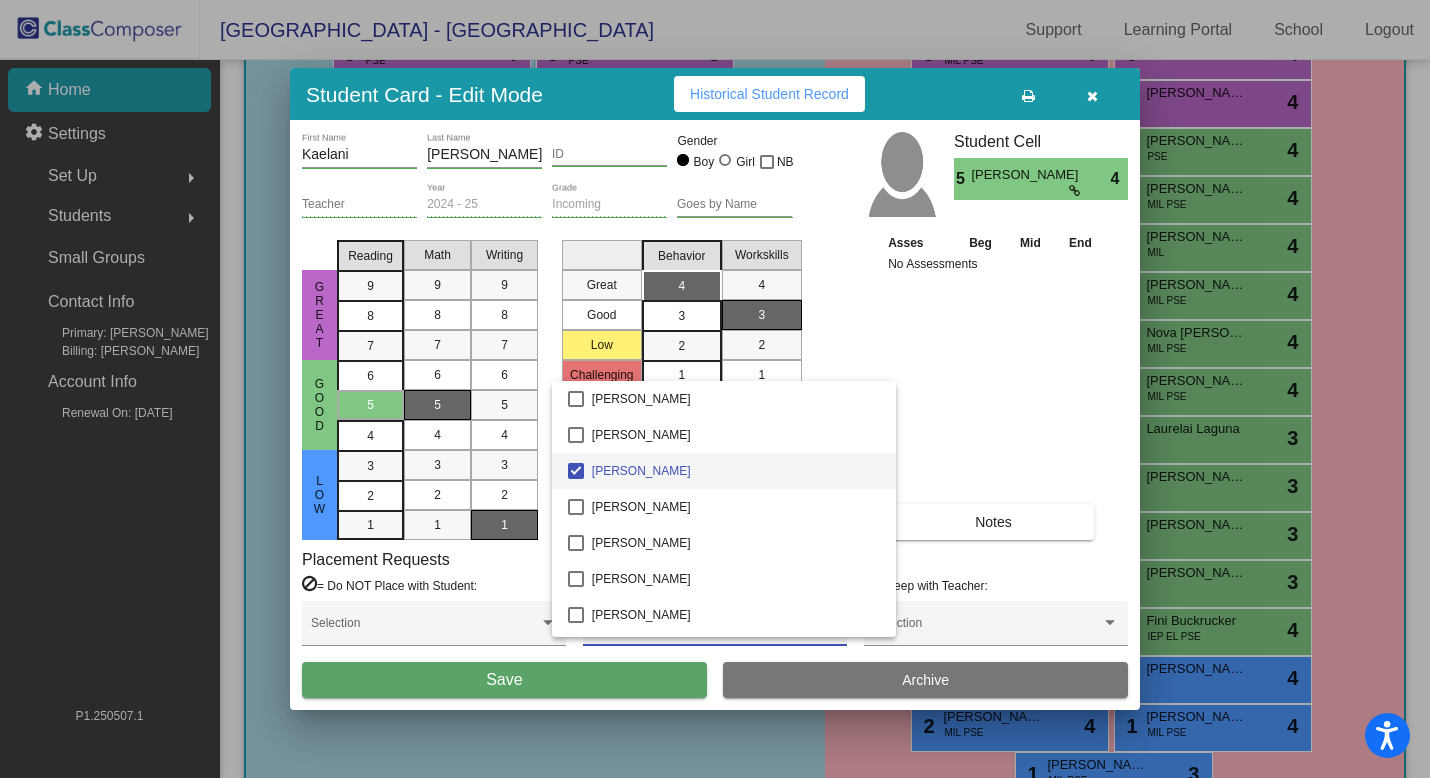 click at bounding box center (715, 389) 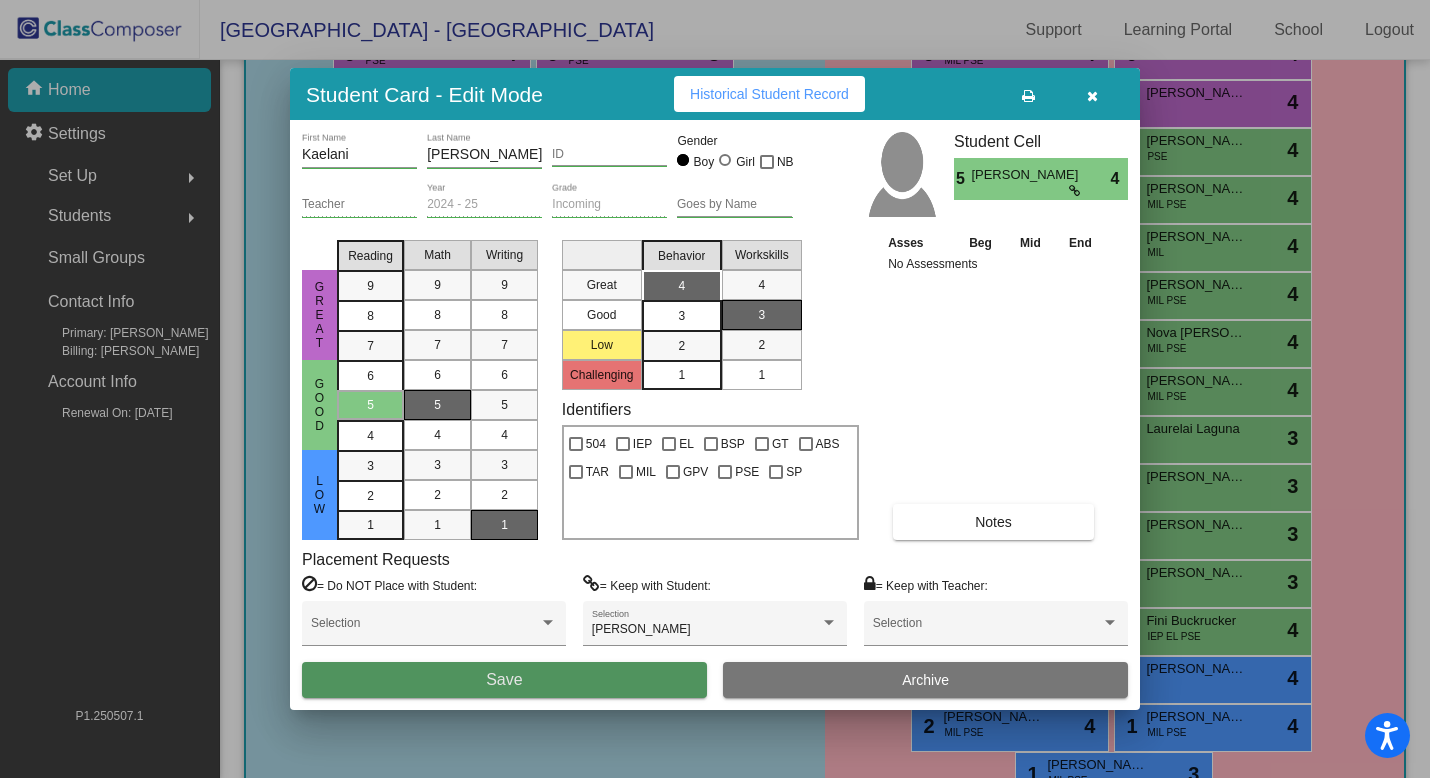 click on "Save" at bounding box center (504, 680) 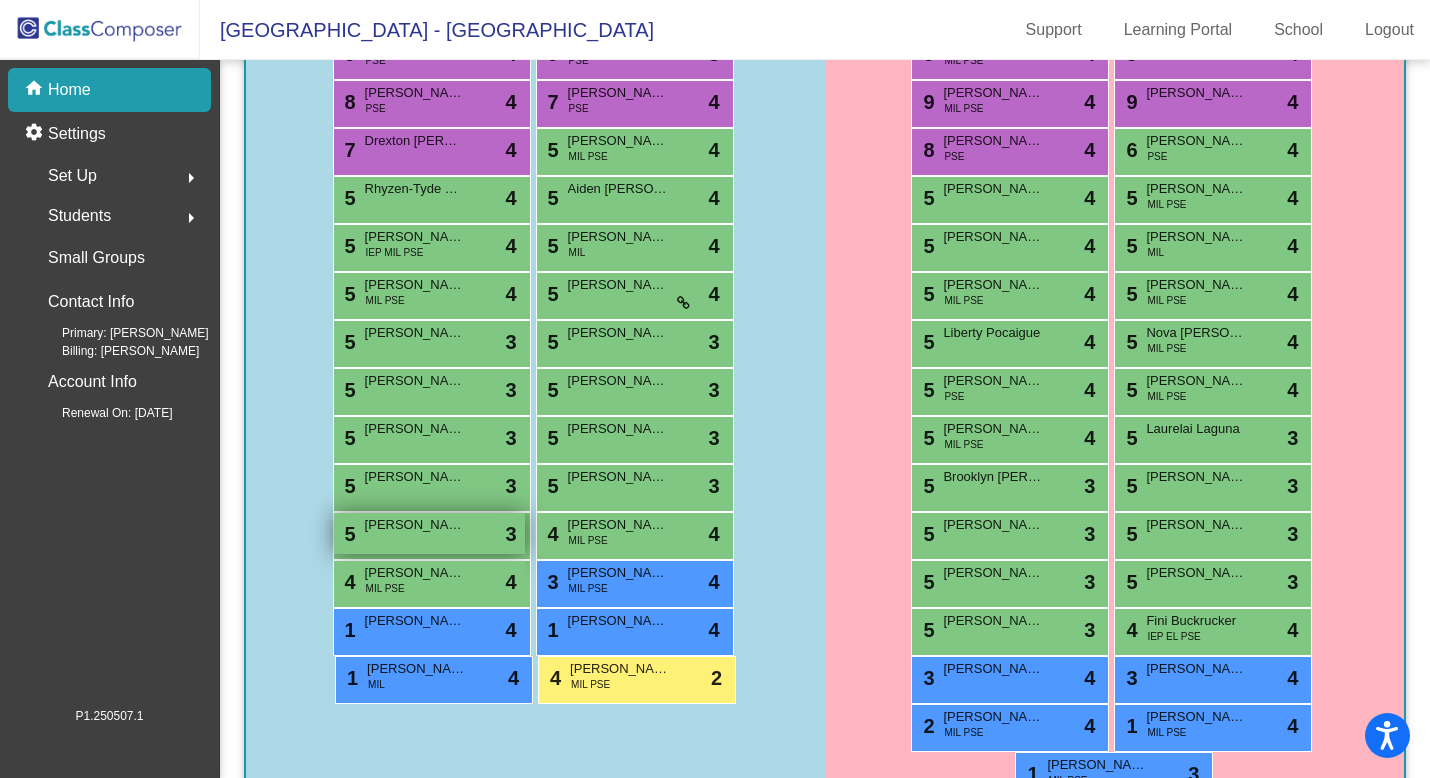 click on "[PERSON_NAME]" at bounding box center [415, 525] 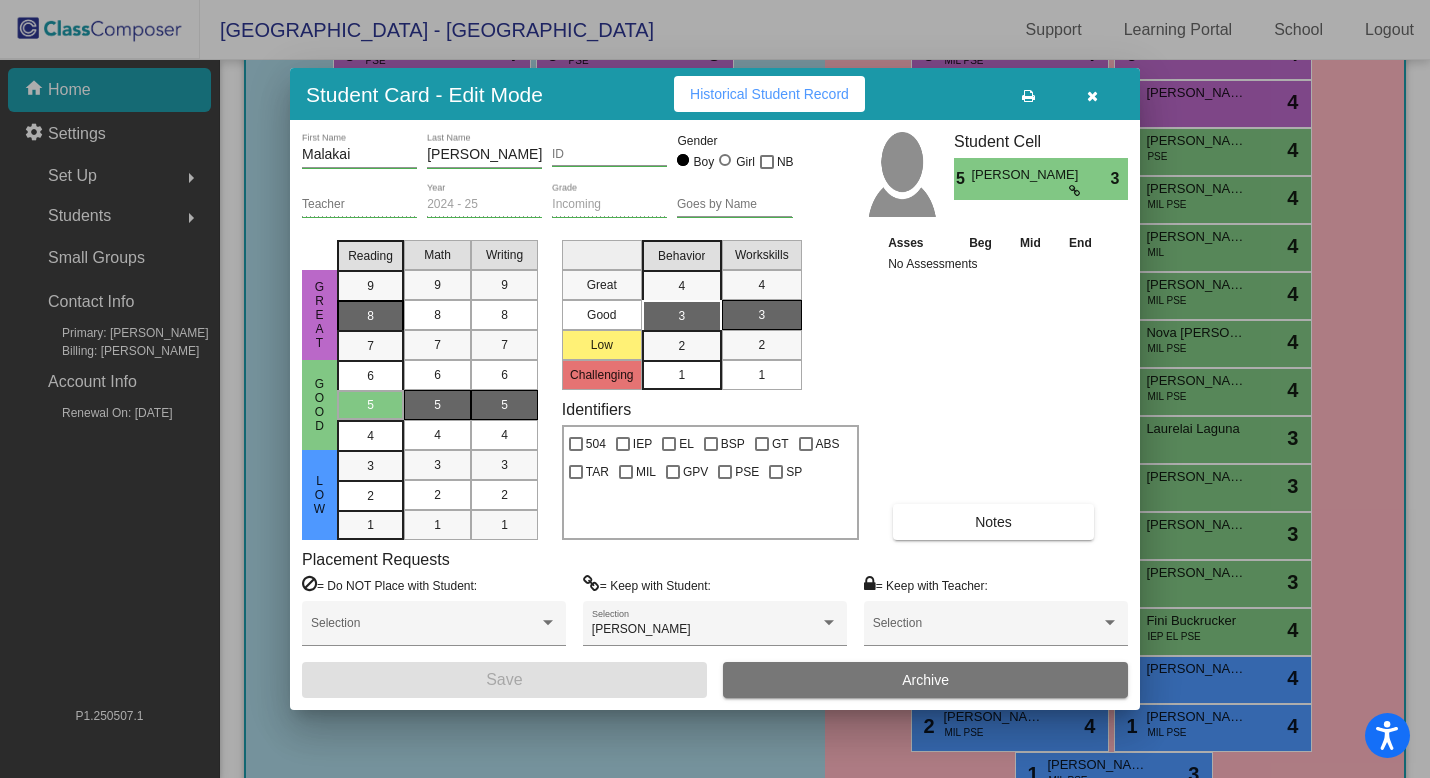 click on "8" at bounding box center (370, 316) 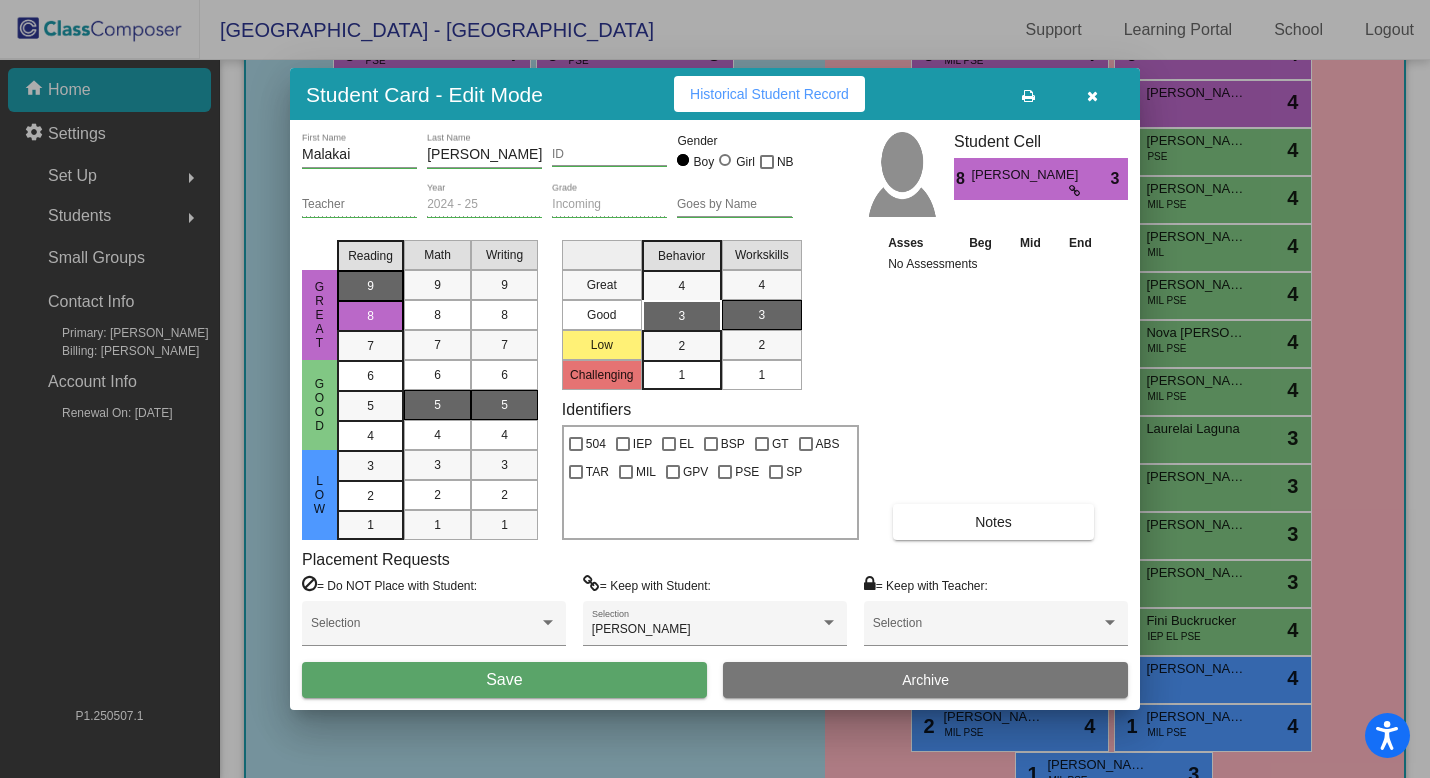 click on "9" at bounding box center [370, 286] 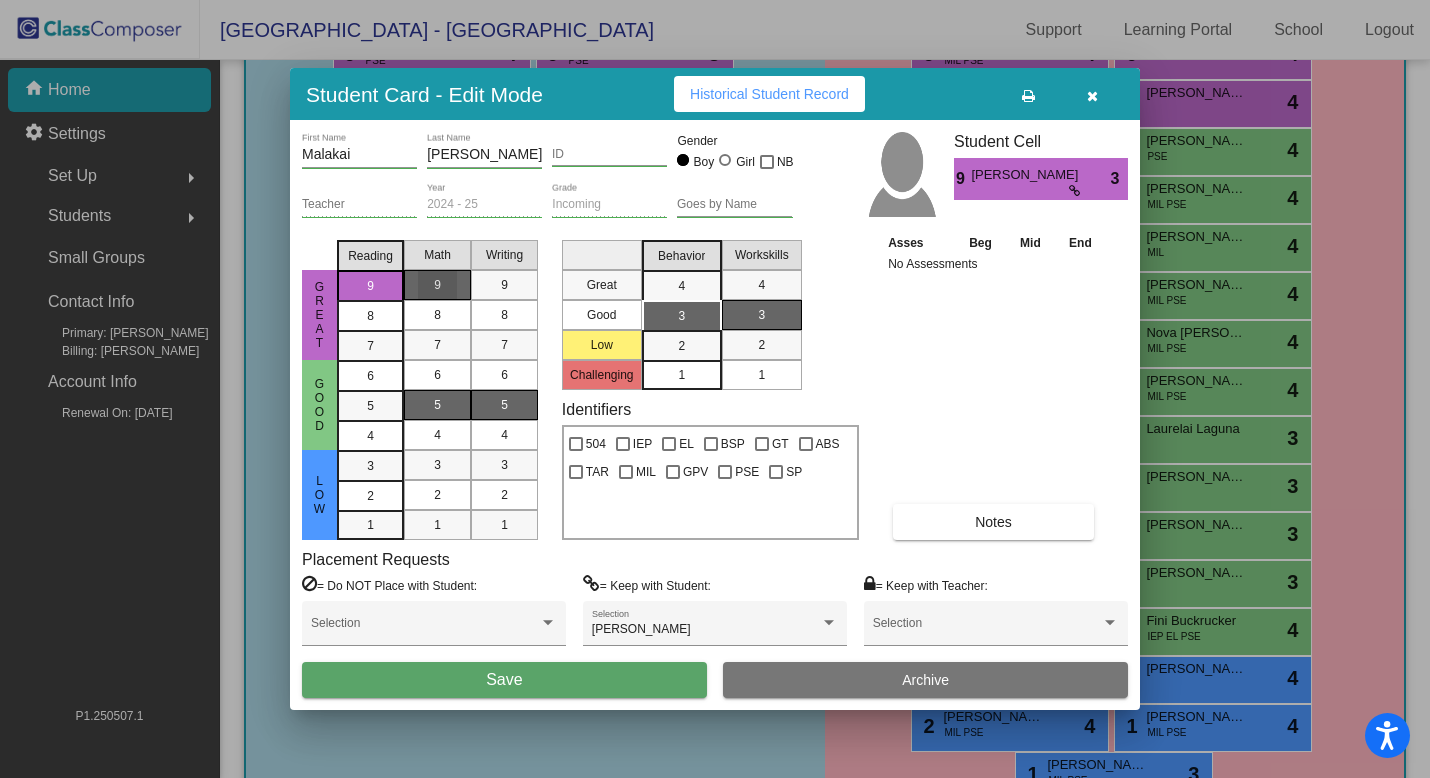 click on "9" at bounding box center [437, 285] 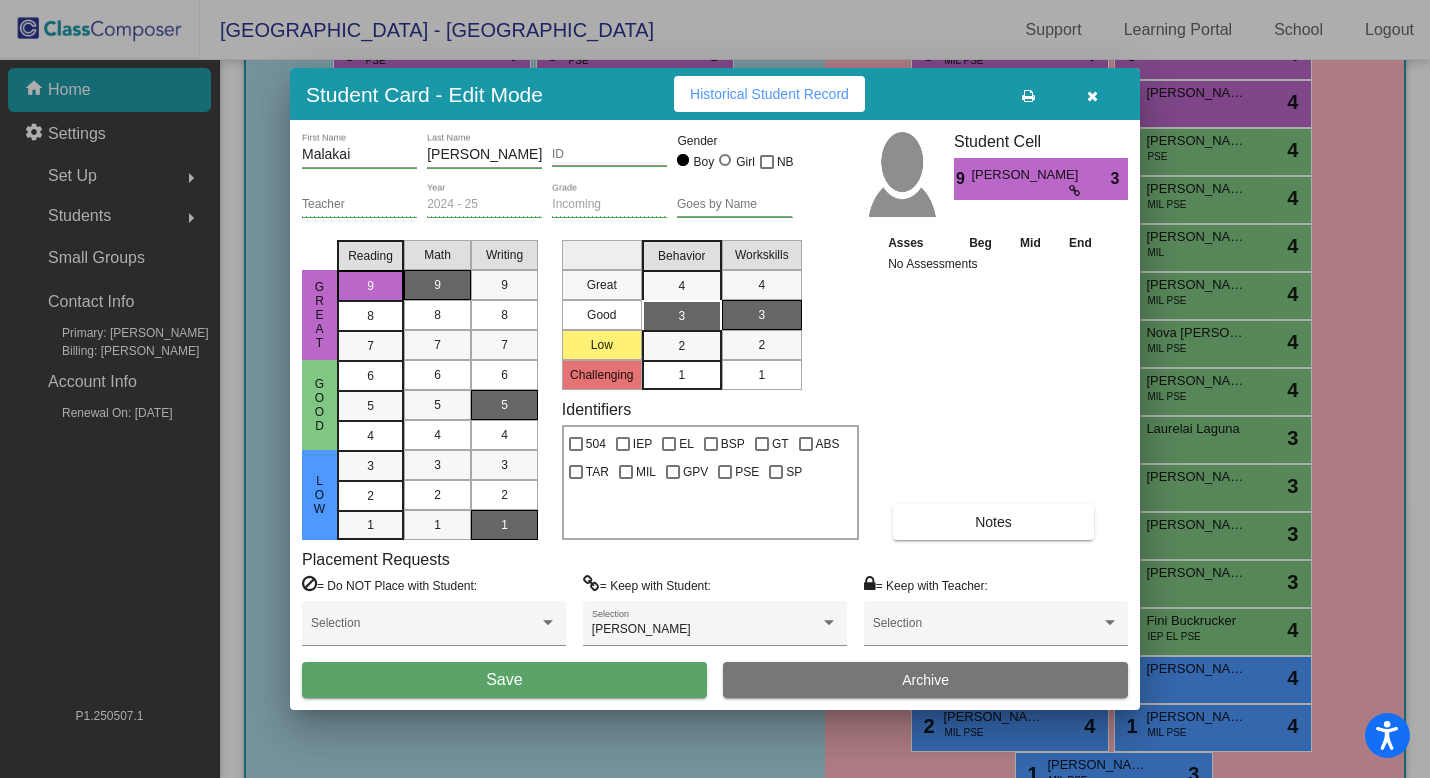 click on "1" at bounding box center [504, 525] 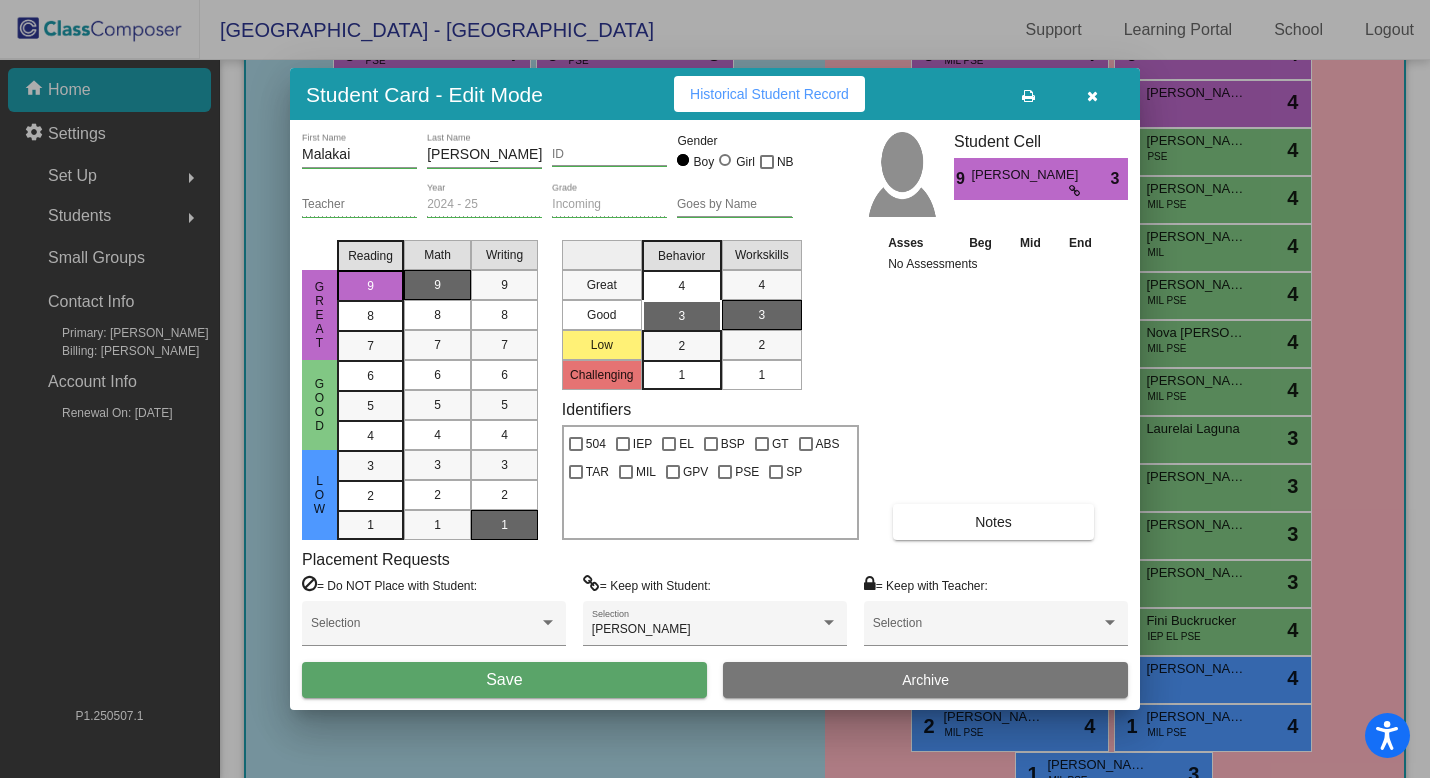 click on "4" at bounding box center (681, 286) 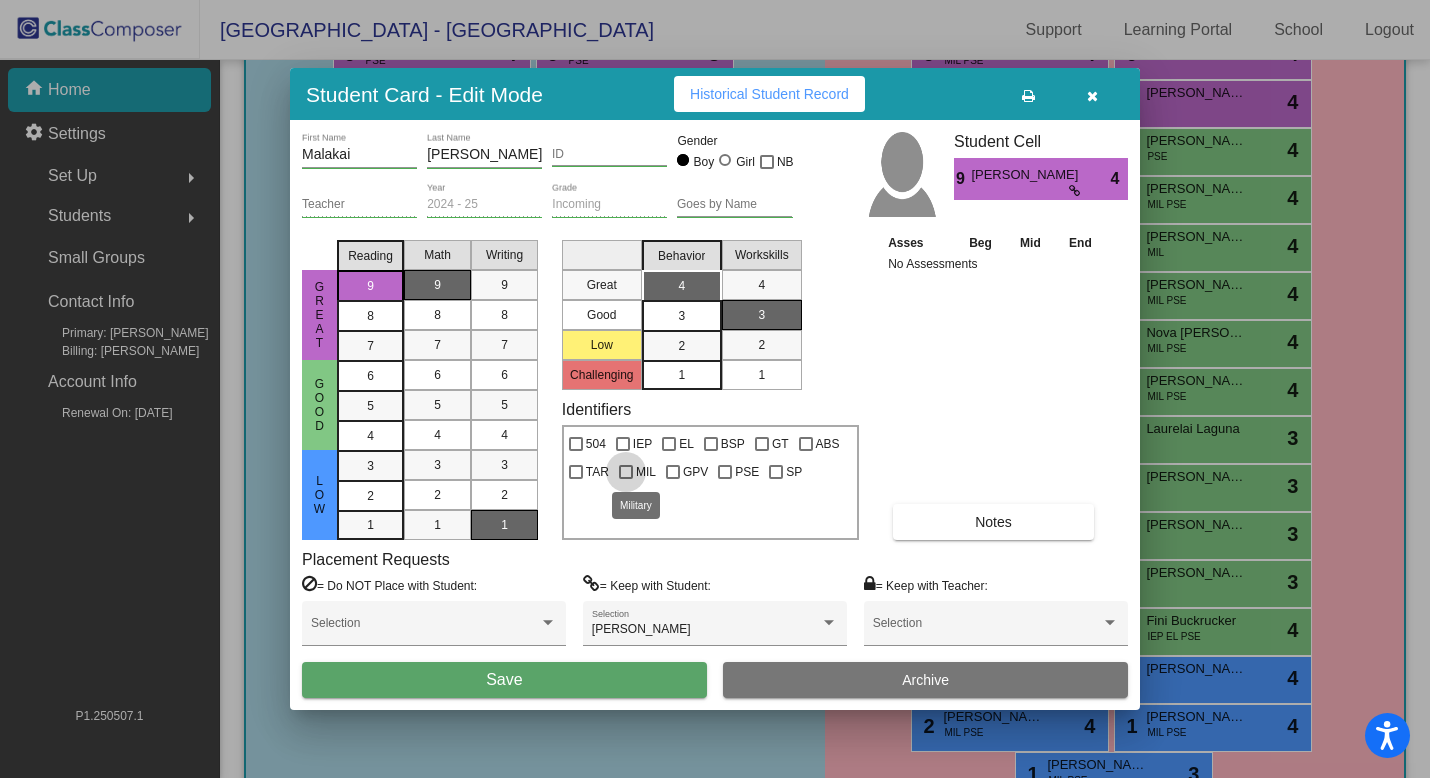 click on "MIL" at bounding box center (646, 472) 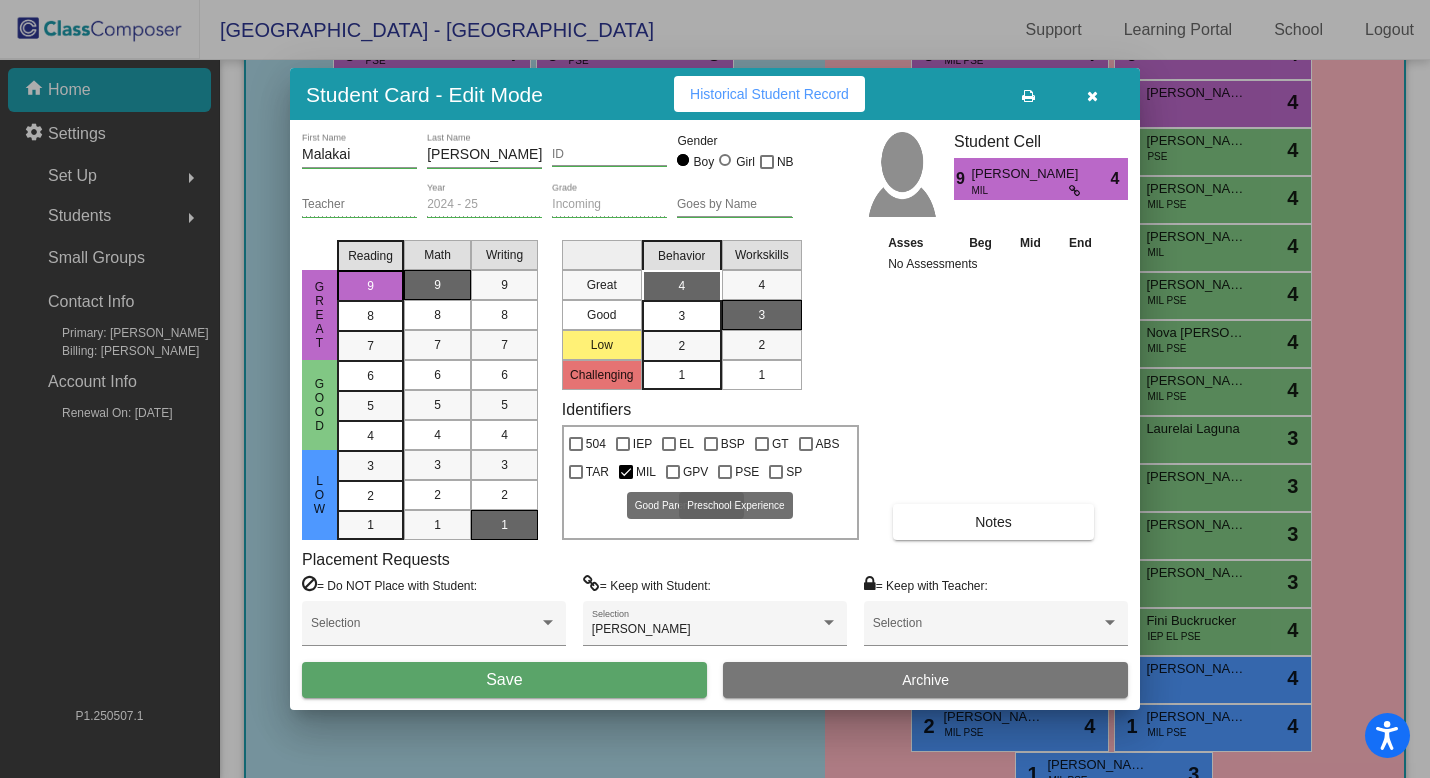 click on "PSE" at bounding box center [738, 472] 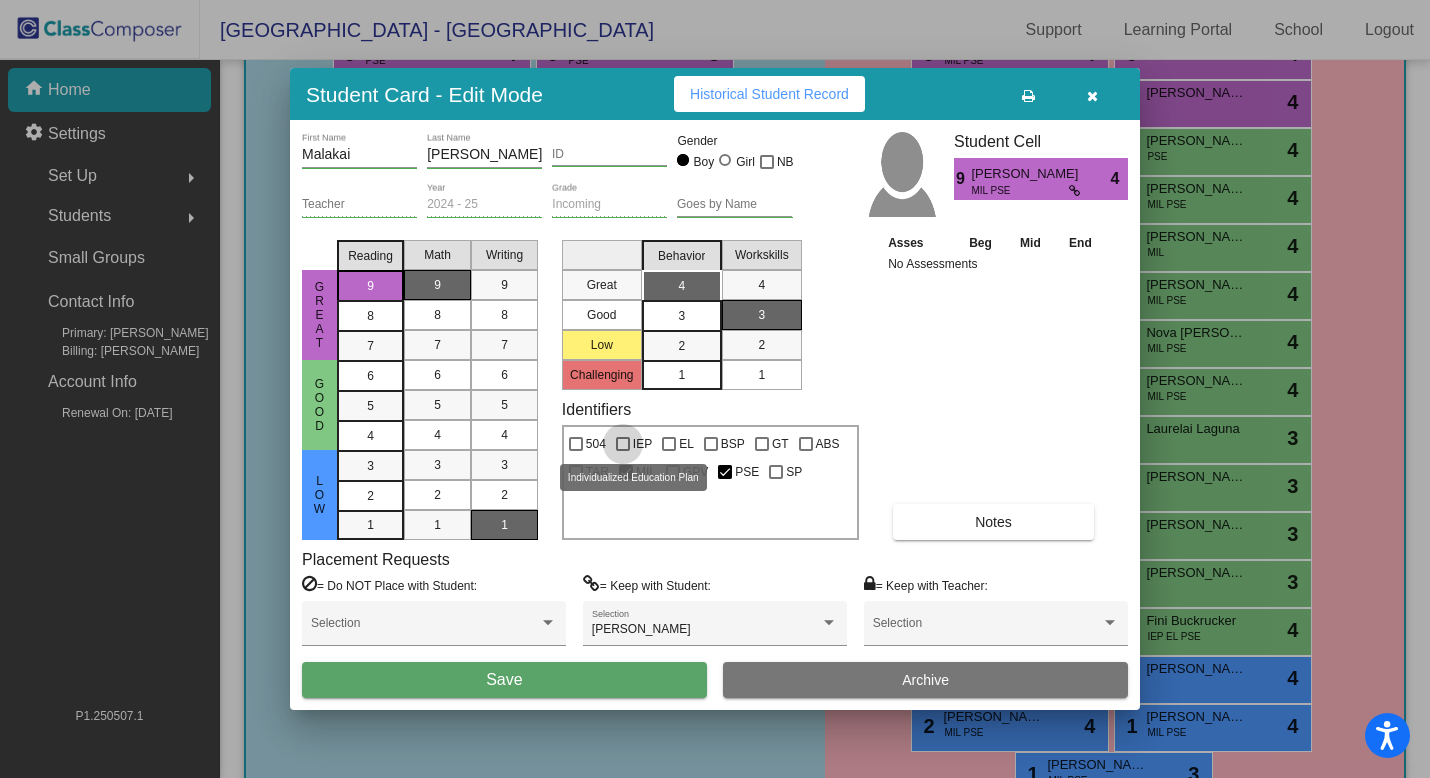 click on "IEP" at bounding box center (642, 444) 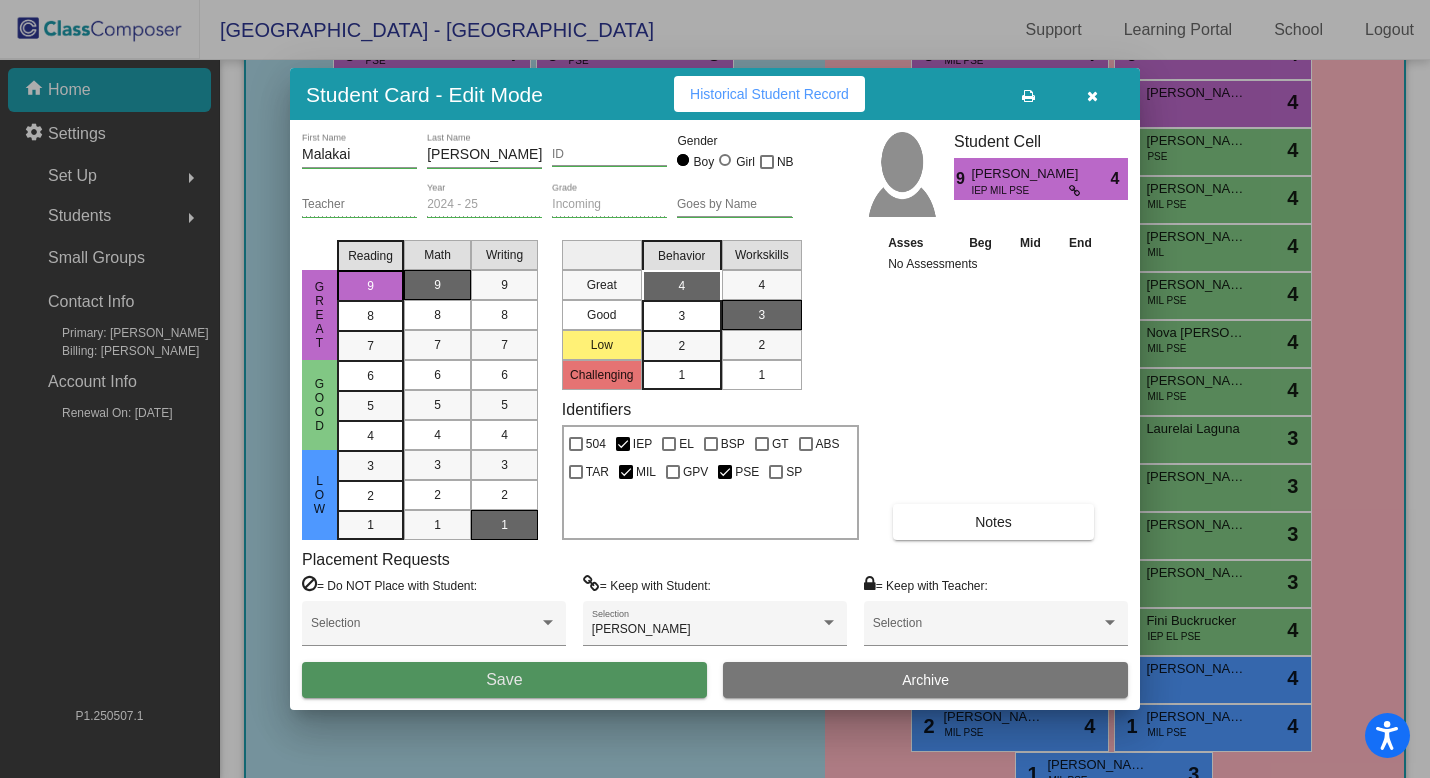 click on "Save" at bounding box center [504, 680] 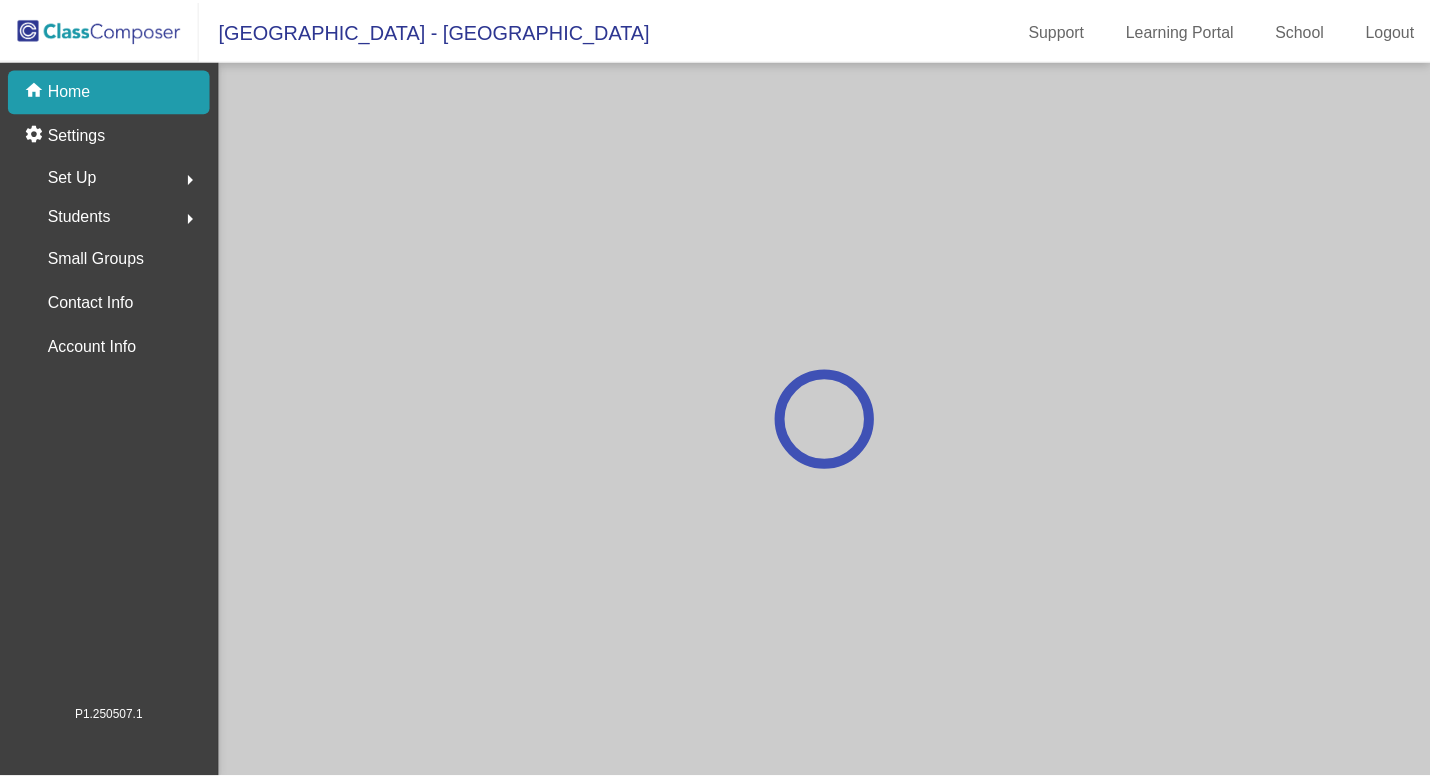 scroll, scrollTop: 0, scrollLeft: 0, axis: both 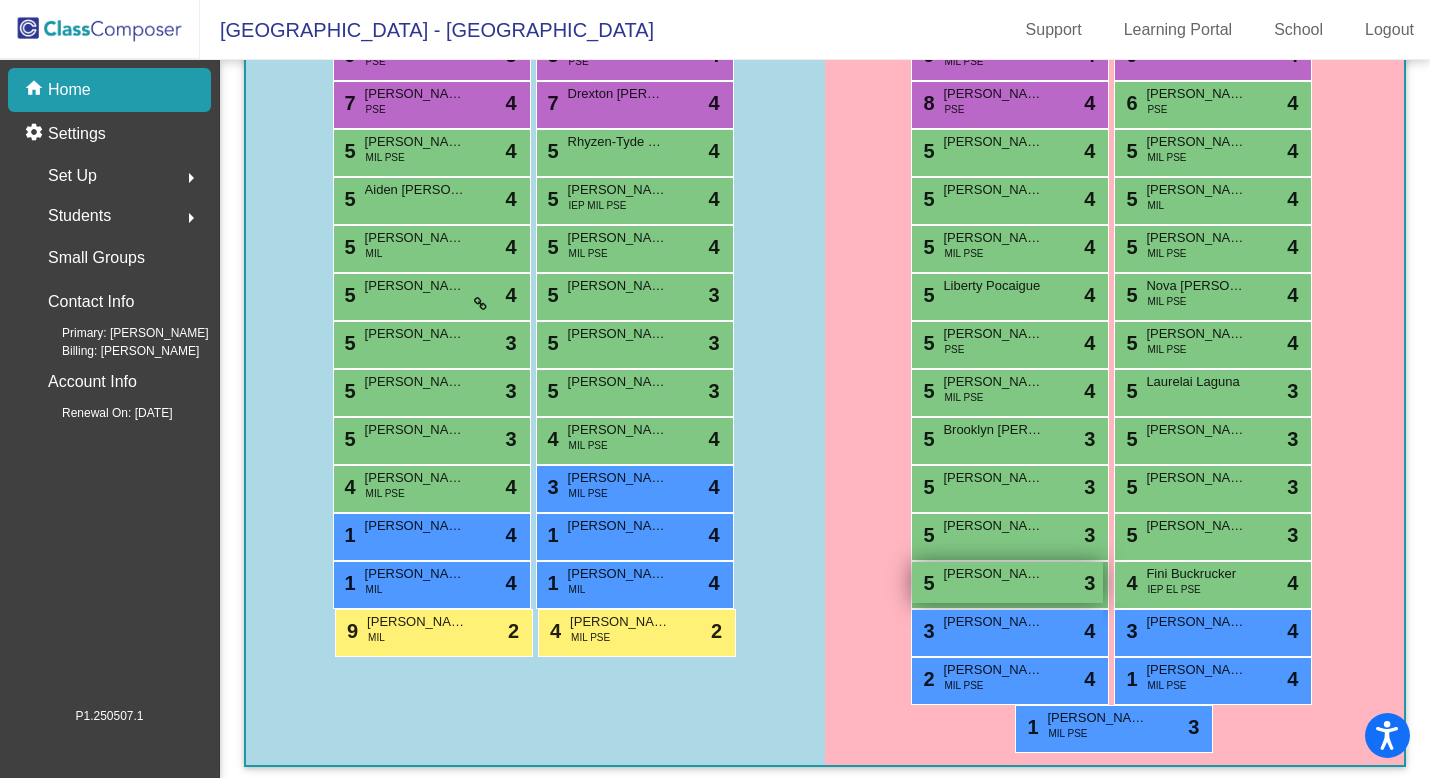 click on "5 [PERSON_NAME] lock do_not_disturb_alt 3" at bounding box center (1007, 582) 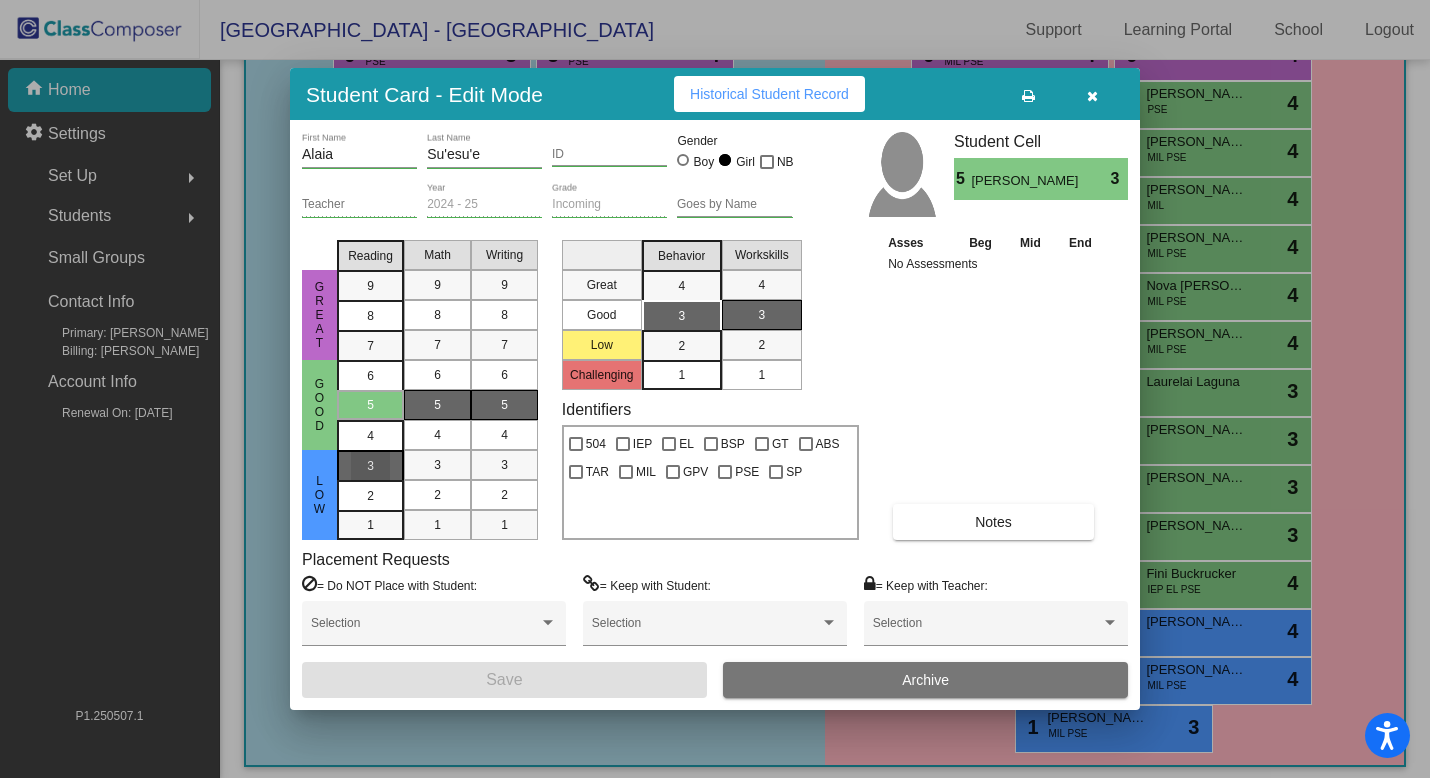 click on "3" at bounding box center [370, 466] 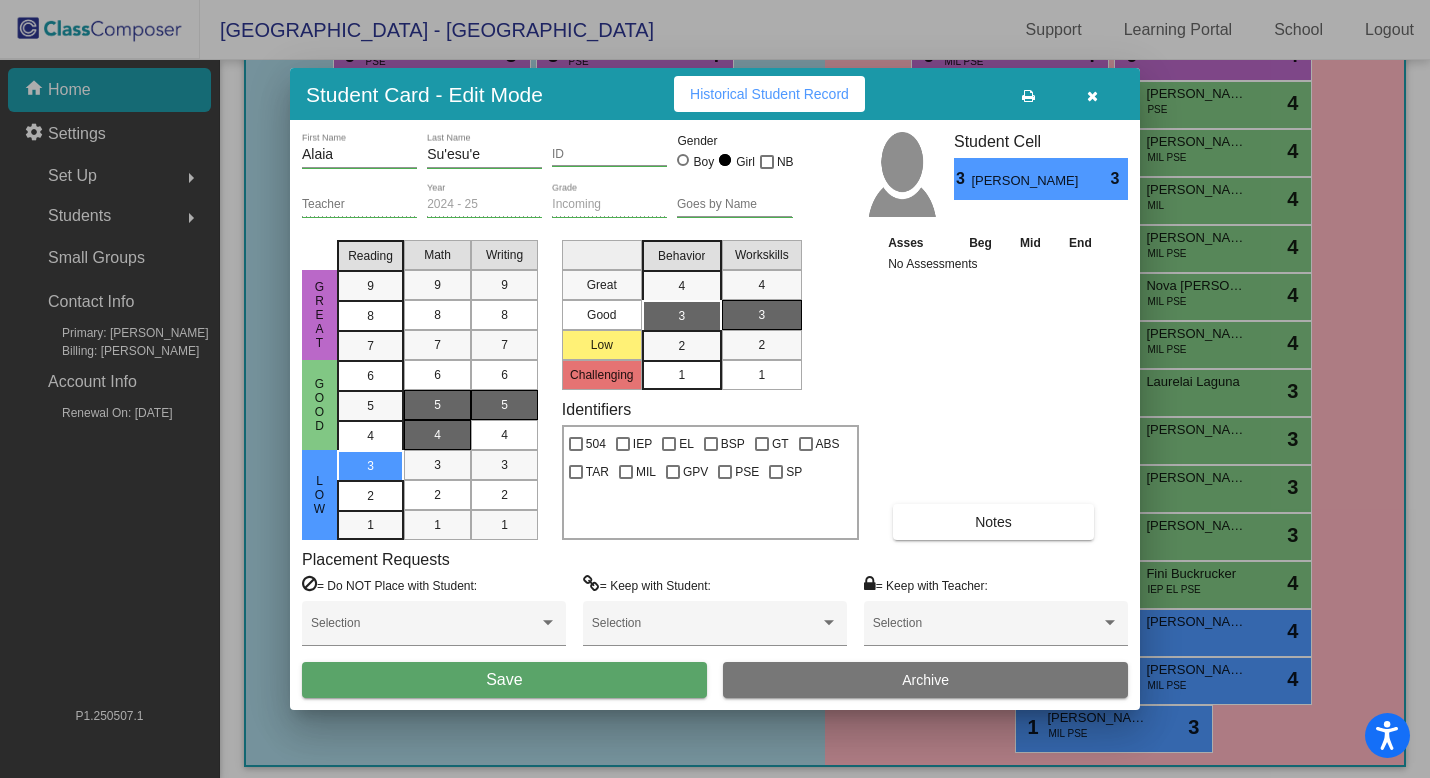 click on "4" at bounding box center [437, 435] 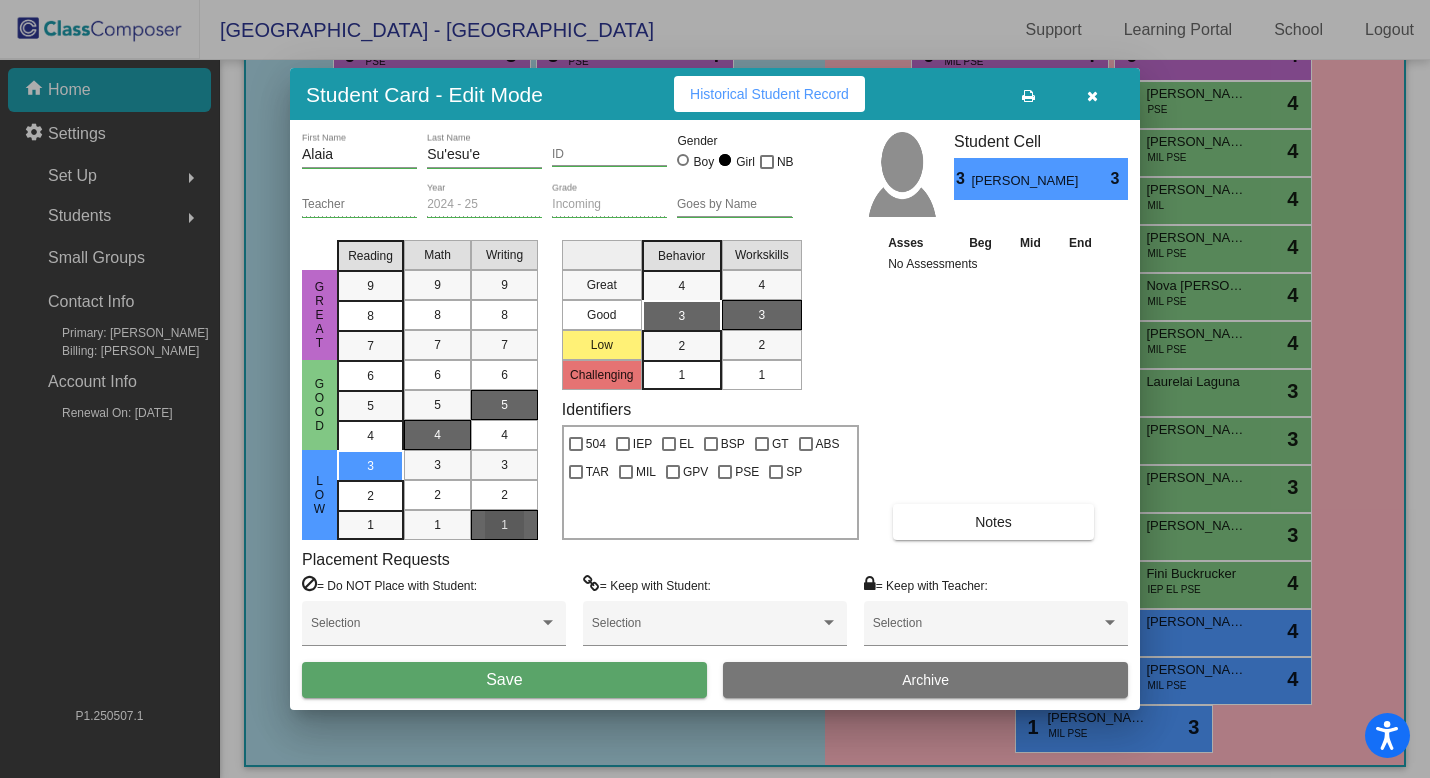 click on "1" at bounding box center [504, 525] 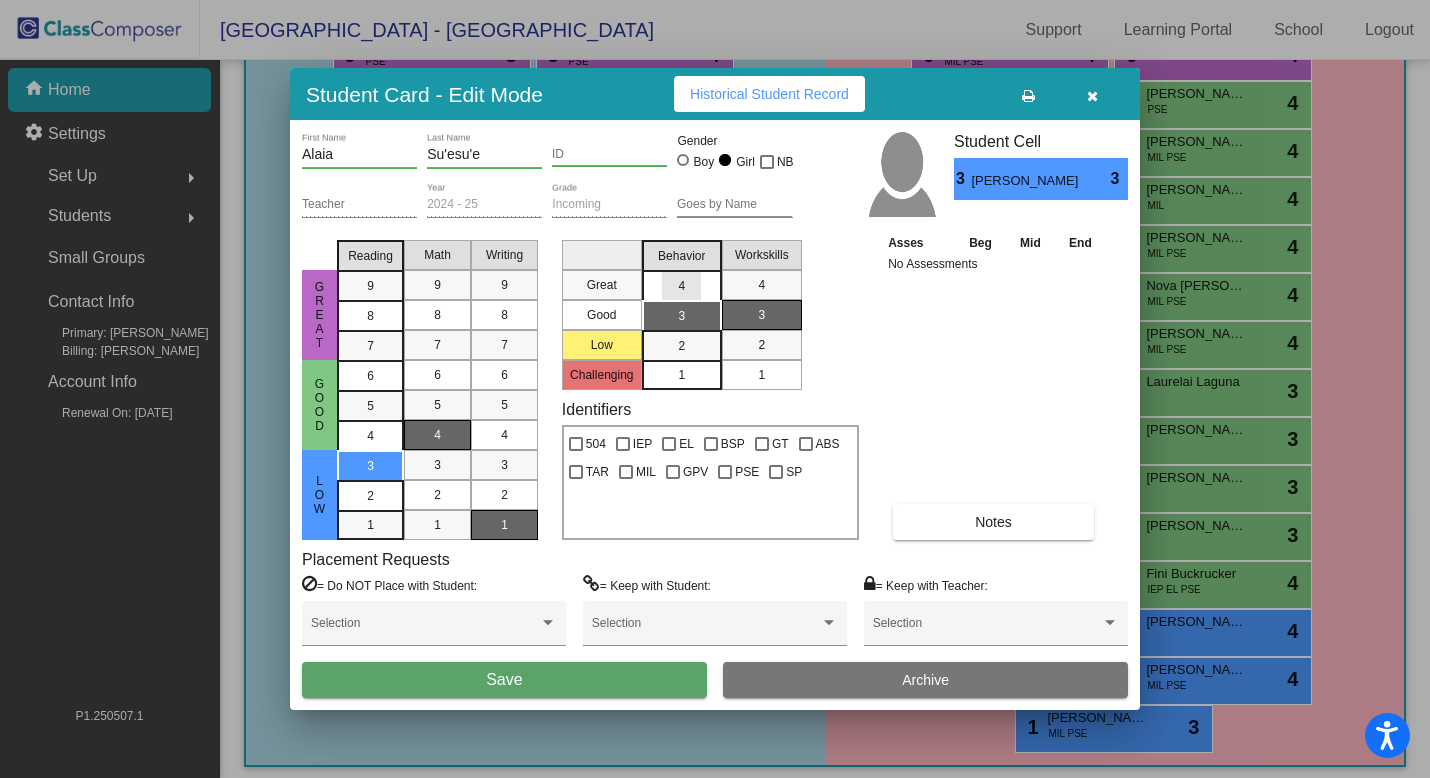 click on "4" at bounding box center [681, 286] 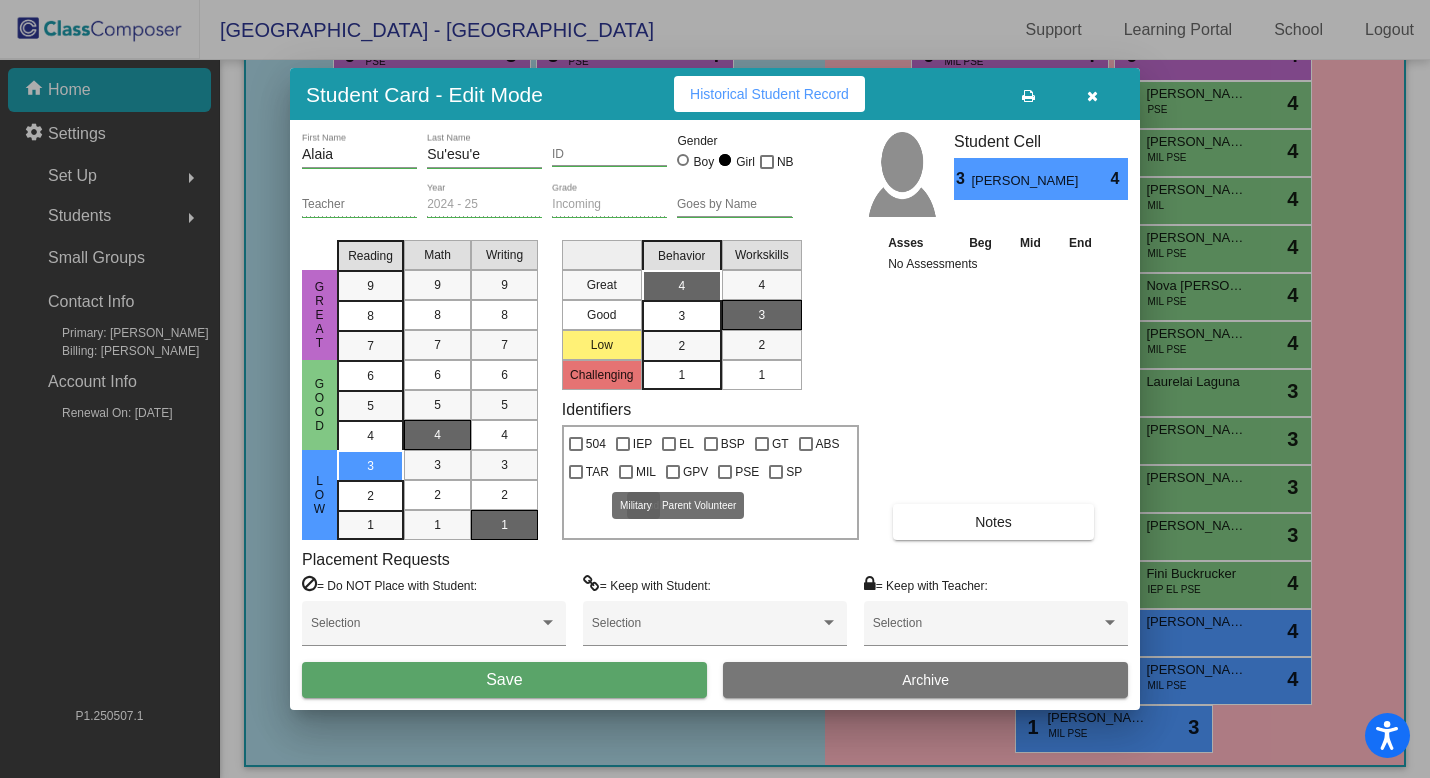 click on "MIL" at bounding box center (646, 472) 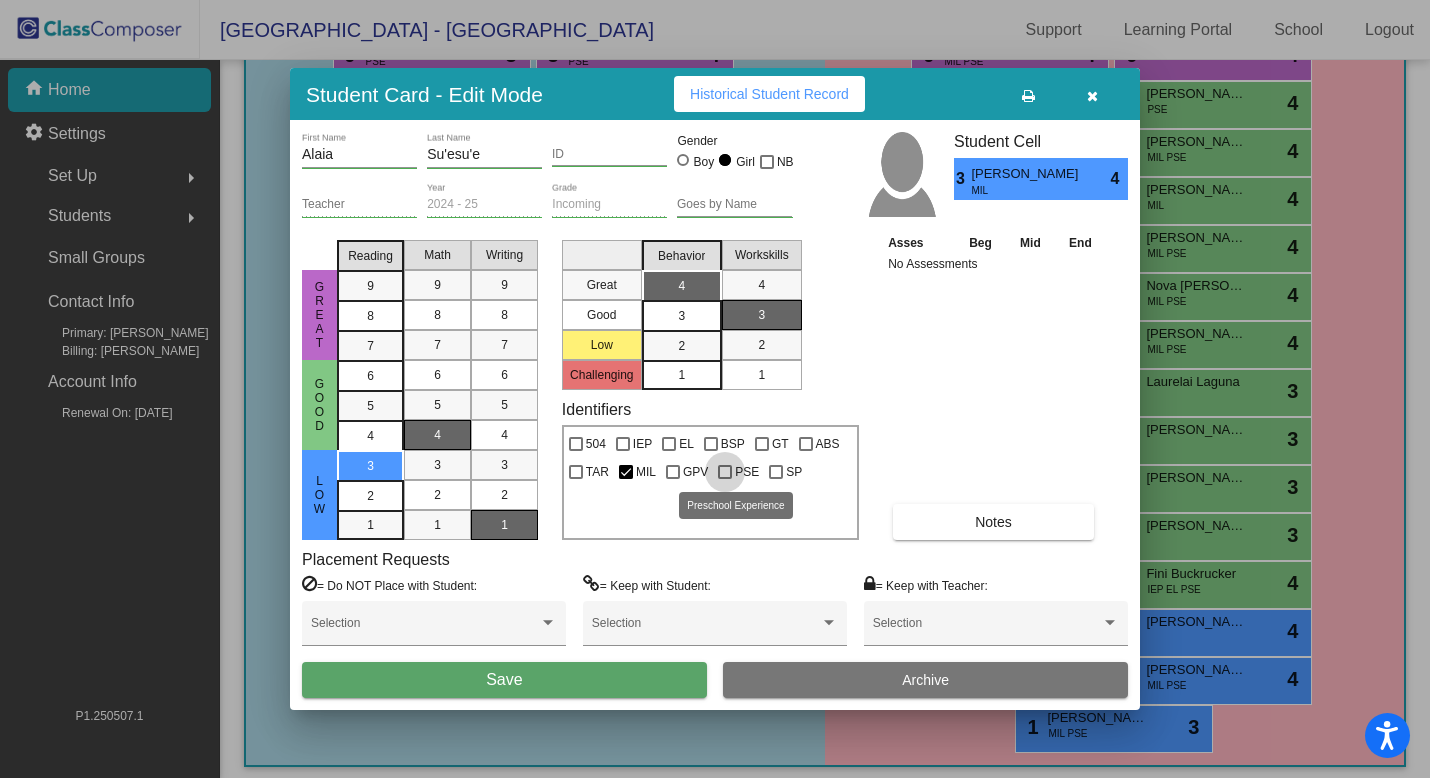 click at bounding box center [725, 472] 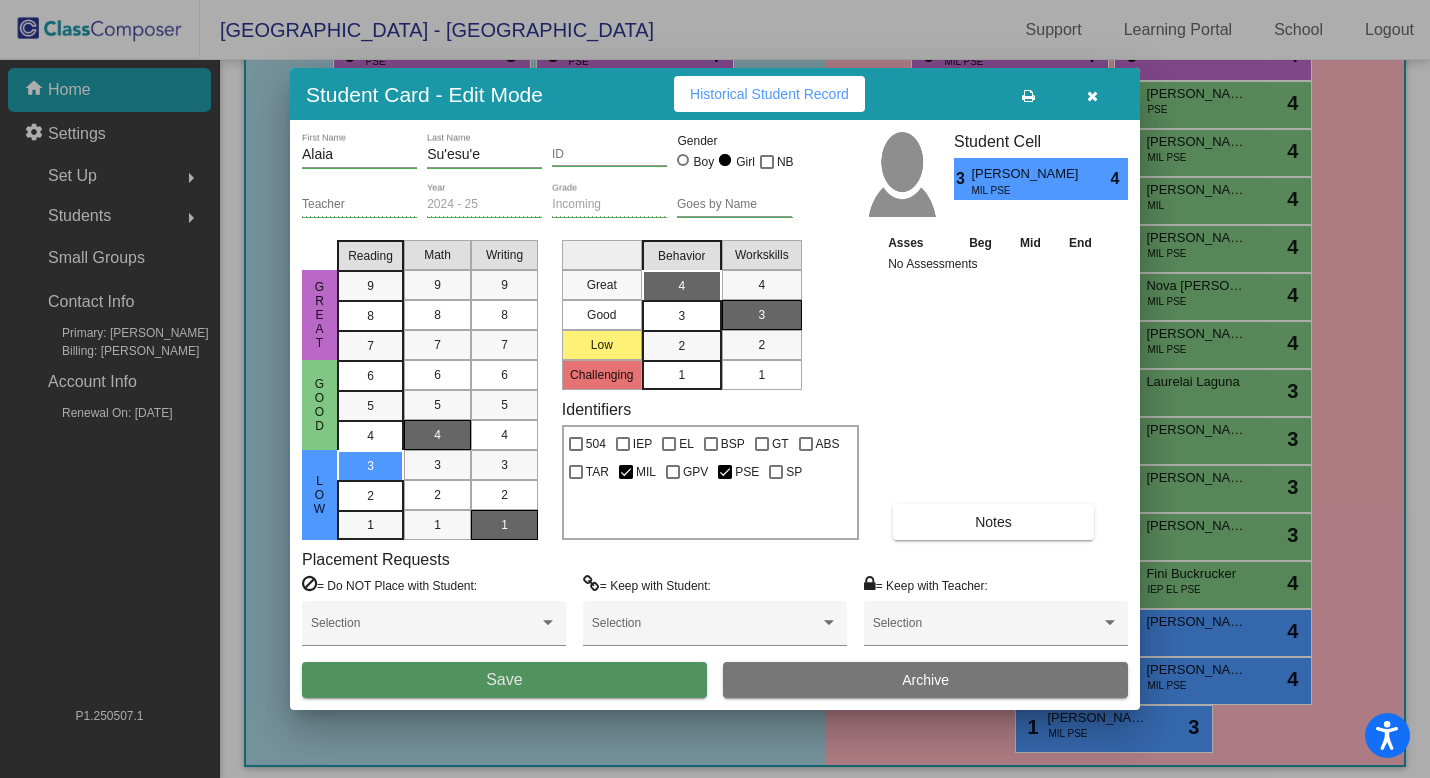 click on "Save" at bounding box center [504, 680] 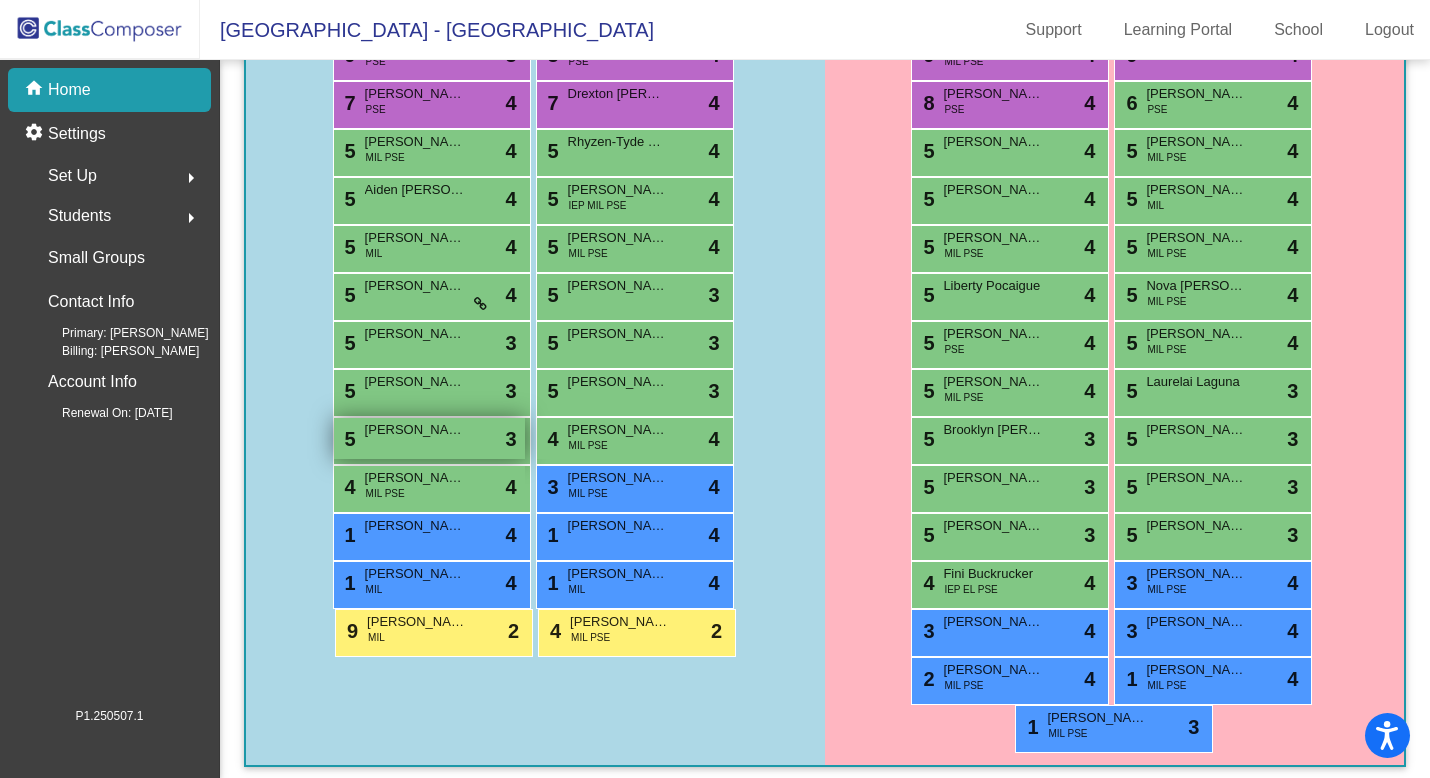click on "[PERSON_NAME][GEOGRAPHIC_DATA]" at bounding box center (415, 430) 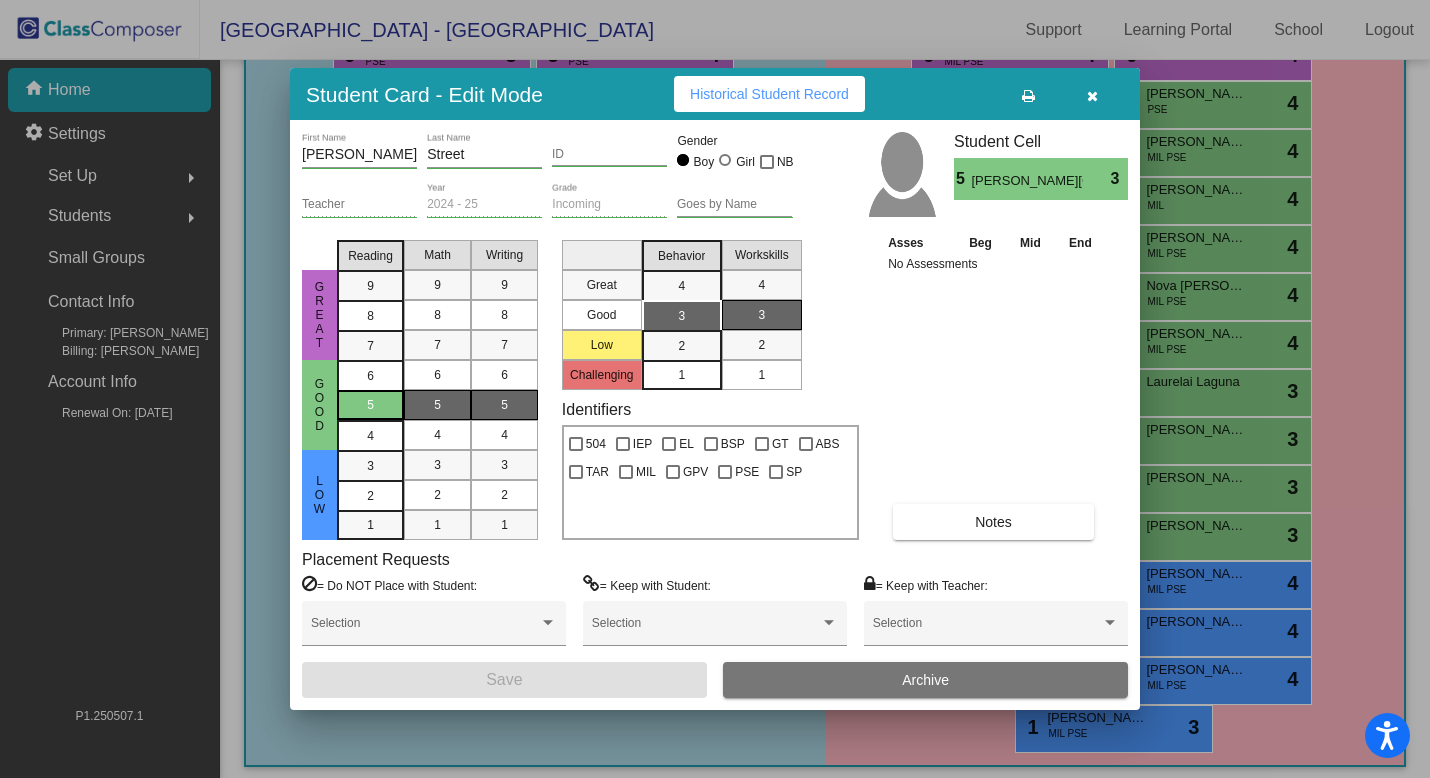 click on "5" at bounding box center [370, 405] 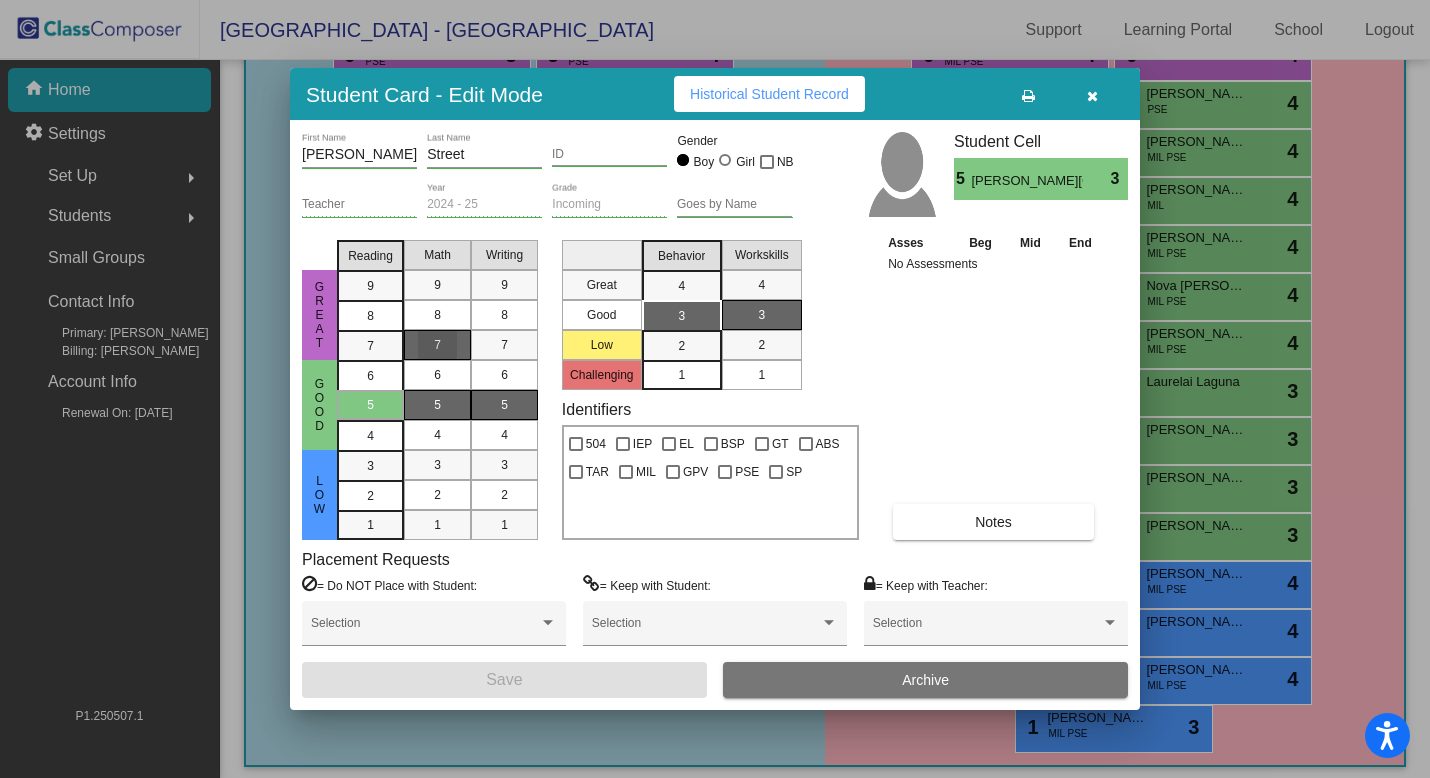 click on "7" at bounding box center (437, 345) 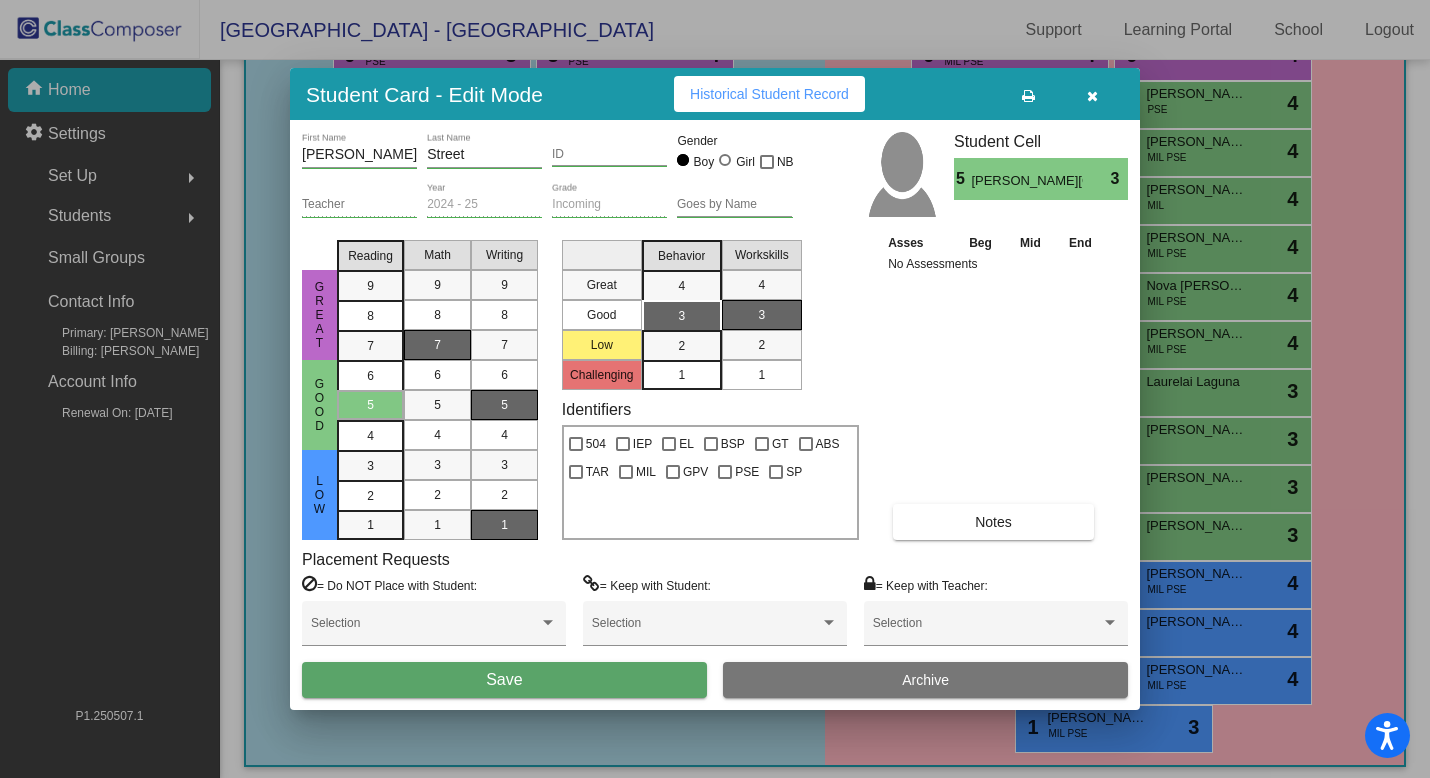 click on "1" at bounding box center (504, 525) 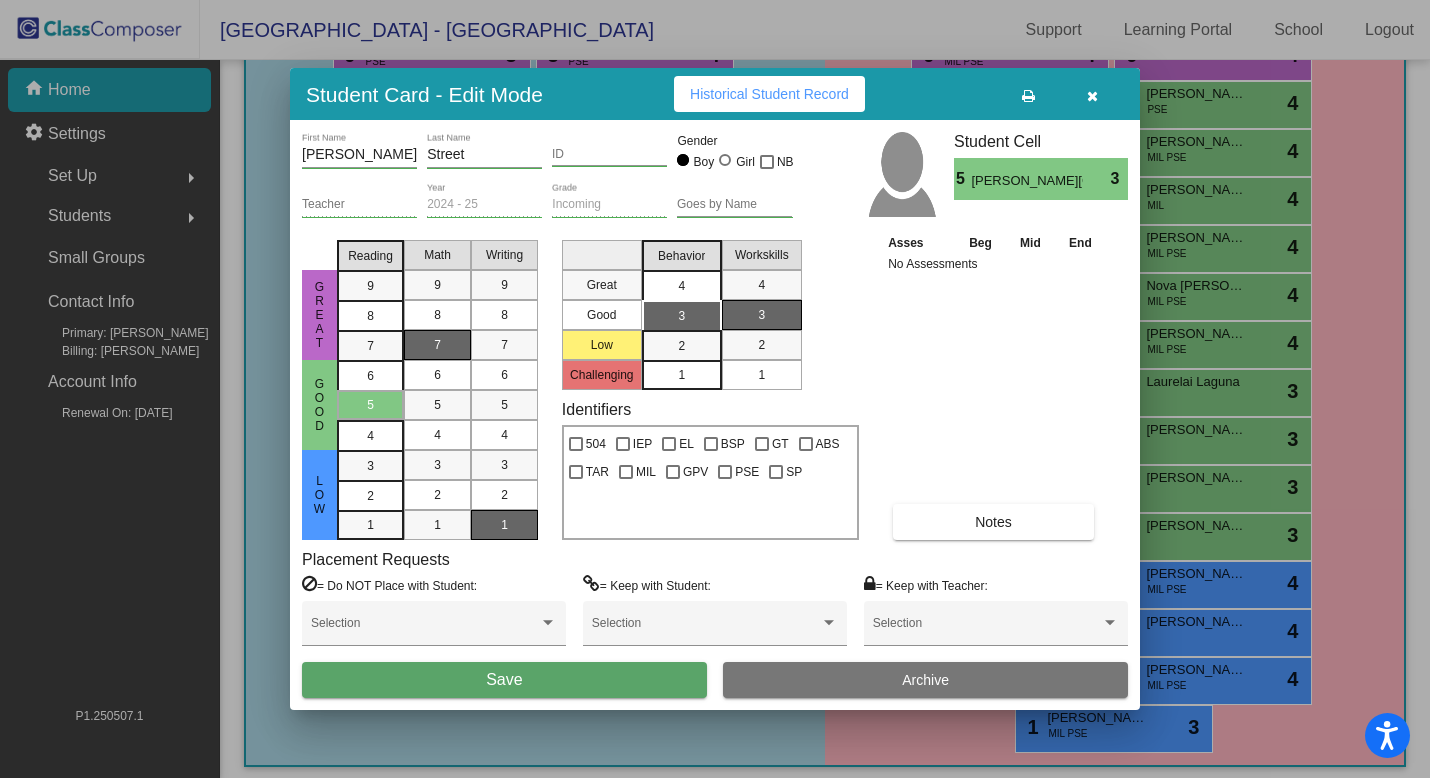 click on "4" at bounding box center [681, 286] 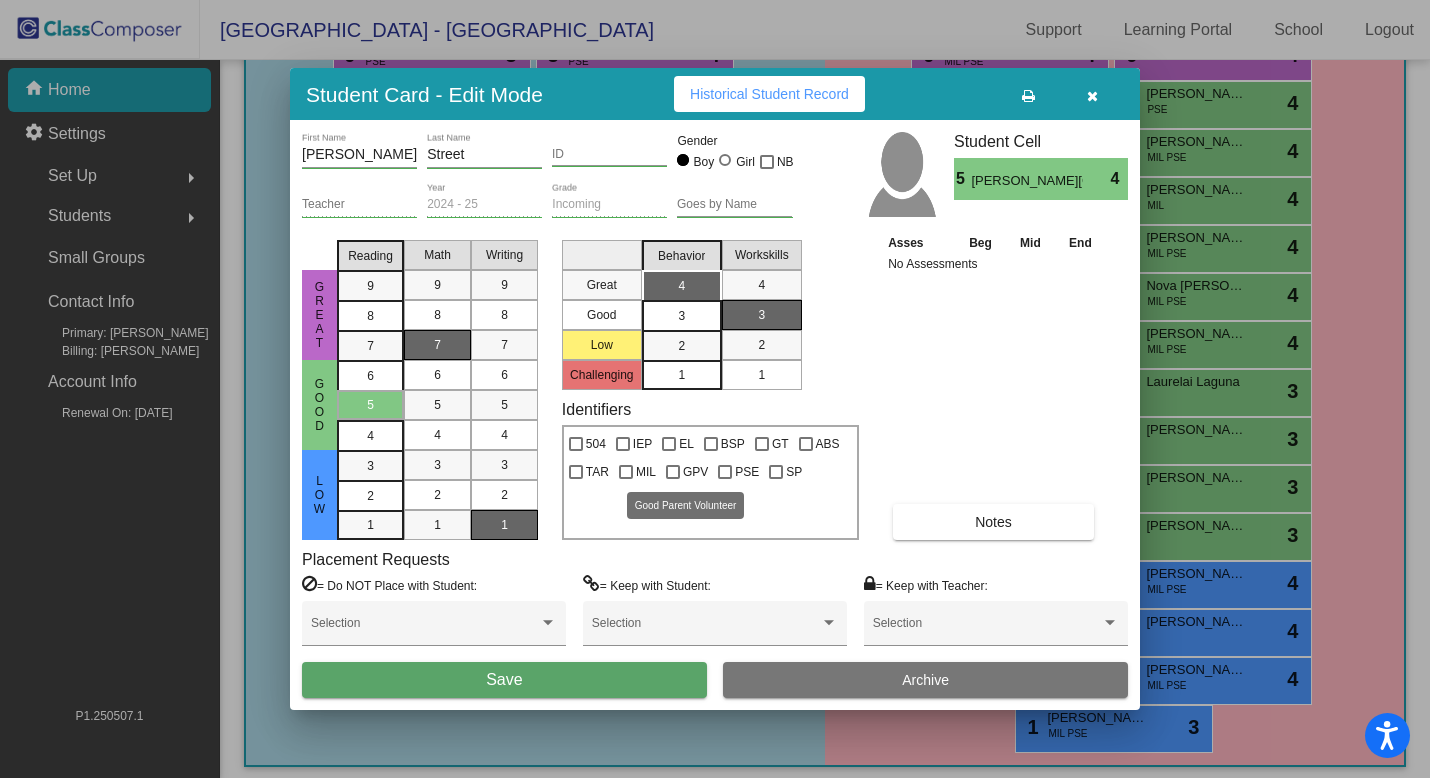click on "MIL" at bounding box center [646, 472] 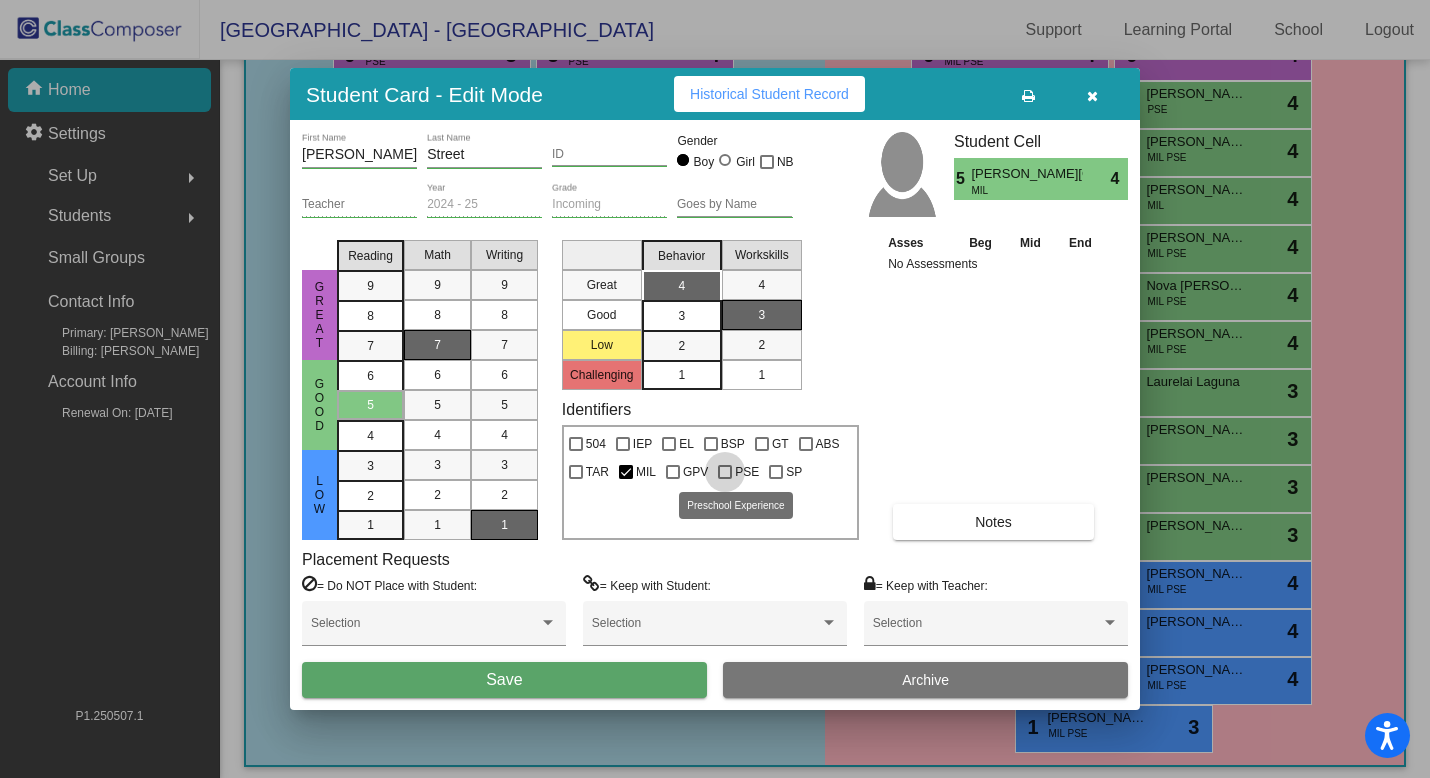 click on "PSE" at bounding box center (747, 472) 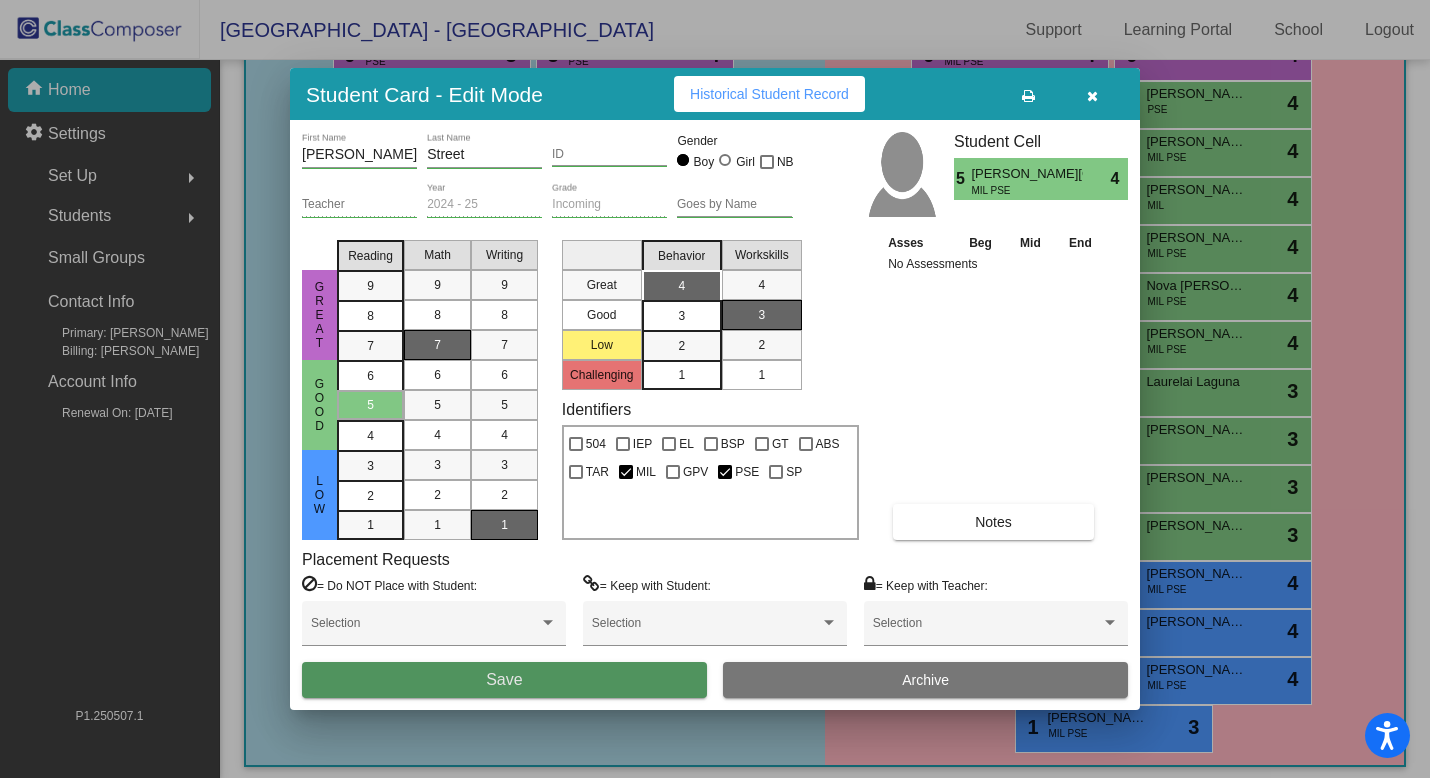click on "Save" at bounding box center (504, 680) 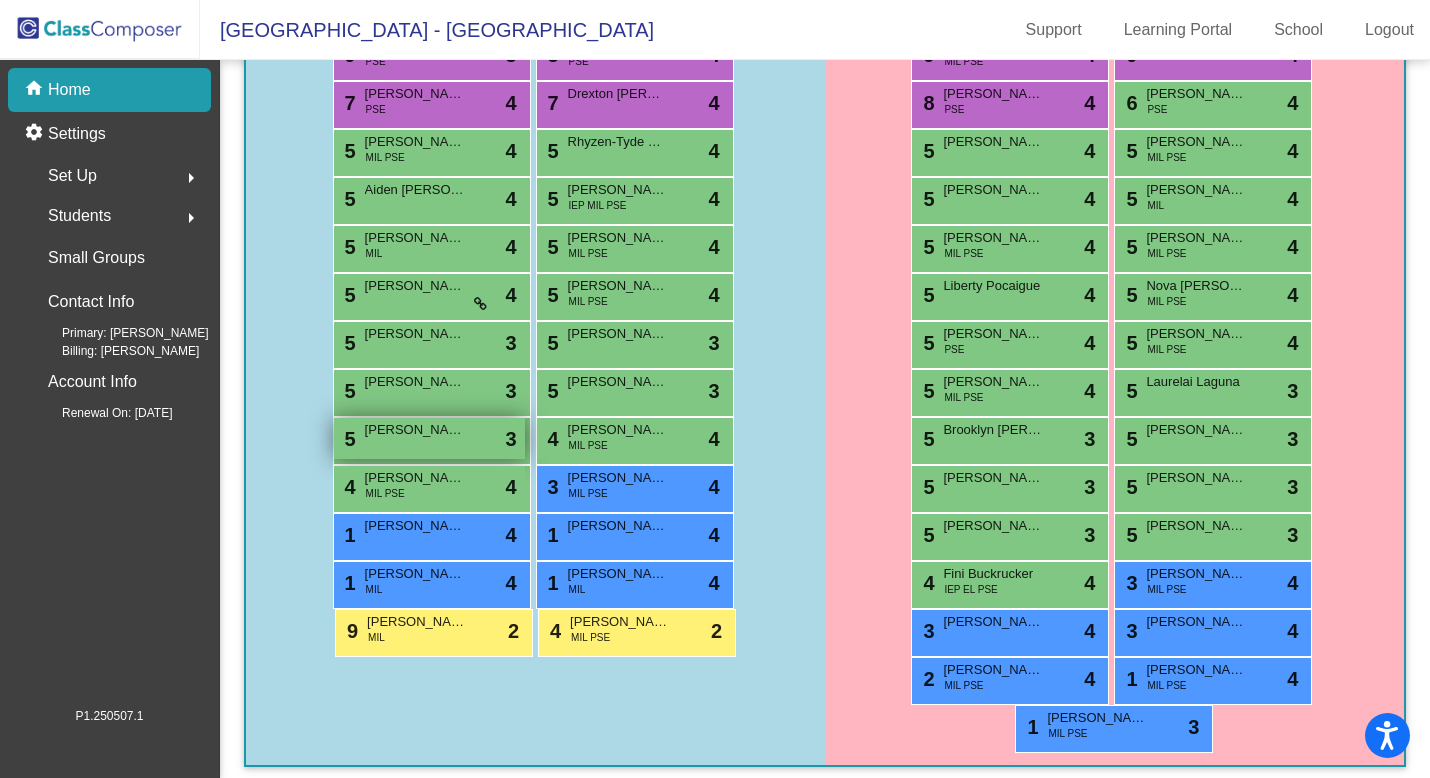 click on "[PERSON_NAME]" at bounding box center (415, 430) 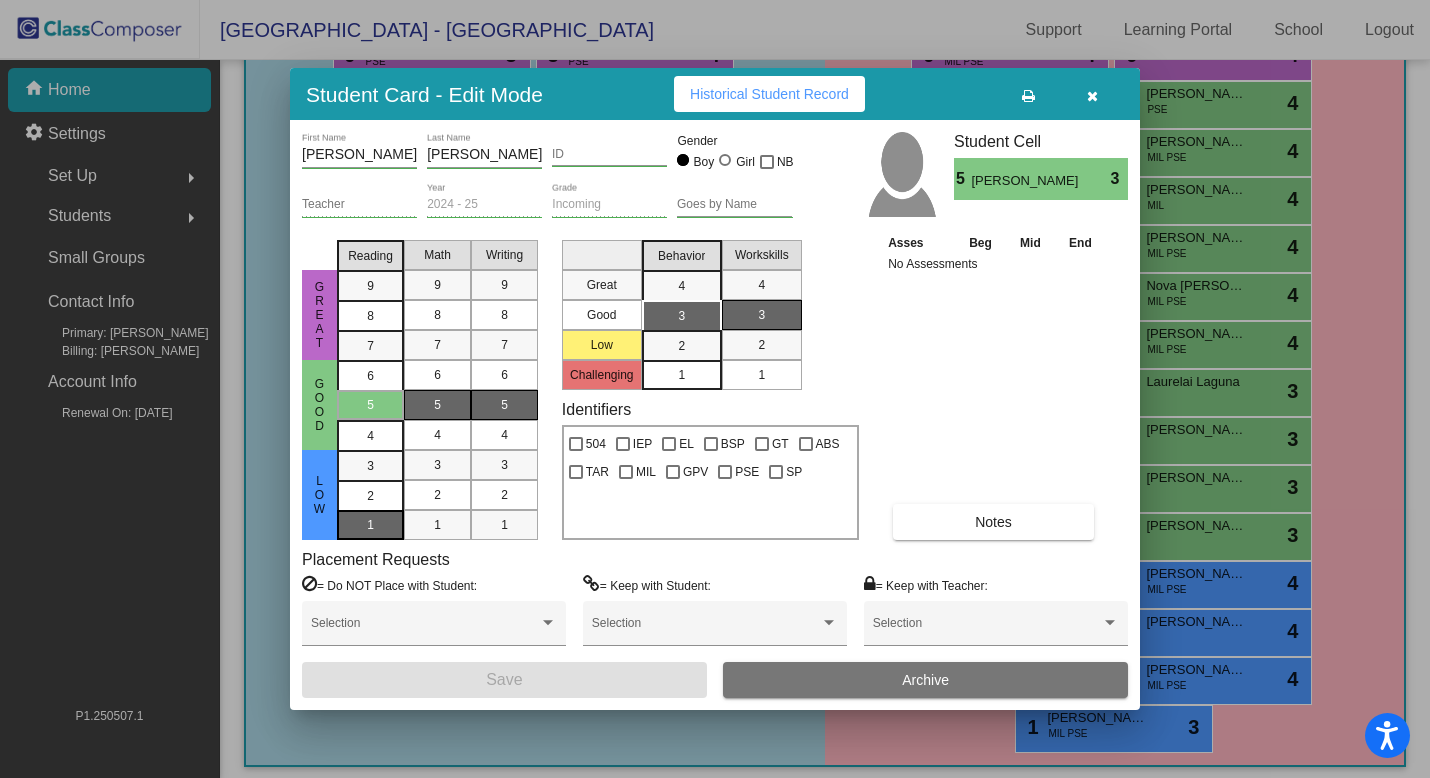 click on "1" at bounding box center (370, 466) 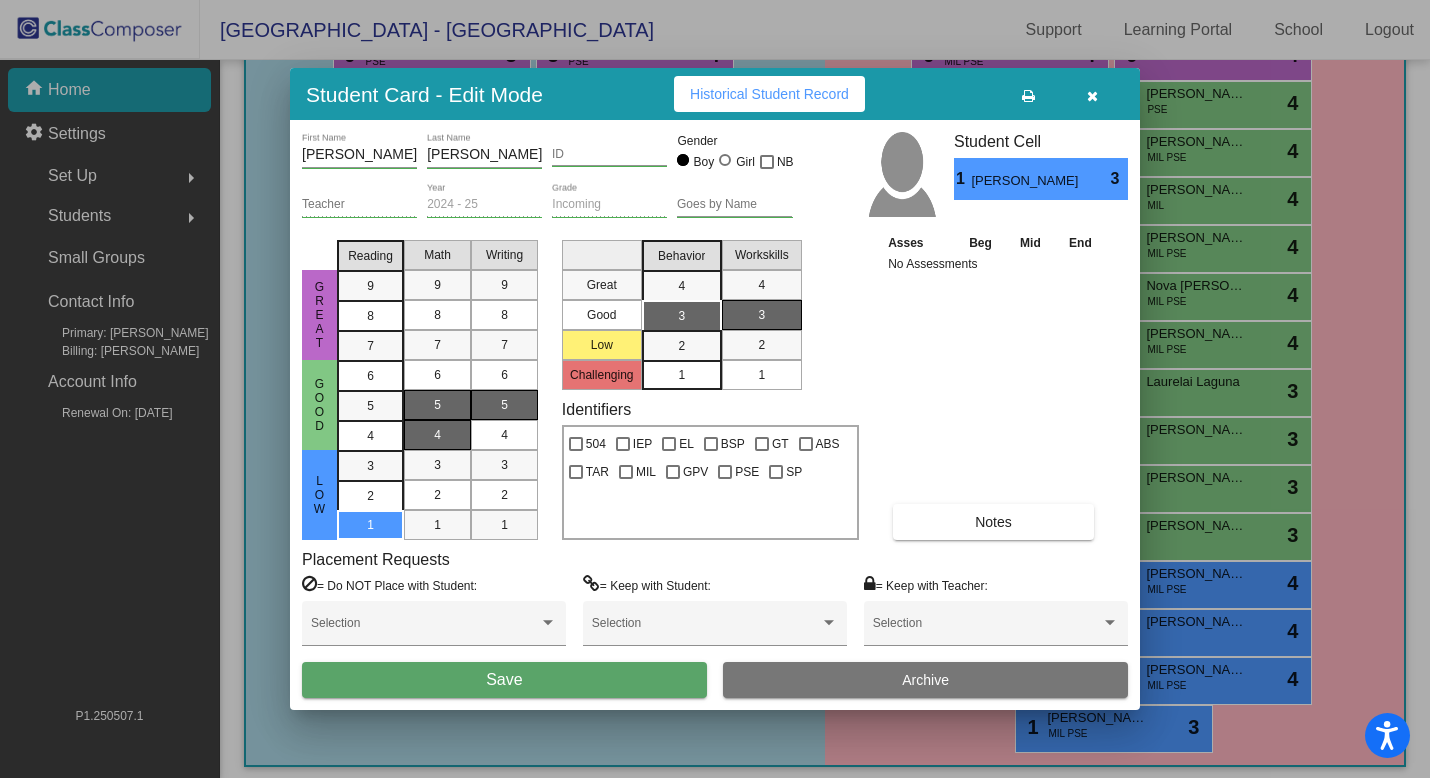 click on "4" at bounding box center (437, 435) 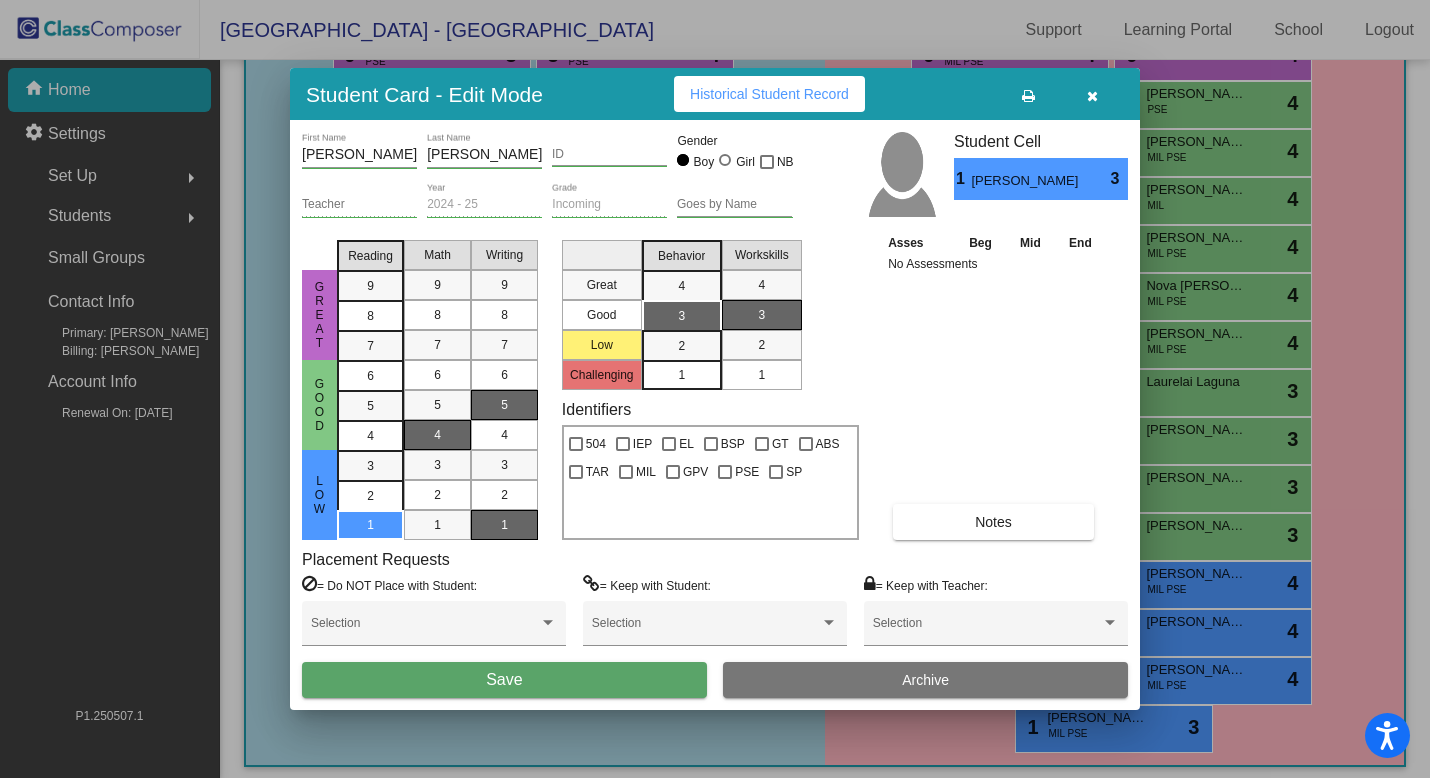 click on "1" at bounding box center [504, 525] 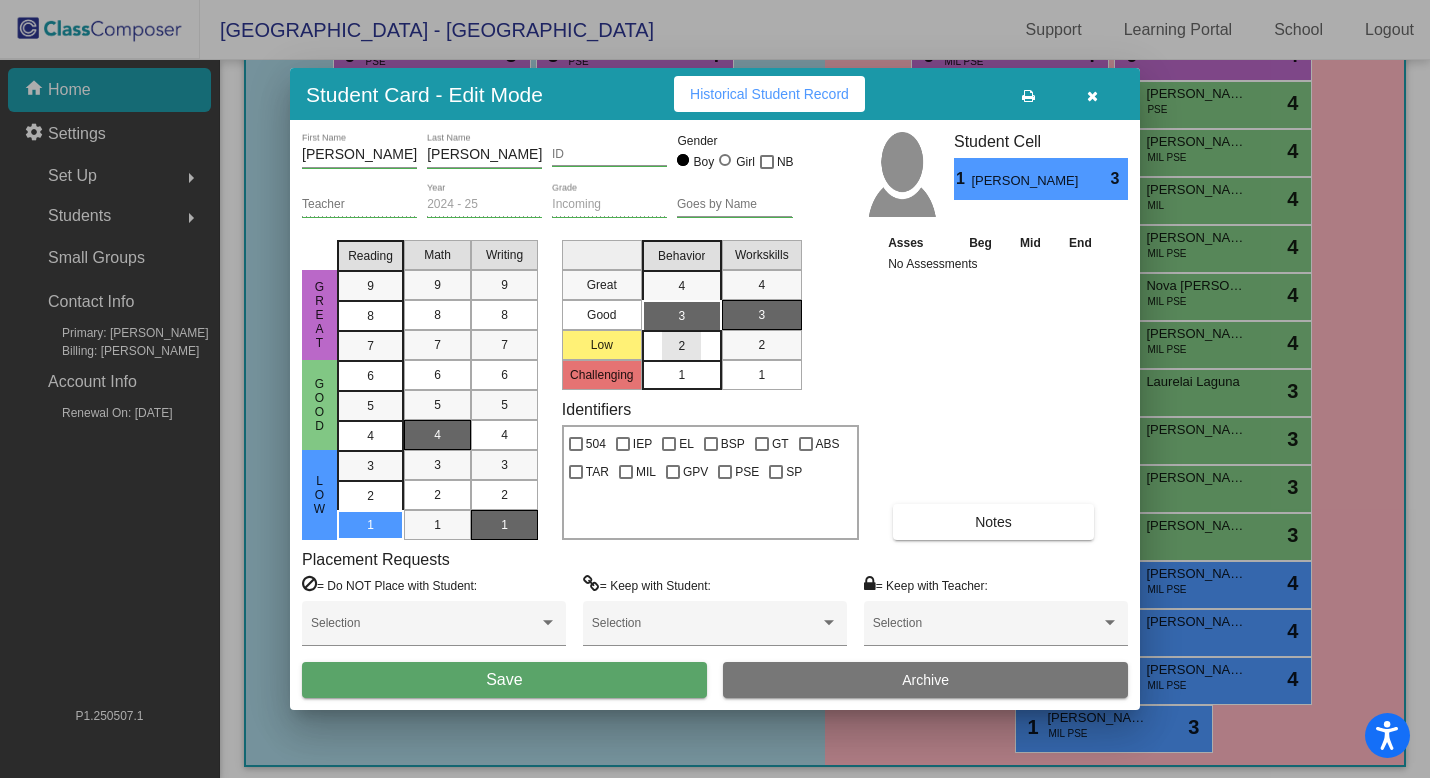 click on "2" at bounding box center [682, 345] 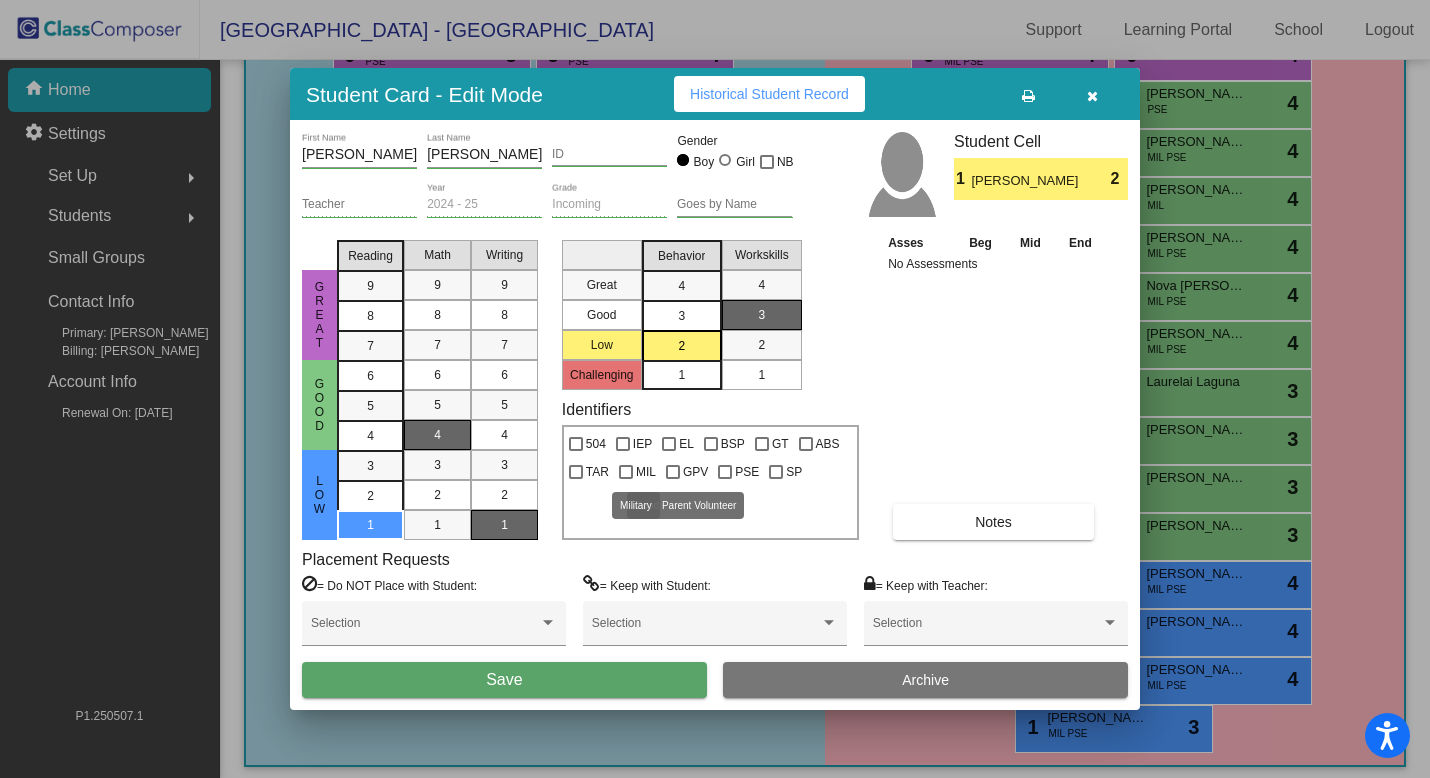 click on "MIL" at bounding box center [646, 472] 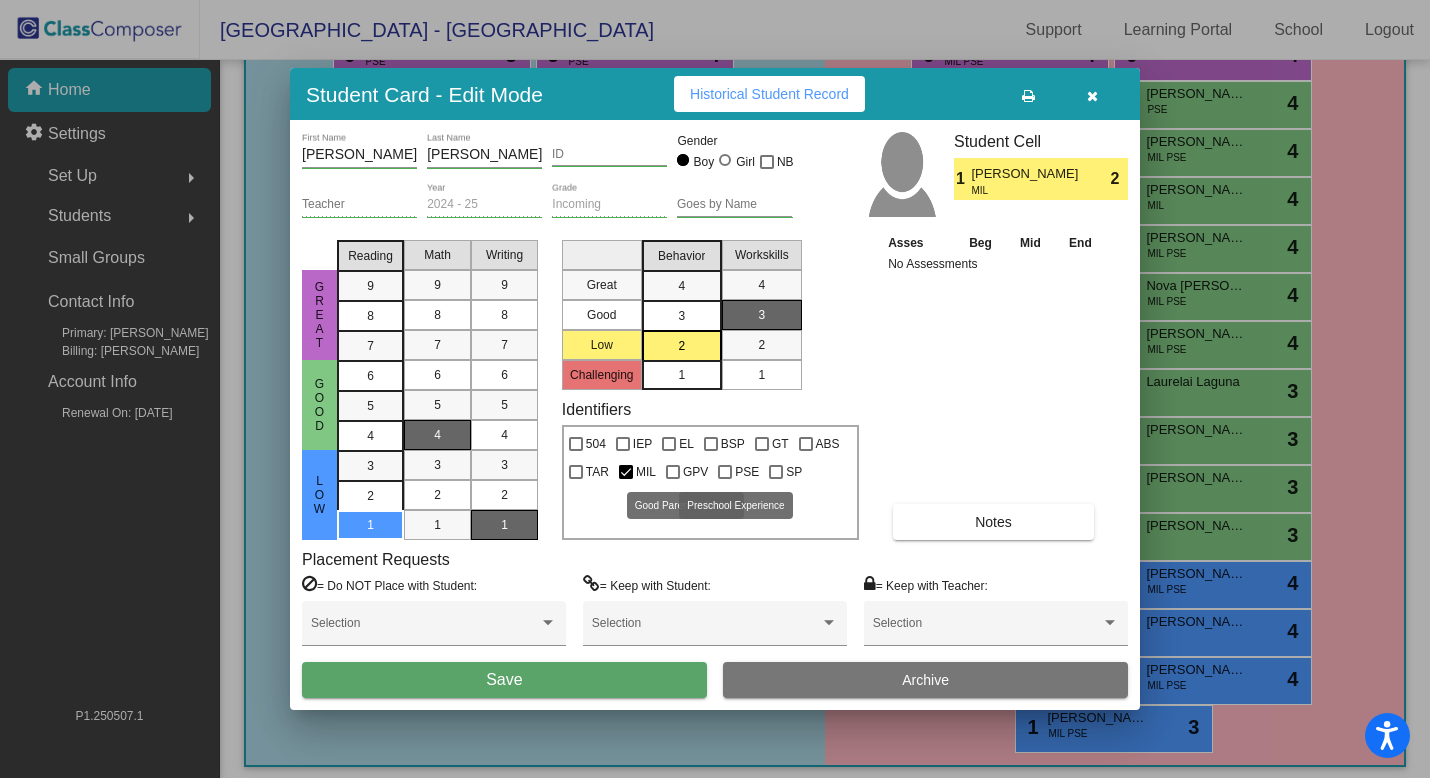click at bounding box center (725, 472) 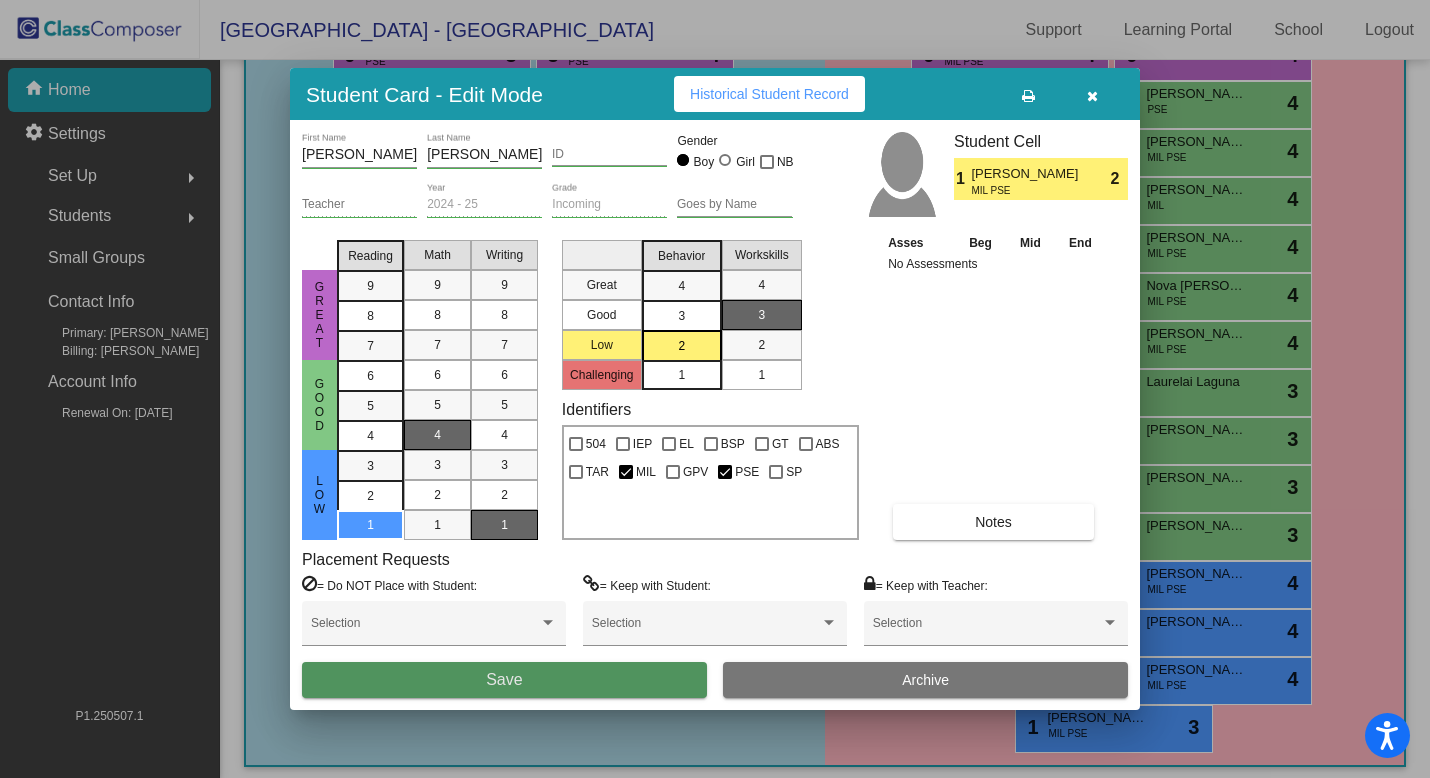 click on "Save" at bounding box center (504, 680) 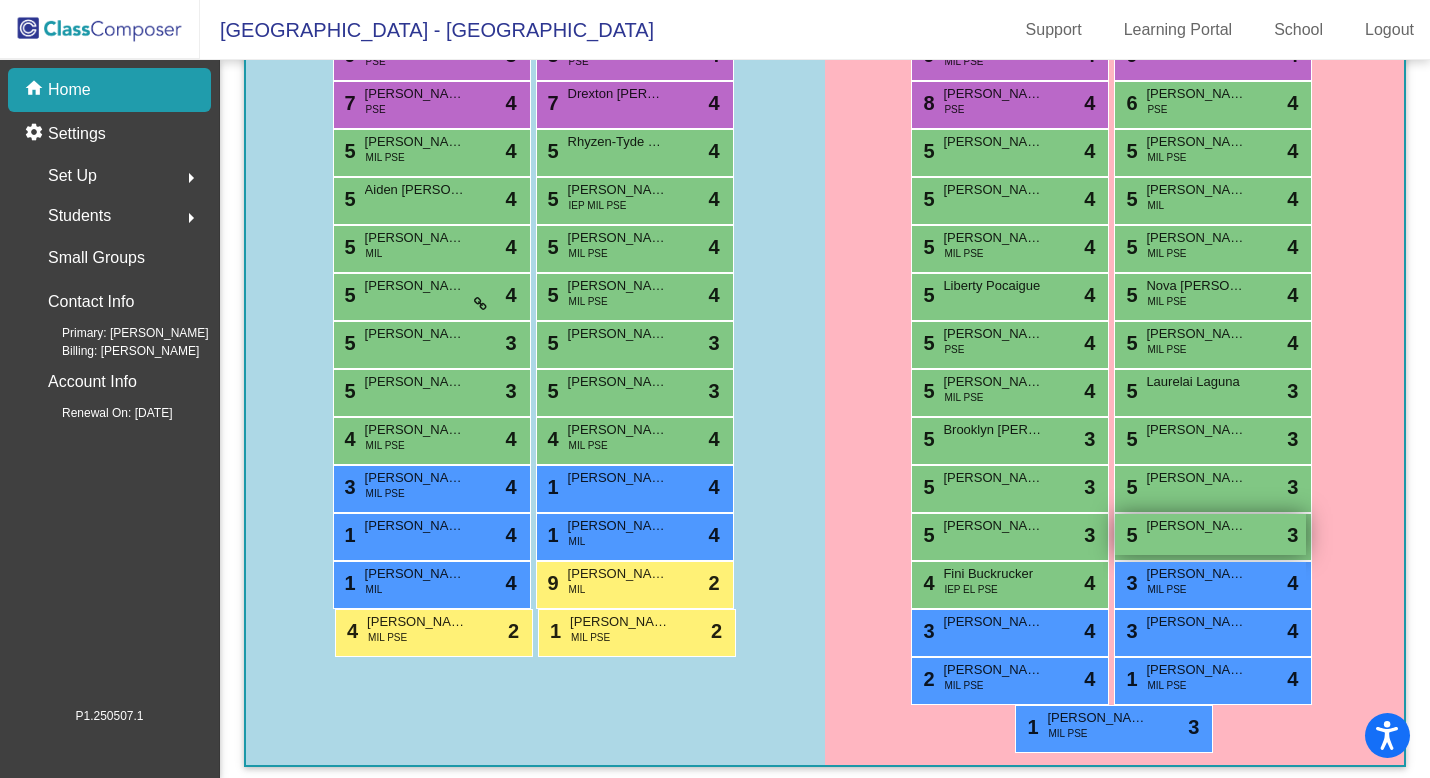 click on "[PERSON_NAME]" at bounding box center (1196, 526) 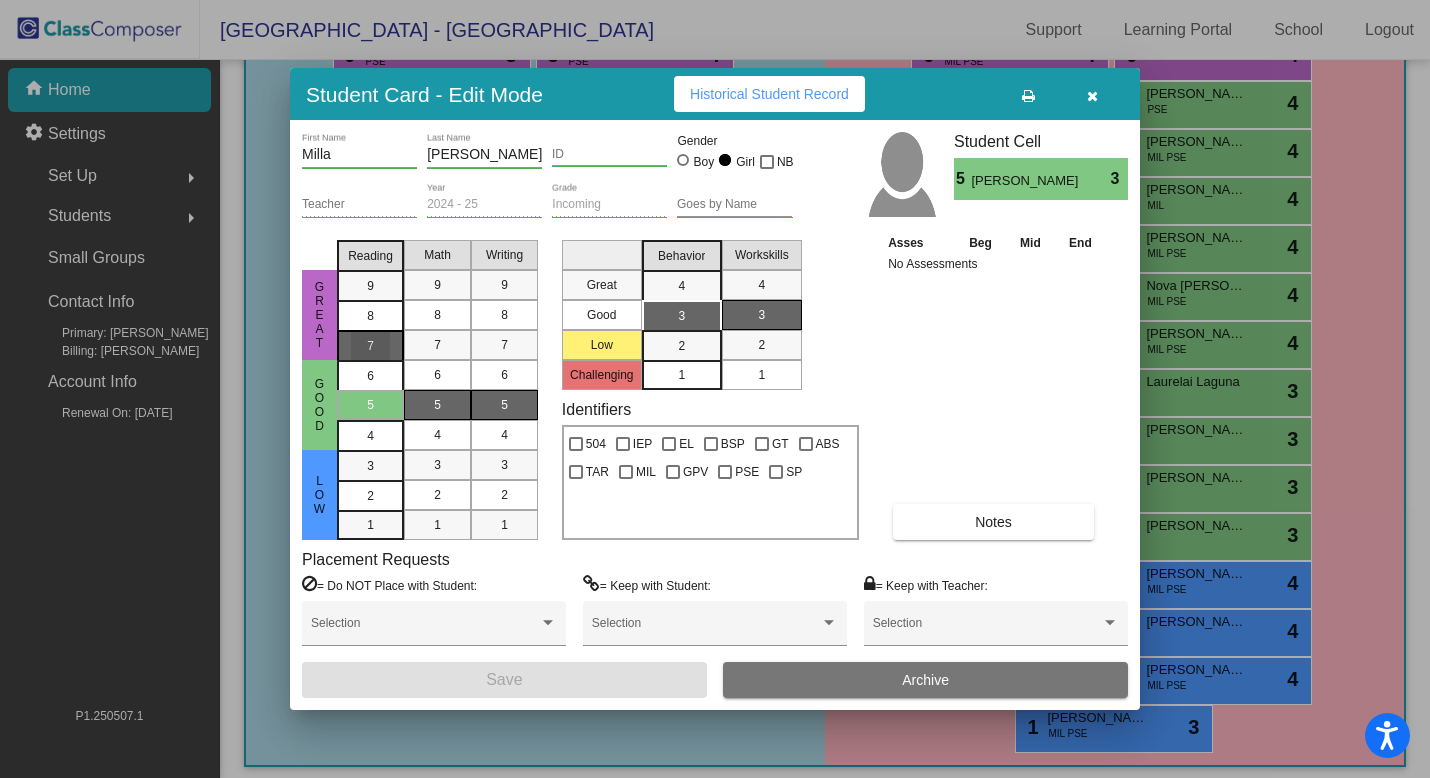 click on "7" at bounding box center [370, 346] 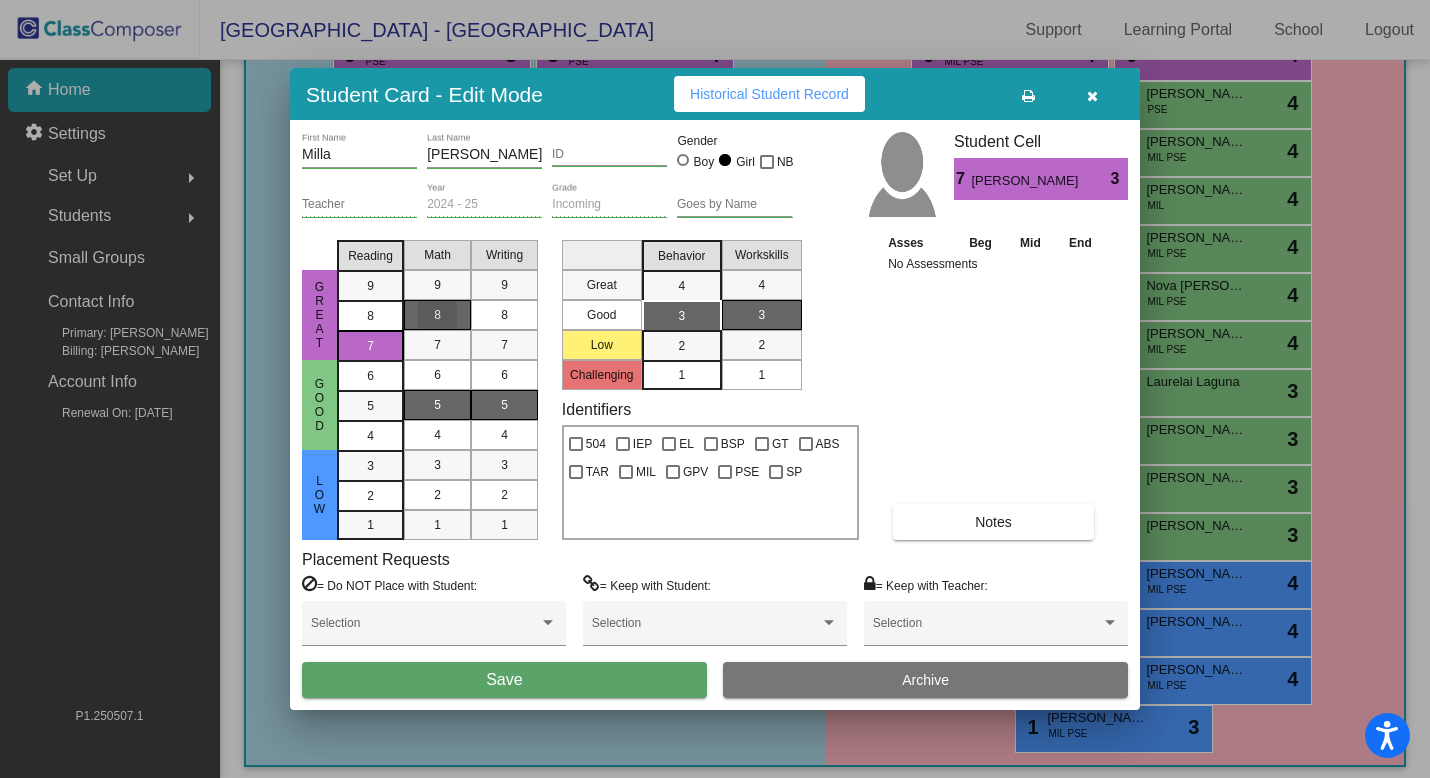 click on "8" at bounding box center [437, 315] 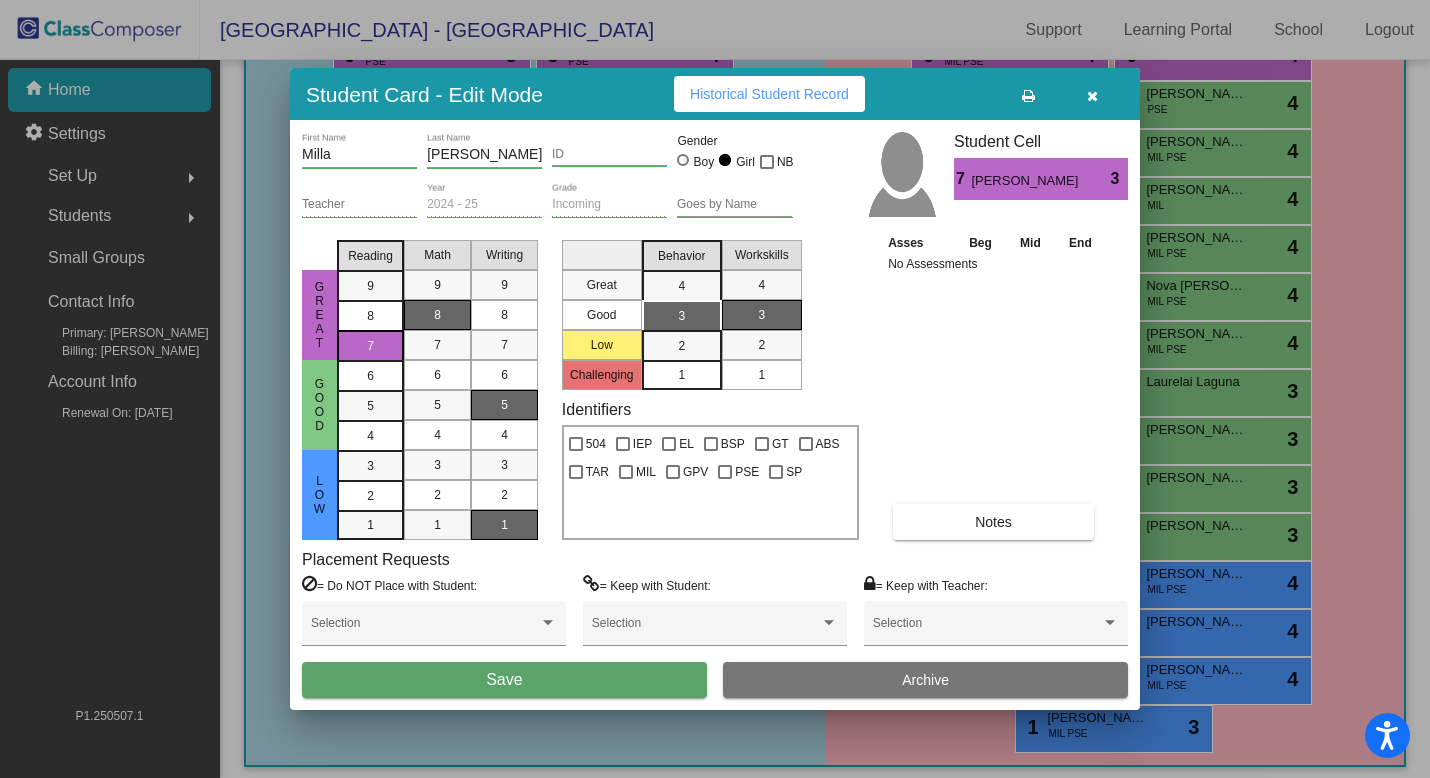 click on "1" at bounding box center [504, 525] 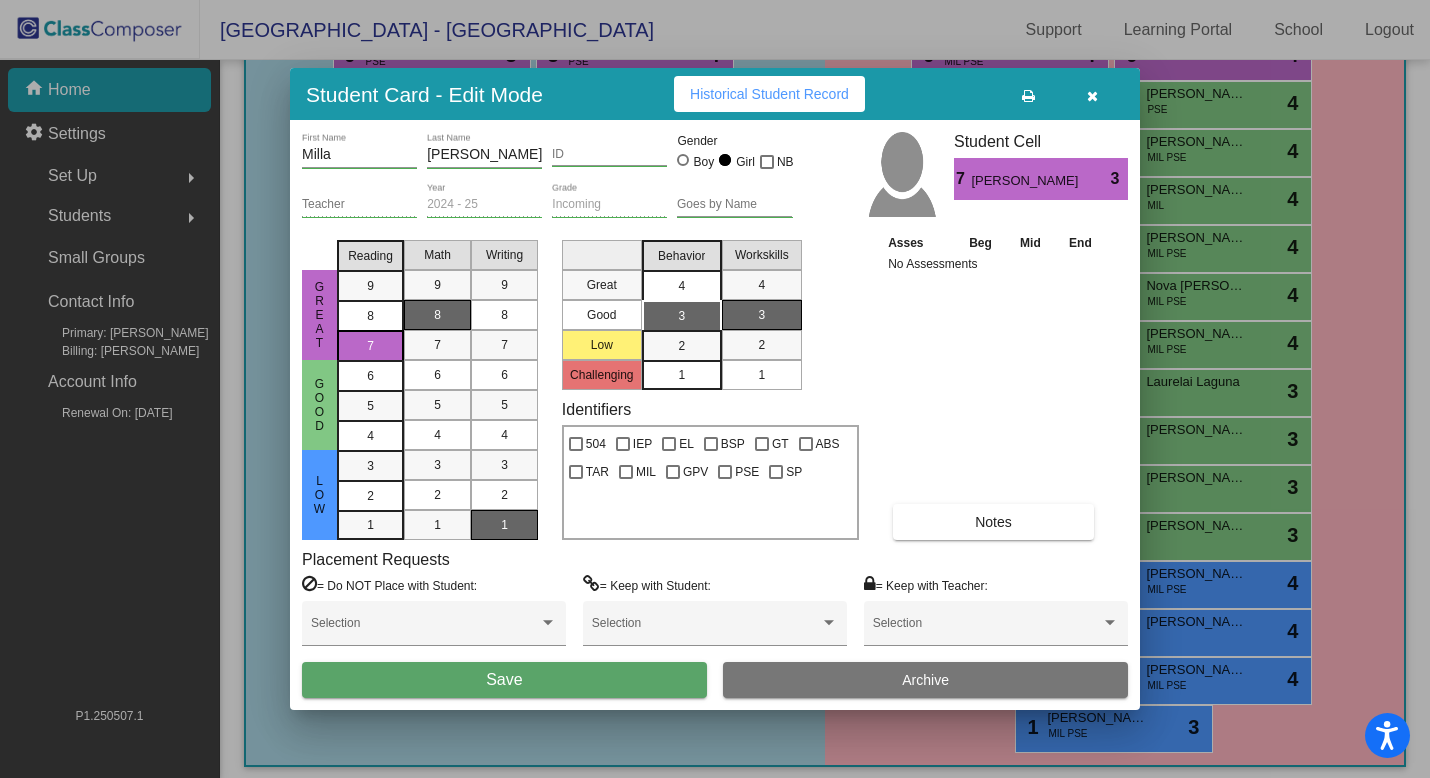 click on "4" at bounding box center (681, 286) 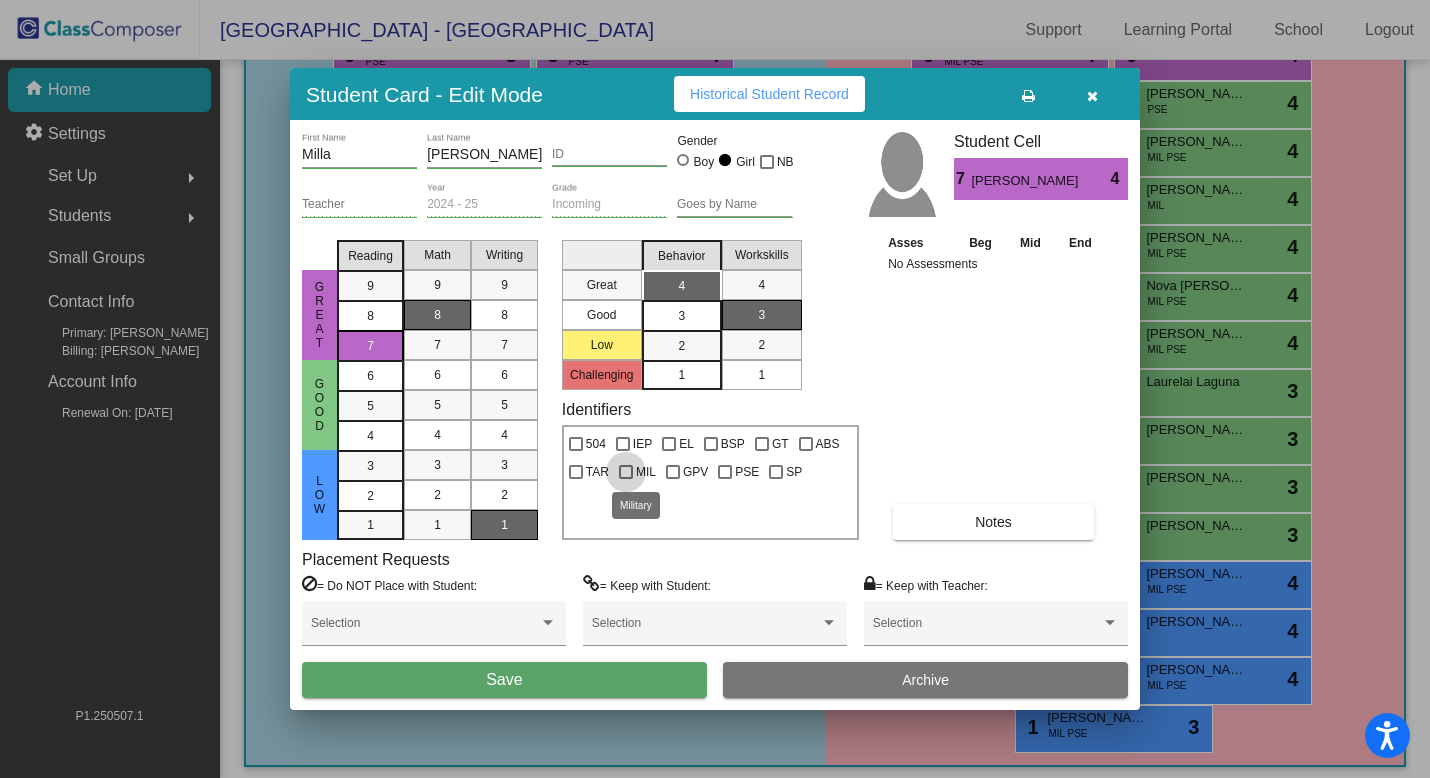 click on "MIL" at bounding box center (646, 472) 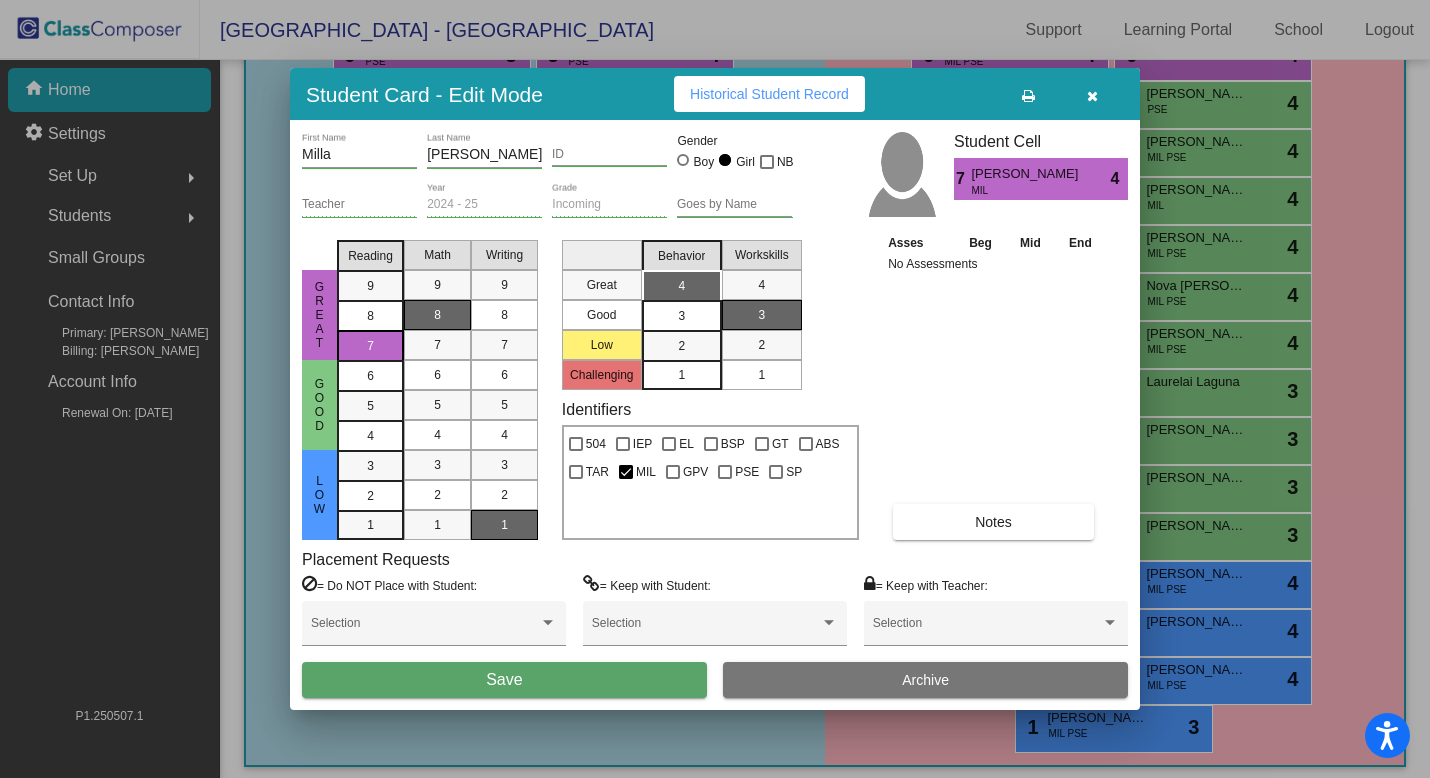 click on "Save" at bounding box center [504, 680] 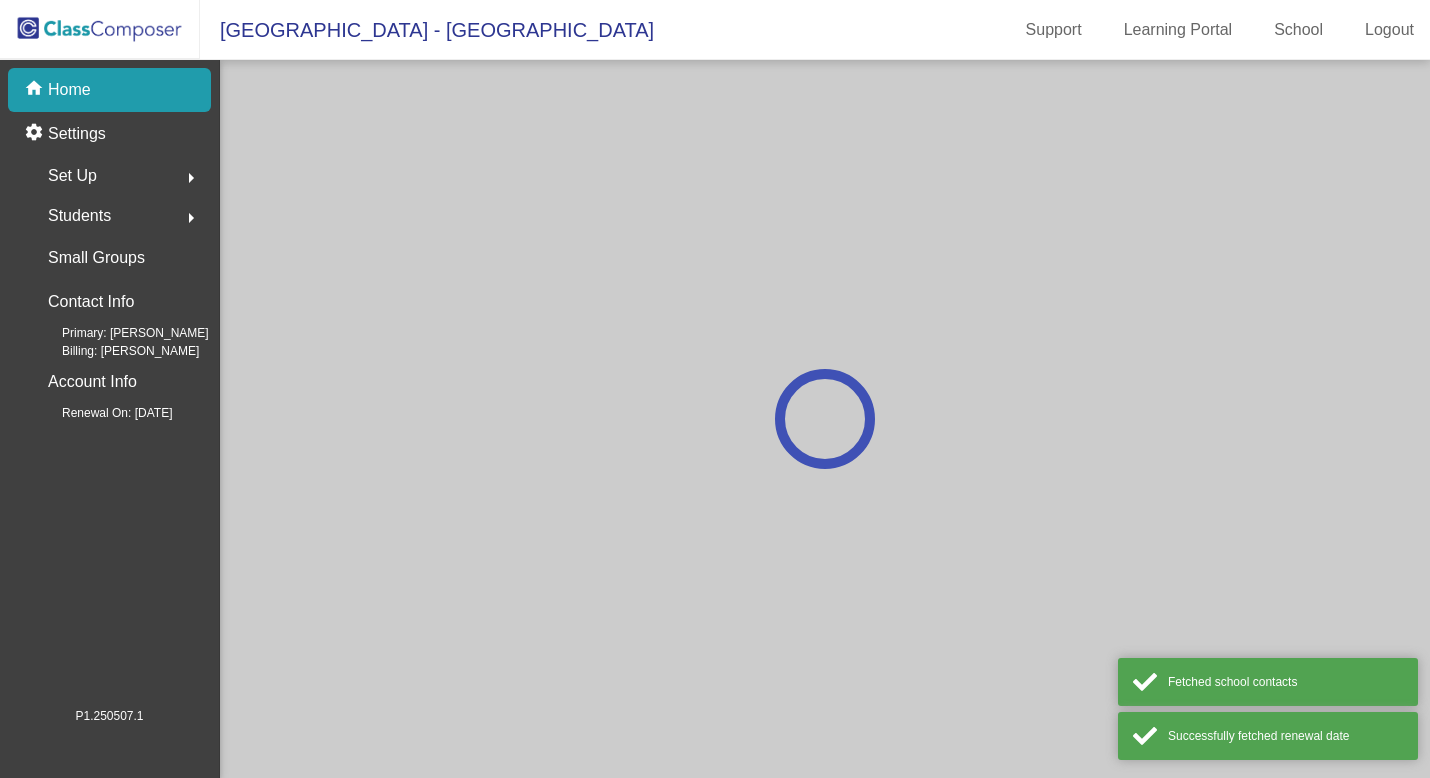 scroll, scrollTop: 0, scrollLeft: 0, axis: both 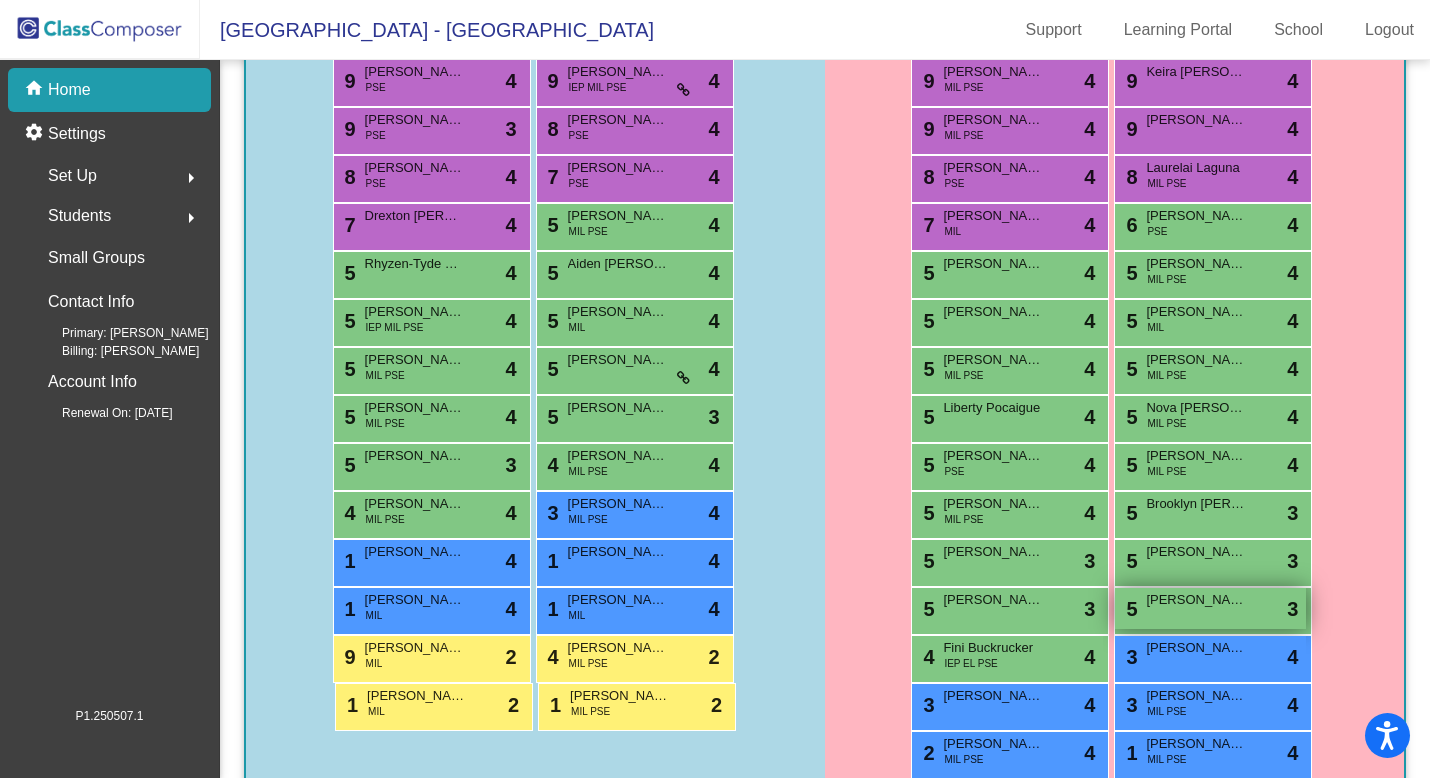 click on "[PERSON_NAME]" at bounding box center [1196, 600] 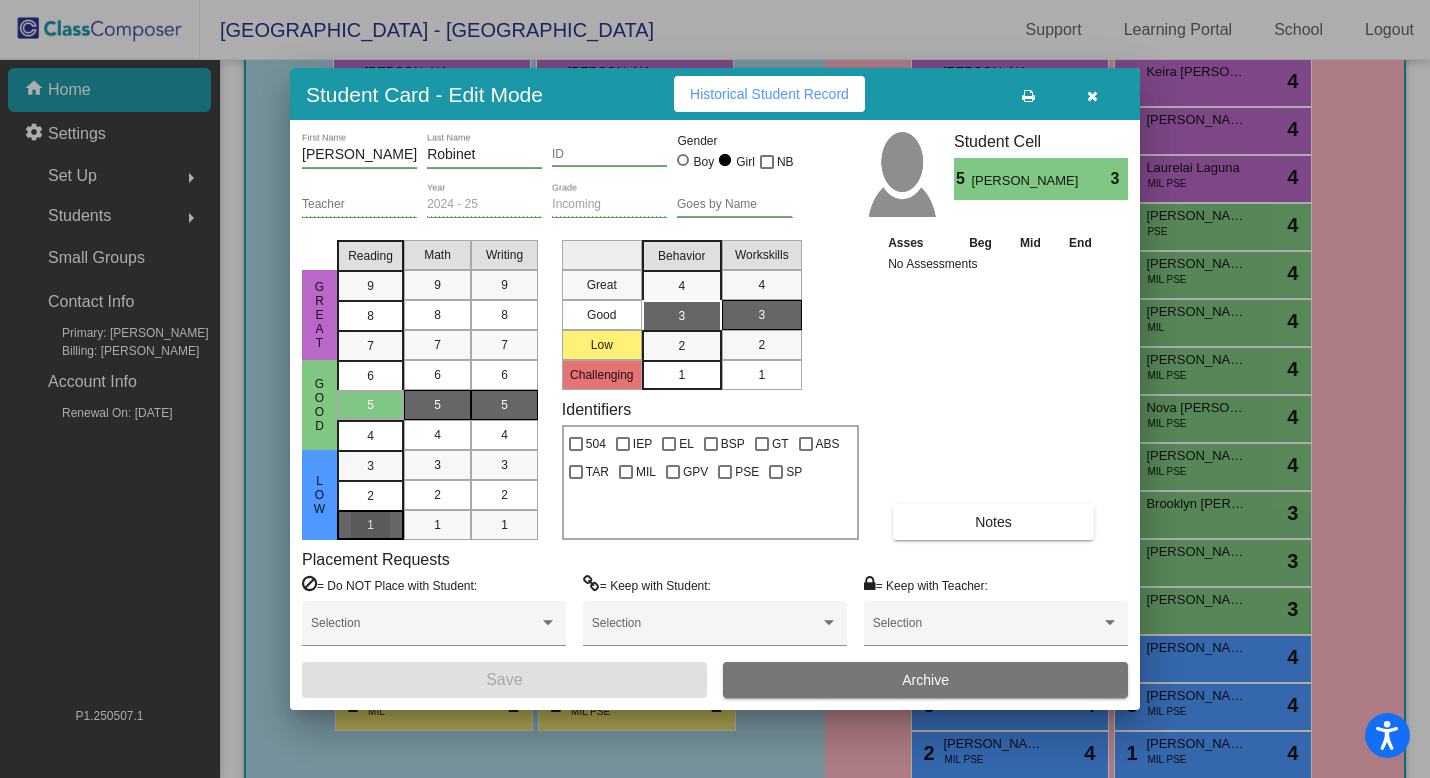 click on "1" at bounding box center (370, 496) 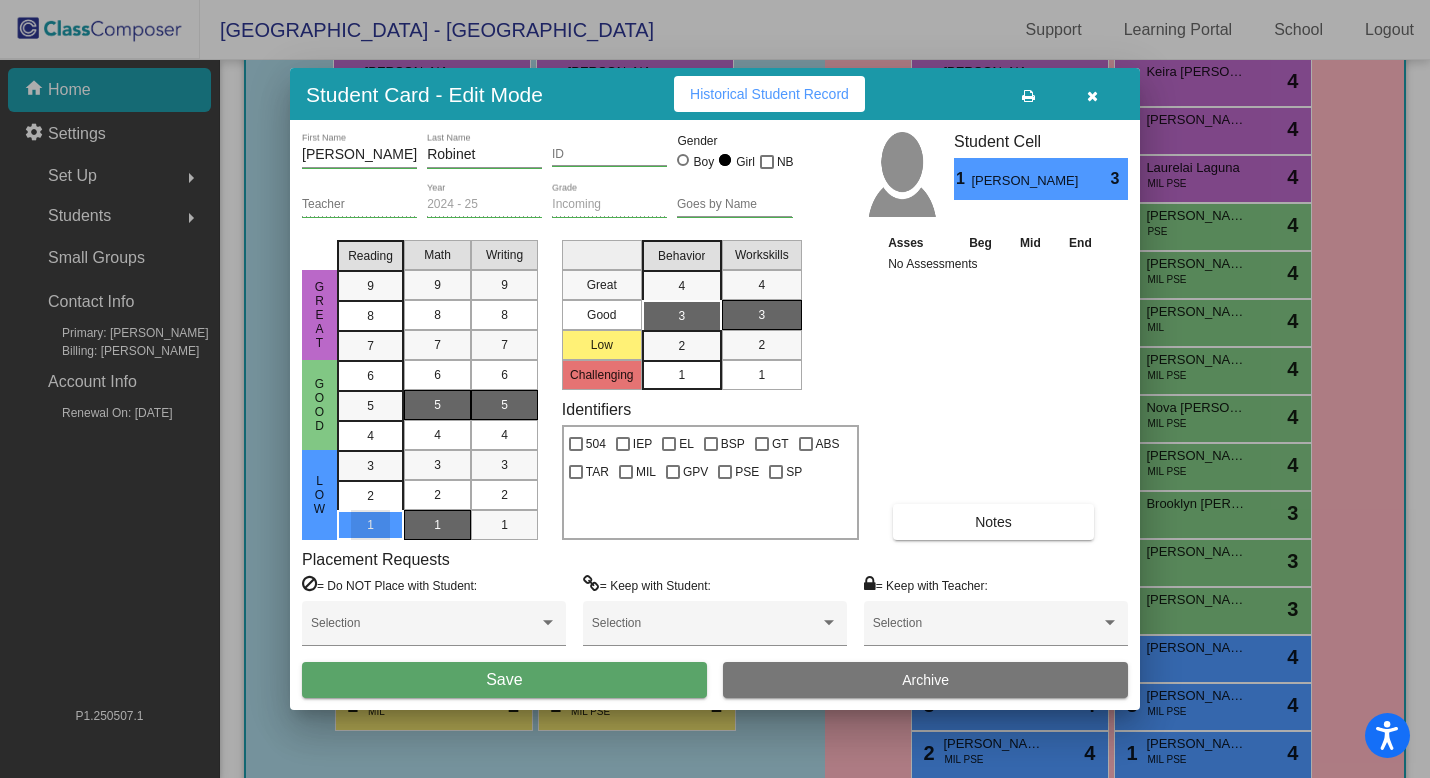 click on "1" at bounding box center (437, 525) 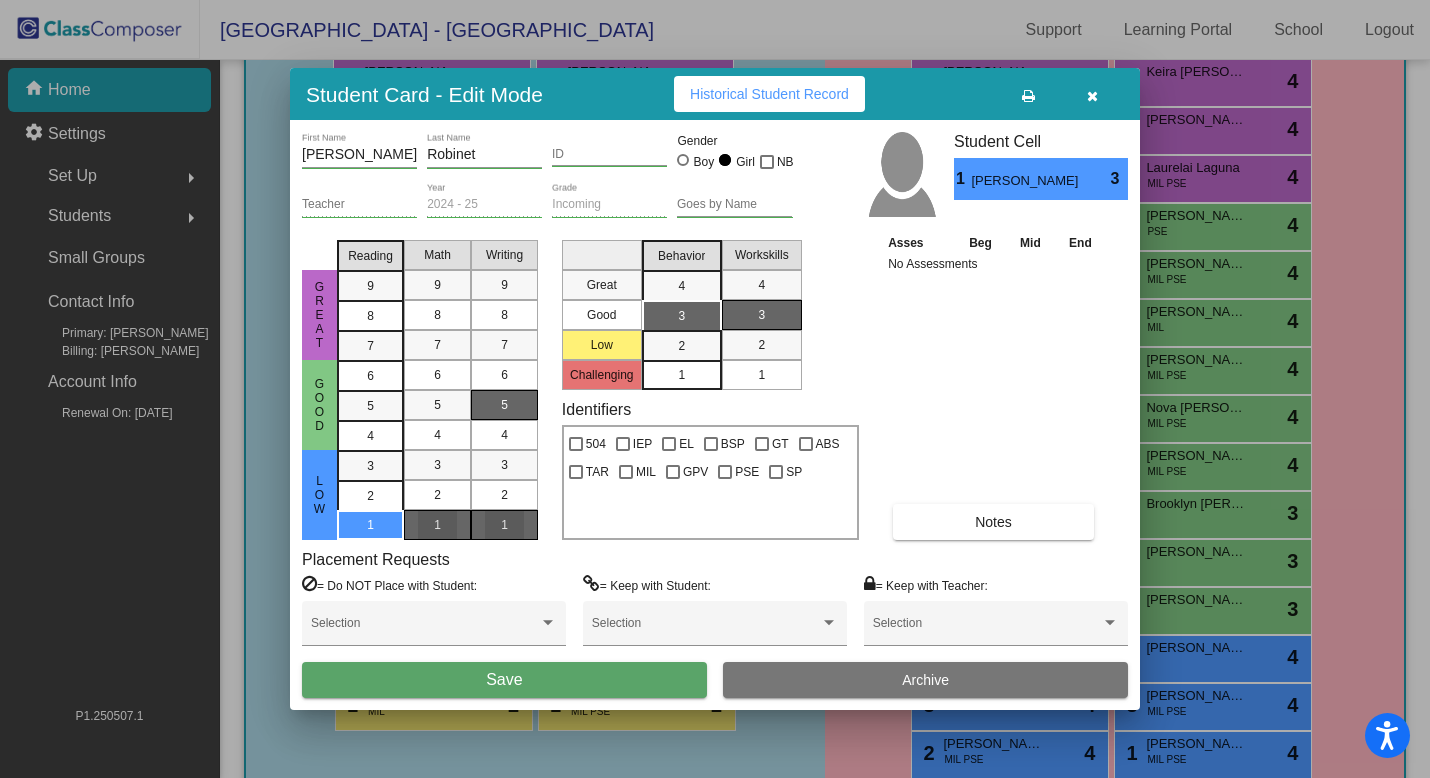 click on "1" at bounding box center (504, 525) 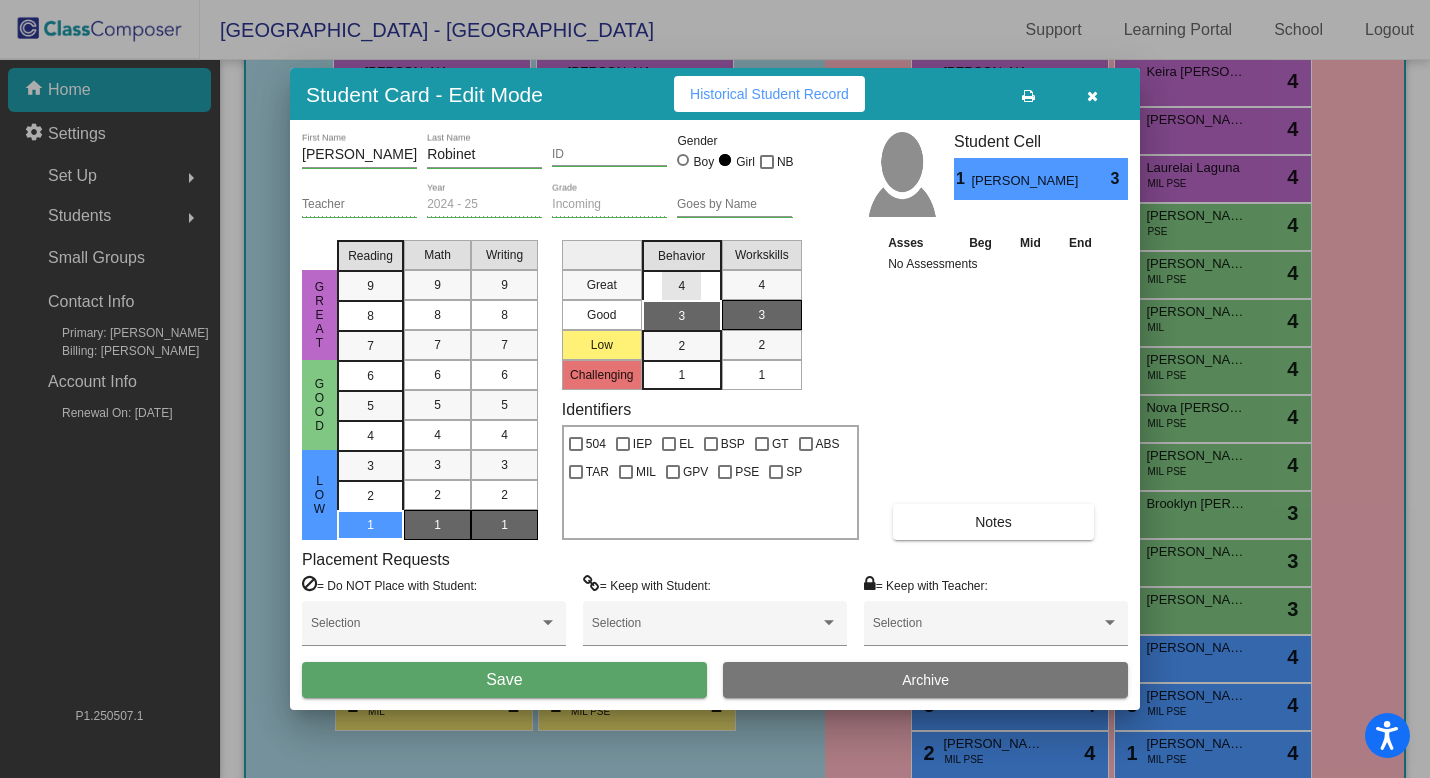 click on "4" at bounding box center (681, 286) 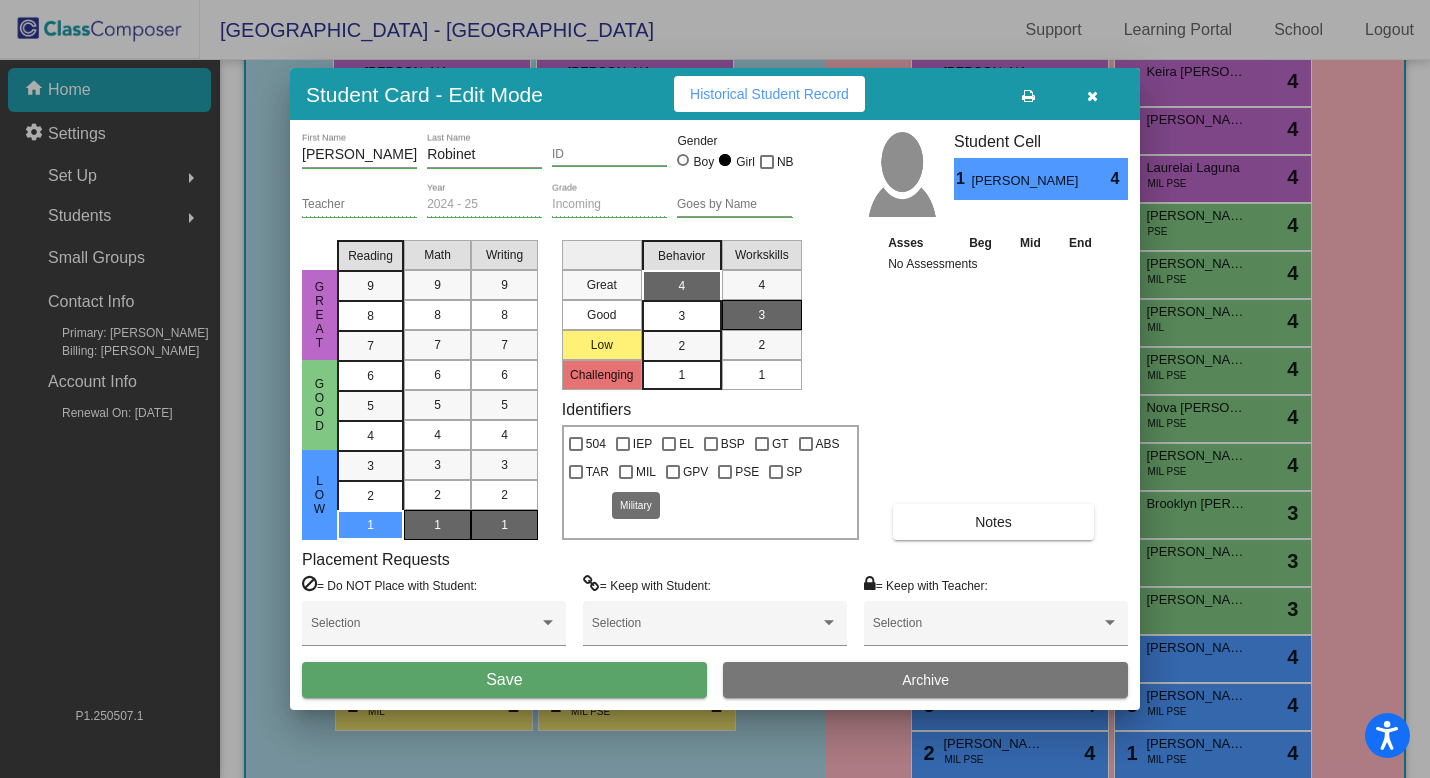 click on "MIL" at bounding box center (646, 472) 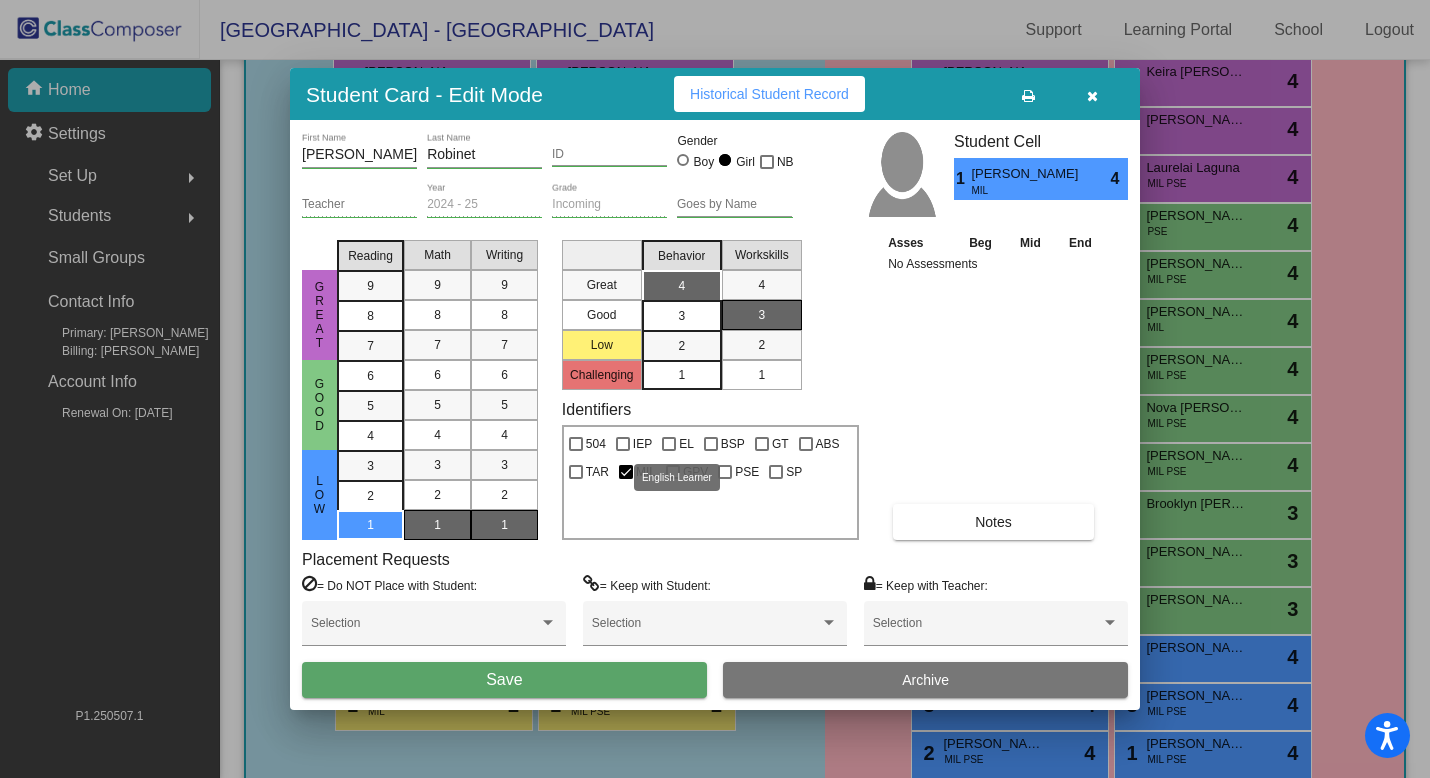 click on "EL" at bounding box center (686, 444) 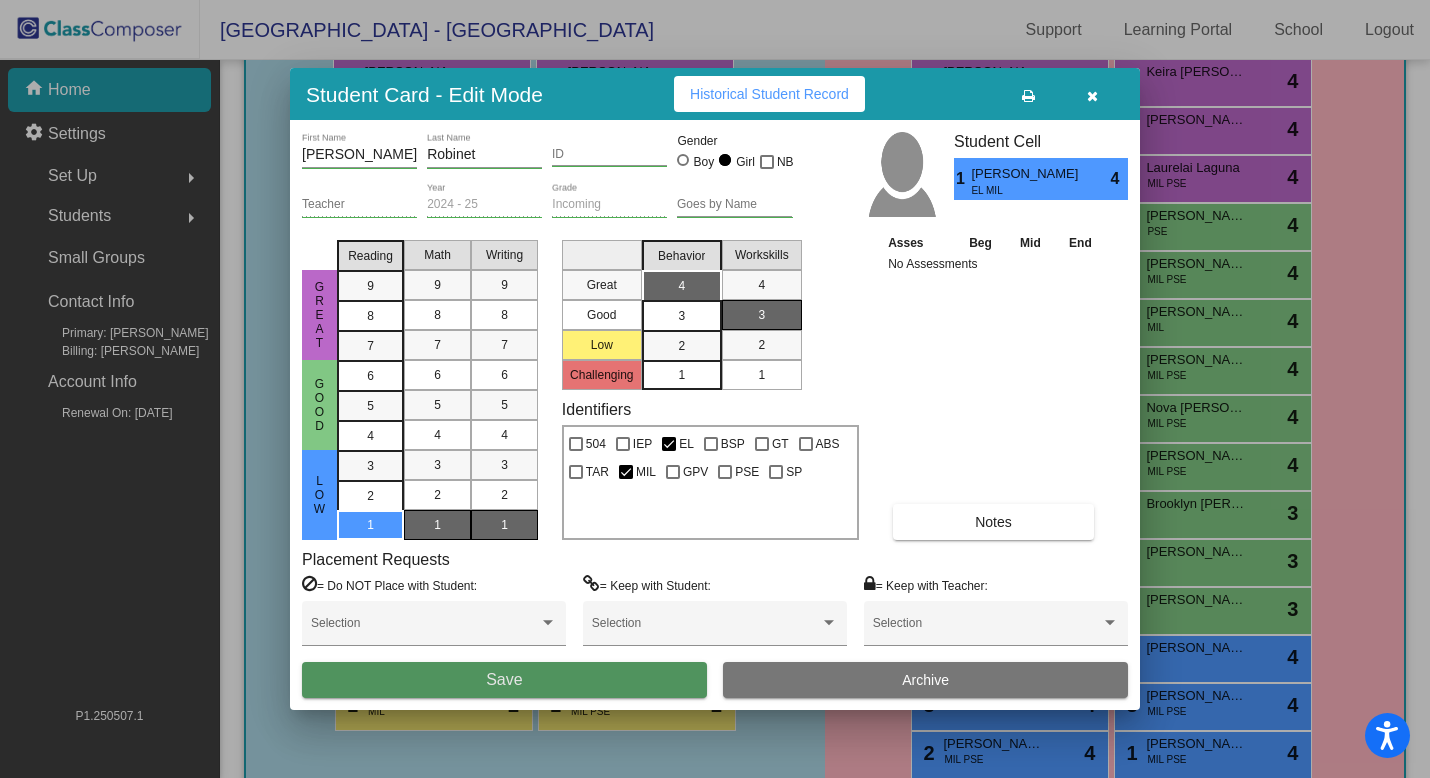 click on "Save" at bounding box center [504, 680] 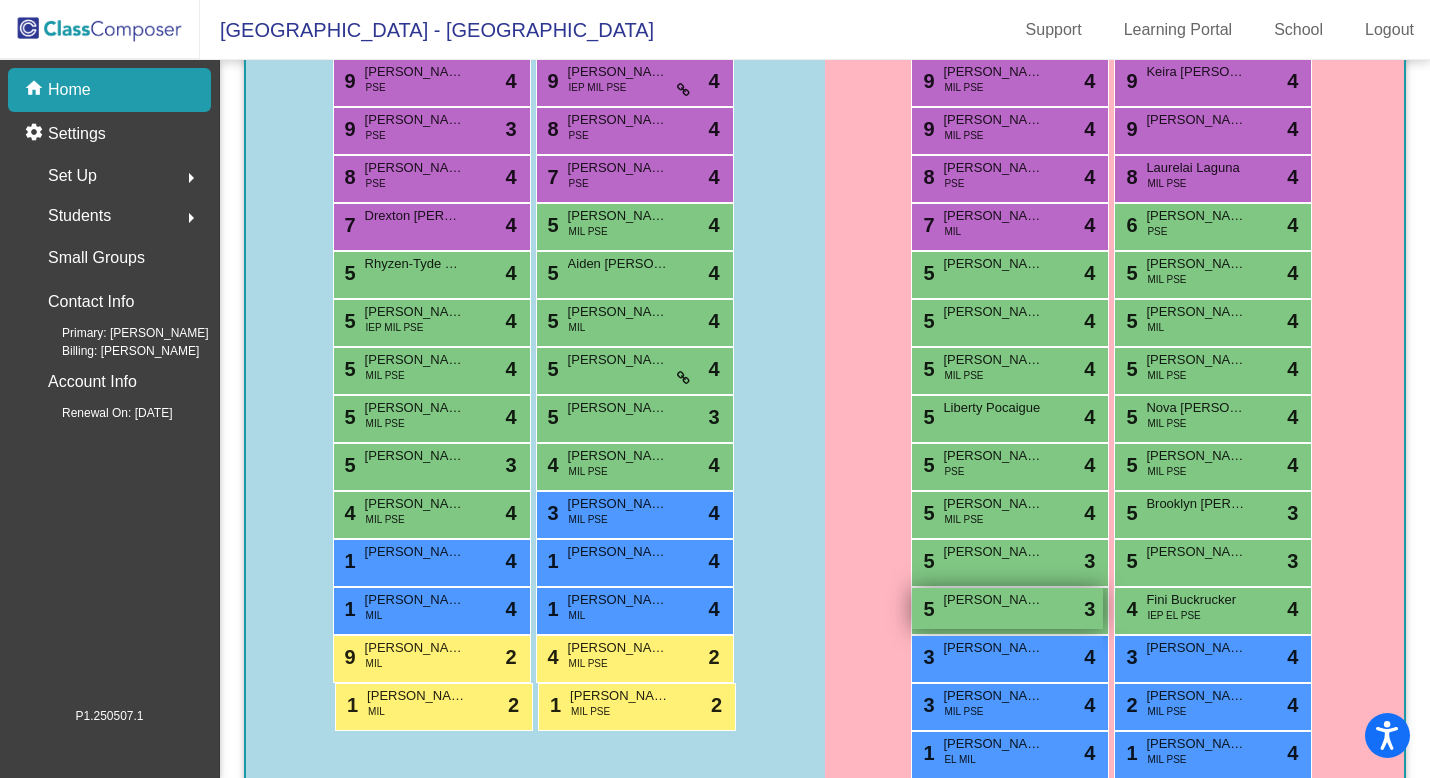 click on "5 Lyra Reed lock do_not_disturb_alt 3" at bounding box center (1007, 608) 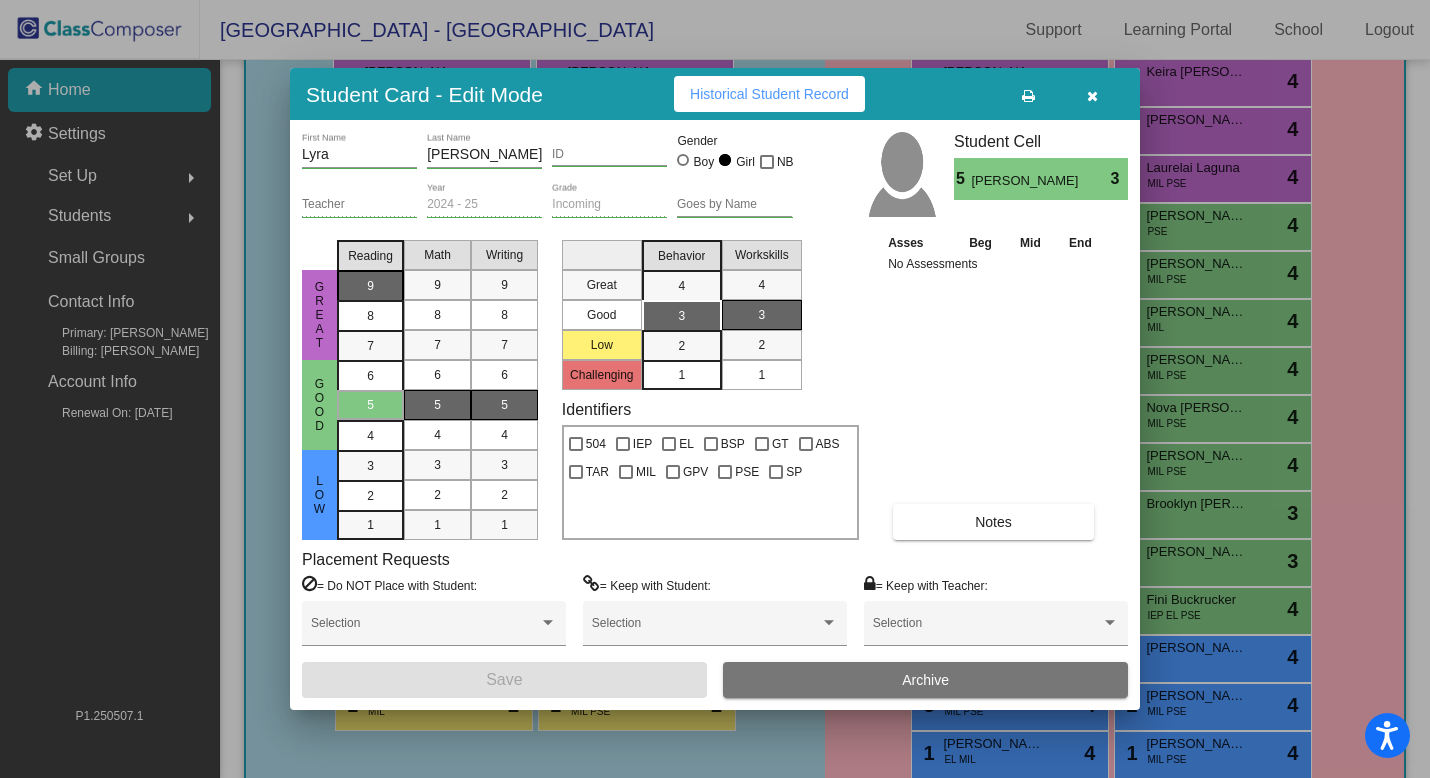 click on "9" at bounding box center (370, 286) 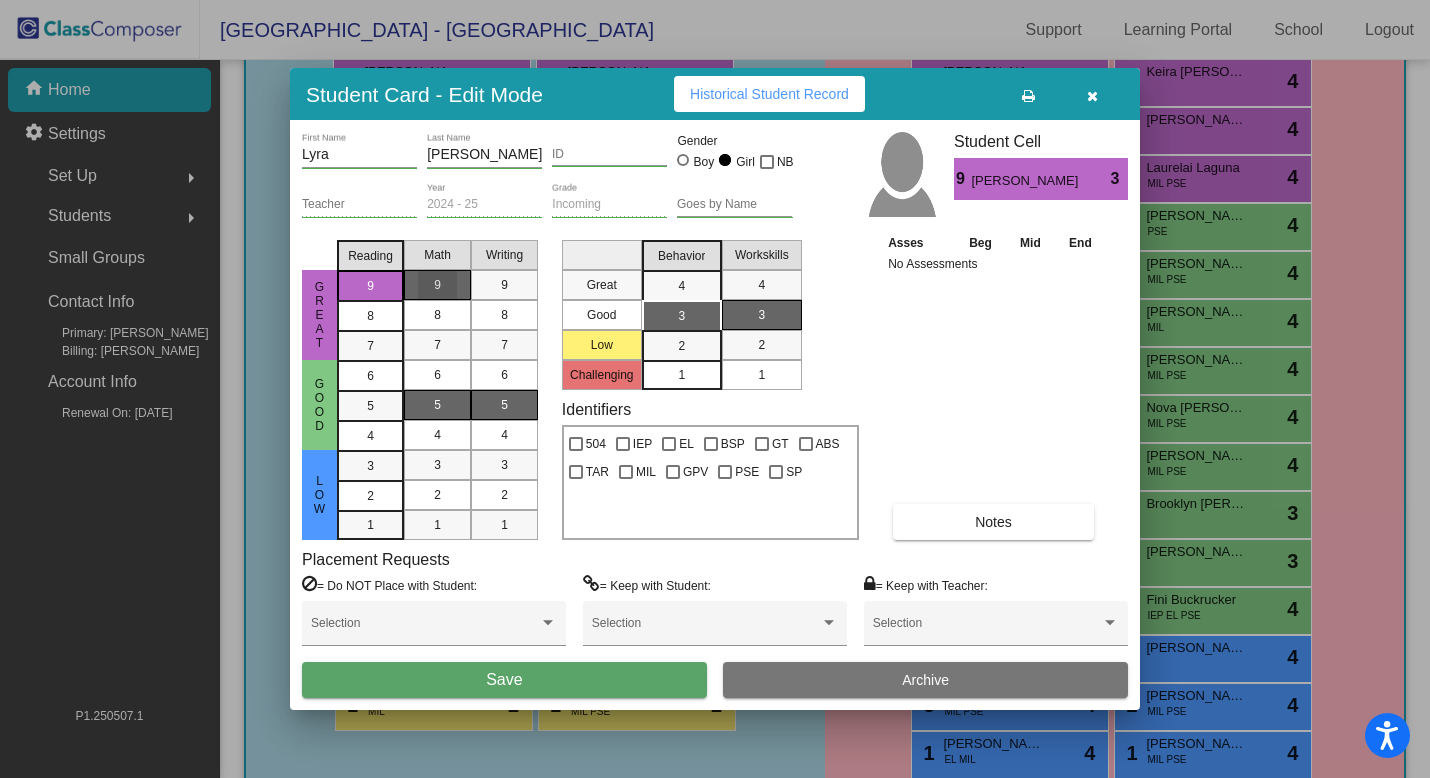 click on "9" at bounding box center [437, 285] 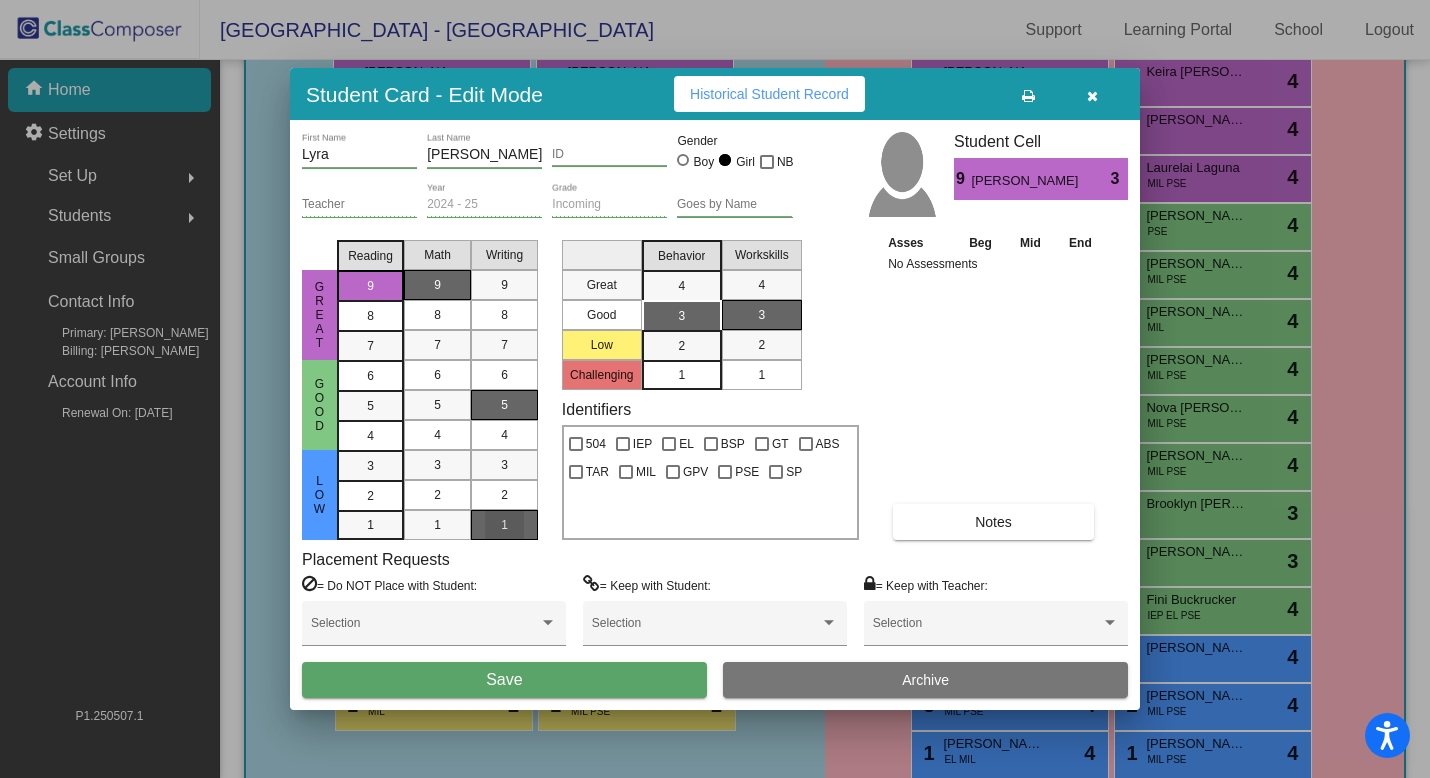 click on "1" at bounding box center (504, 525) 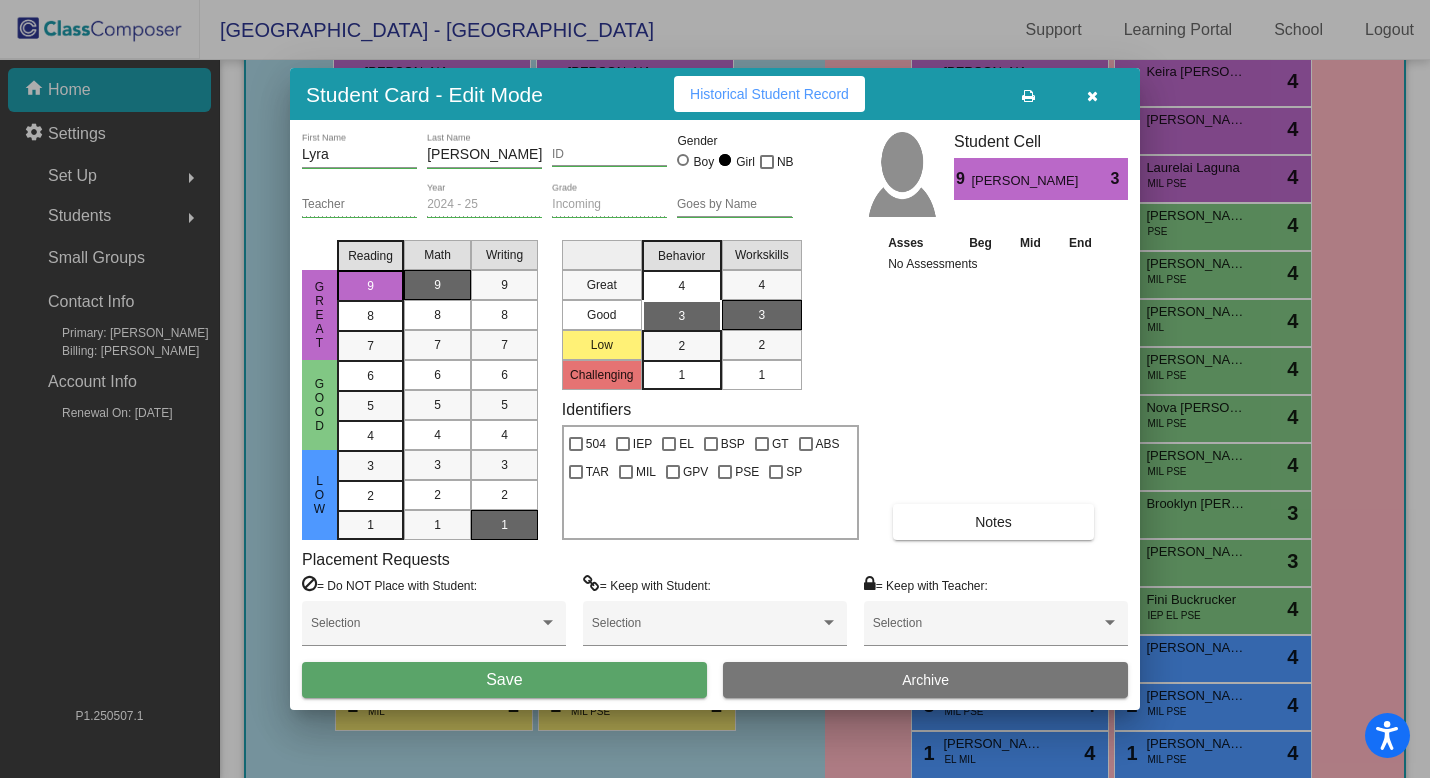 click on "4" at bounding box center (681, 286) 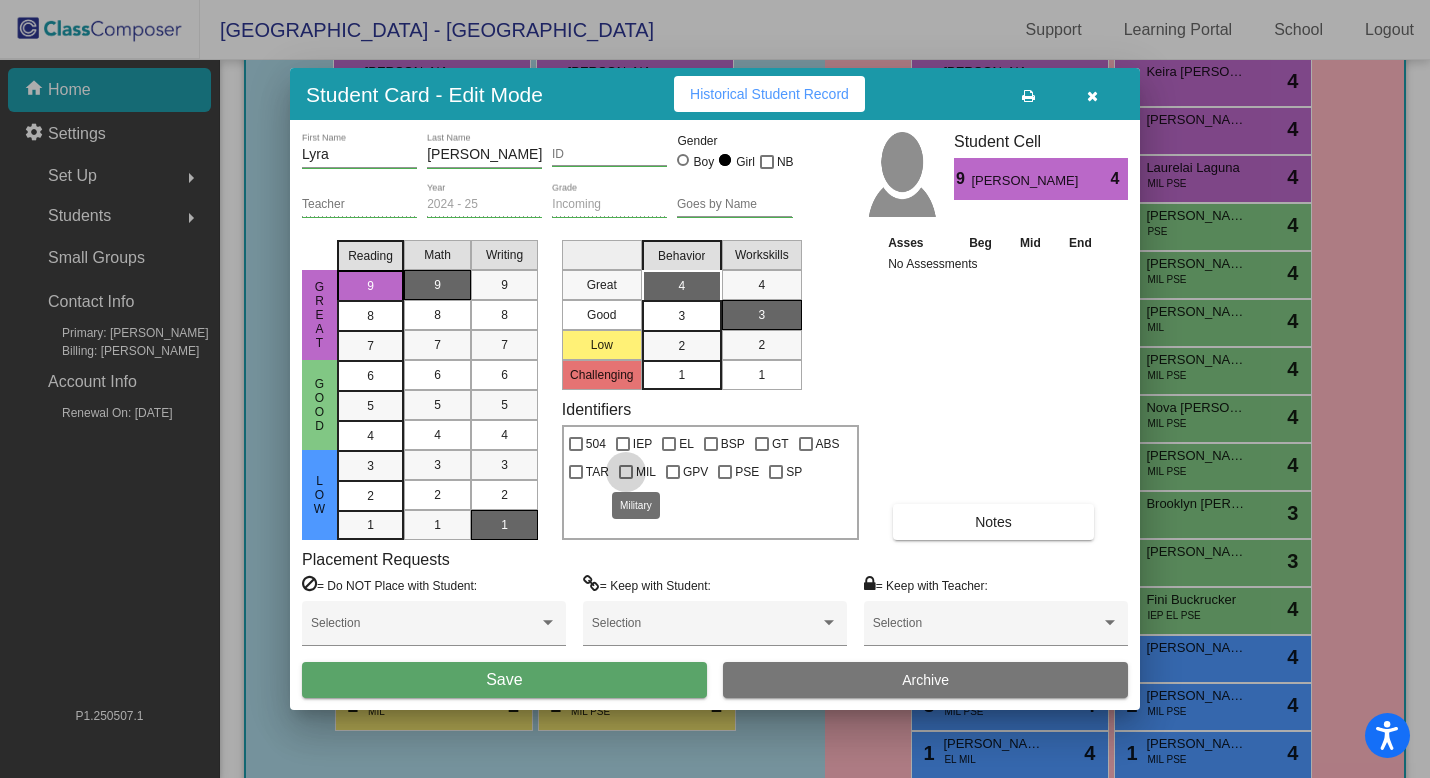 click on "MIL" at bounding box center (637, 472) 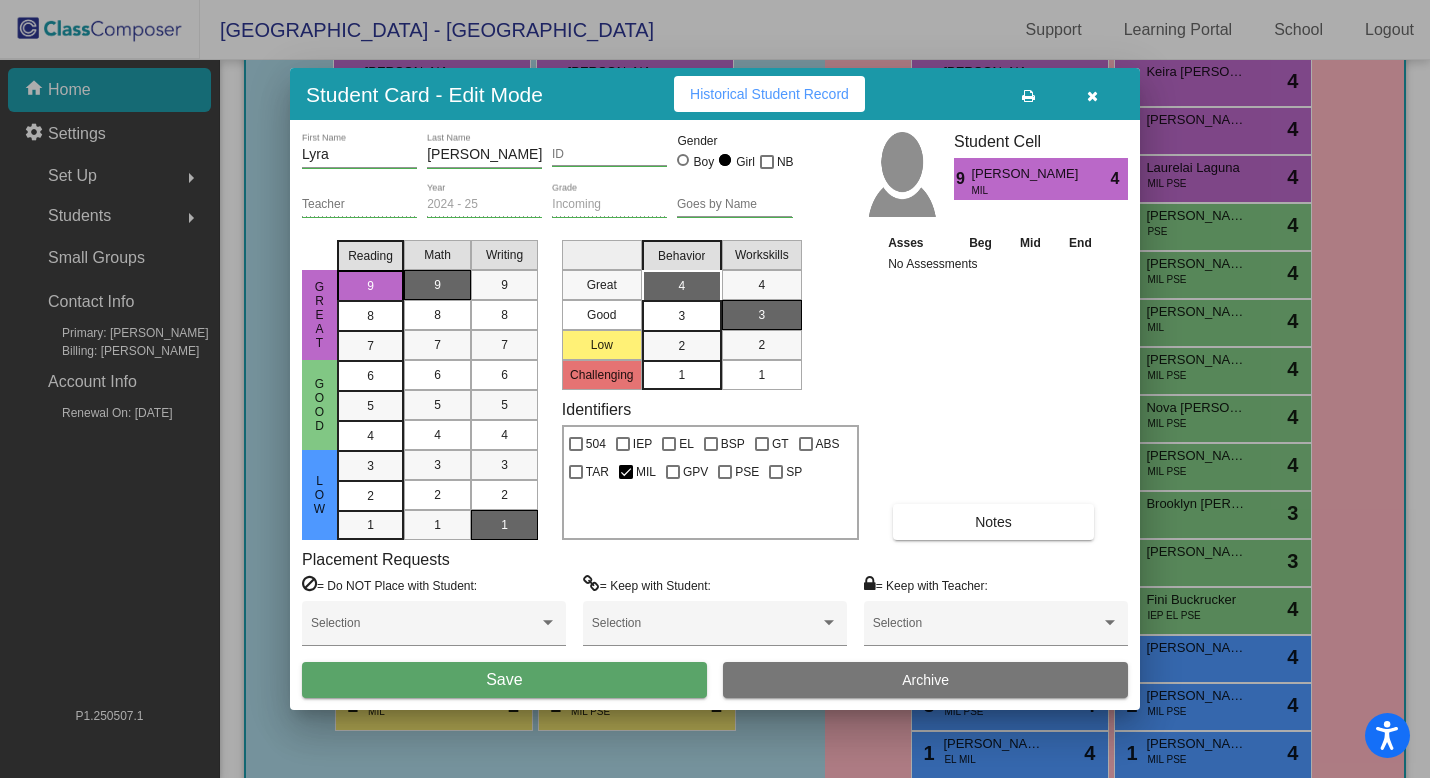 click on "Save" at bounding box center (504, 680) 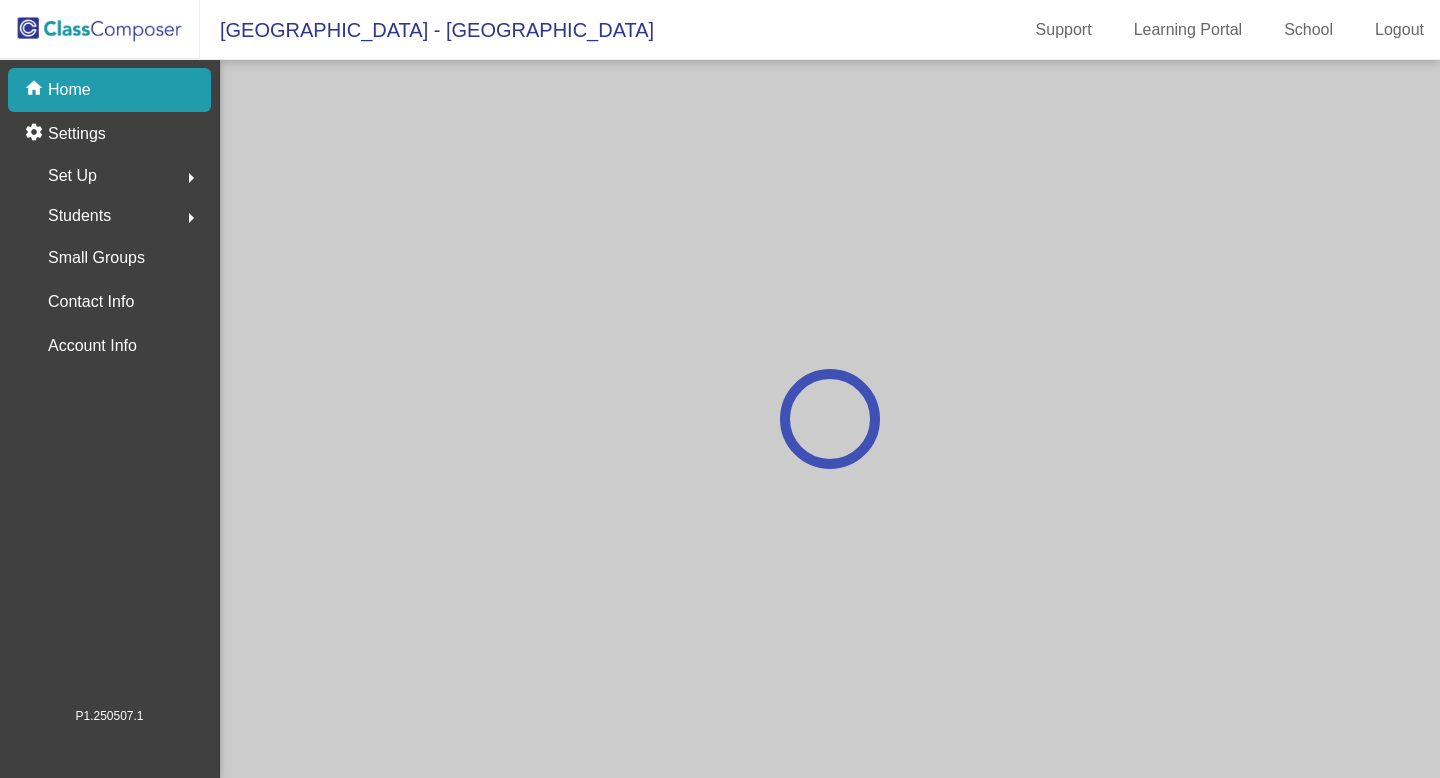 scroll, scrollTop: 0, scrollLeft: 0, axis: both 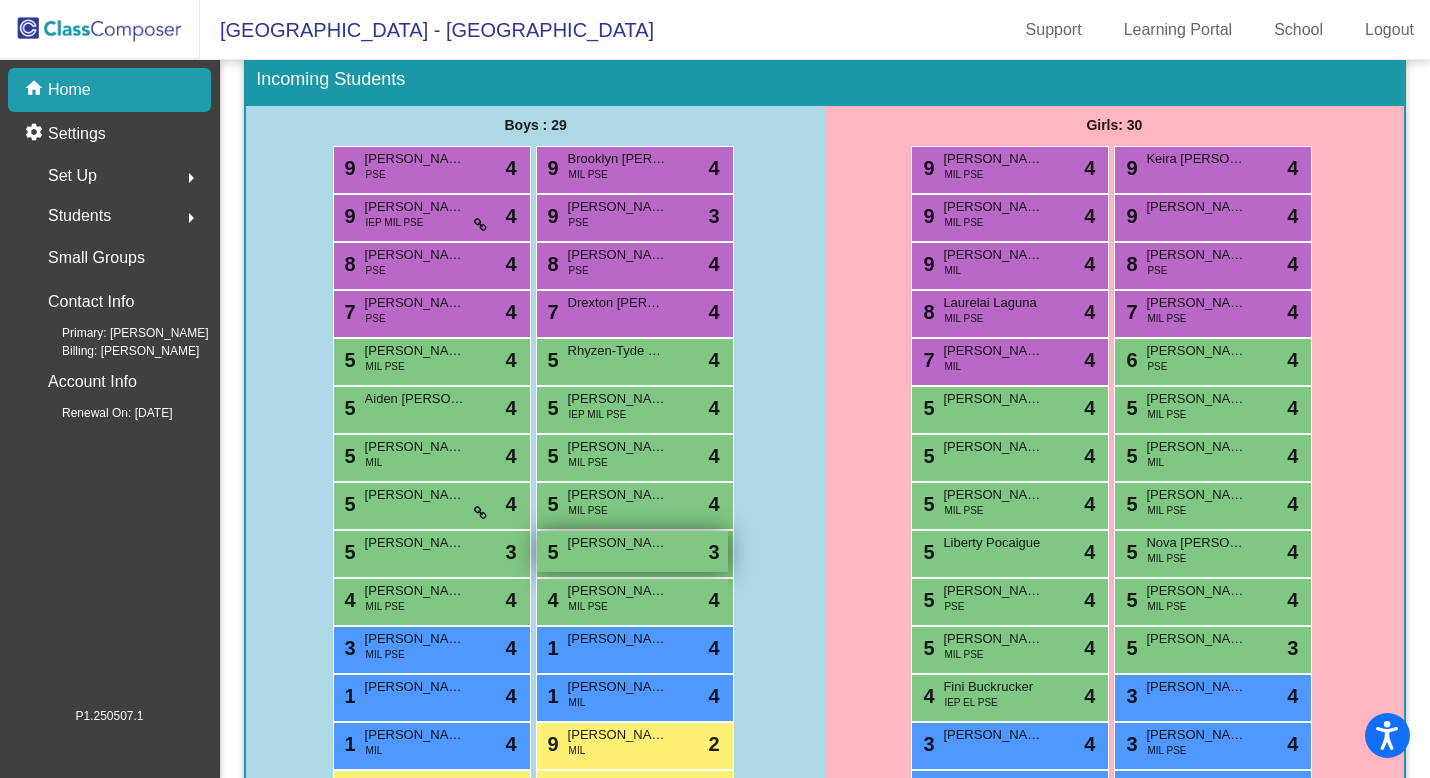 click on "[PERSON_NAME]" at bounding box center [618, 543] 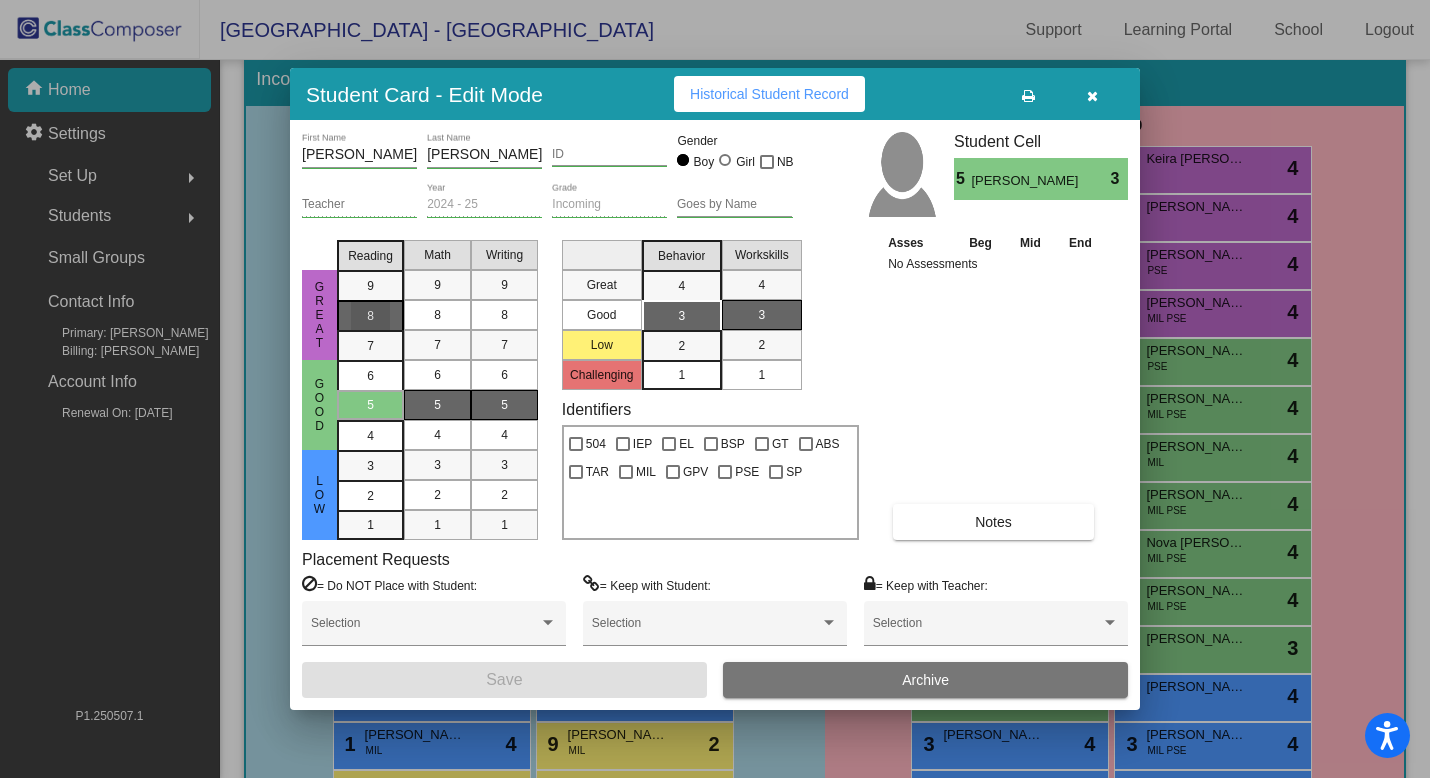 click on "8" at bounding box center (370, 316) 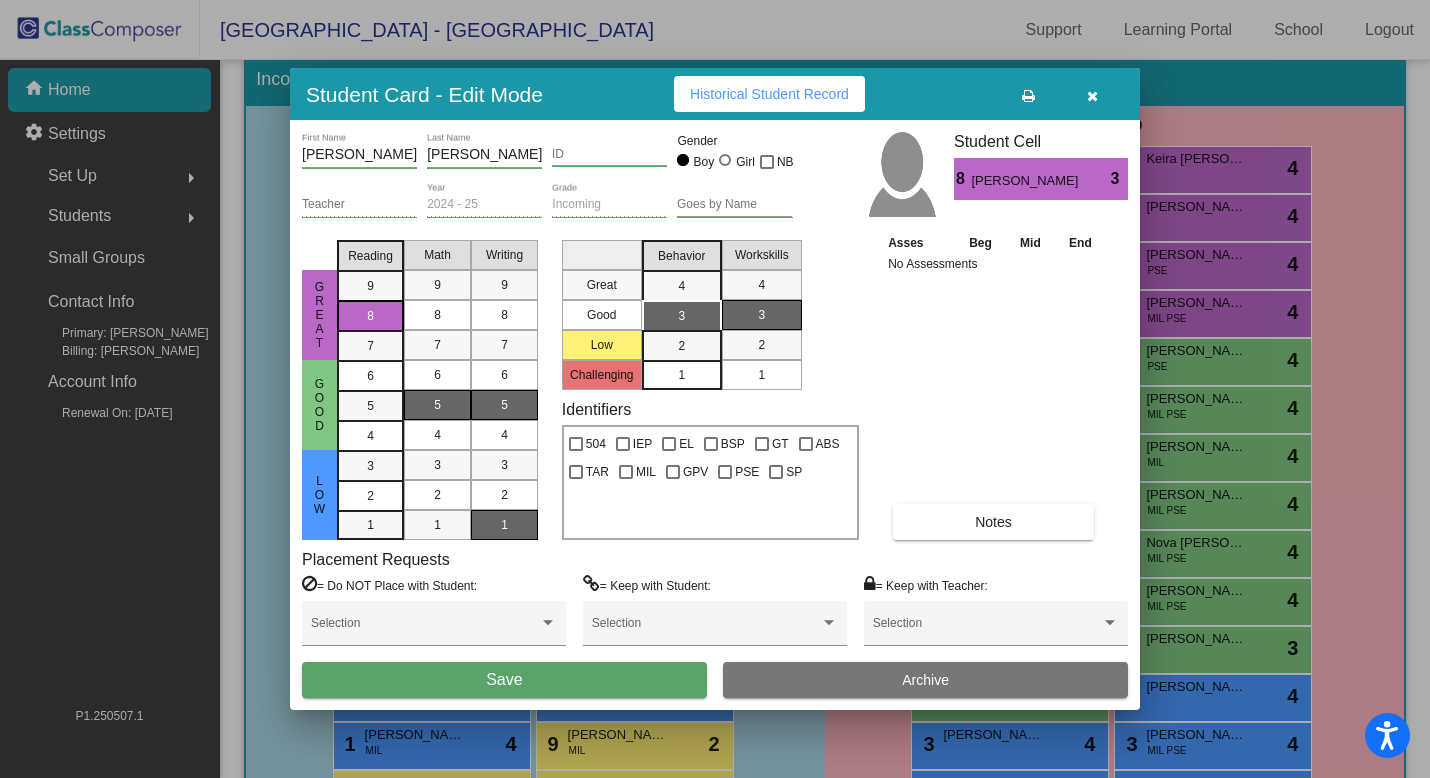 click on "1" at bounding box center (504, 525) 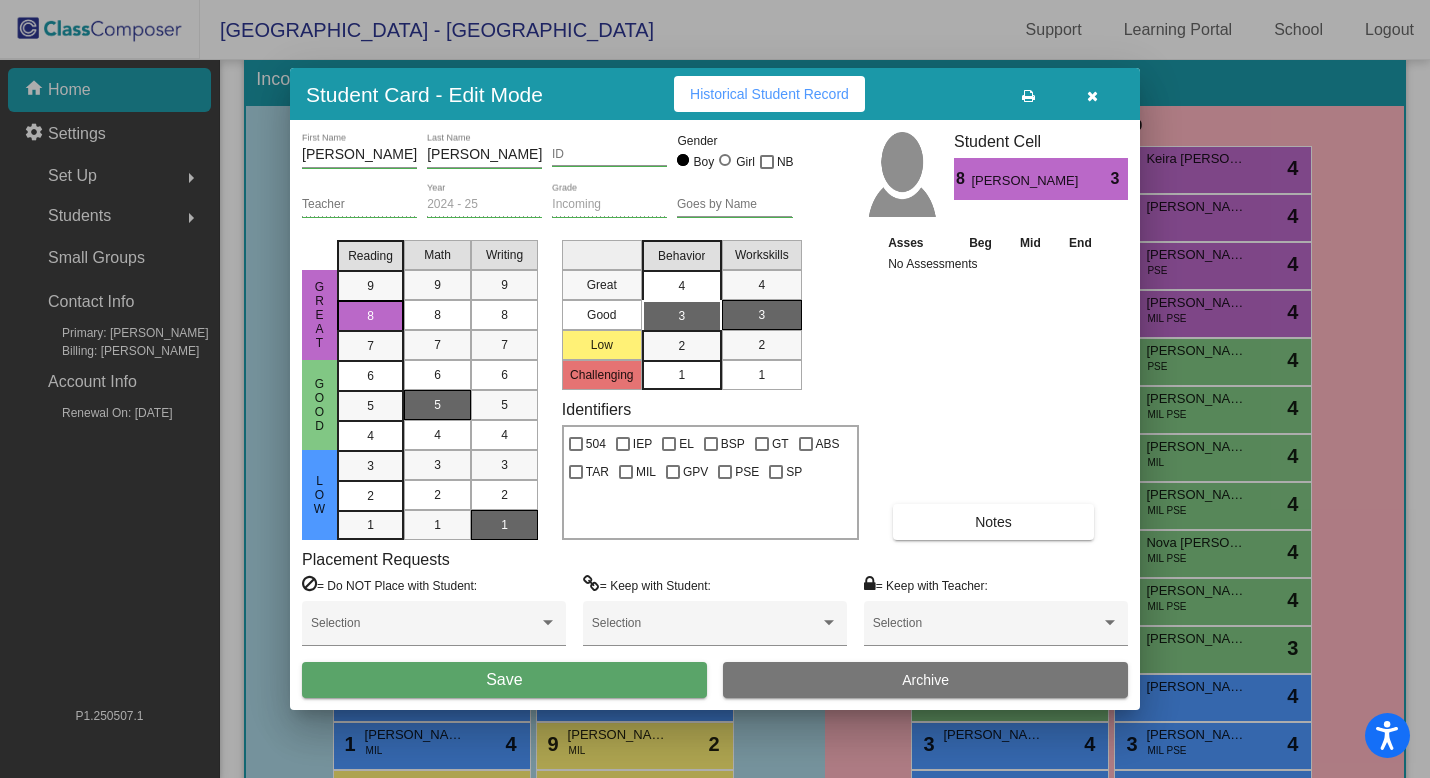 click on "4" at bounding box center (681, 286) 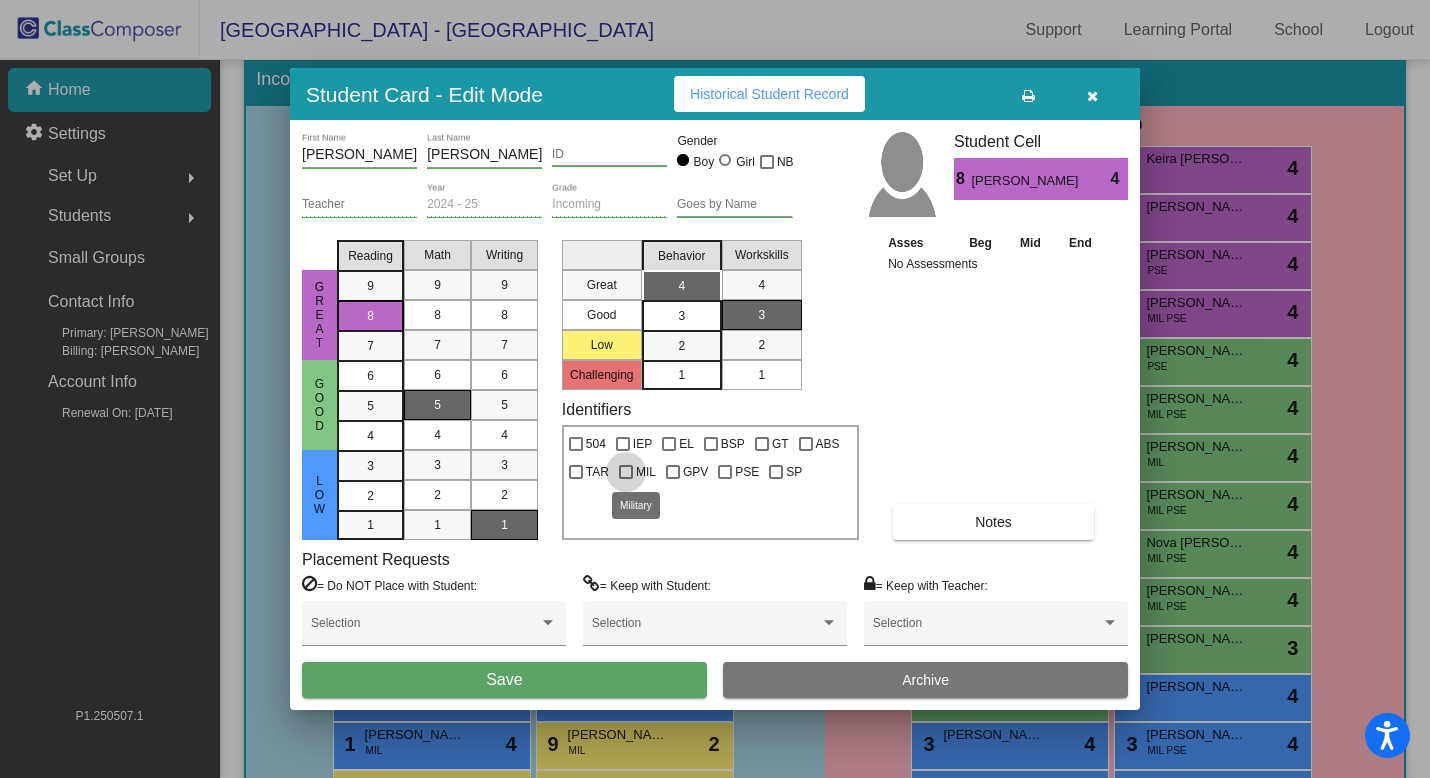click on "MIL" at bounding box center [646, 472] 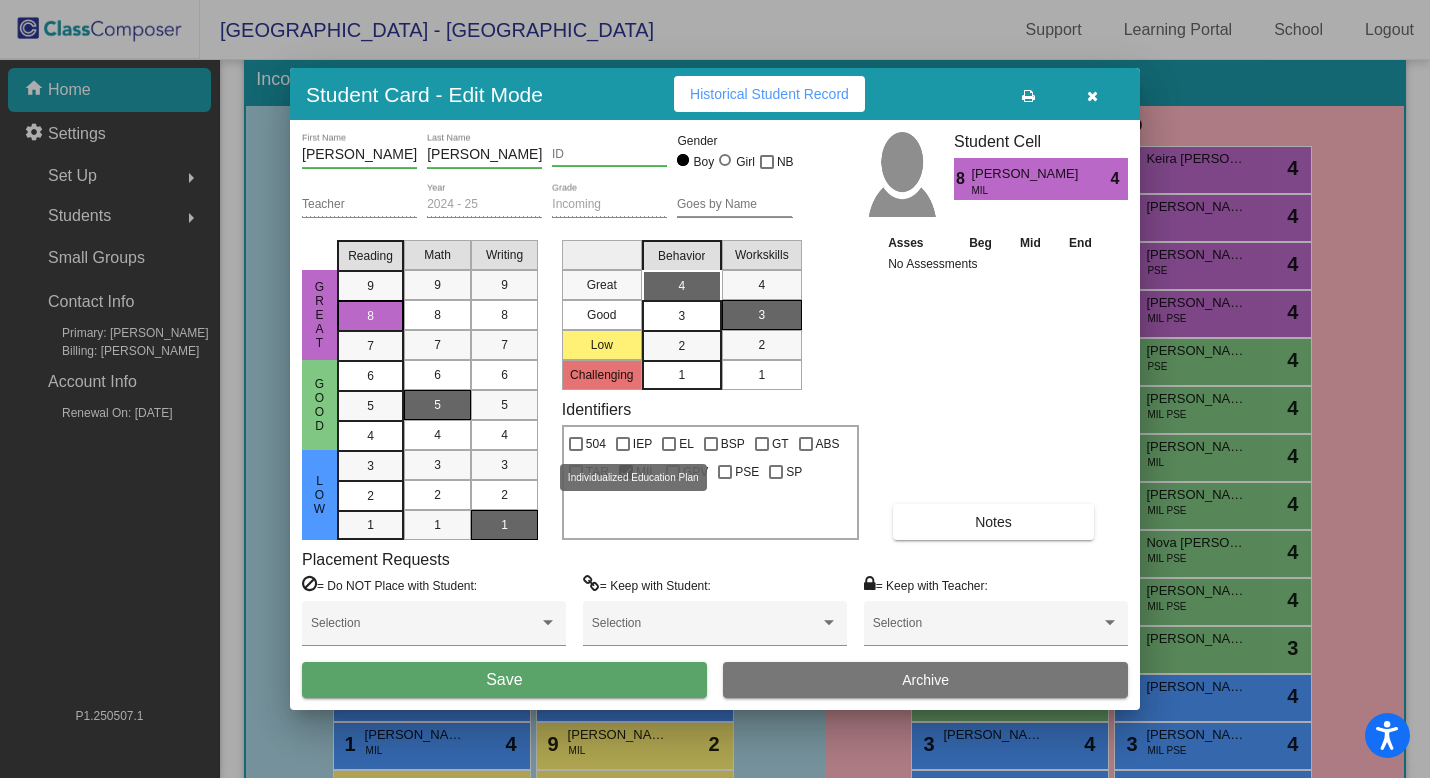 click on "IEP" at bounding box center [642, 444] 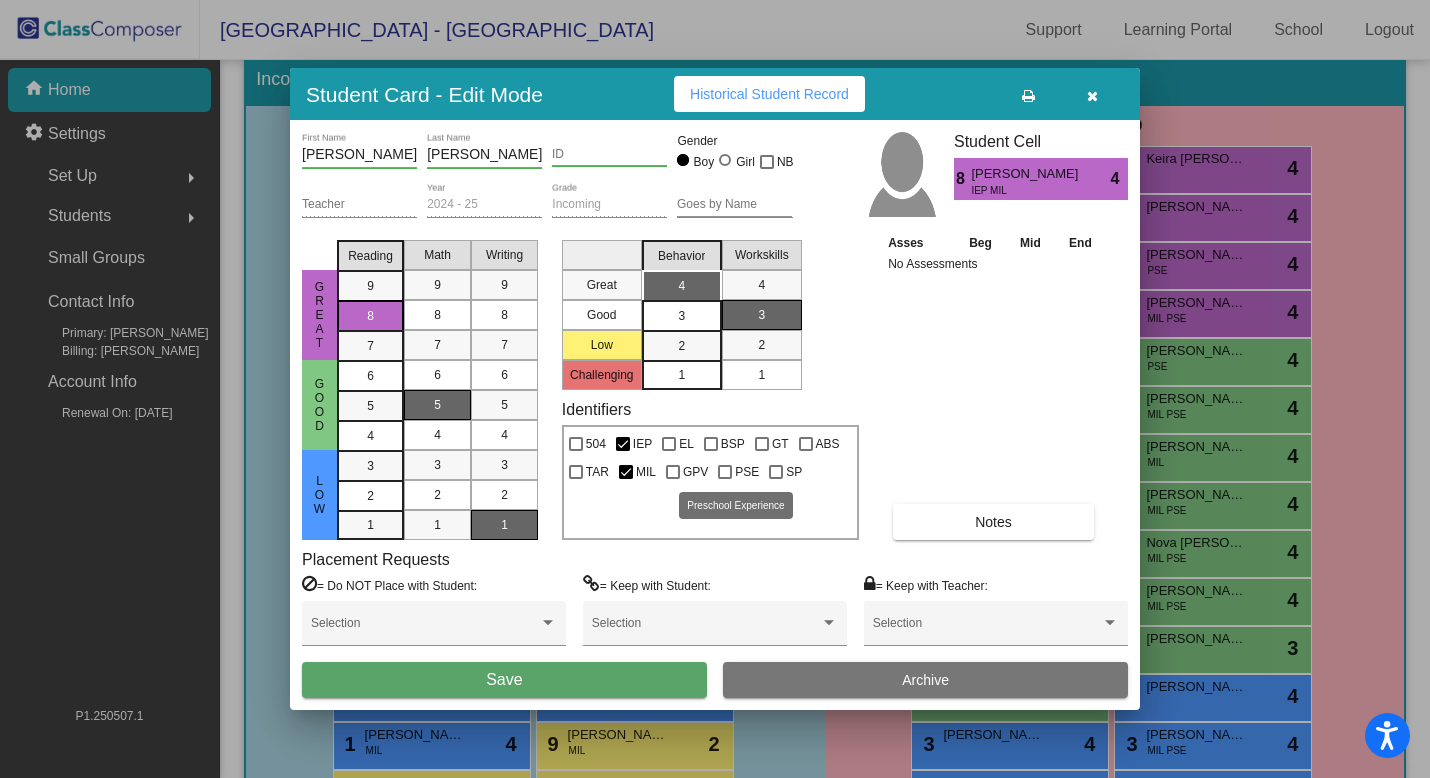 click on "PSE" at bounding box center (747, 472) 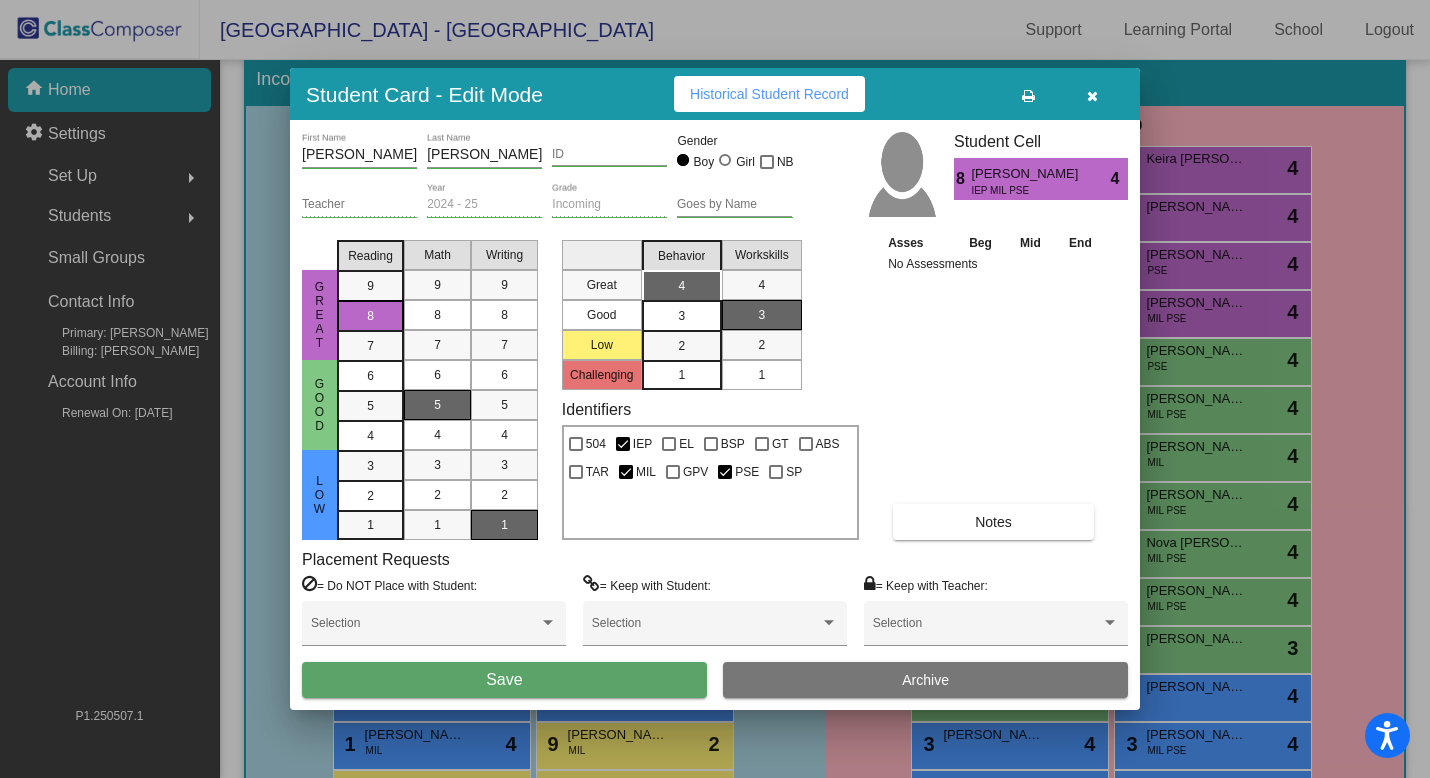 click on "Save" at bounding box center [504, 680] 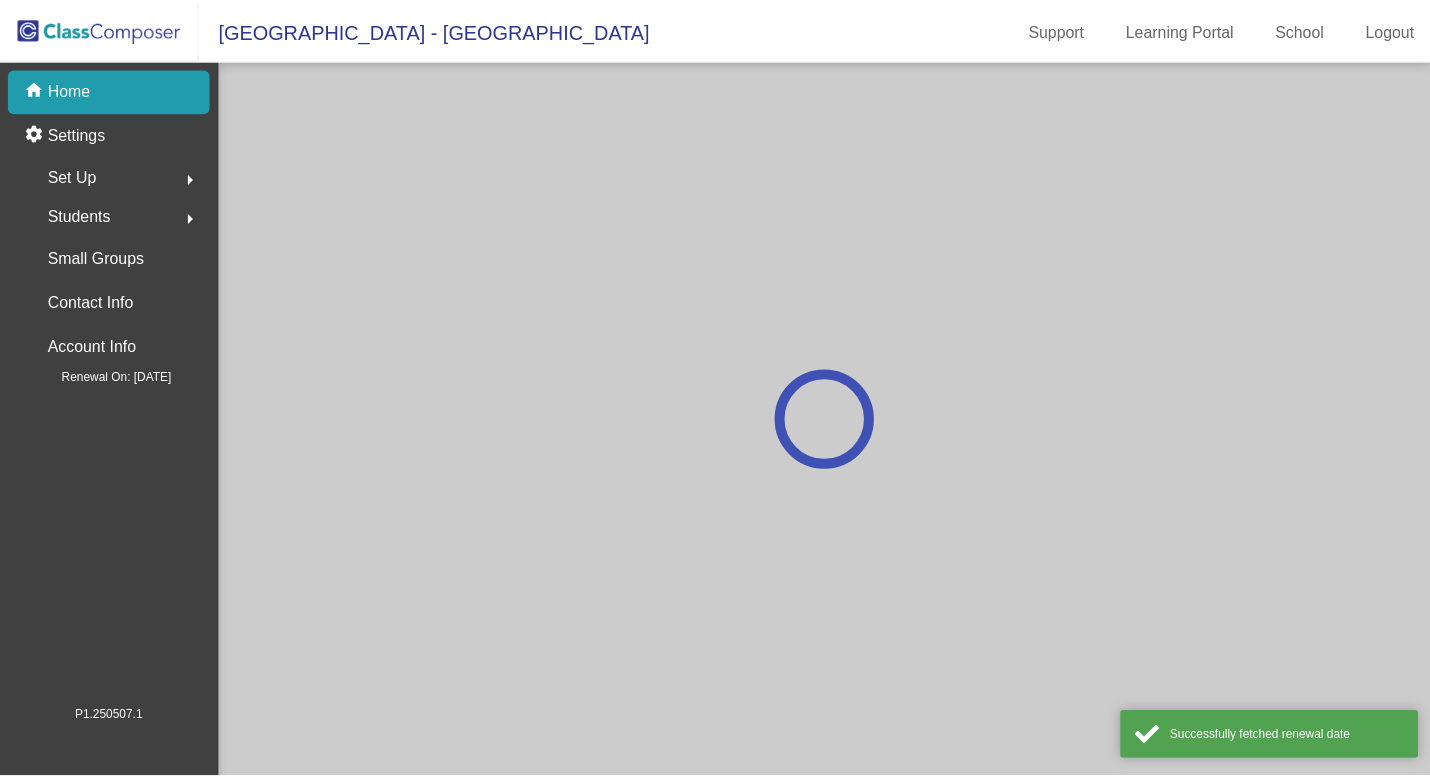 scroll, scrollTop: 0, scrollLeft: 0, axis: both 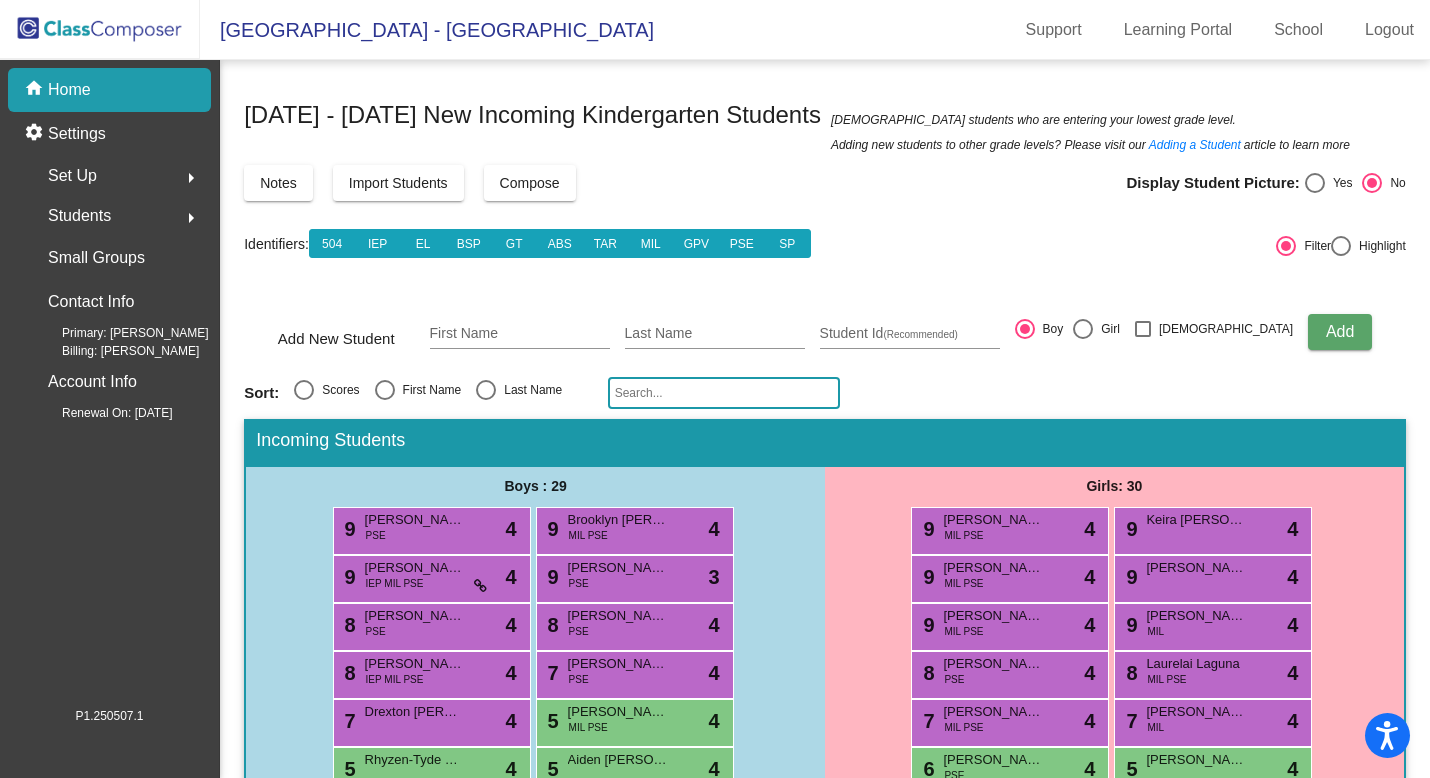 click on "Notes Import Students Compose View Compose View & Edit Compose Display Student Picture:    Yes     No" 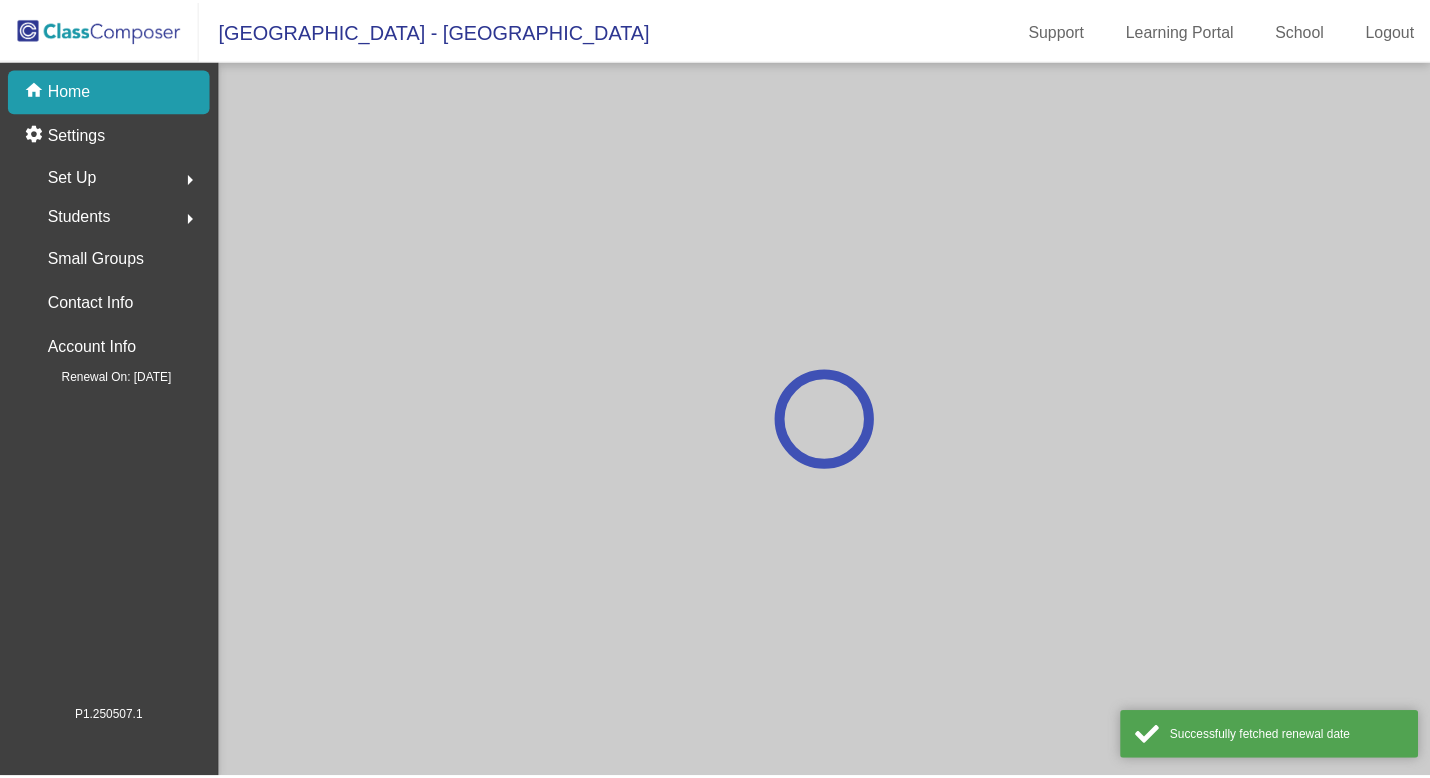 scroll, scrollTop: 0, scrollLeft: 0, axis: both 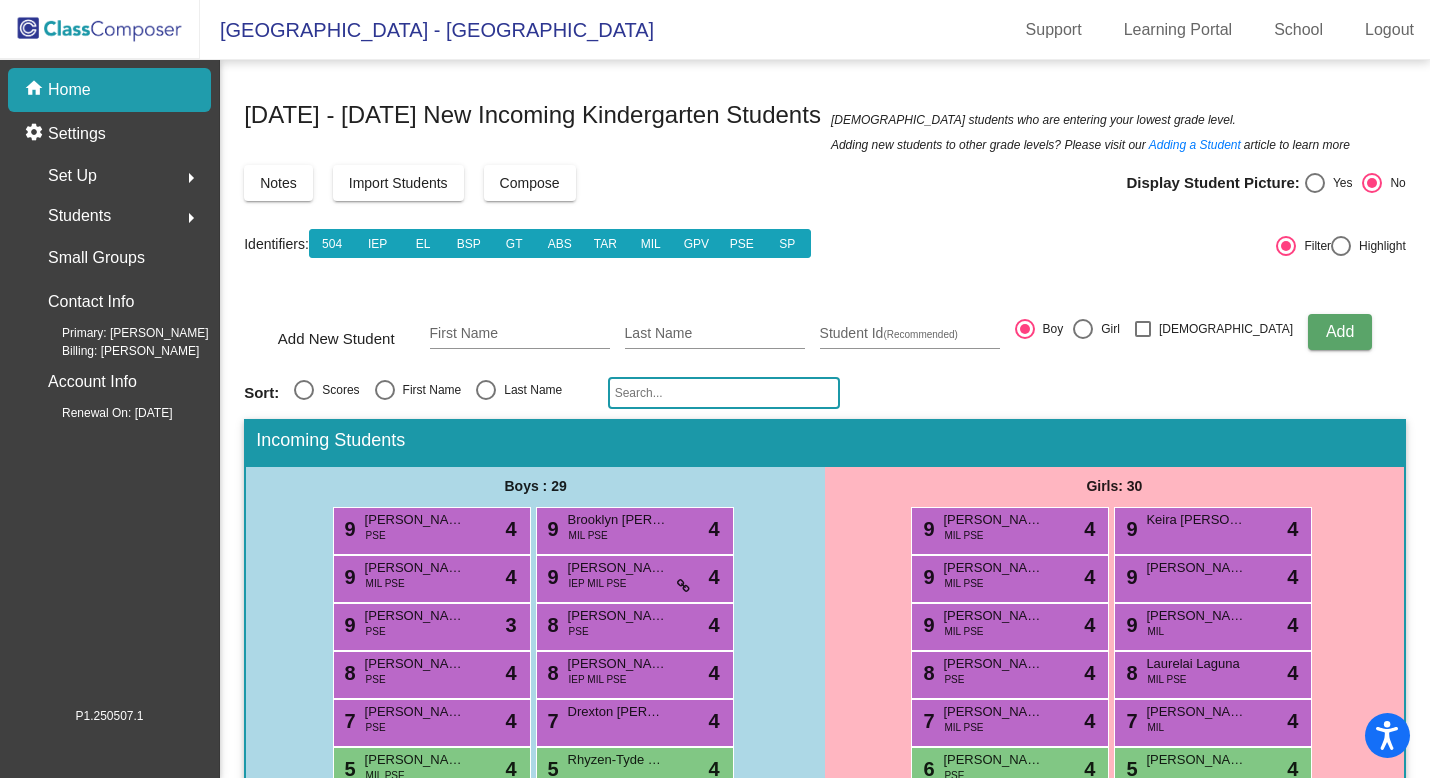 click on "Compose" 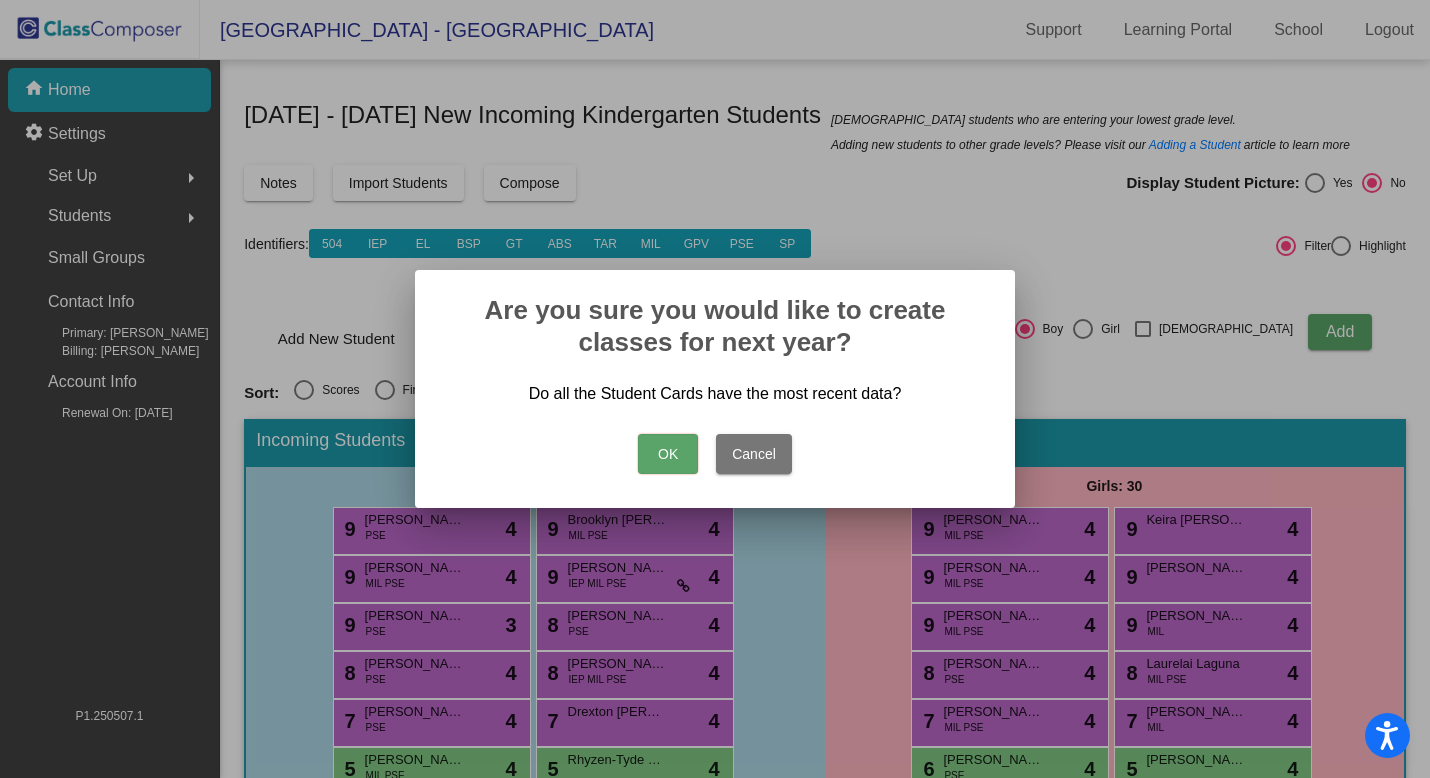 click on "Cancel" at bounding box center (754, 454) 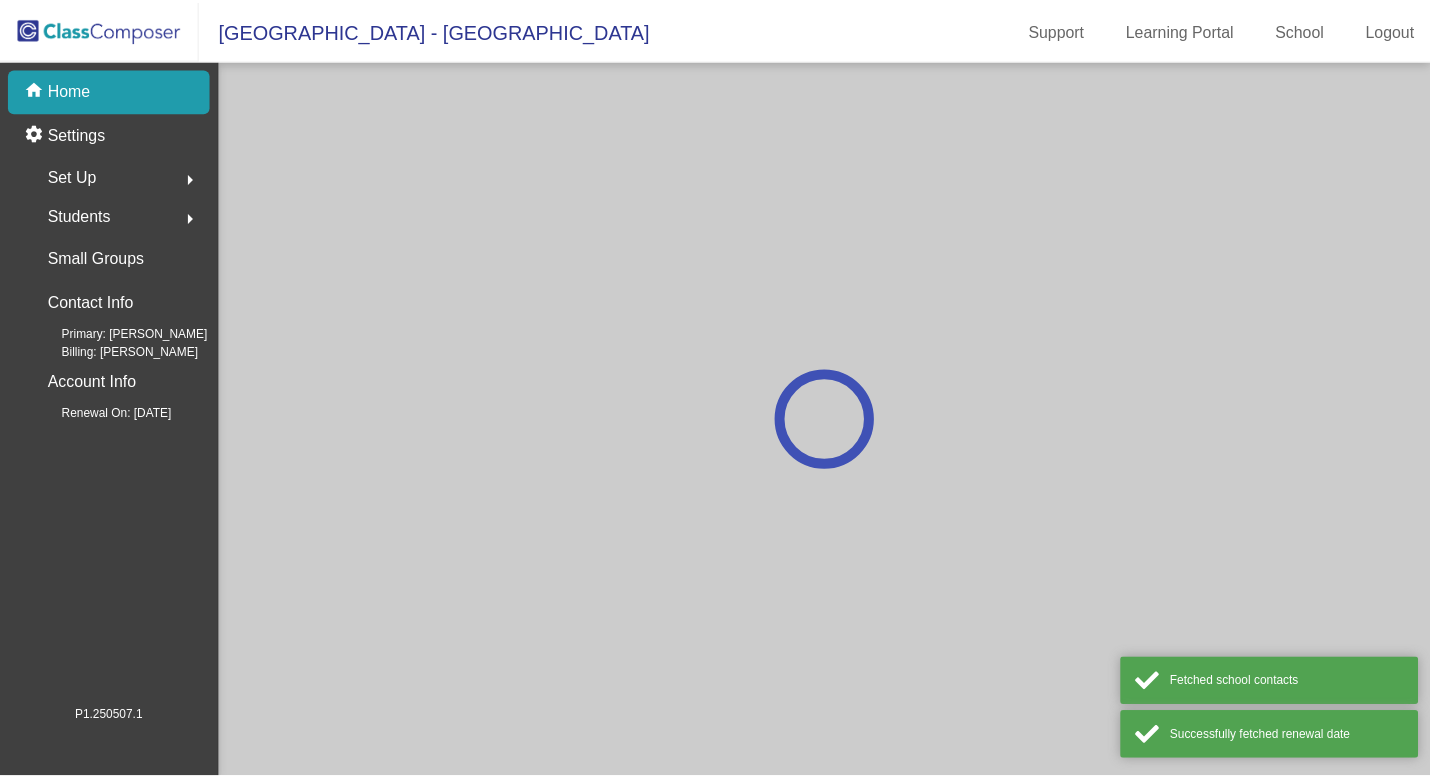 scroll, scrollTop: 0, scrollLeft: 0, axis: both 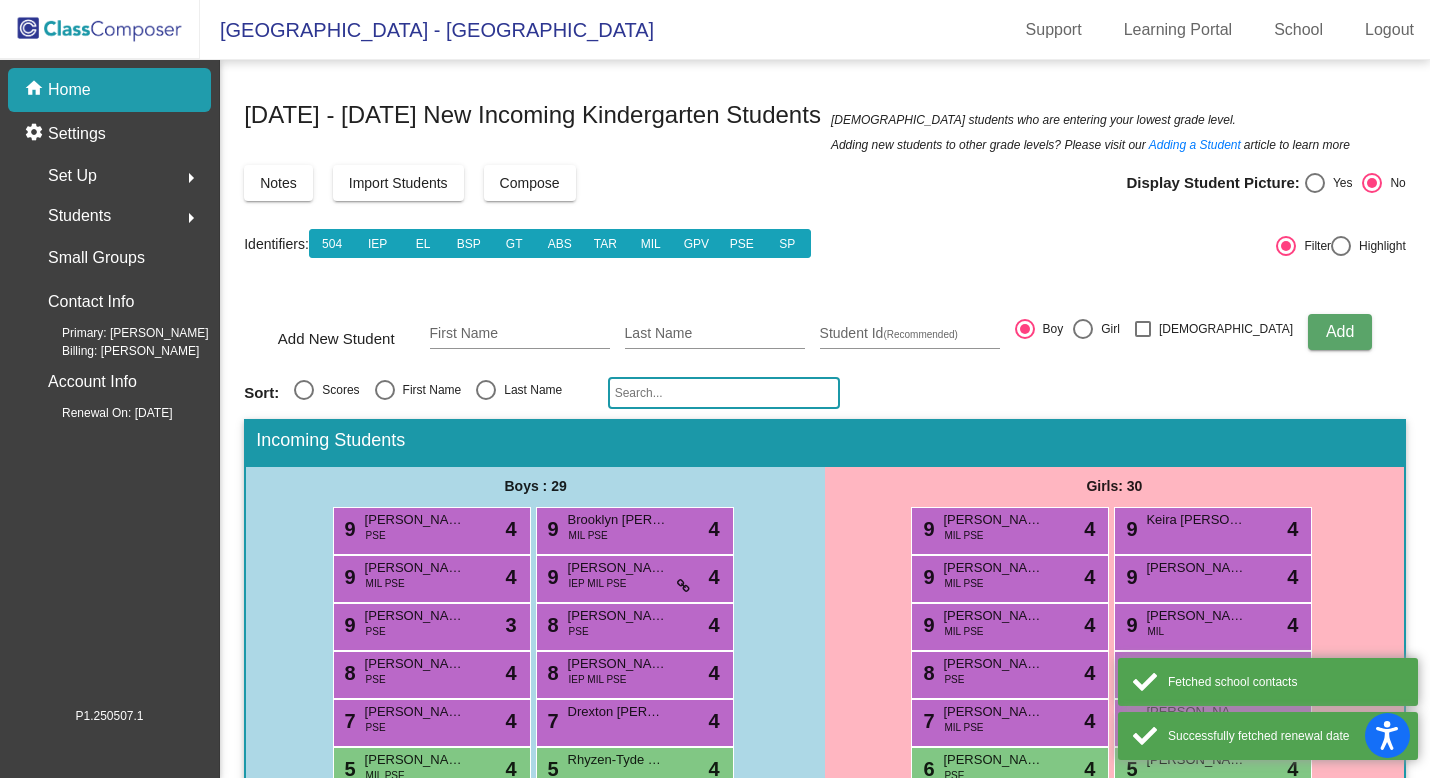 click on "Compose" 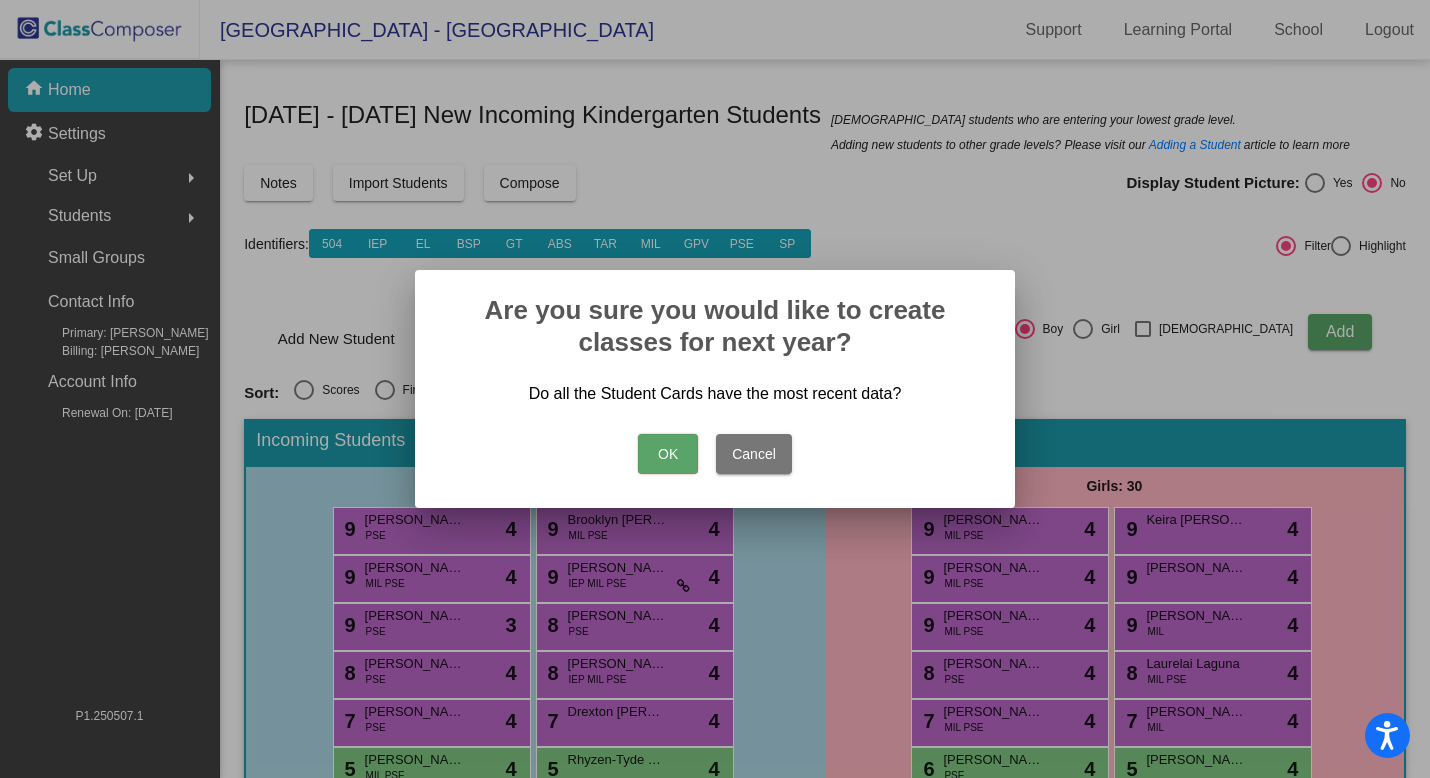 click on "OK" at bounding box center (668, 454) 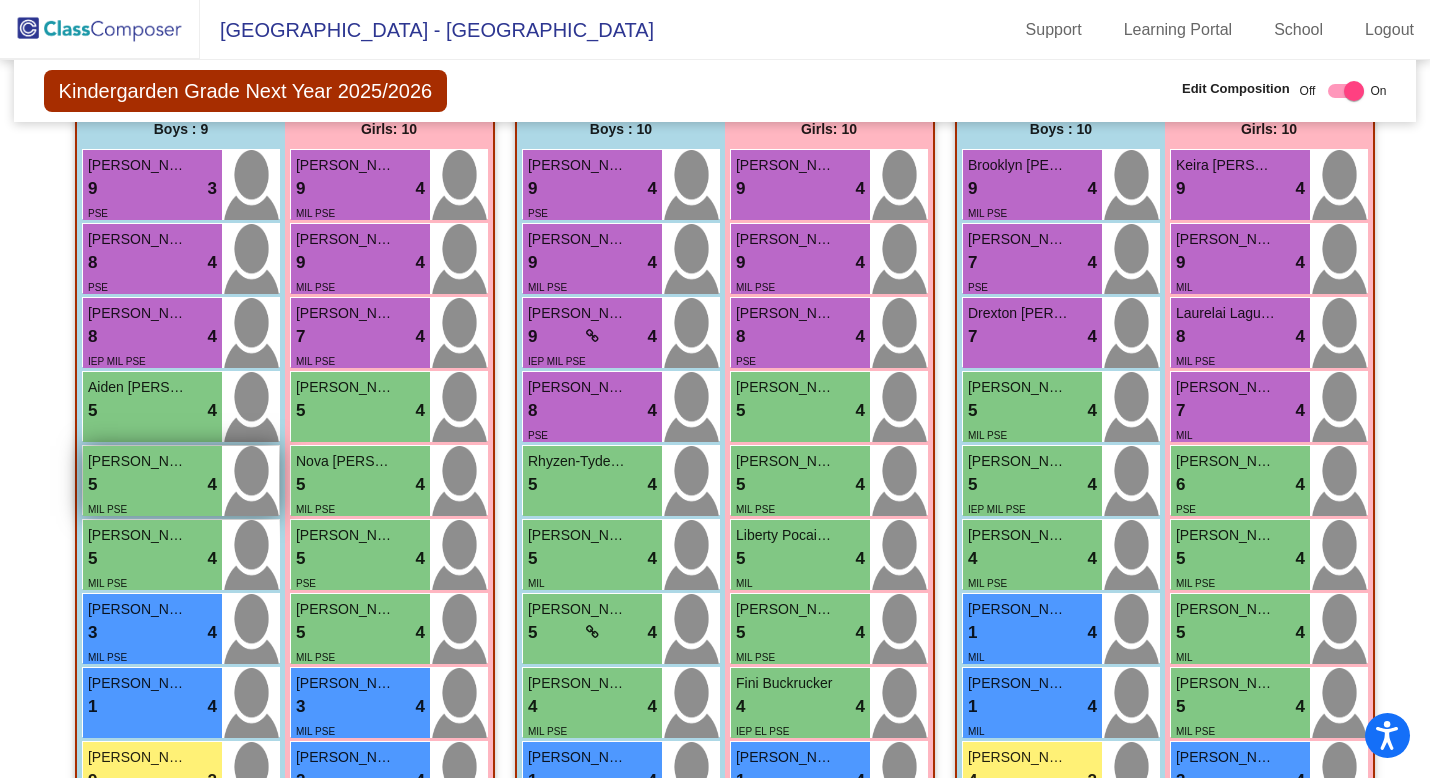 scroll, scrollTop: 472, scrollLeft: 0, axis: vertical 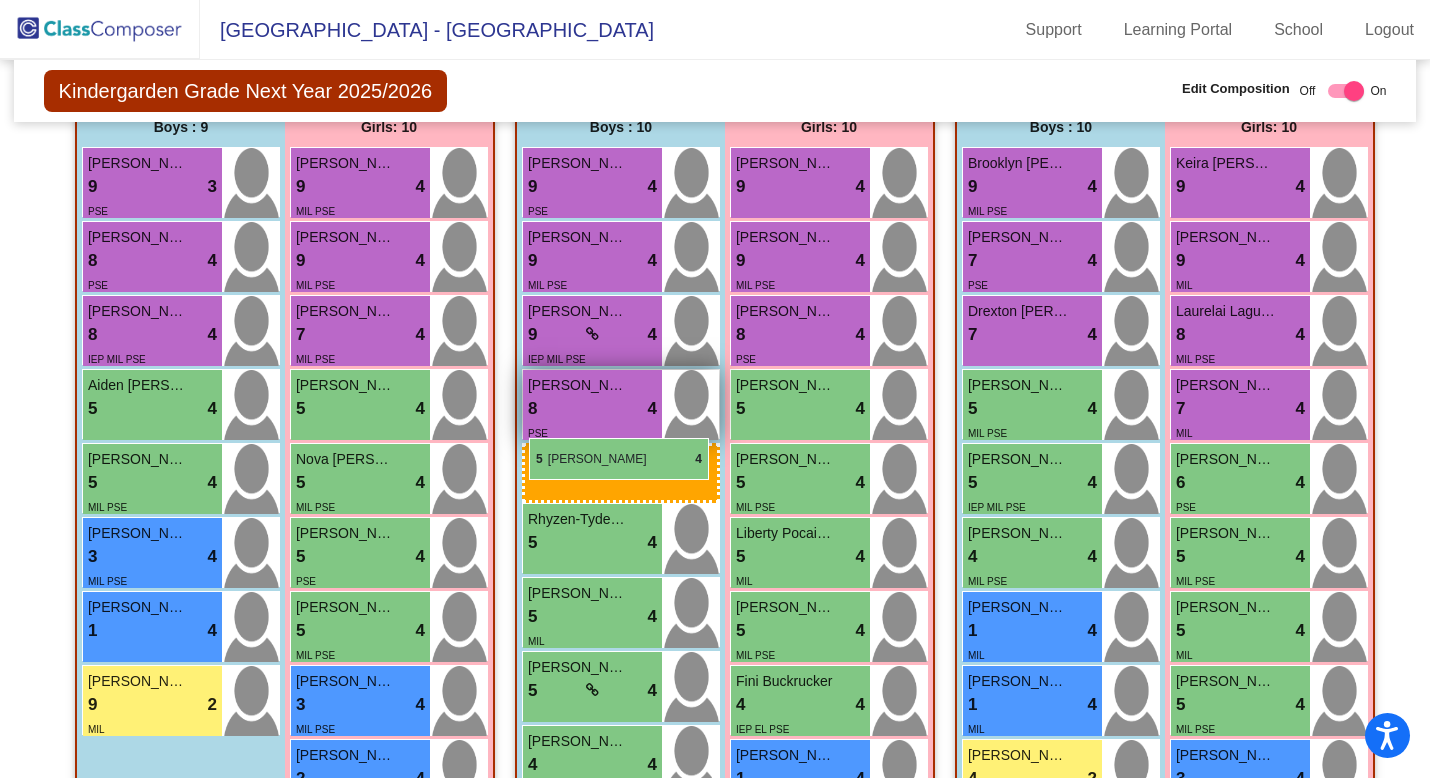 drag, startPoint x: 154, startPoint y: 470, endPoint x: 530, endPoint y: 438, distance: 377.35925 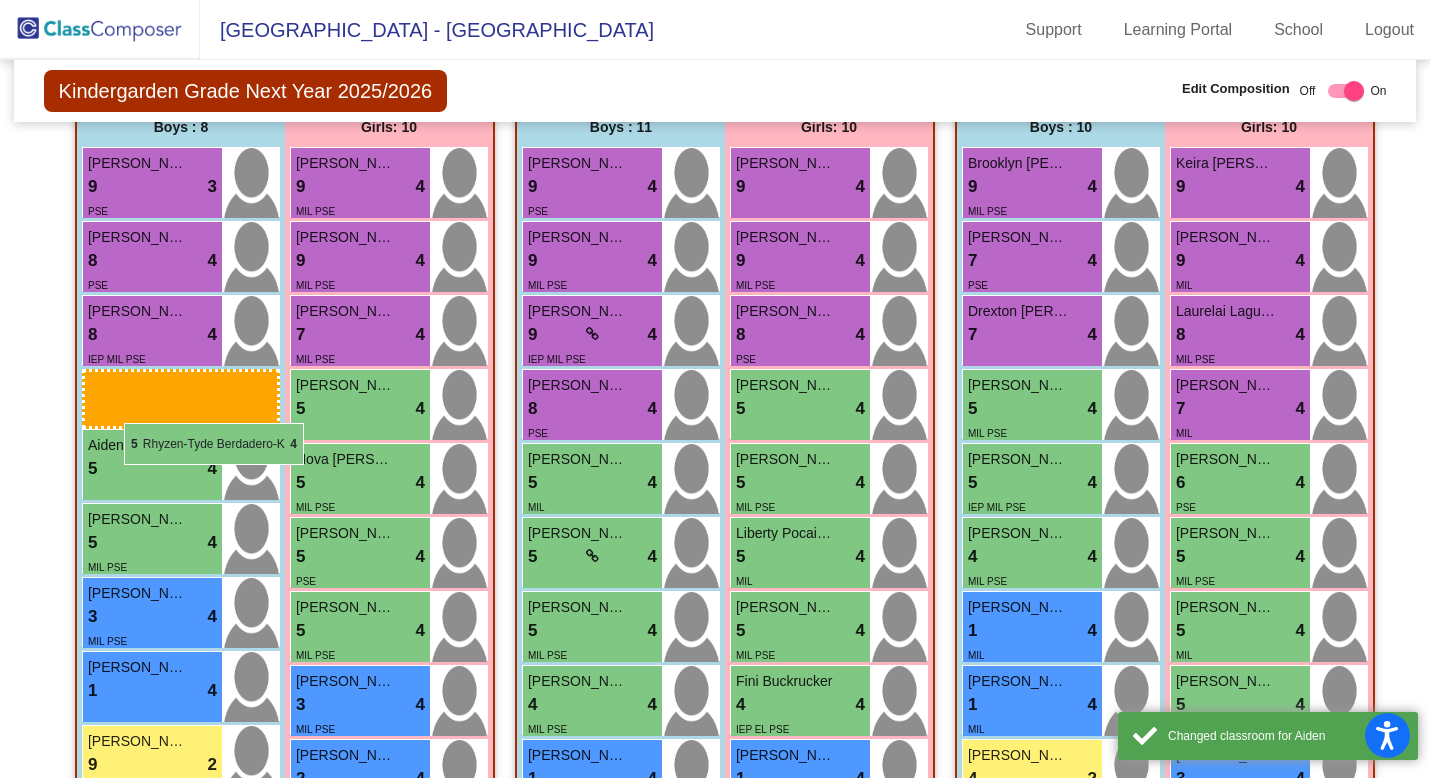 drag, startPoint x: 581, startPoint y: 464, endPoint x: 125, endPoint y: 423, distance: 457.83948 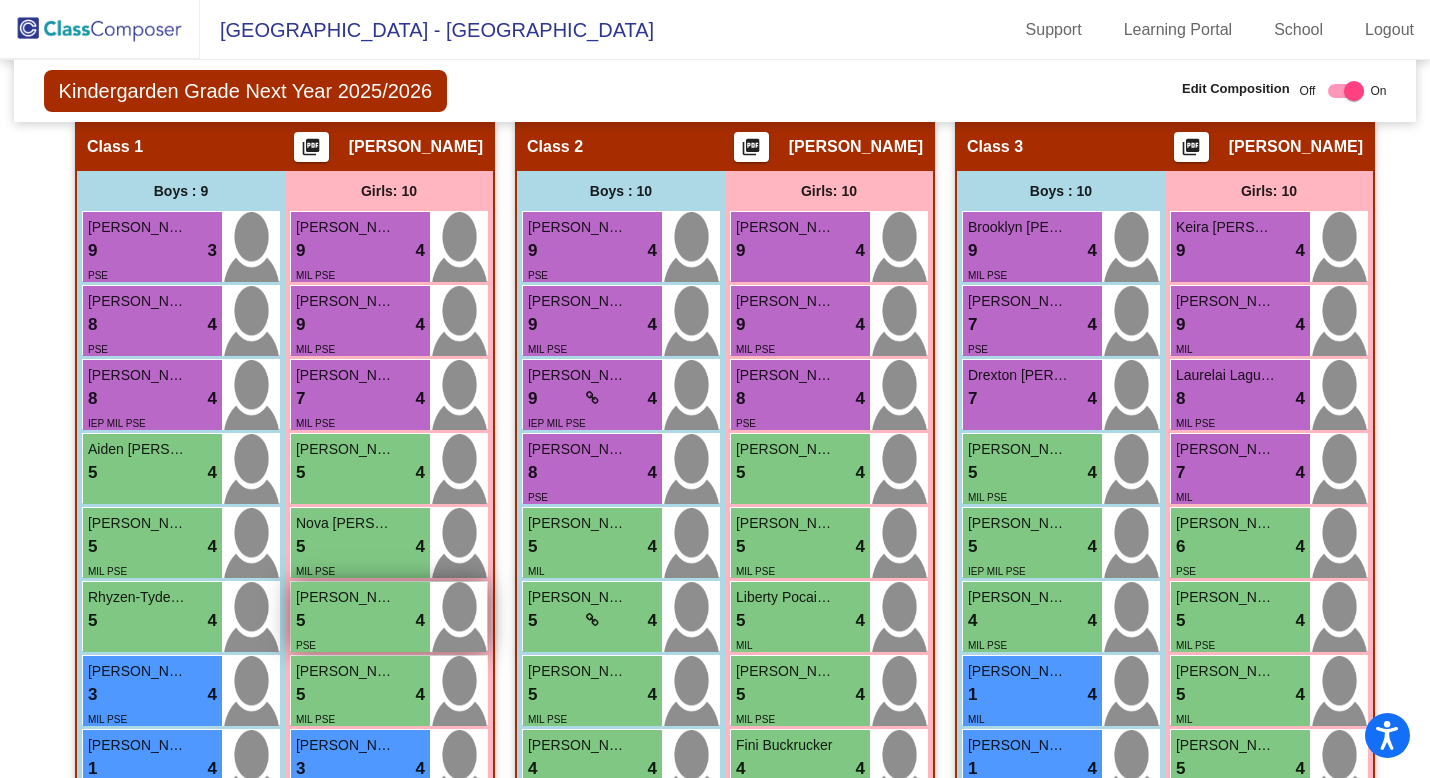 scroll, scrollTop: 407, scrollLeft: 0, axis: vertical 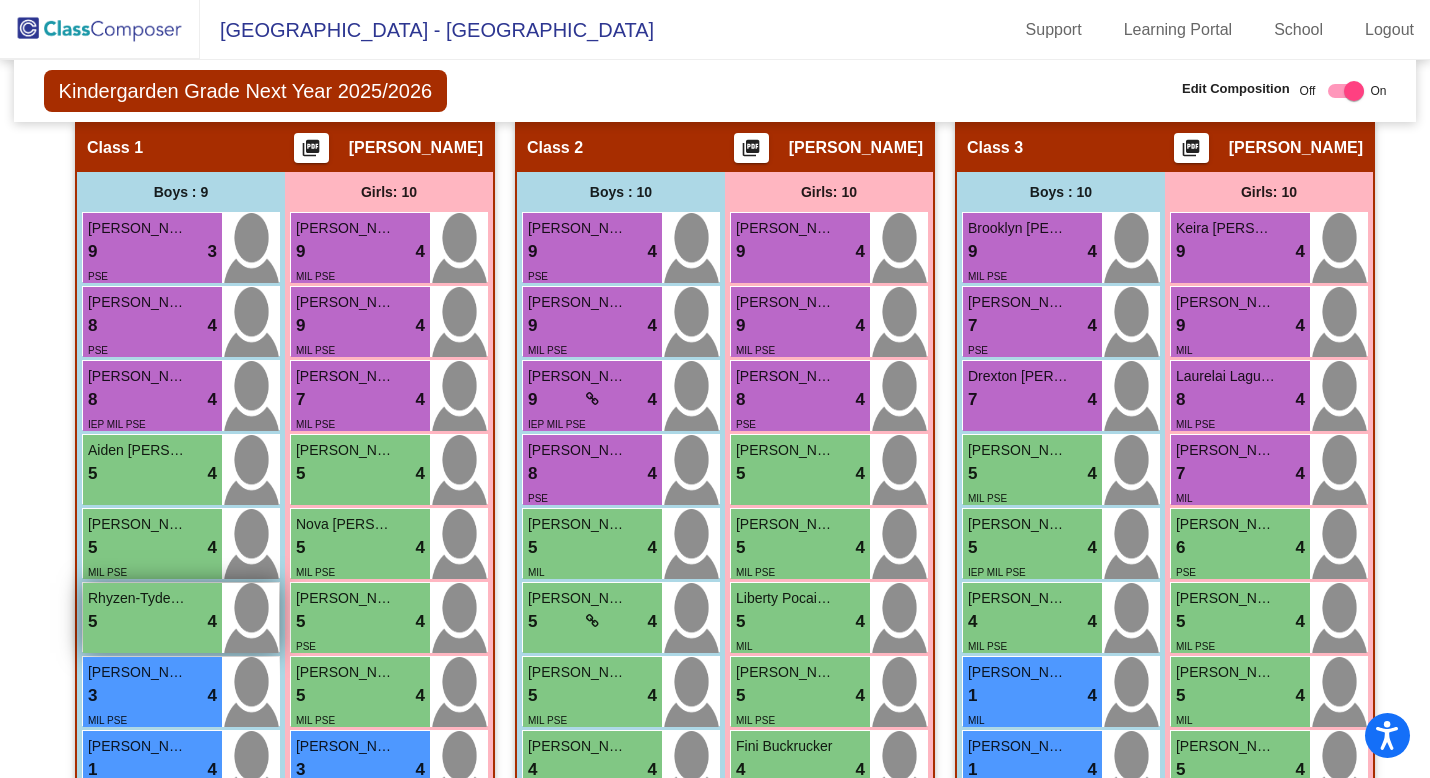 click on "Rhyzen-Tyde Berdadero-Kalua" at bounding box center [138, 598] 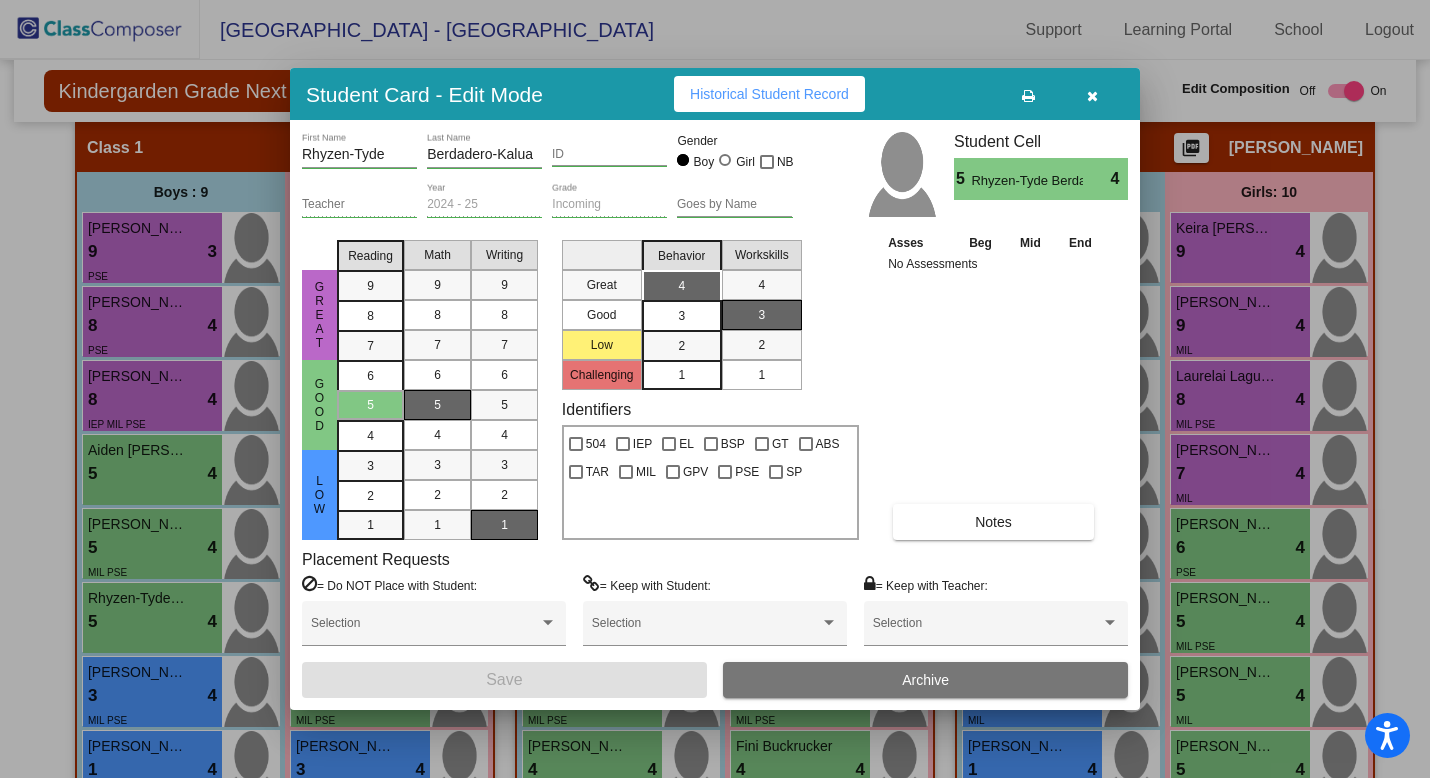 click on "Notes" at bounding box center [993, 522] 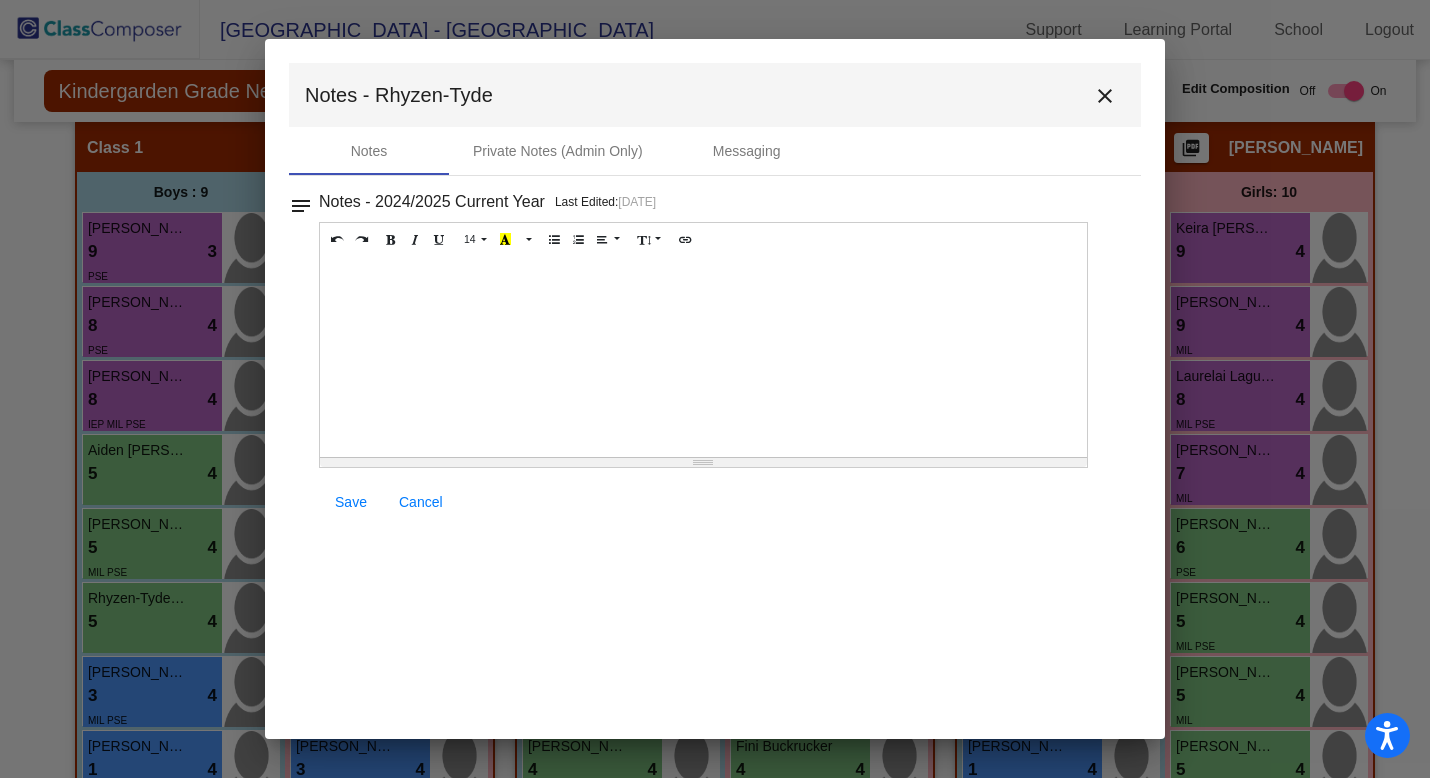 click on "Cancel" at bounding box center [421, 502] 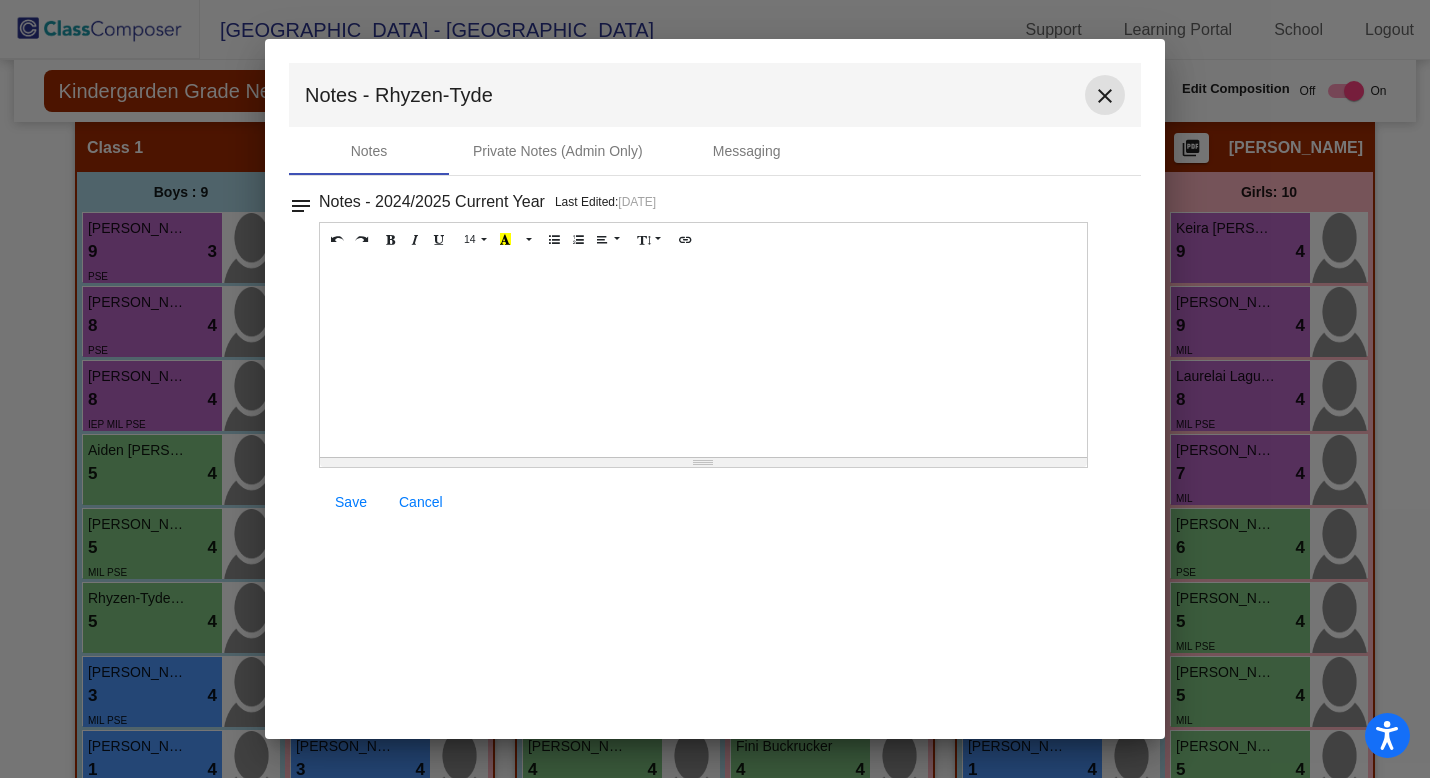 click on "close" at bounding box center [1105, 95] 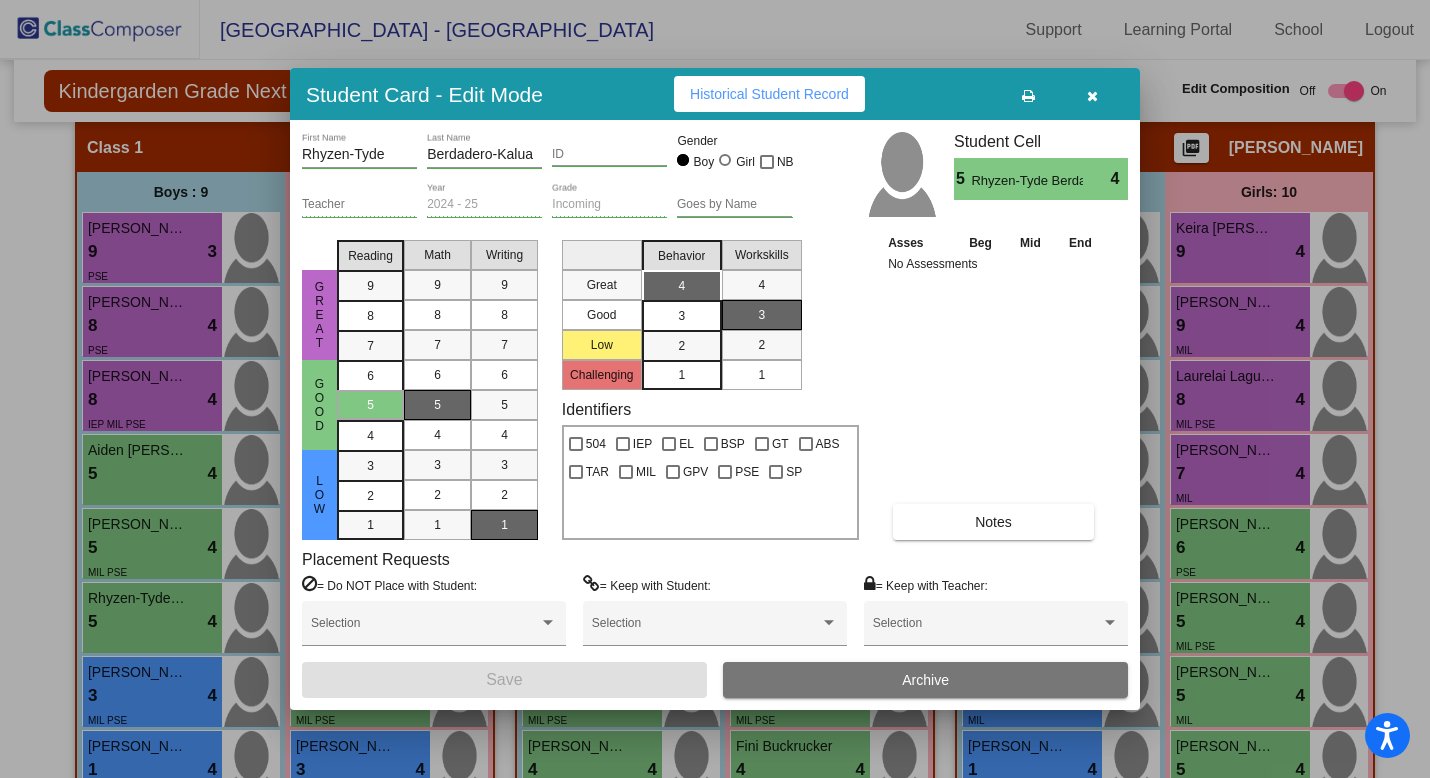 click on "3" at bounding box center [681, 316] 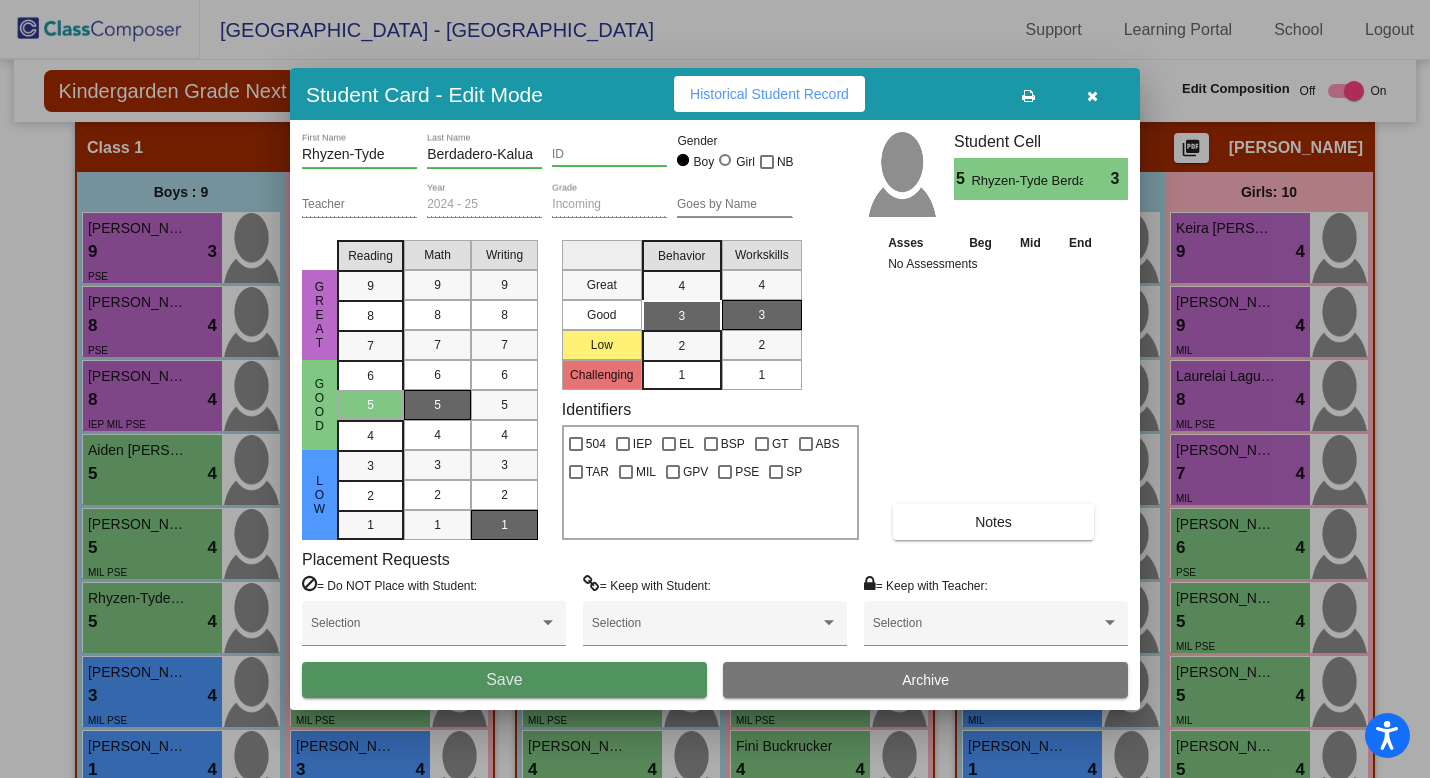 click on "Save" at bounding box center [504, 679] 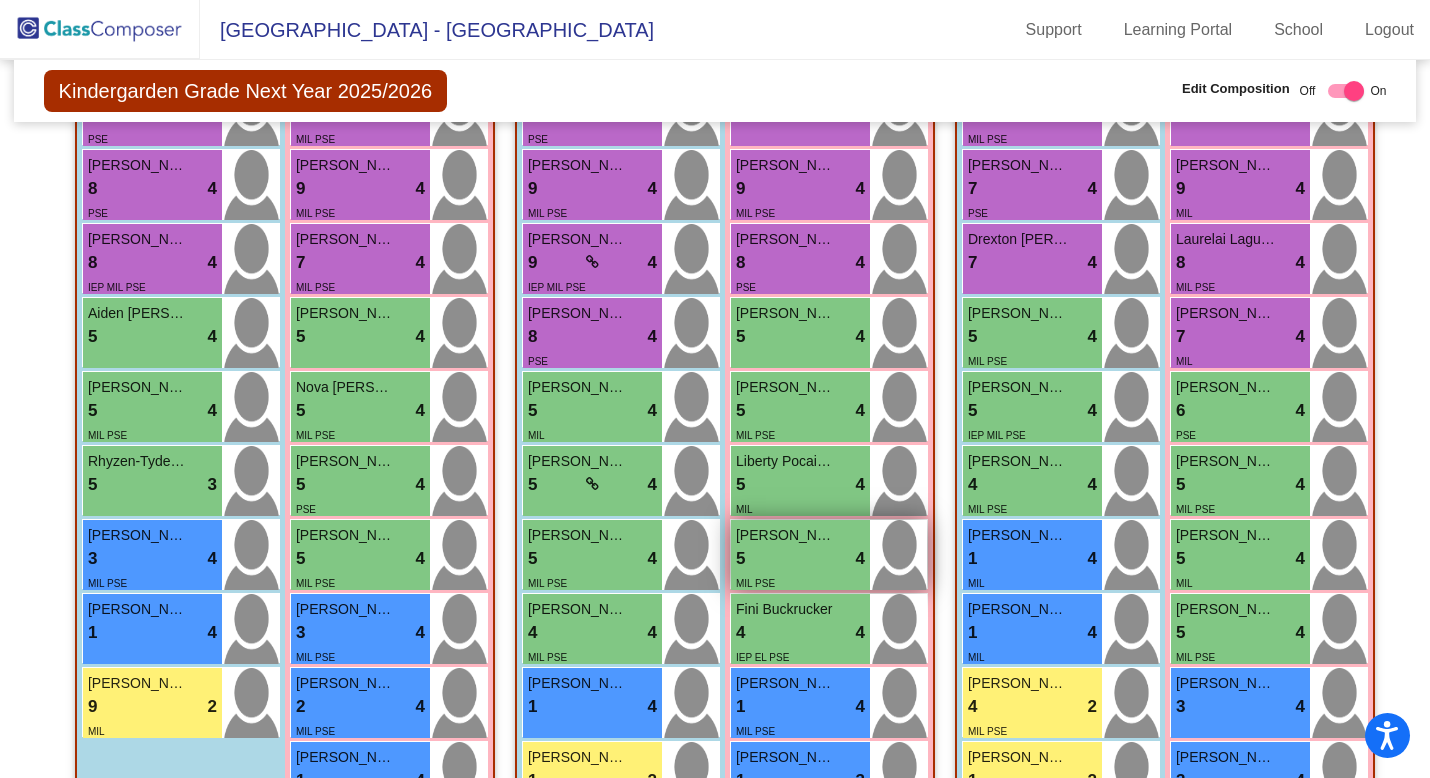 scroll, scrollTop: 550, scrollLeft: 0, axis: vertical 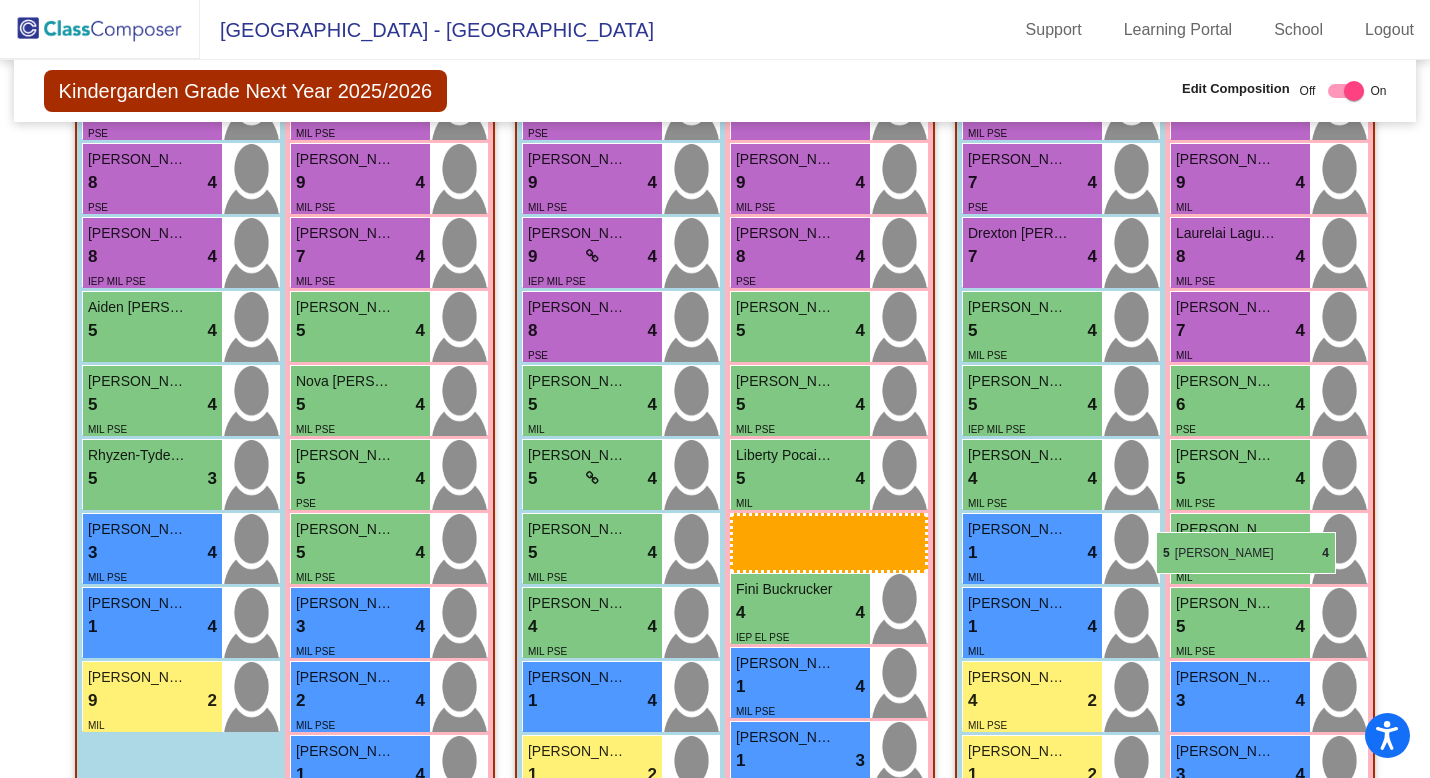 drag, startPoint x: 768, startPoint y: 545, endPoint x: 1156, endPoint y: 532, distance: 388.2177 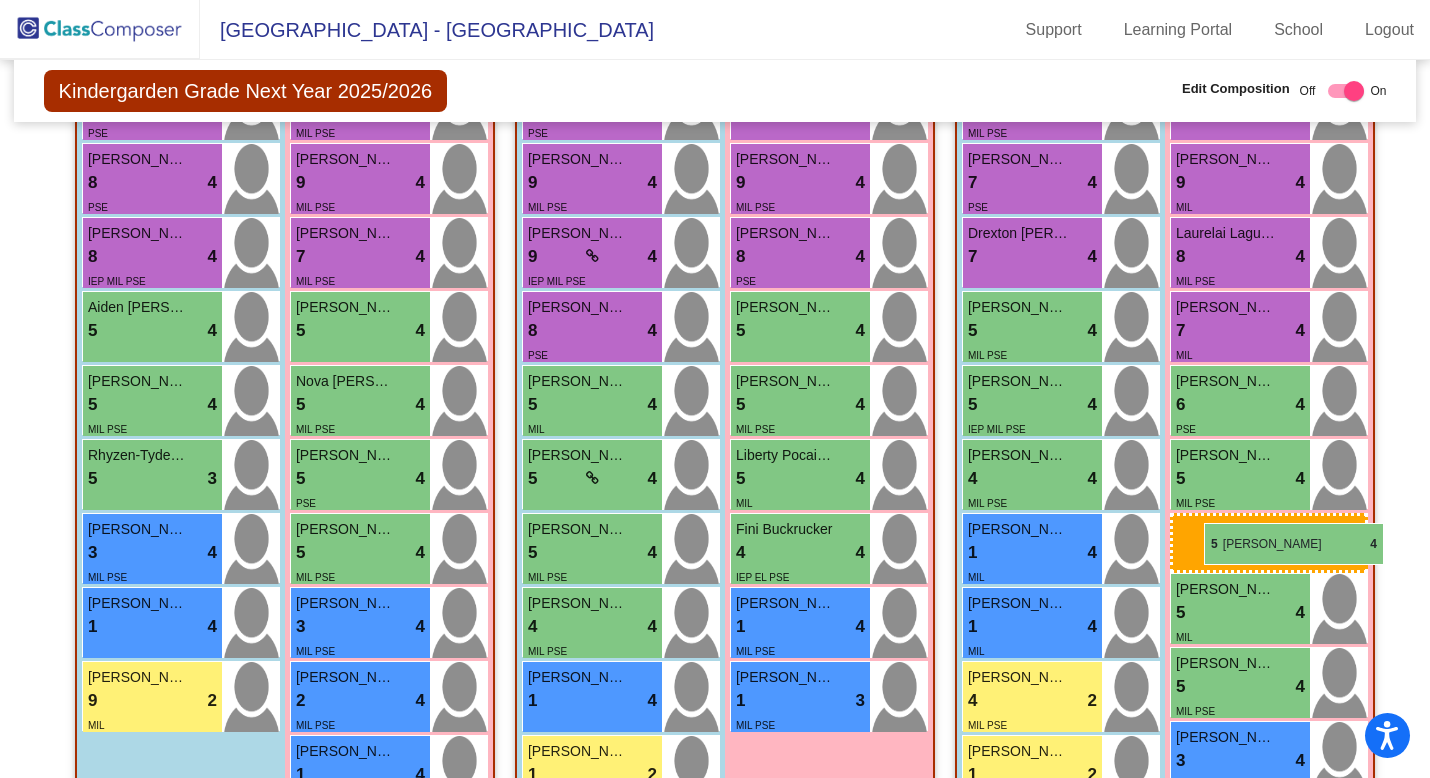 drag, startPoint x: 771, startPoint y: 554, endPoint x: 1204, endPoint y: 523, distance: 434.10828 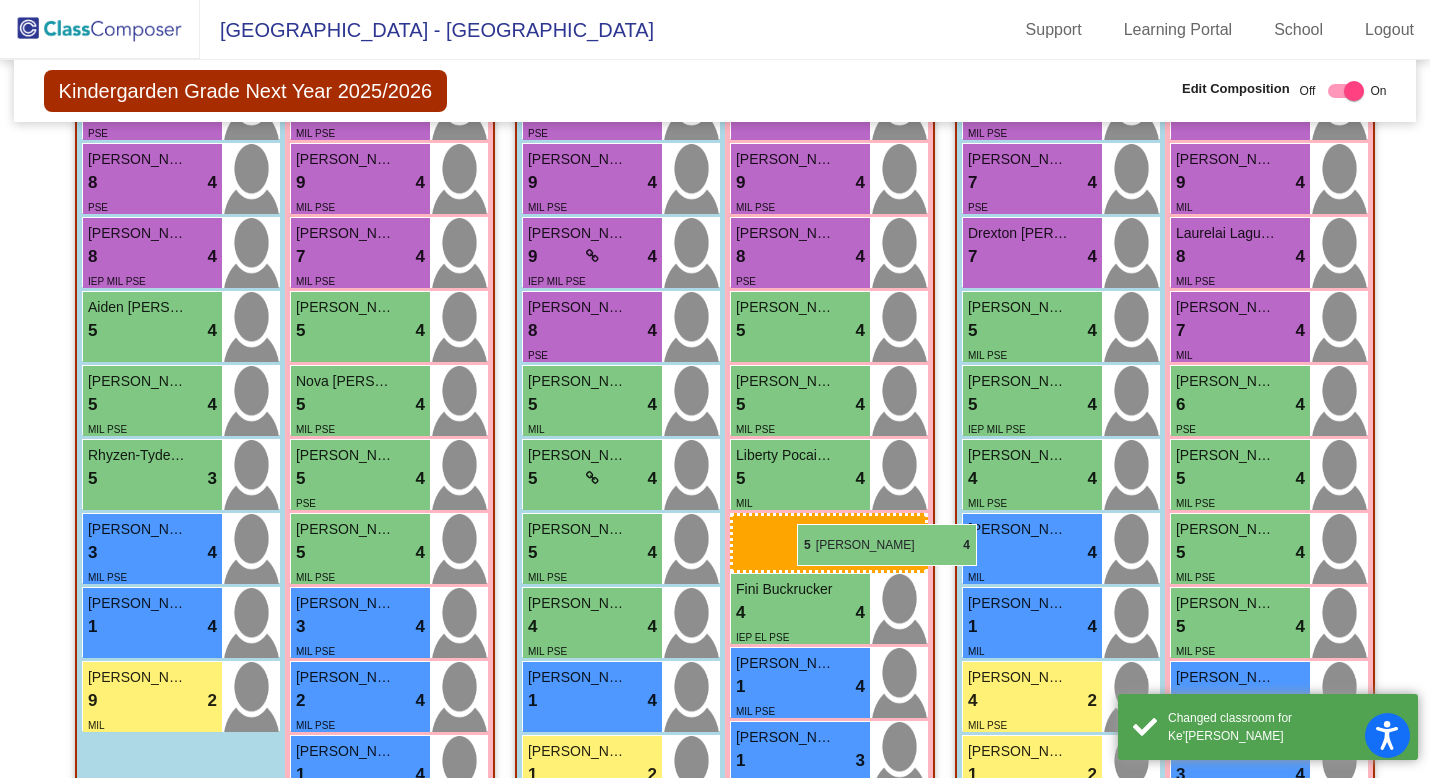 drag, startPoint x: 1226, startPoint y: 554, endPoint x: 798, endPoint y: 524, distance: 429.0501 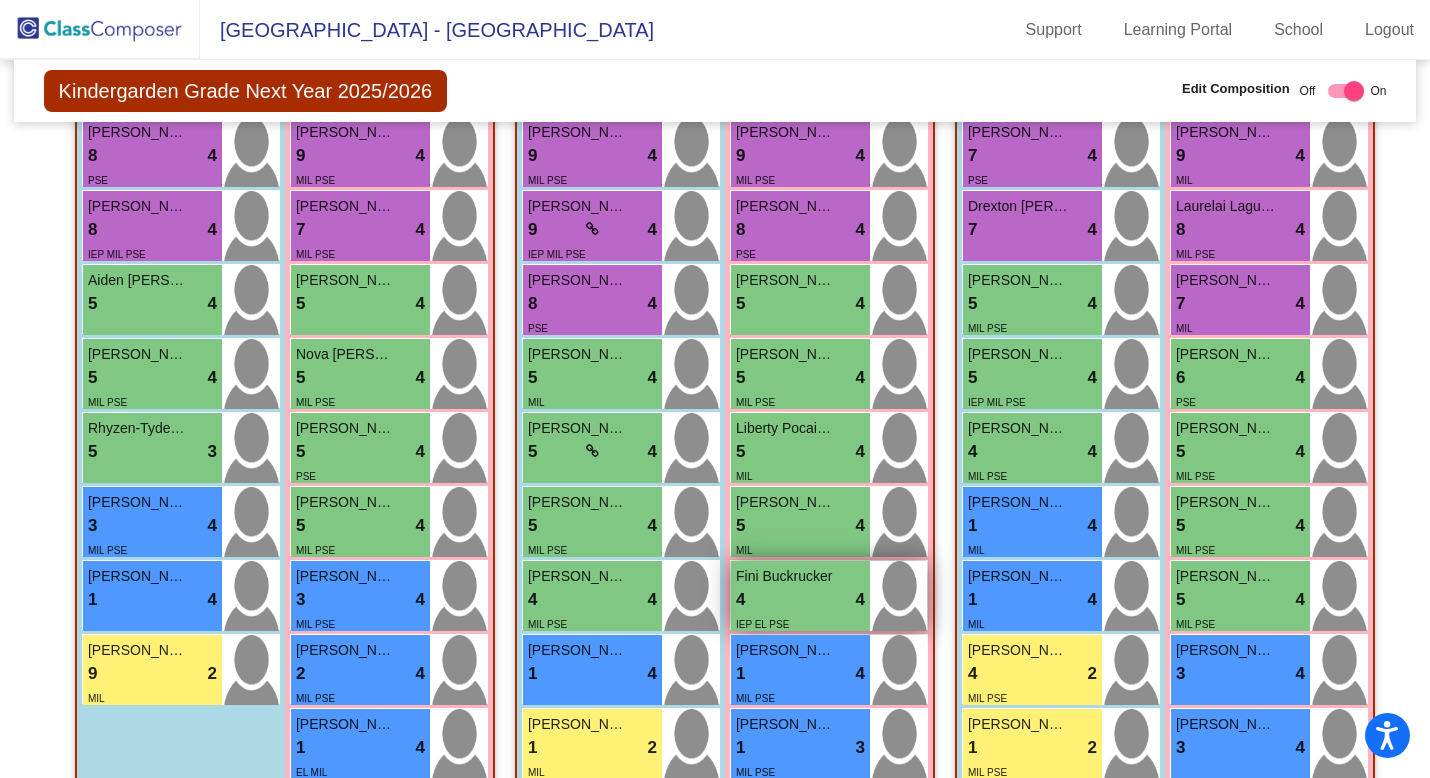 scroll, scrollTop: 590, scrollLeft: 0, axis: vertical 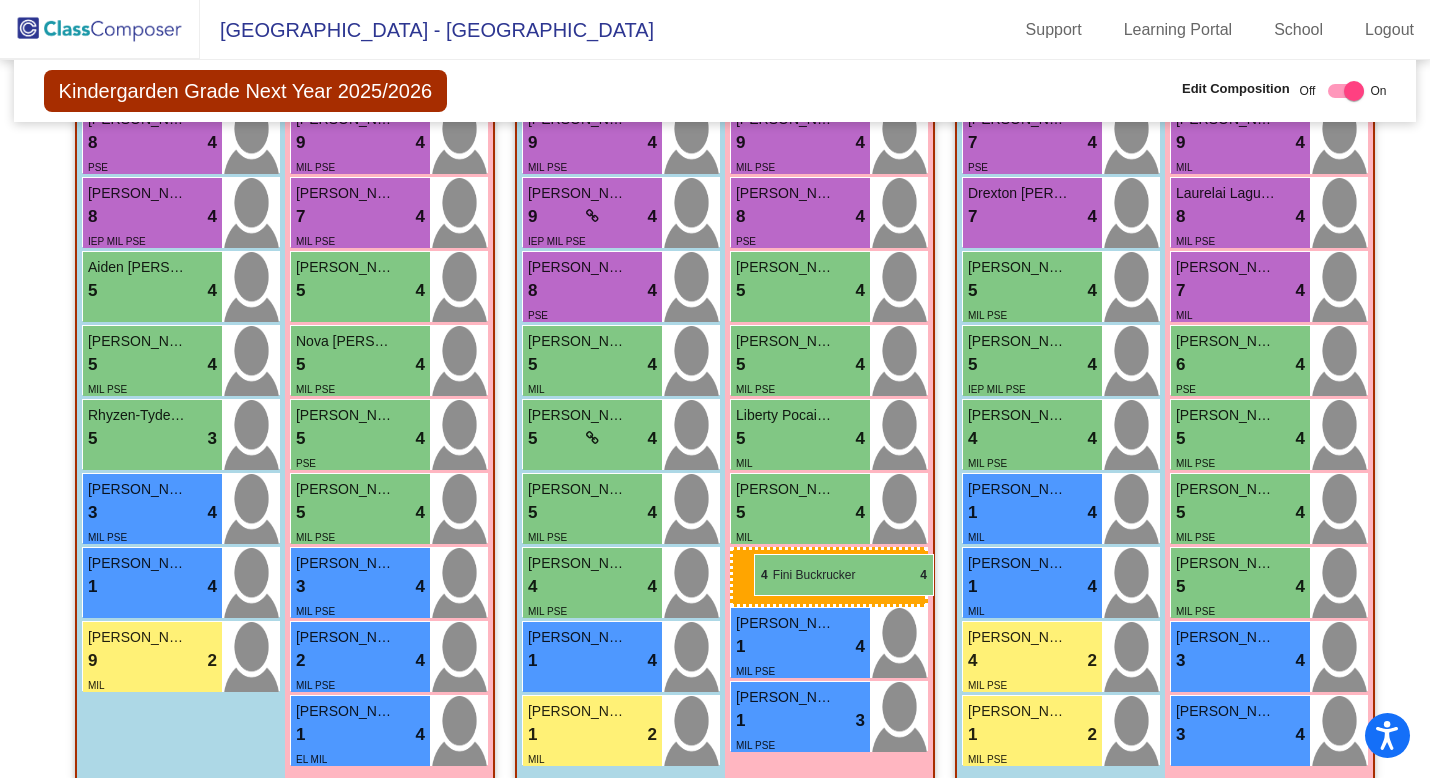 drag, startPoint x: 779, startPoint y: 575, endPoint x: 752, endPoint y: 554, distance: 34.20526 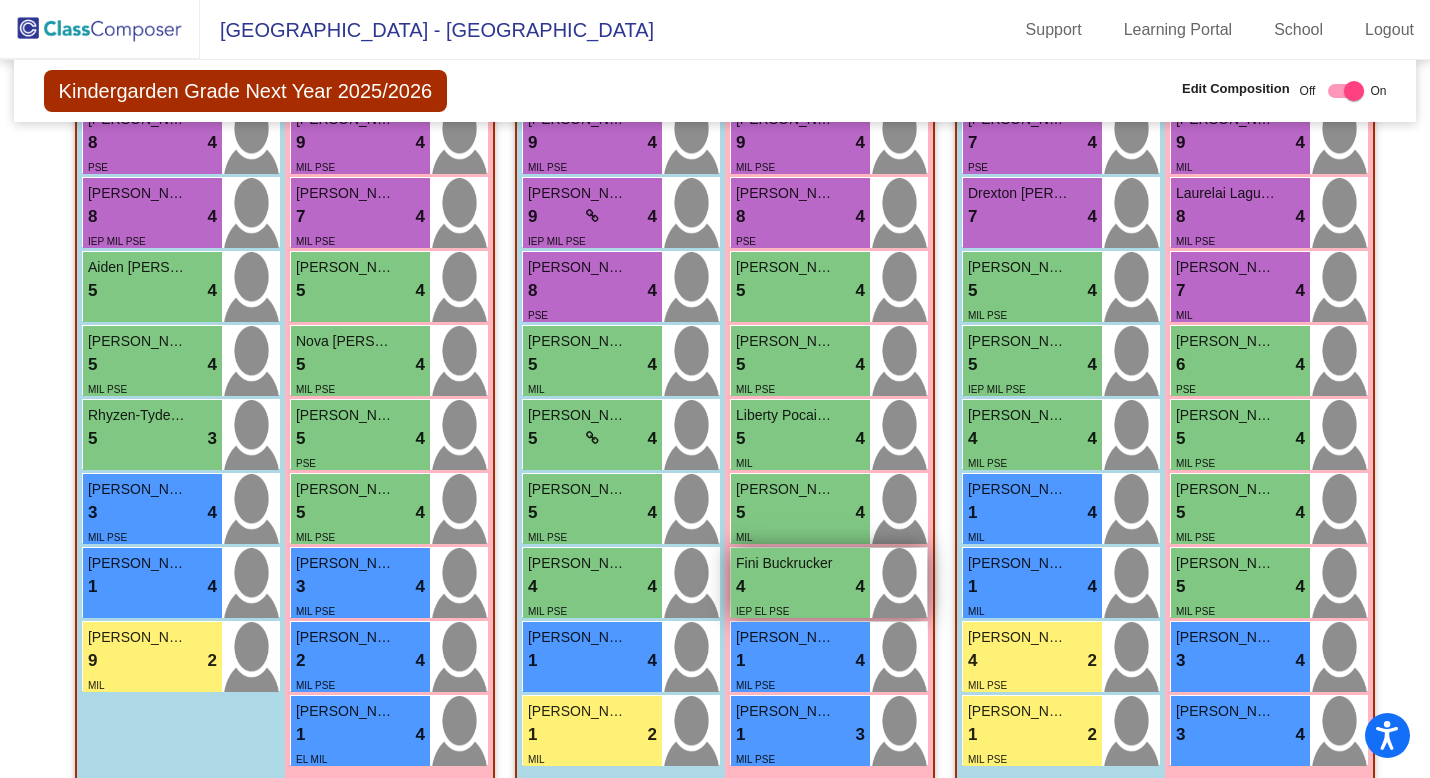 click on "Fini Buckrucker" at bounding box center (786, 563) 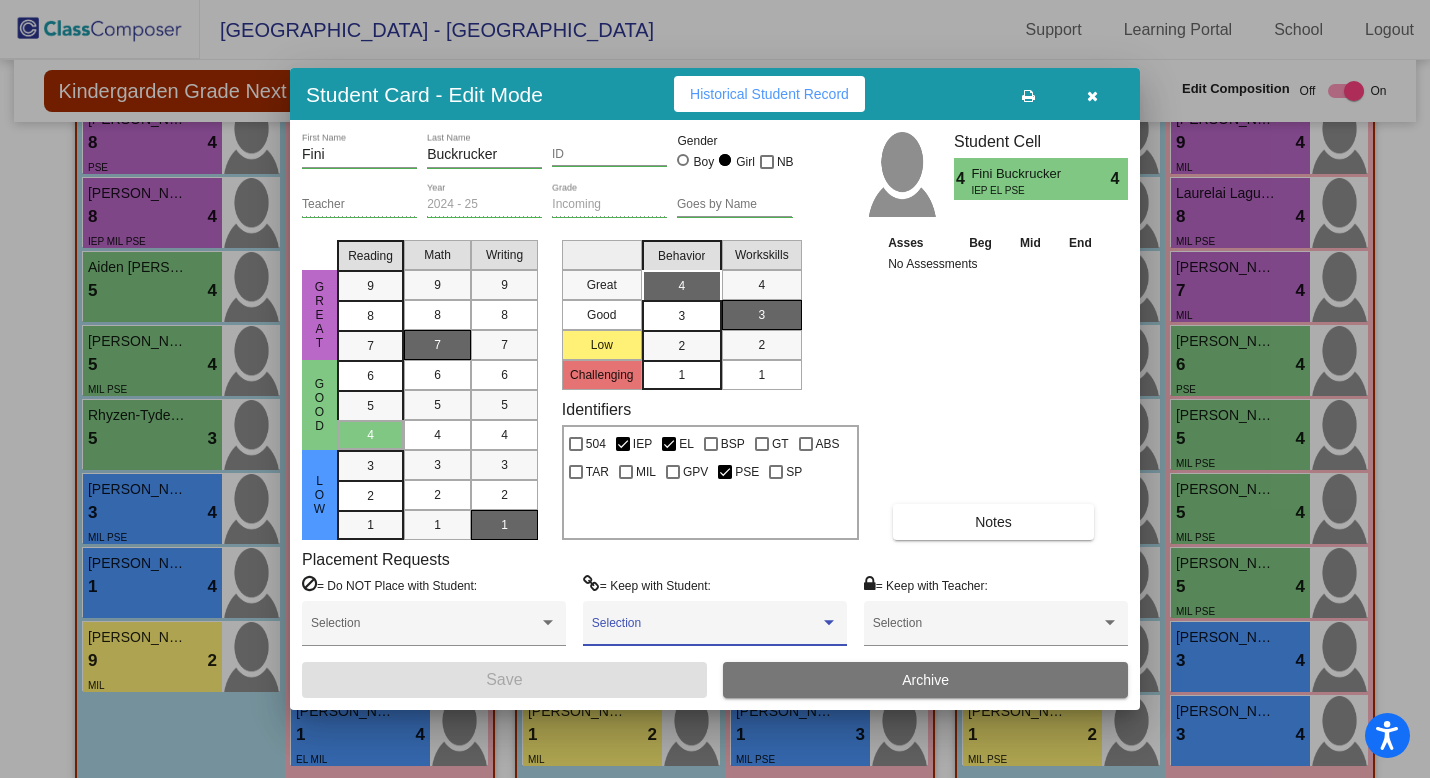 click at bounding box center (706, 630) 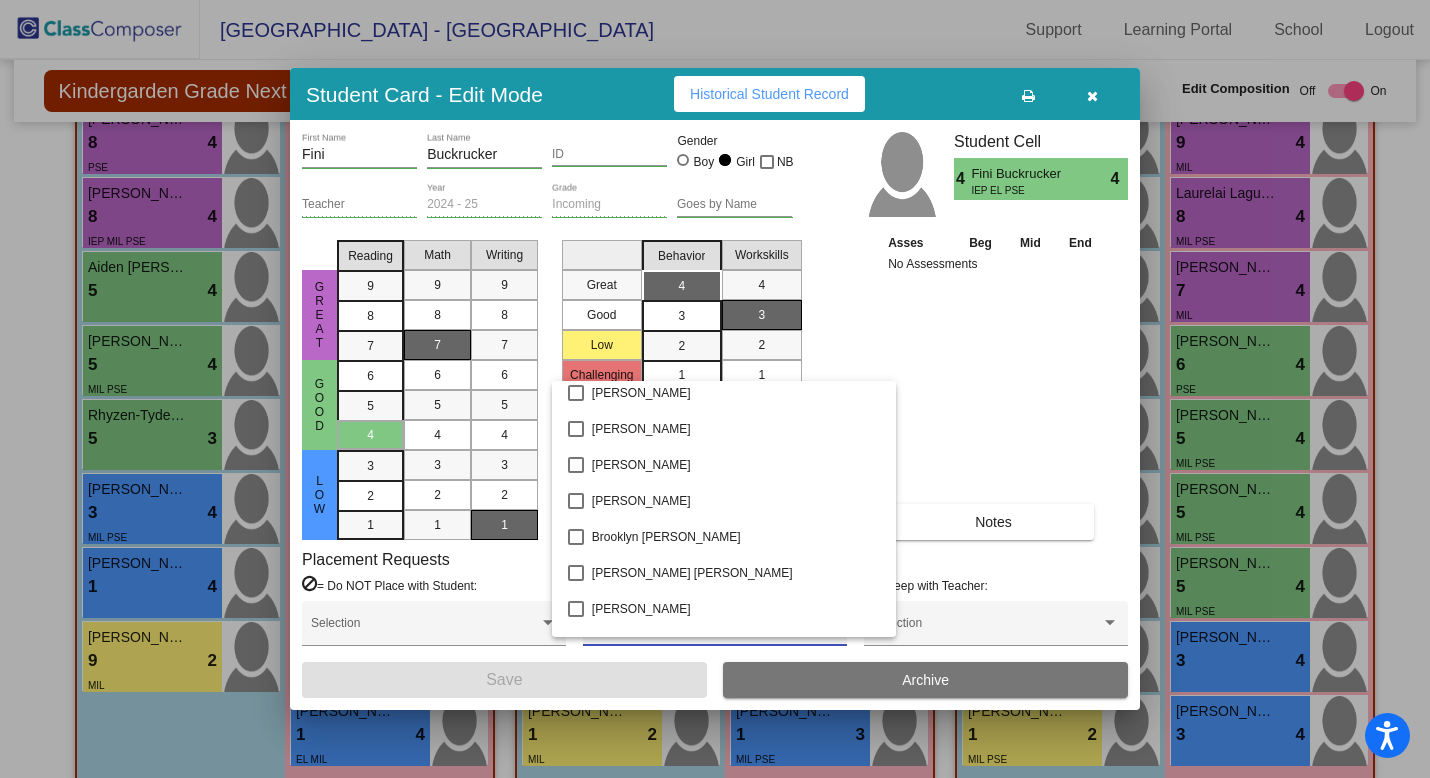 scroll, scrollTop: 153, scrollLeft: 0, axis: vertical 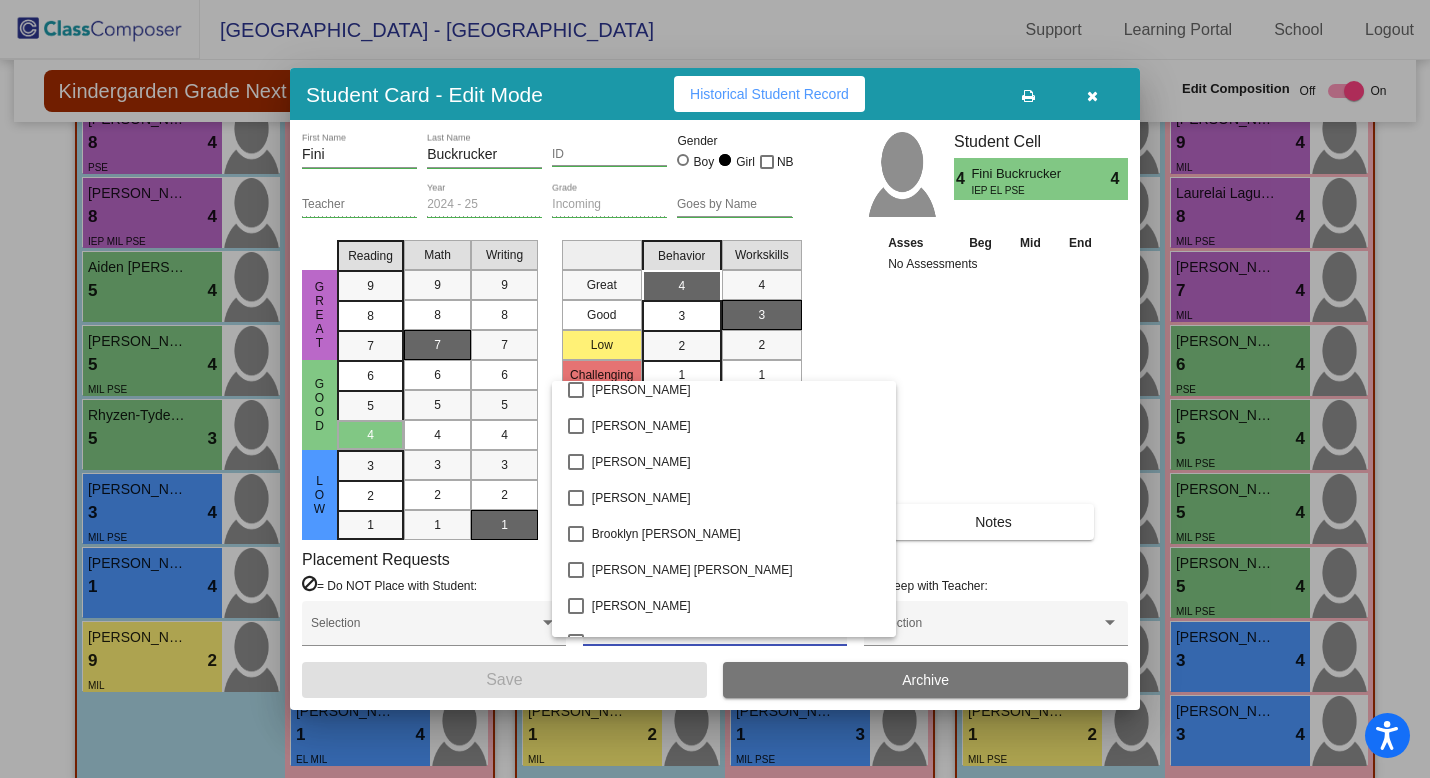 click at bounding box center [715, 389] 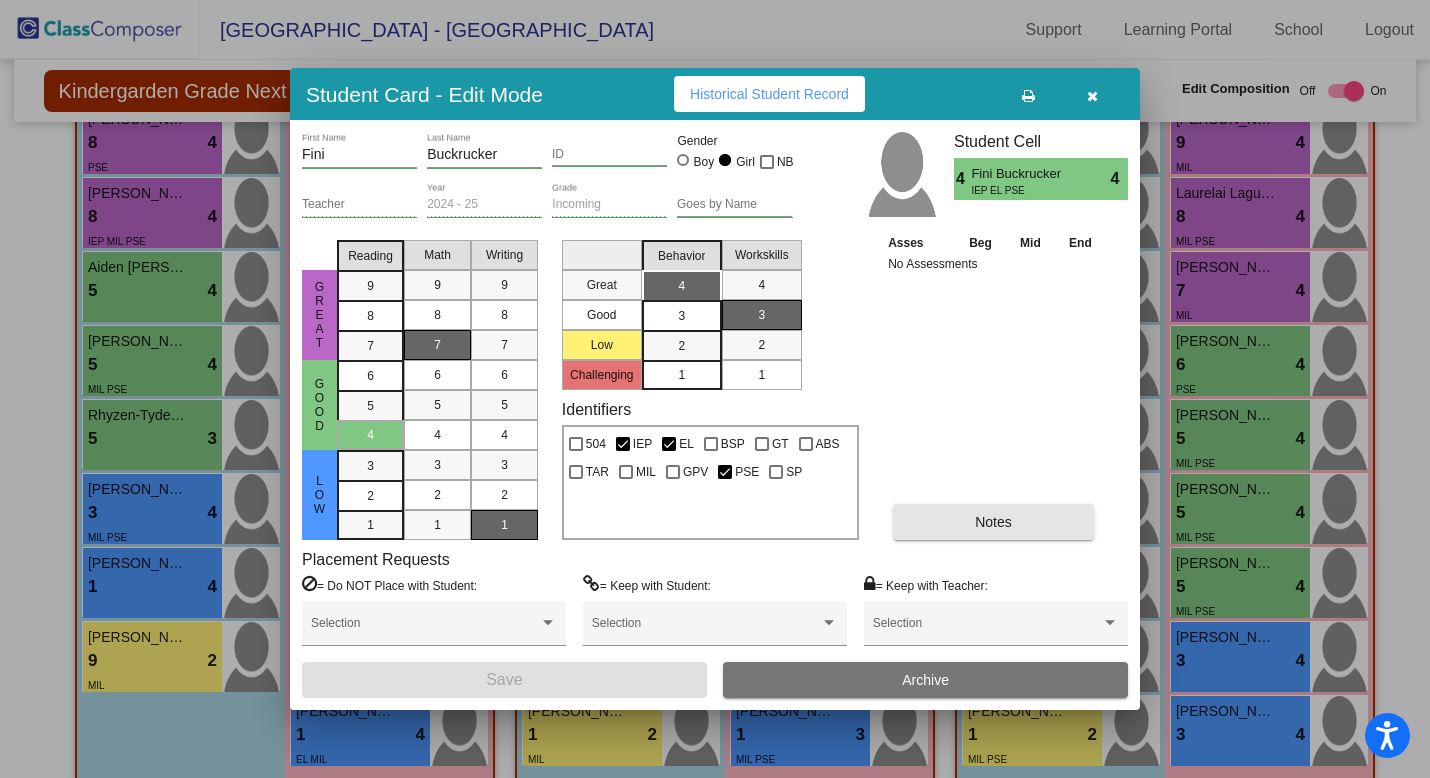 click on "Notes" at bounding box center (993, 522) 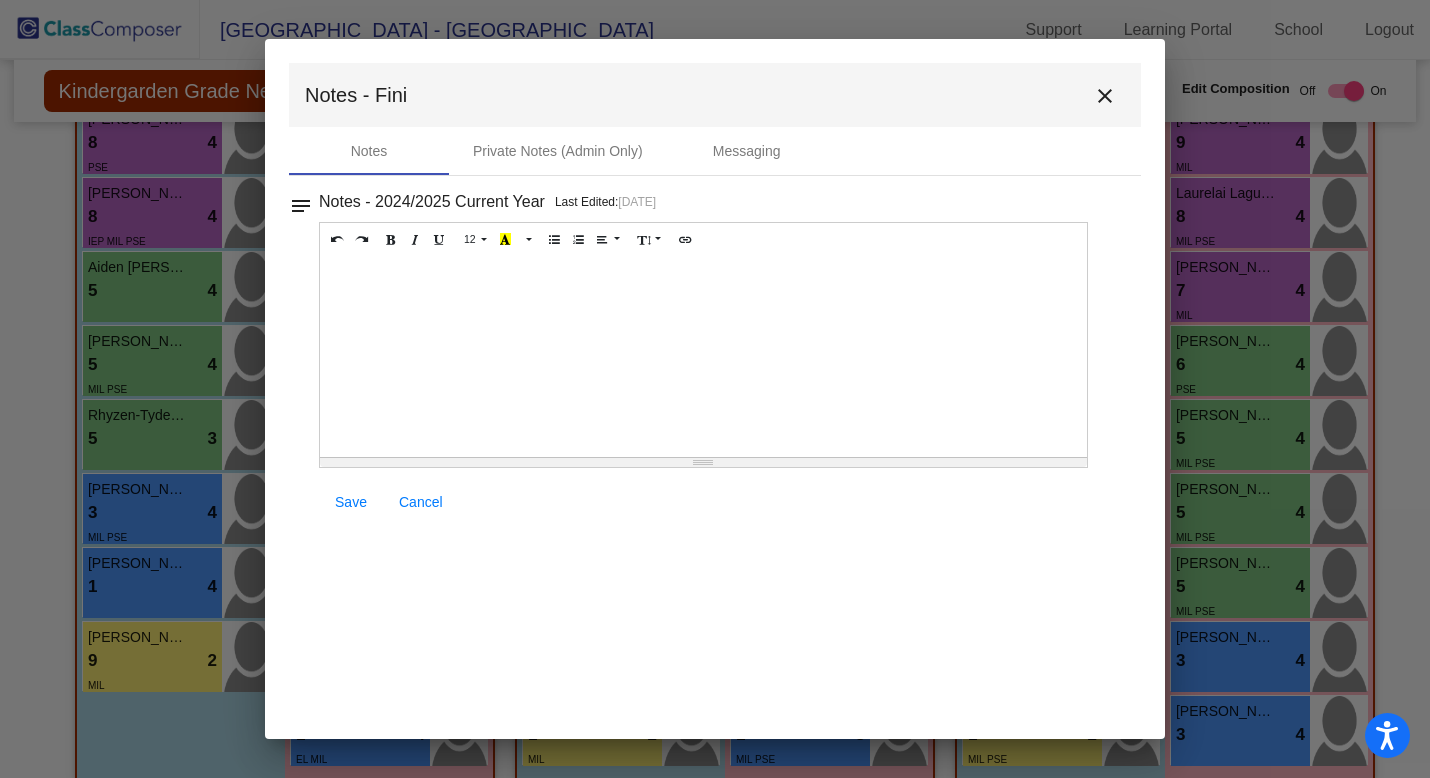click at bounding box center (703, 357) 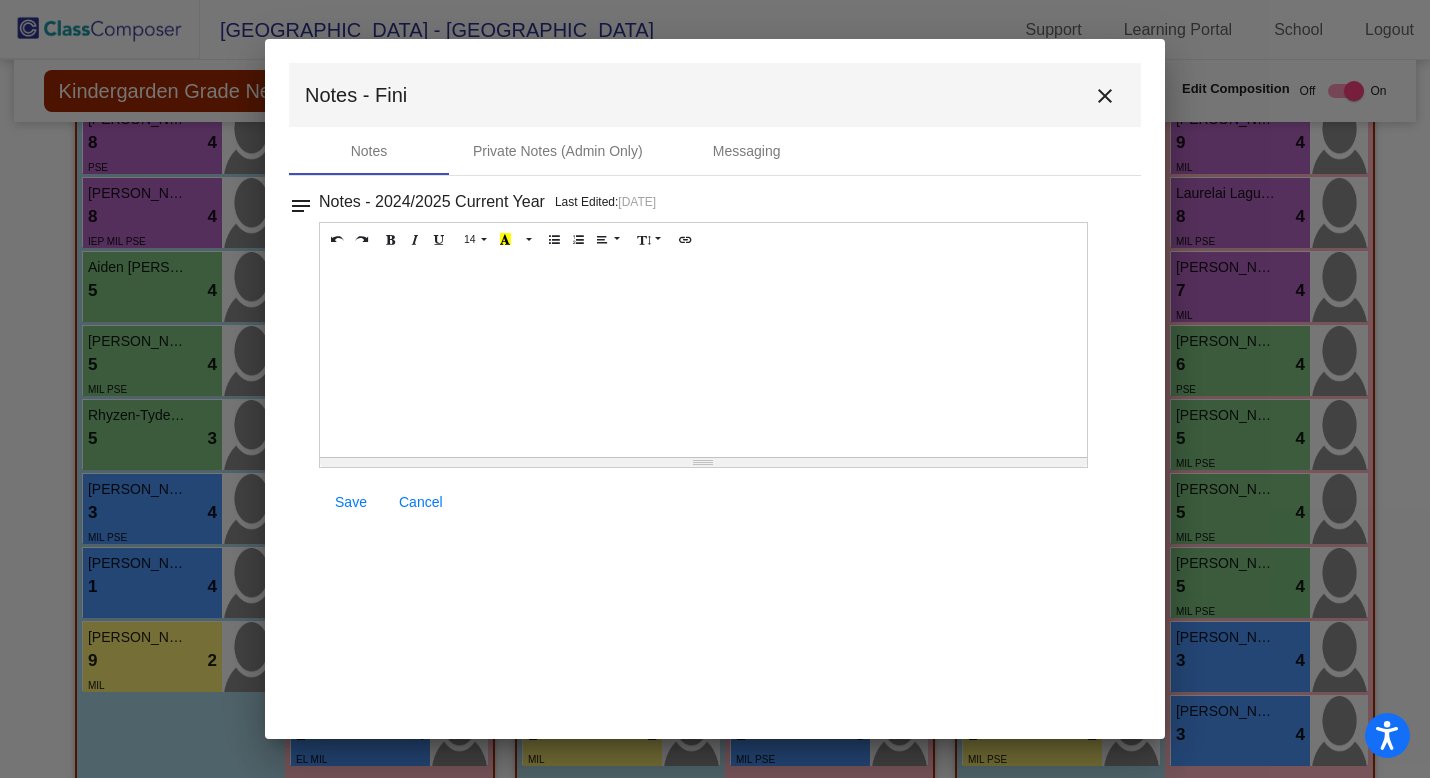 type 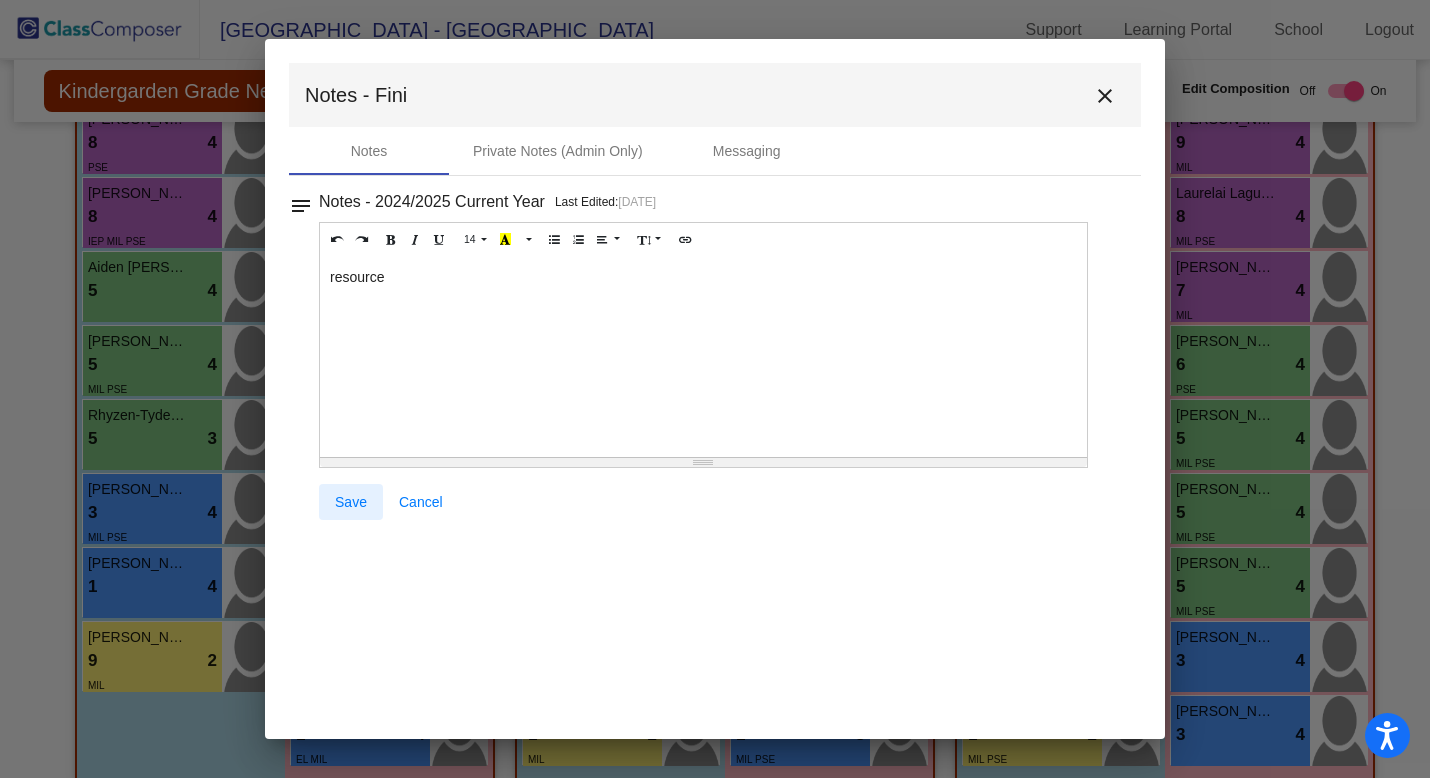 click on "Save" at bounding box center [351, 502] 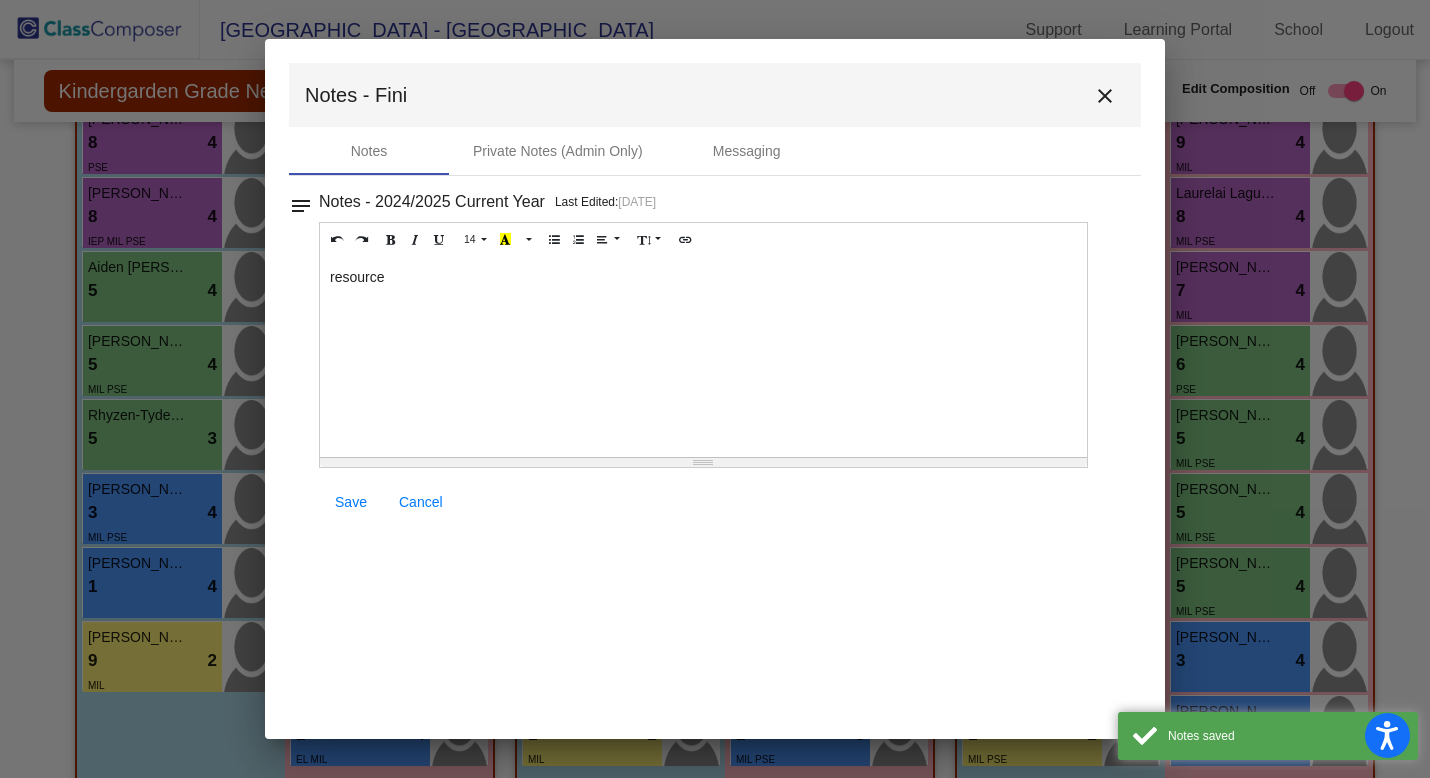 click on "close" at bounding box center (1105, 96) 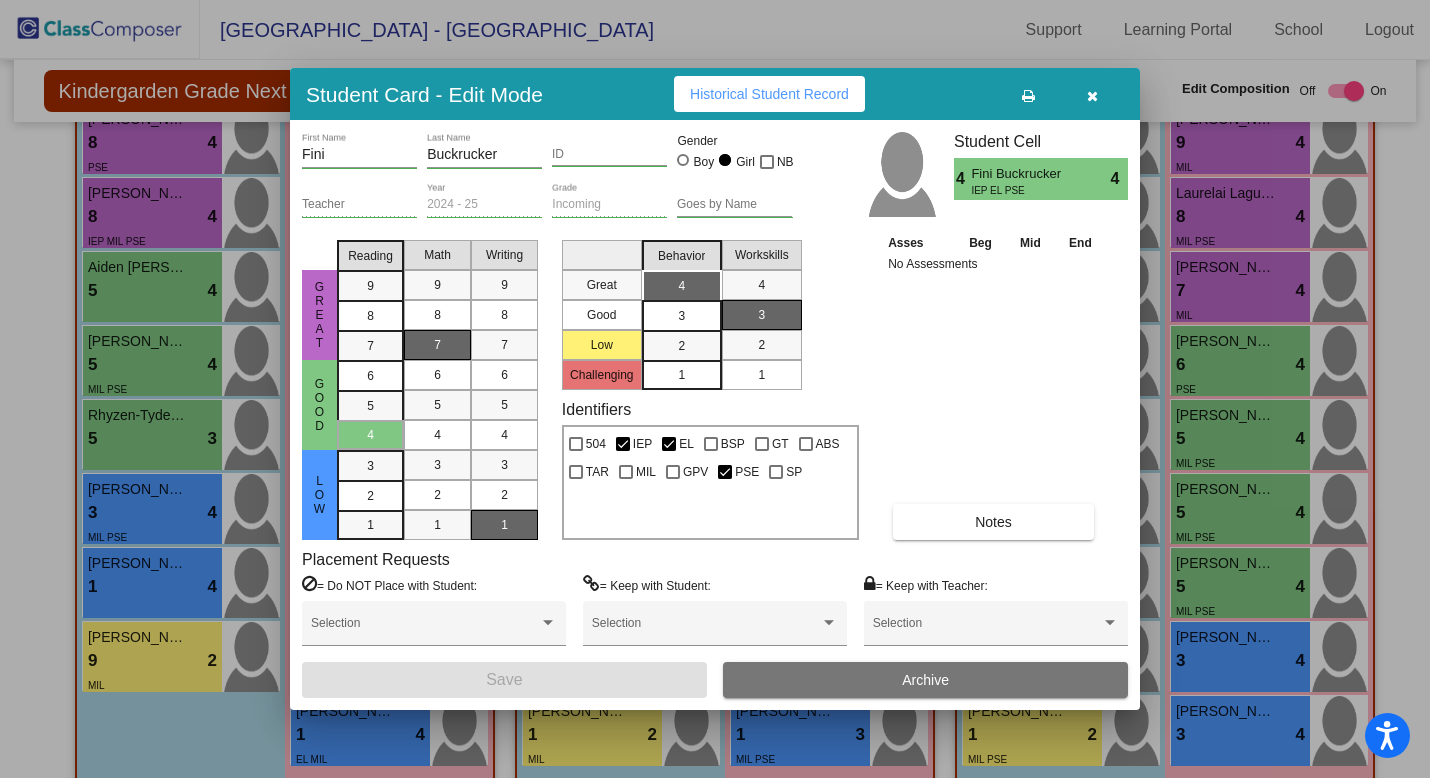 click on "Fini First Name Buckrucker Last Name ID Gender   Boy   Girl   NB Teacher 2024 - 25 Year Incoming Grade Goes by Name Student Cell 4 Fini Buckrucker IEP EL PSE 4  great   good   low  Reading 9 8 7 6 5 4 3 2 1 Math 9 8 7 6 5 4 3 2 1 Writing 9 8 7 6 5 4 3 2 1 Great Good Low Challenging Behavior 4 3 2 1 Workskills 4 3 2 1 Identifiers   504   IEP   EL   BSP   GT   ABS   TAR   MIL   GPV   PSE   SP Asses Beg Mid End No Assessments  Notes  Placement Requests  = Do NOT Place with Student:   Selection  = Keep with Student:   Selection  = Keep with Teacher:   Selection  Save   Archive" at bounding box center (715, 414) 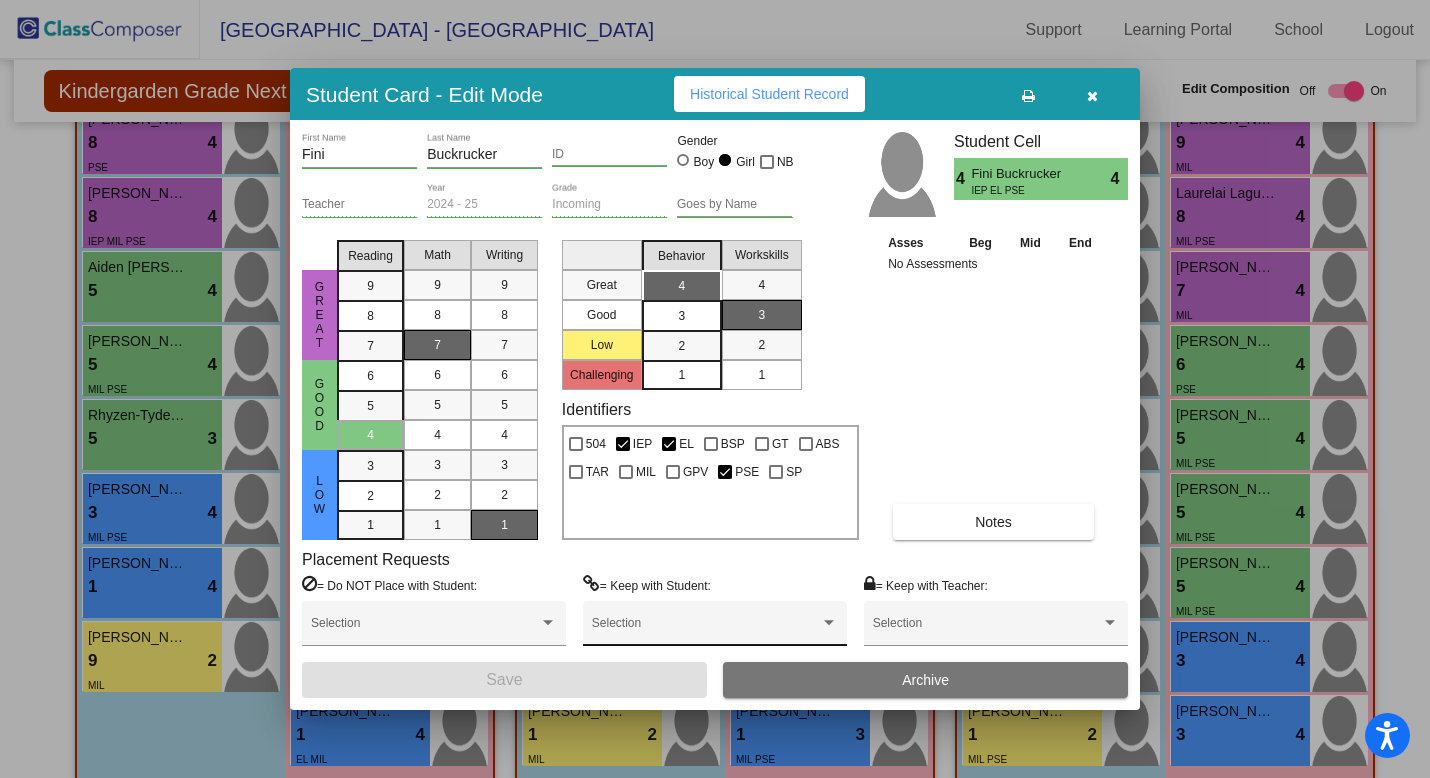 click on "Selection" at bounding box center (715, 628) 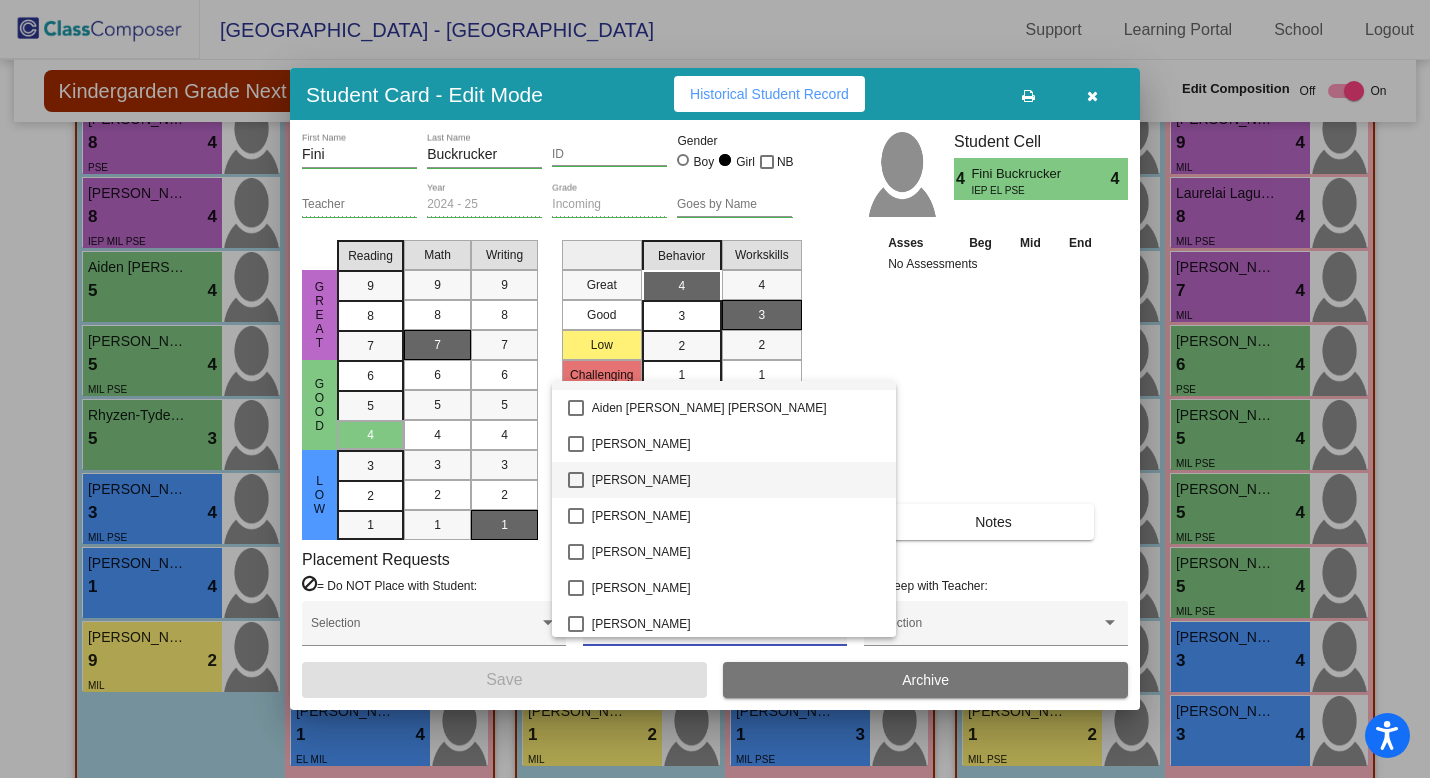 scroll, scrollTop: 0, scrollLeft: 0, axis: both 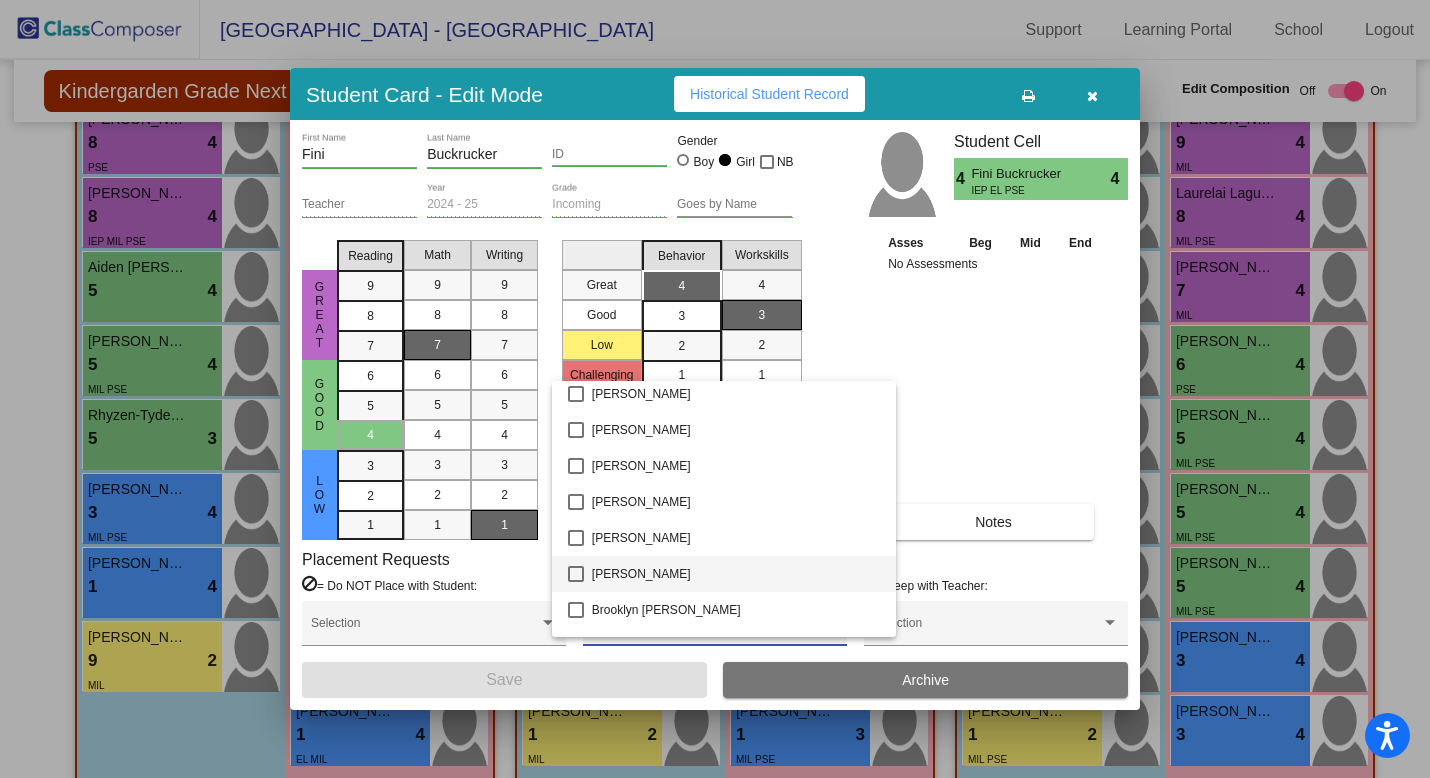 click on "[PERSON_NAME]" at bounding box center (736, 574) 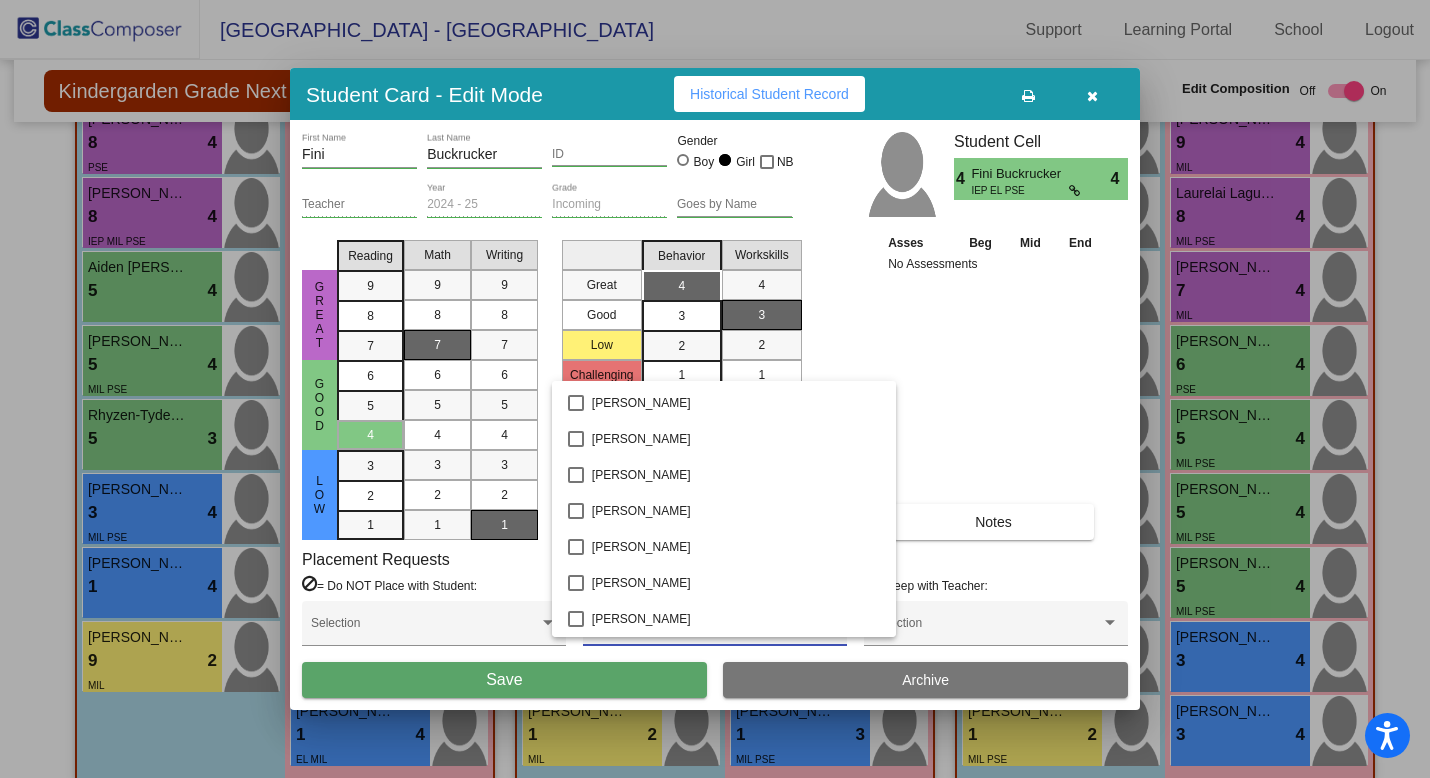 scroll, scrollTop: 969, scrollLeft: 0, axis: vertical 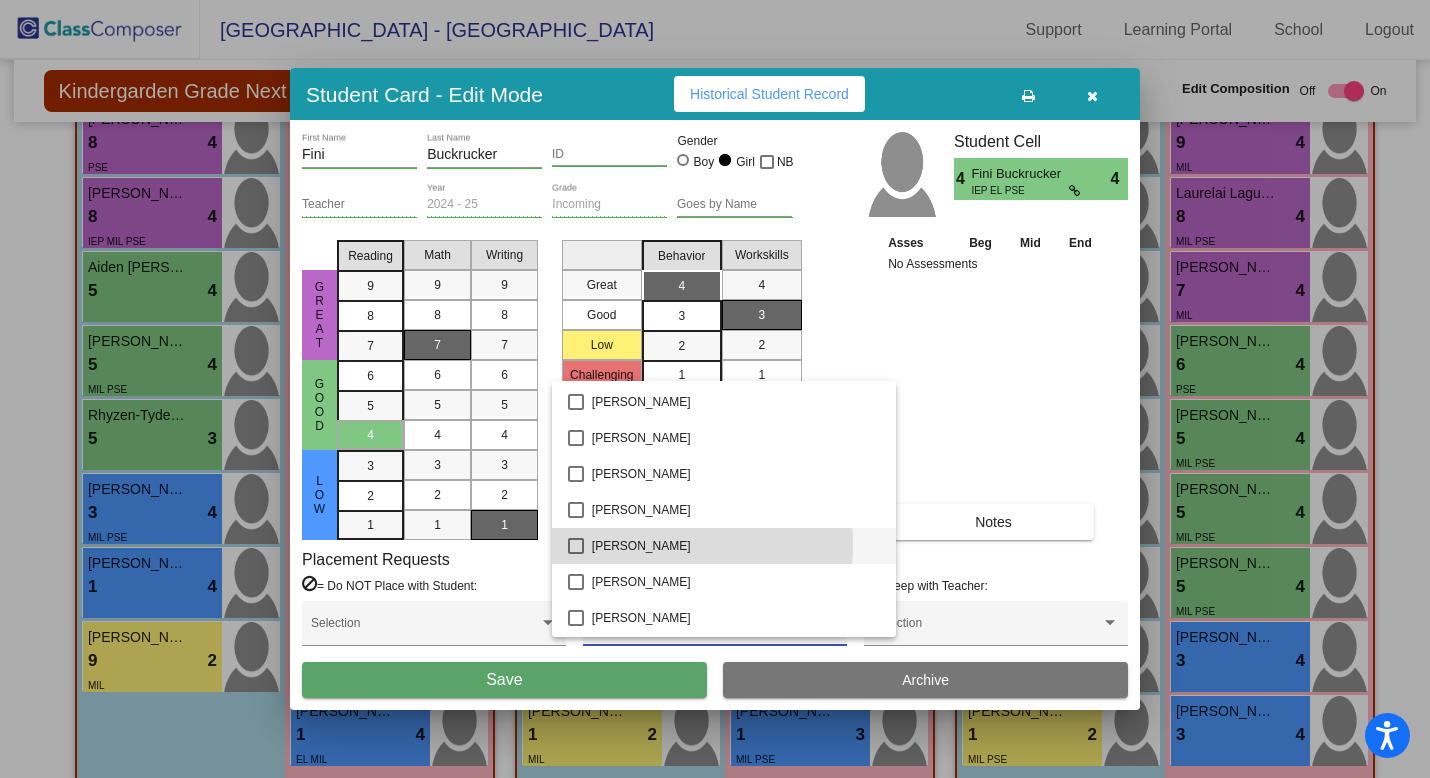 click on "[PERSON_NAME]" at bounding box center (736, 546) 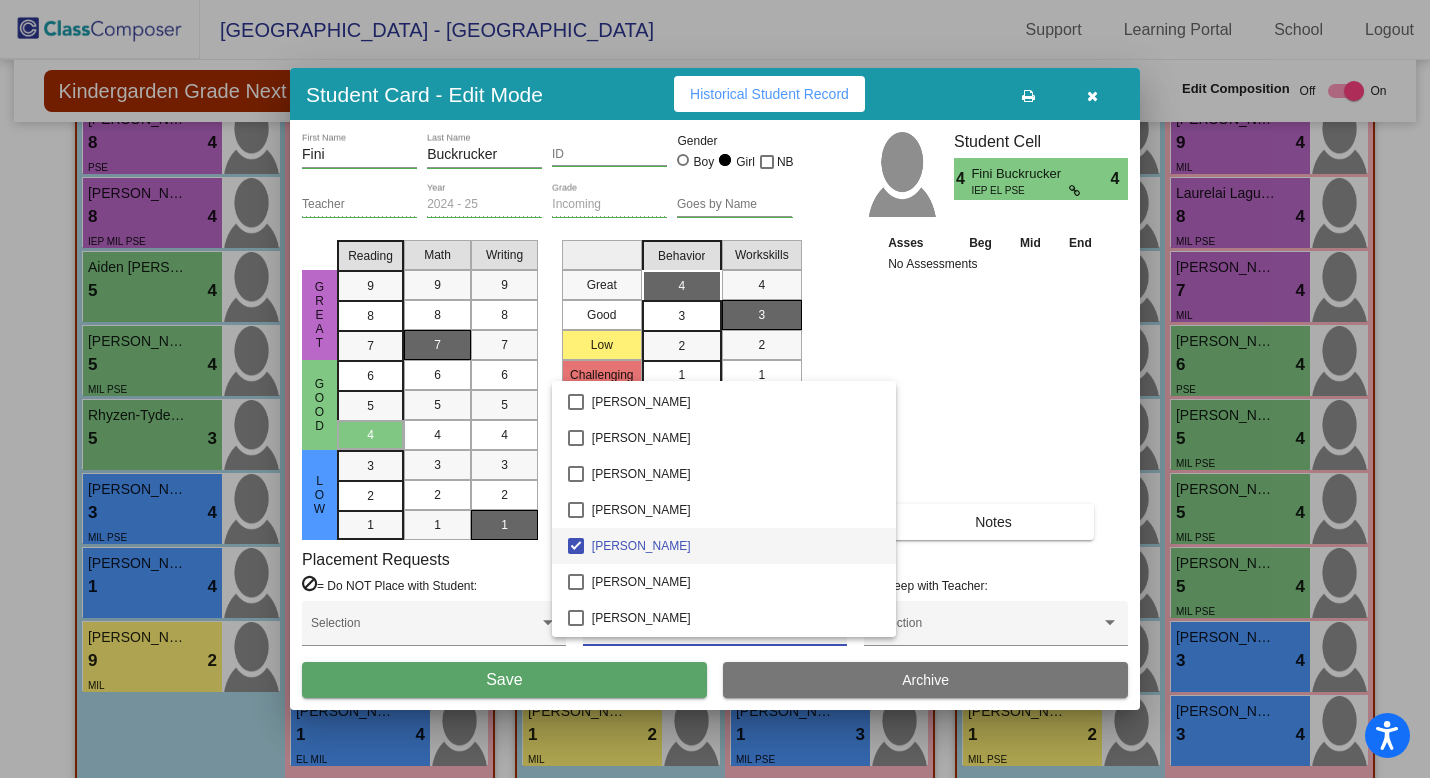 click at bounding box center (715, 389) 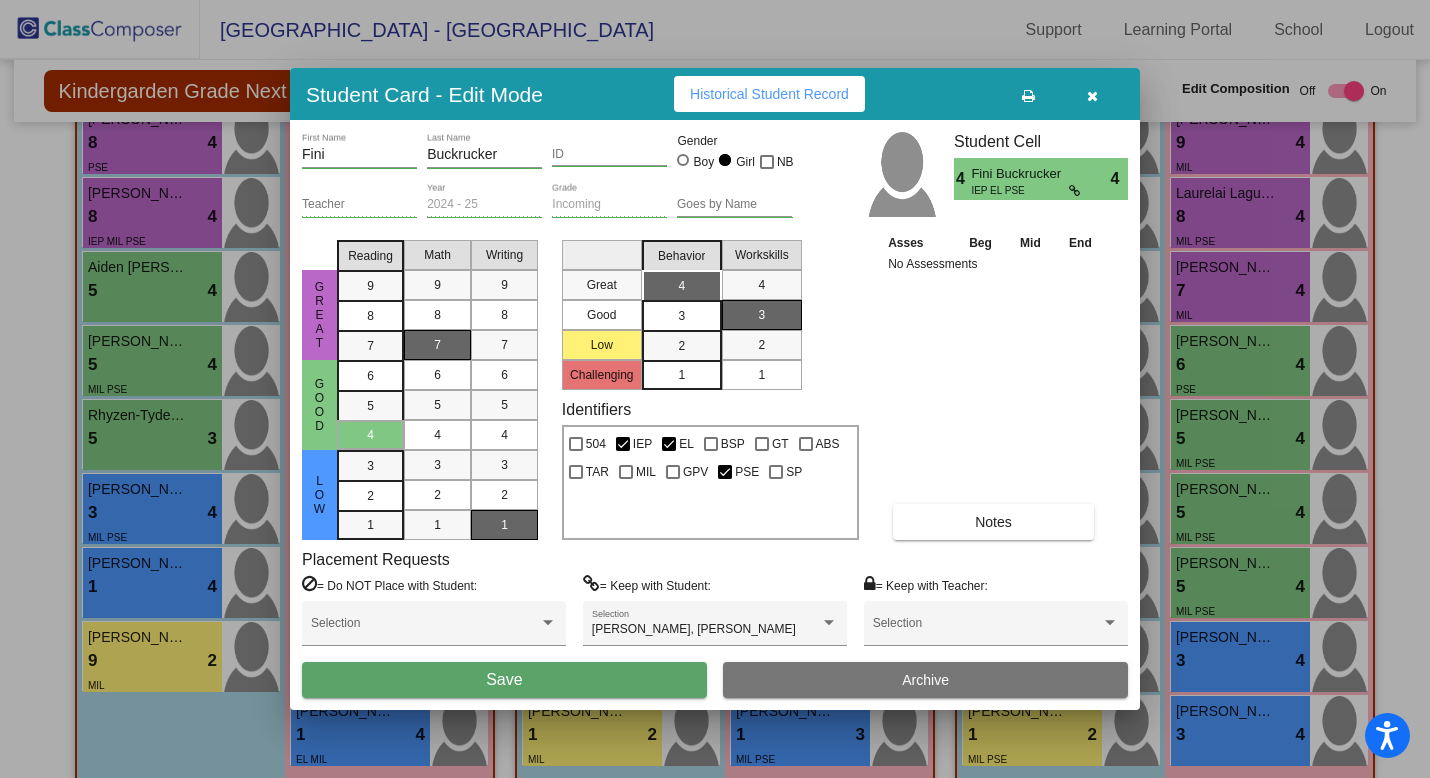 click on "Save" at bounding box center (504, 680) 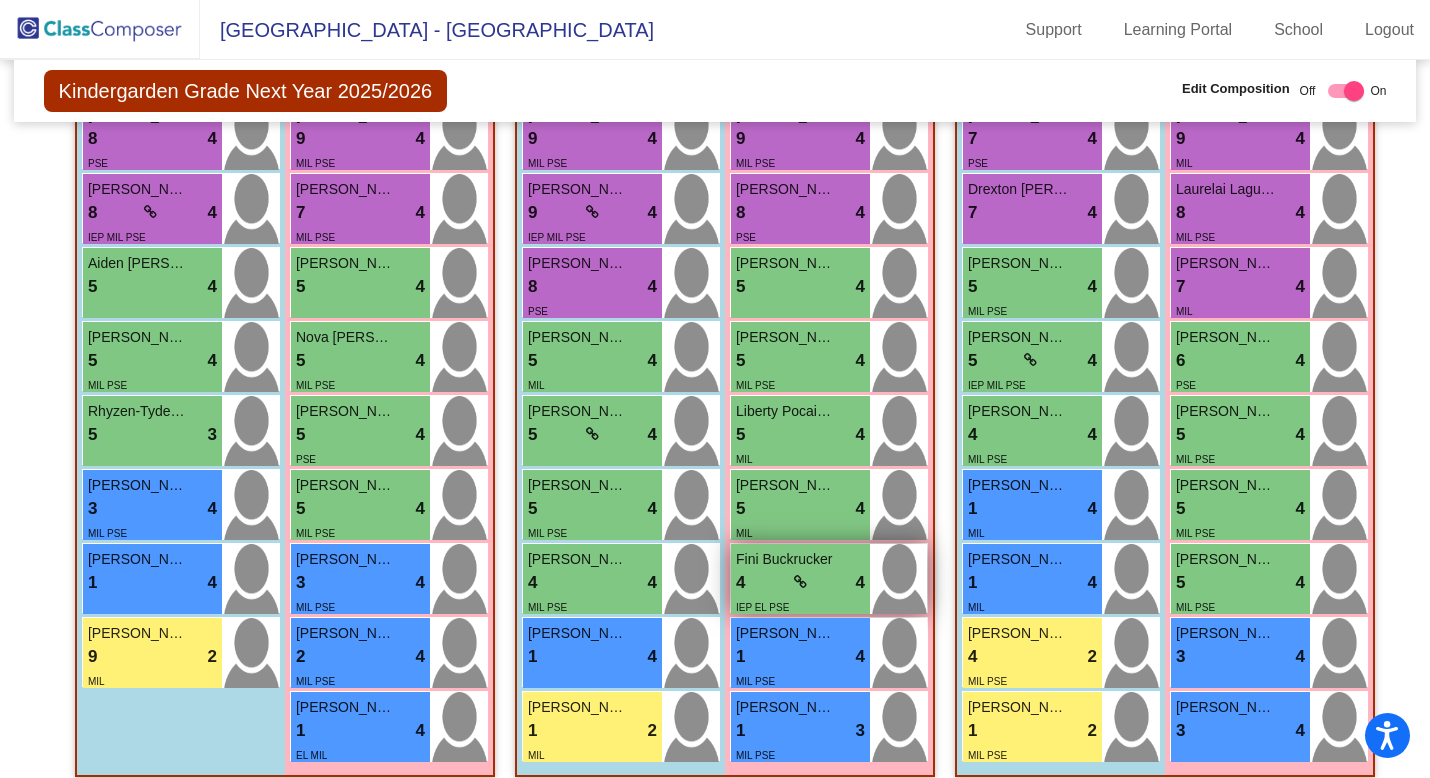 scroll, scrollTop: 595, scrollLeft: 0, axis: vertical 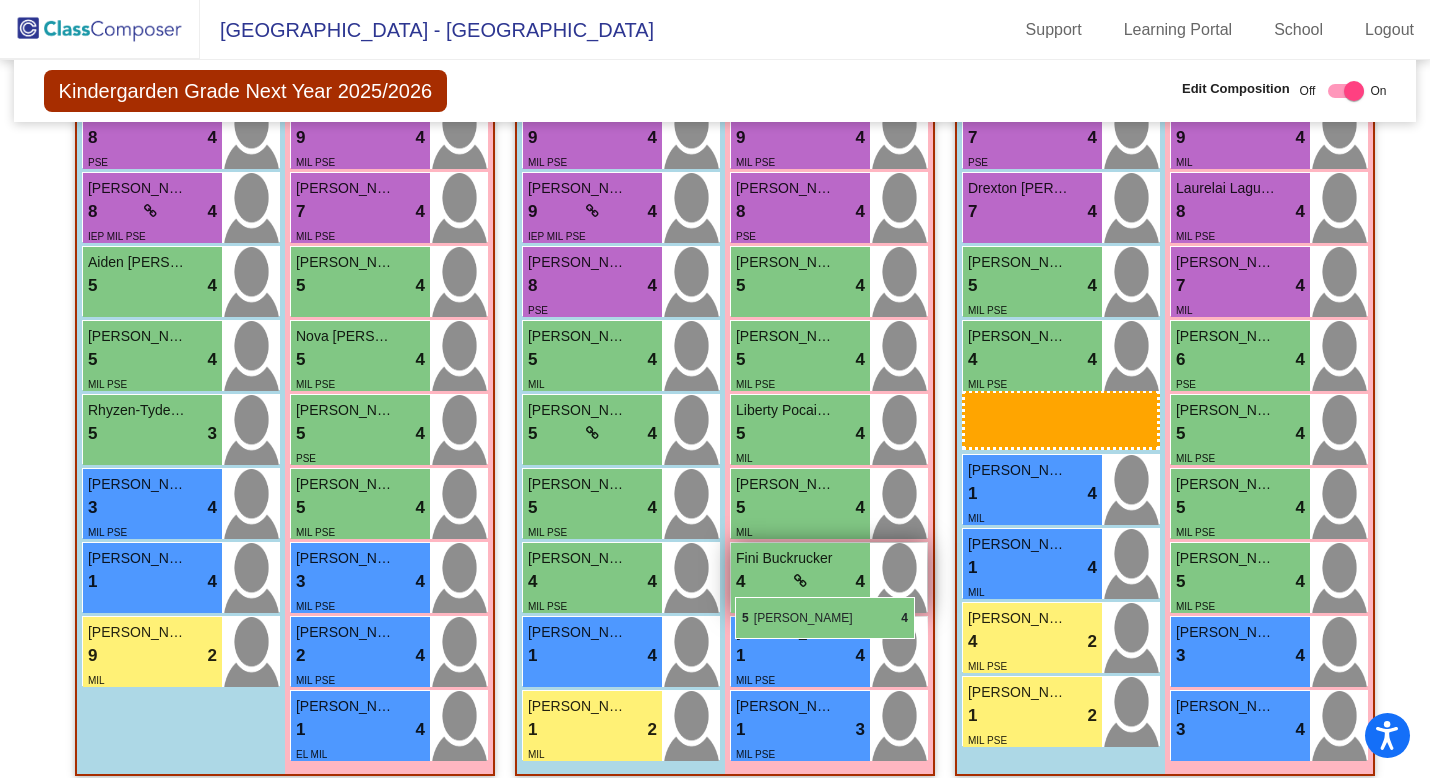 drag, startPoint x: 1000, startPoint y: 358, endPoint x: 735, endPoint y: 597, distance: 356.8557 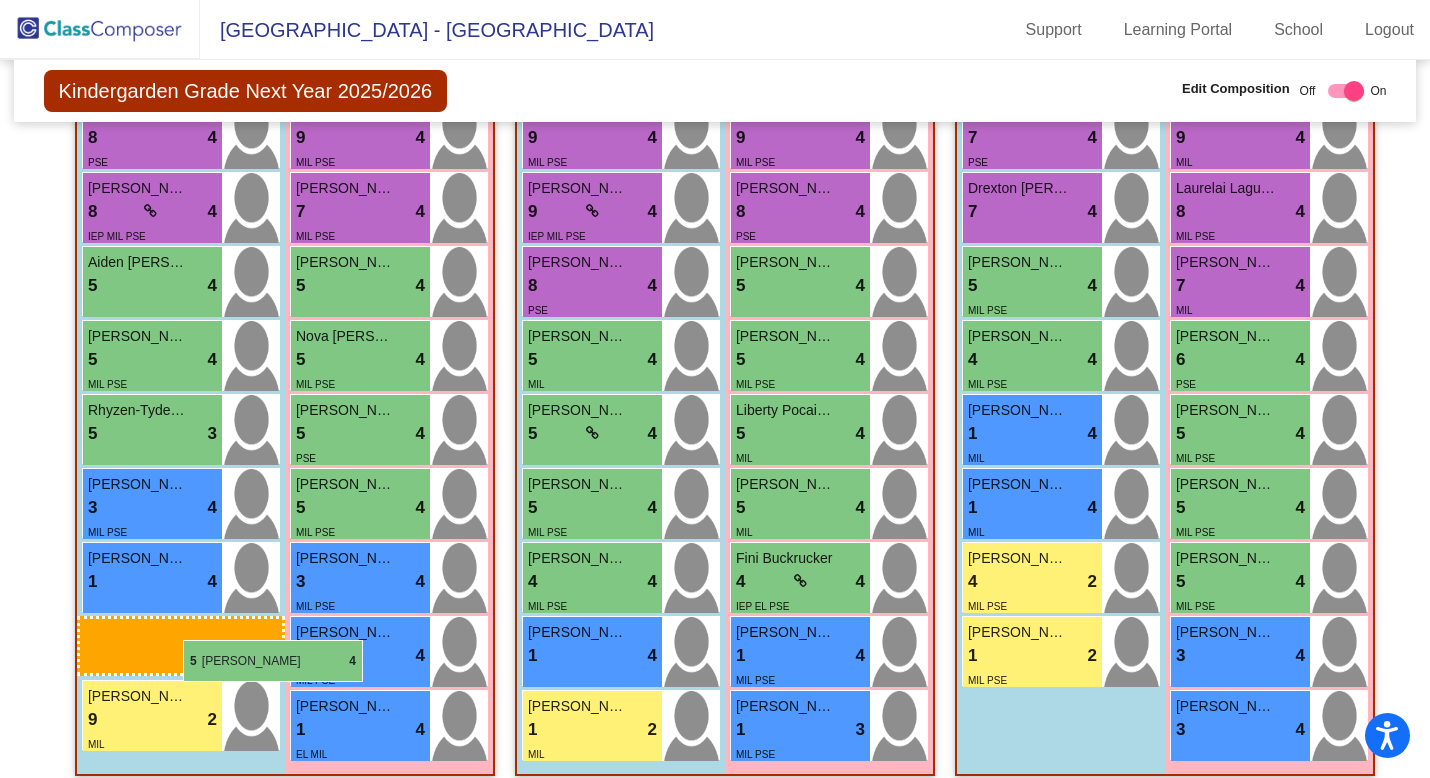 drag, startPoint x: 1050, startPoint y: 337, endPoint x: 181, endPoint y: 640, distance: 920.30975 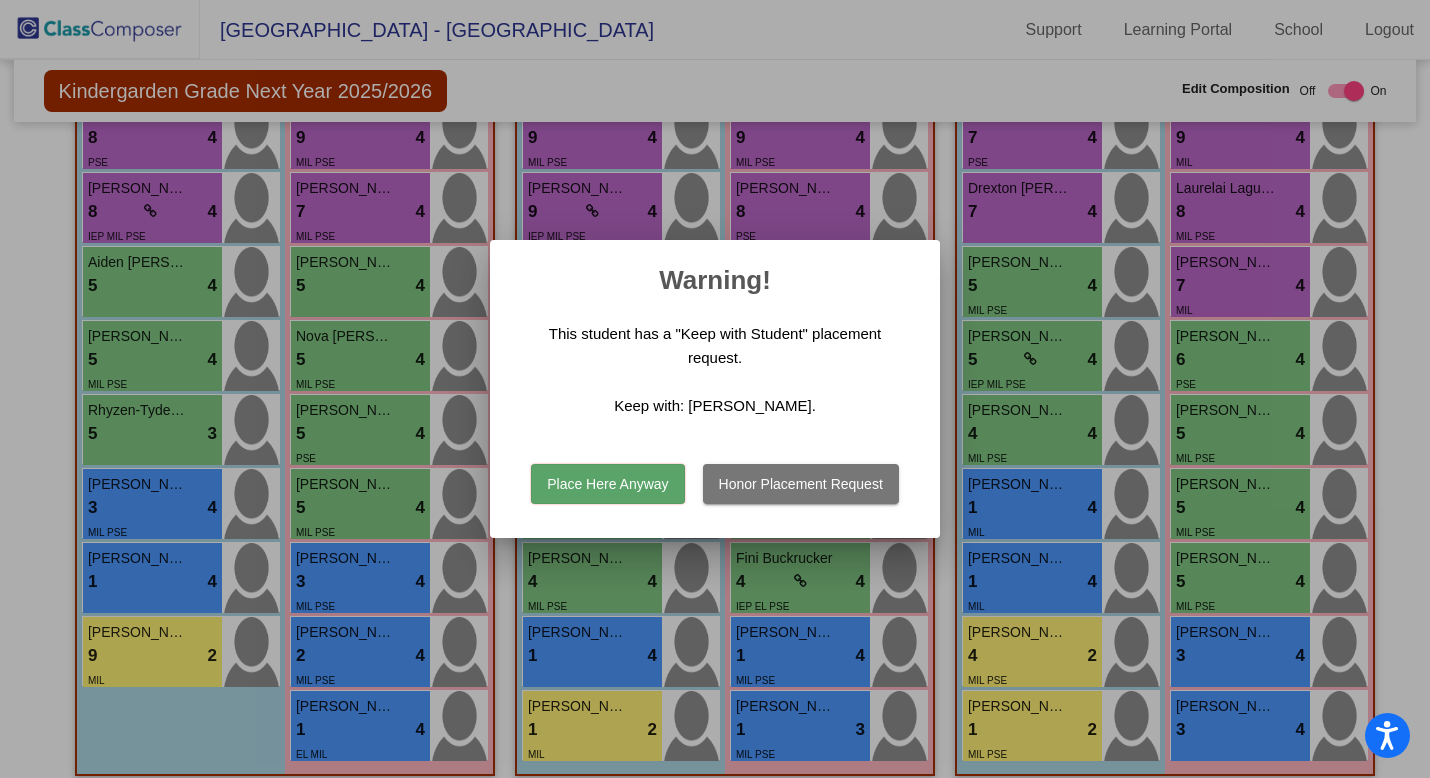 click on "Place Here Anyway" at bounding box center (607, 484) 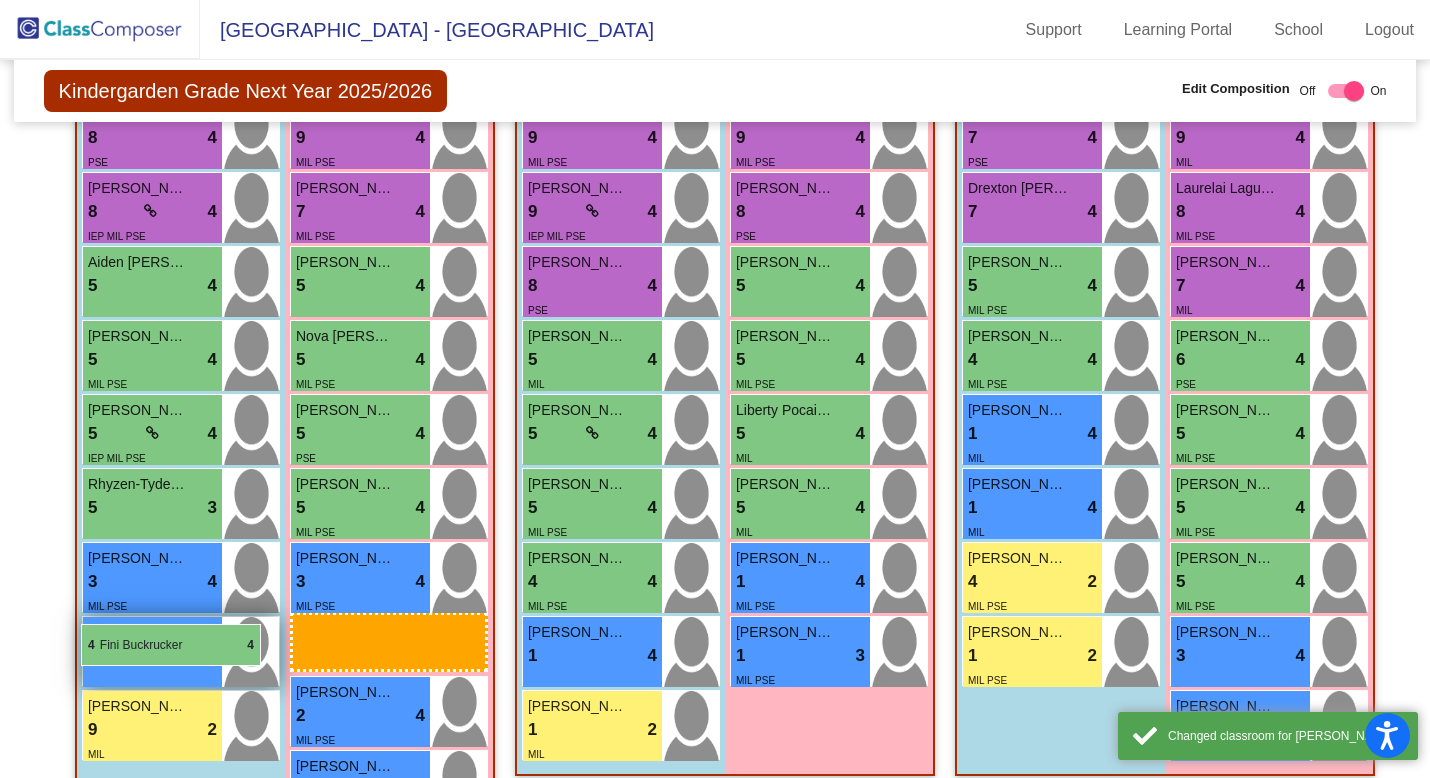 drag, startPoint x: 782, startPoint y: 573, endPoint x: 83, endPoint y: 622, distance: 700.71533 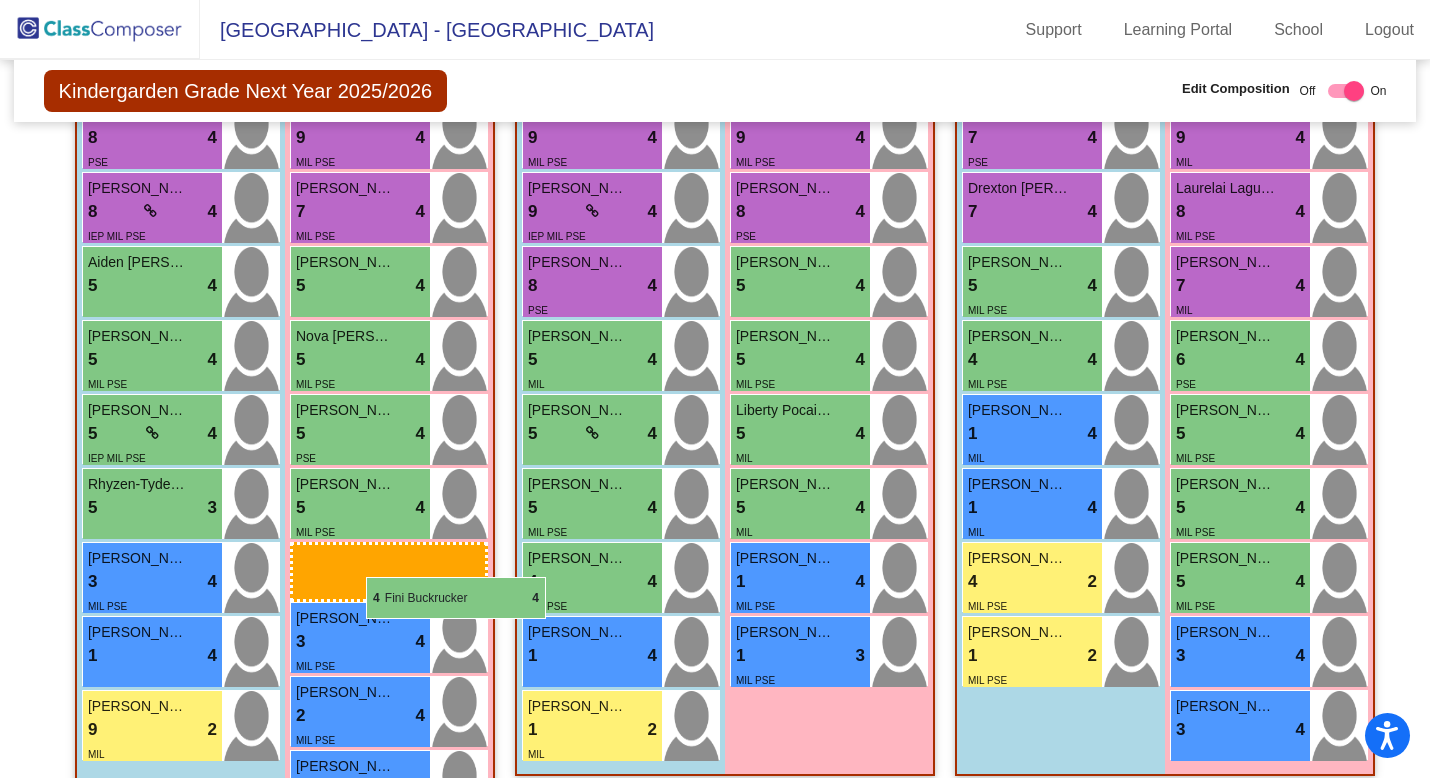drag, startPoint x: 829, startPoint y: 552, endPoint x: 366, endPoint y: 577, distance: 463.67447 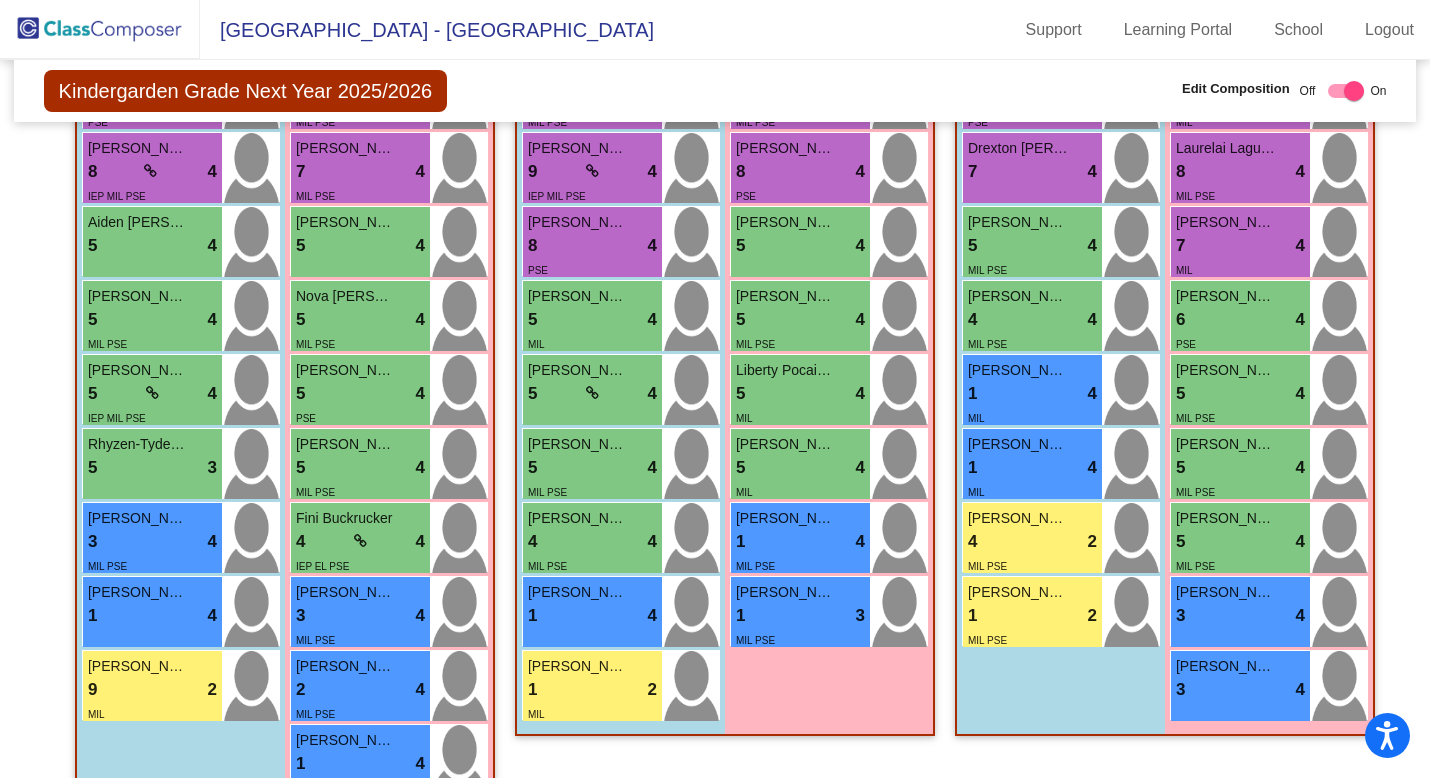 scroll, scrollTop: 617, scrollLeft: 0, axis: vertical 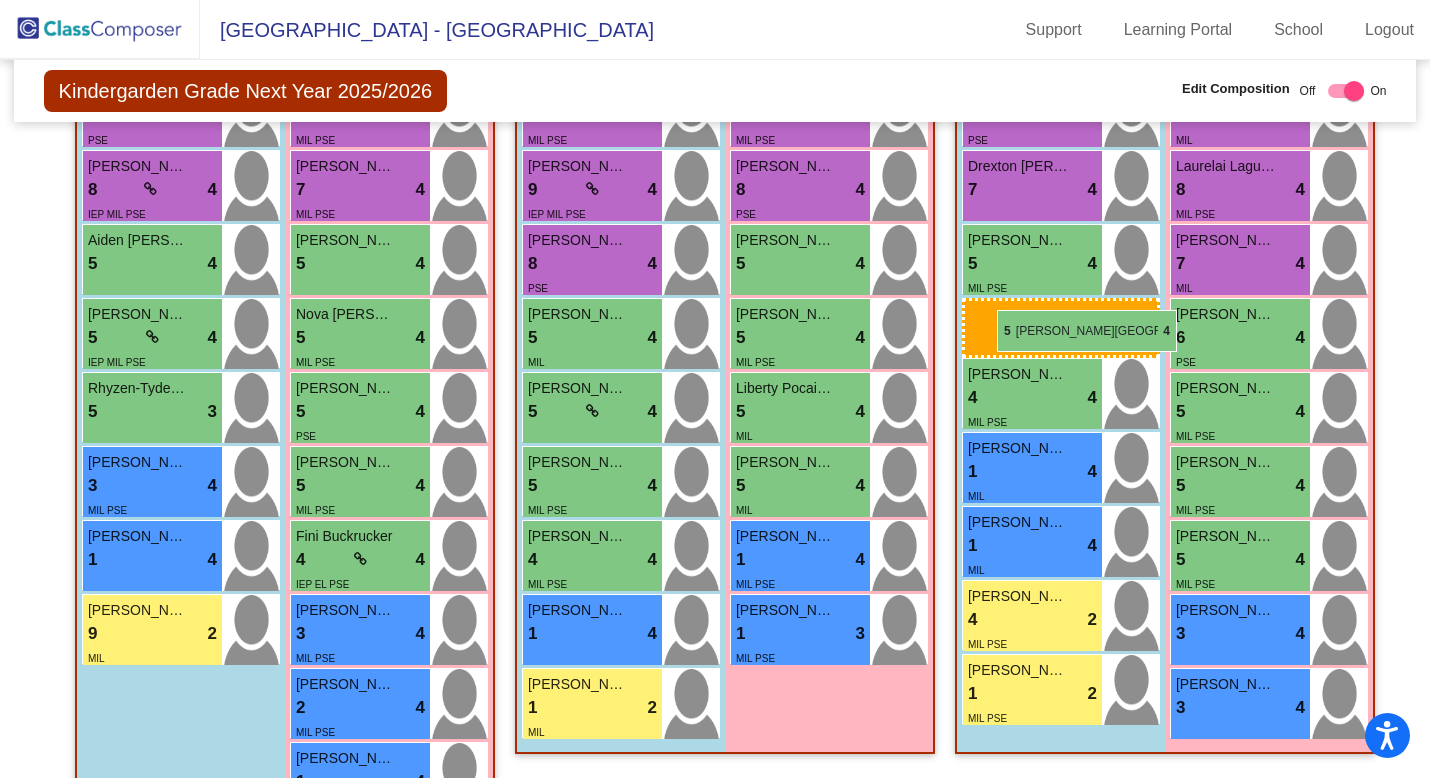 drag, startPoint x: 136, startPoint y: 349, endPoint x: 997, endPoint y: 310, distance: 861.8828 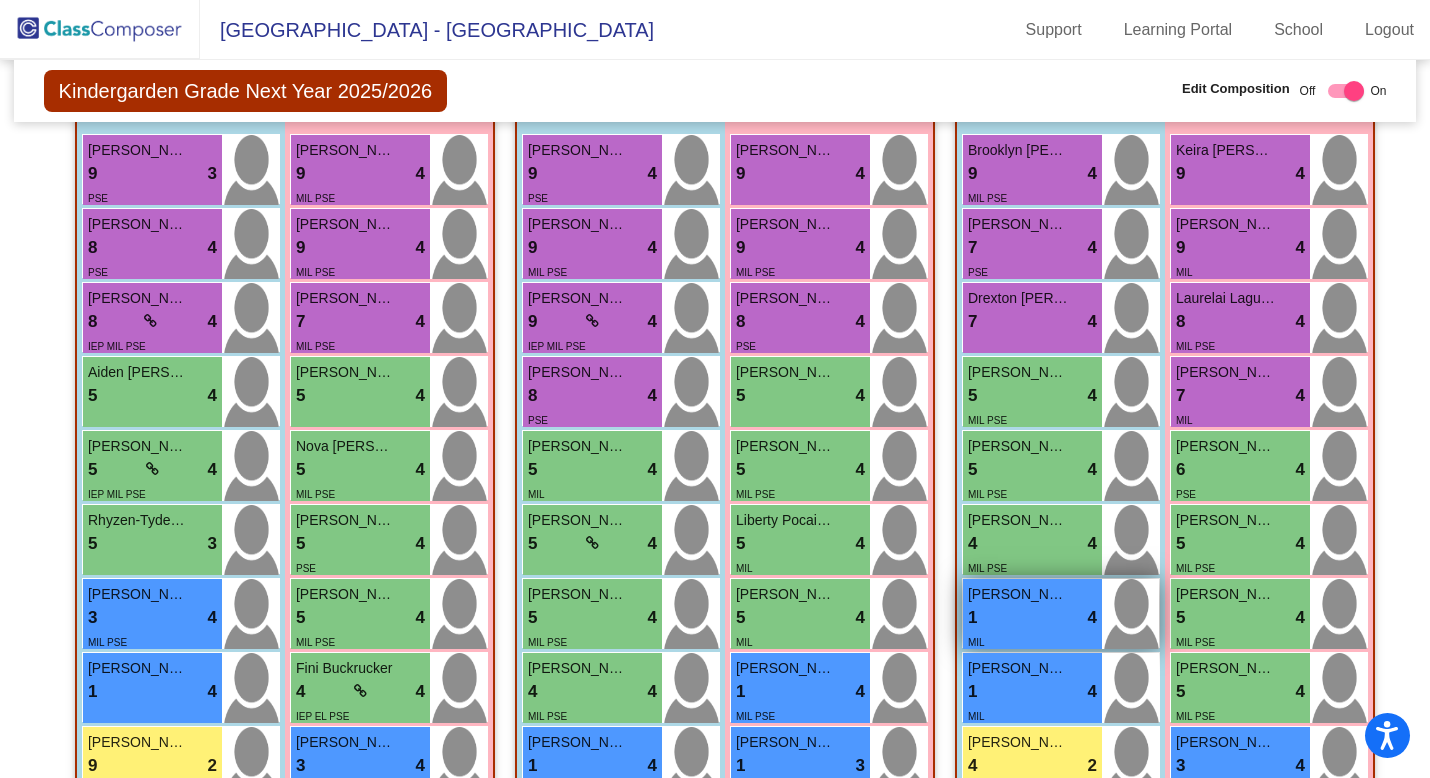 scroll, scrollTop: 454, scrollLeft: 0, axis: vertical 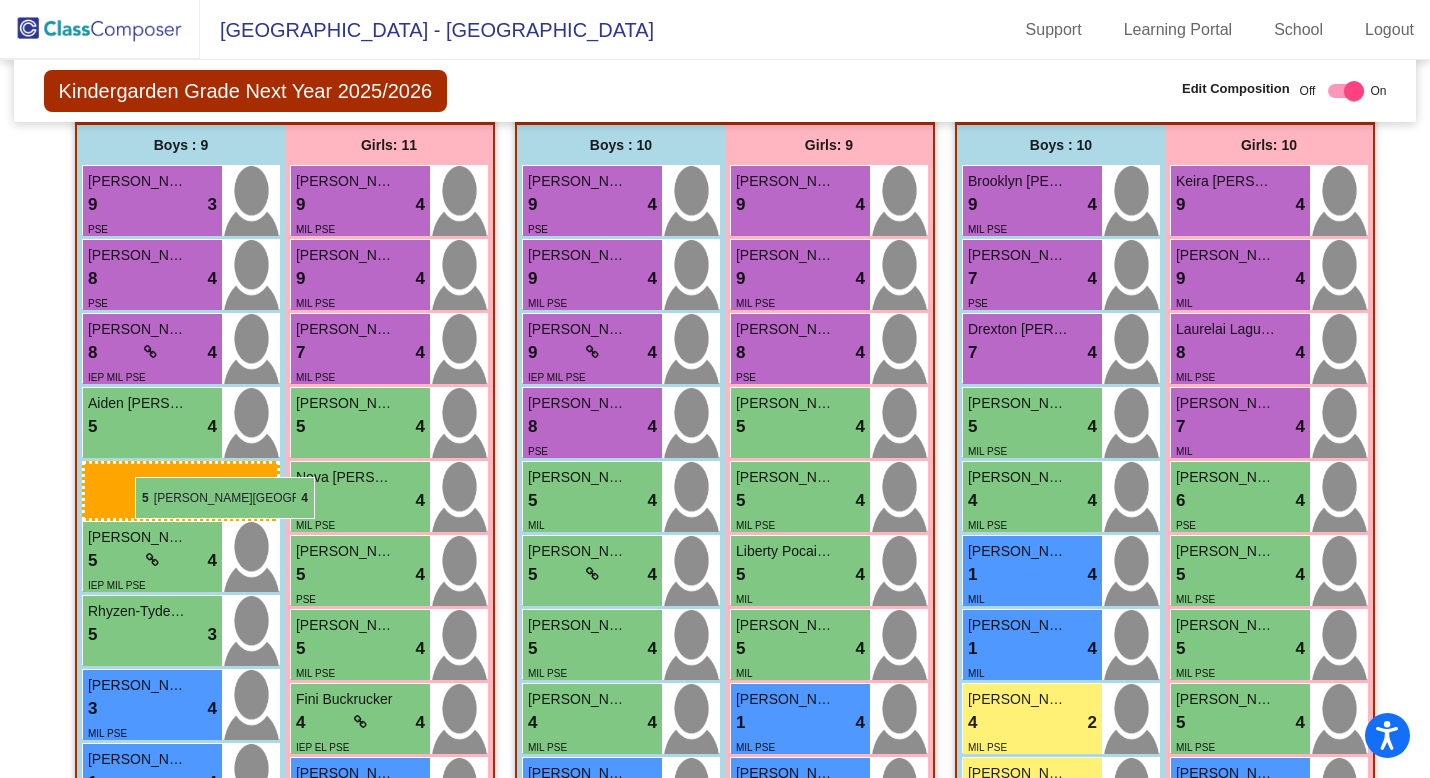 drag, startPoint x: 1036, startPoint y: 492, endPoint x: 136, endPoint y: 476, distance: 900.1422 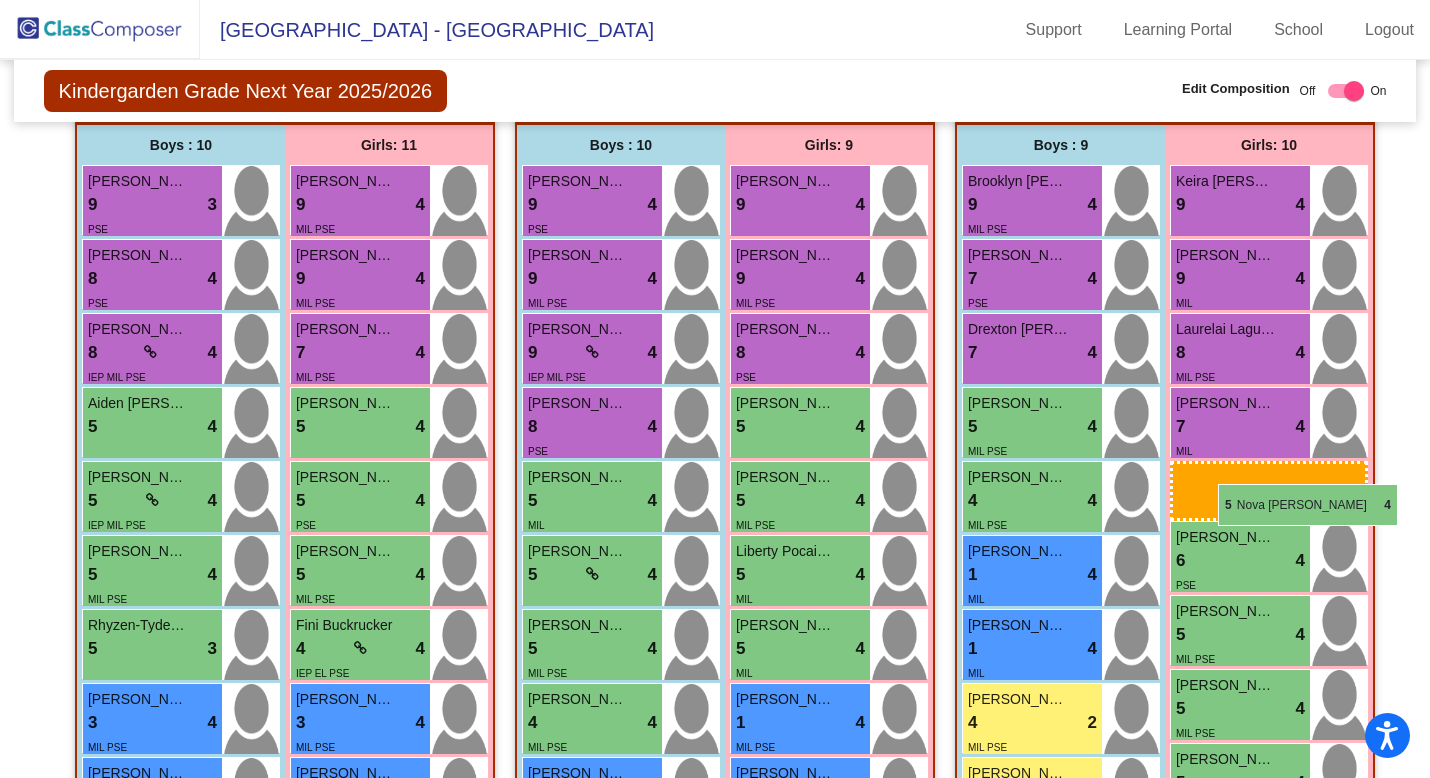 drag, startPoint x: 339, startPoint y: 502, endPoint x: 1218, endPoint y: 484, distance: 879.18427 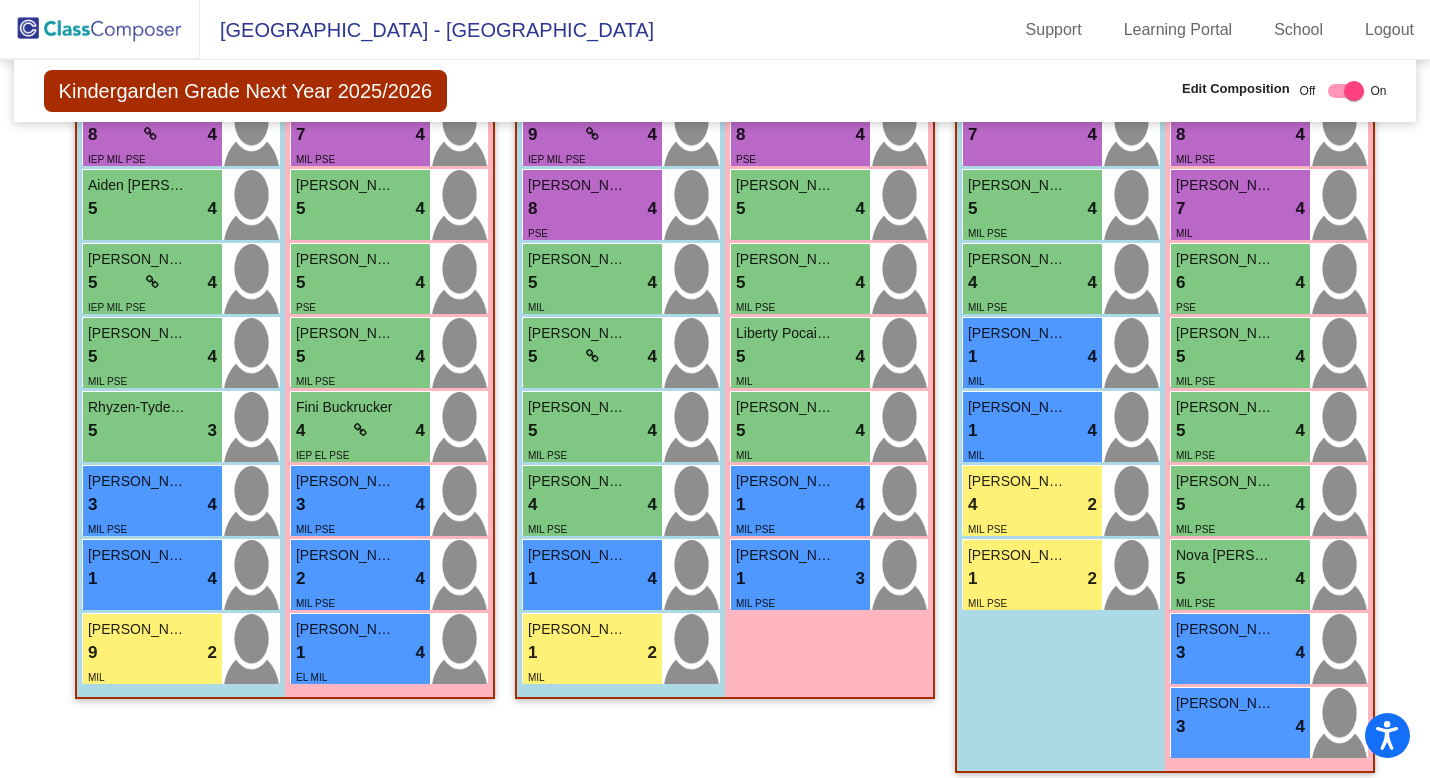 scroll, scrollTop: 678, scrollLeft: 0, axis: vertical 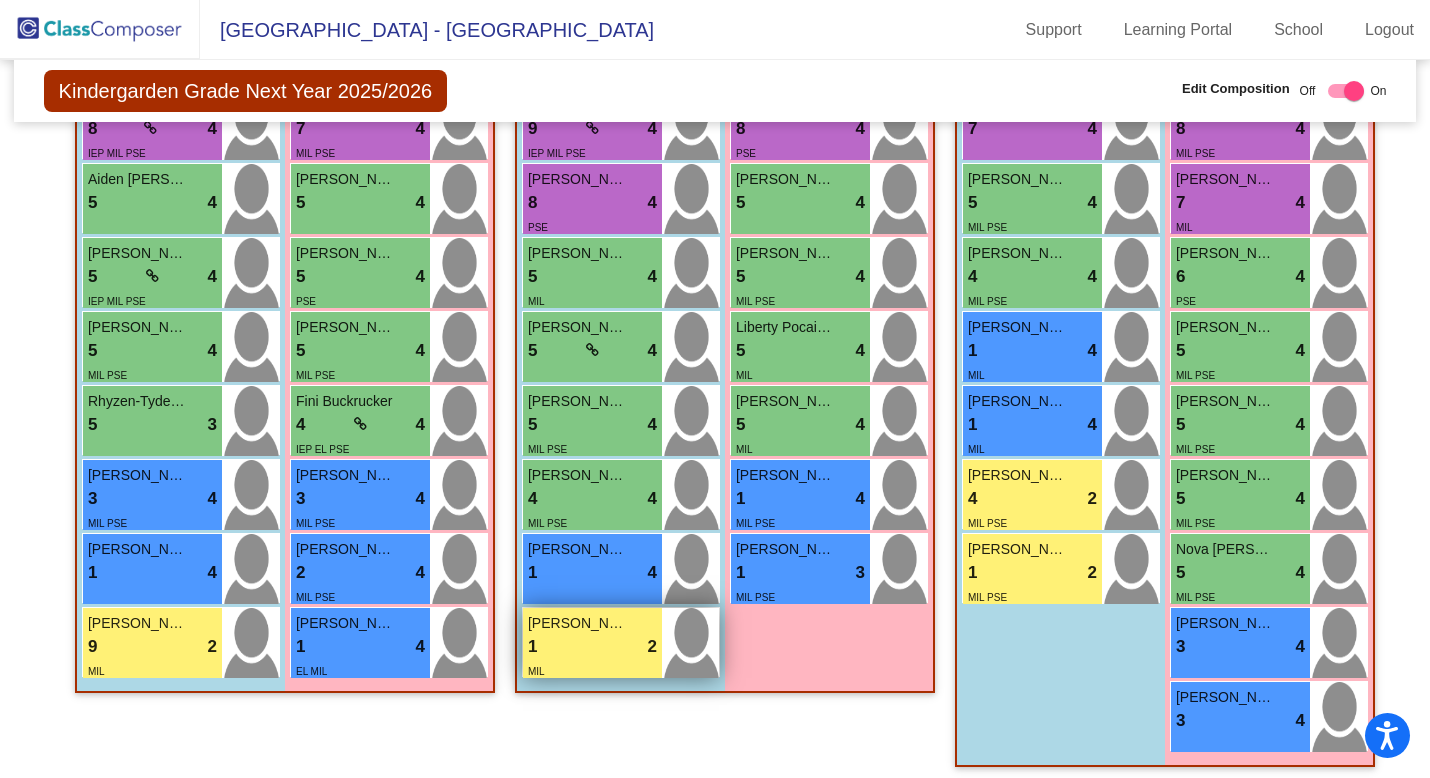 click on "MIL" at bounding box center (592, 670) 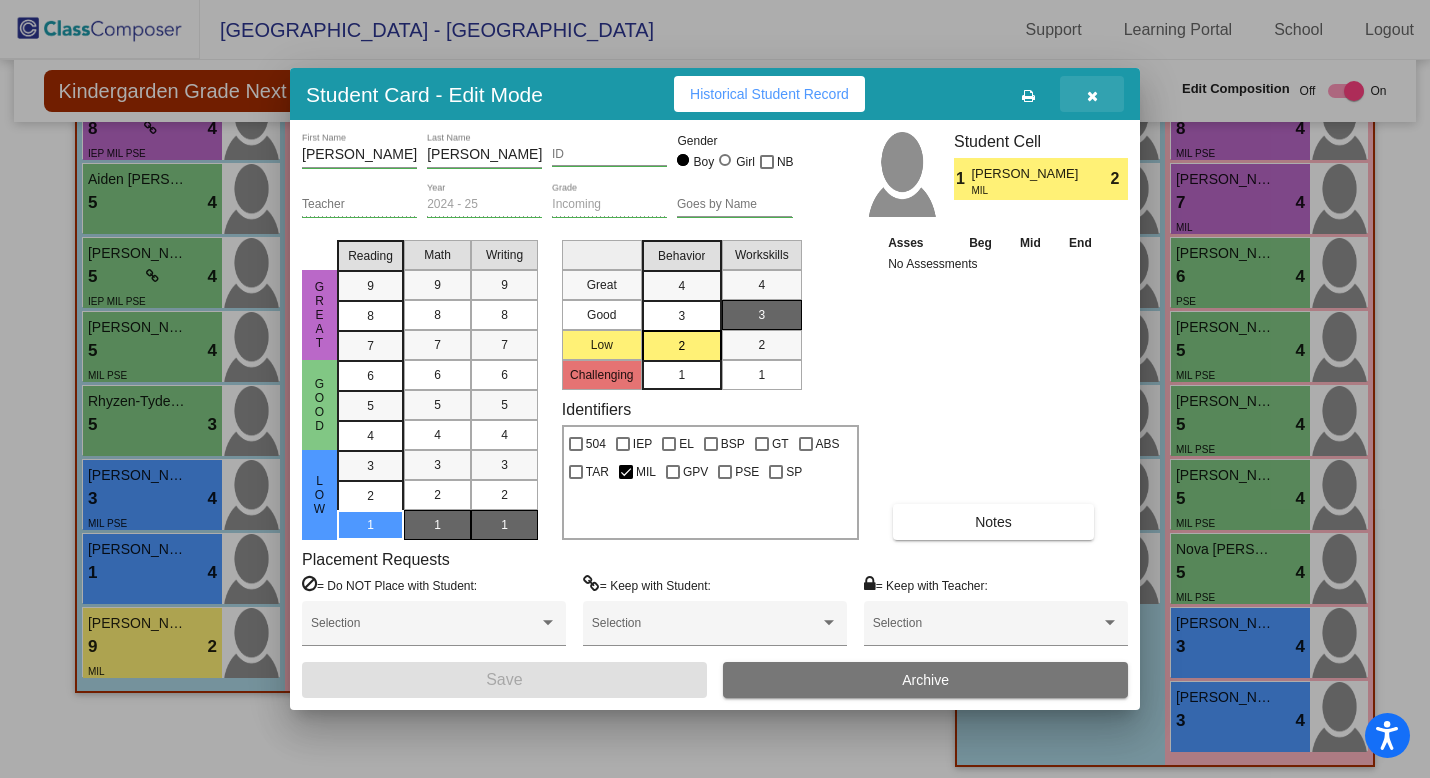 click at bounding box center [1092, 96] 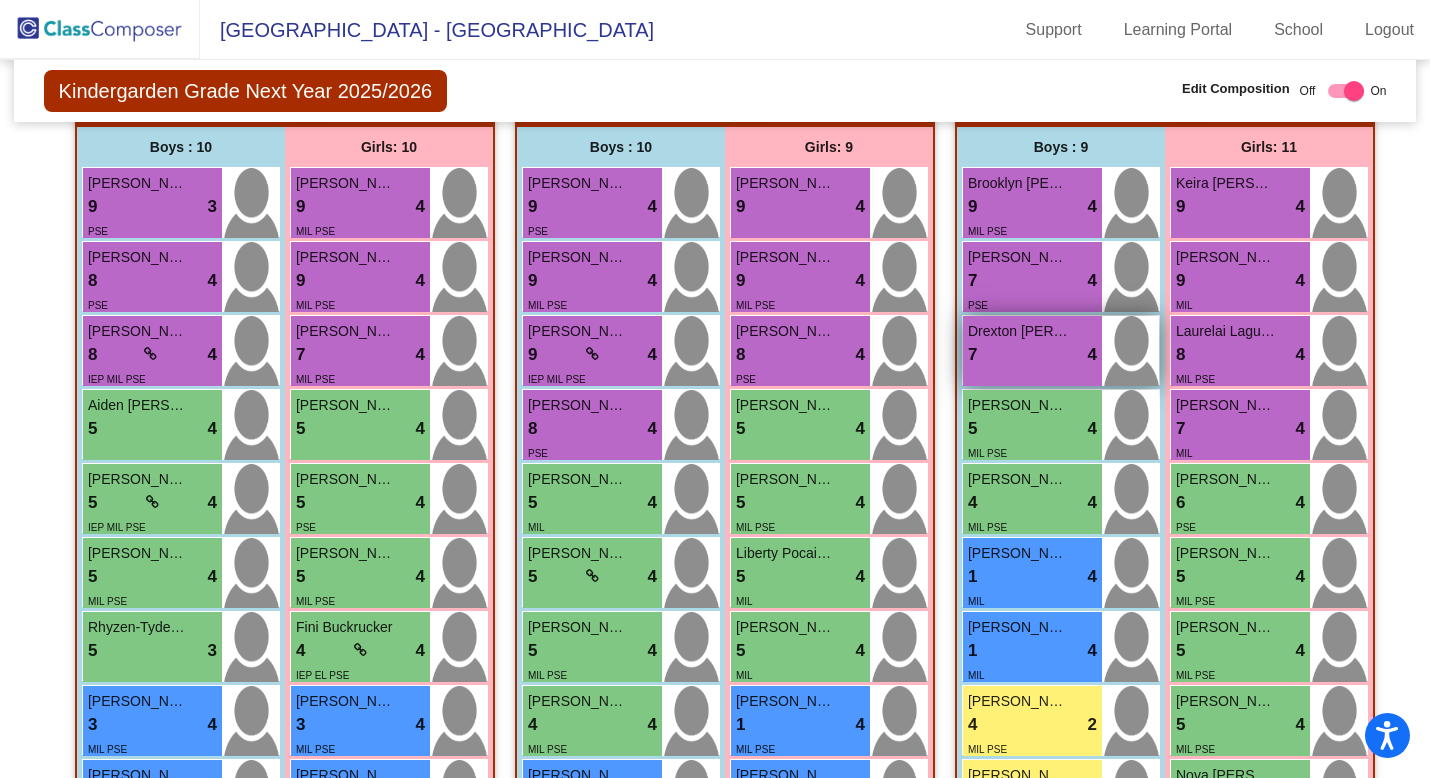 scroll, scrollTop: 457, scrollLeft: 0, axis: vertical 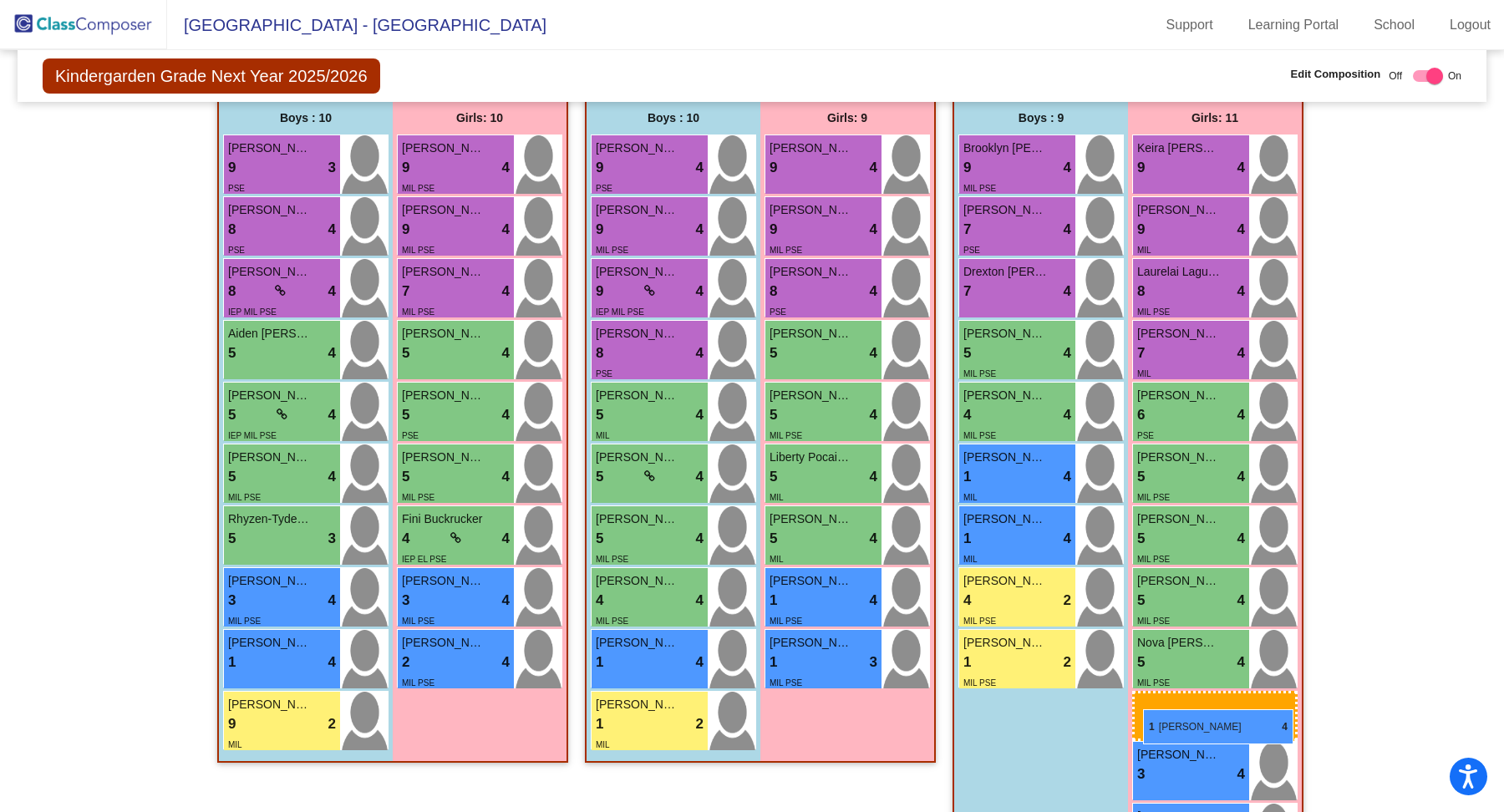 drag, startPoint x: 431, startPoint y: 718, endPoint x: 1143, endPoint y: 709, distance: 712.05688 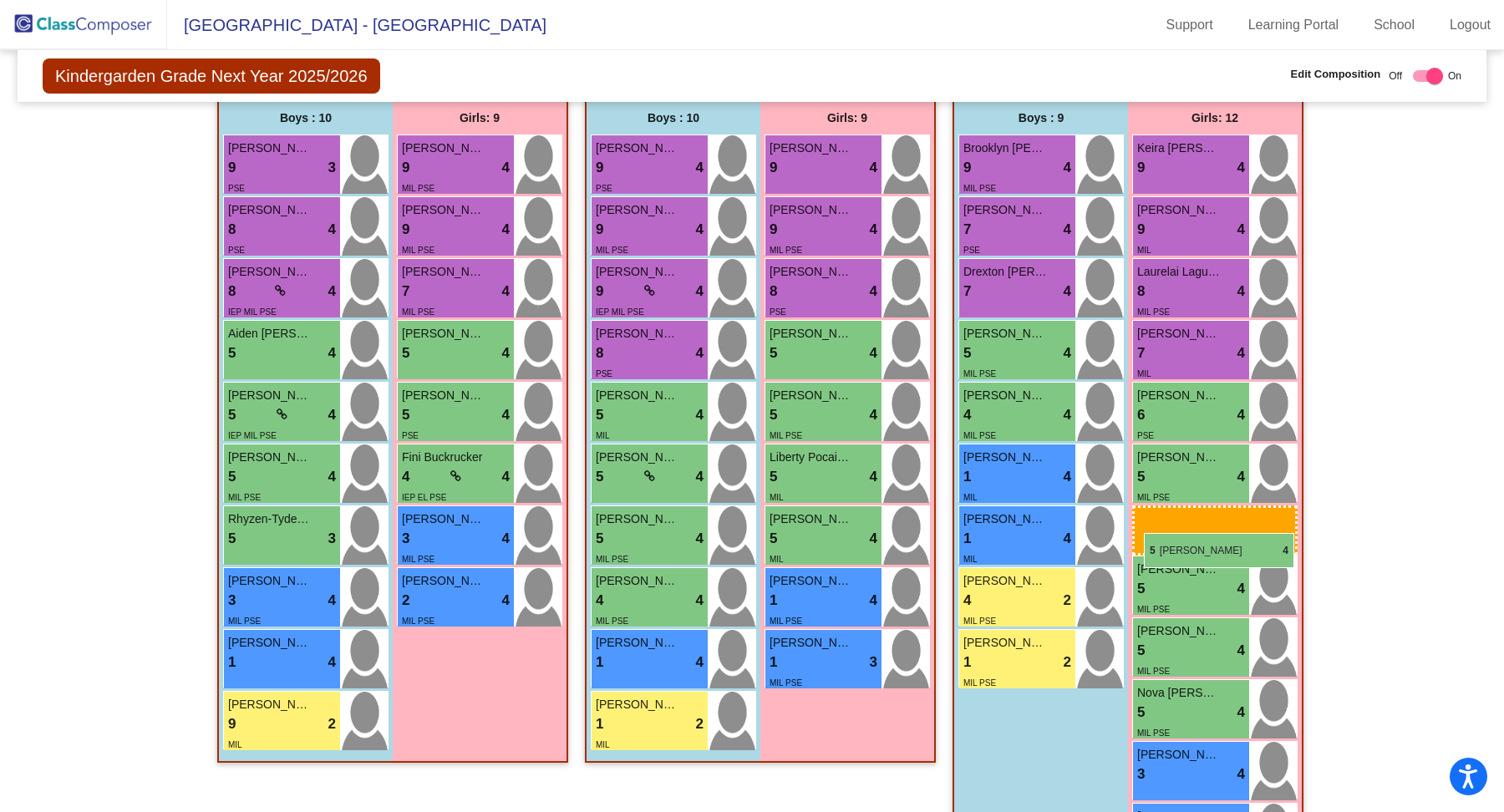 drag, startPoint x: 453, startPoint y: 459, endPoint x: 1144, endPoint y: 533, distance: 694.9511 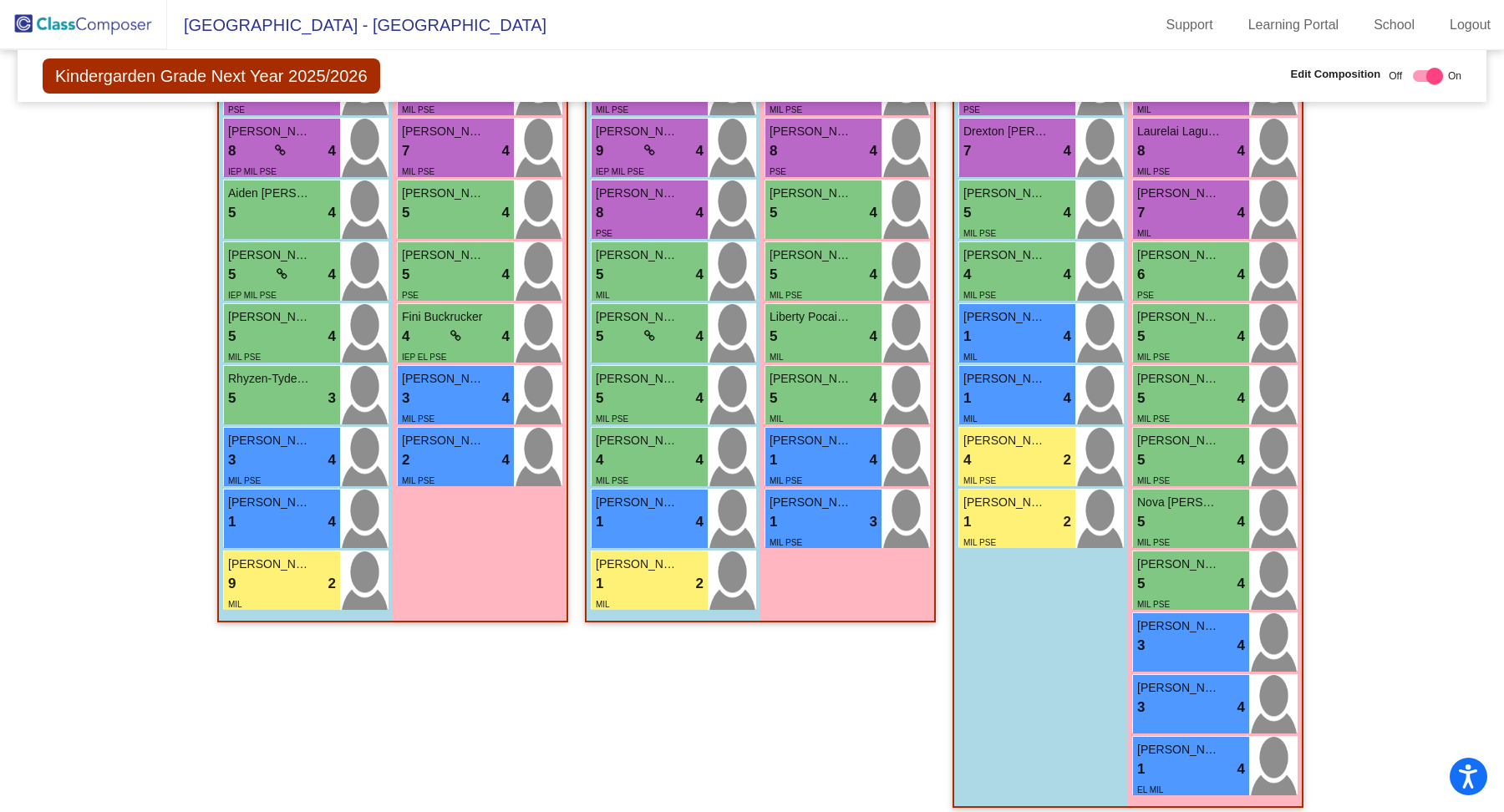 scroll, scrollTop: 531, scrollLeft: 0, axis: vertical 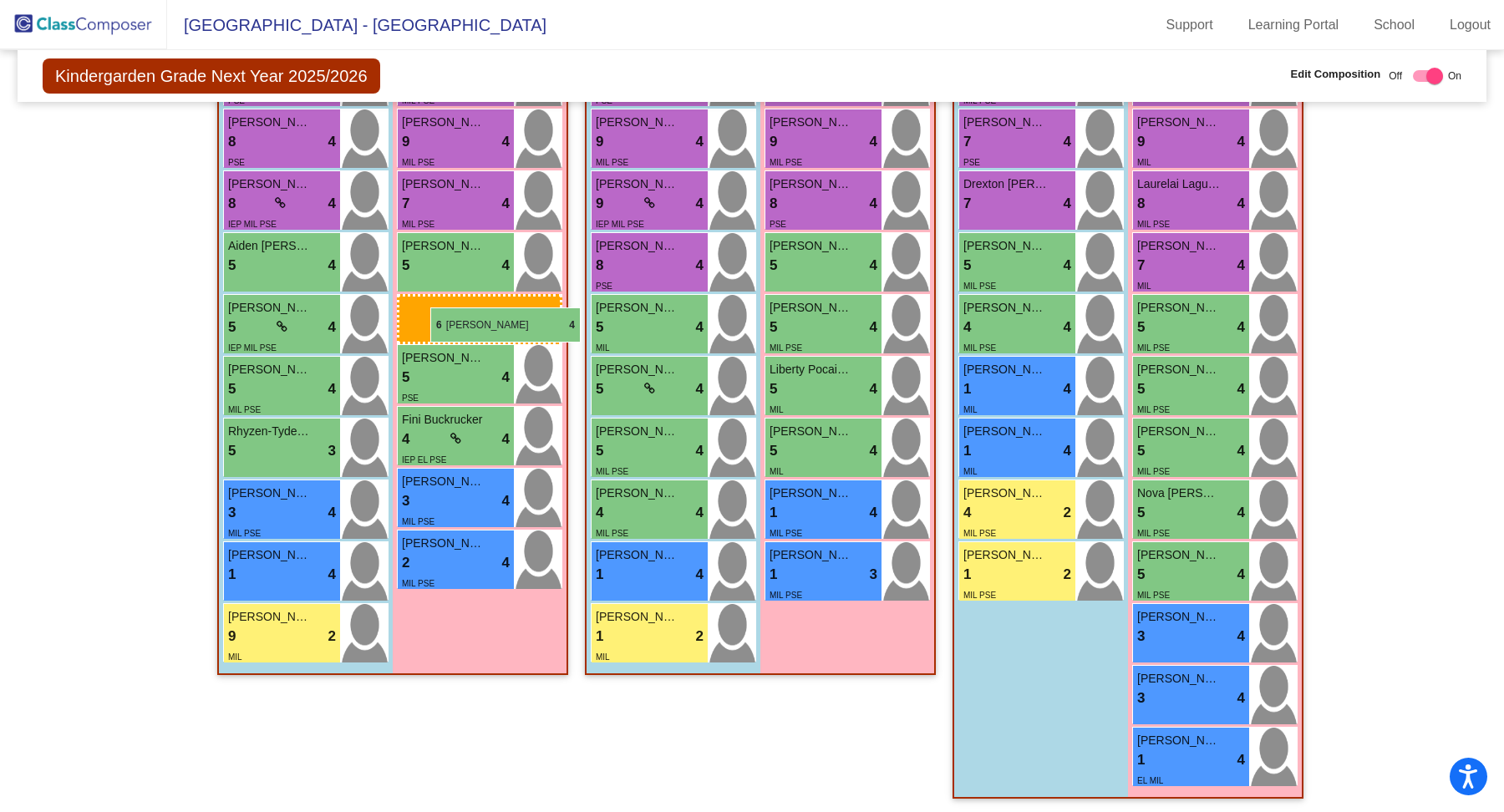 drag, startPoint x: 1177, startPoint y: 255, endPoint x: 429, endPoint y: 306, distance: 749.73662 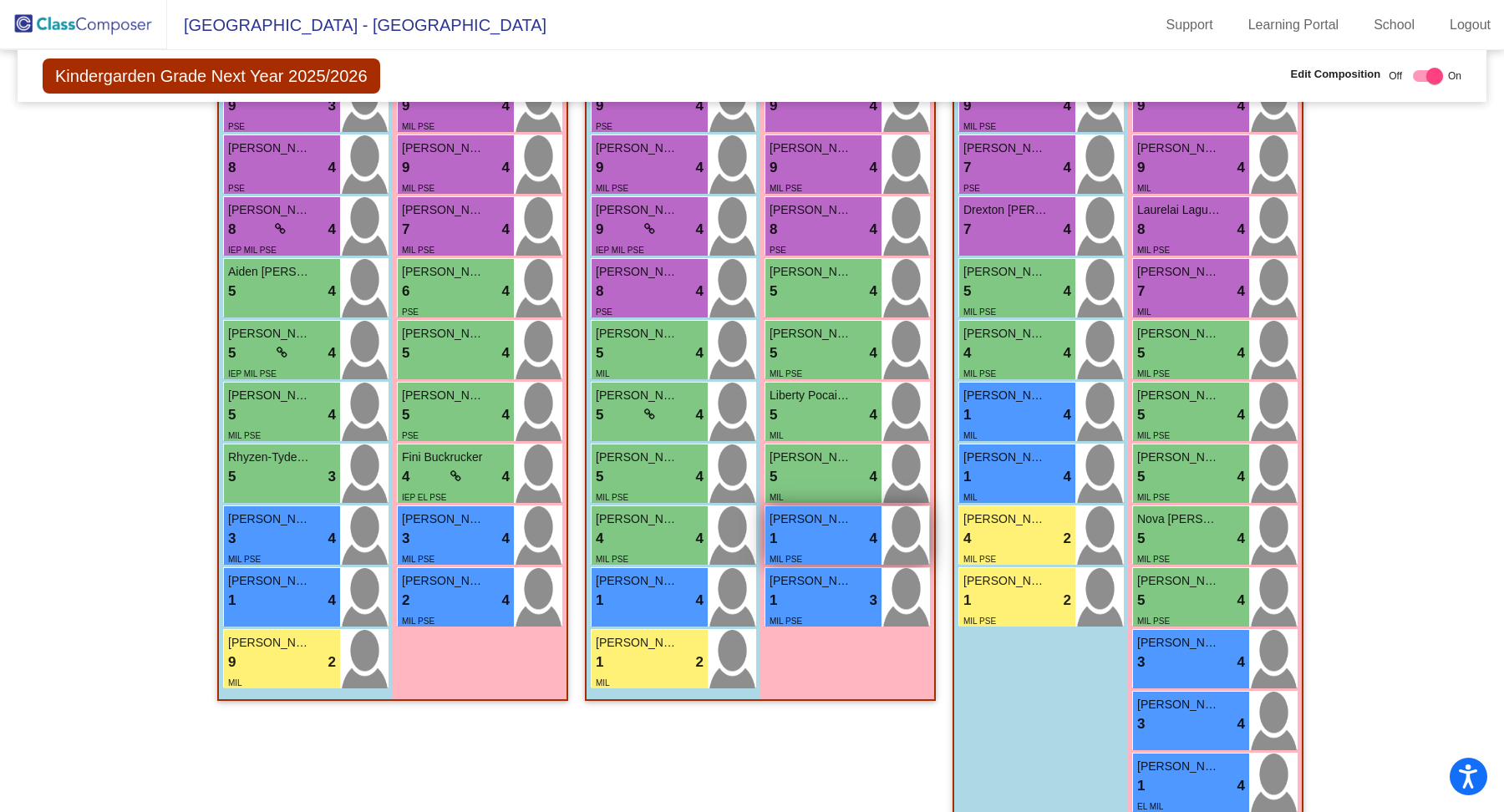 scroll, scrollTop: 449, scrollLeft: 0, axis: vertical 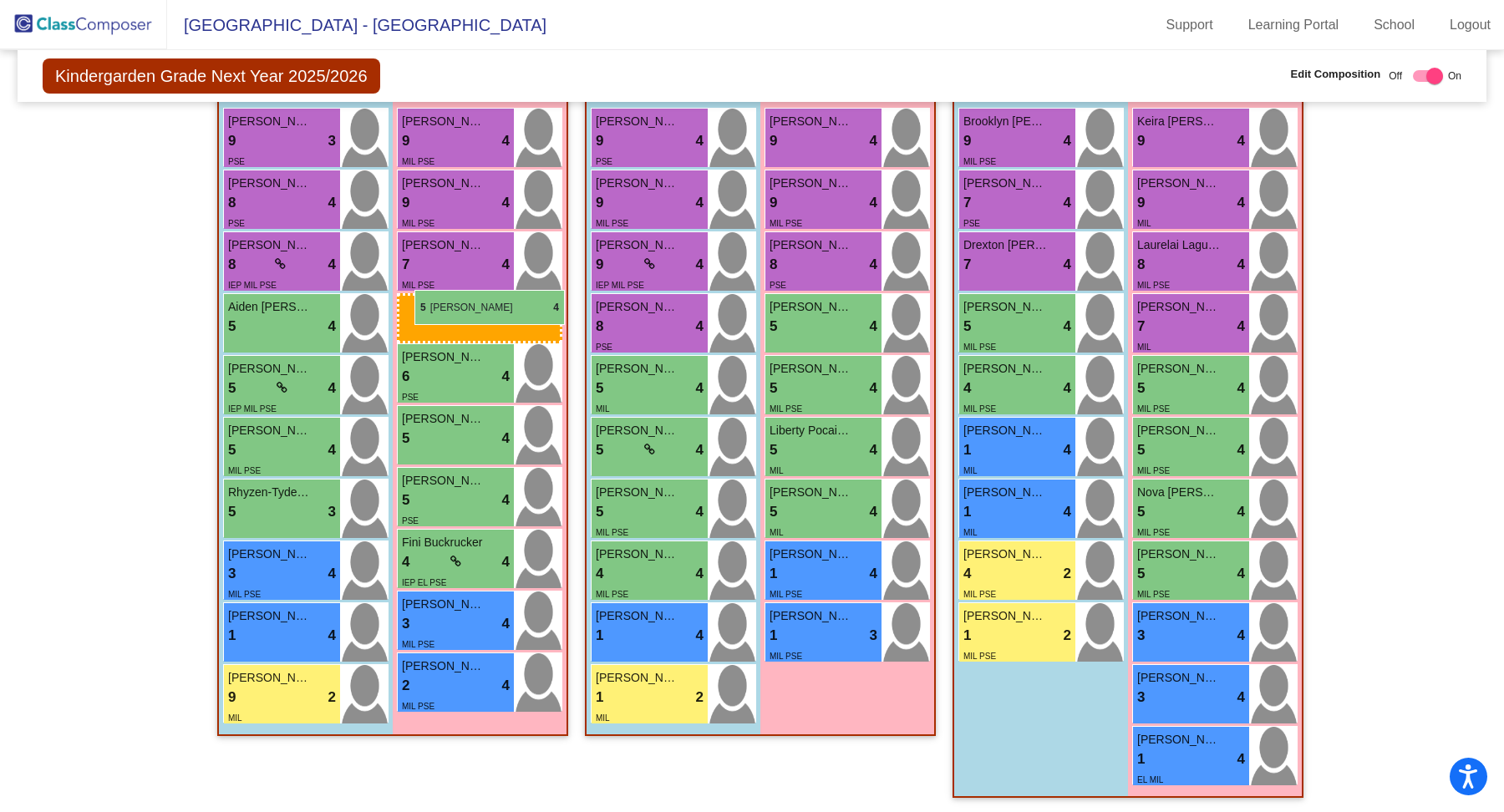drag, startPoint x: 1192, startPoint y: 338, endPoint x: 415, endPoint y: 291, distance: 778.4202 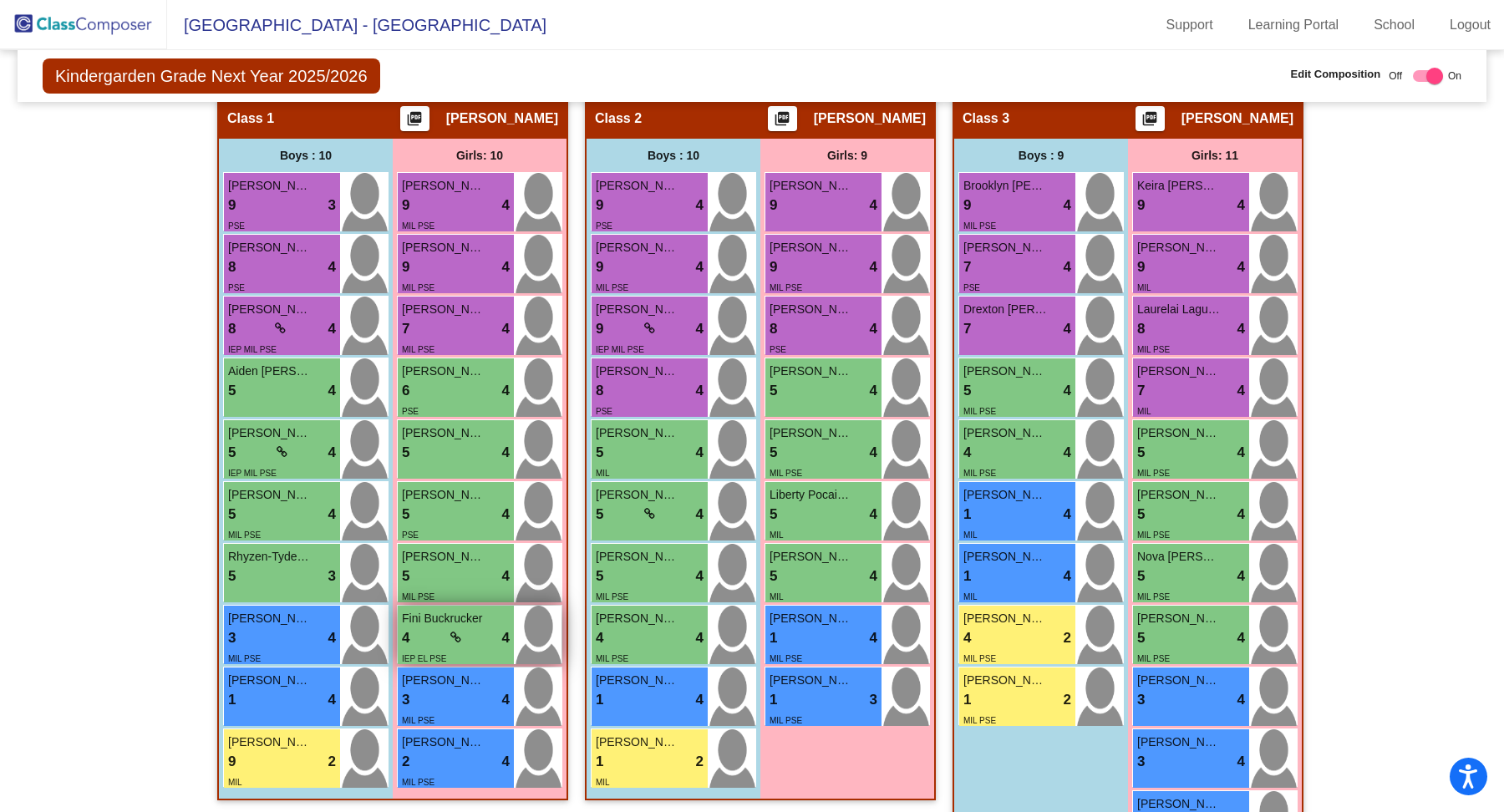 scroll, scrollTop: 366, scrollLeft: 0, axis: vertical 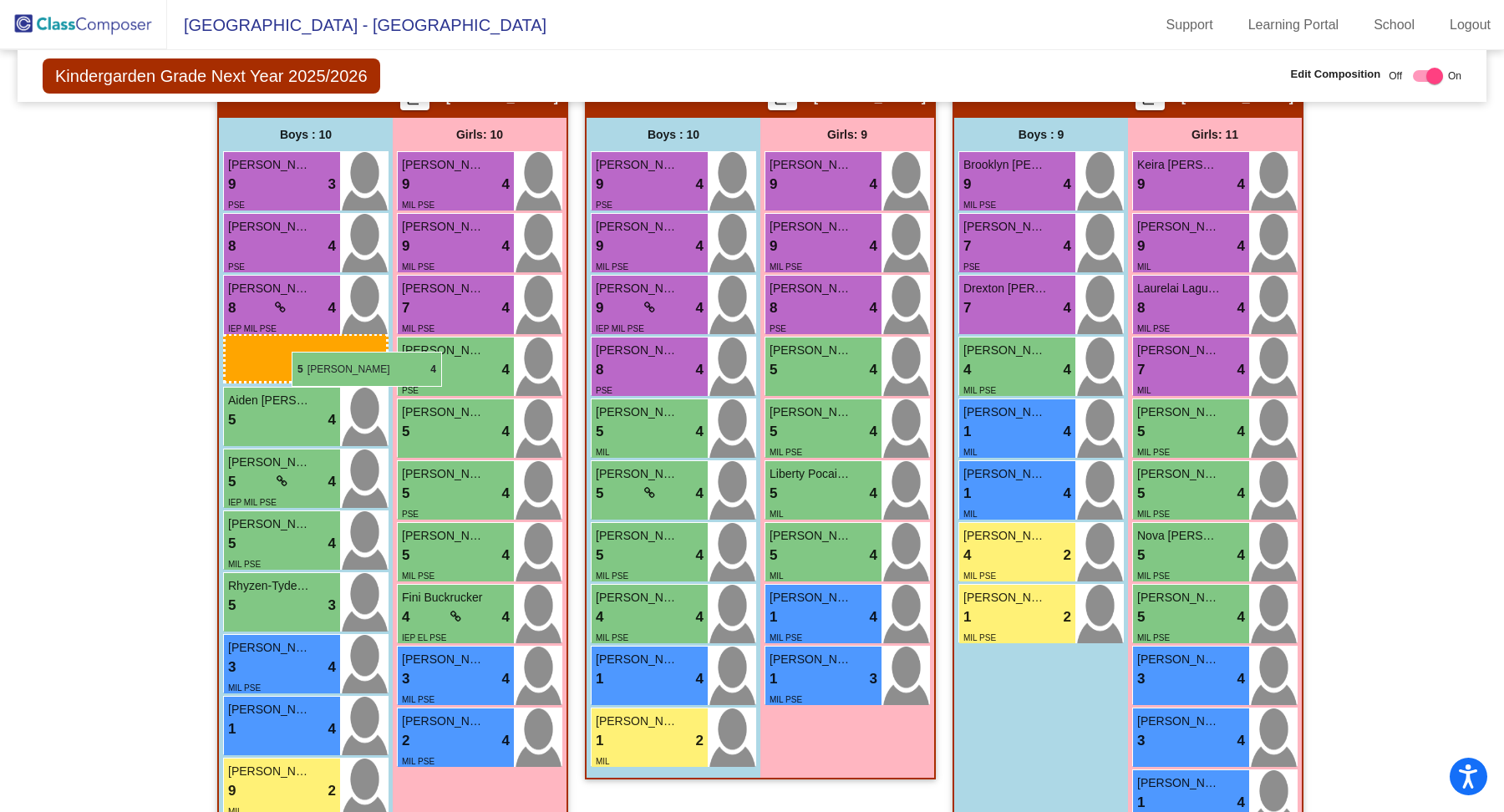 drag, startPoint x: 1025, startPoint y: 351, endPoint x: 293, endPoint y: 351, distance: 732 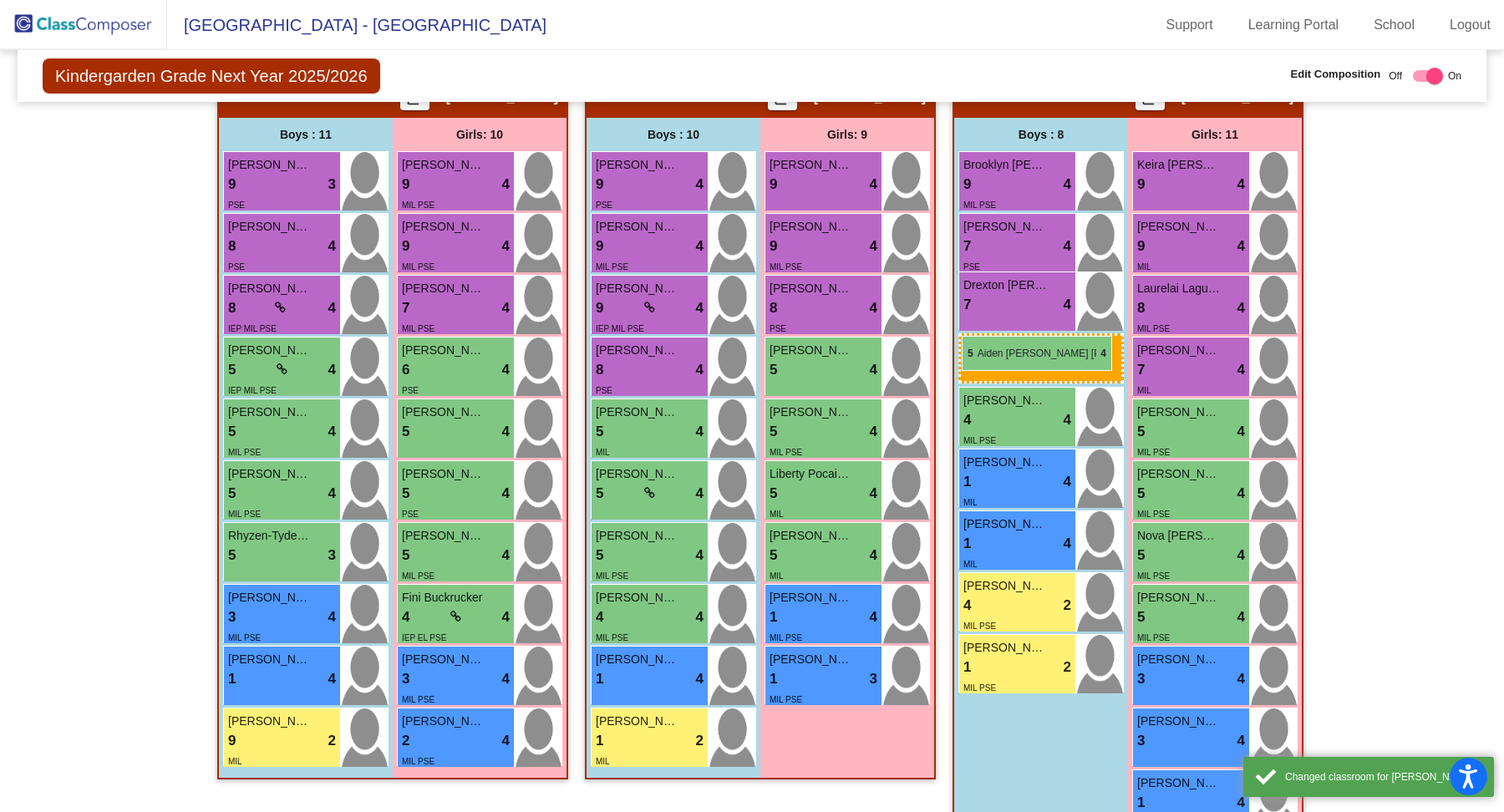 drag, startPoint x: 257, startPoint y: 366, endPoint x: 970, endPoint y: 333, distance: 713.7633 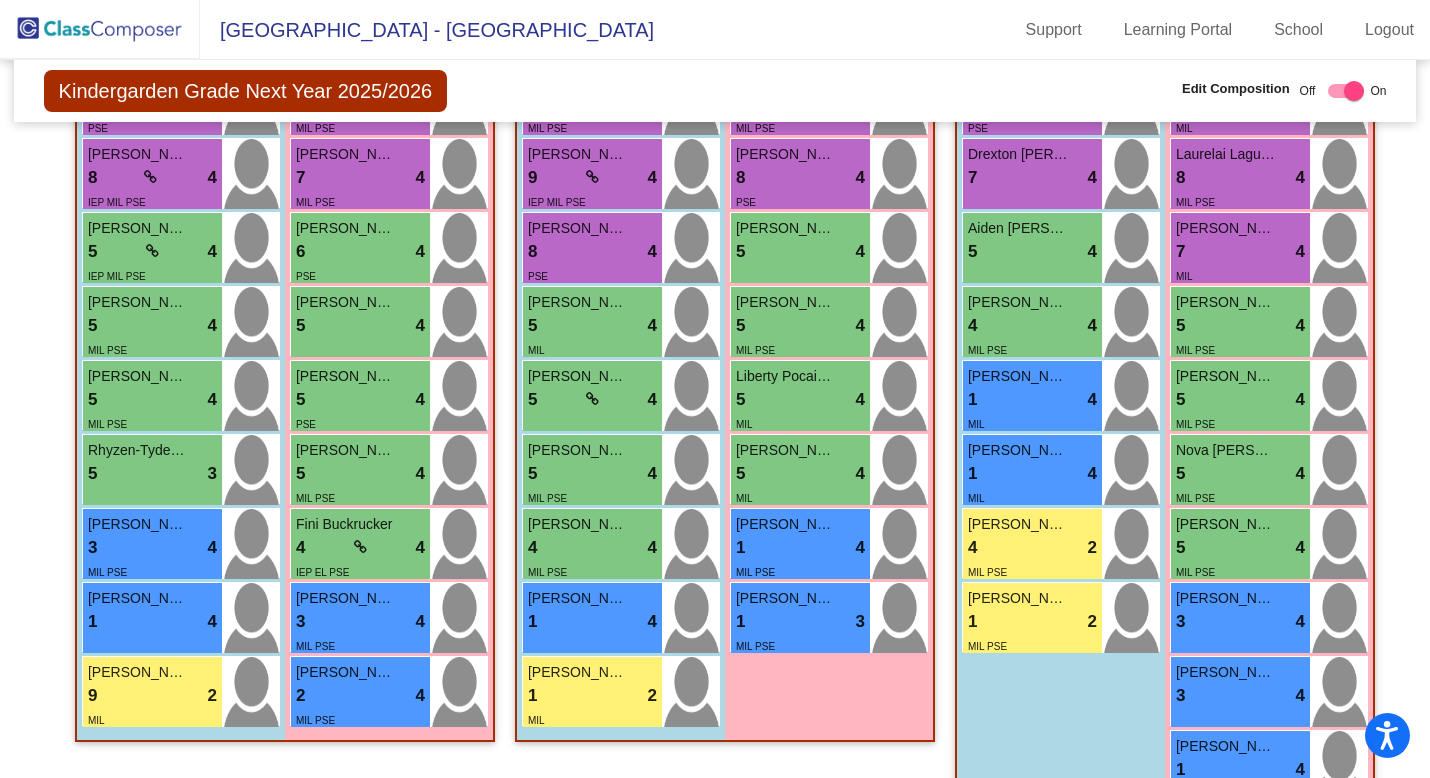 scroll, scrollTop: 632, scrollLeft: 0, axis: vertical 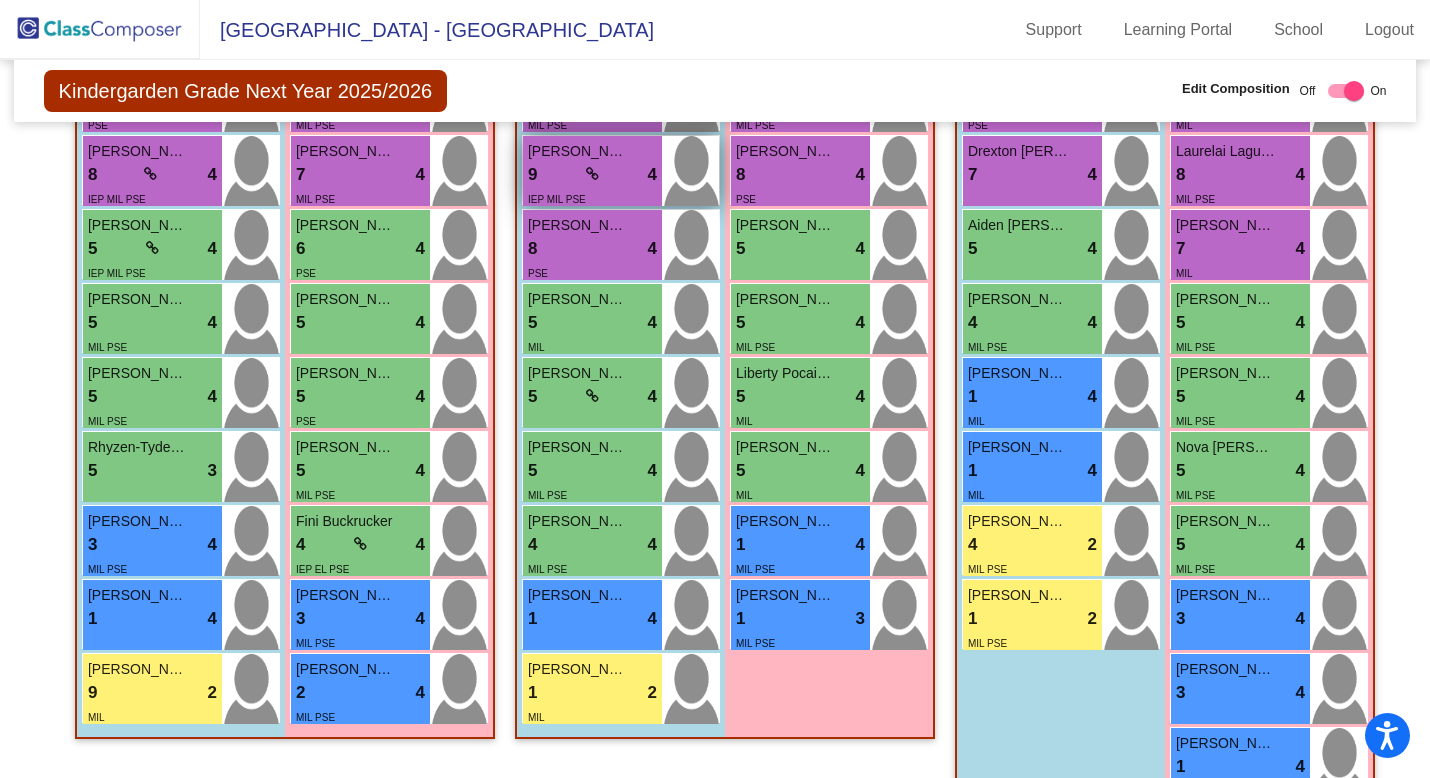 click on "9 lock do_not_disturb_alt 4" at bounding box center (592, 175) 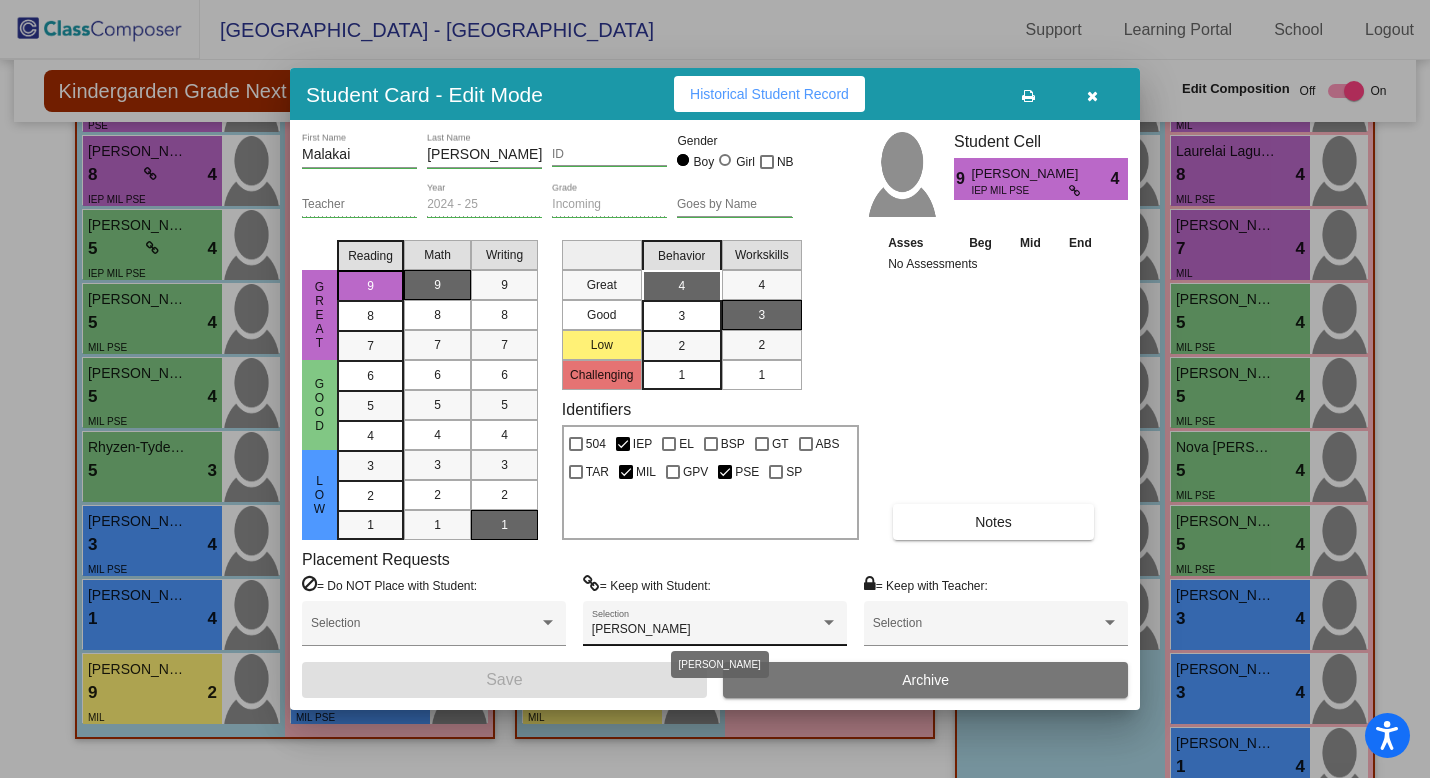 click on "[PERSON_NAME]" at bounding box center (641, 629) 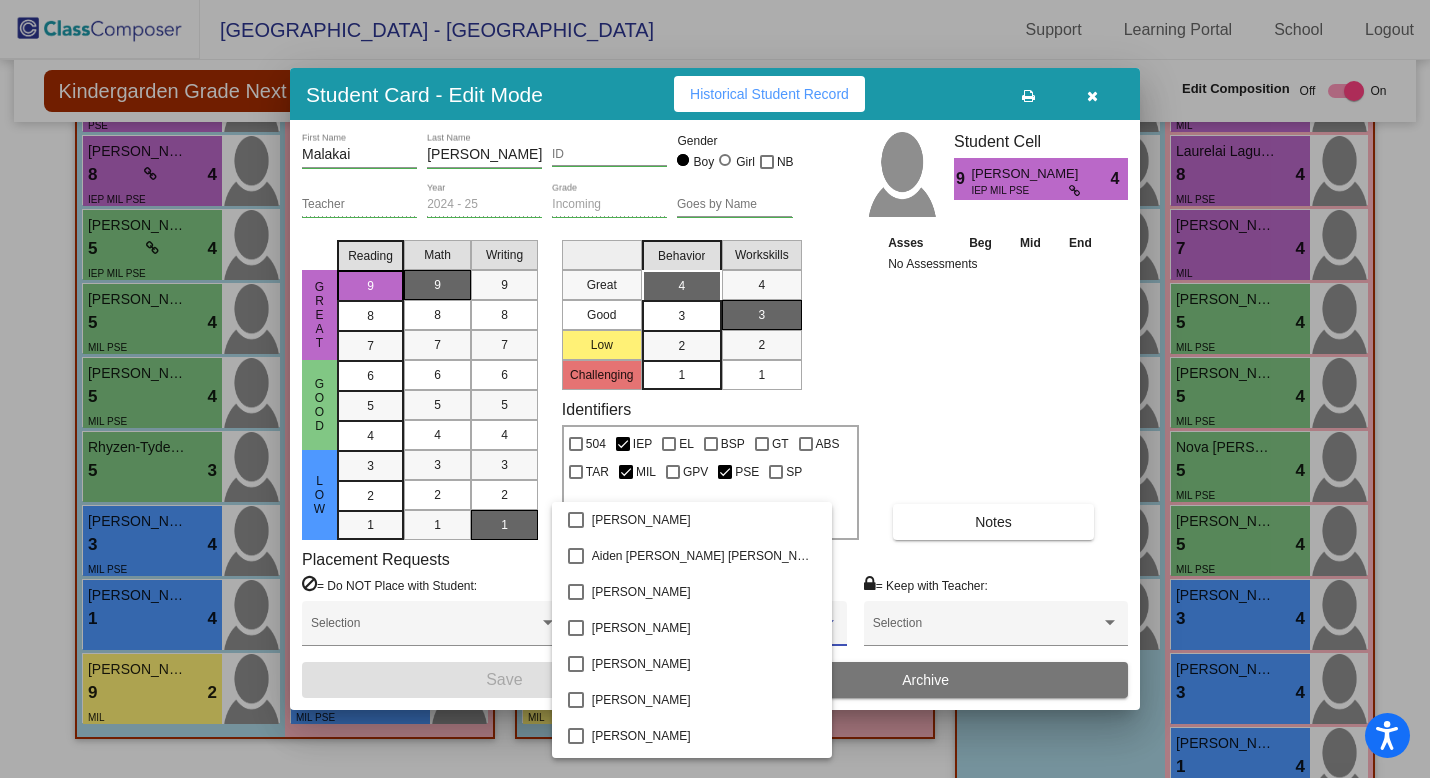 scroll, scrollTop: 1078, scrollLeft: 0, axis: vertical 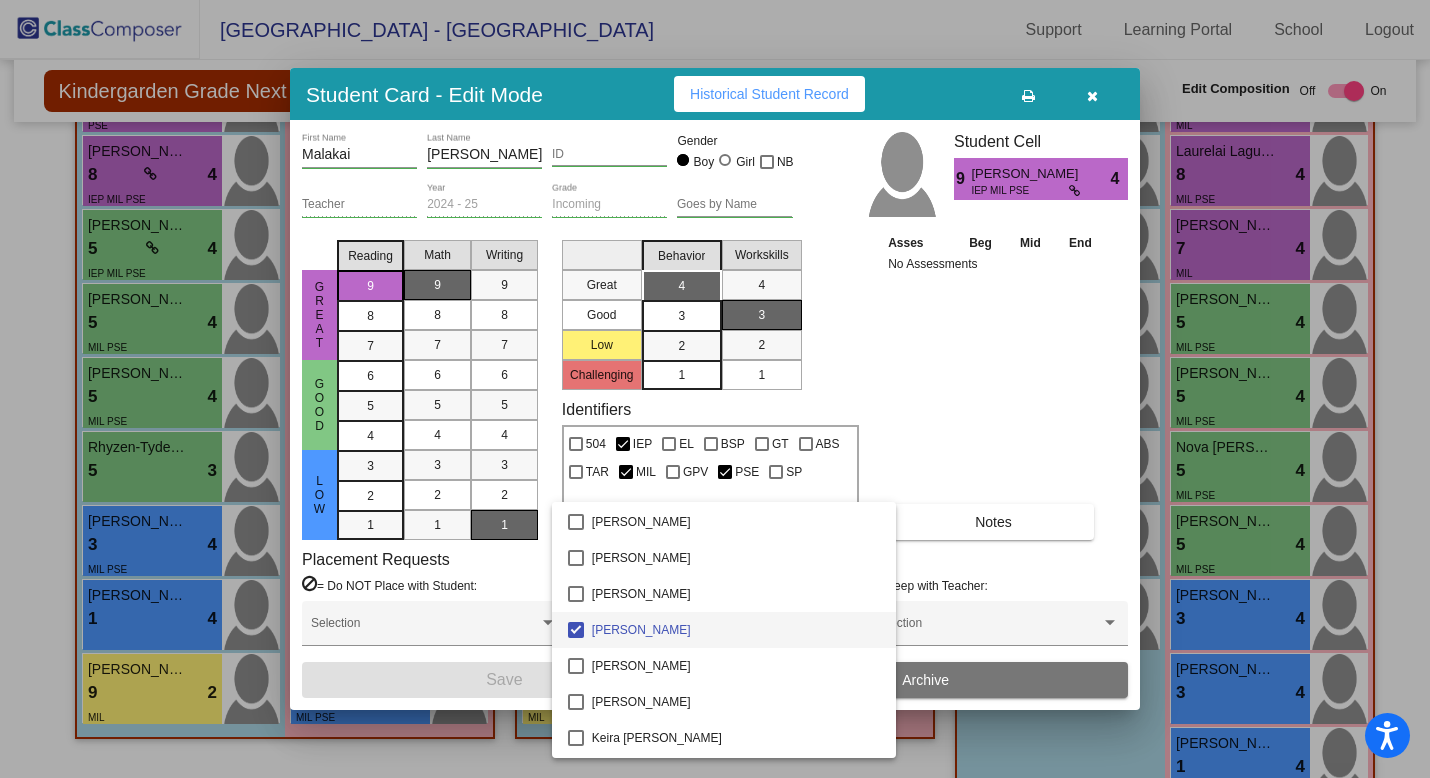 click on "[PERSON_NAME]" at bounding box center (736, 630) 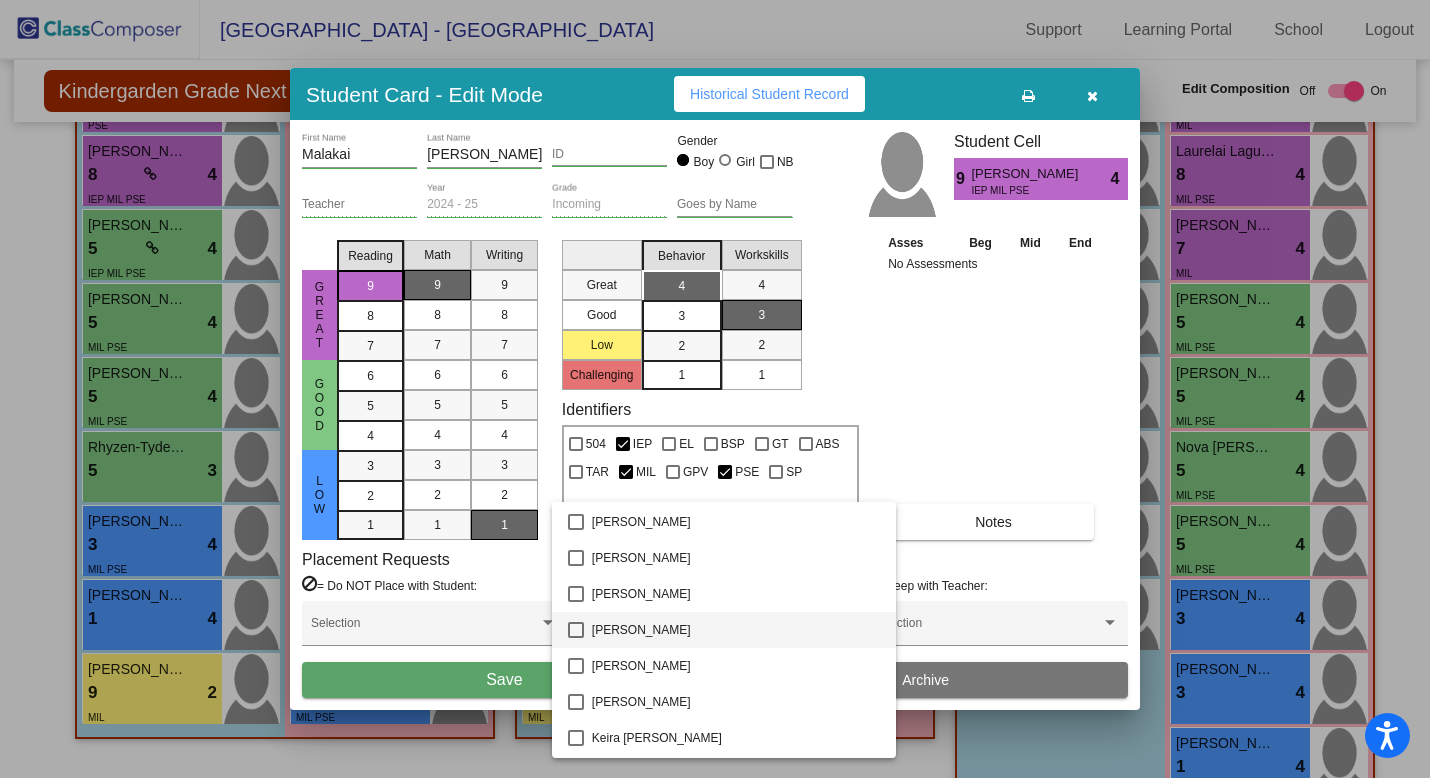 click at bounding box center (715, 389) 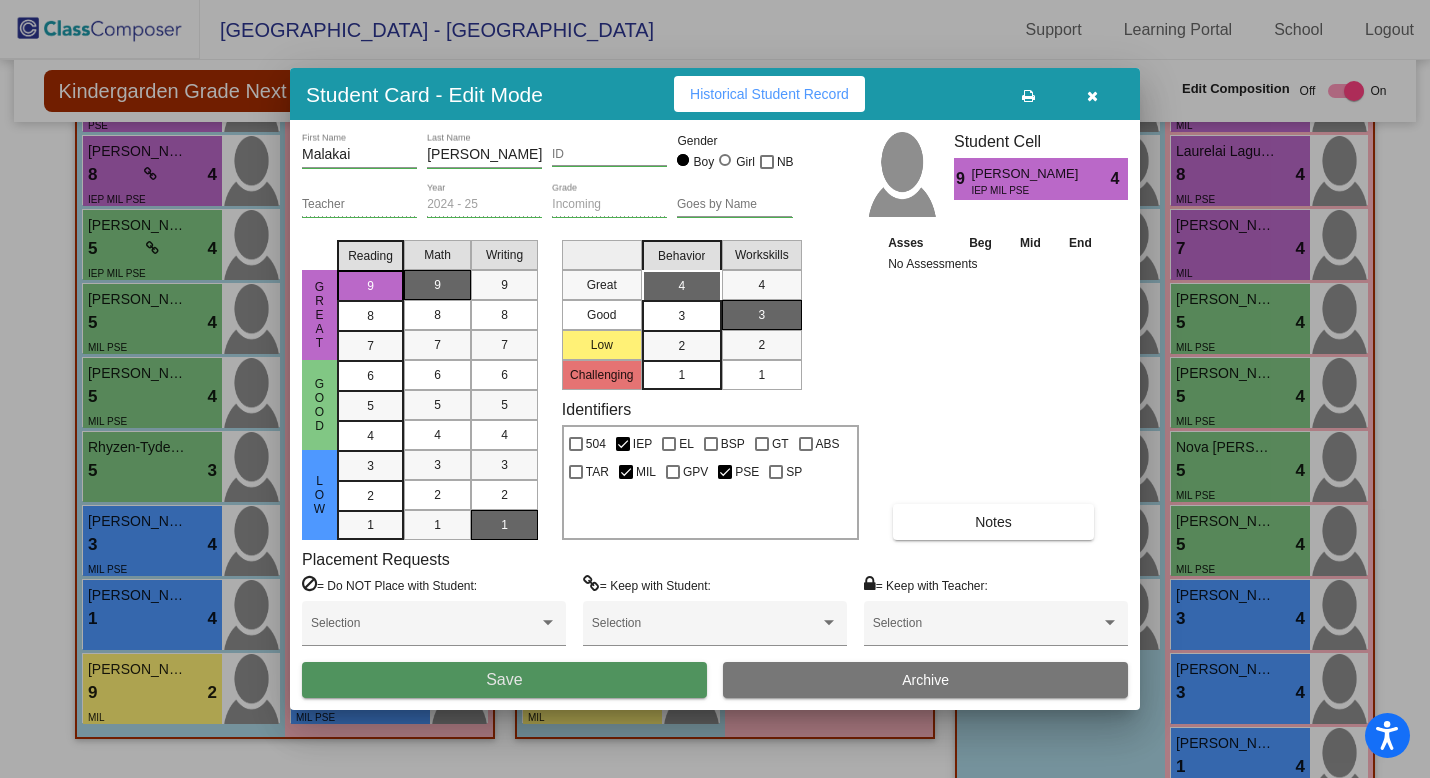 click on "Save" at bounding box center [504, 680] 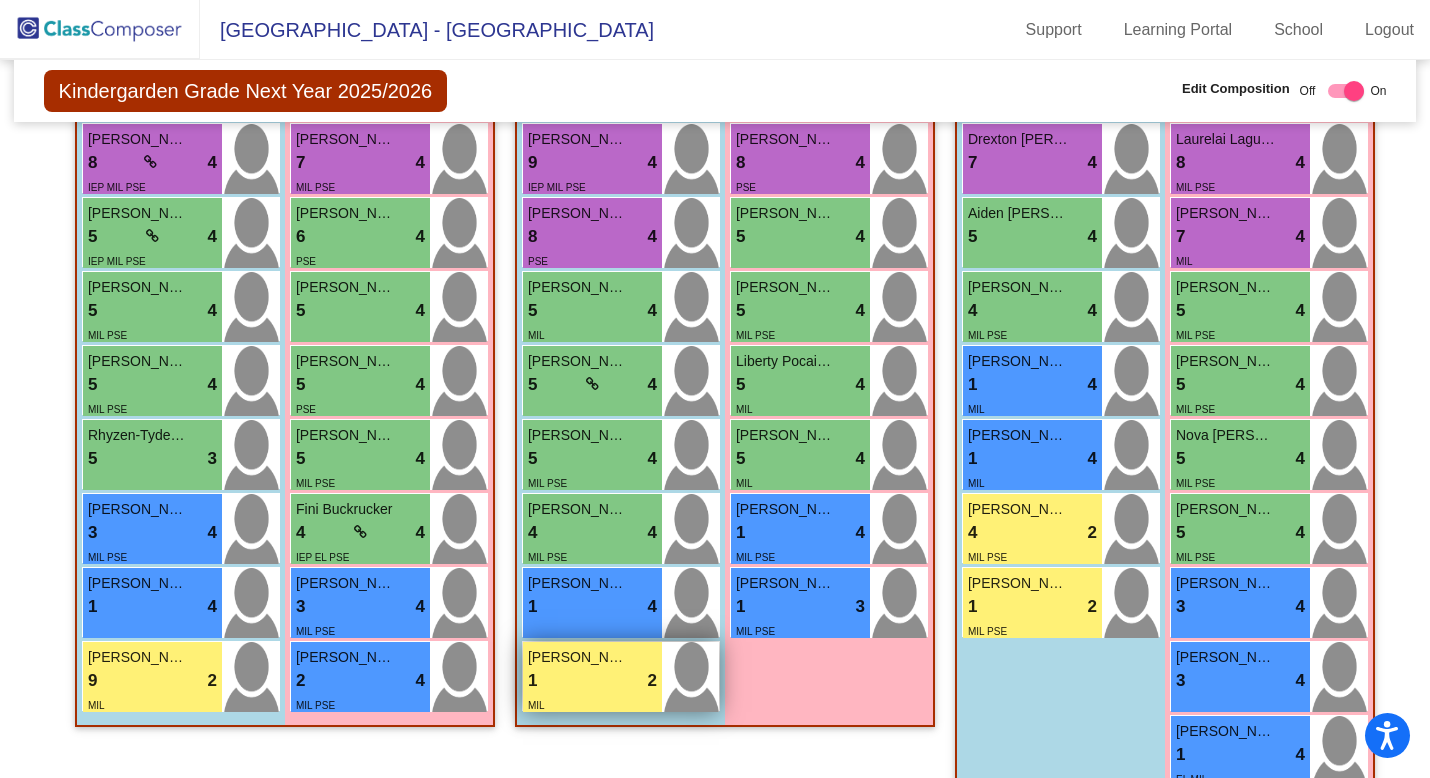 scroll, scrollTop: 686, scrollLeft: 0, axis: vertical 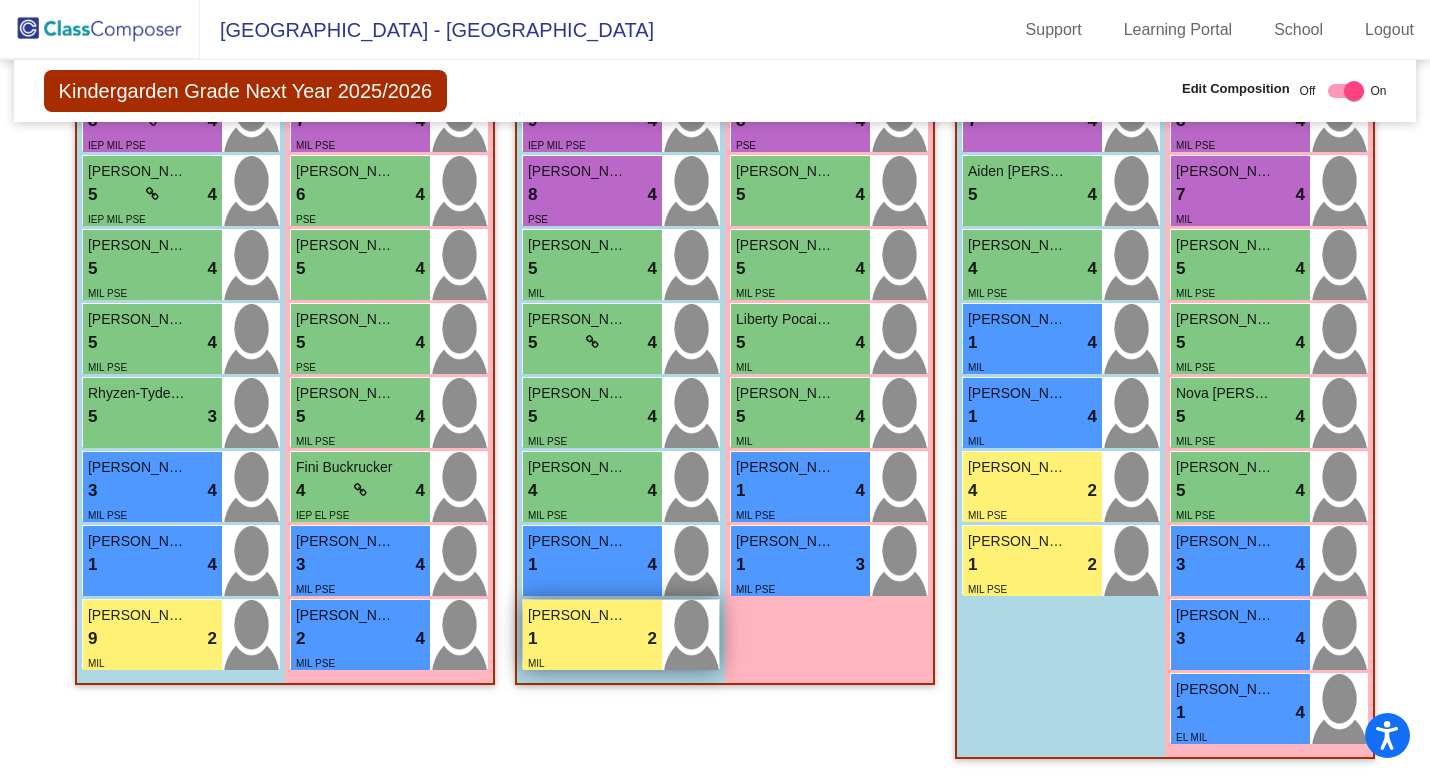 click on "1 lock do_not_disturb_alt 2" at bounding box center [592, 639] 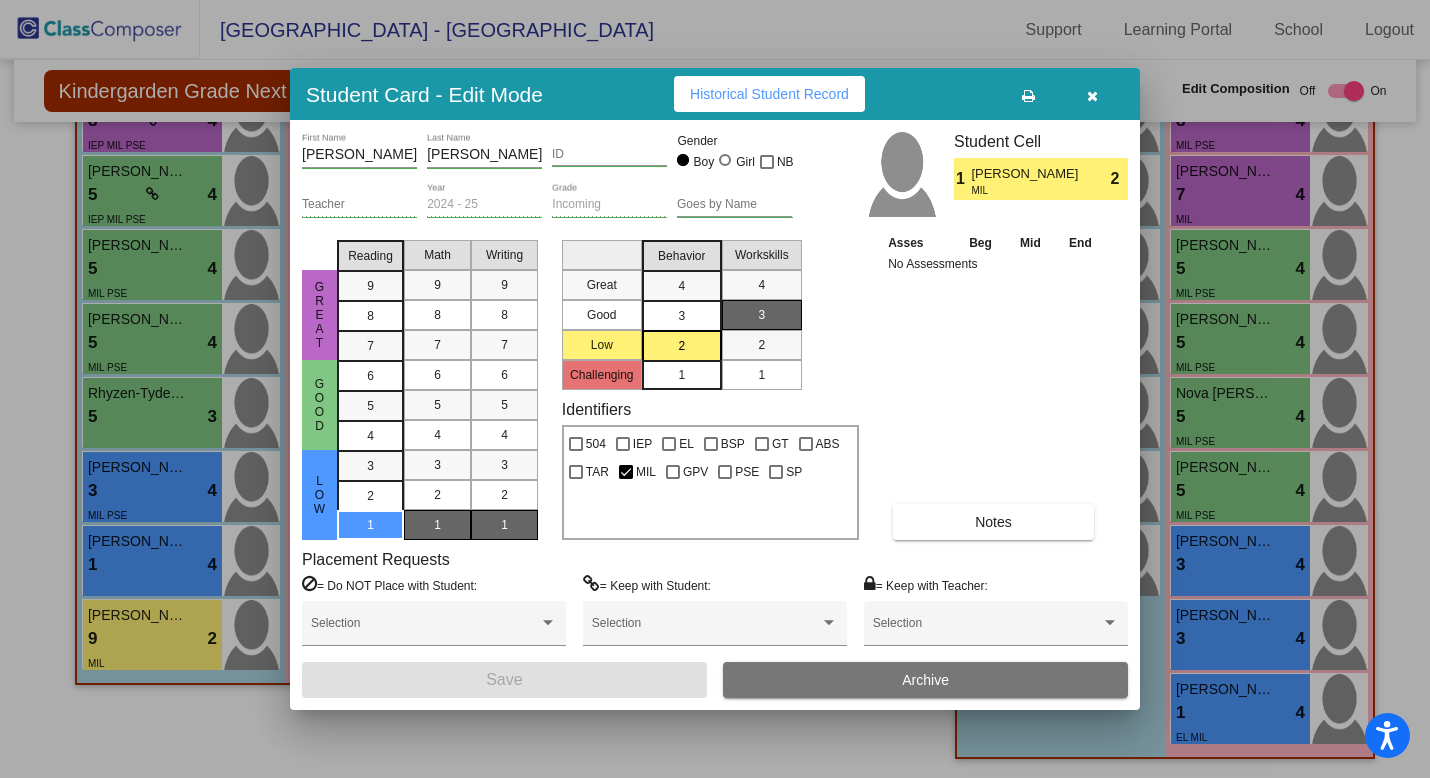 click on "Goes by Name" at bounding box center (734, 205) 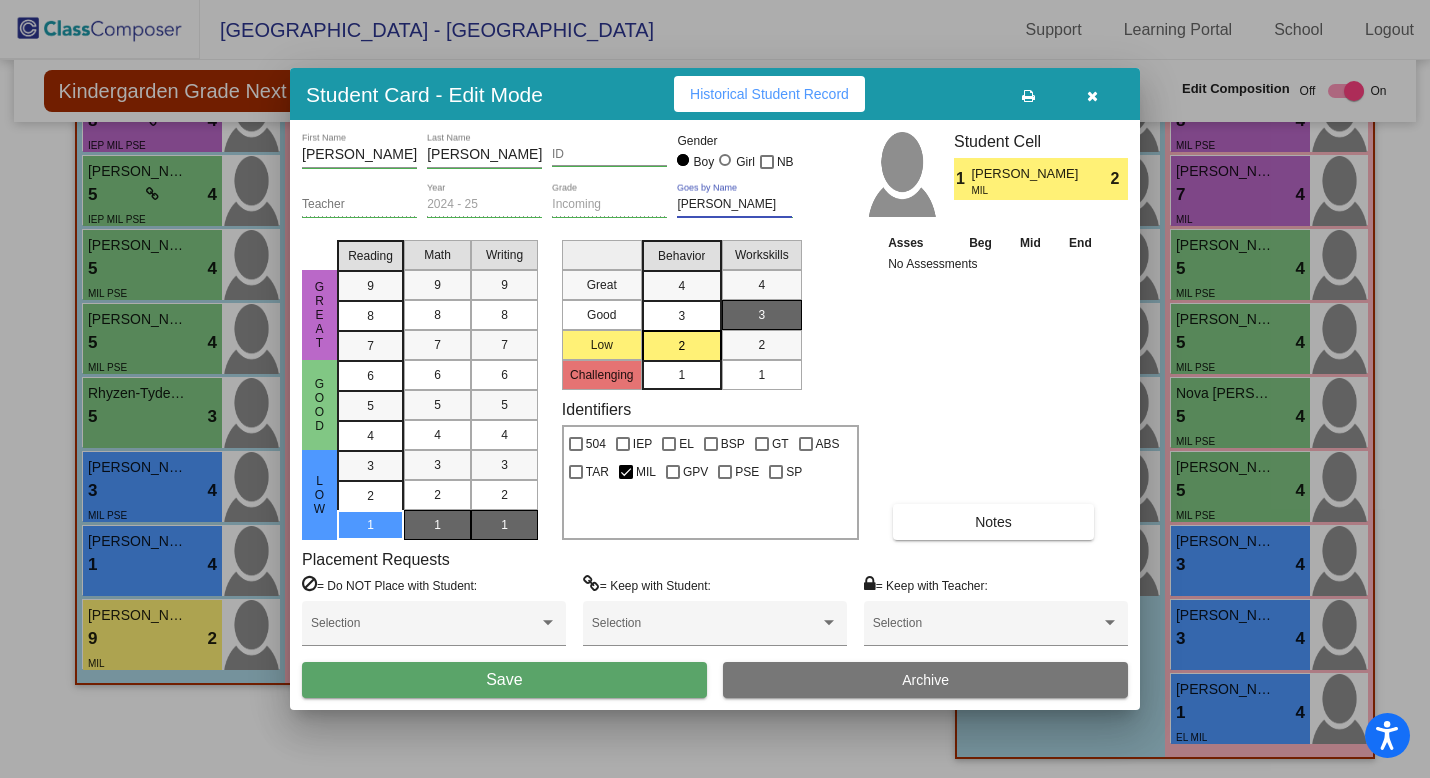 type on "[PERSON_NAME]" 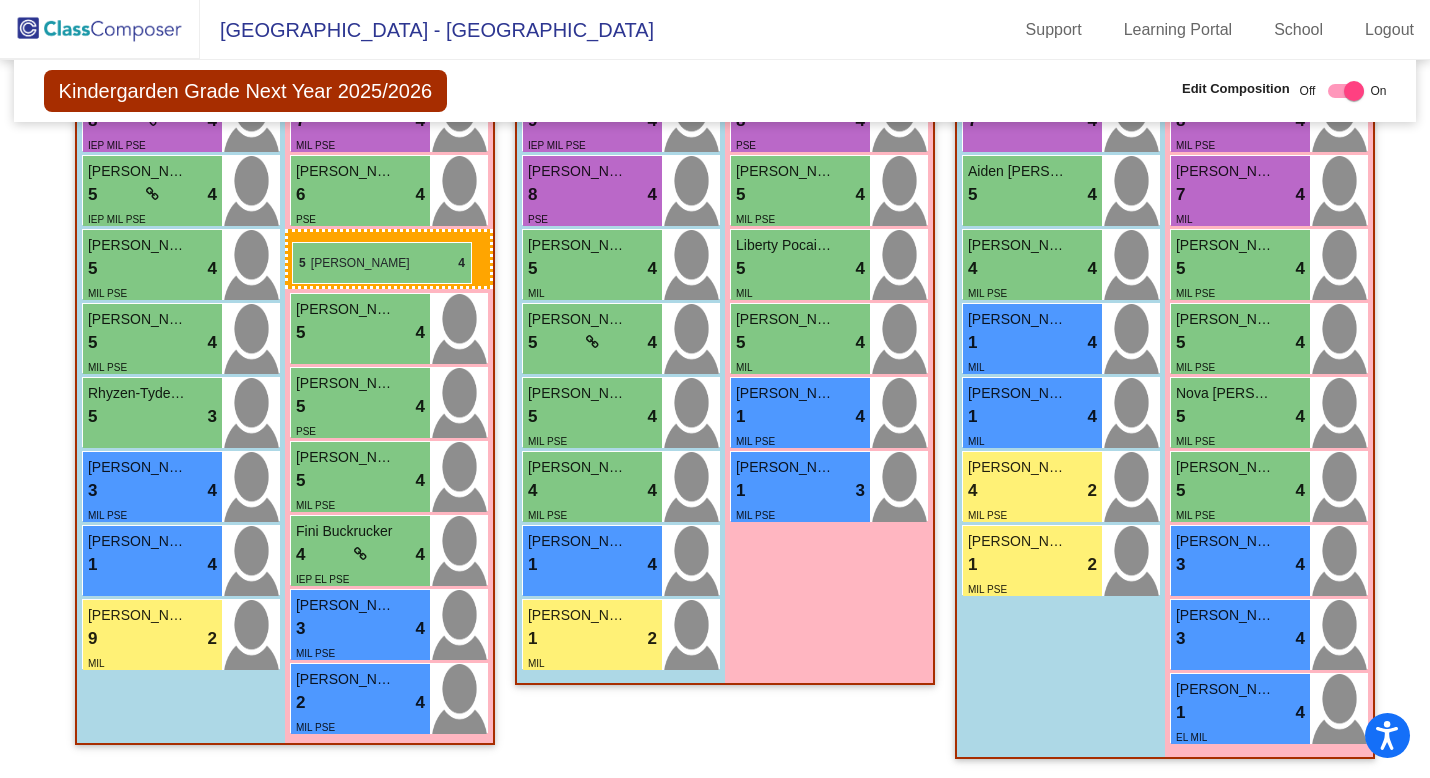 drag, startPoint x: 811, startPoint y: 177, endPoint x: 292, endPoint y: 242, distance: 523.0545 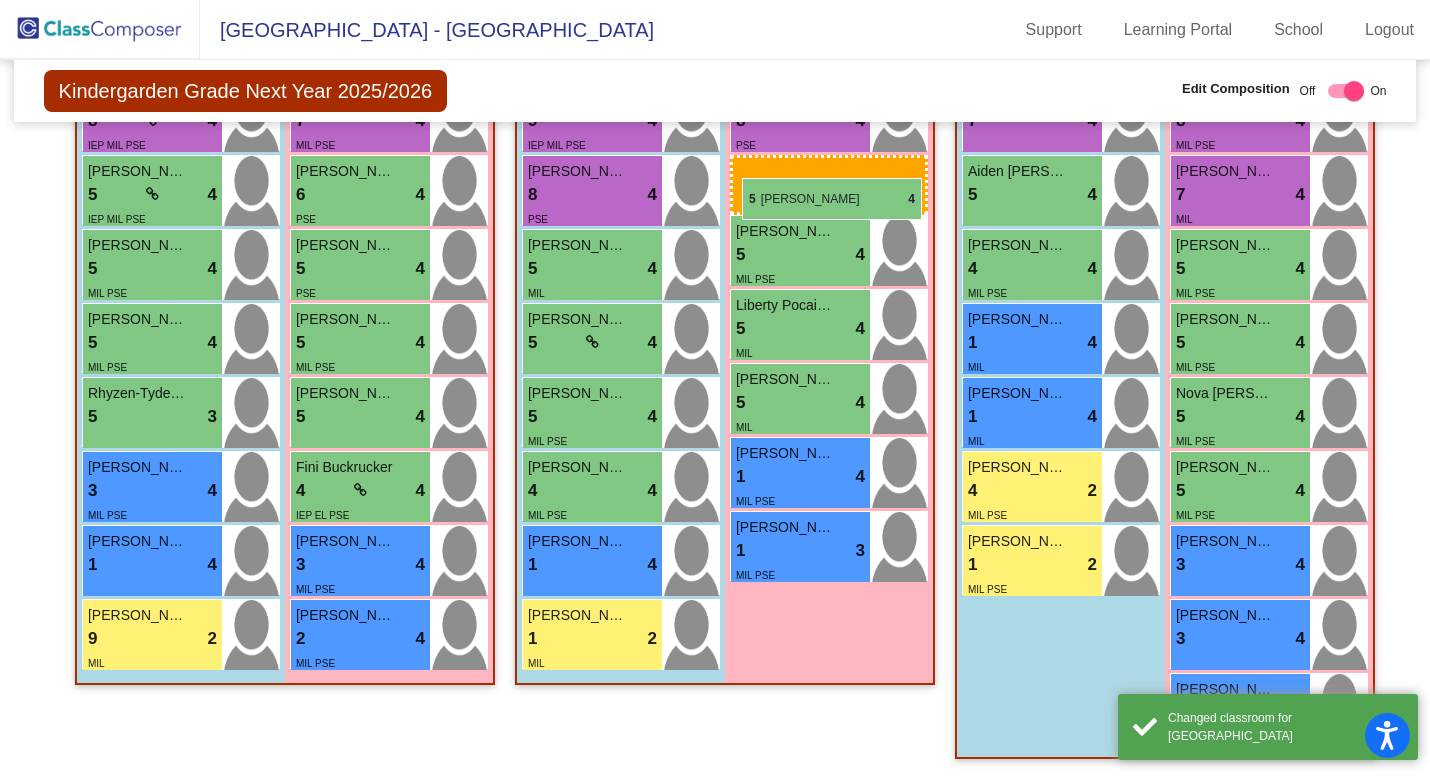 drag, startPoint x: 334, startPoint y: 260, endPoint x: 742, endPoint y: 179, distance: 415.96274 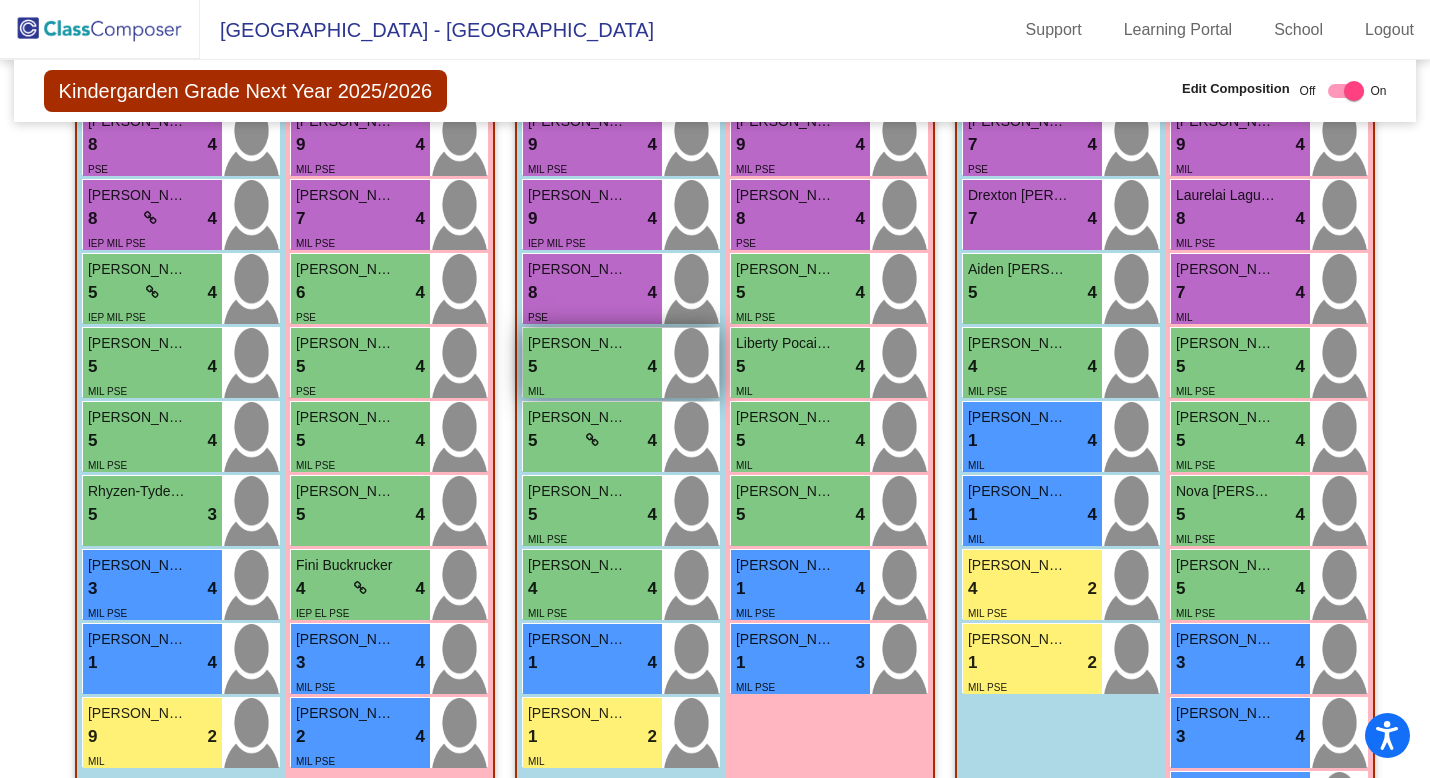 scroll, scrollTop: 597, scrollLeft: 0, axis: vertical 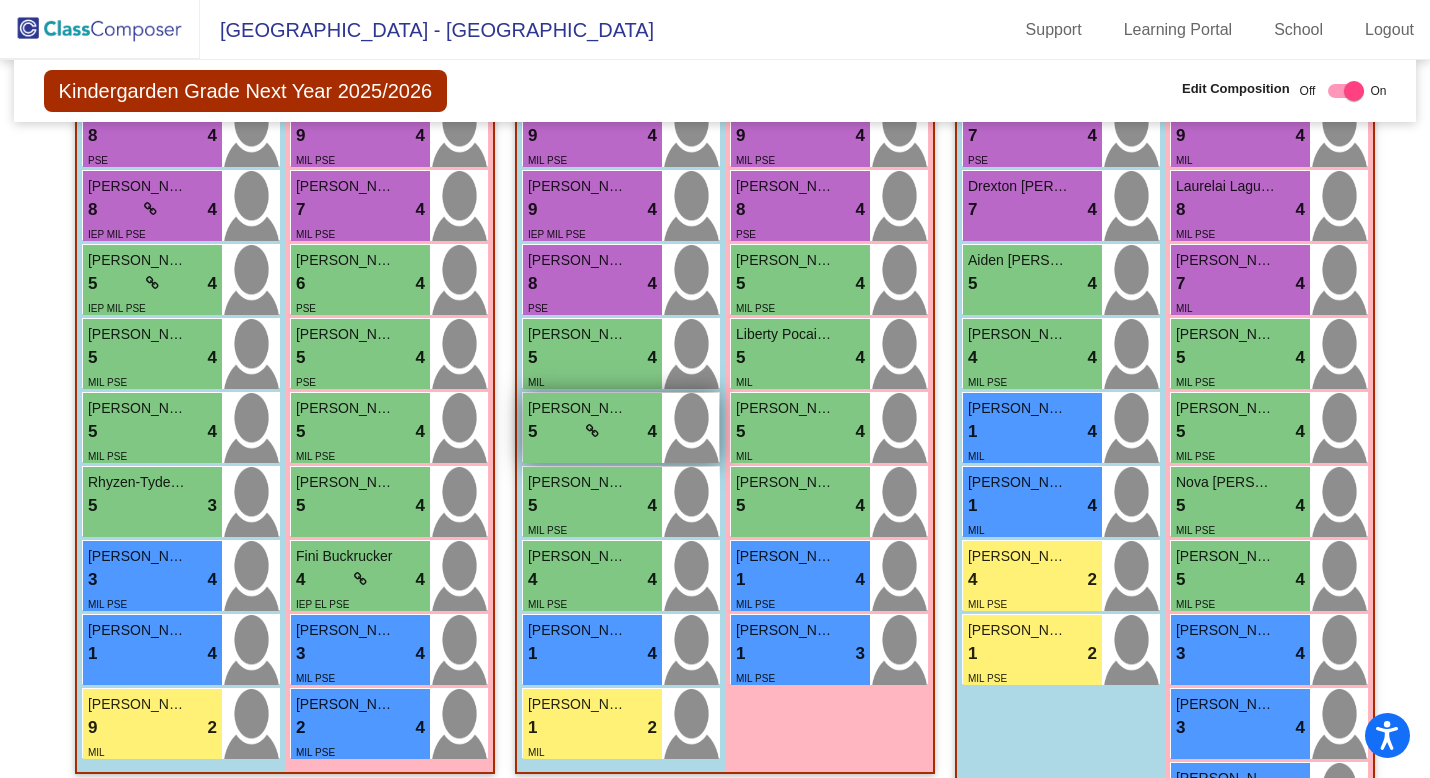 click at bounding box center (592, 431) 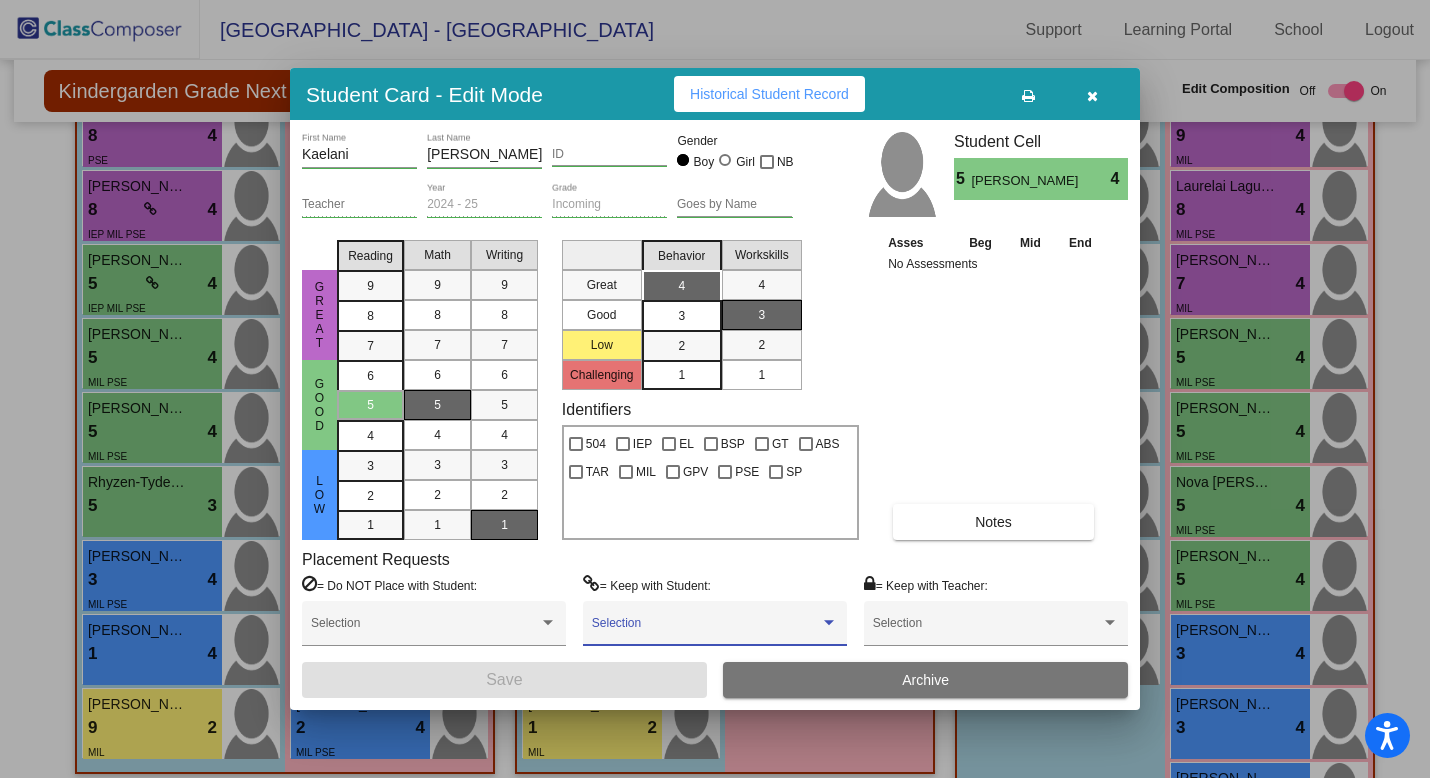 click at bounding box center [706, 630] 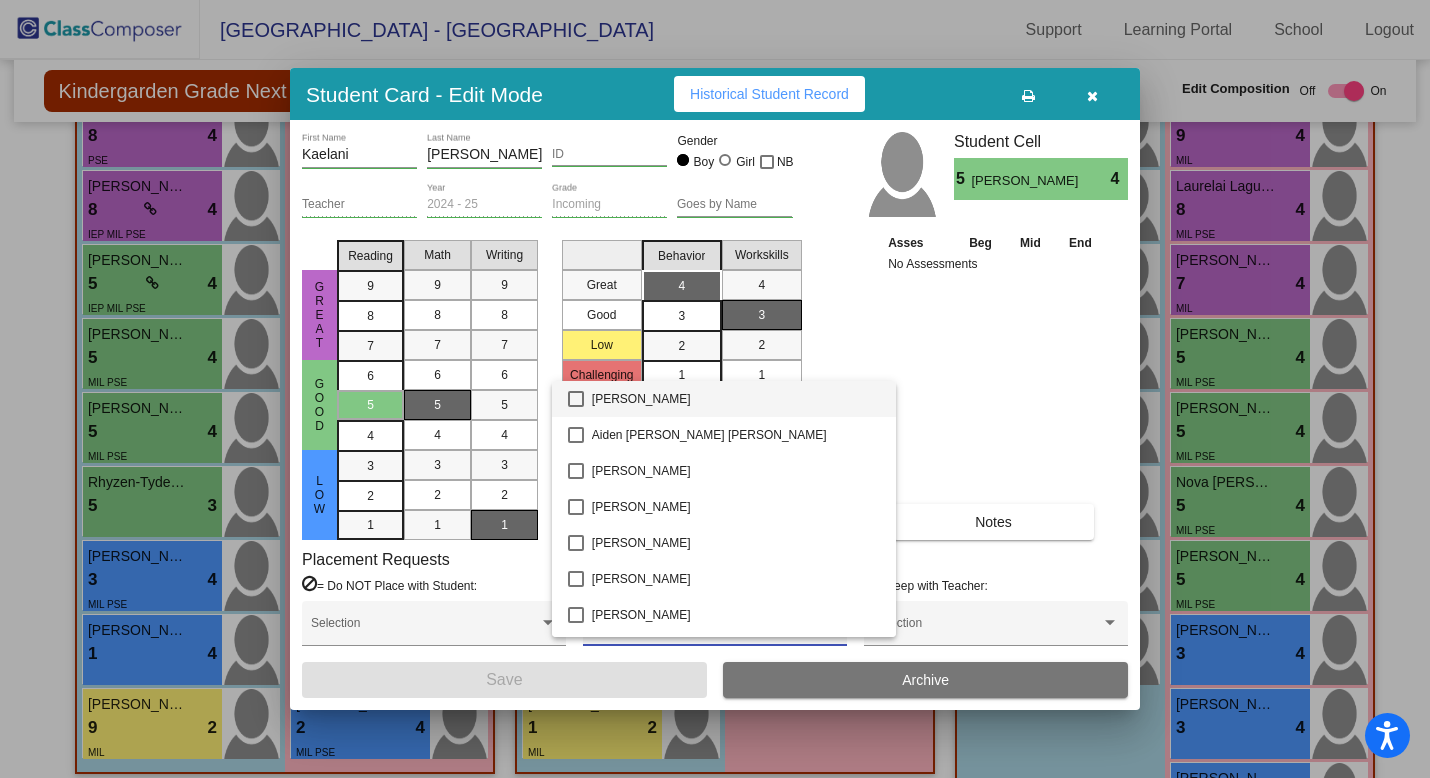 click at bounding box center [715, 389] 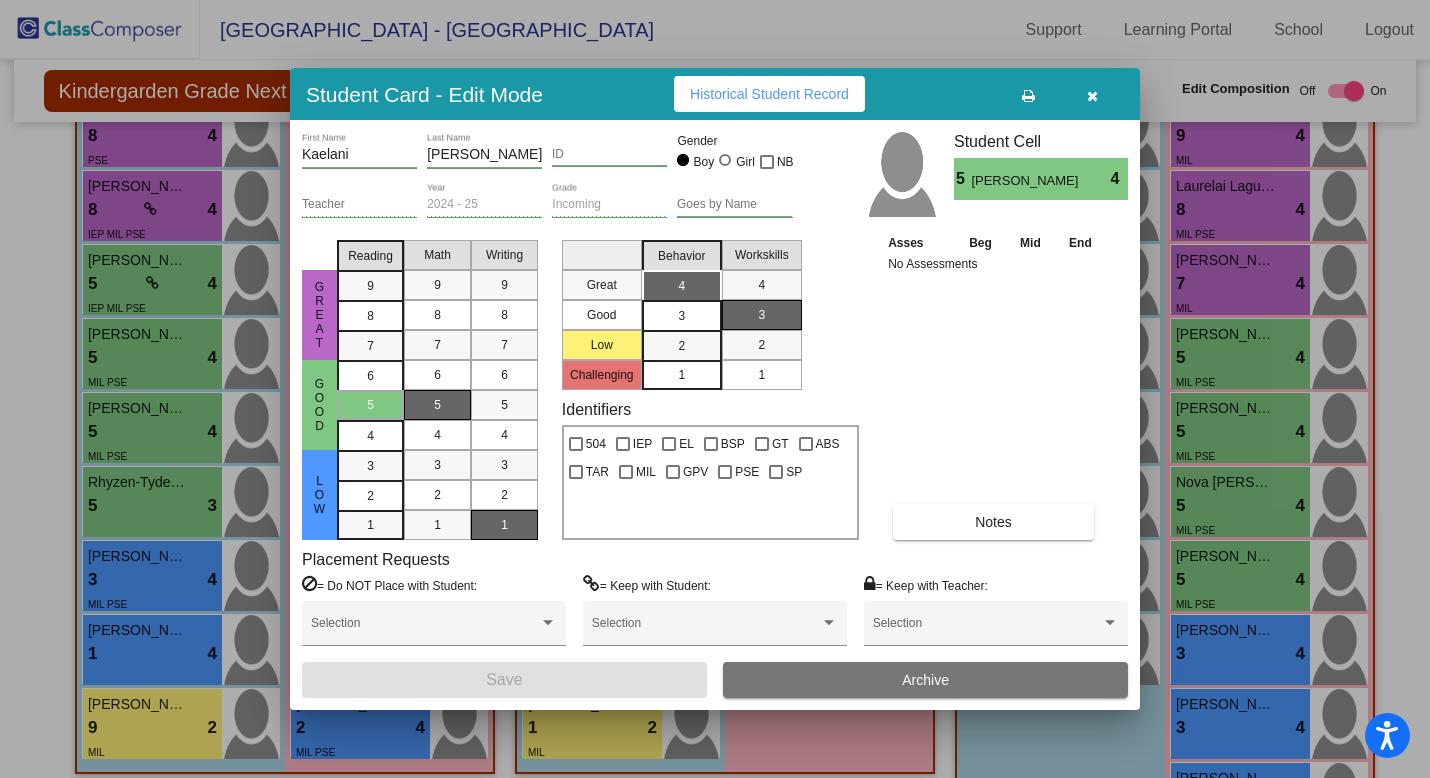 click on "Notes" at bounding box center [993, 522] 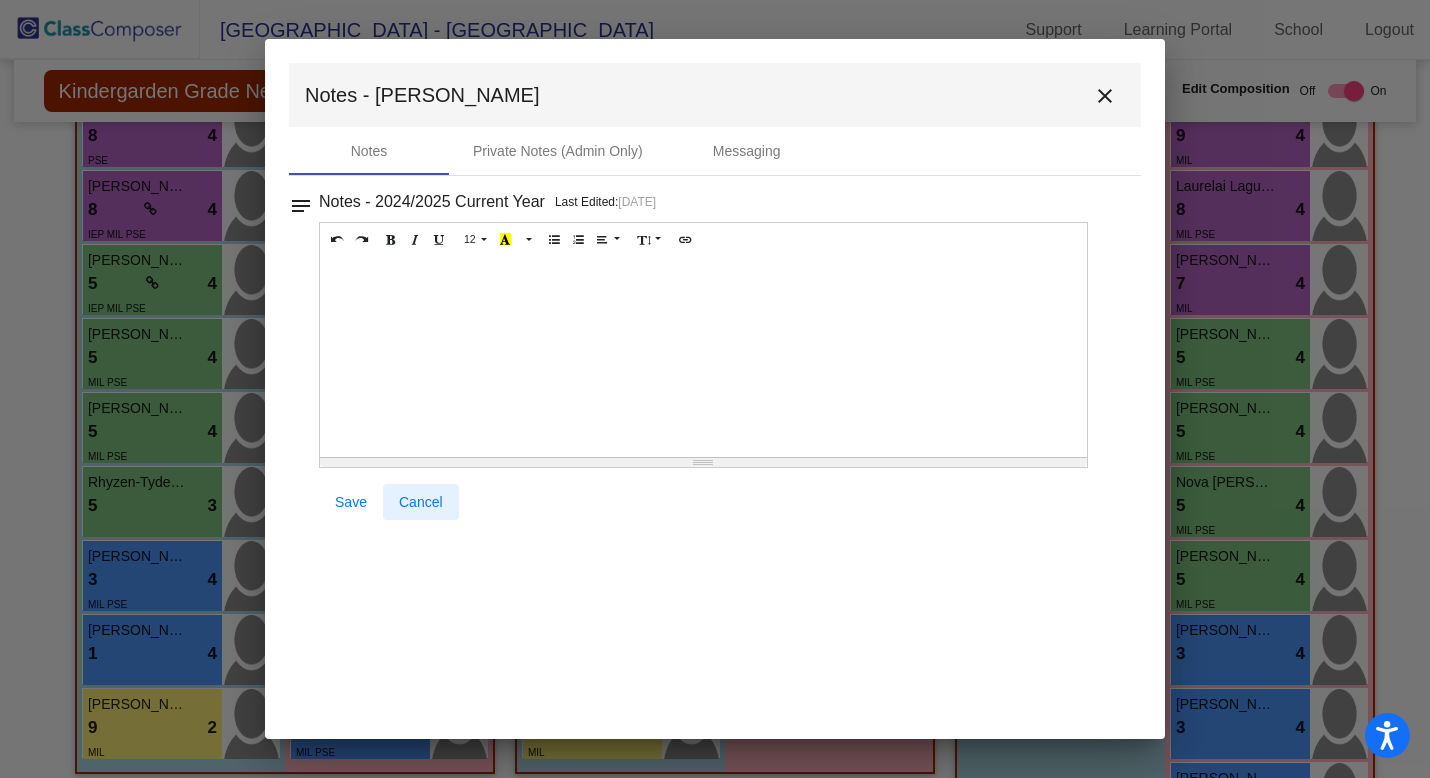 click on "Cancel" at bounding box center (421, 502) 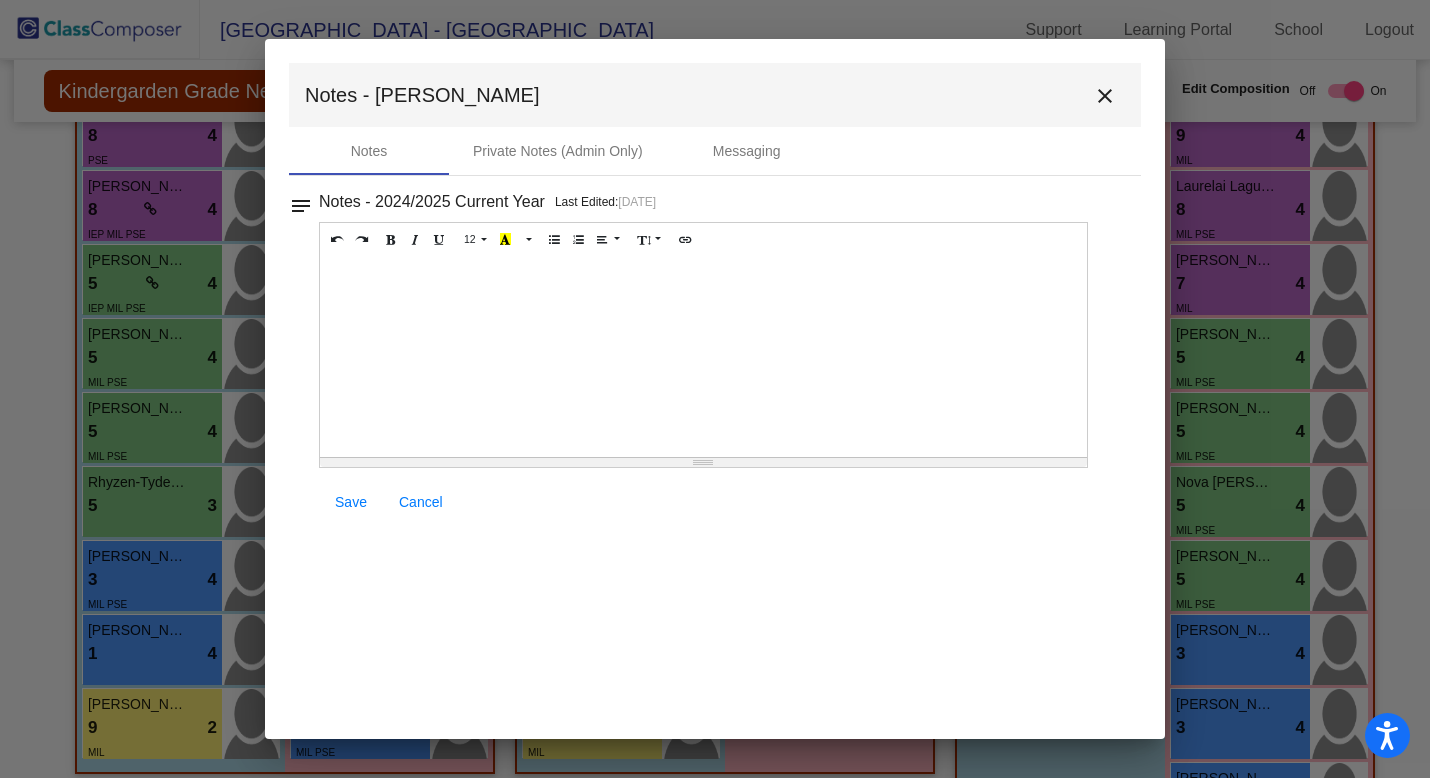 click on "close" at bounding box center [1105, 96] 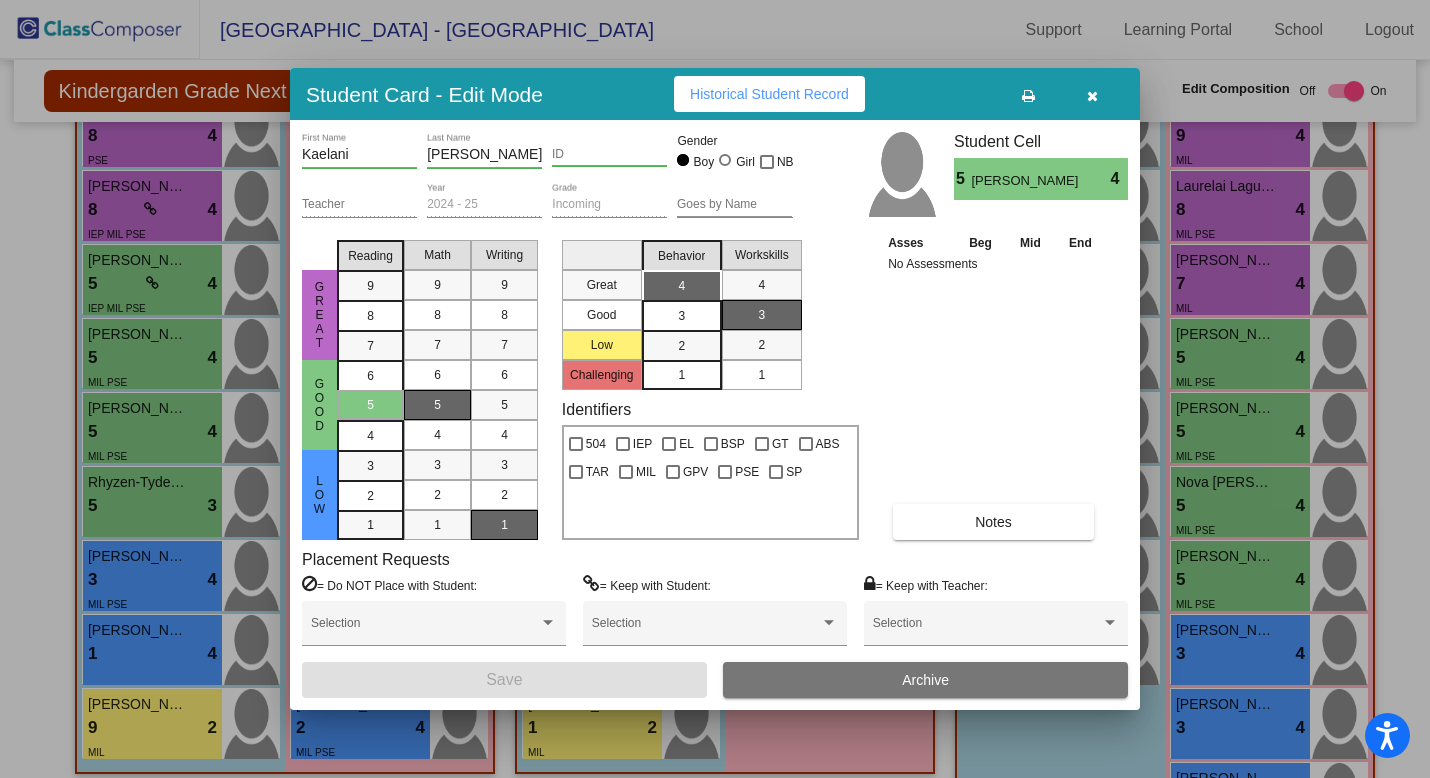 click at bounding box center (1092, 94) 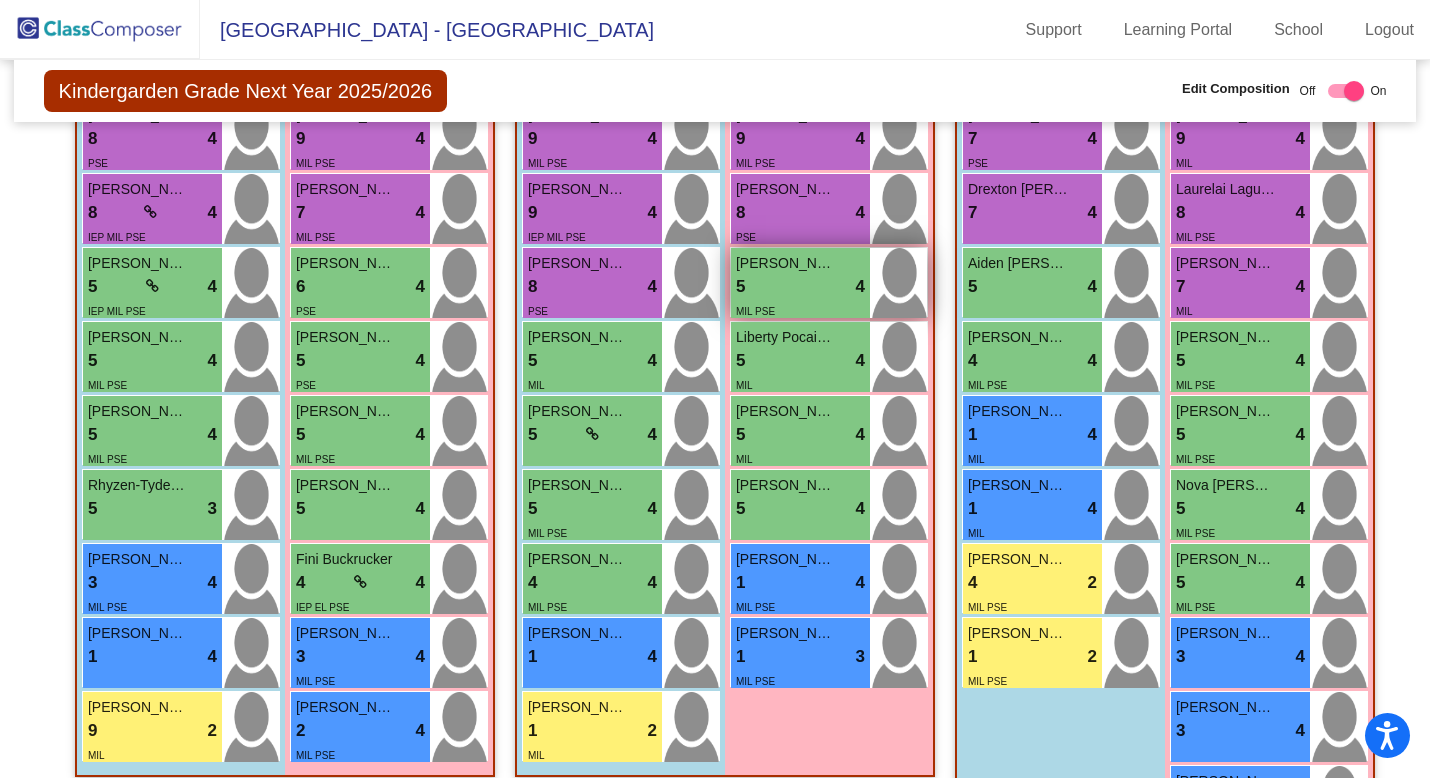 scroll, scrollTop: 595, scrollLeft: 0, axis: vertical 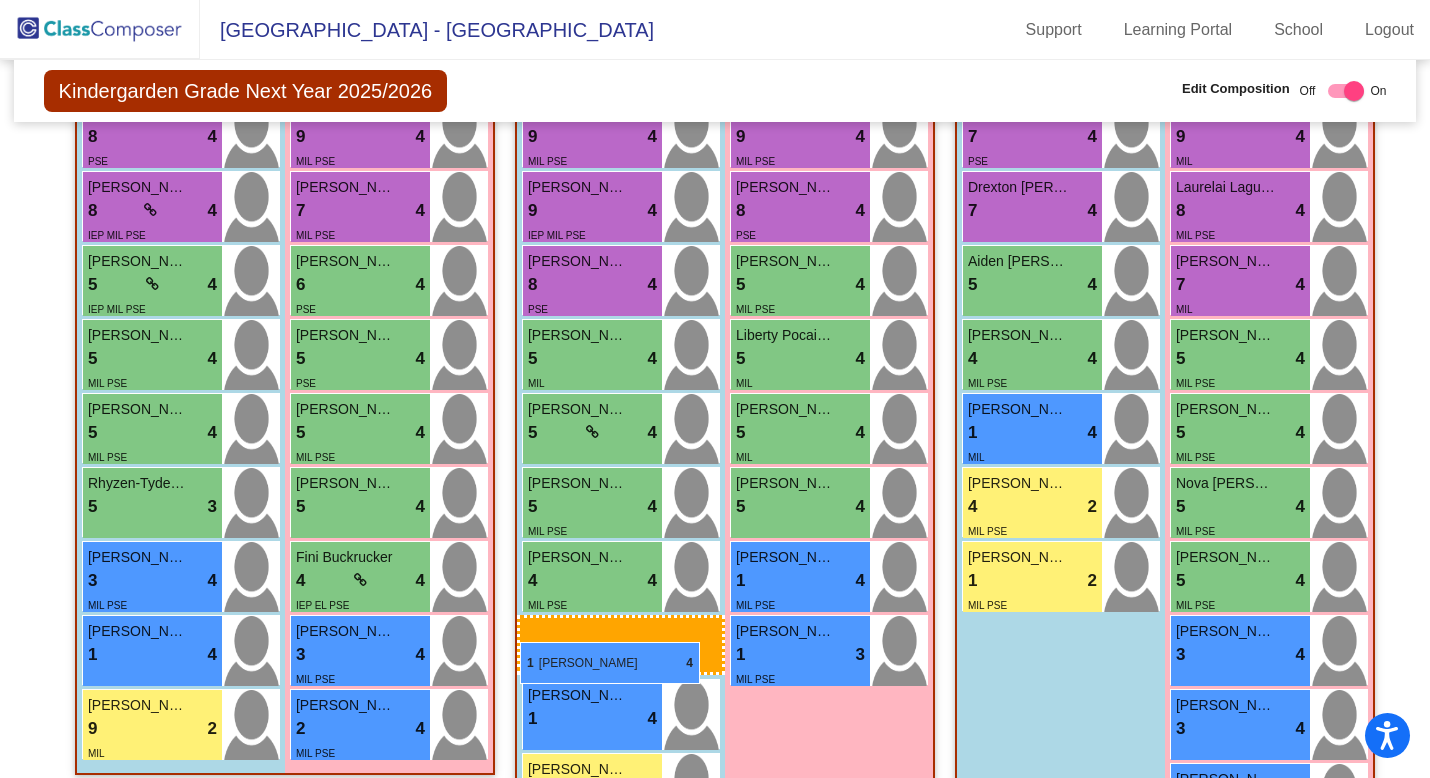 drag, startPoint x: 1015, startPoint y: 434, endPoint x: 520, endPoint y: 642, distance: 536.92554 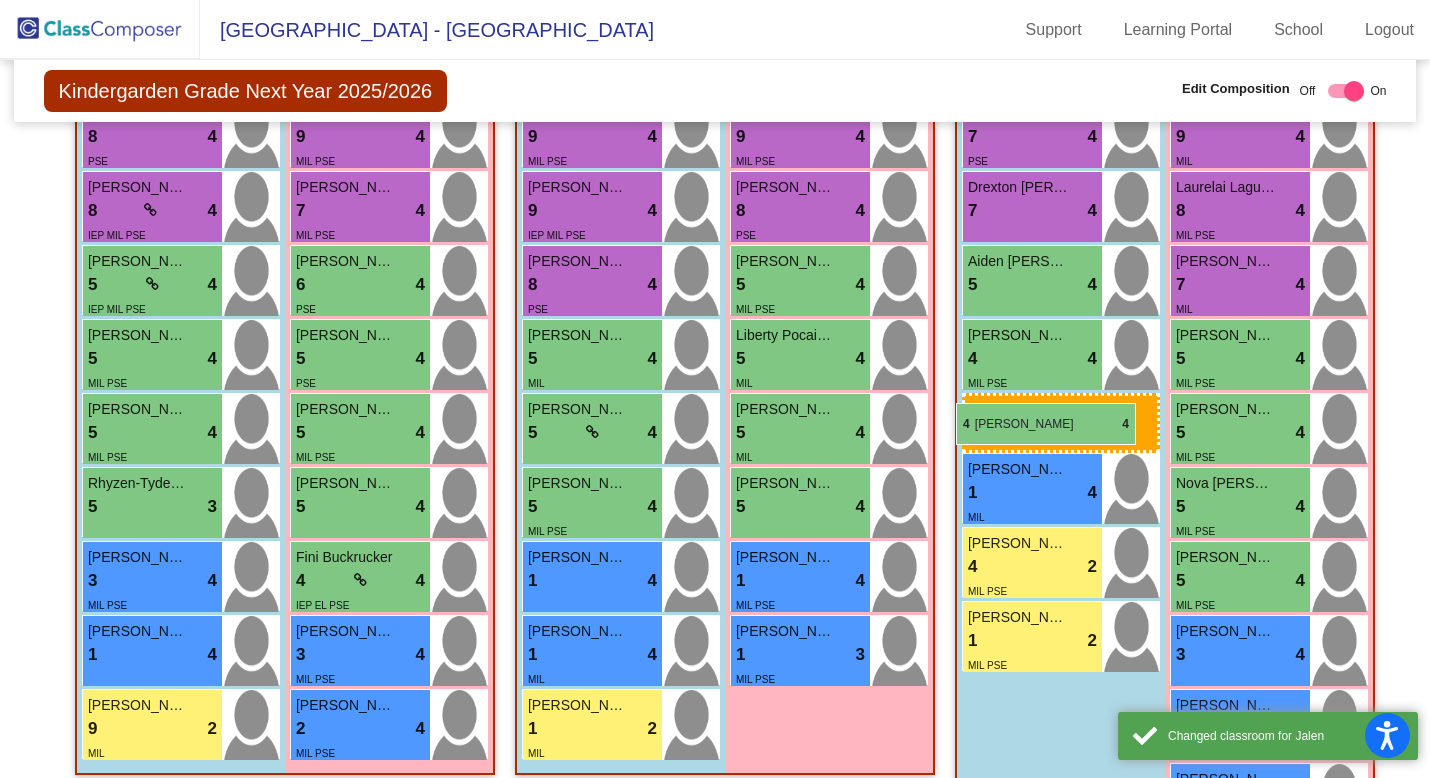 drag, startPoint x: 565, startPoint y: 583, endPoint x: 956, endPoint y: 404, distance: 430.02557 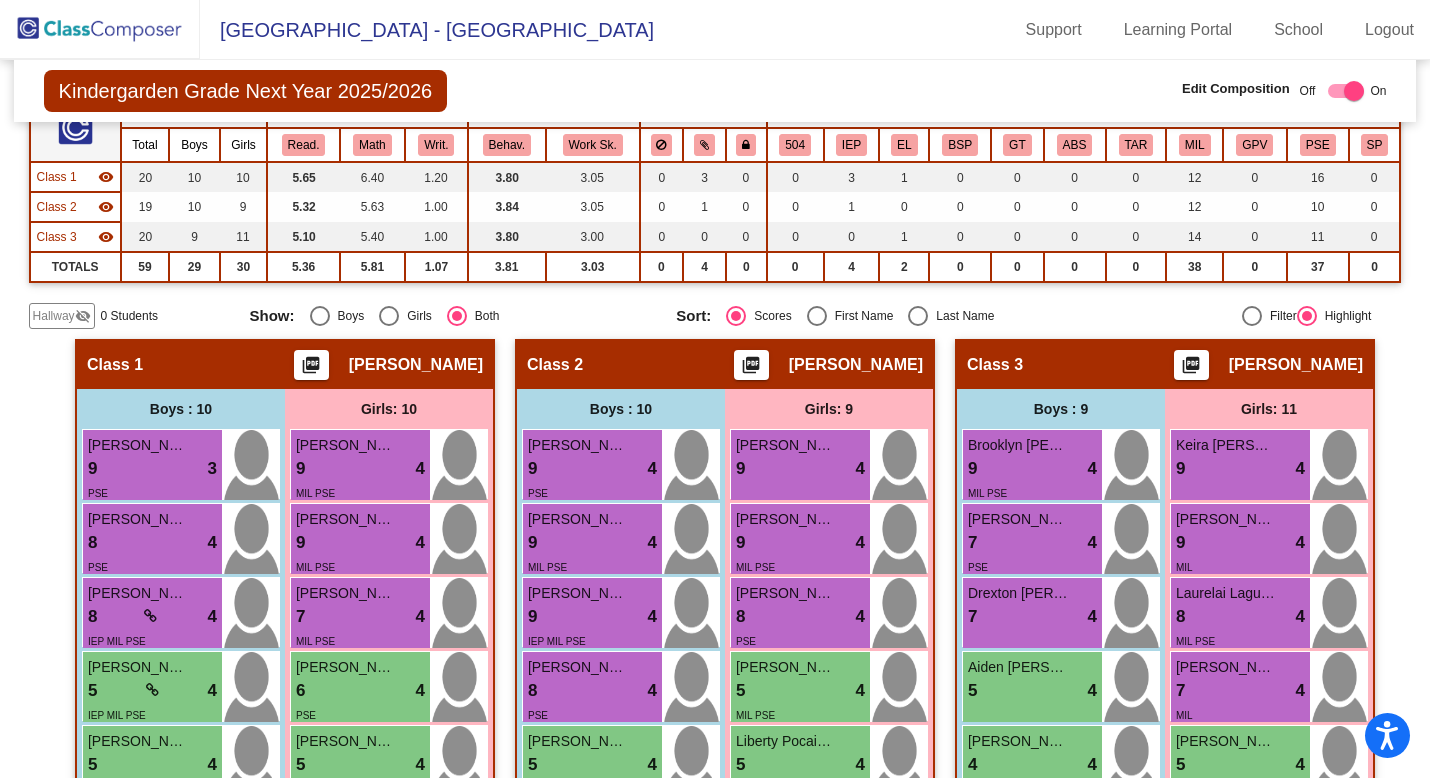 scroll, scrollTop: 194, scrollLeft: 0, axis: vertical 